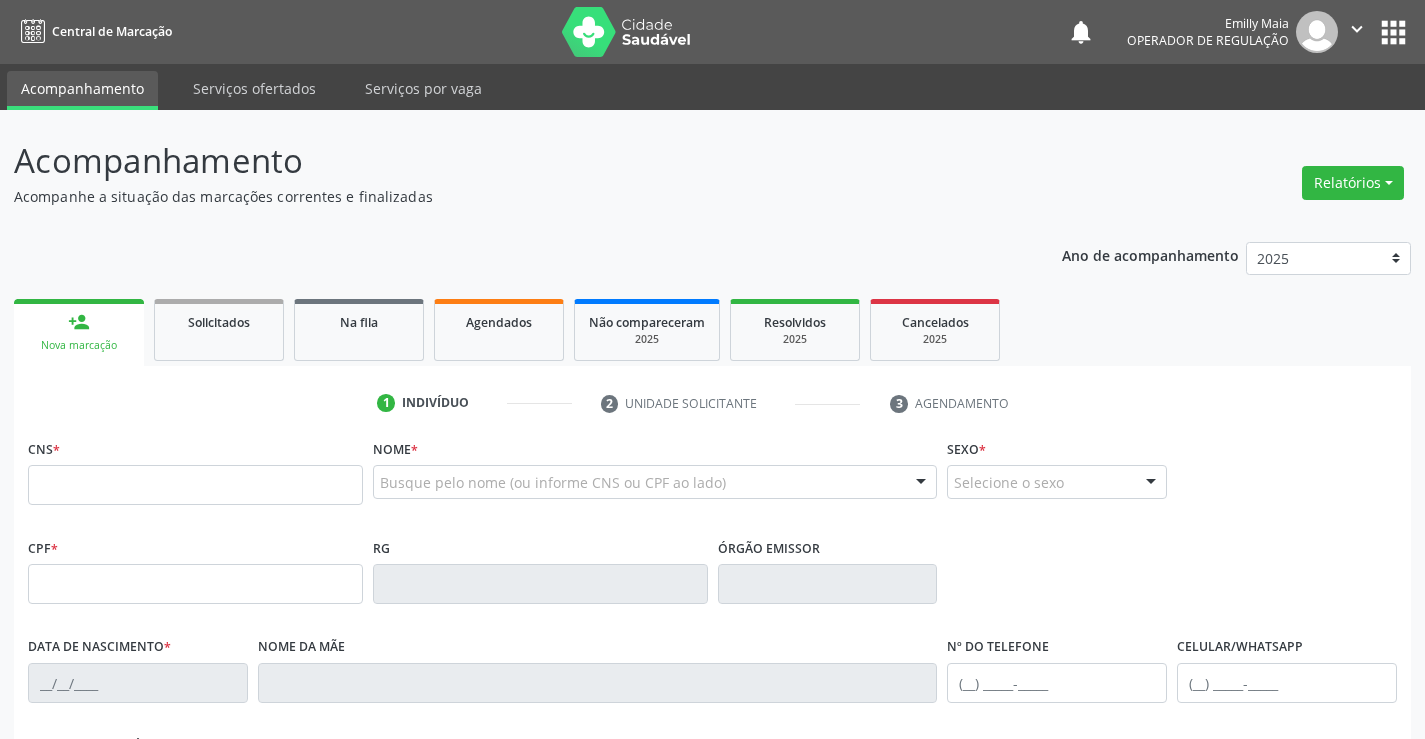 scroll, scrollTop: 0, scrollLeft: 0, axis: both 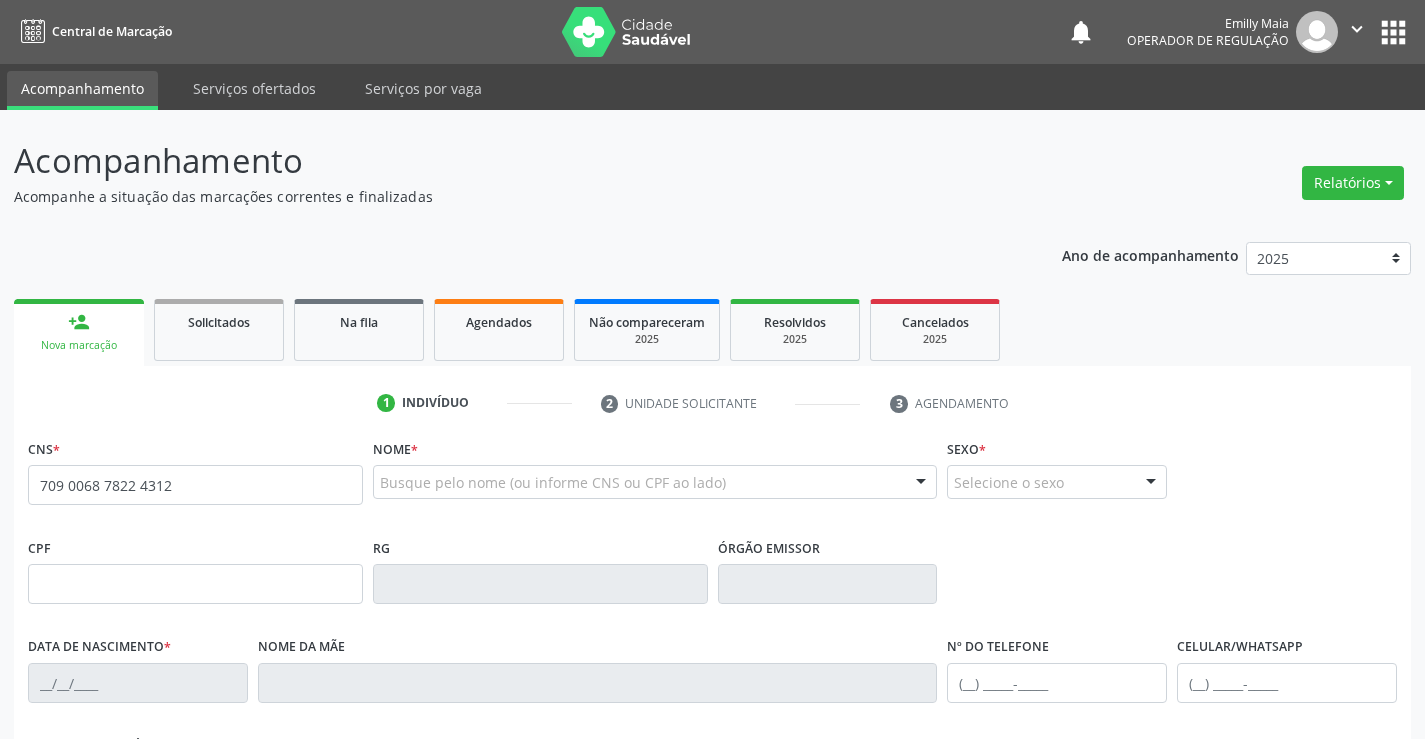 type on "709 0068 7822 4312" 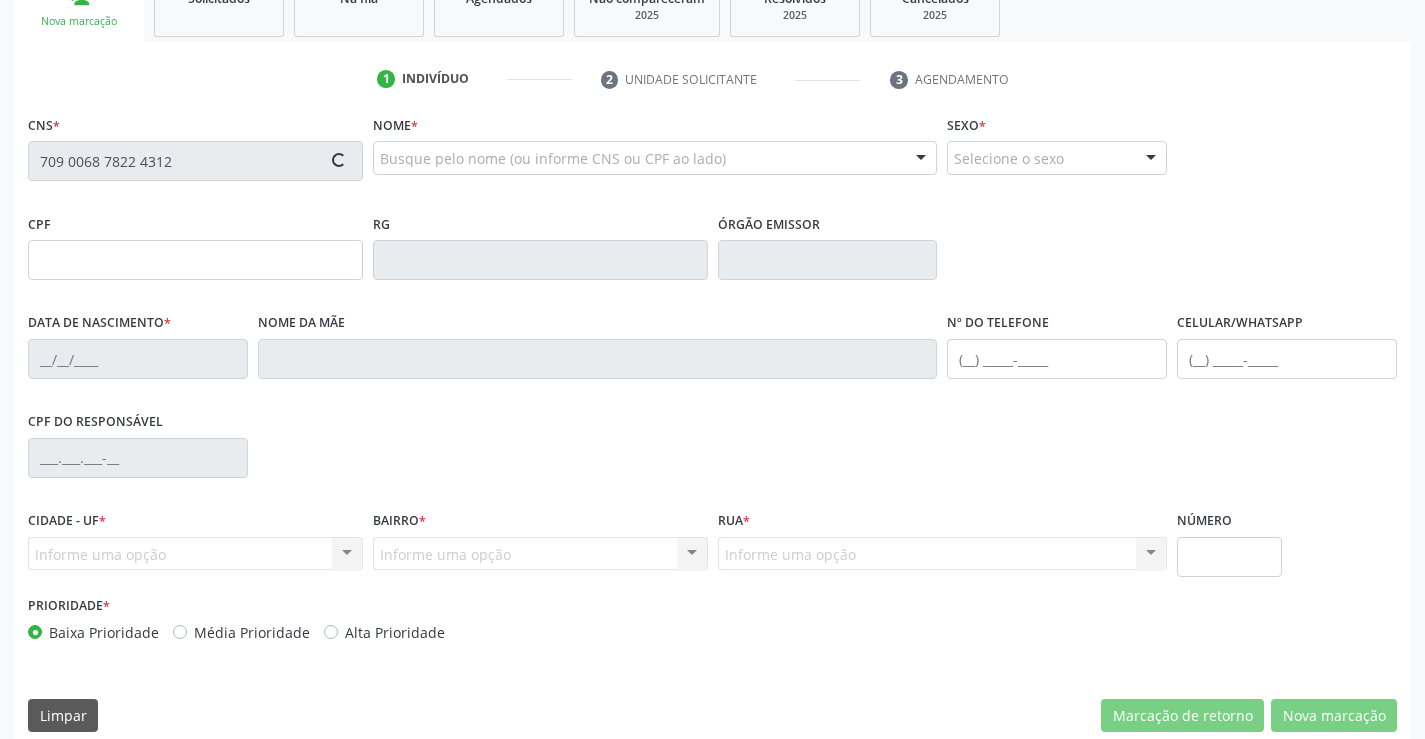 scroll, scrollTop: 345, scrollLeft: 0, axis: vertical 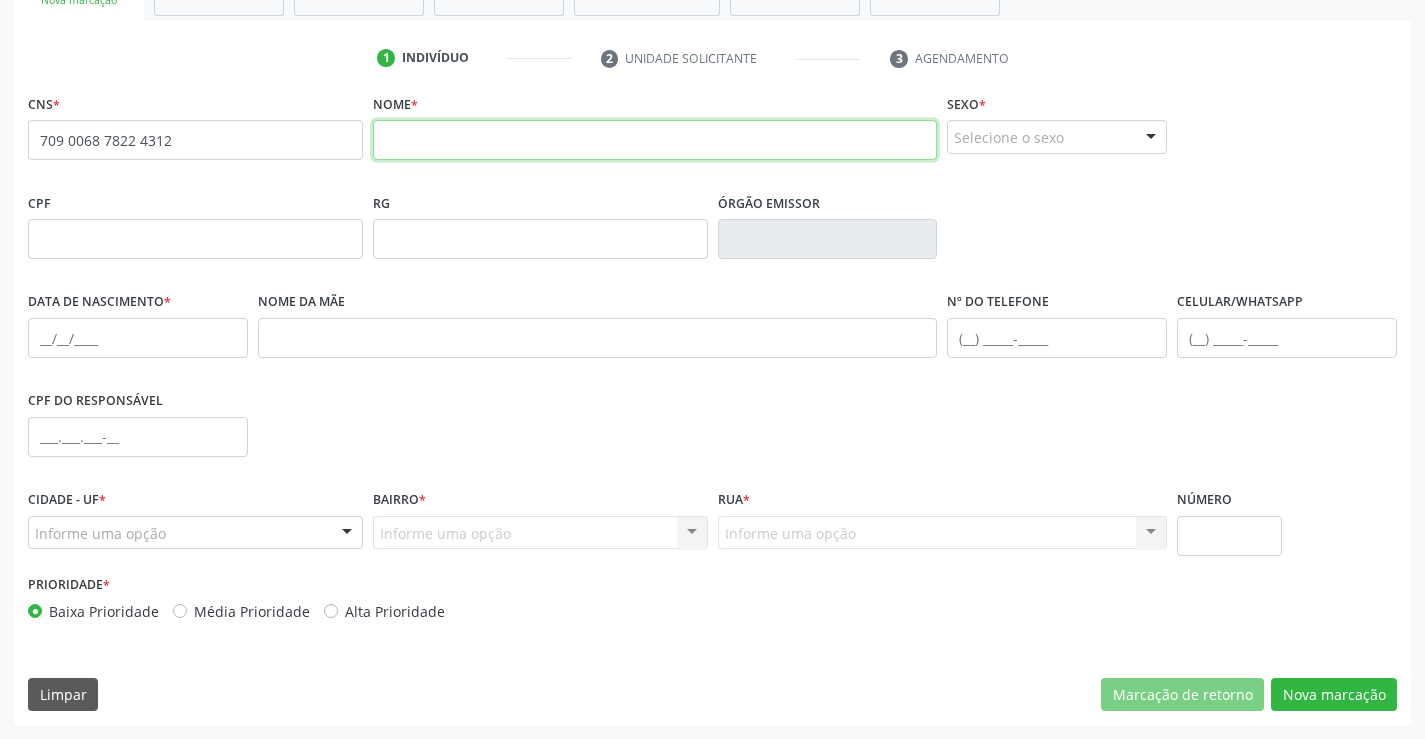 click at bounding box center (655, 140) 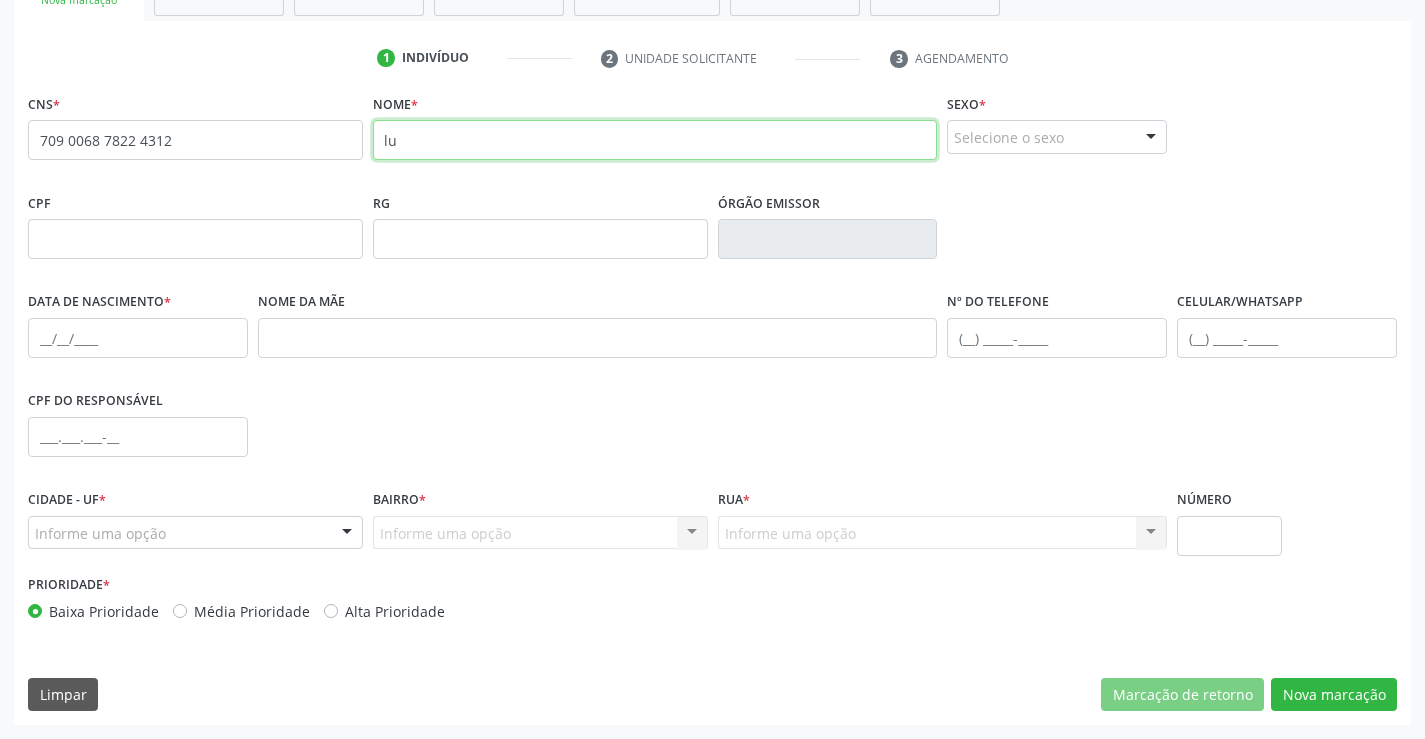 type on "l" 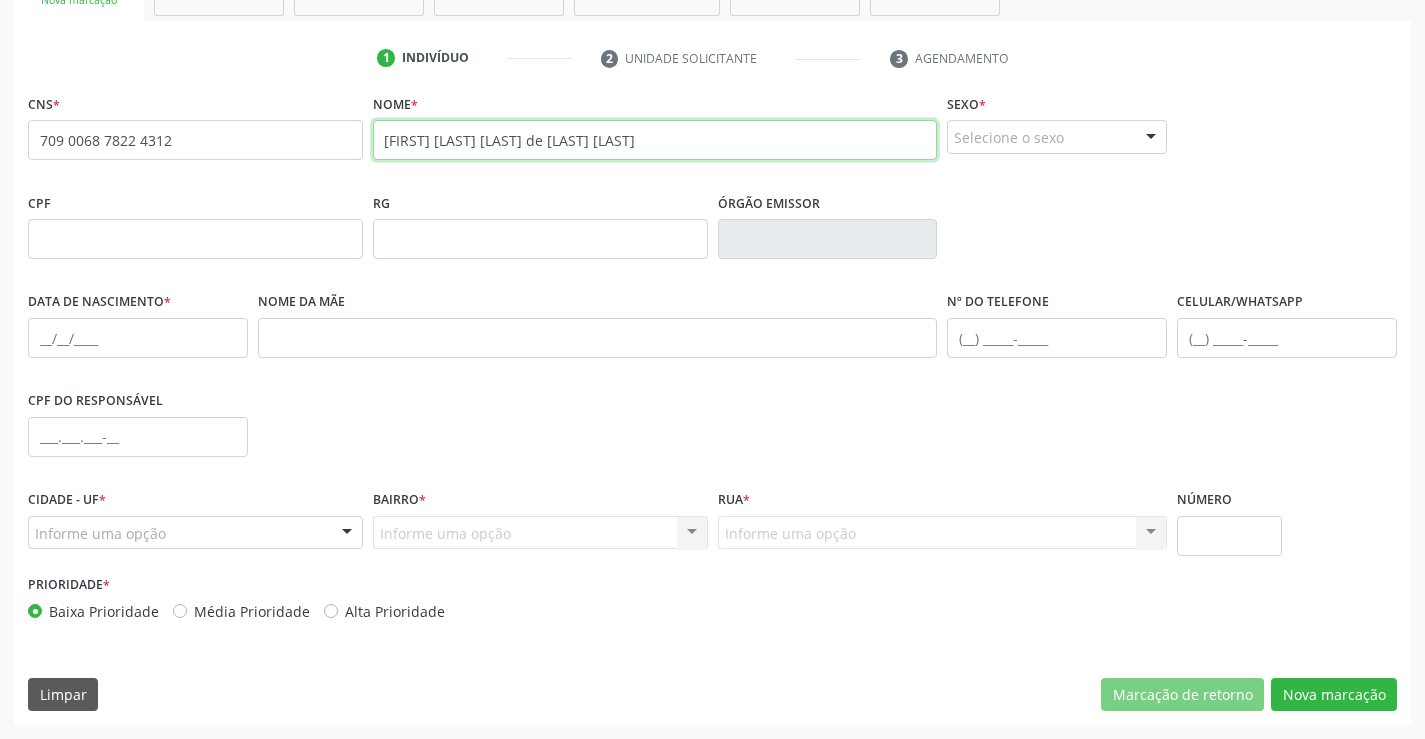 type on "LUISA ARAUJO LEITE DE MELO" 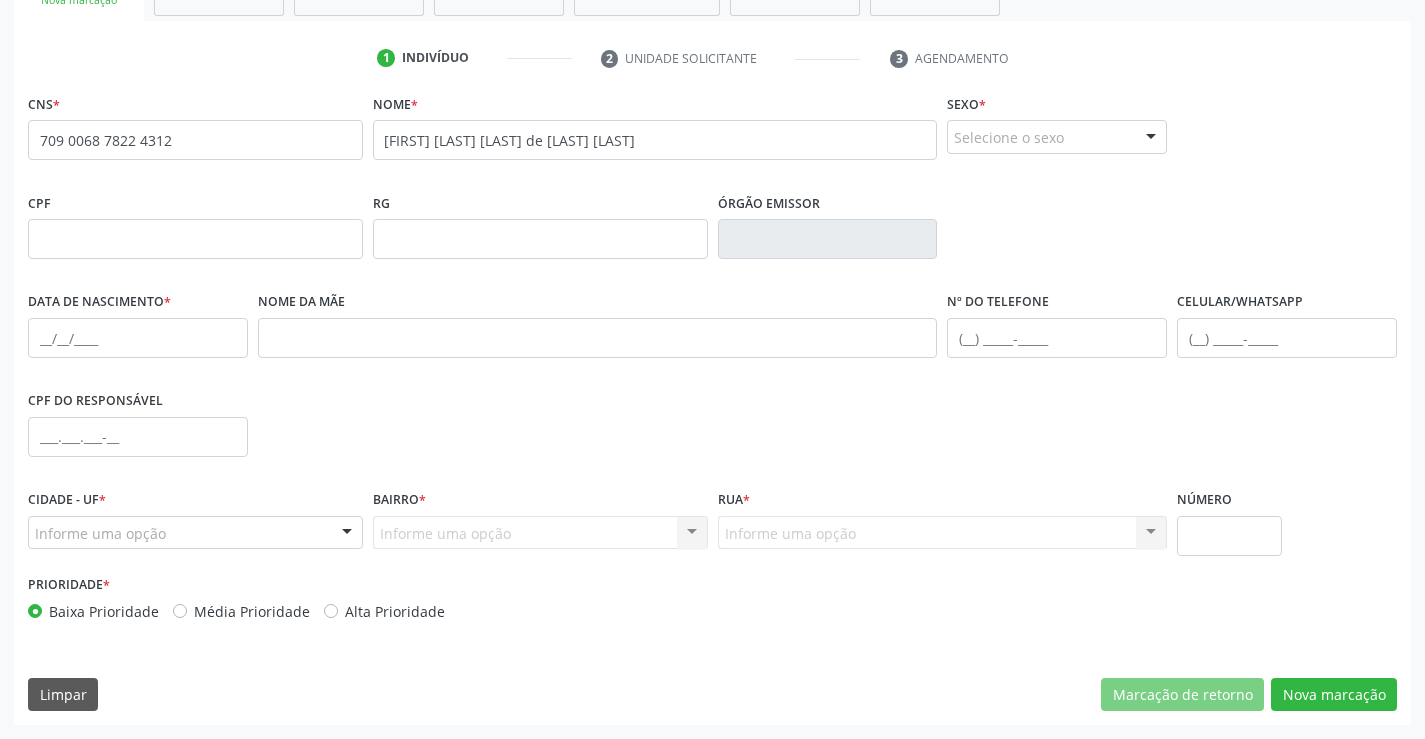 click on "Selecione o sexo" at bounding box center (1057, 137) 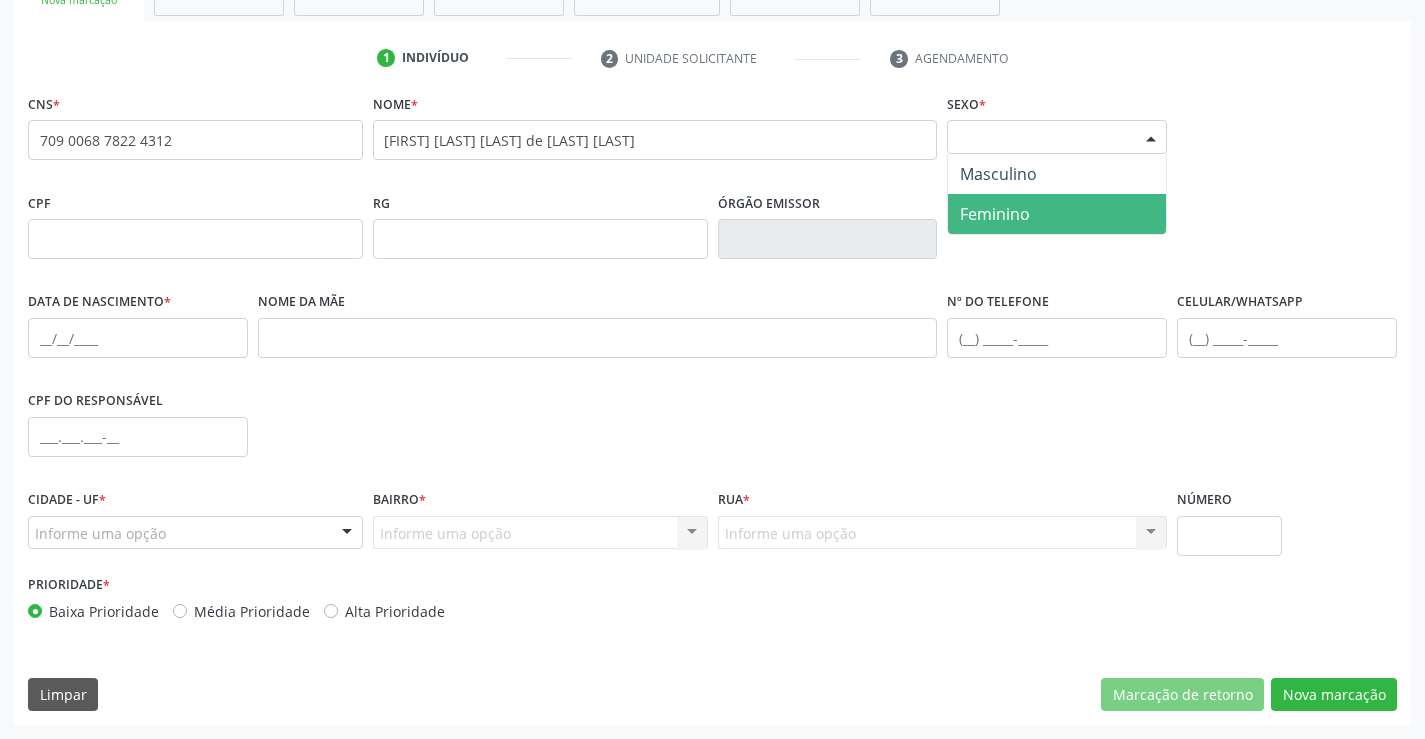 click on "Feminino" at bounding box center [1057, 214] 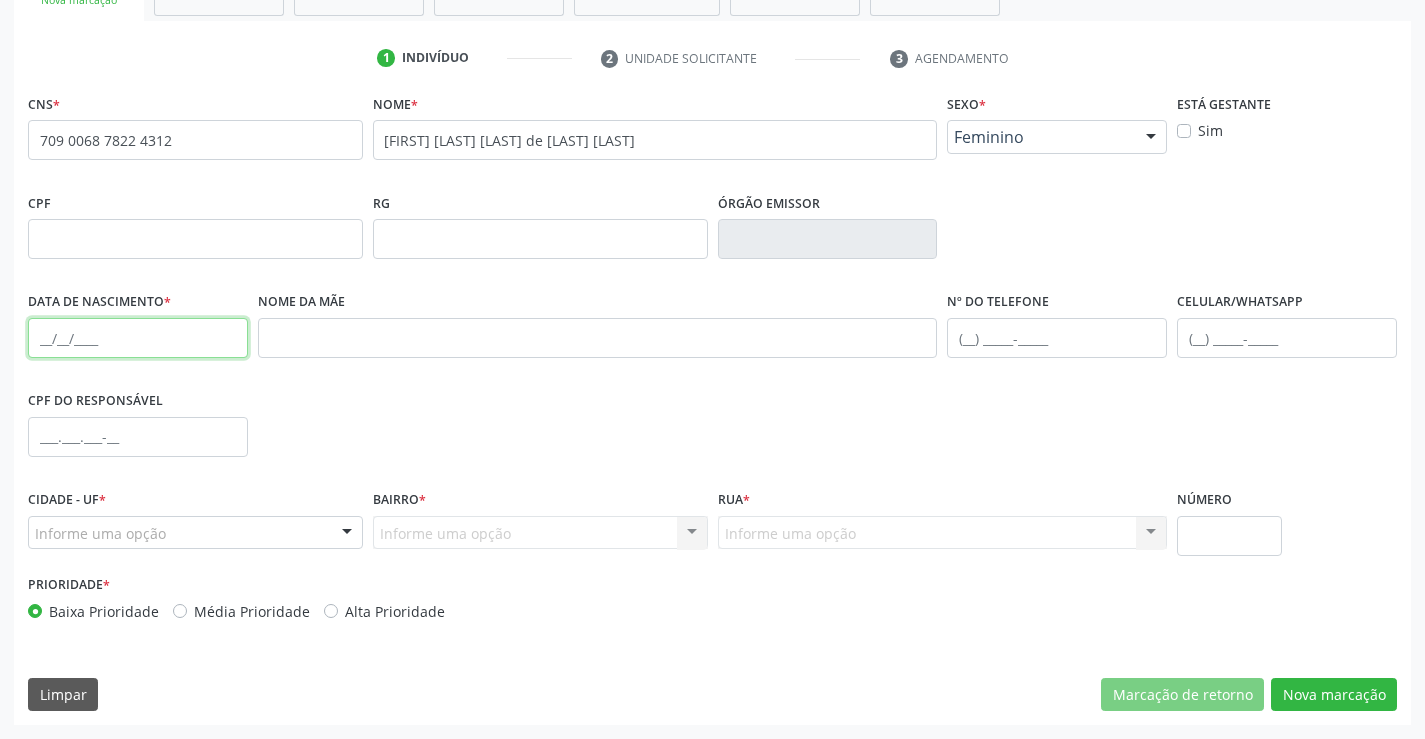 click at bounding box center (138, 338) 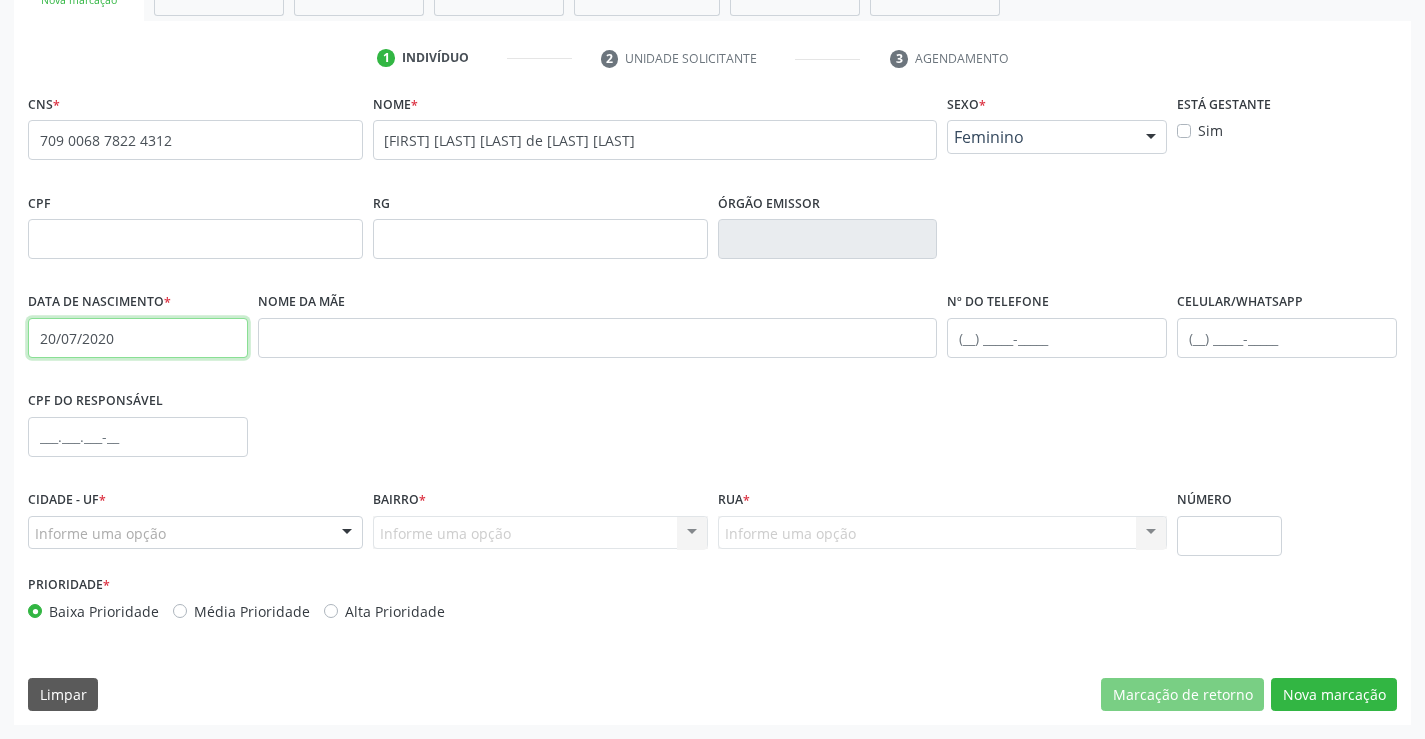 type on "20/07/2020" 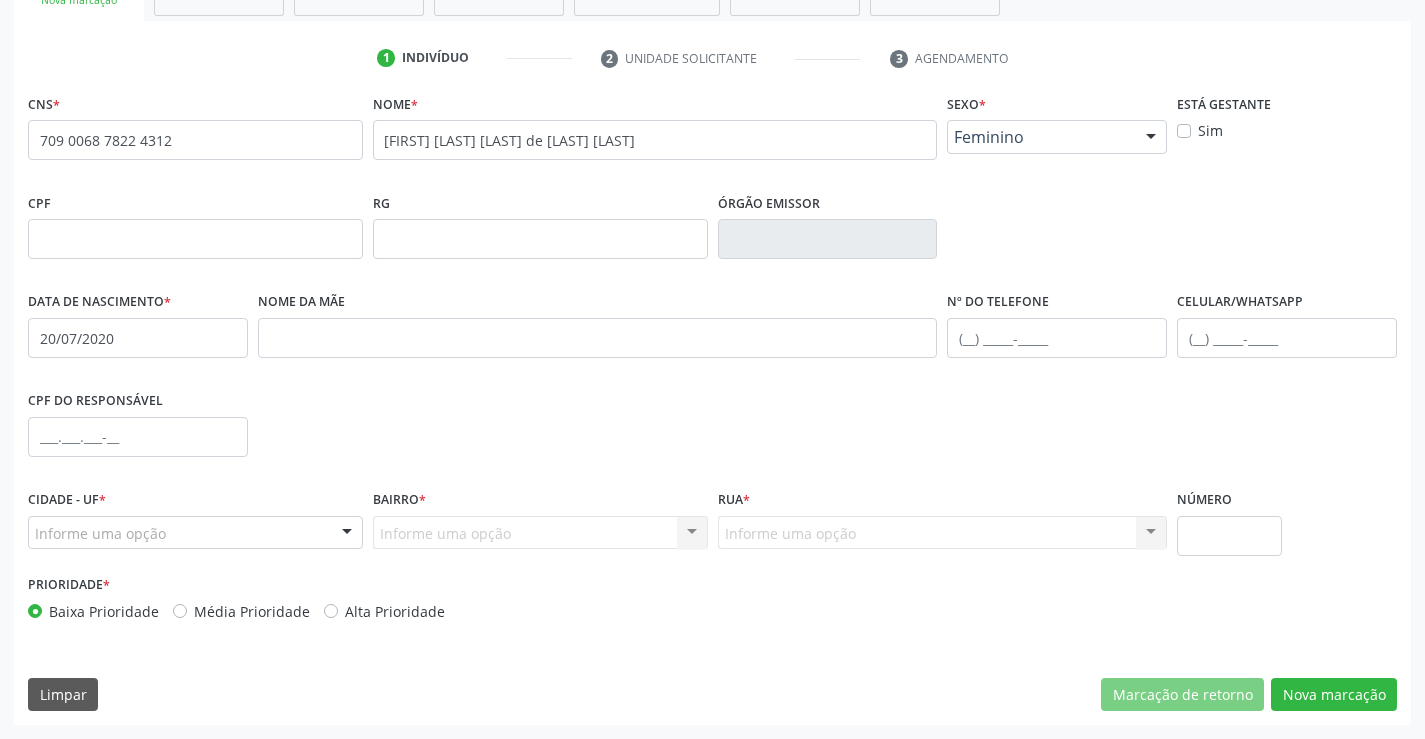 click on "Informe uma opção" at bounding box center (195, 533) 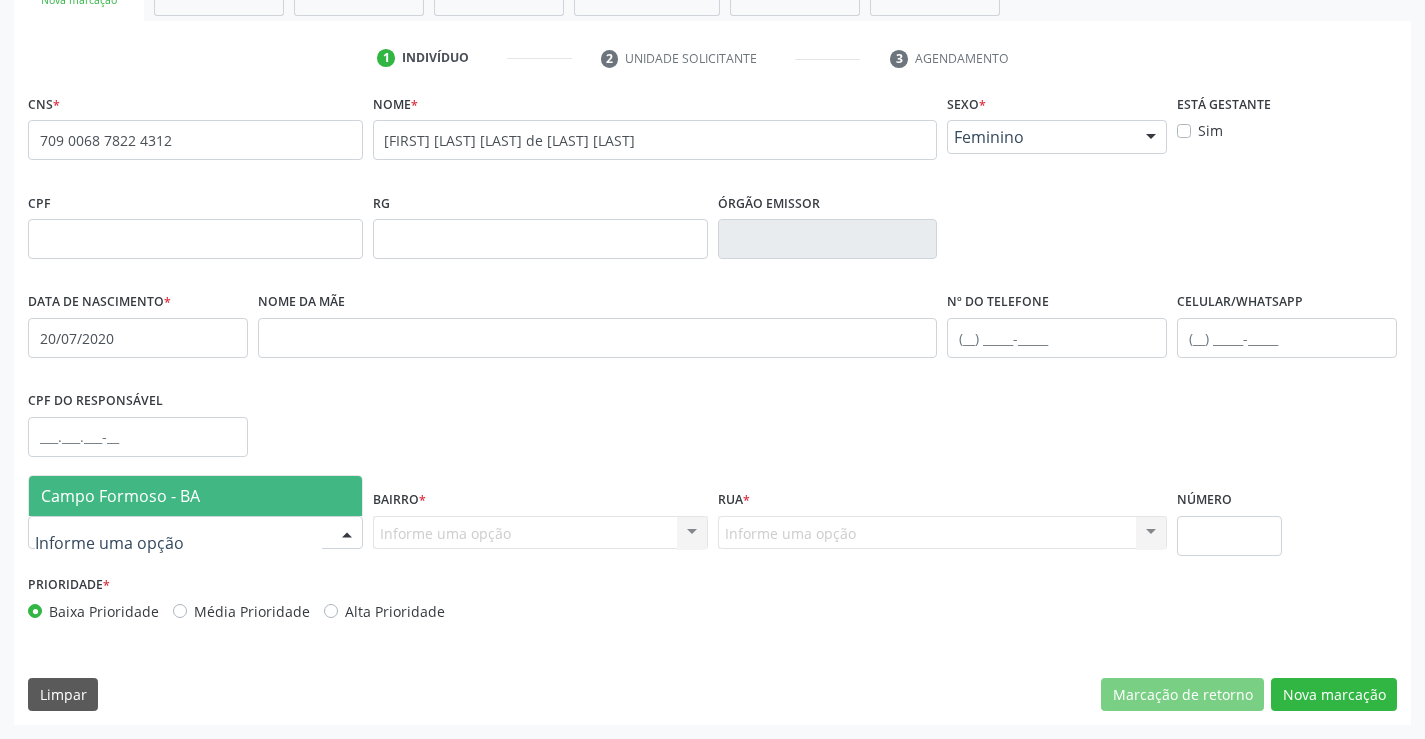 click on "Campo Formoso - BA" at bounding box center (195, 496) 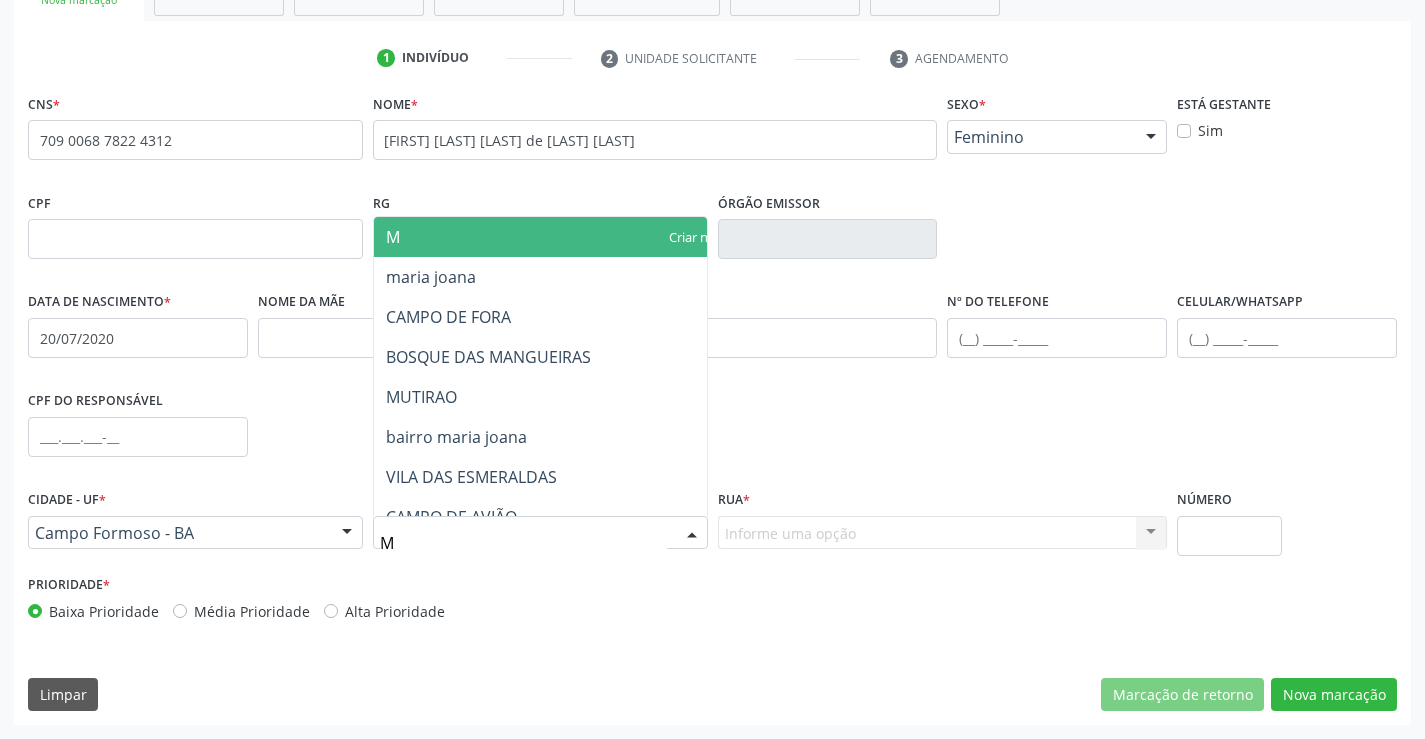type on "MA" 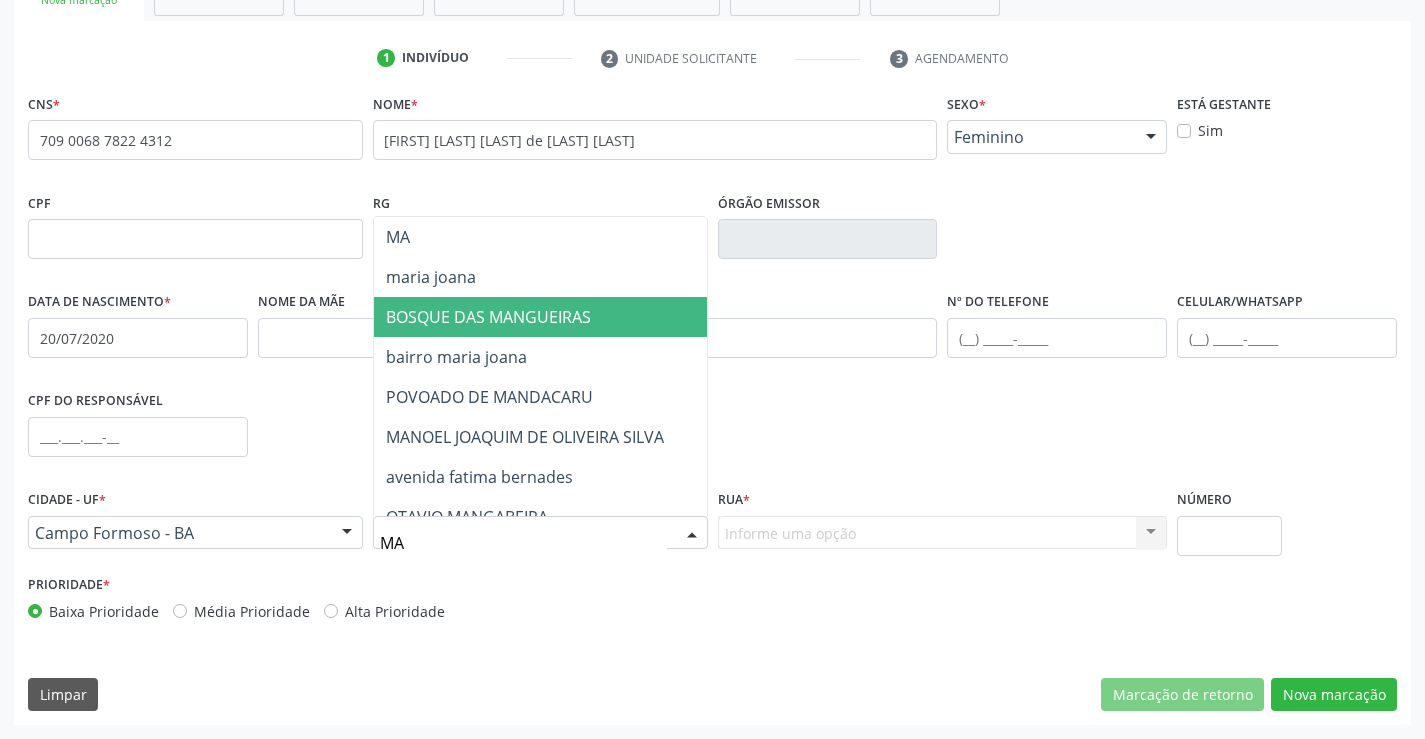 click on "maria joana" at bounding box center [540, 277] 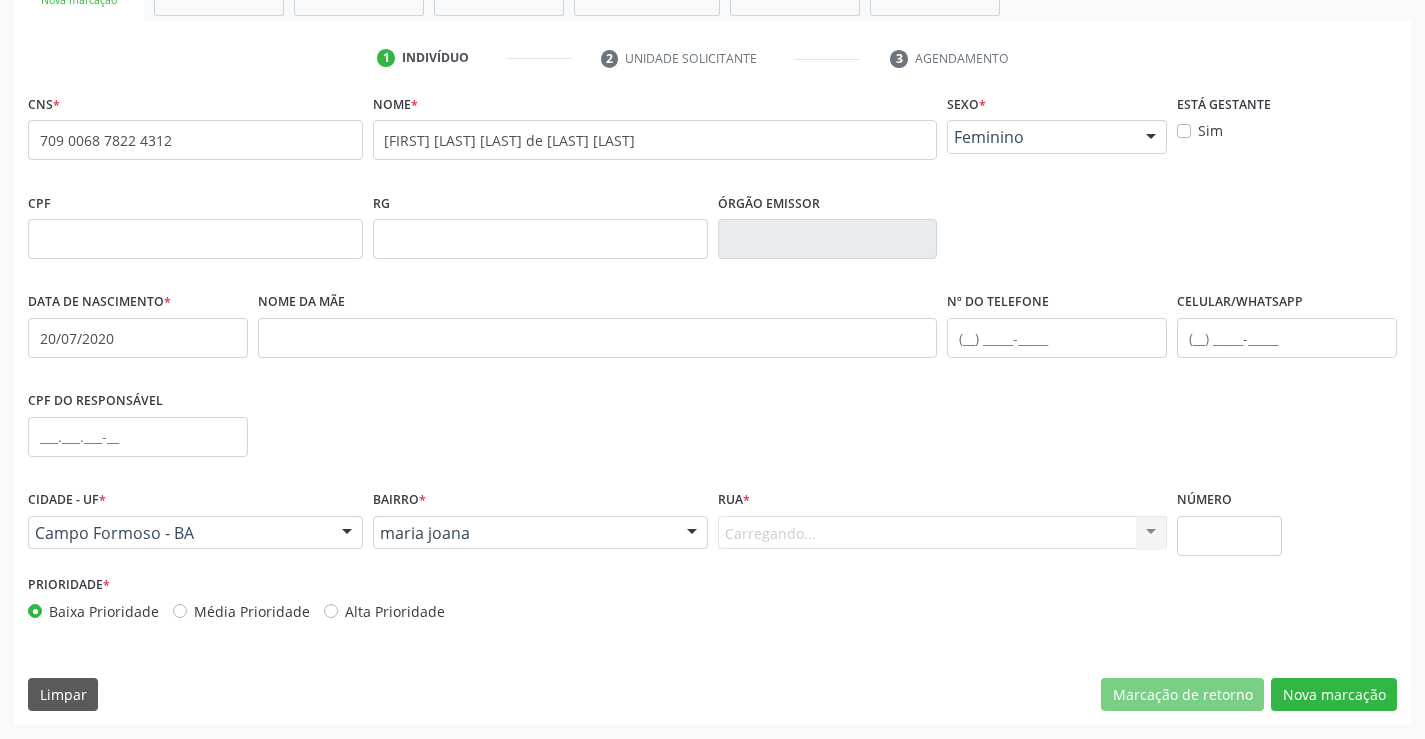 click on "Carregando...
Nenhum resultado encontrado para: "   "
Nenhuma opção encontrada. Digite para adicionar." at bounding box center [943, 533] 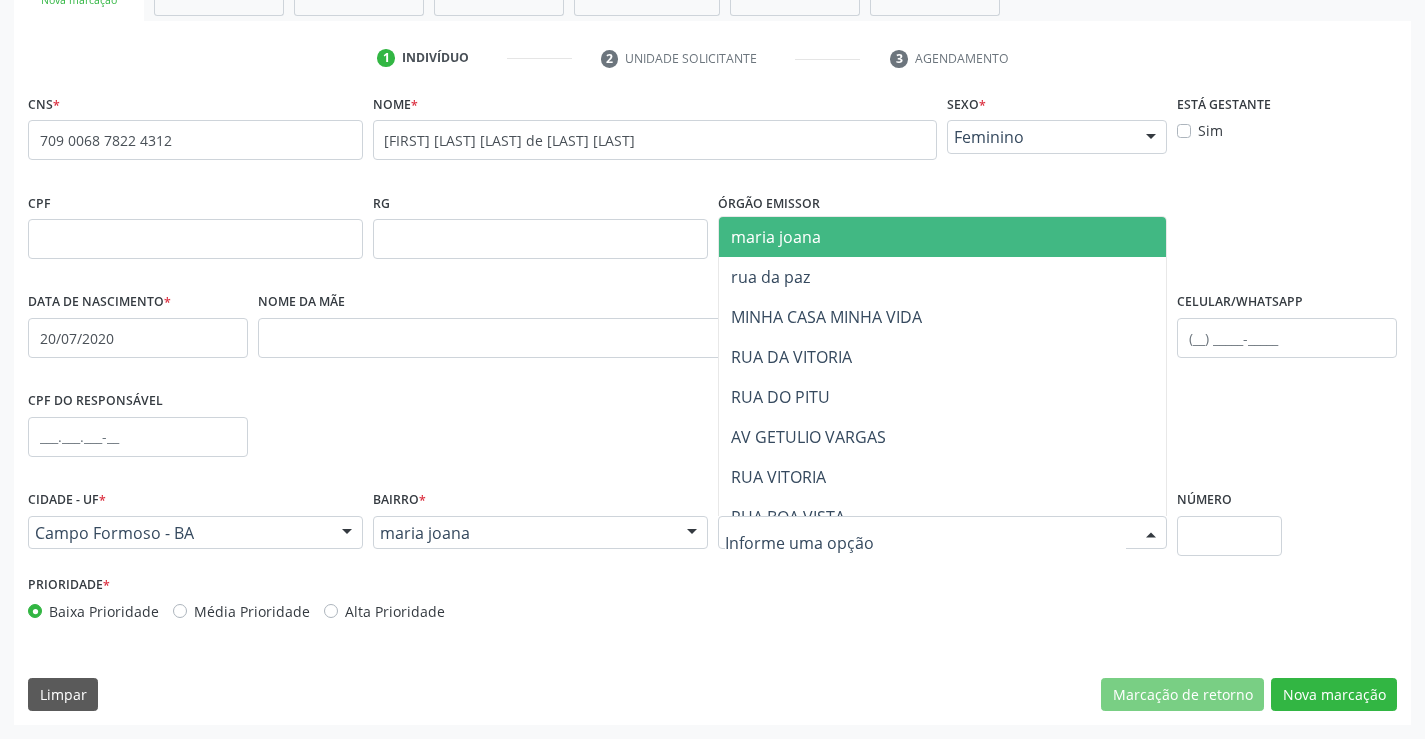 click at bounding box center [943, 533] 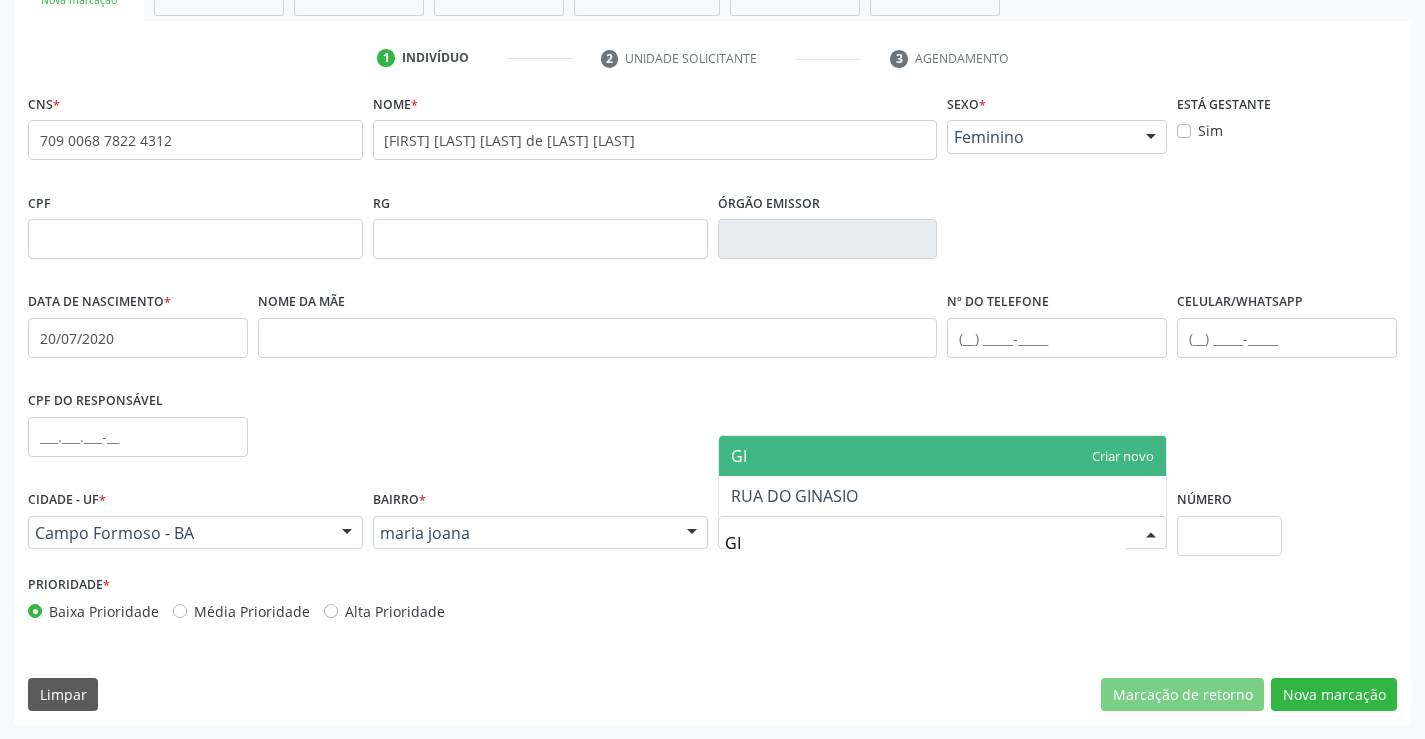 type on "GIN" 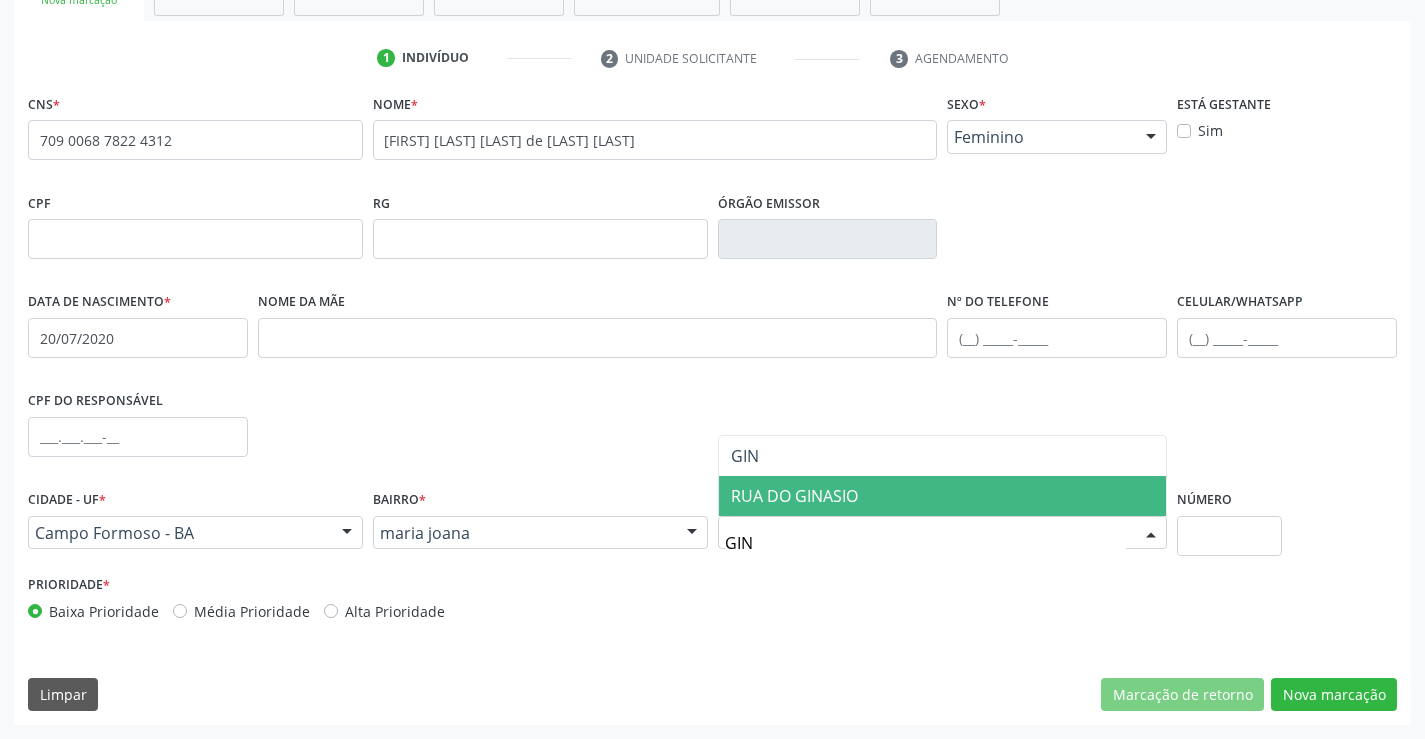 click on "RUA DO GINASIO" at bounding box center [943, 496] 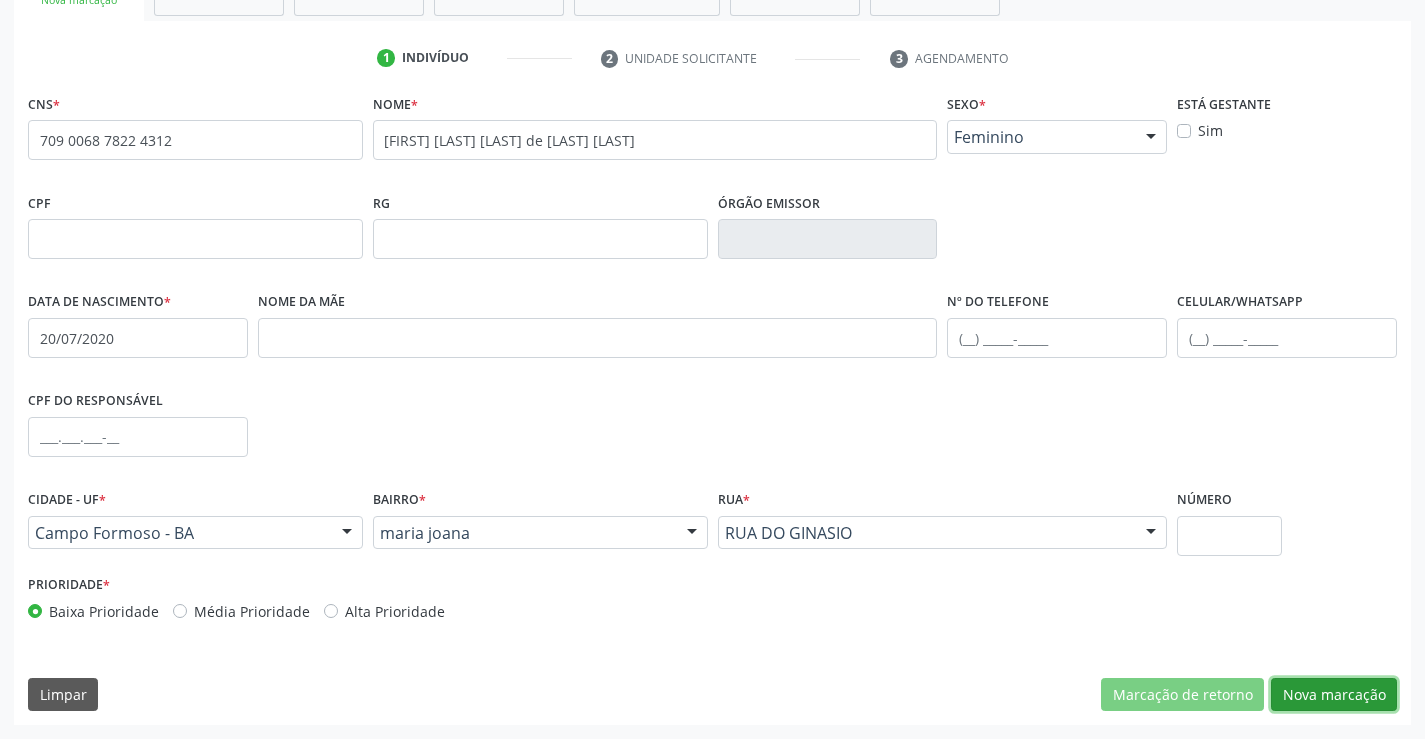 click on "Nova marcação" at bounding box center [1334, 695] 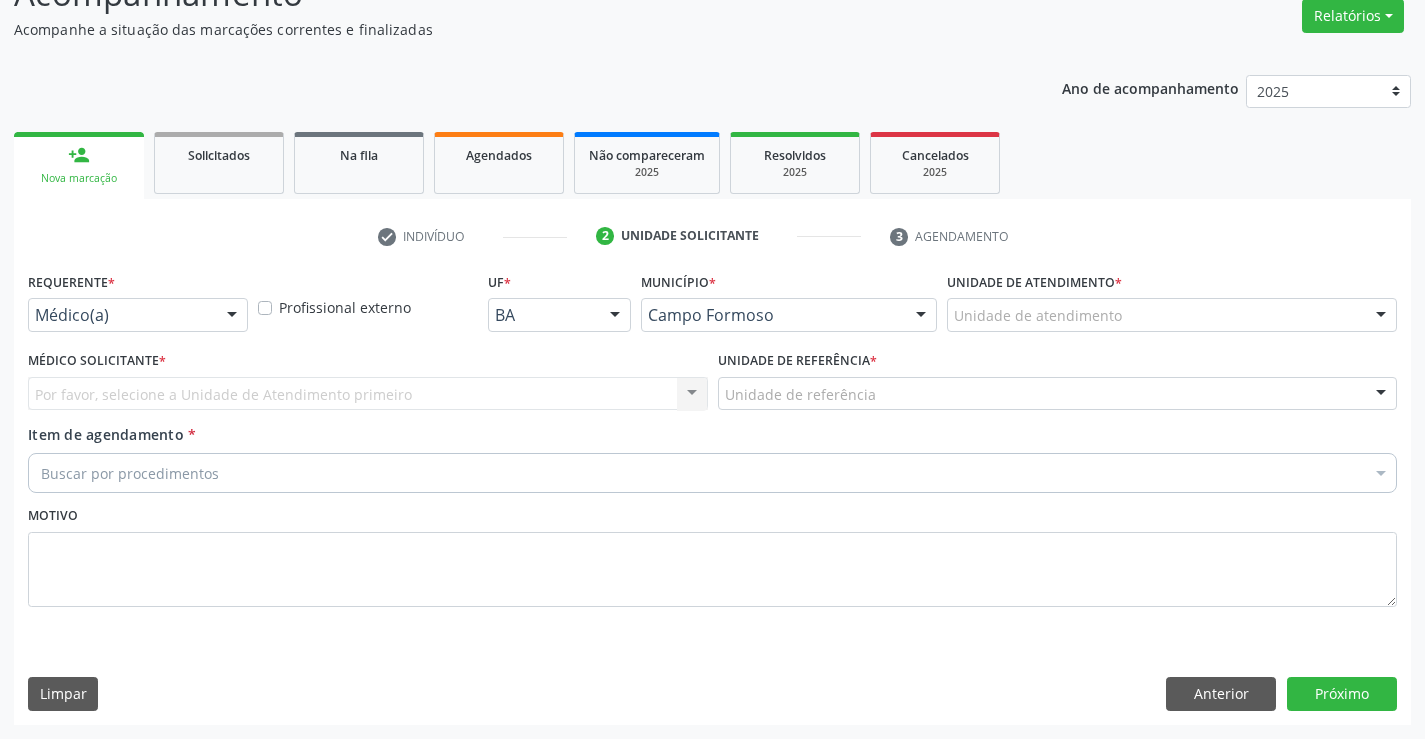 scroll, scrollTop: 167, scrollLeft: 0, axis: vertical 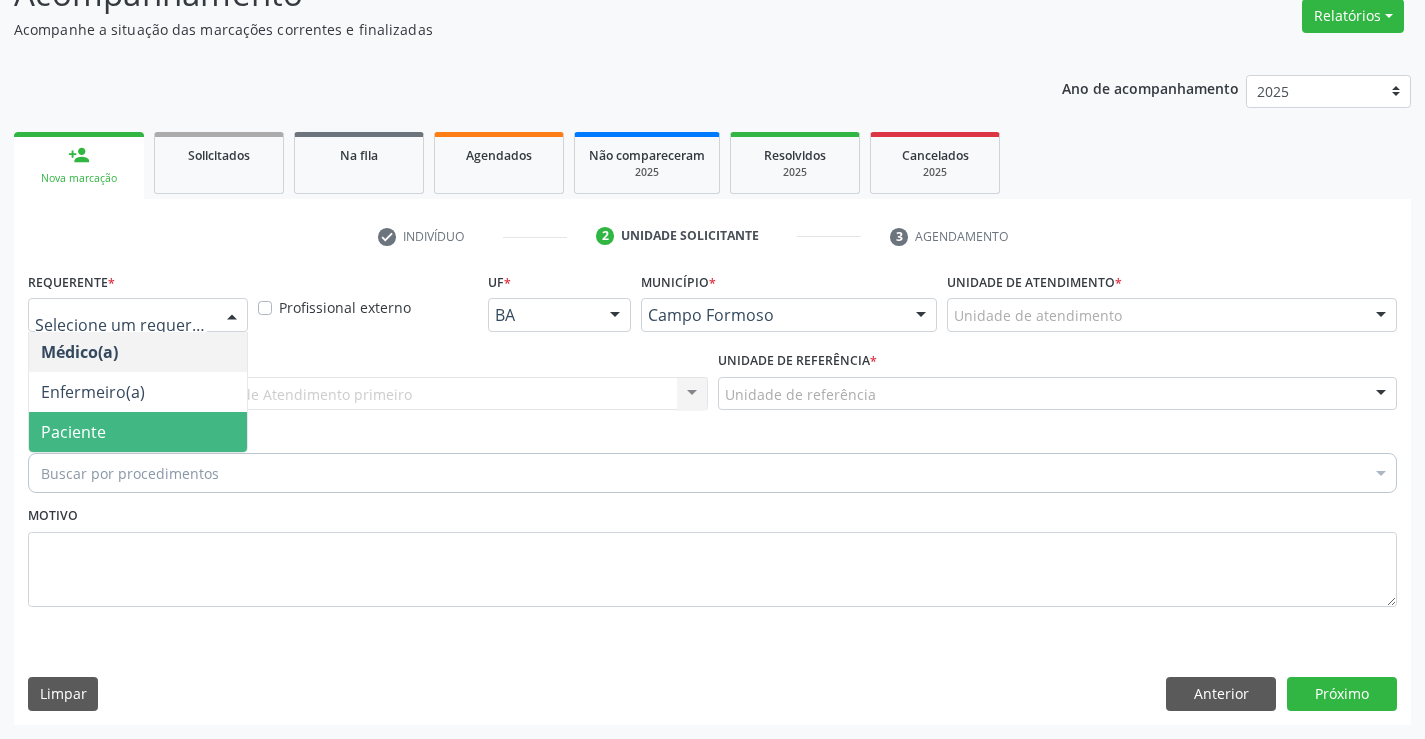 click on "Paciente" at bounding box center (138, 432) 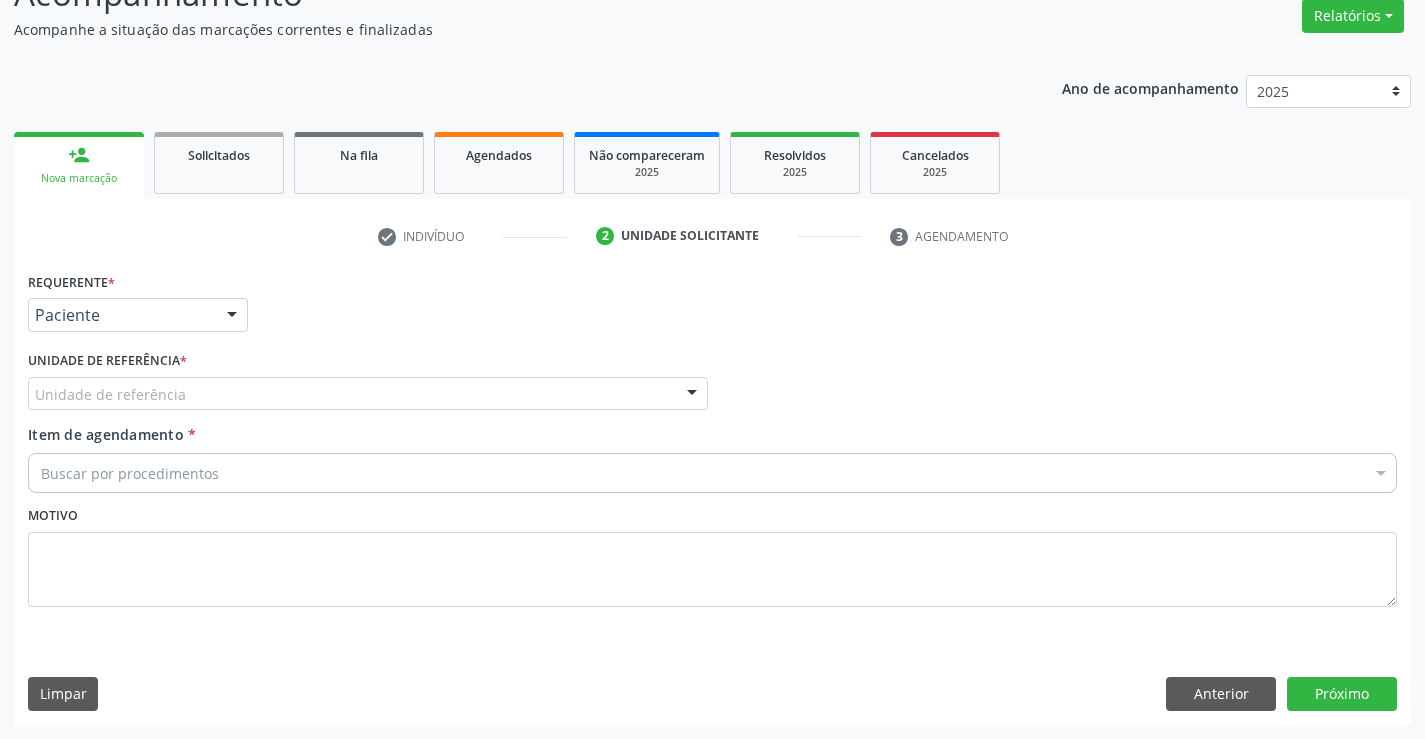 click on "Unidade de referência" at bounding box center (368, 394) 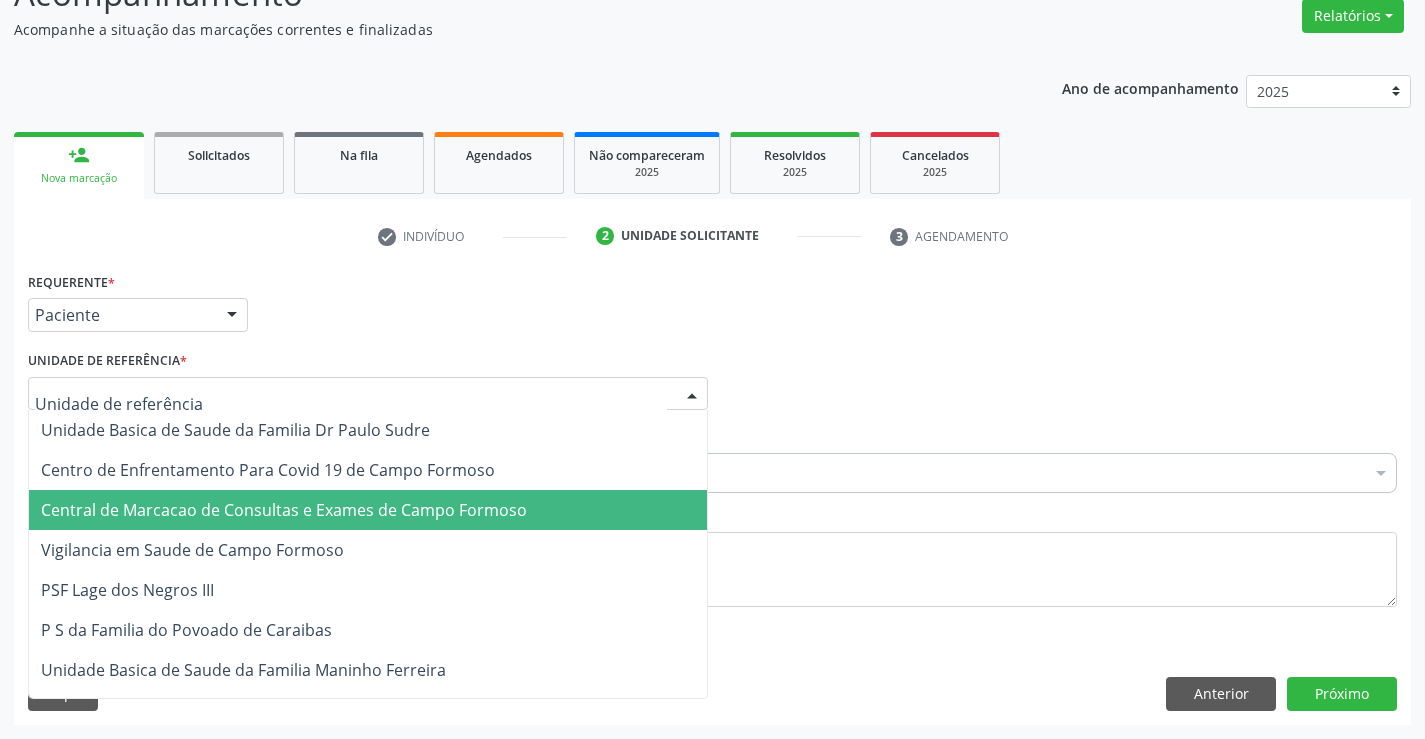 click on "Central de Marcacao de Consultas e Exames de Campo Formoso" at bounding box center [284, 510] 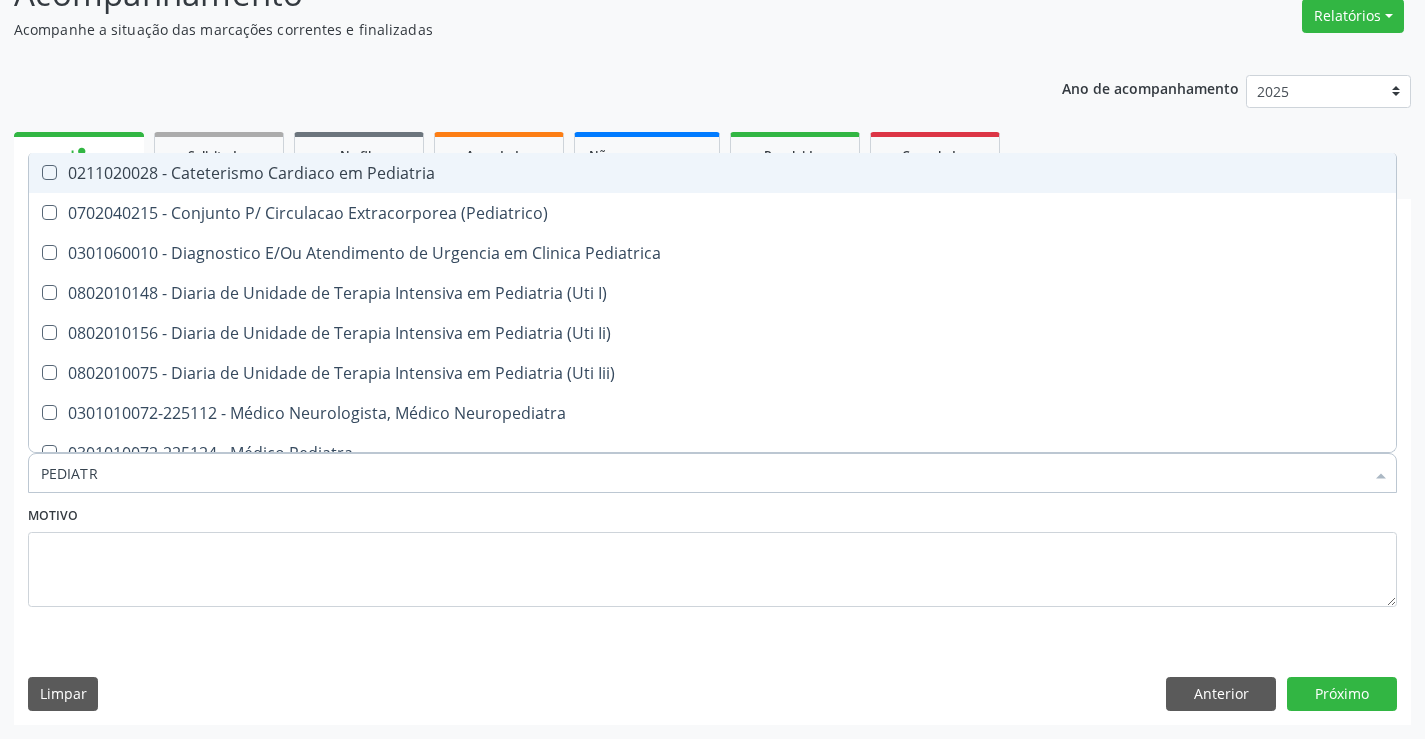 type on "PEDIATRA" 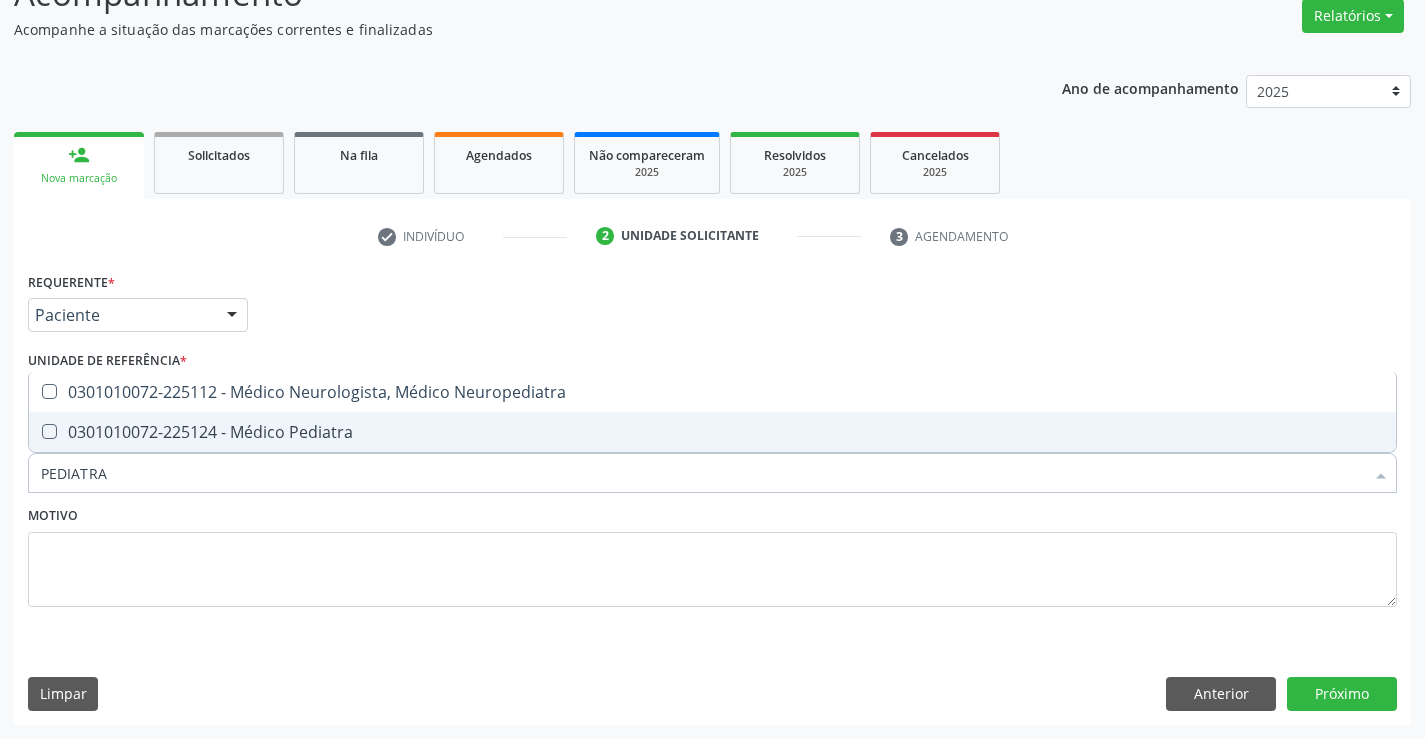 click on "0301010072-225124 - Médico Pediatra" at bounding box center [712, 432] 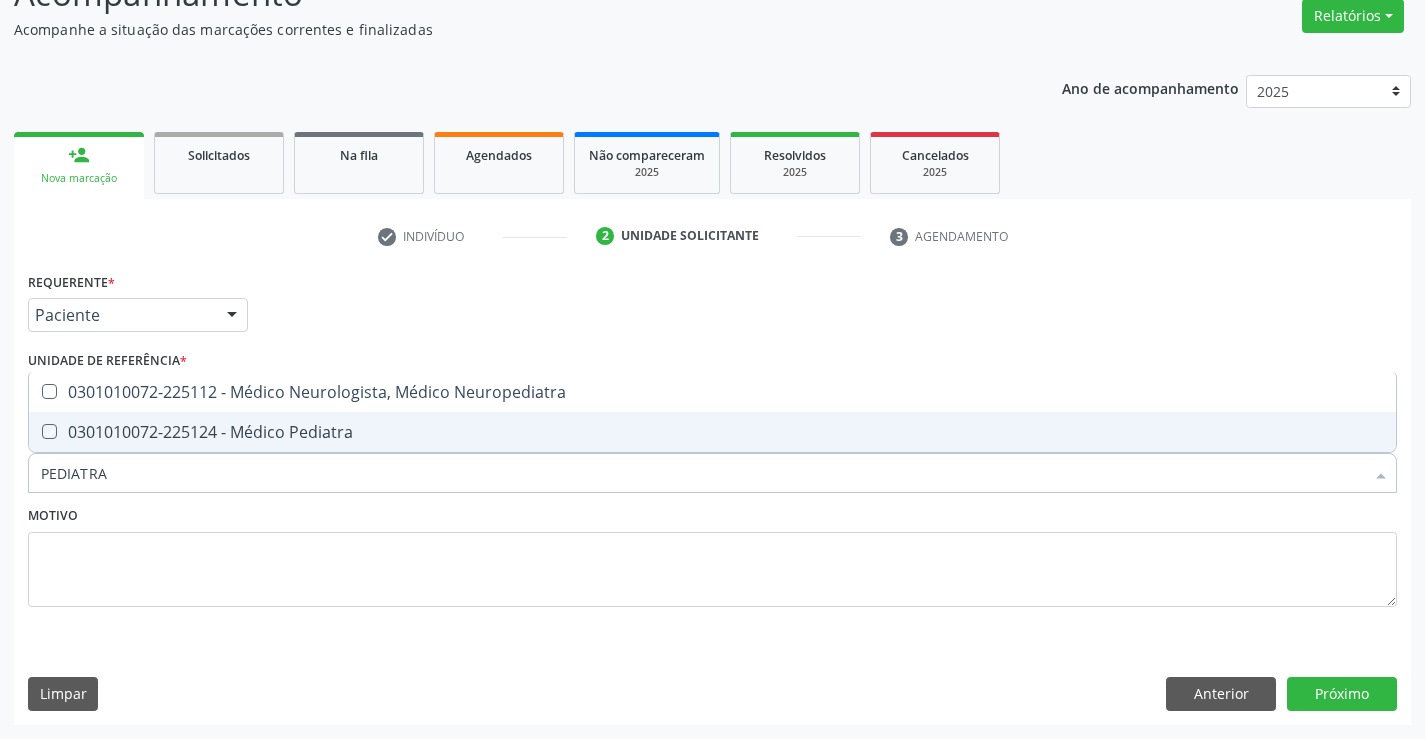 checkbox on "true" 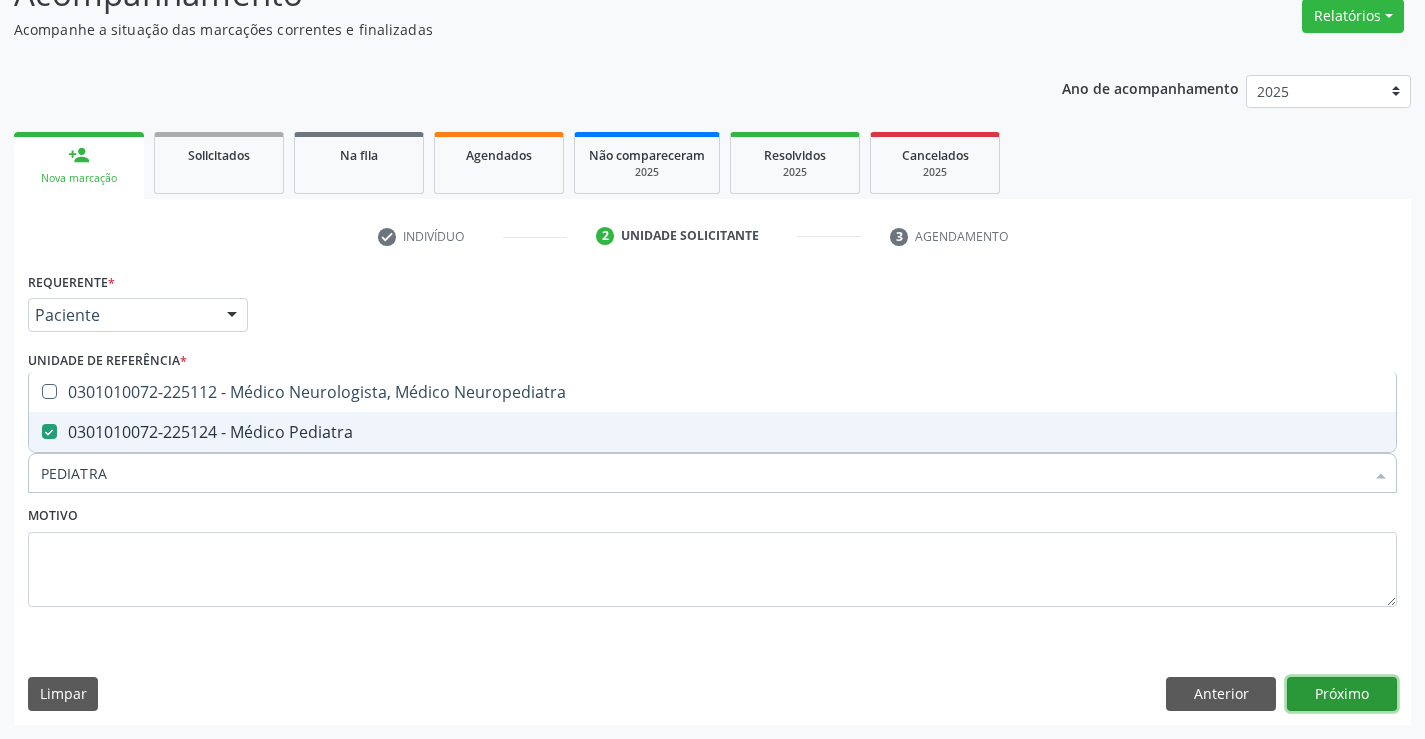 click on "Próximo" at bounding box center [1342, 694] 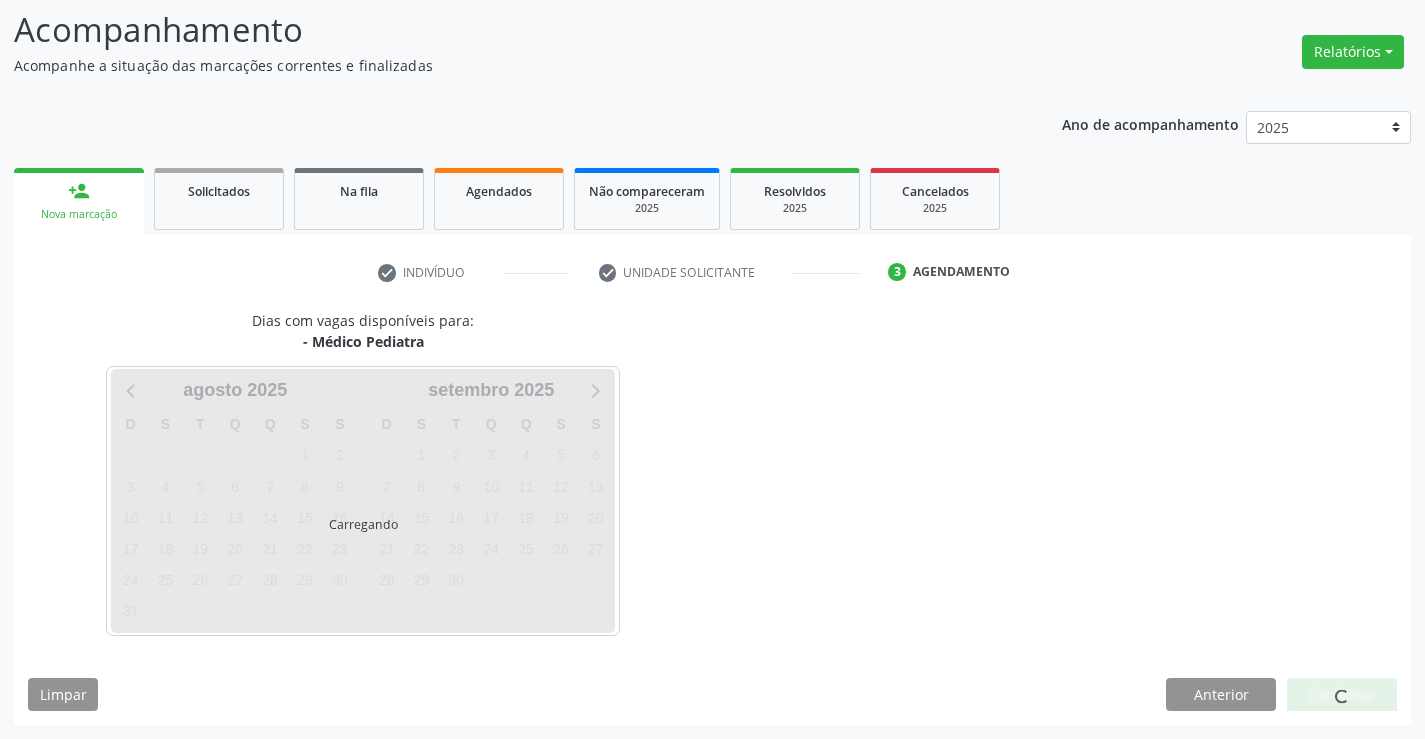 scroll, scrollTop: 131, scrollLeft: 0, axis: vertical 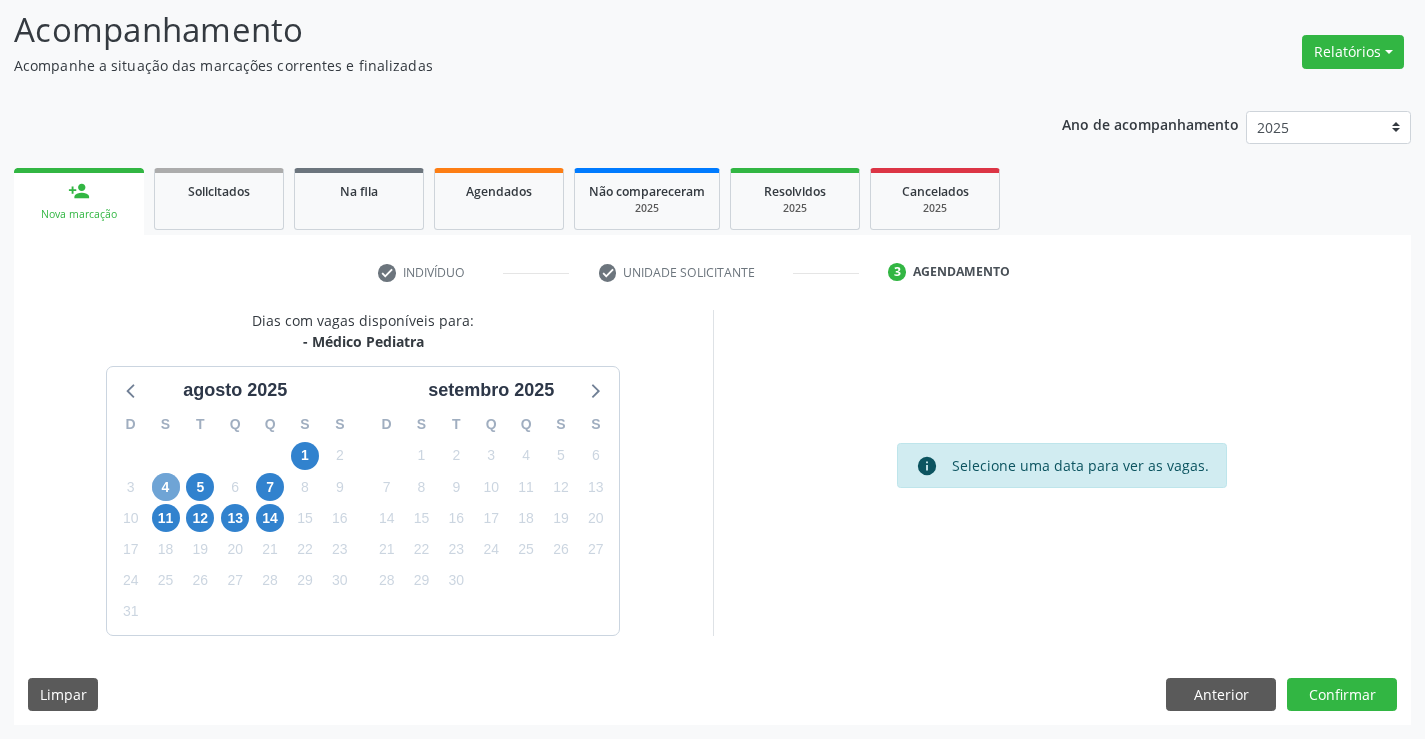 click on "4" at bounding box center [166, 487] 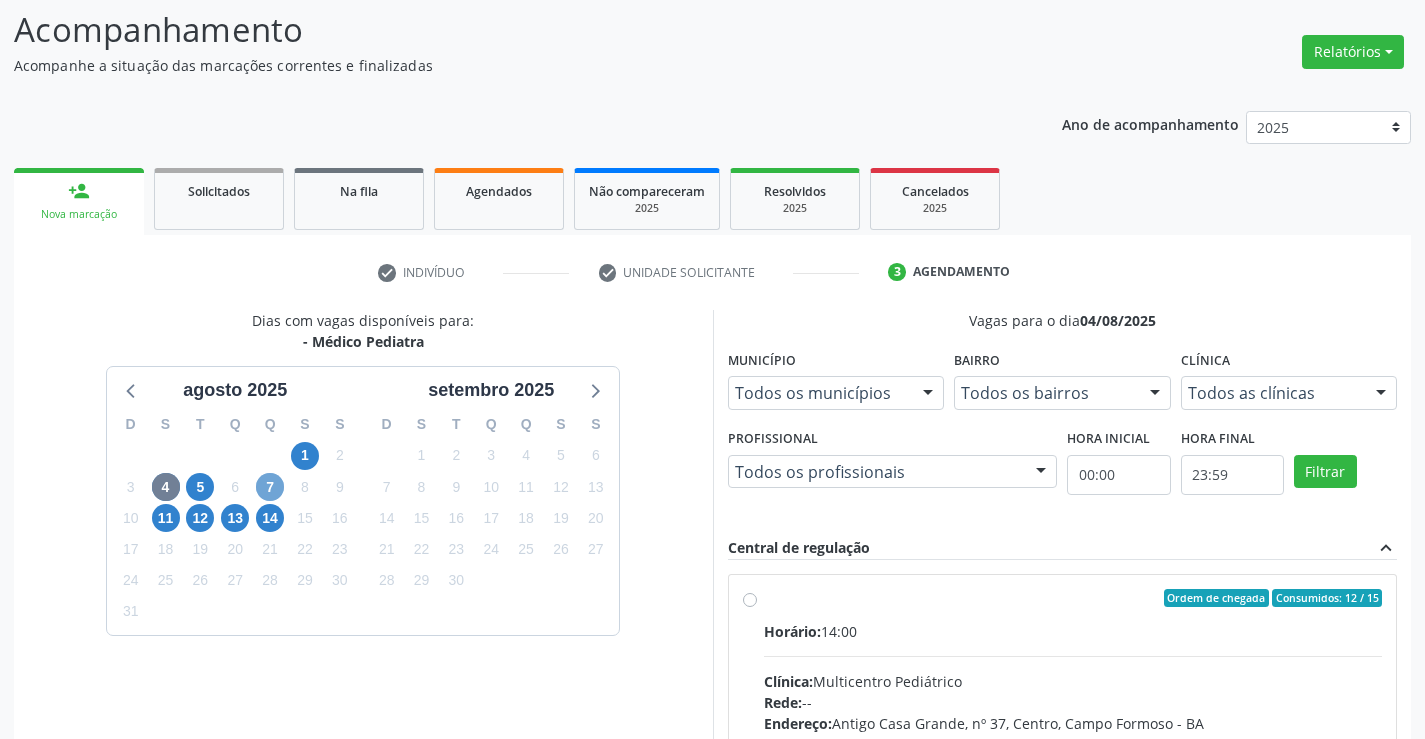 click on "7" at bounding box center [270, 487] 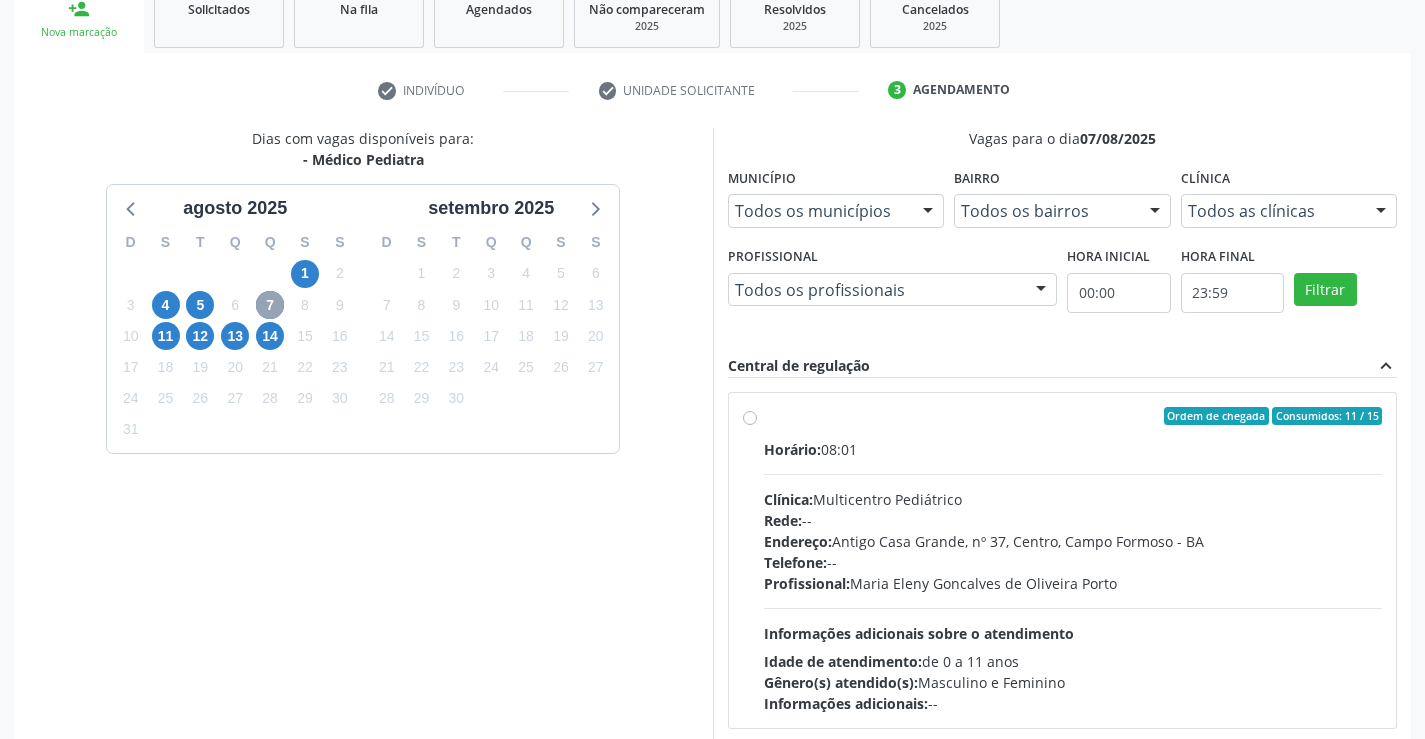 scroll, scrollTop: 420, scrollLeft: 0, axis: vertical 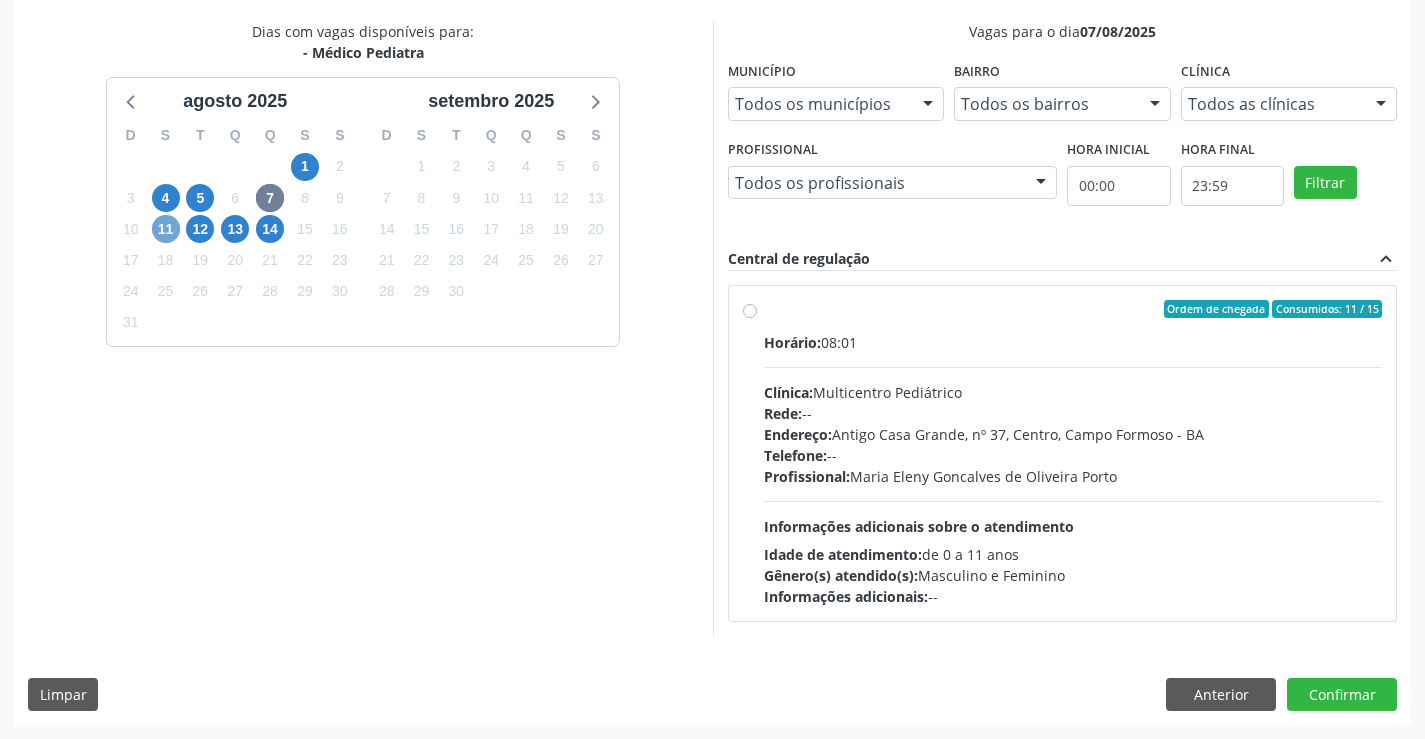 click on "11" at bounding box center (166, 229) 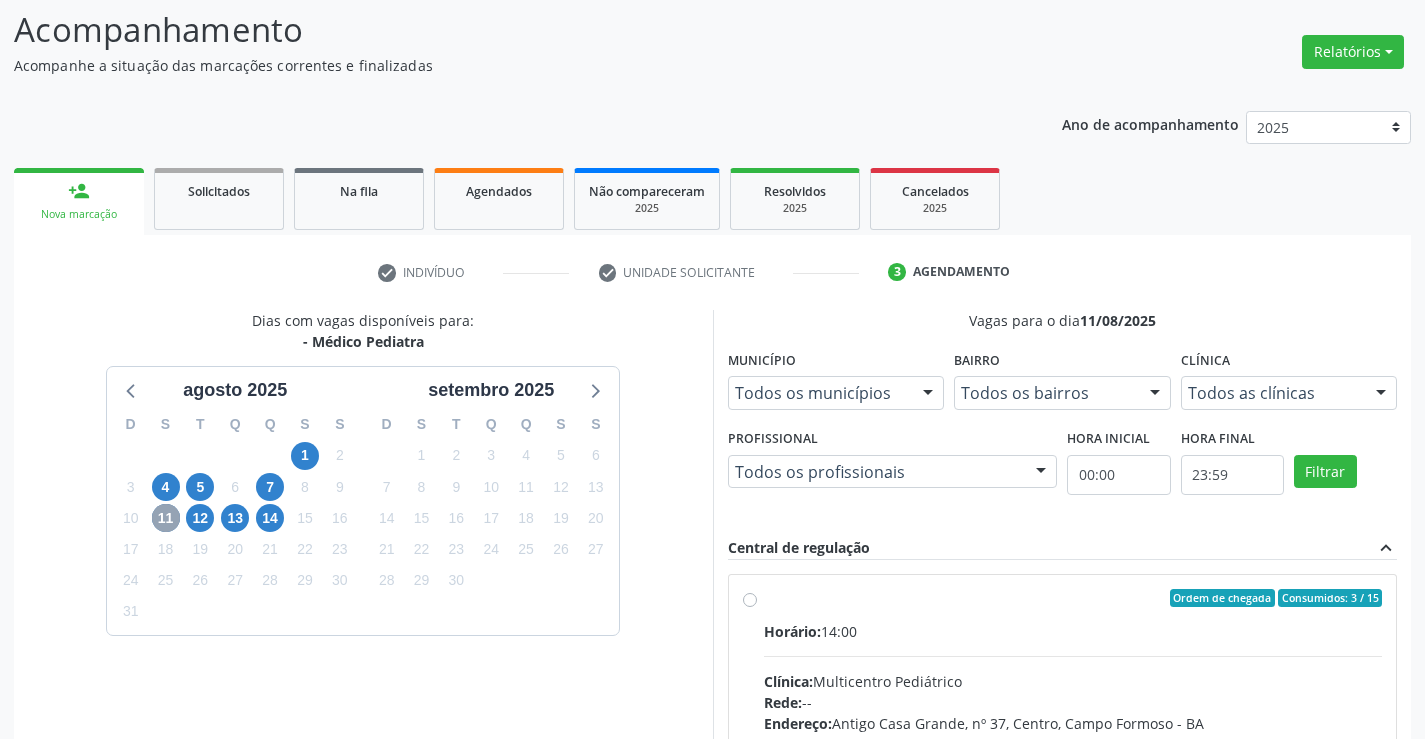 scroll, scrollTop: 420, scrollLeft: 0, axis: vertical 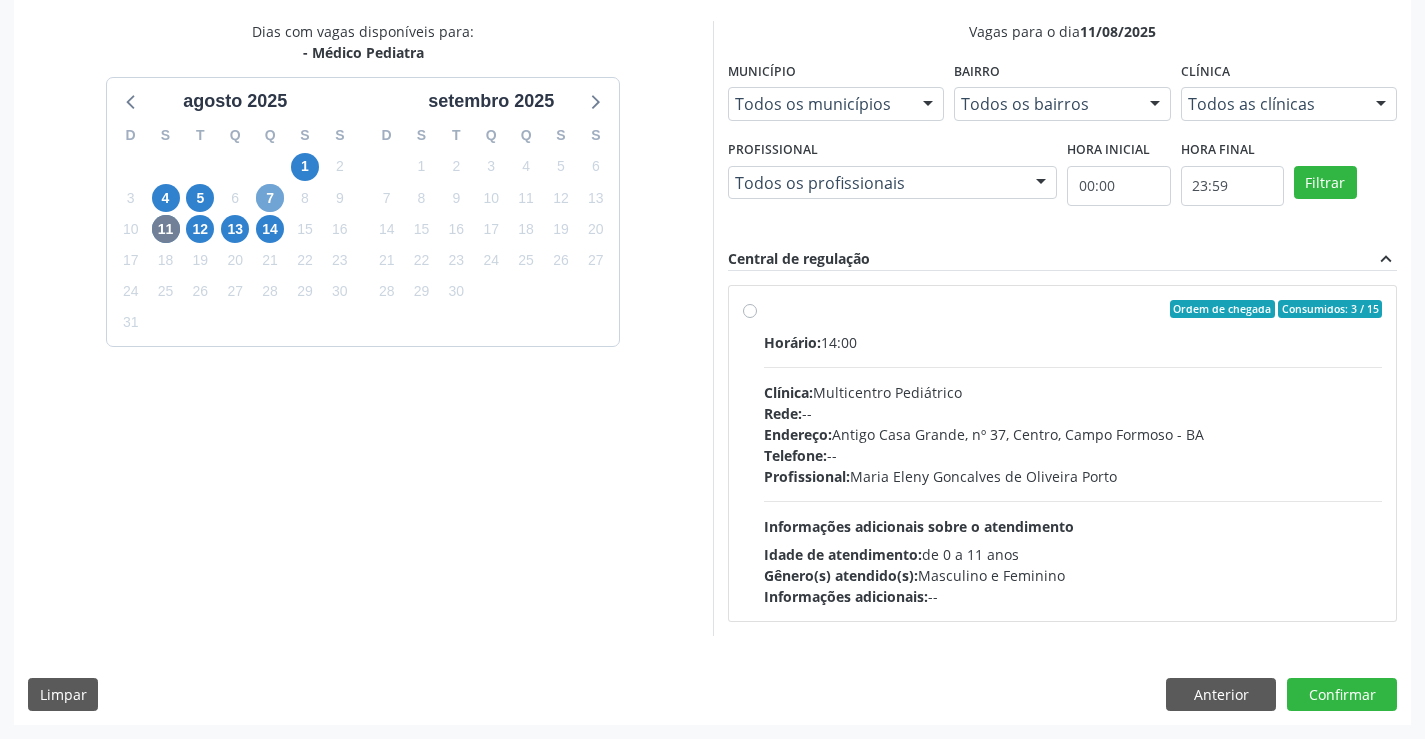 click on "7" at bounding box center [270, 198] 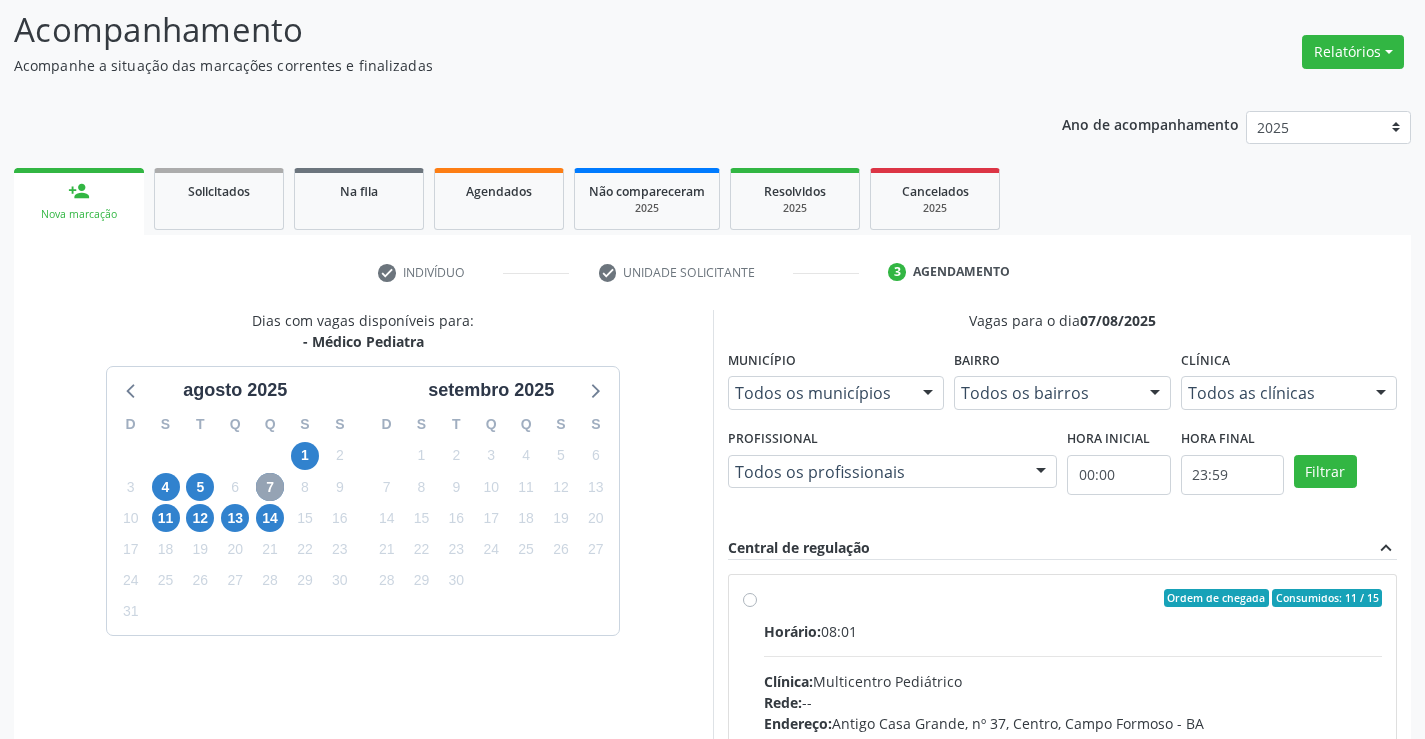 scroll, scrollTop: 420, scrollLeft: 0, axis: vertical 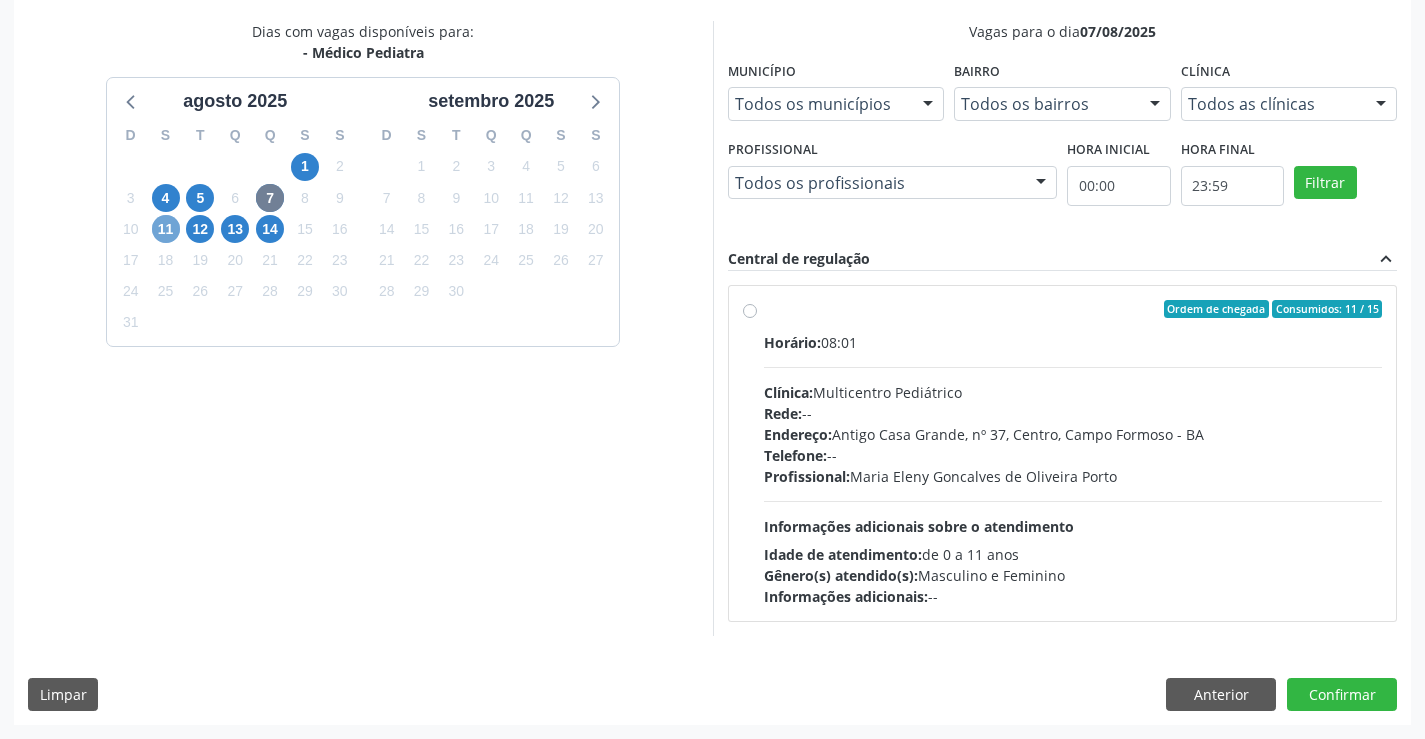 click on "11" at bounding box center [166, 229] 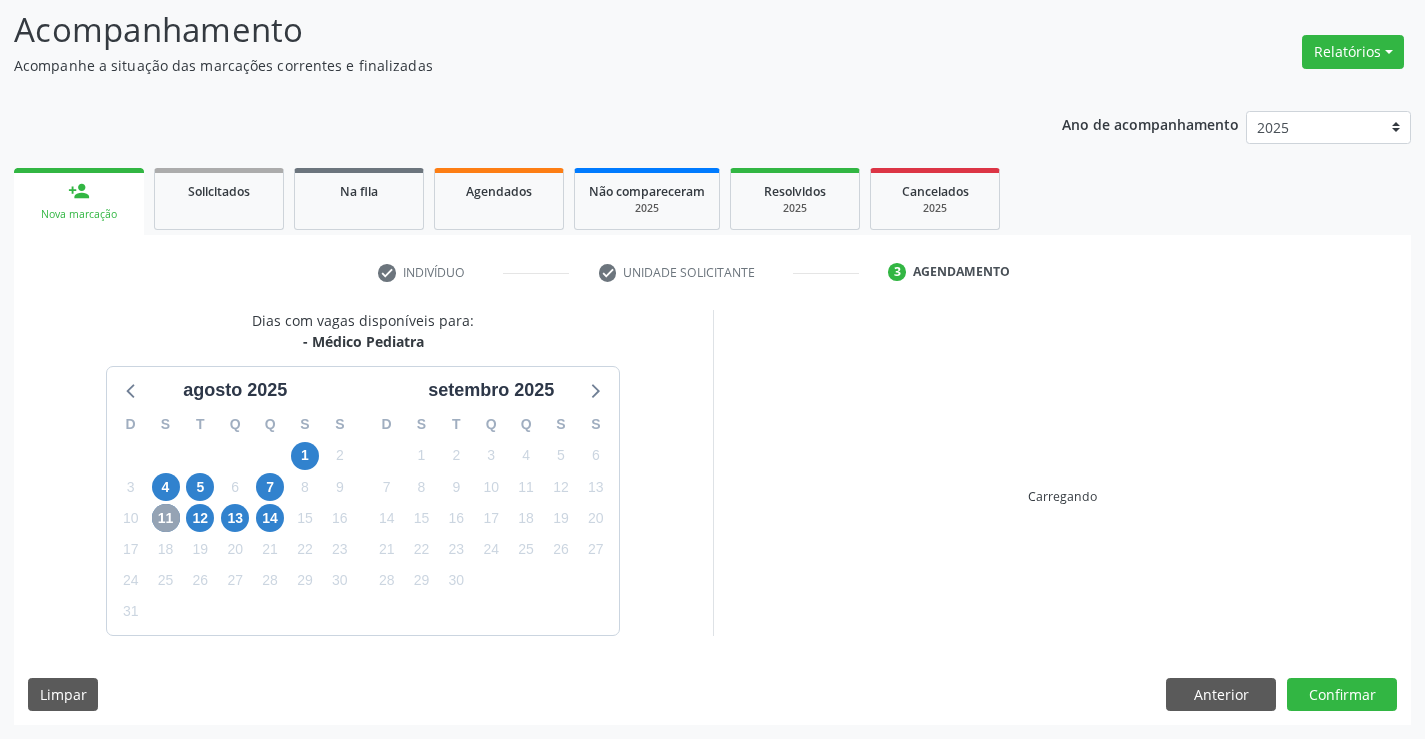 scroll, scrollTop: 420, scrollLeft: 0, axis: vertical 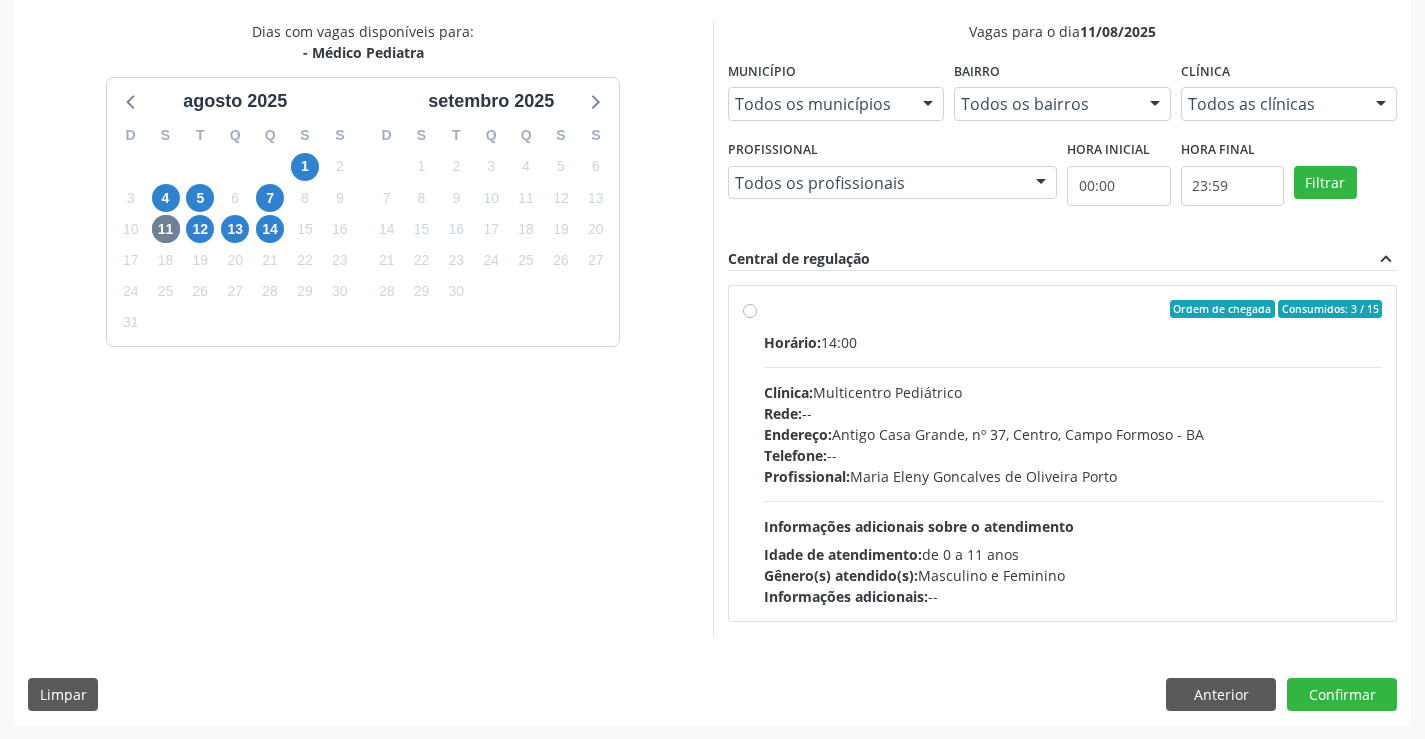 click on "Endereço:   Antigo Casa Grande, nº 37, Centro, Campo Formoso - BA" at bounding box center (1073, 434) 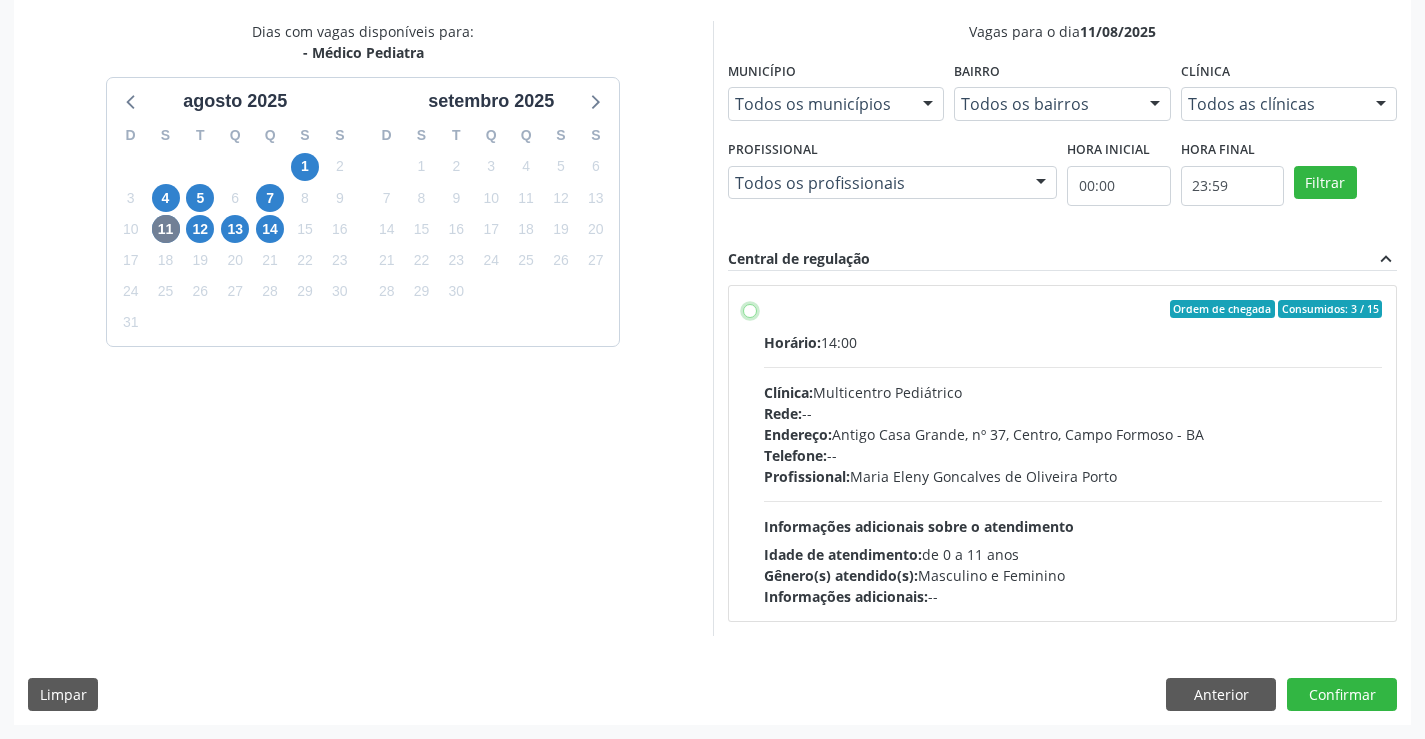click on "Ordem de chegada
Consumidos: 3 / 15
Horário:   14:00
Clínica:  Multicentro Pediátrico
Rede:
--
Endereço:   Antigo Casa Grande, nº 37, Centro, Campo Formoso - BA
Telefone:   --
Profissional:
Maria Eleny Goncalves de Oliveira Porto
Informações adicionais sobre o atendimento
Idade de atendimento:
de 0 a 11 anos
Gênero(s) atendido(s):
Masculino e Feminino
Informações adicionais:
--" at bounding box center (750, 309) 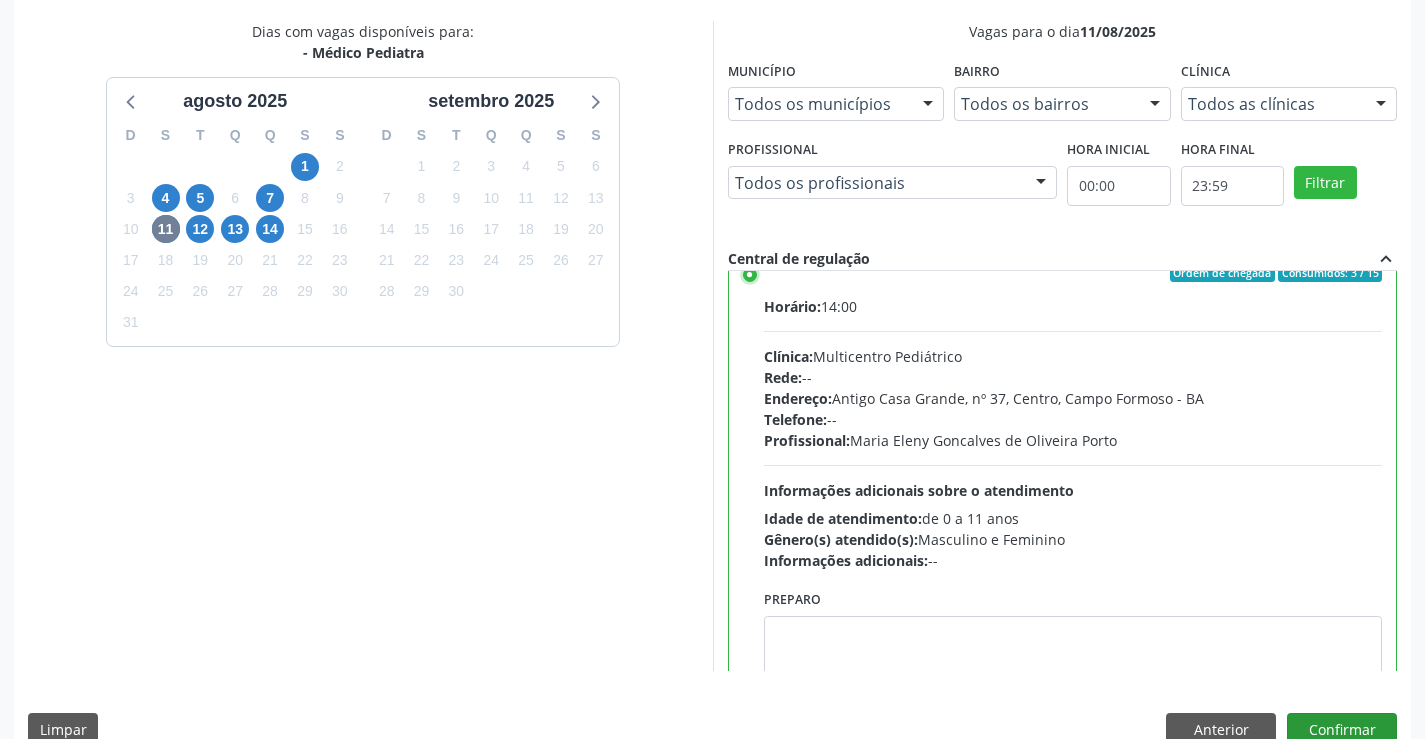 scroll, scrollTop: 99, scrollLeft: 0, axis: vertical 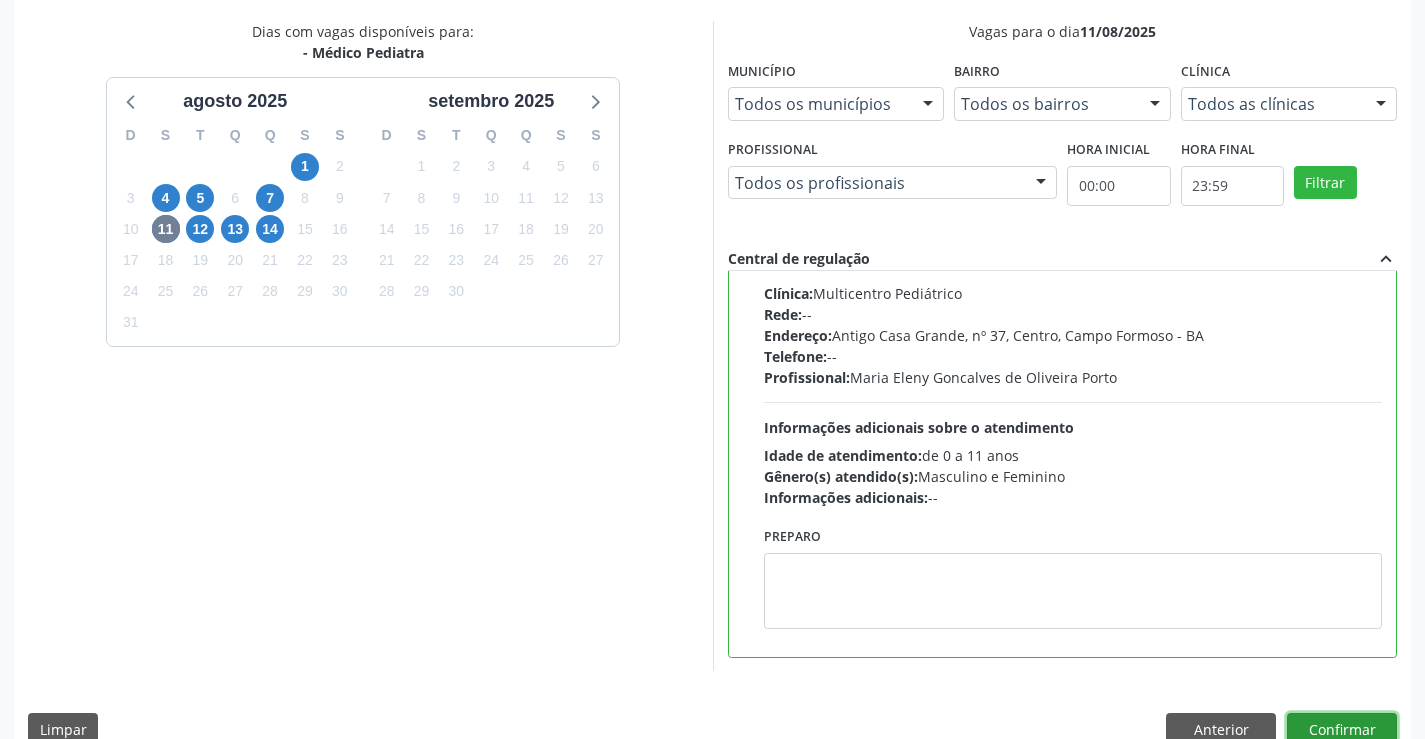 click on "Confirmar" at bounding box center (1342, 730) 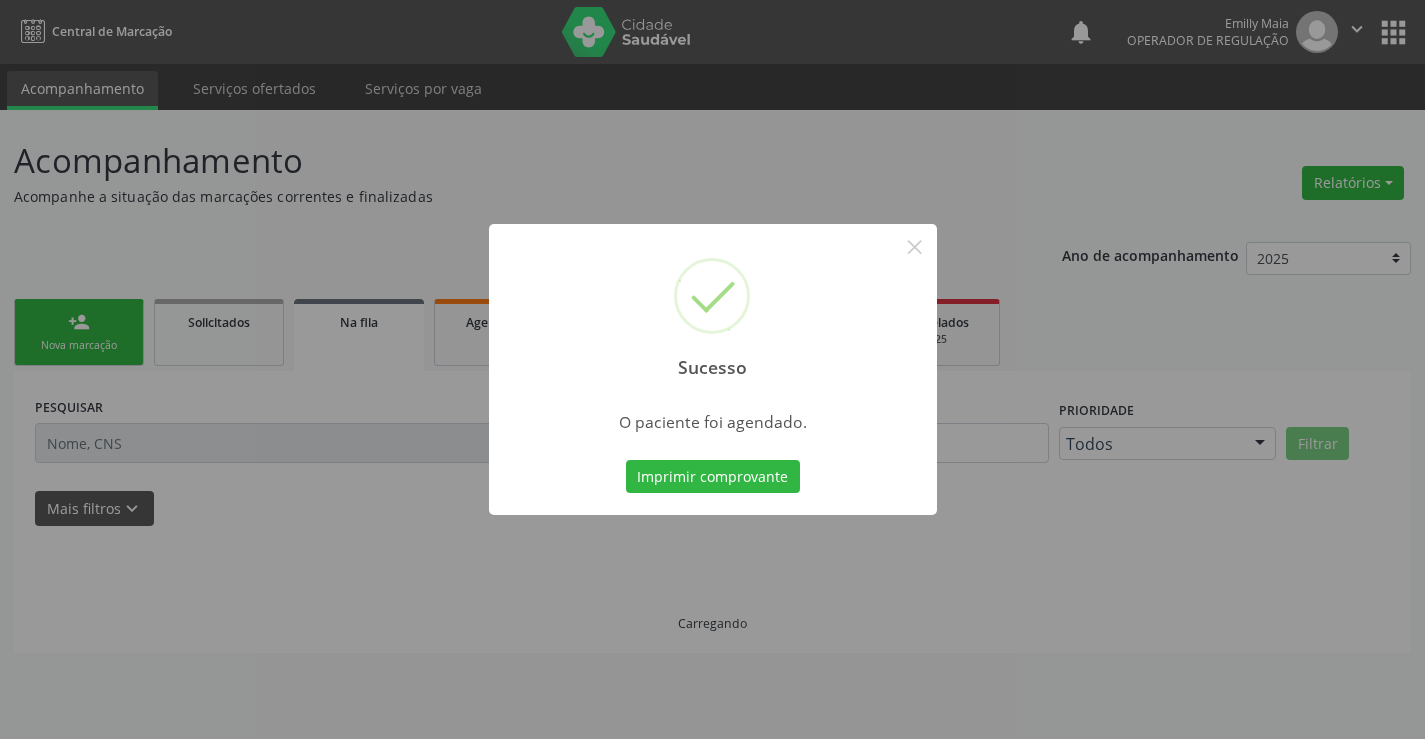 scroll, scrollTop: 0, scrollLeft: 0, axis: both 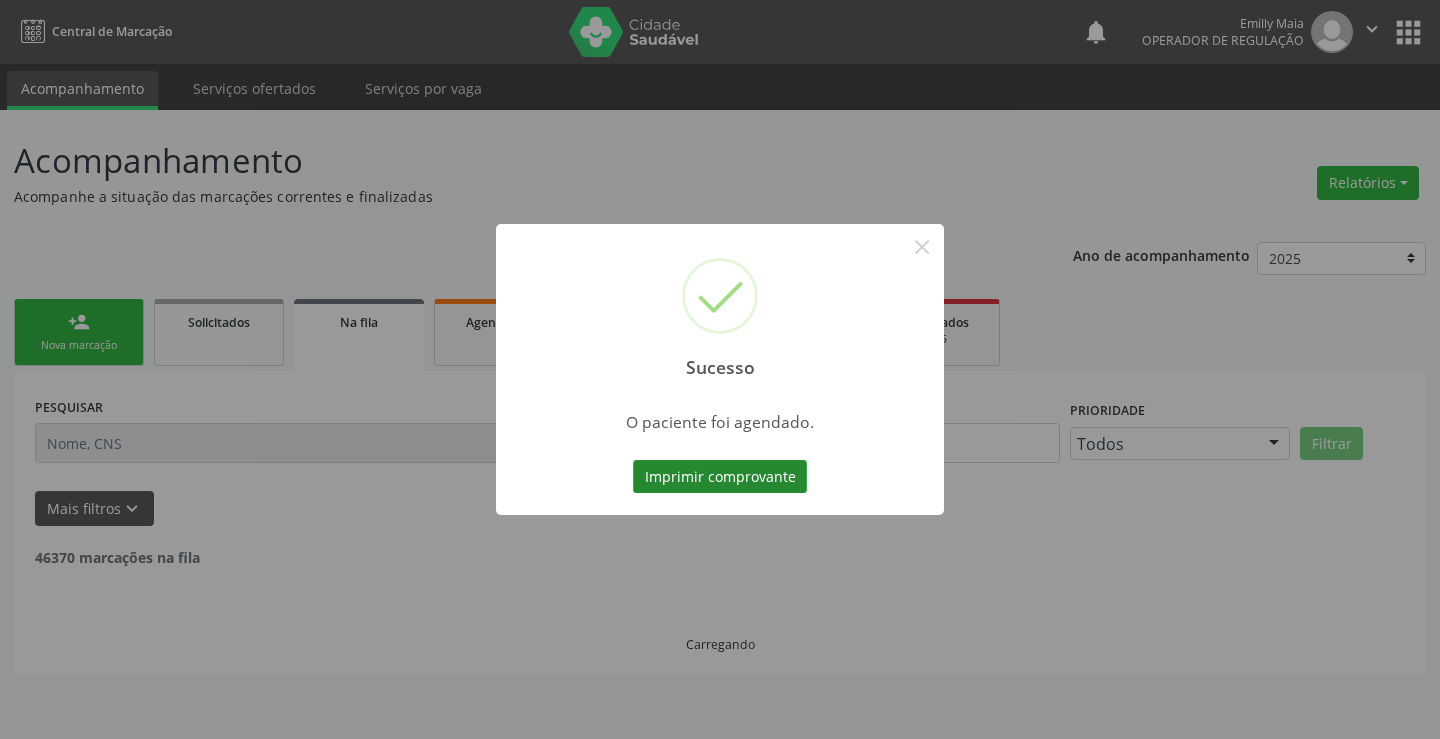 click on "Imprimir comprovante" at bounding box center (720, 477) 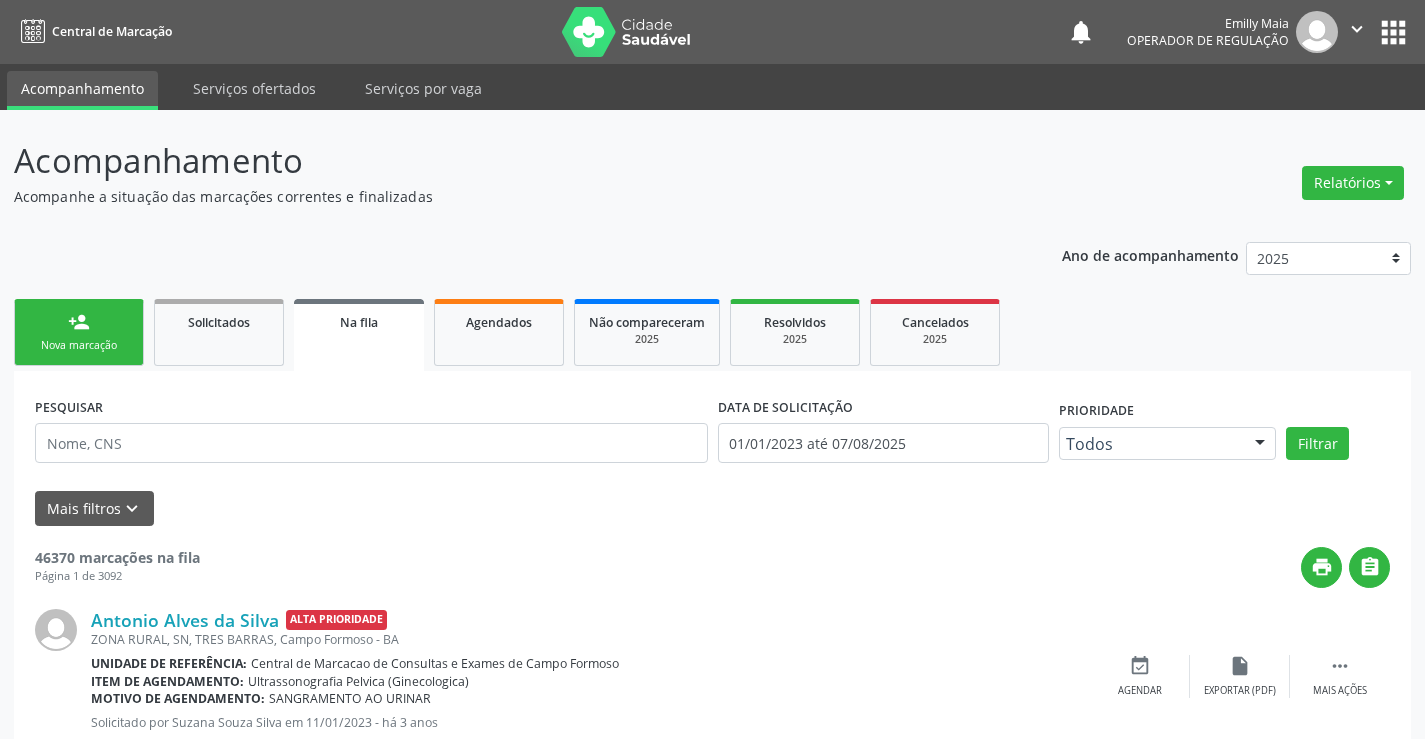 click on "Nova marcação" at bounding box center (79, 345) 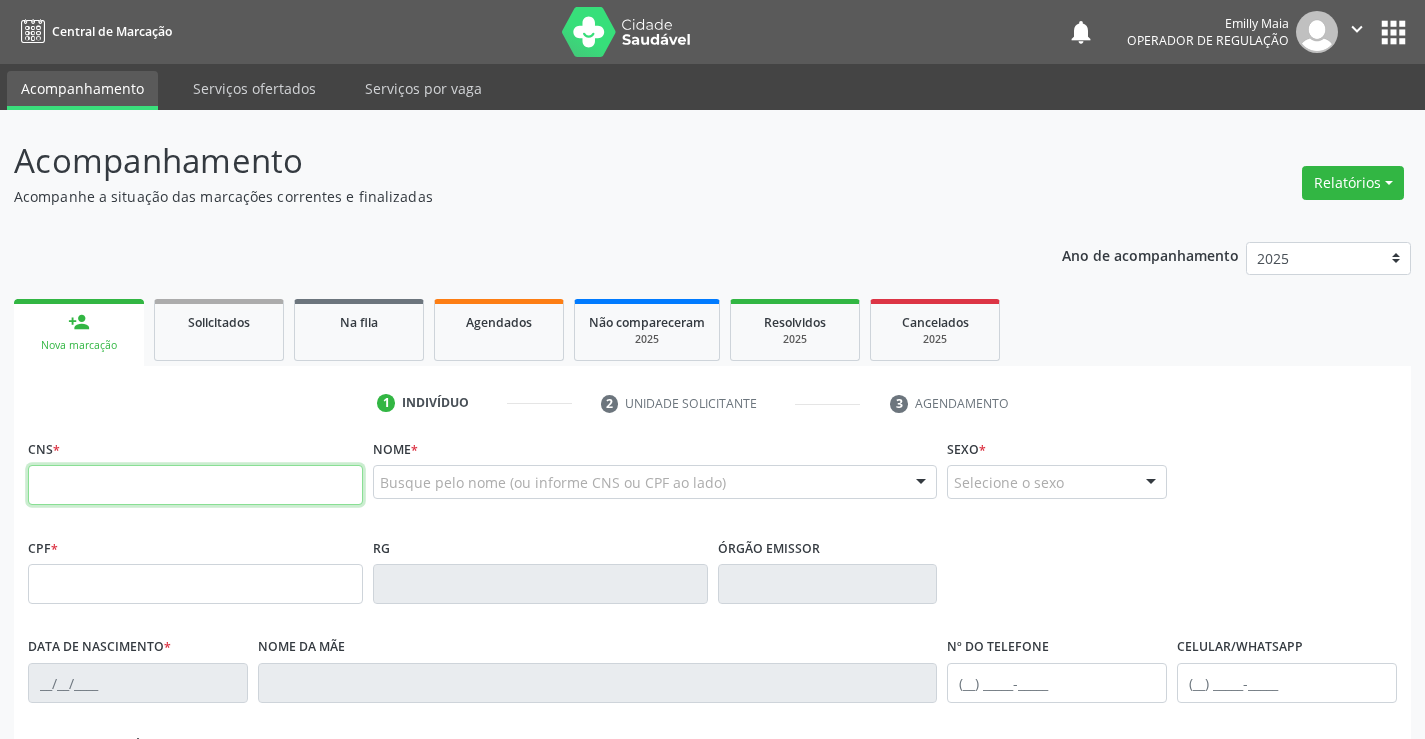 click at bounding box center (195, 485) 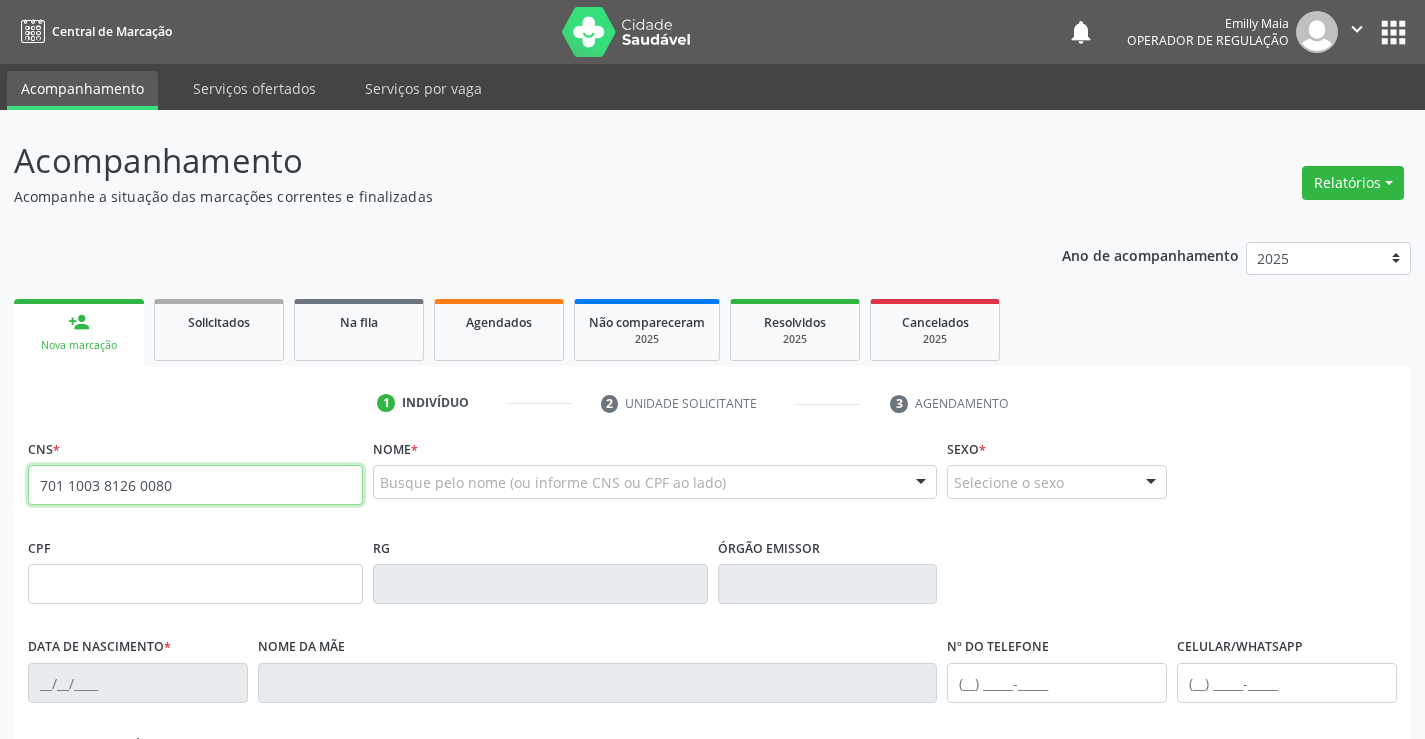type on "701 1003 8126 0080" 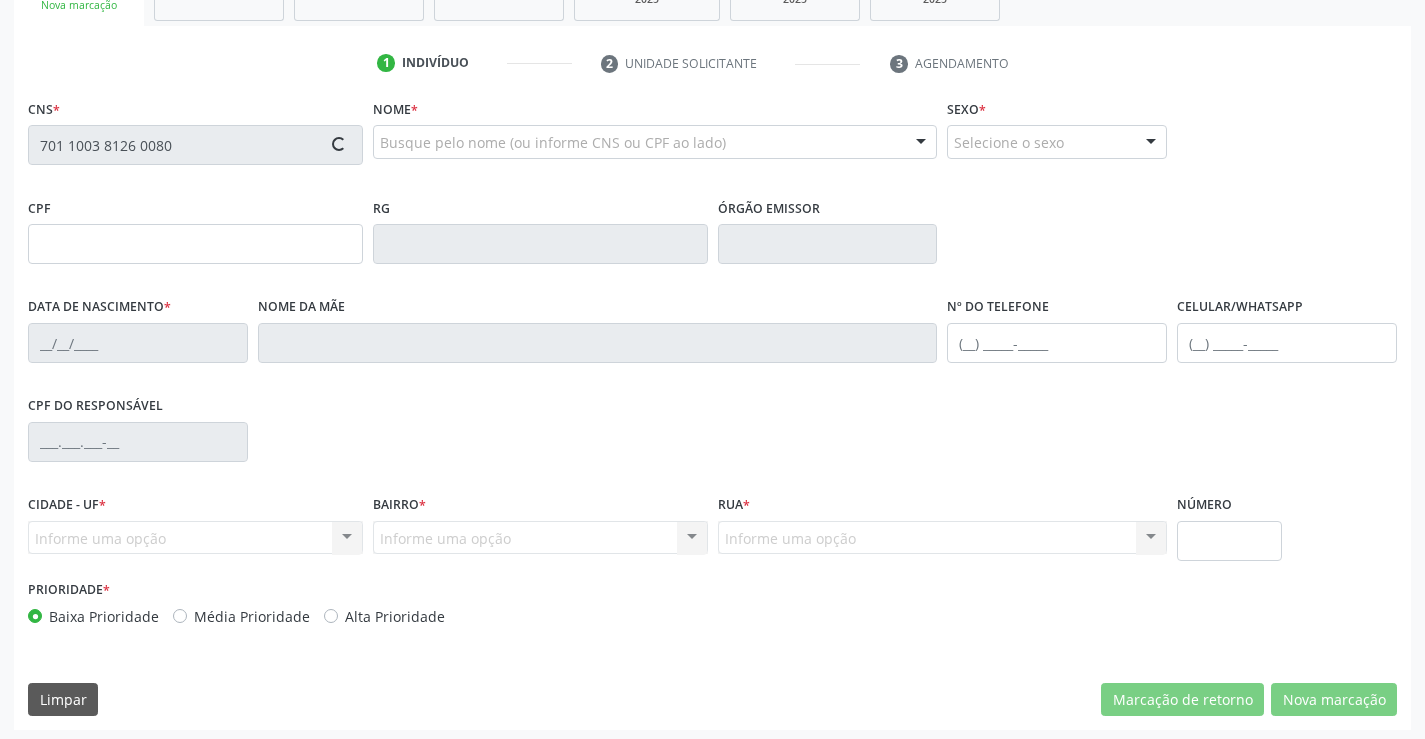 scroll, scrollTop: 345, scrollLeft: 0, axis: vertical 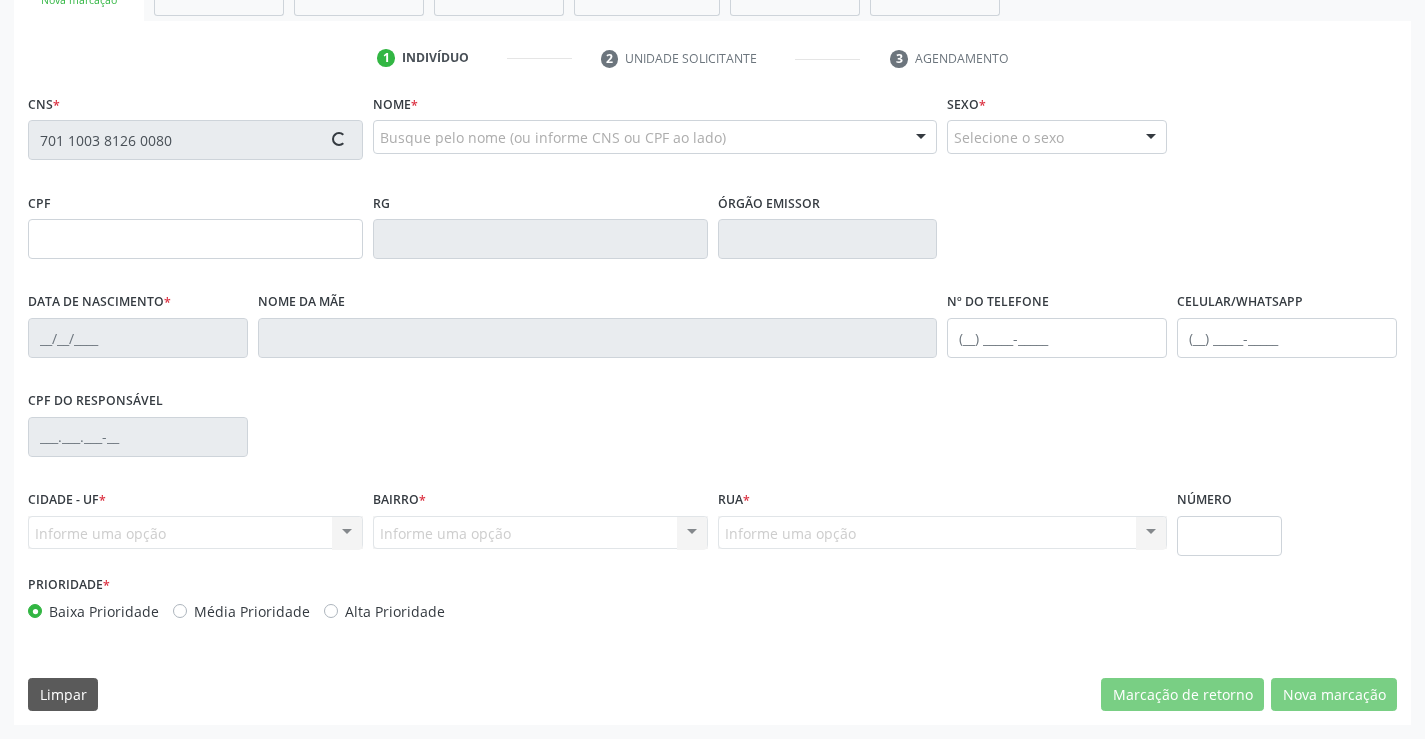 type on "61260" 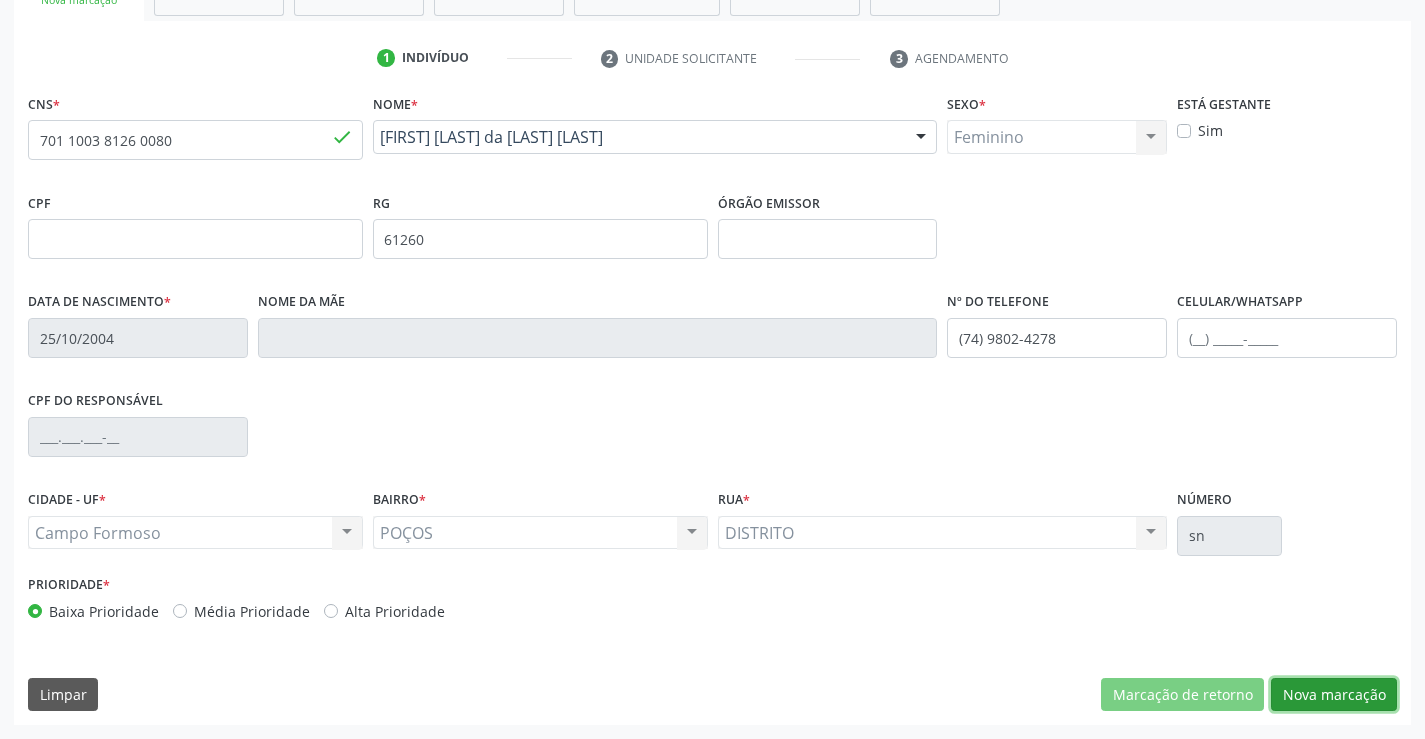 click on "Nova marcação" at bounding box center (1334, 695) 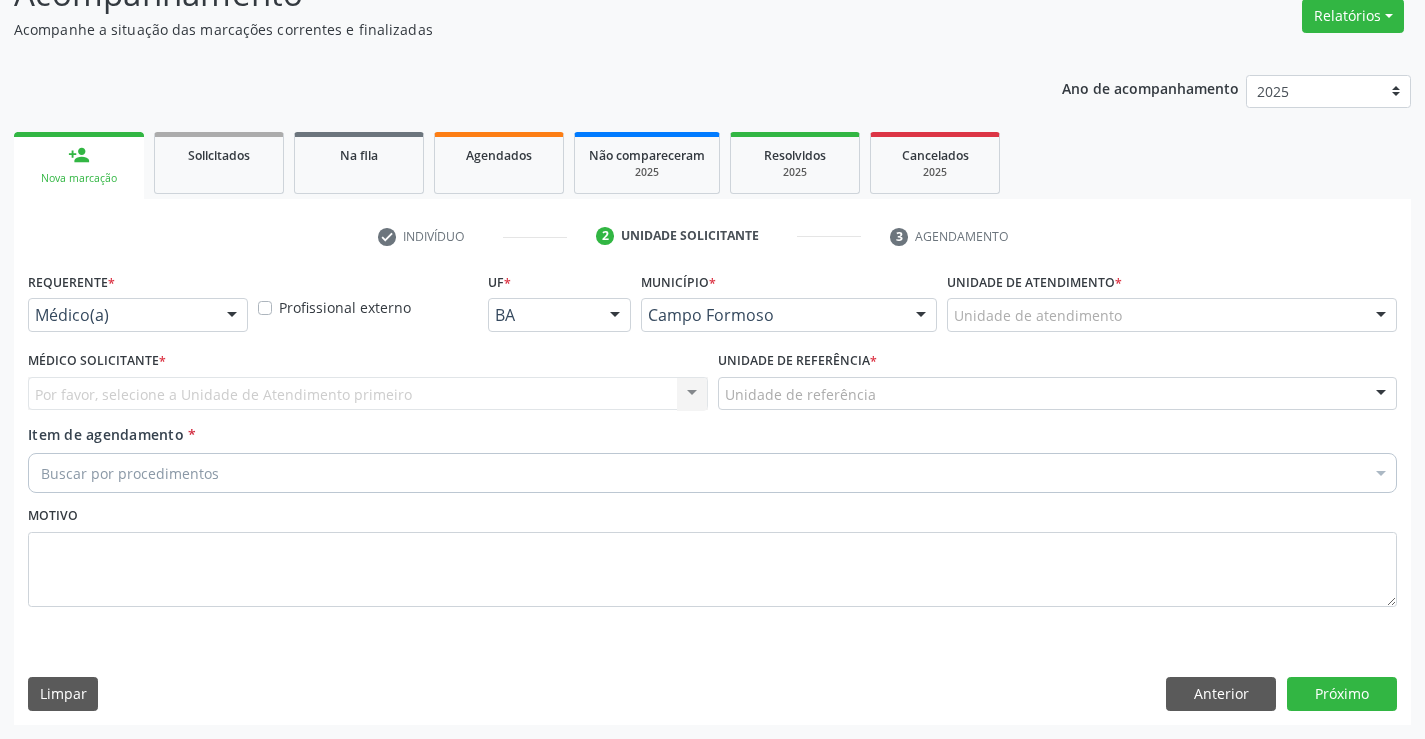 scroll, scrollTop: 167, scrollLeft: 0, axis: vertical 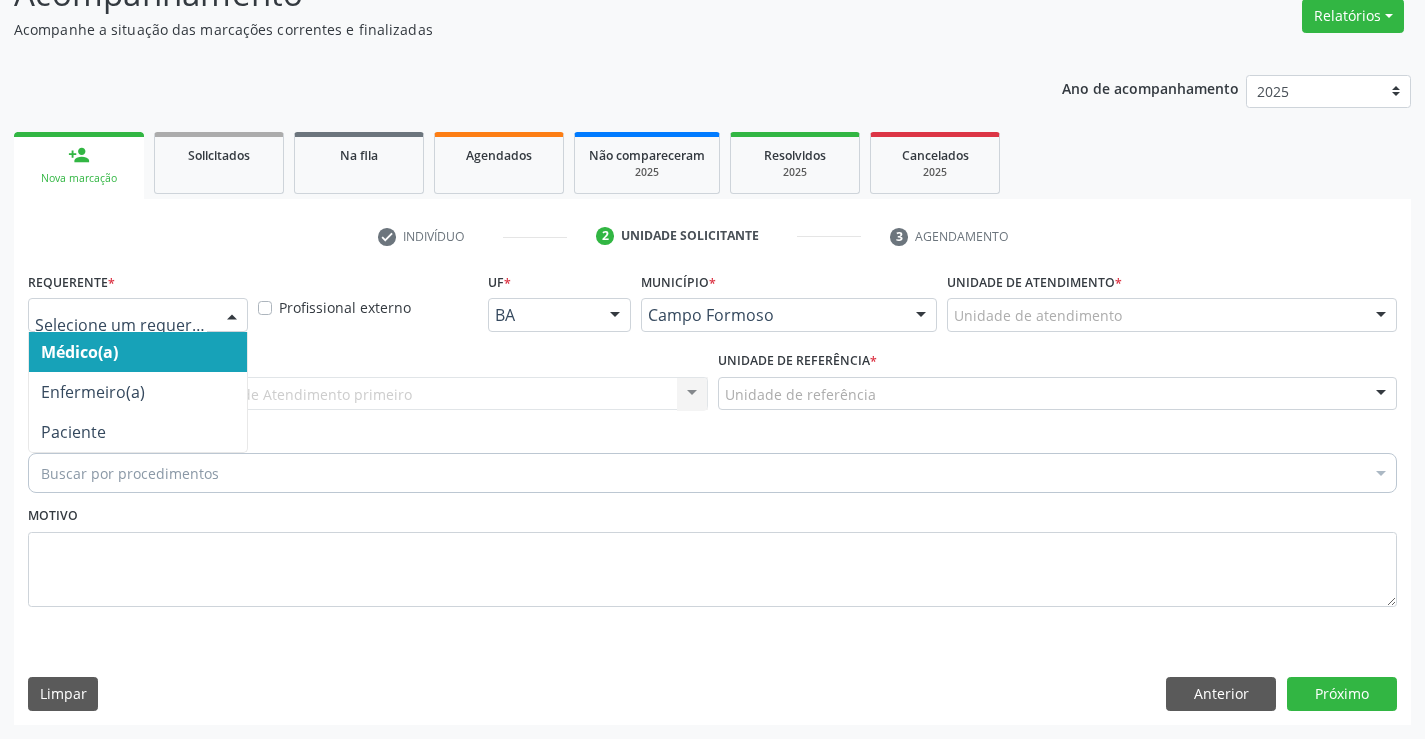 click at bounding box center (138, 315) 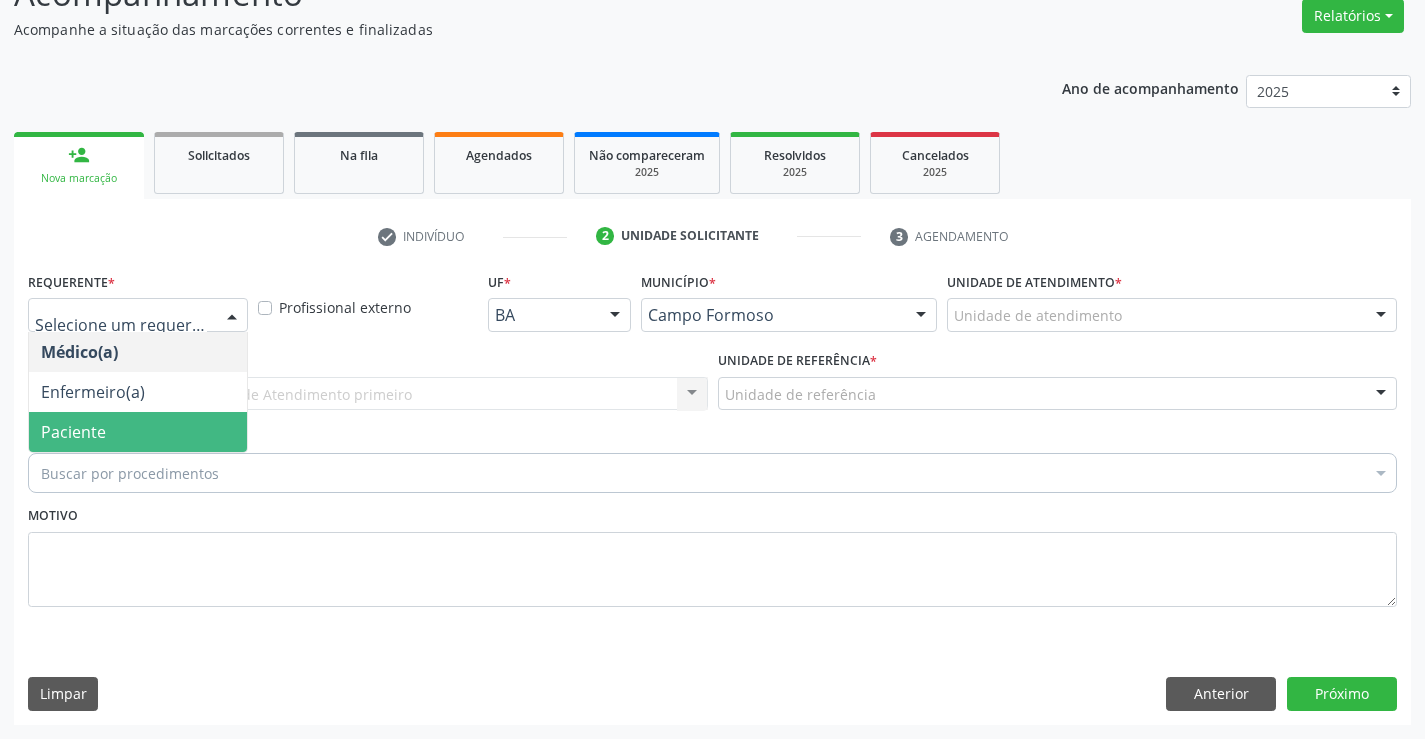 click on "Paciente" at bounding box center [138, 432] 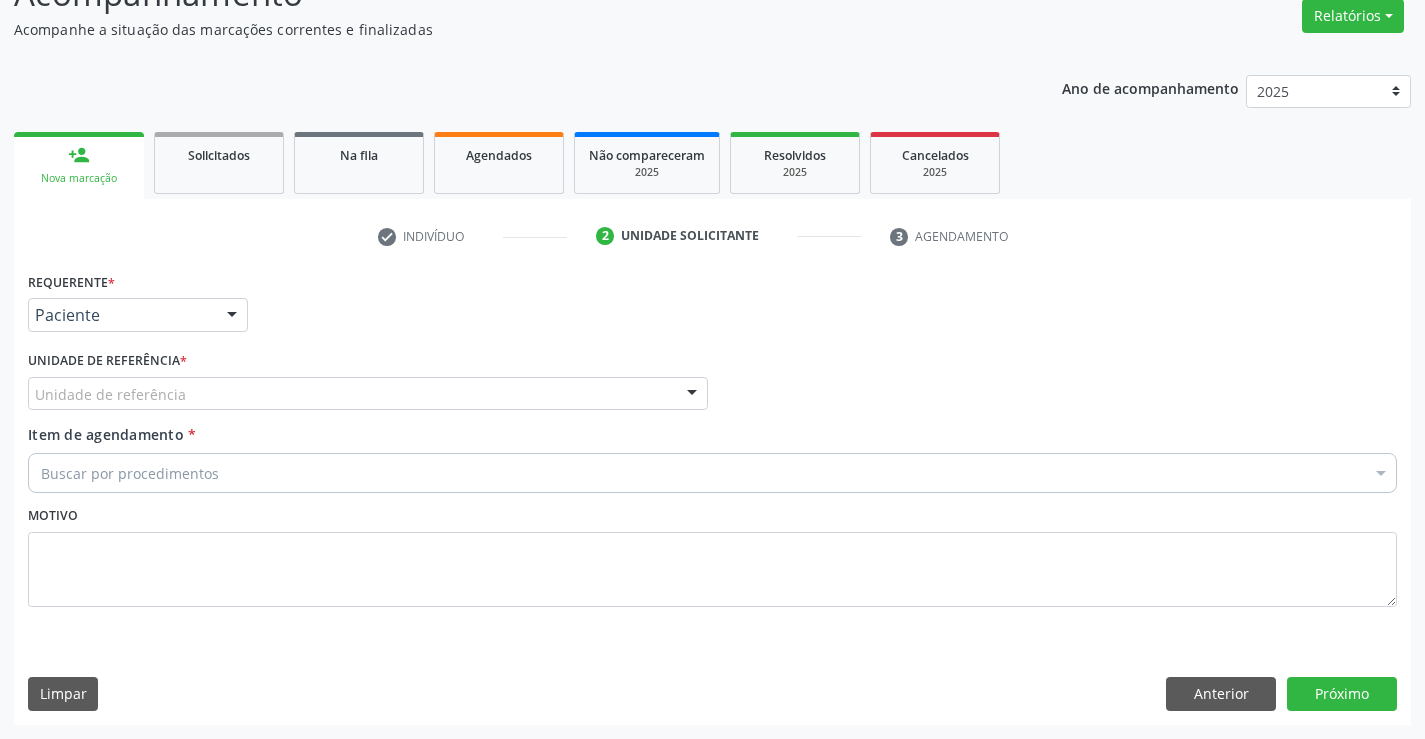 click on "Unidade de referência
*
Unidade de referência
Unidade Basica de Saude da Familia Dr Paulo Sudre   Centro de Enfrentamento Para Covid 19 de Campo Formoso   Central de Marcacao de Consultas e Exames de Campo Formoso   Vigilancia em Saude de Campo Formoso   PSF Lage dos Negros III   P S da Familia do Povoado de Caraibas   Unidade Basica de Saude da Familia Maninho Ferreira   P S de Curral da Ponta Psf Oseas Manoel da Silva   Farmacia Basica   Unidade Basica de Saude da Familia de Brejao da Caatinga   P S da Familia do Povoado de Pocos   P S da Familia do Povoado de Tiquara   P S da Familia do Povoado de Sao Tome   P S de Lages dos Negros   P S da Familia do Povoado de Tuiutiba   P S de Curral Velho   Centro de Saude Mutirao   Caps Centro de Atencao Psicossocial   Unidade Odontologica Movel   Unidade Basica de Saude da Familia Limoeiro   Unidade Basica de Saude da Familia Izabel Godinho de Freitas   Unidade Basica de Saude da Familia de Olho Dagua das Pombas" at bounding box center (368, 385) 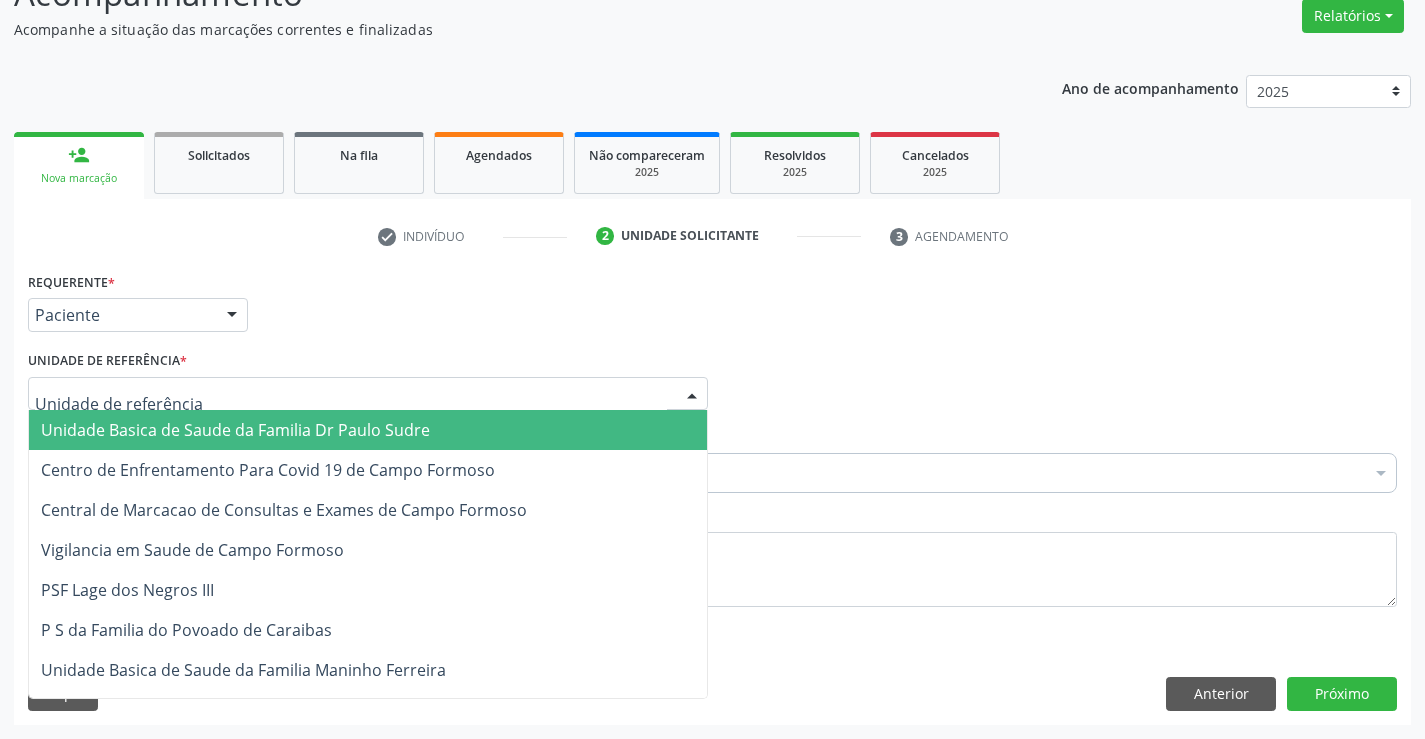 click at bounding box center (368, 394) 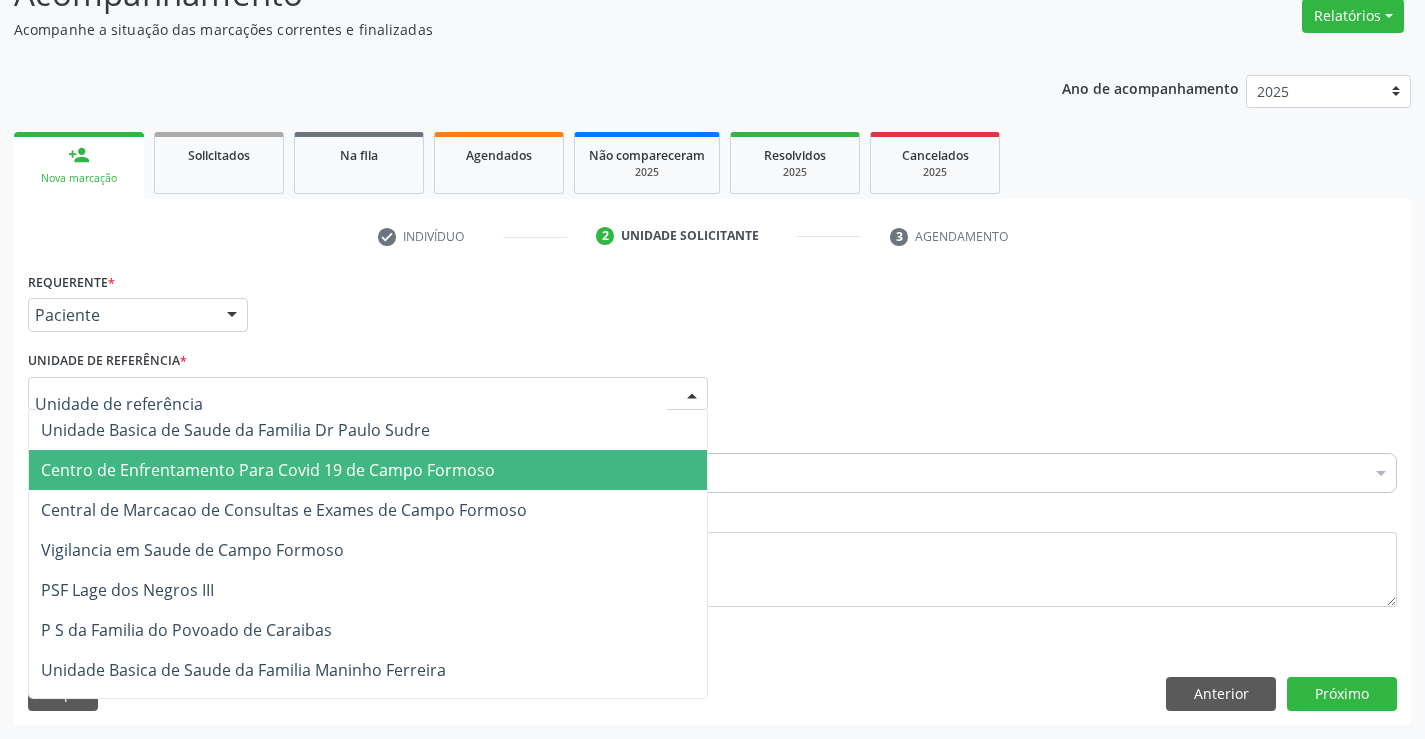 click on "Central de Marcacao de Consultas e Exames de Campo Formoso" at bounding box center (284, 510) 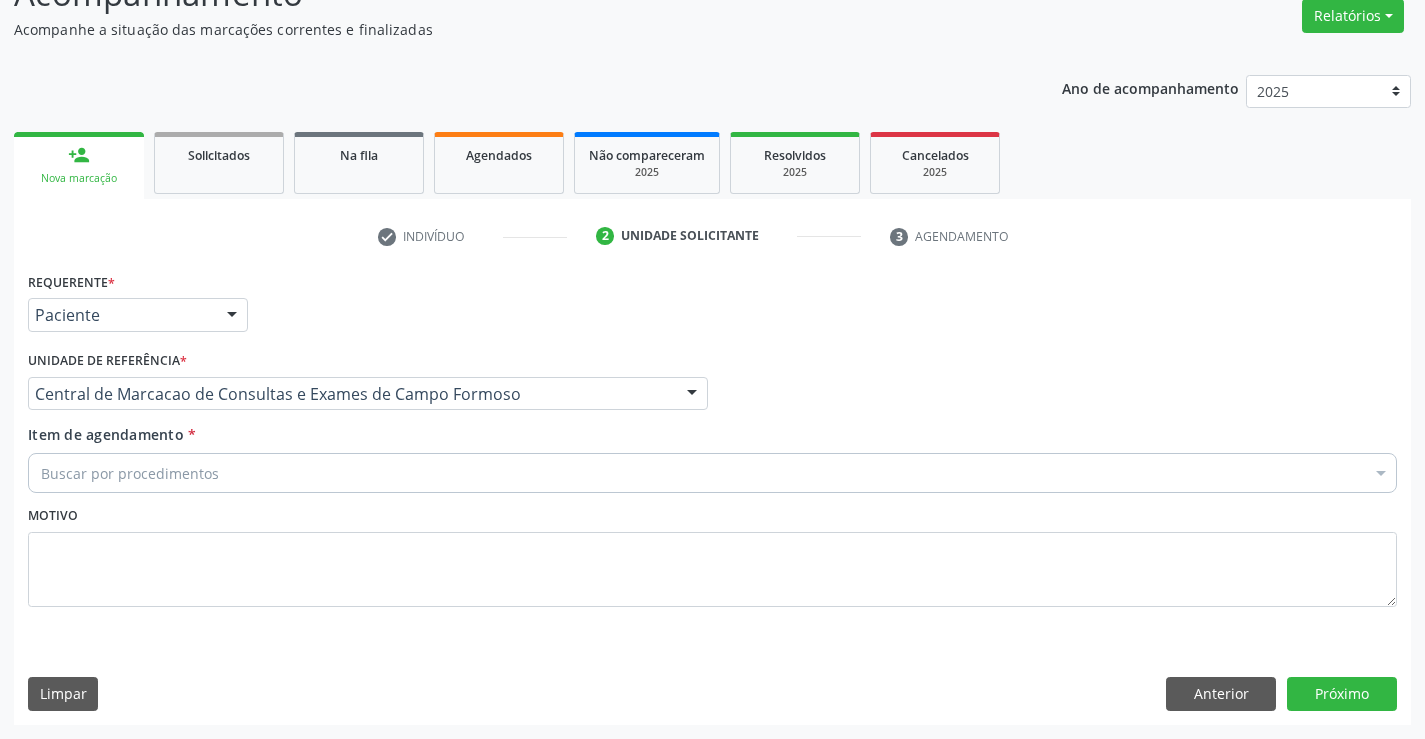 click on "Buscar por procedimentos" at bounding box center [712, 473] 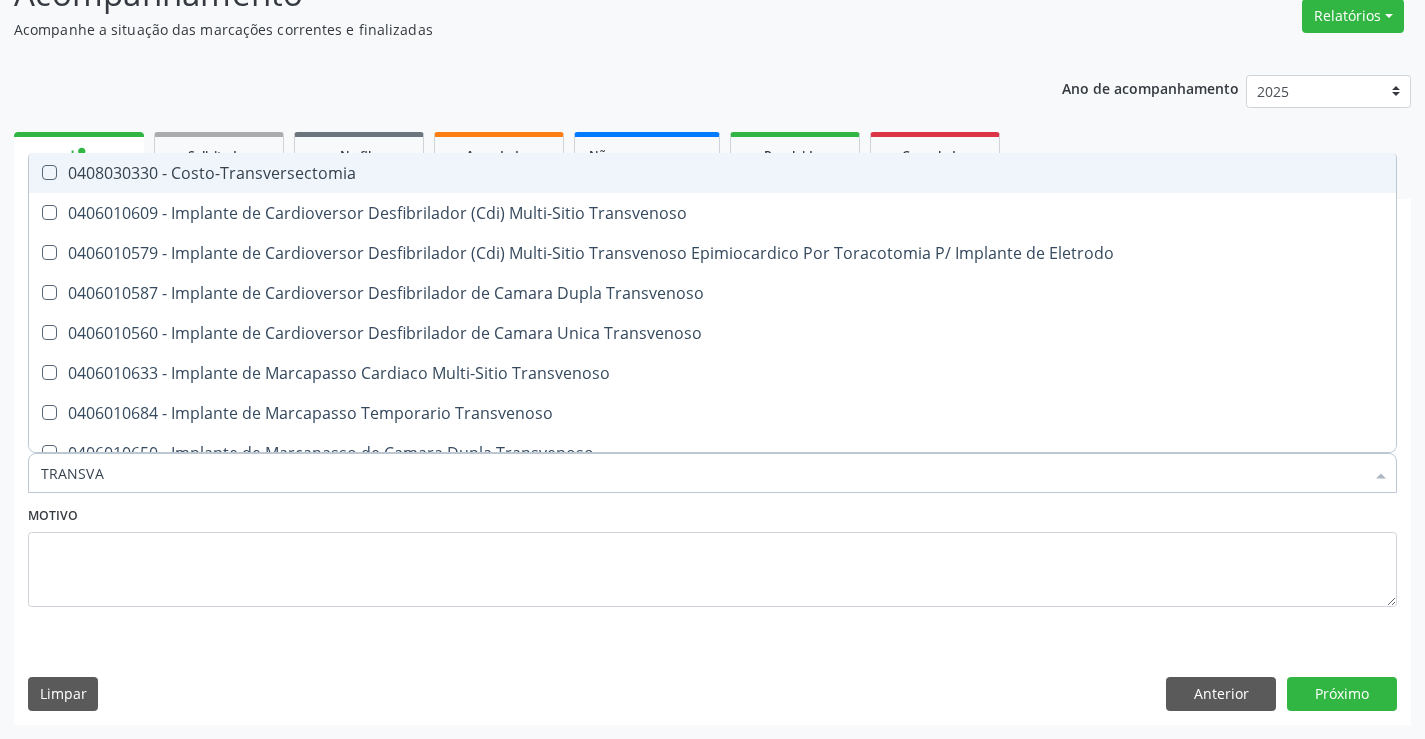 type on "TRANSVAG" 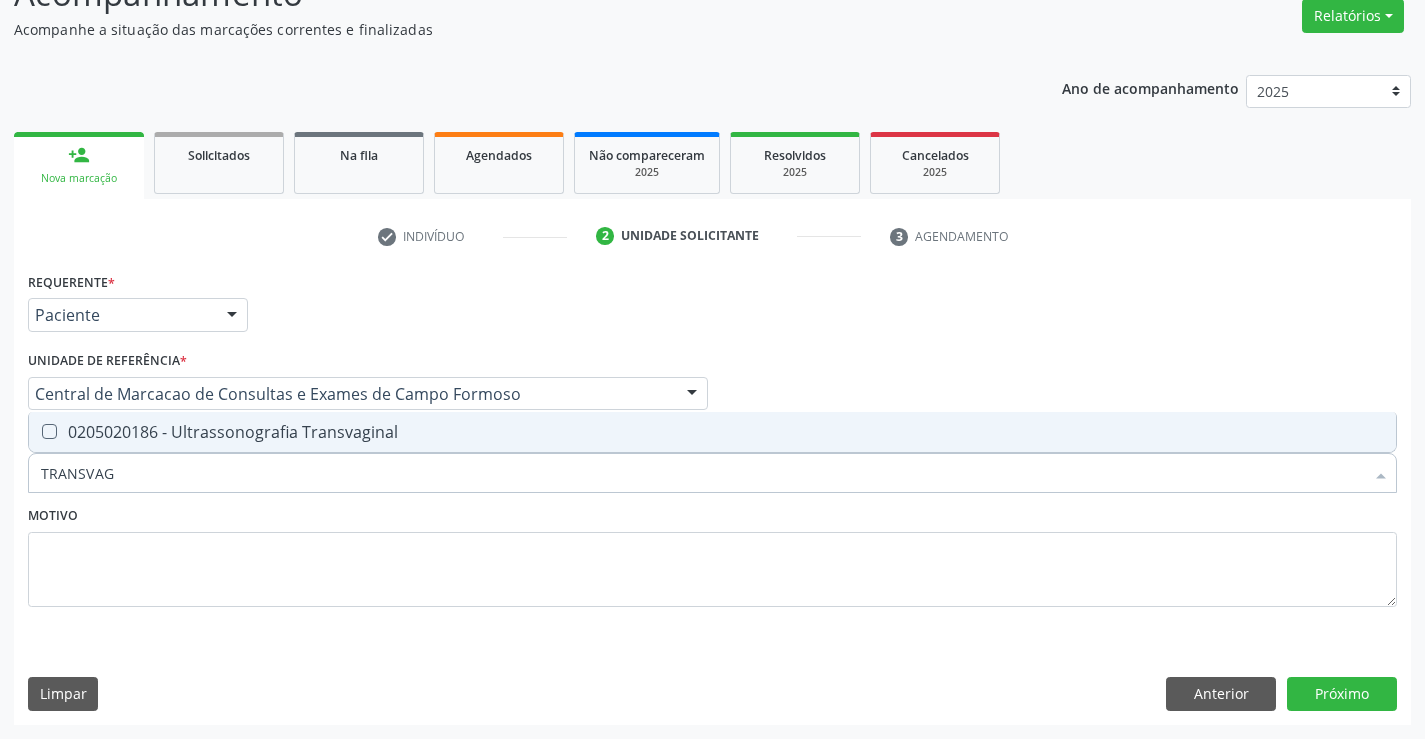 click on "0205020186 - Ultrassonografia Transvaginal" at bounding box center (712, 432) 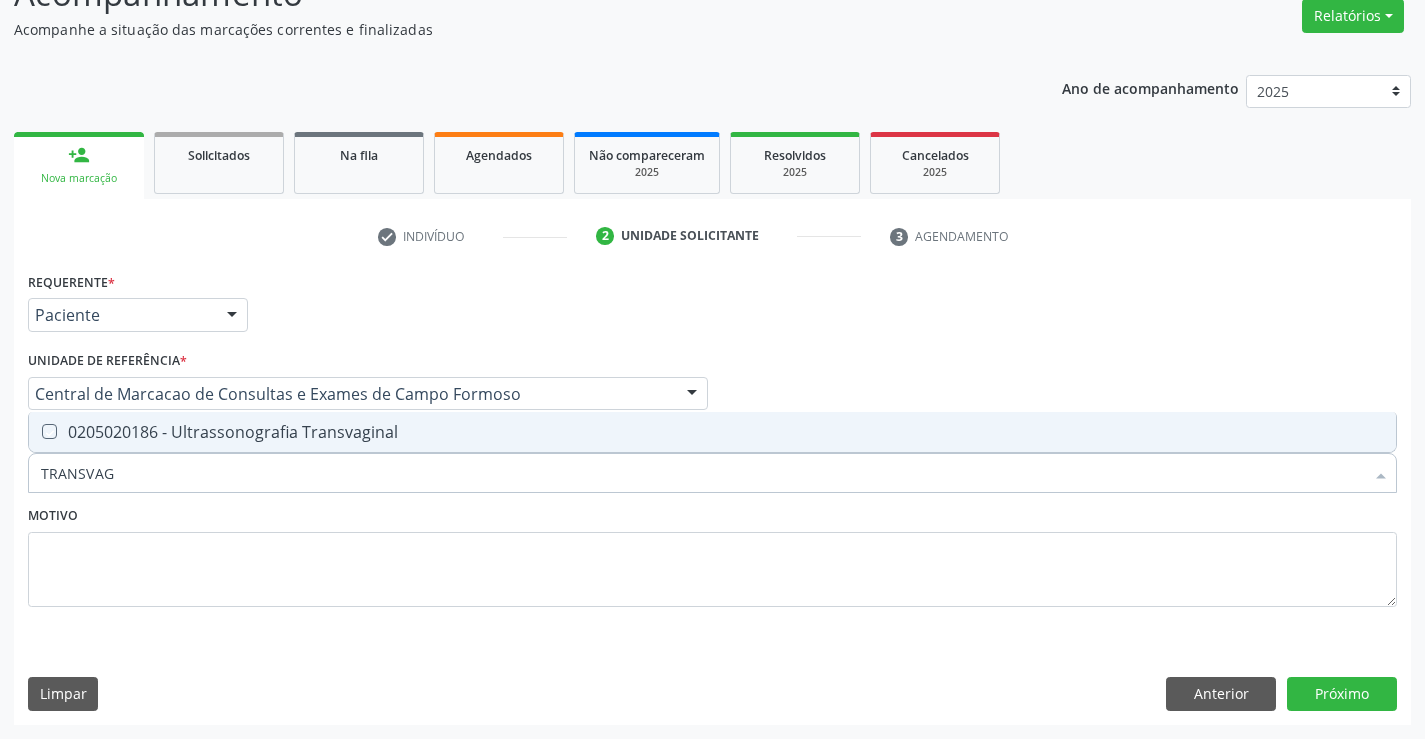 checkbox on "true" 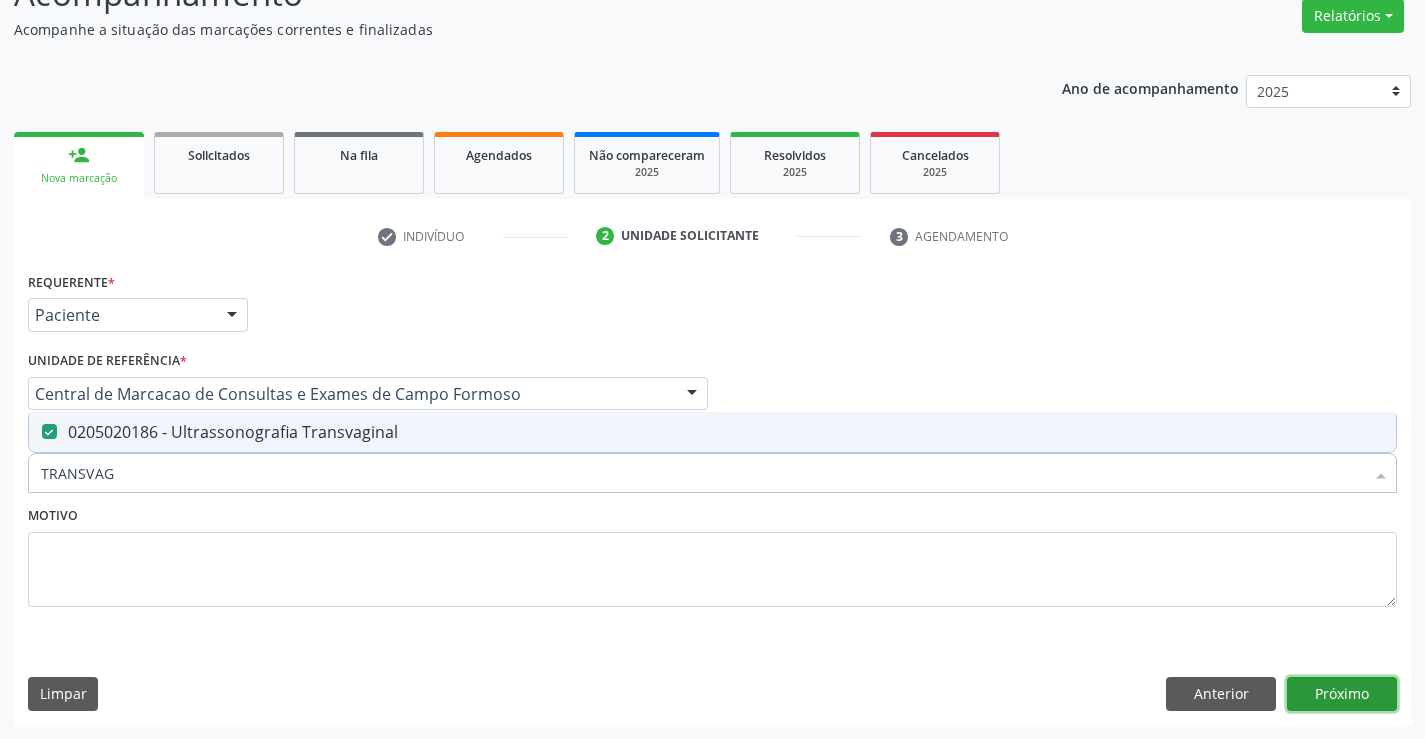 click on "Próximo" at bounding box center [1342, 694] 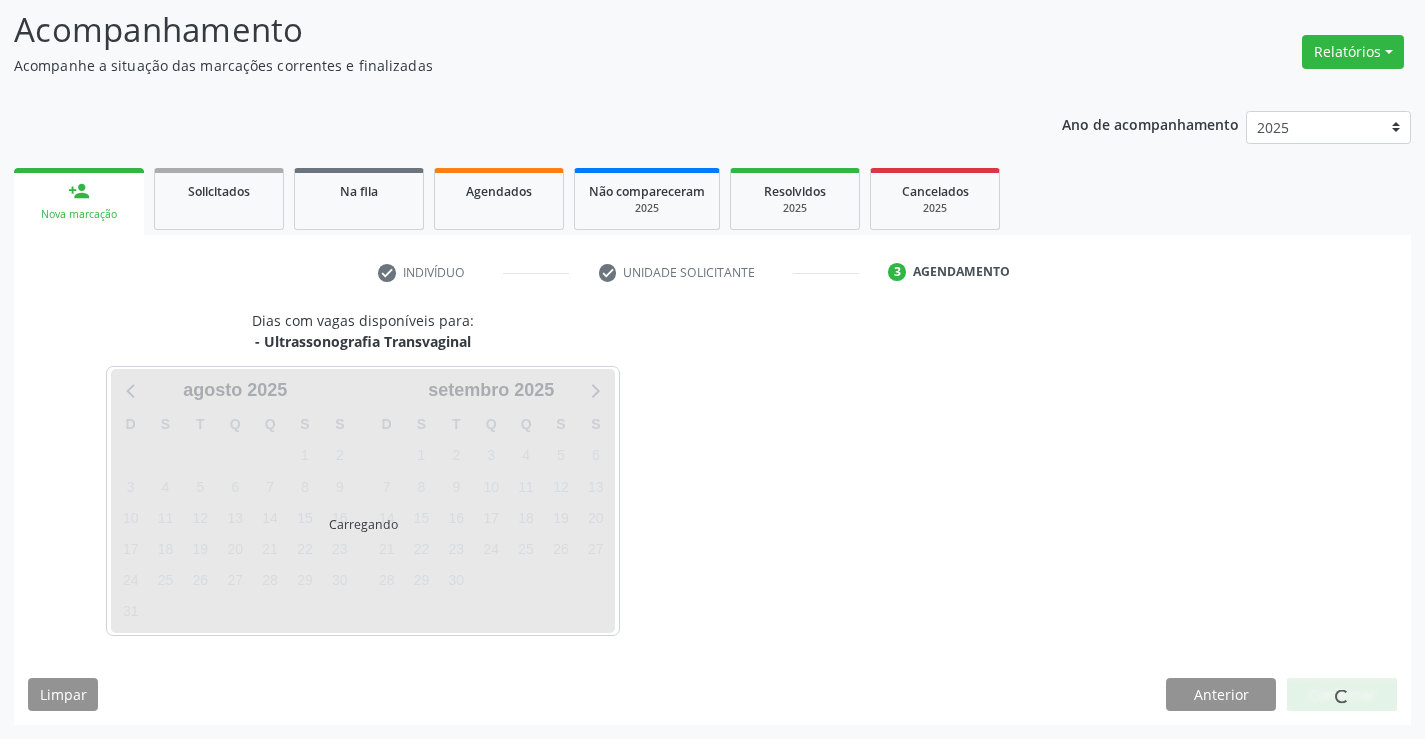 scroll, scrollTop: 131, scrollLeft: 0, axis: vertical 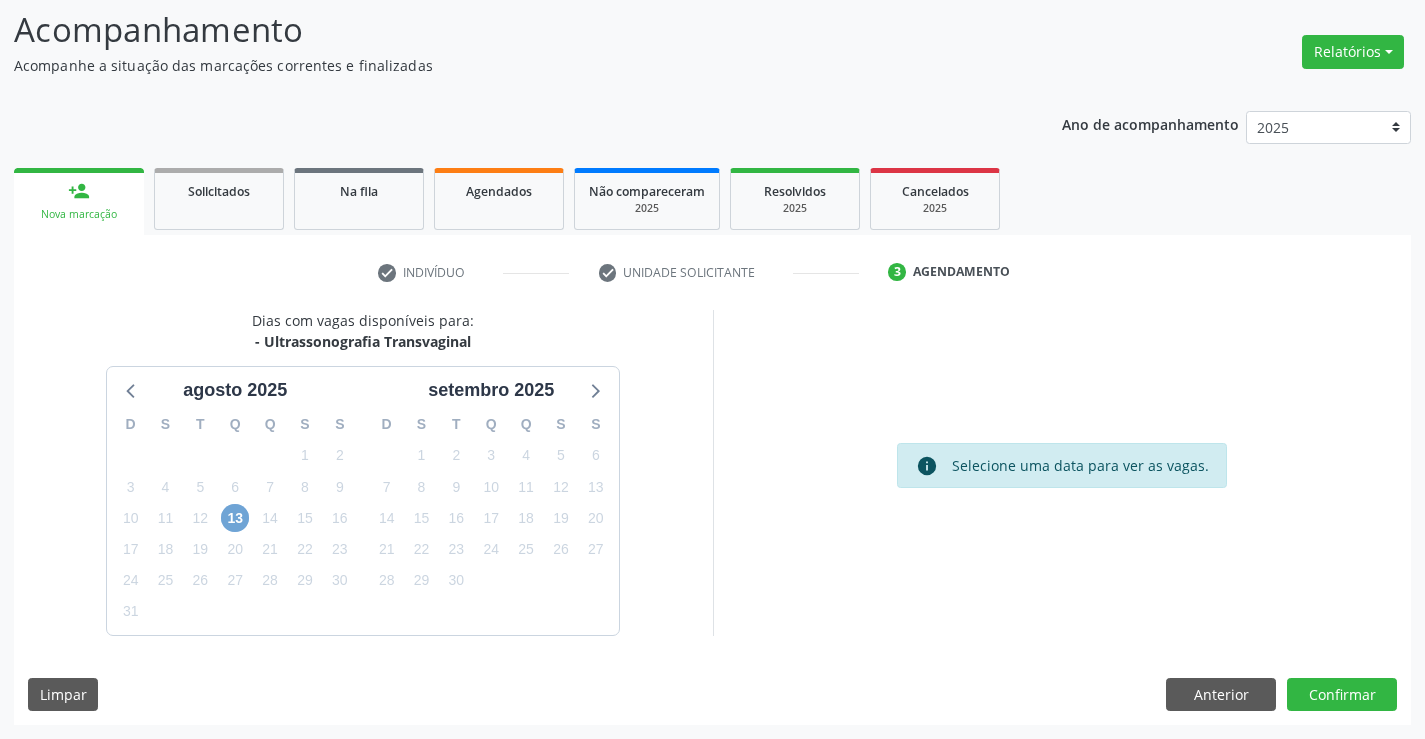 click on "13" at bounding box center (235, 518) 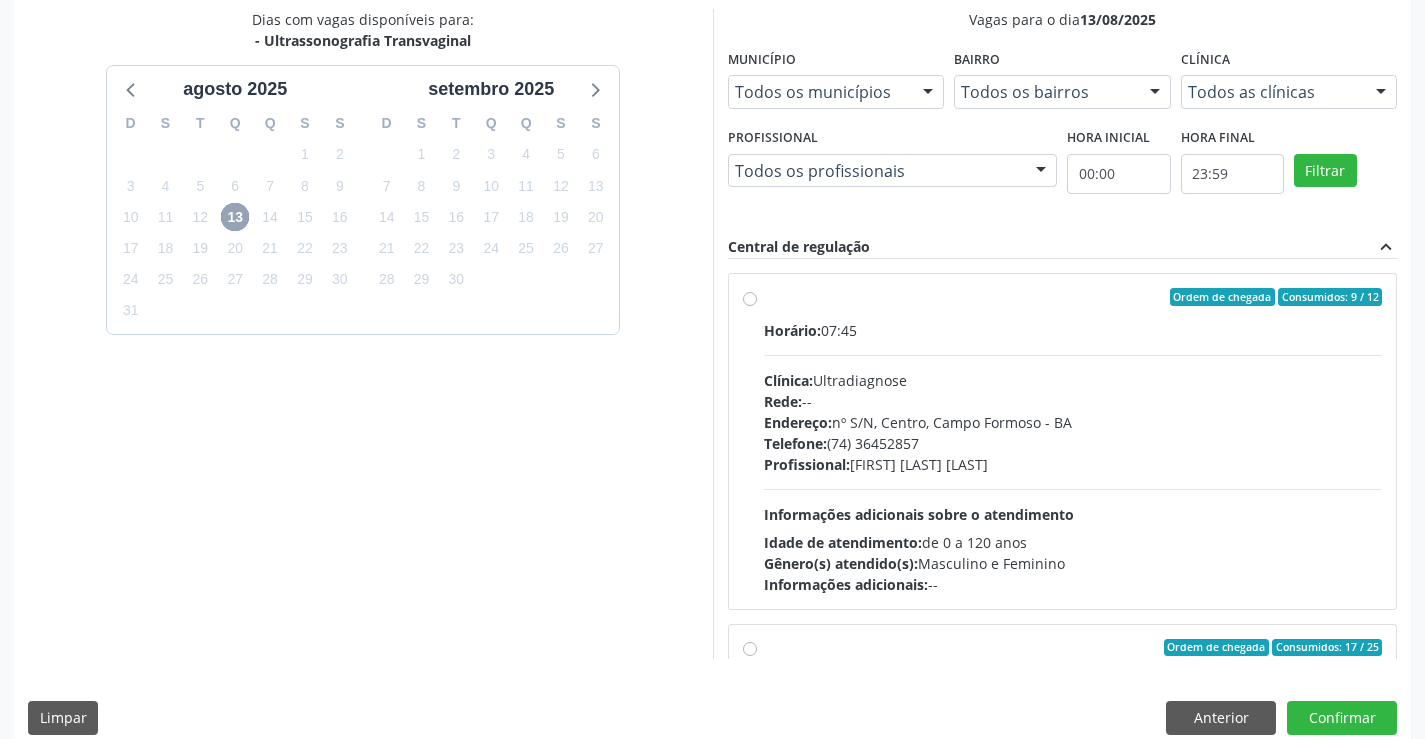 scroll, scrollTop: 456, scrollLeft: 0, axis: vertical 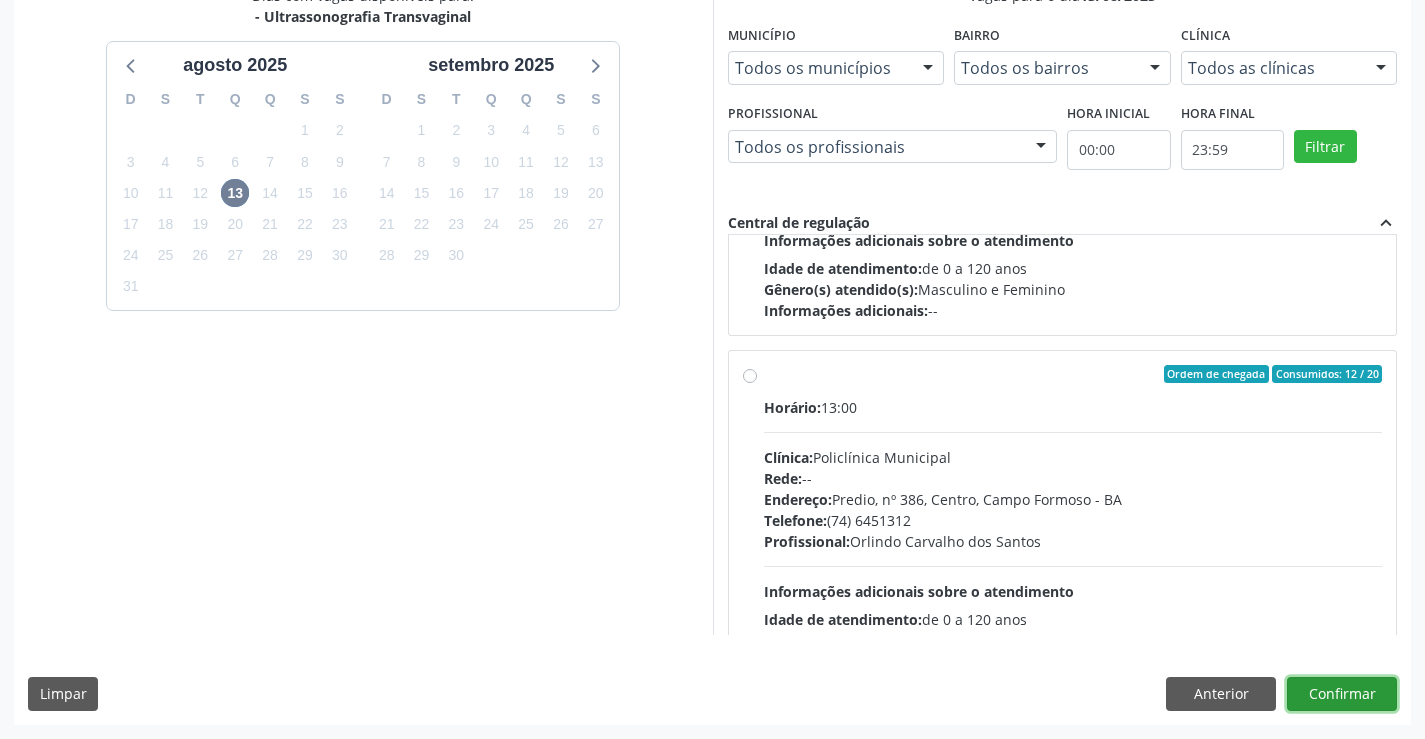 click on "Confirmar" at bounding box center (1342, 694) 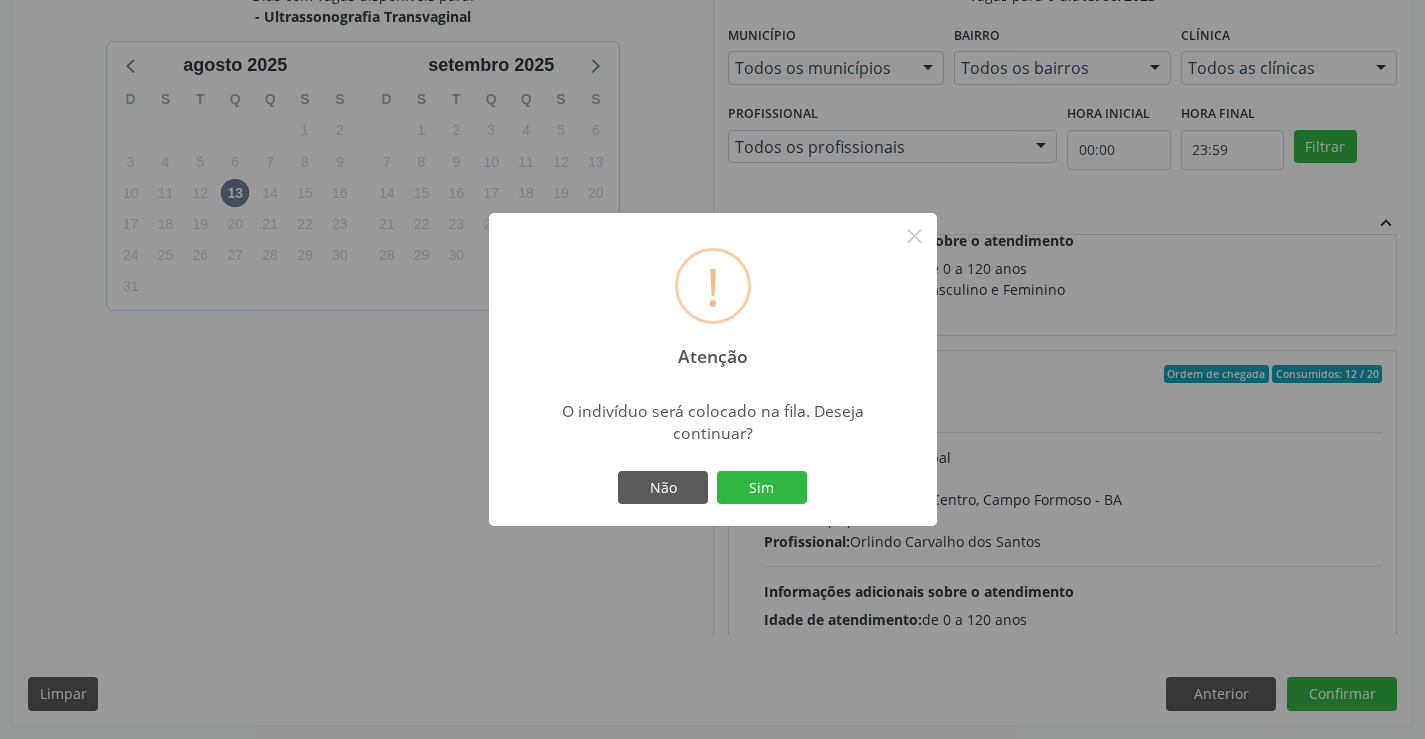 click on "! Atenção × O indivíduo será colocado na fila. Deseja continuar? Não Sim" at bounding box center [713, 370] 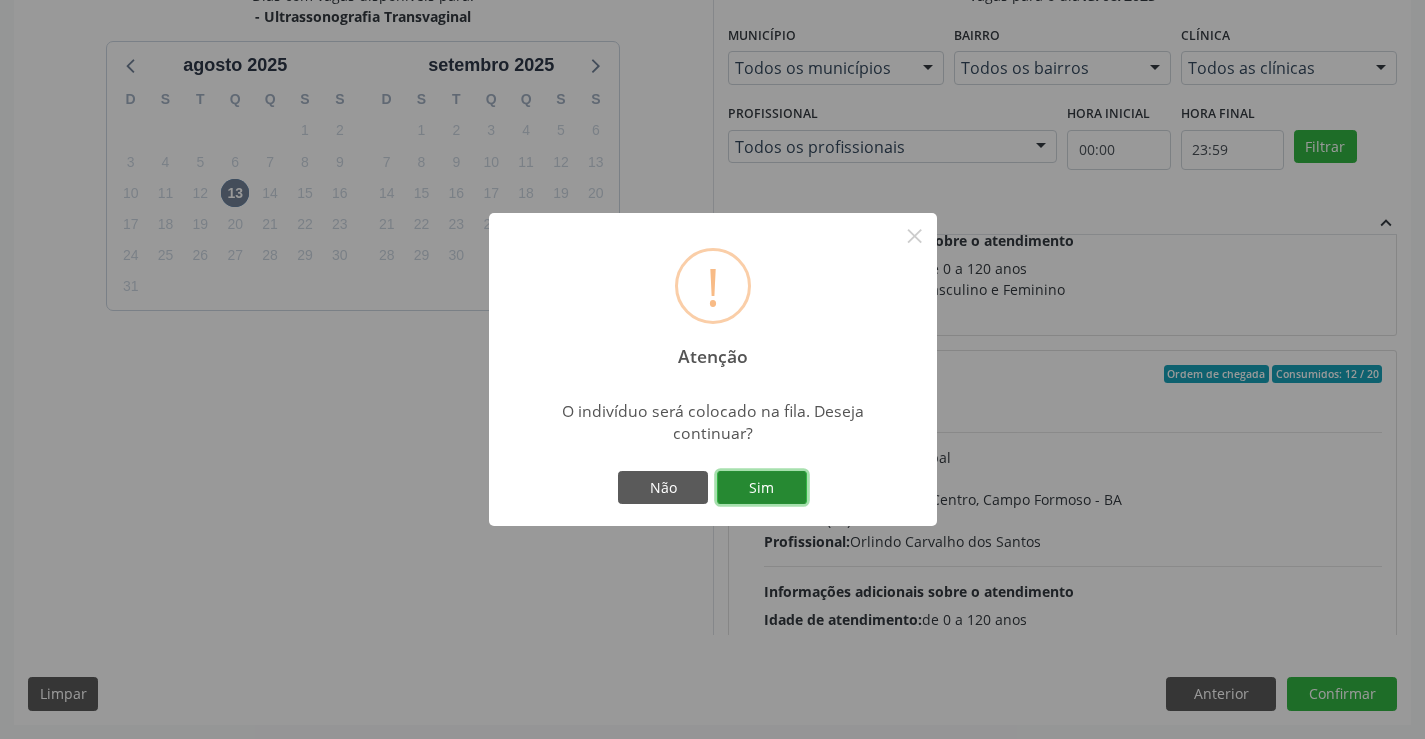 click on "Sim" at bounding box center (762, 488) 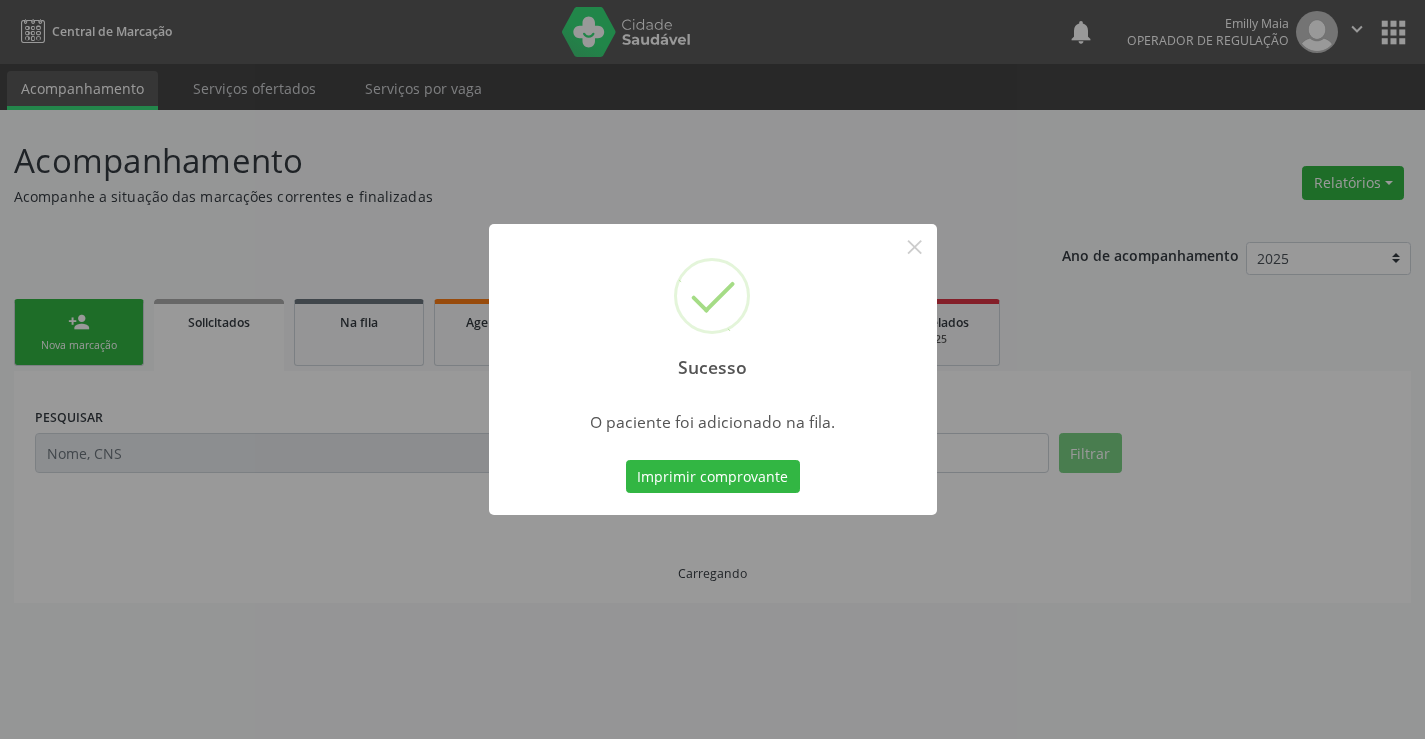 scroll, scrollTop: 0, scrollLeft: 0, axis: both 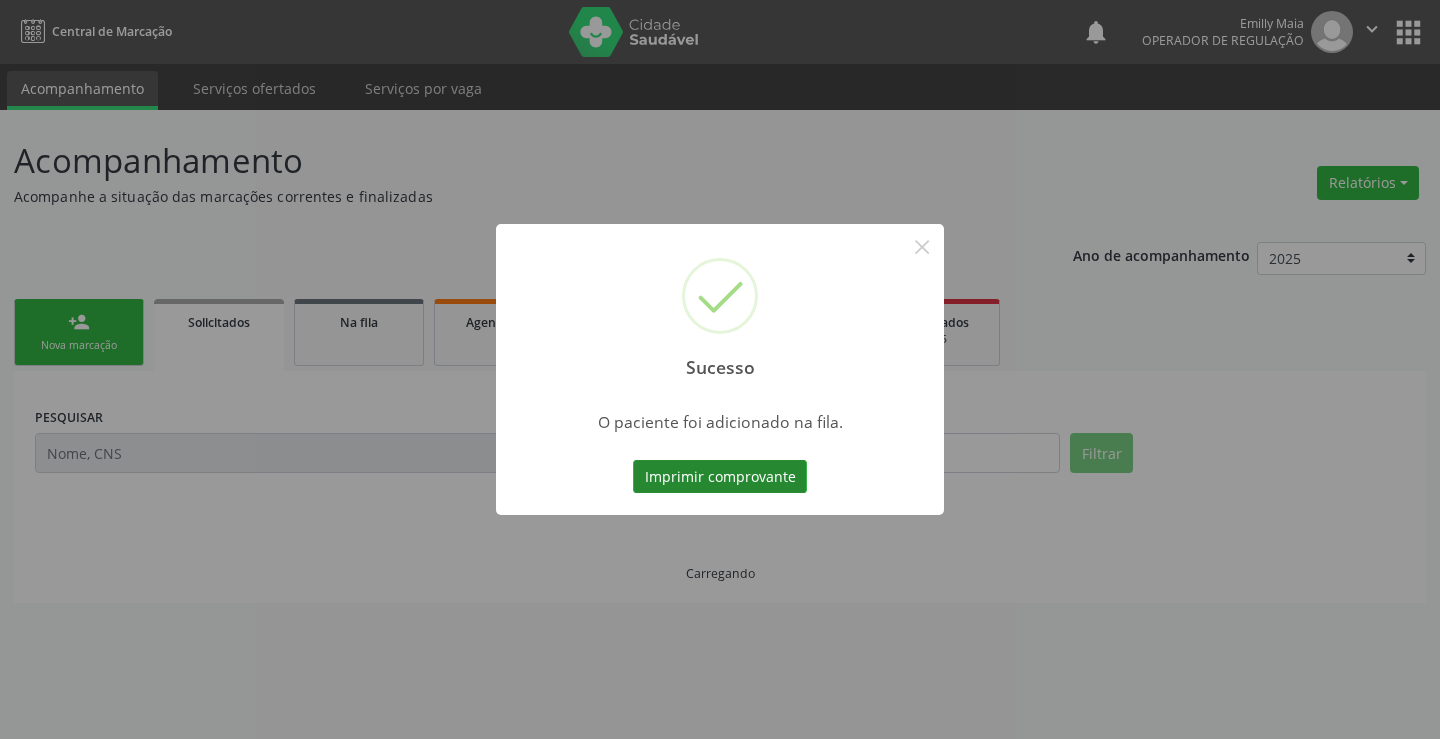 click on "Imprimir comprovante" at bounding box center (720, 477) 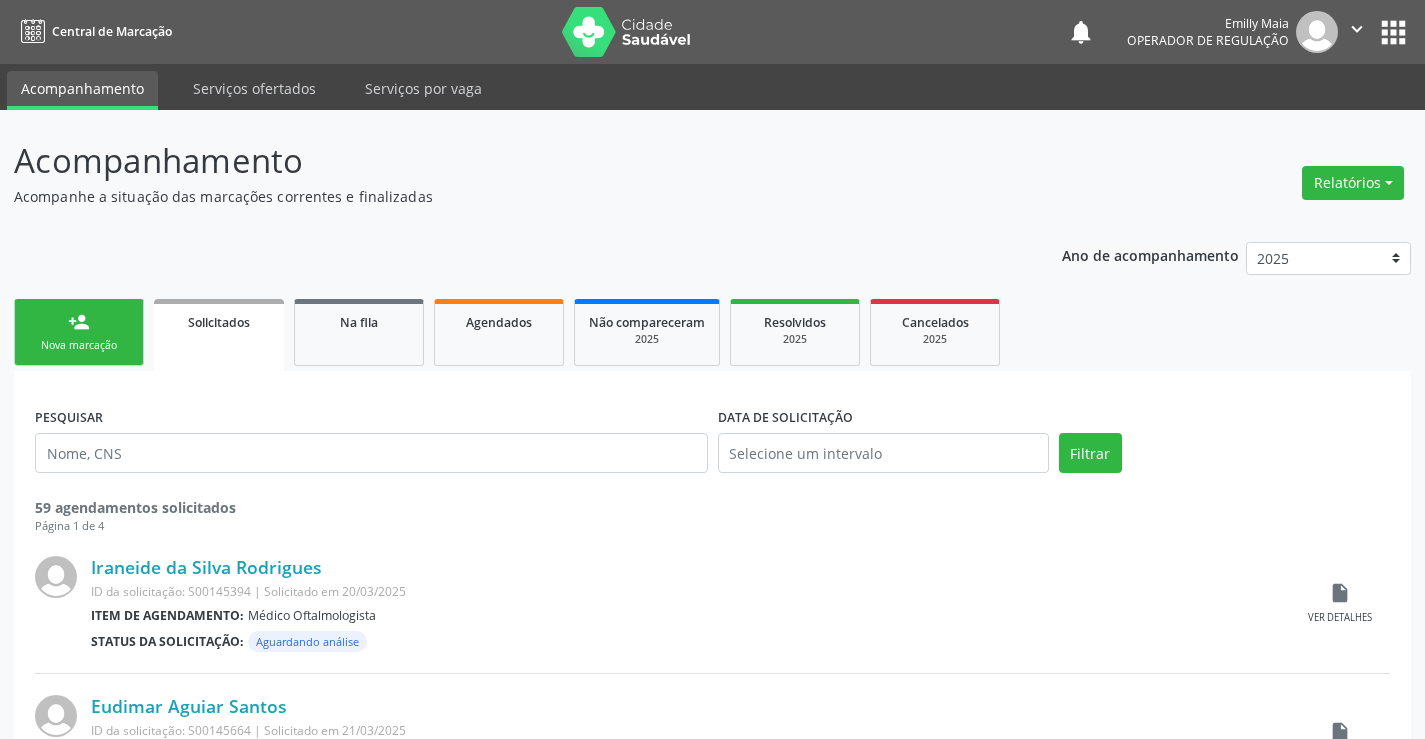 click on "person_add
Nova marcação" at bounding box center (79, 332) 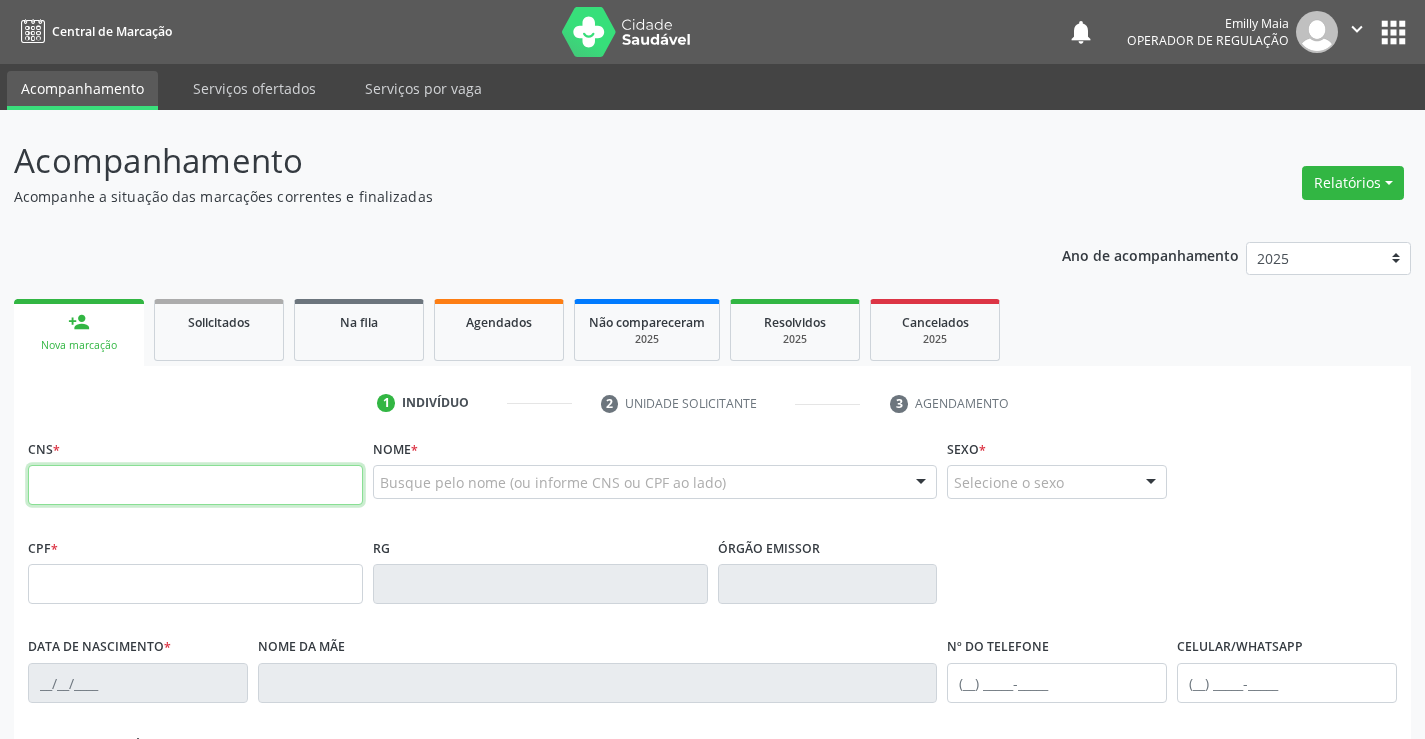click at bounding box center [195, 485] 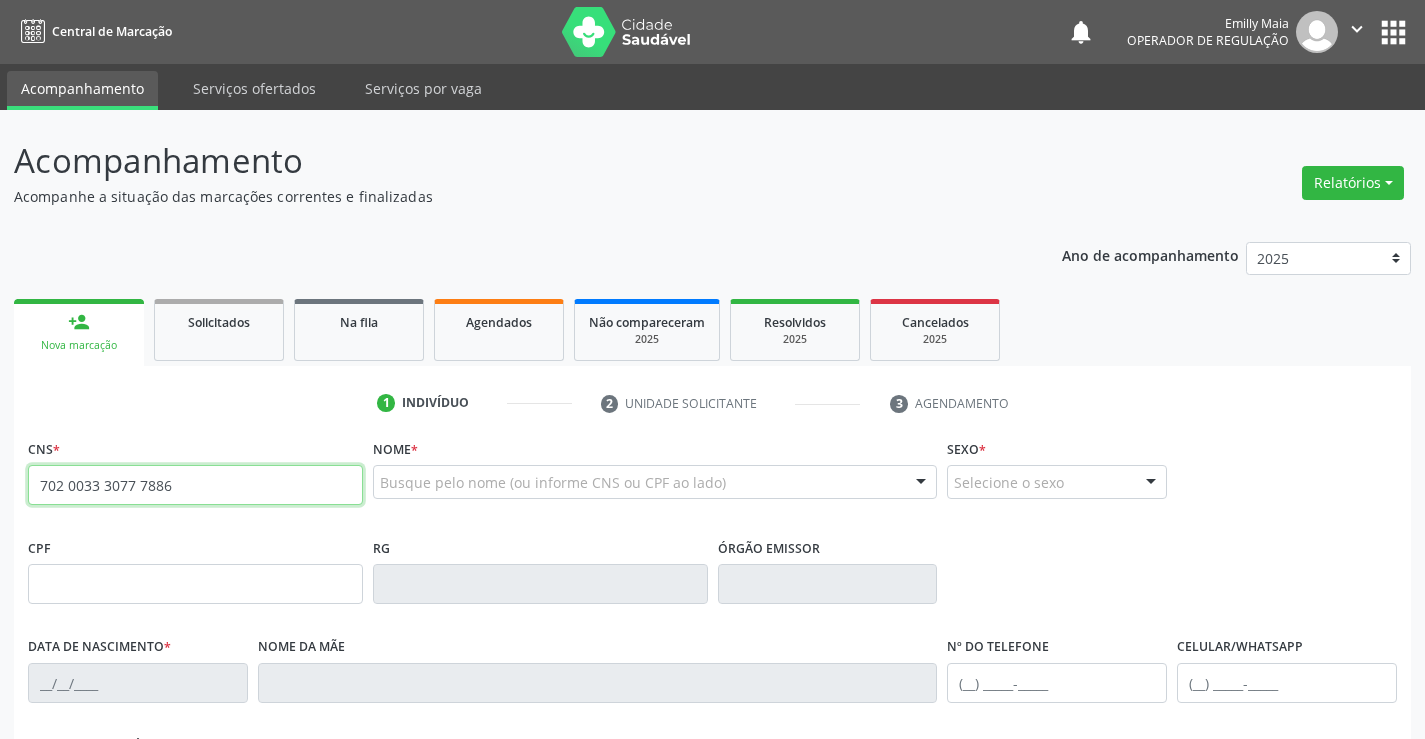 type on "702 0033 3077 7886" 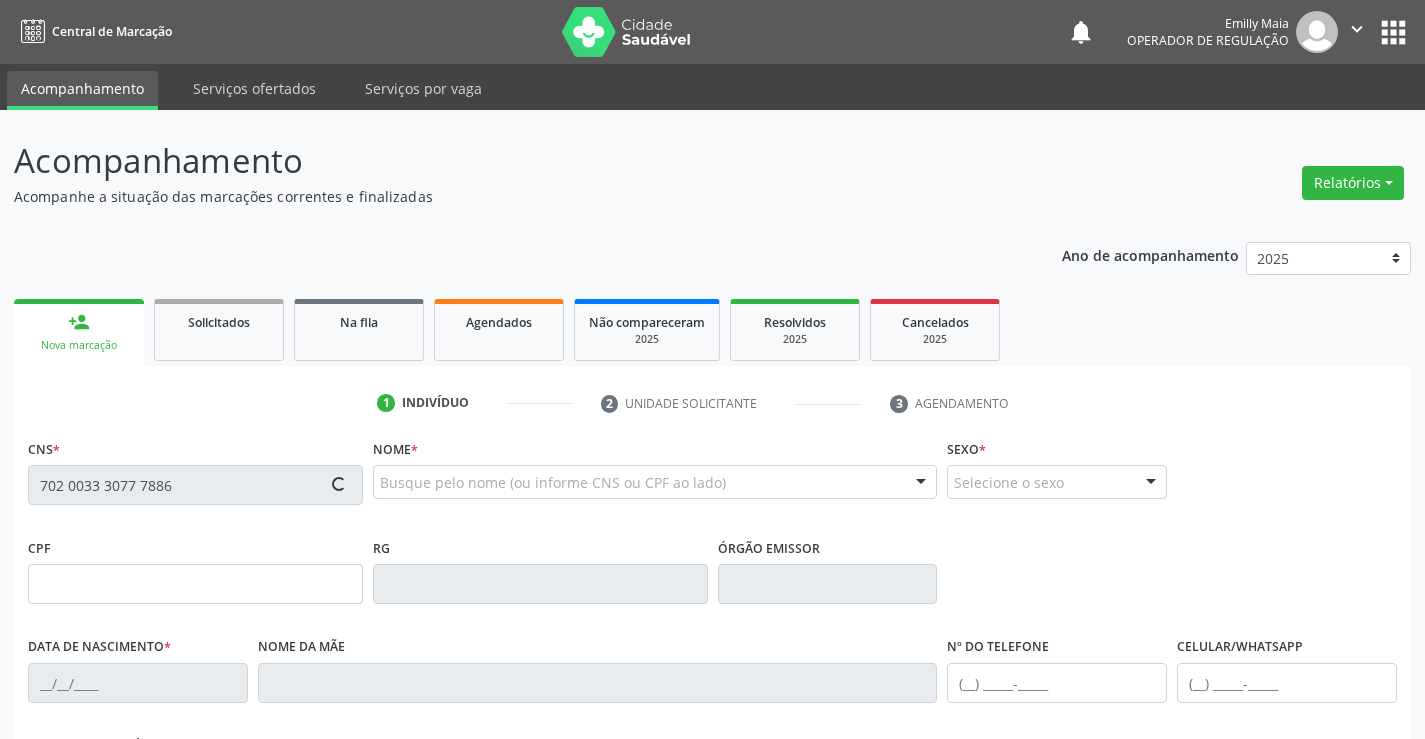 type on "23/04/2024" 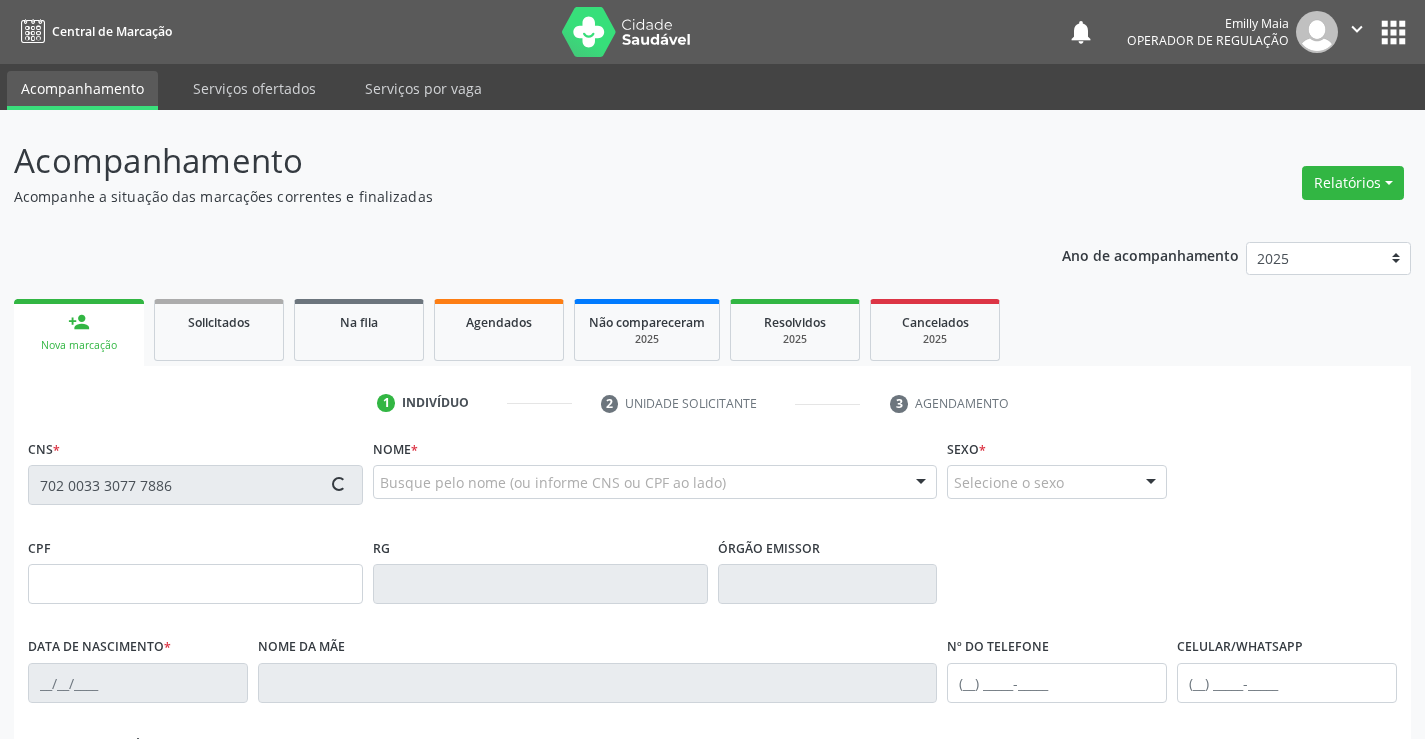 type on "SN" 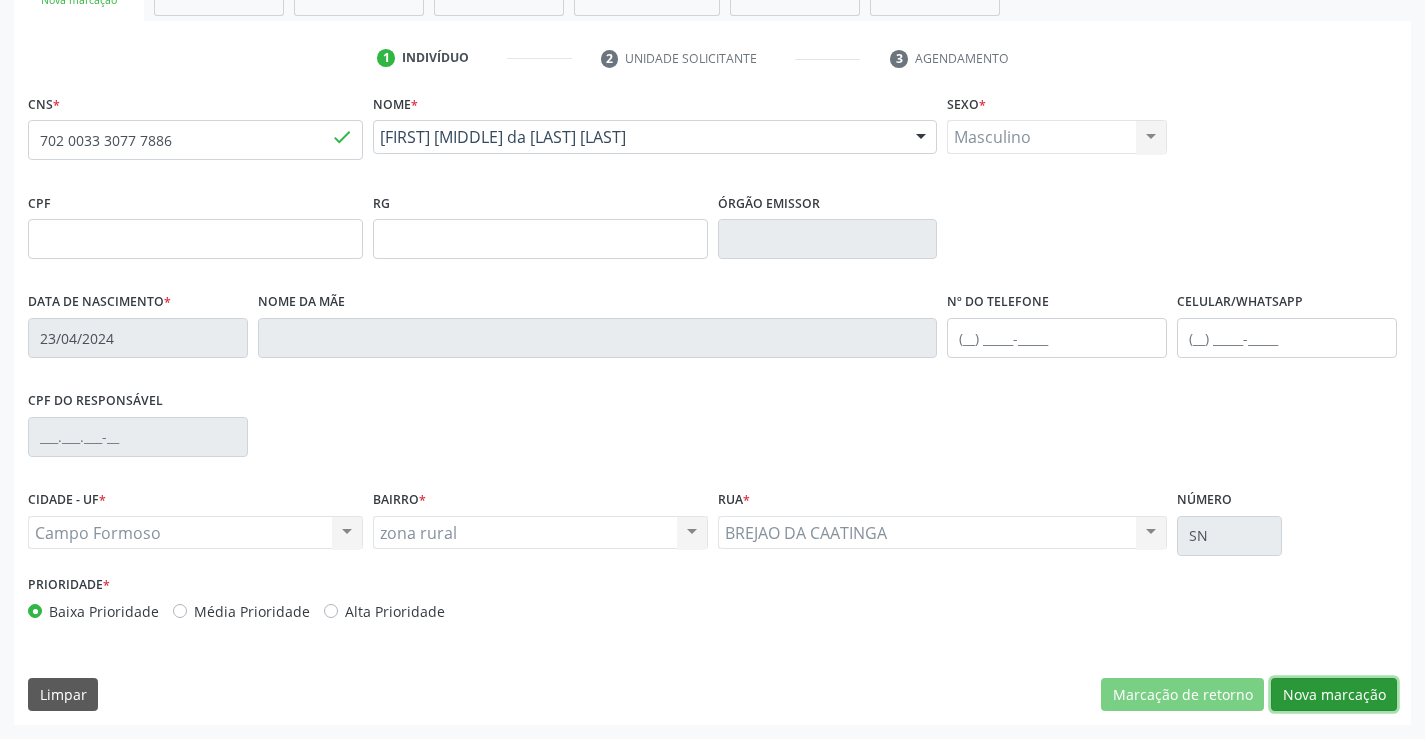 click on "Nova marcação" at bounding box center (1334, 695) 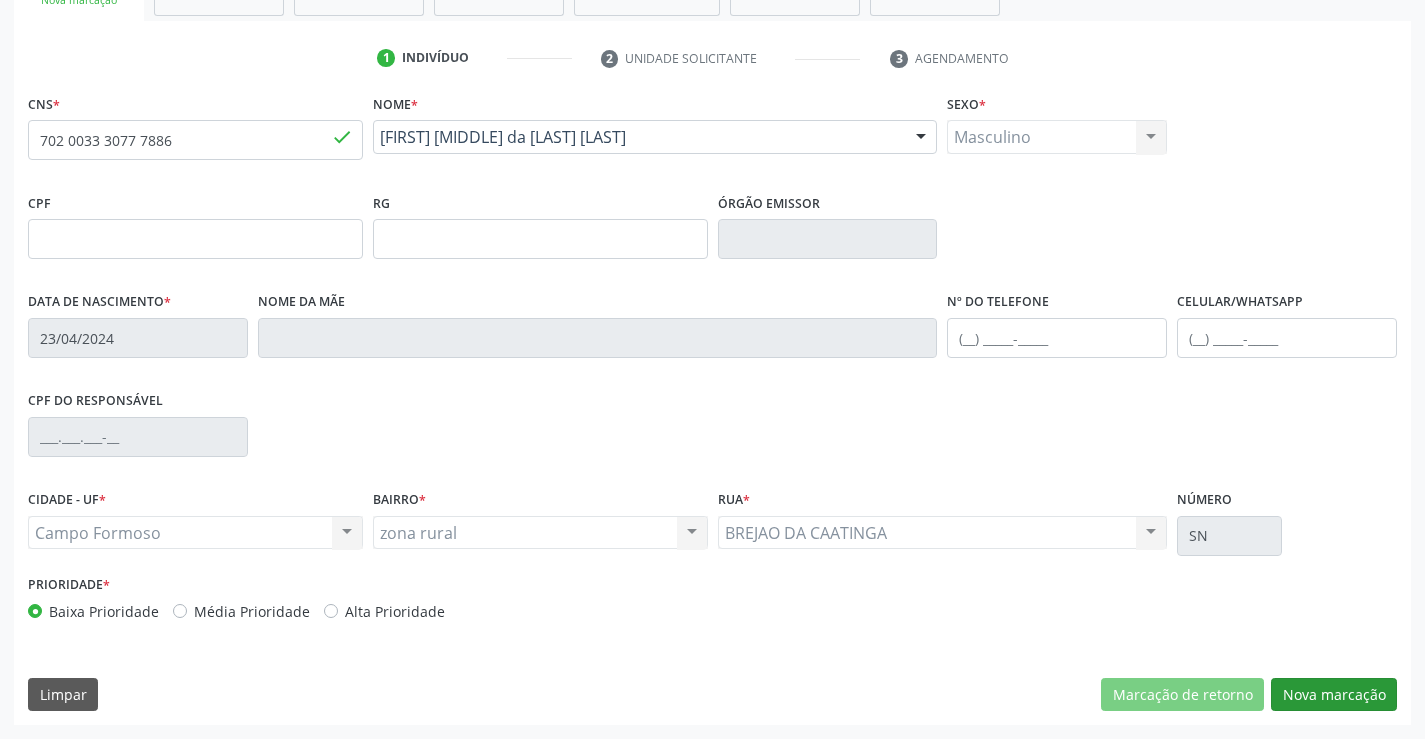 scroll, scrollTop: 167, scrollLeft: 0, axis: vertical 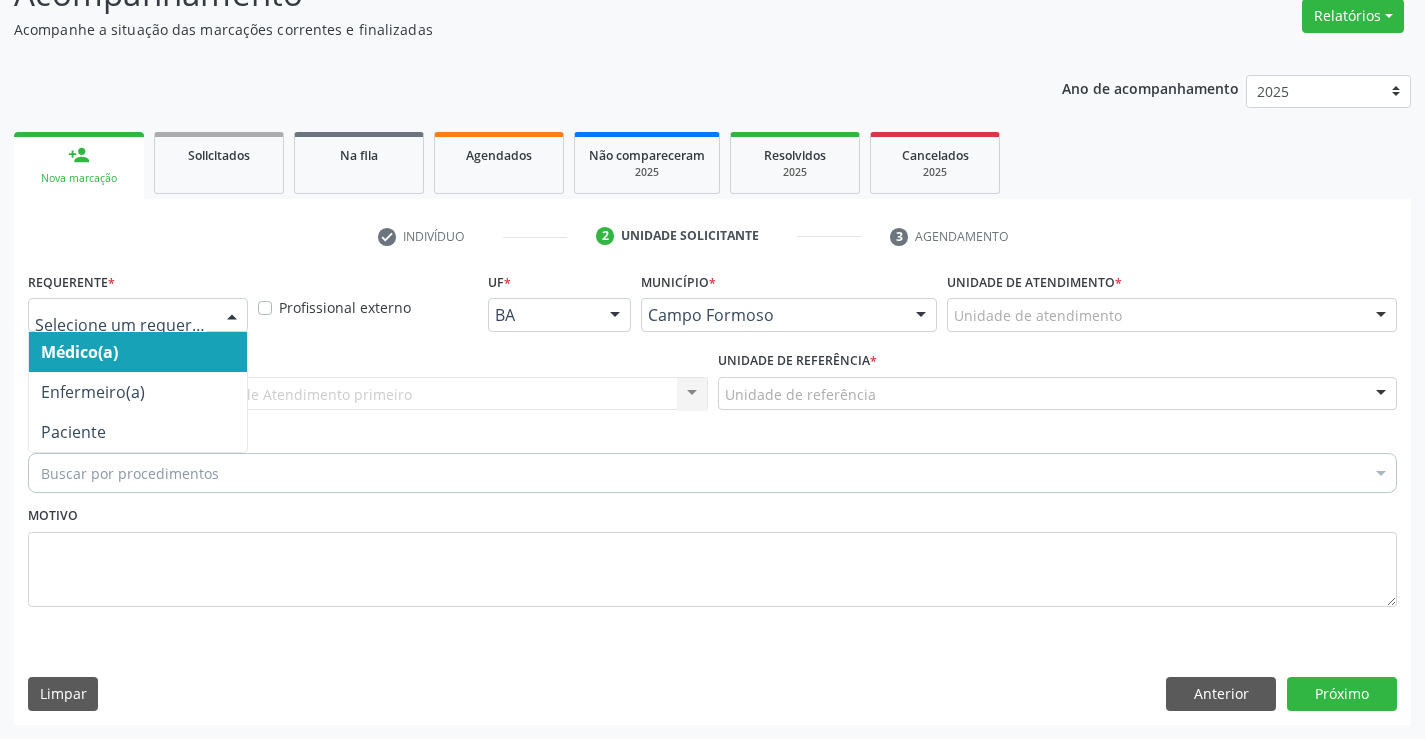 click at bounding box center (232, 316) 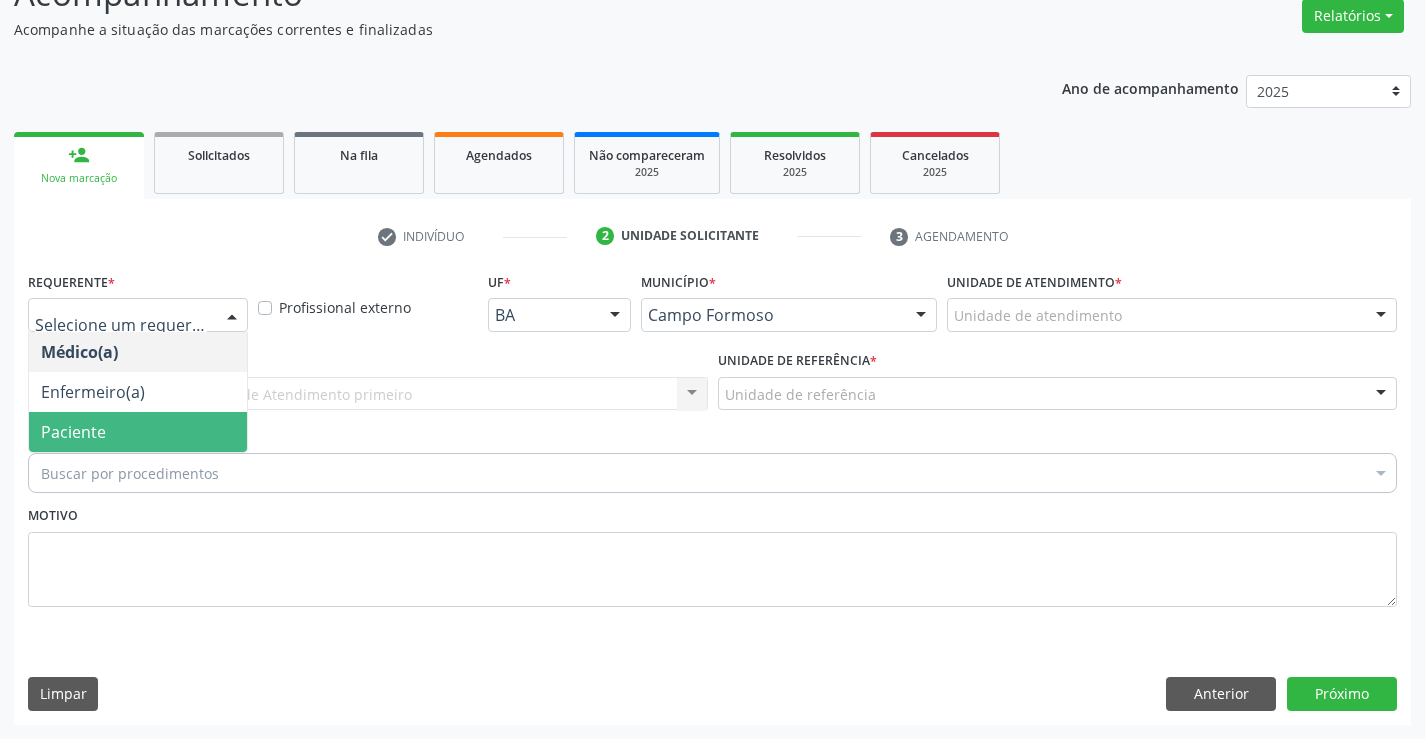 click on "Paciente" at bounding box center [138, 432] 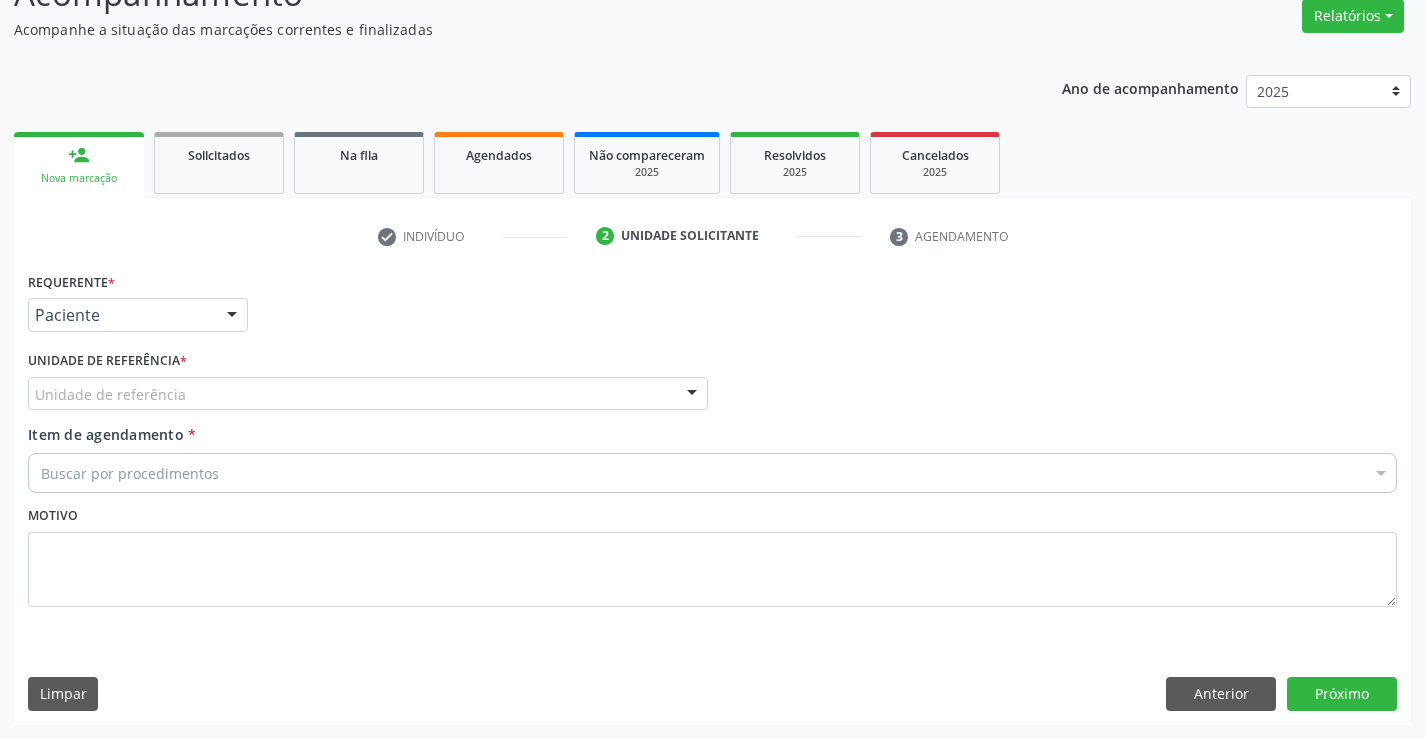 click on "Unidade de referência" at bounding box center (368, 394) 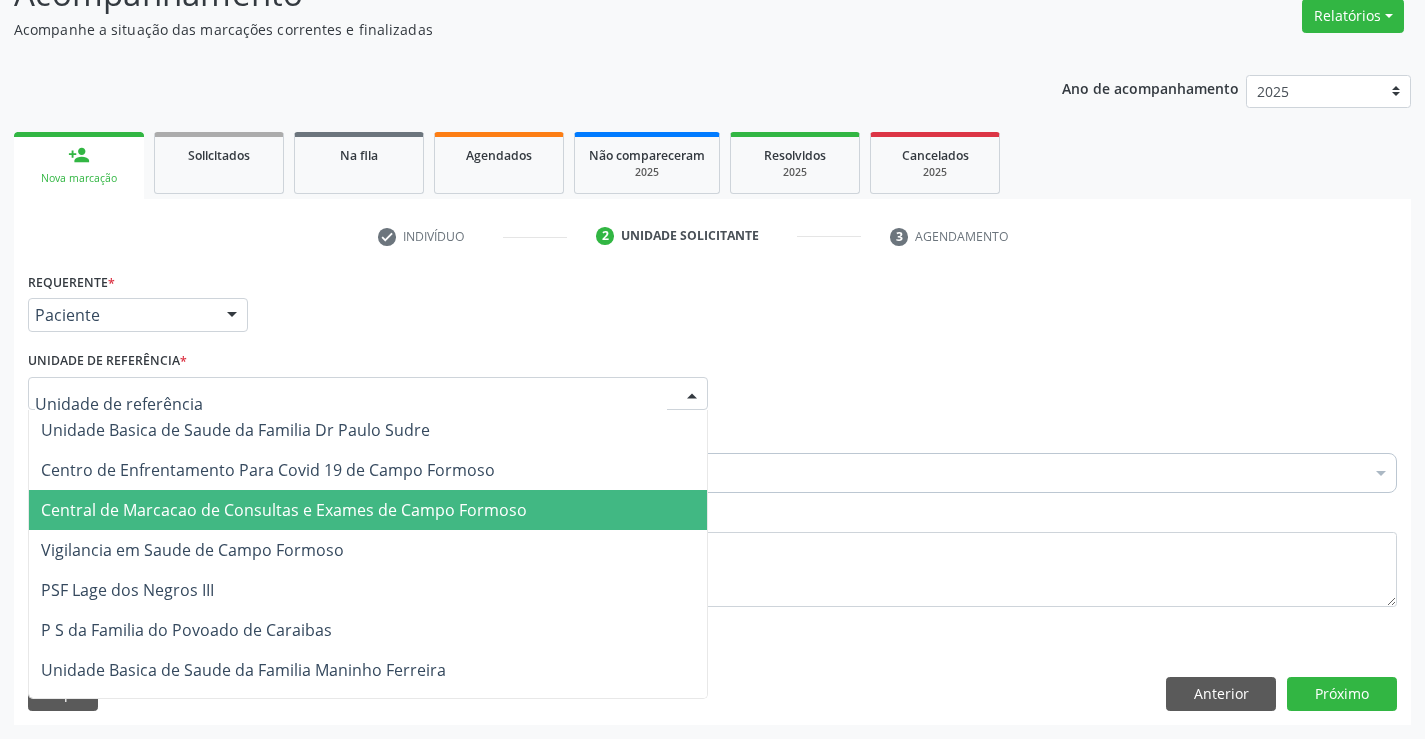 click on "Central de Marcacao de Consultas e Exames de Campo Formoso" at bounding box center (284, 510) 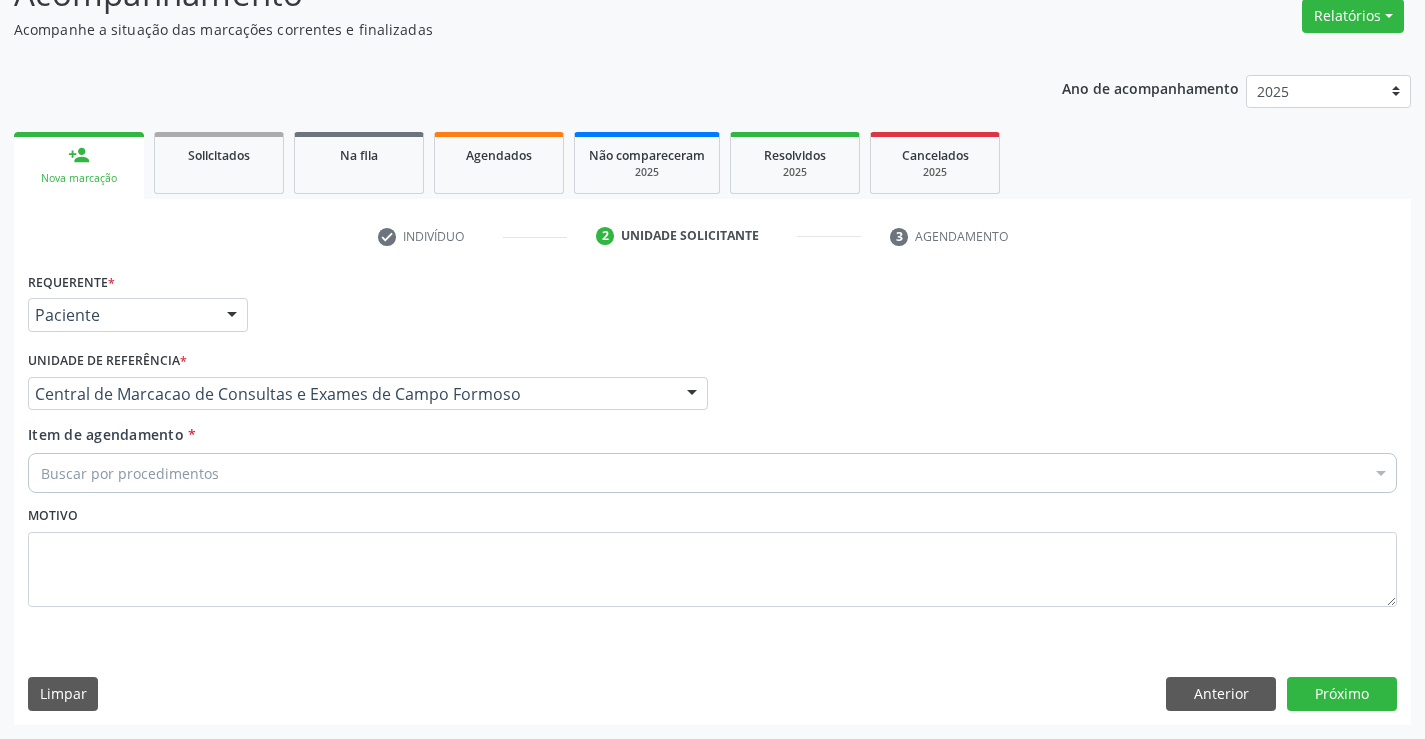 click on "Buscar por procedimentos" at bounding box center (712, 473) 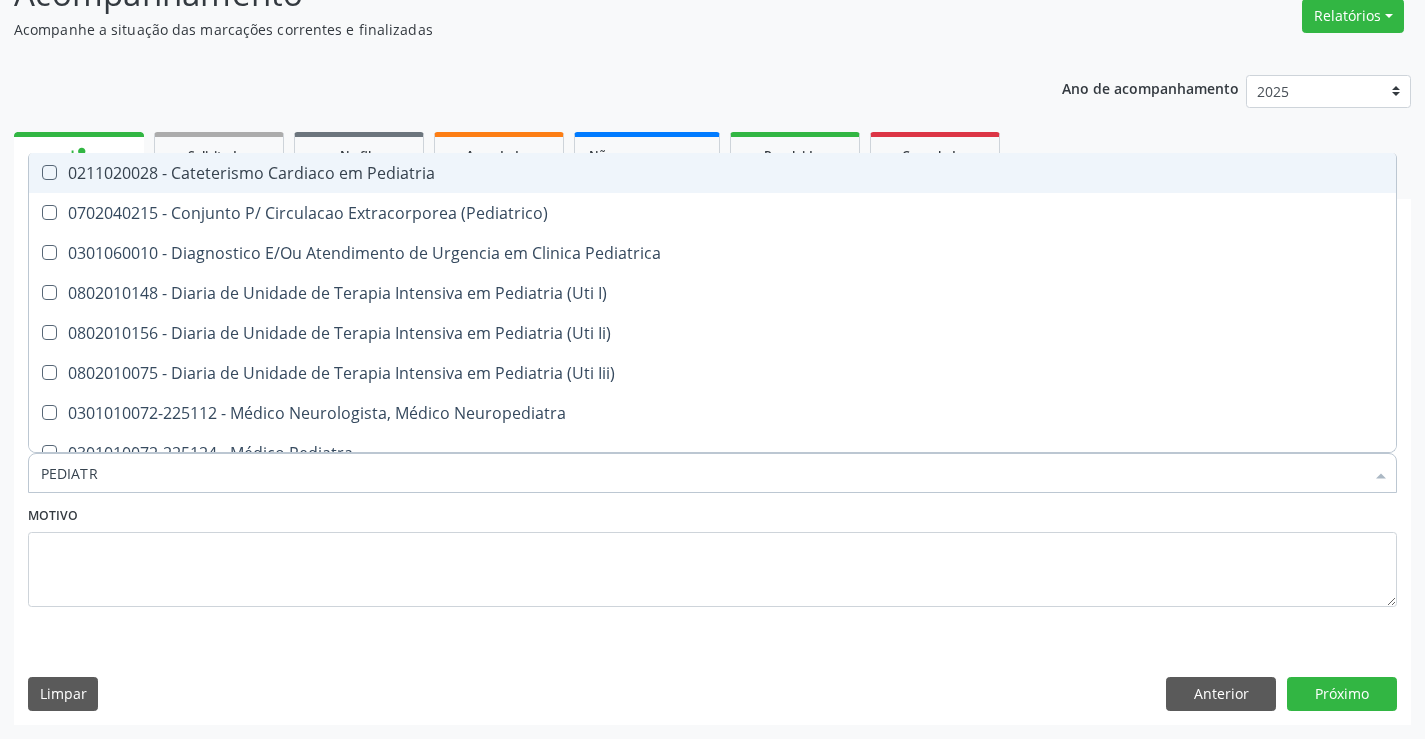 type on "PEDIATRA" 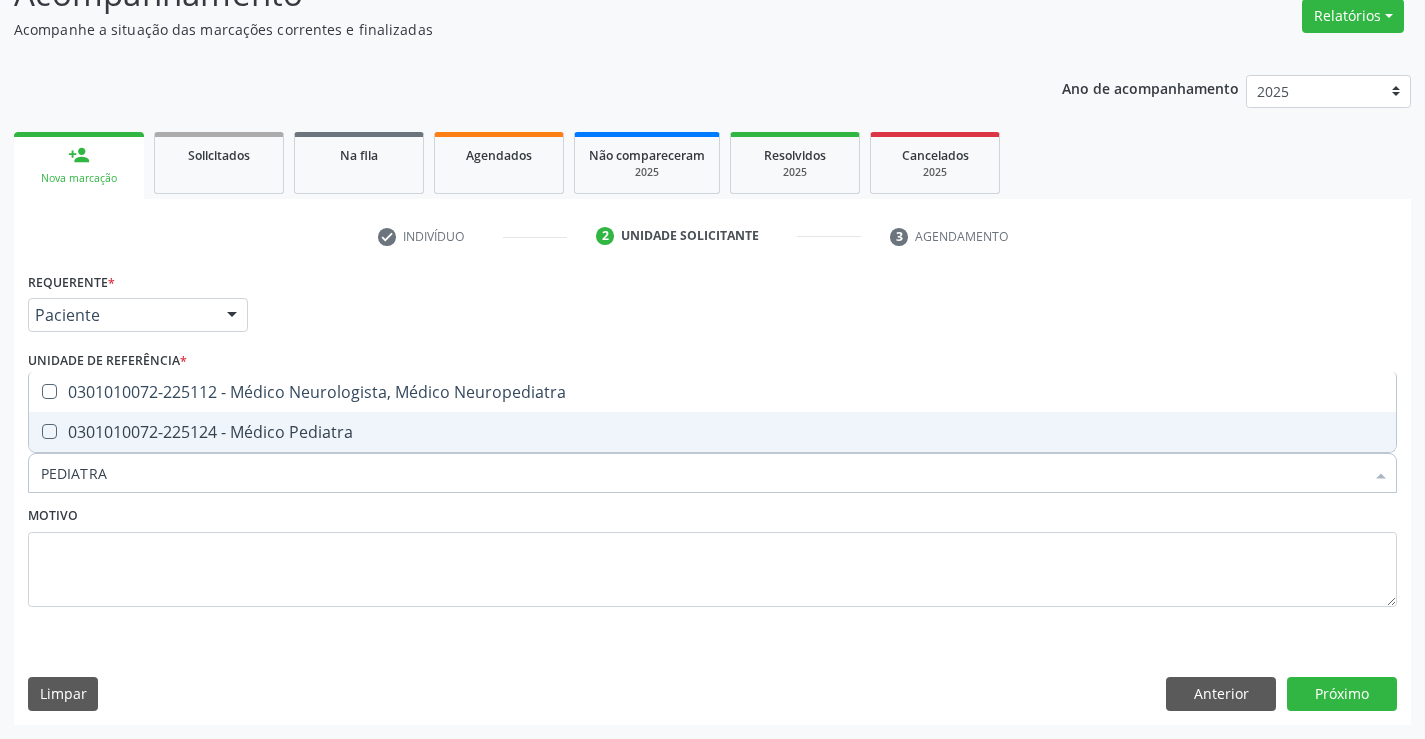 click on "0301010072-225124 - Médico Pediatra" at bounding box center (712, 432) 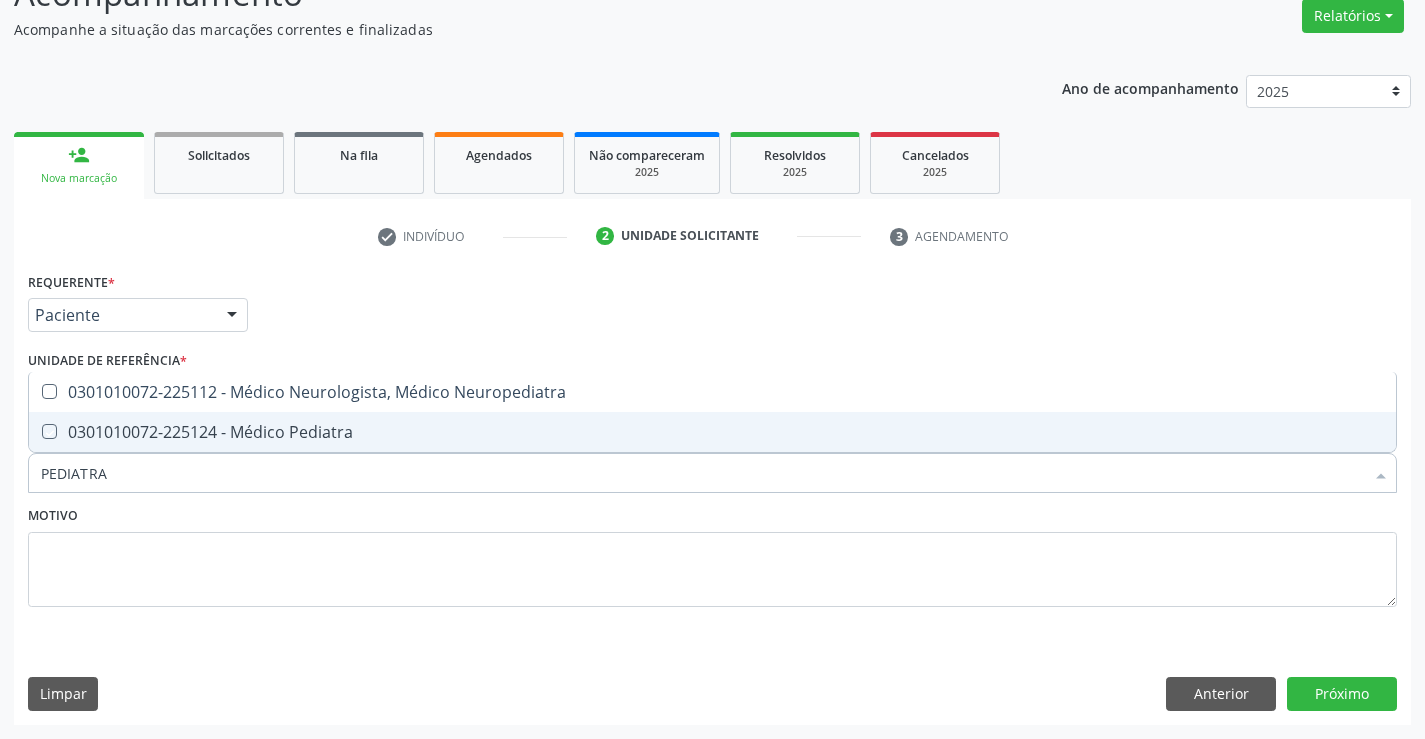 checkbox on "true" 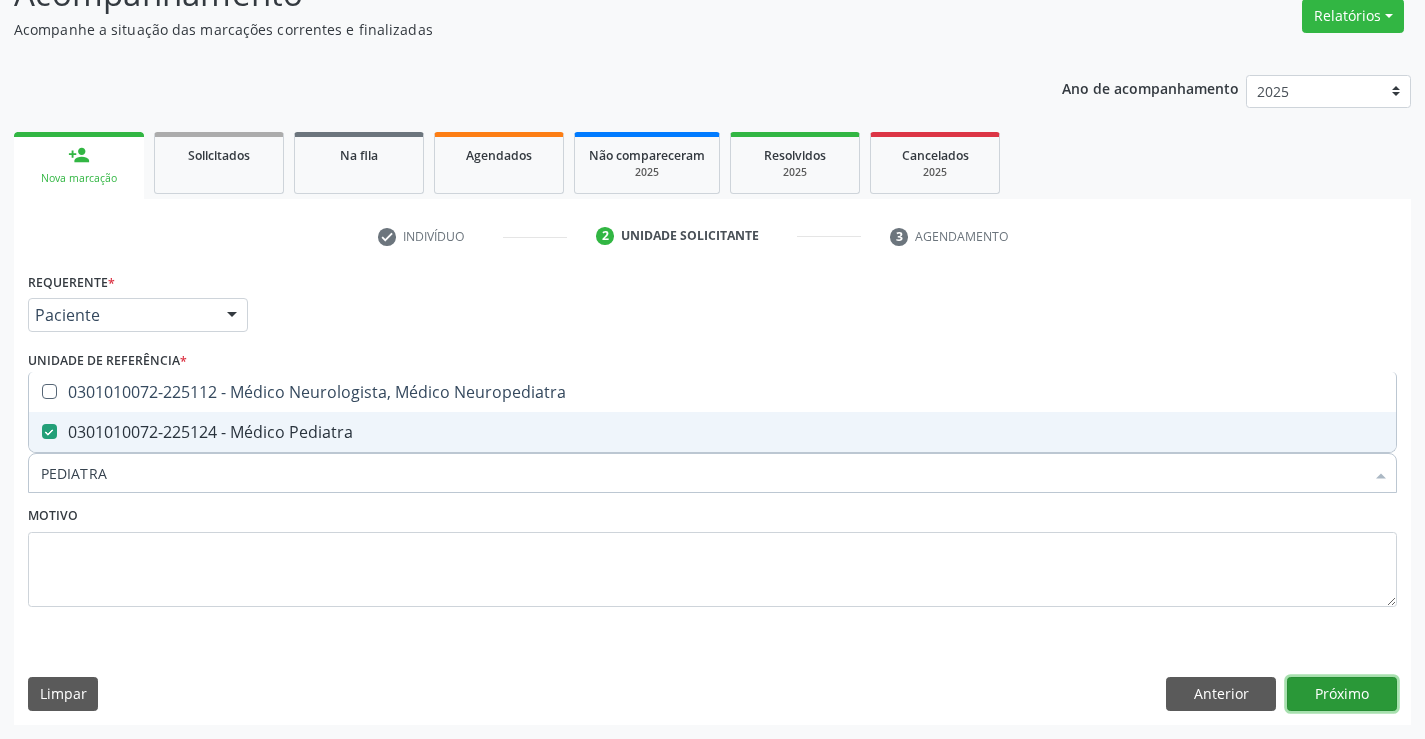 click on "Próximo" at bounding box center (1342, 694) 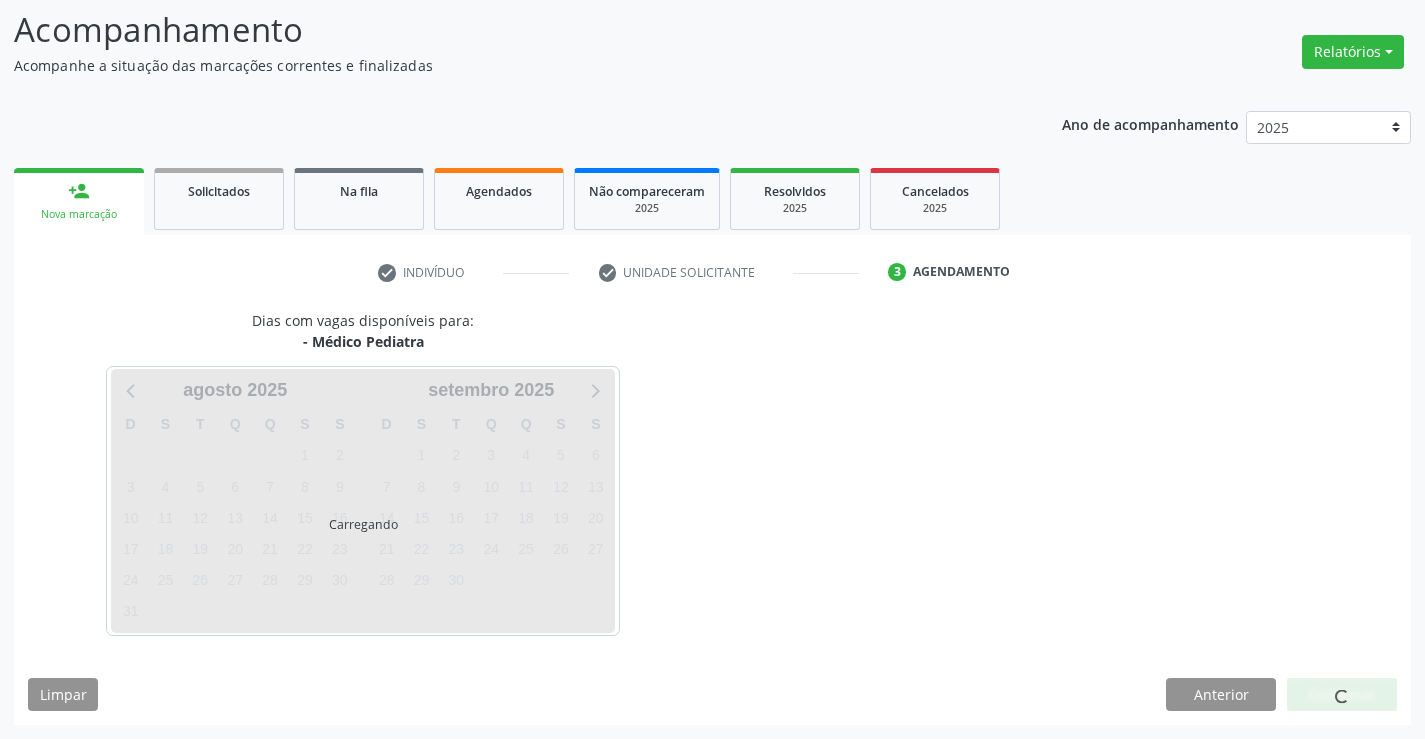 scroll, scrollTop: 131, scrollLeft: 0, axis: vertical 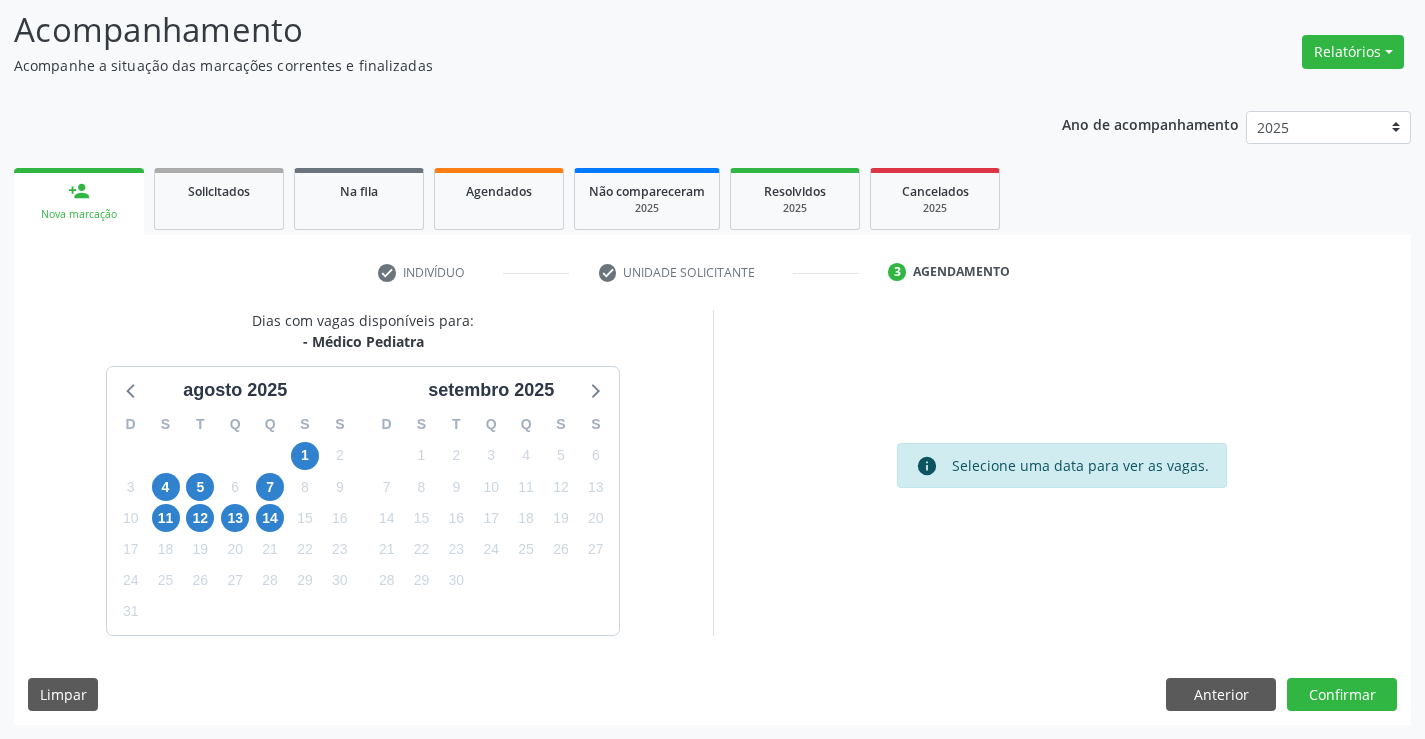 click on "11" at bounding box center [166, 518] 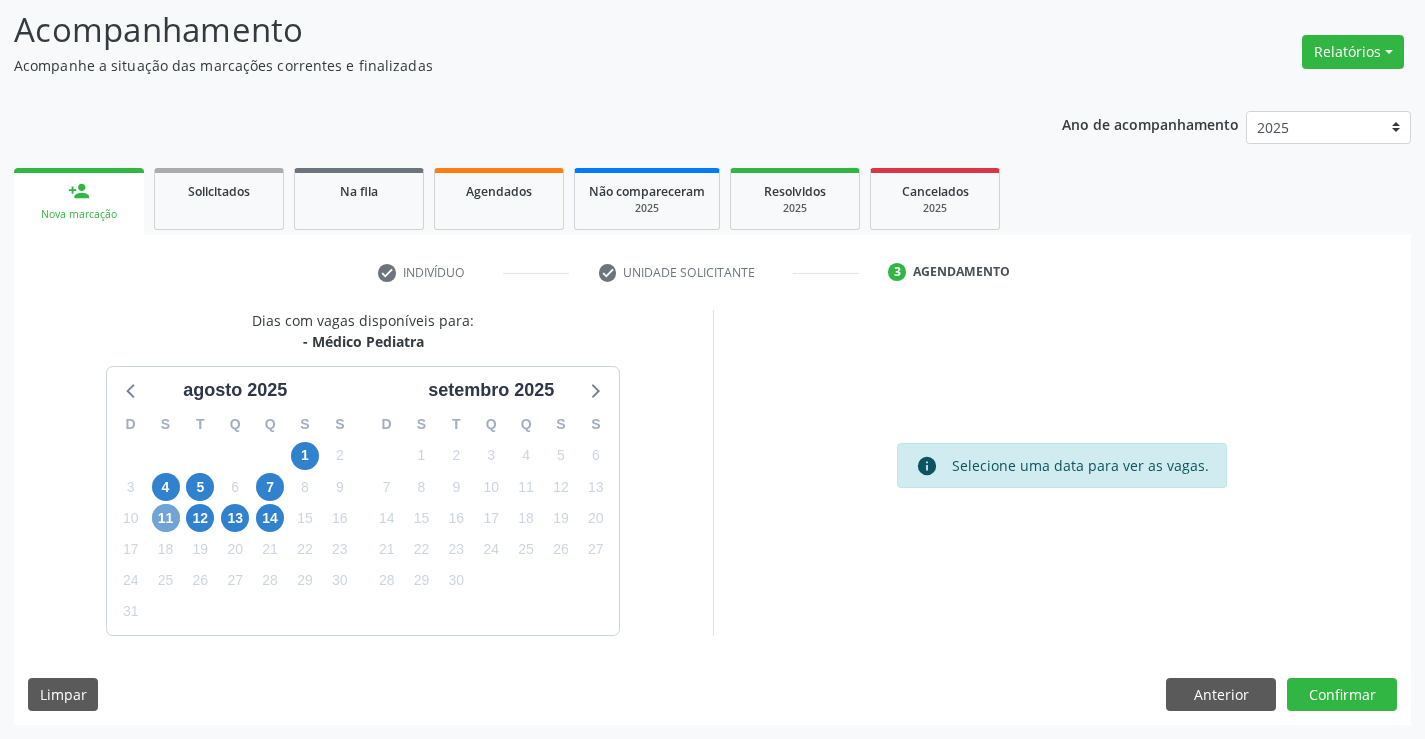 click on "11" at bounding box center (166, 518) 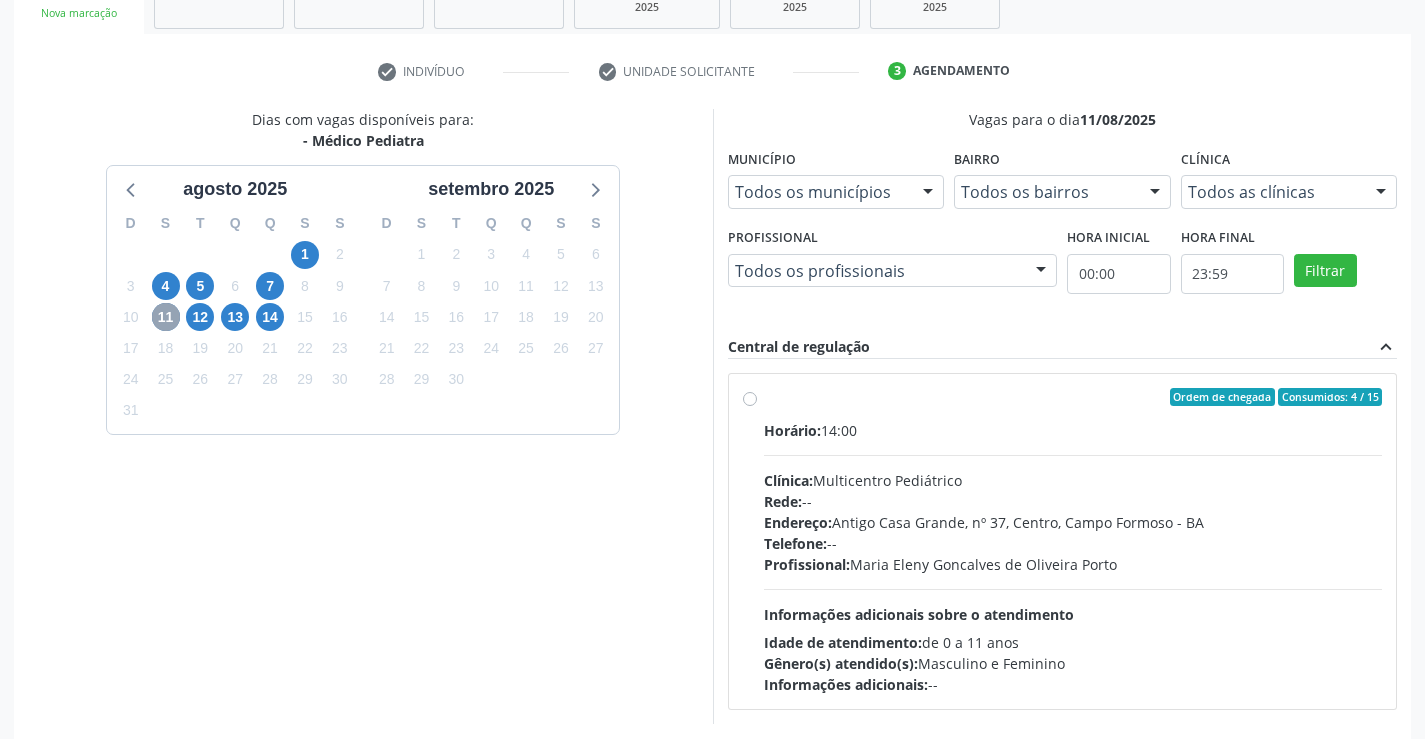 scroll, scrollTop: 420, scrollLeft: 0, axis: vertical 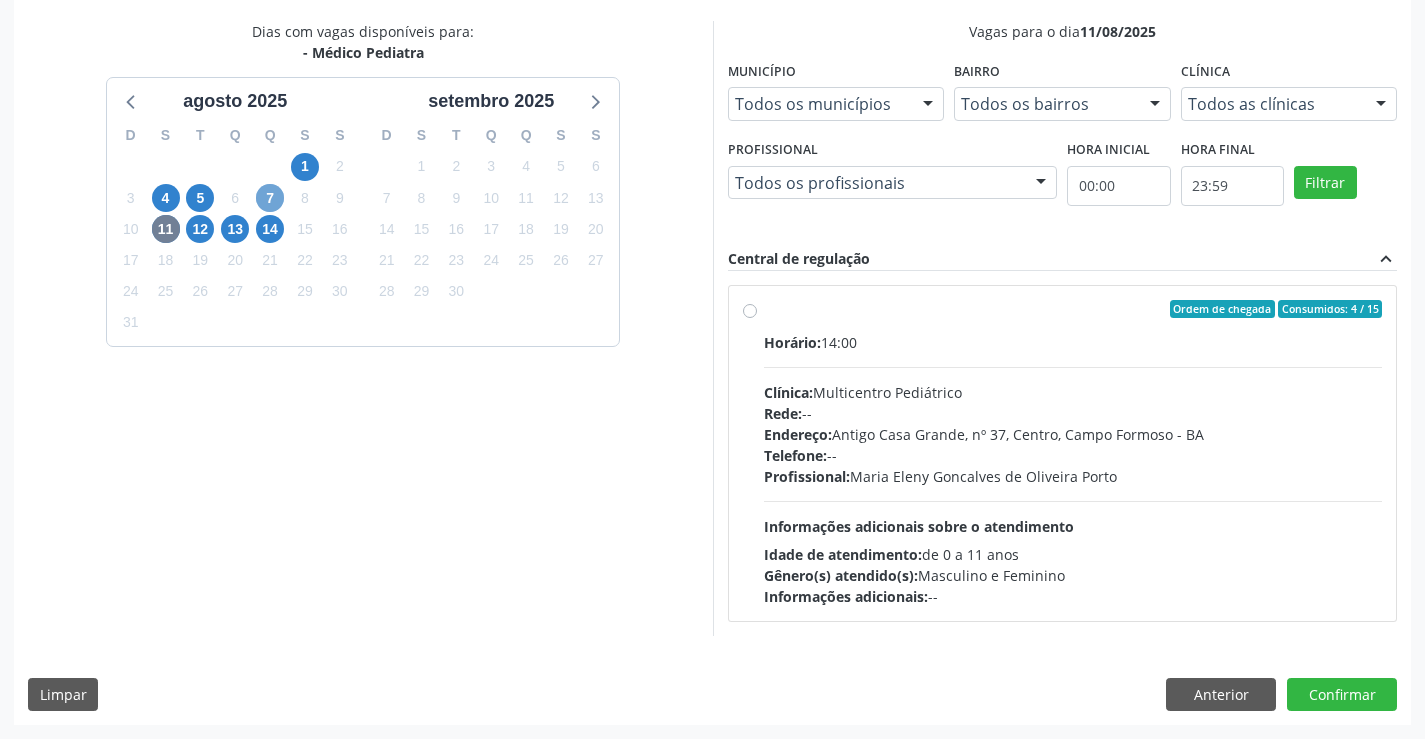 click on "7" at bounding box center [270, 198] 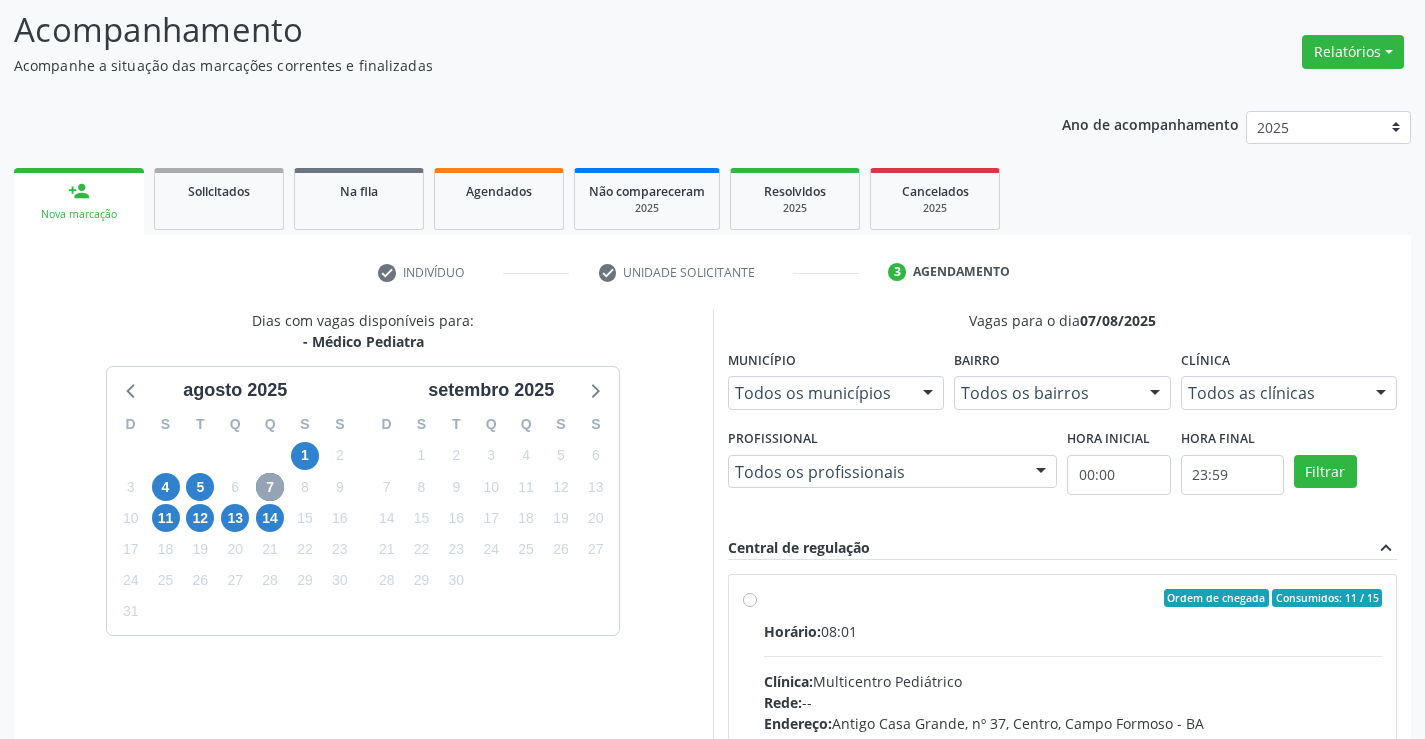 scroll, scrollTop: 420, scrollLeft: 0, axis: vertical 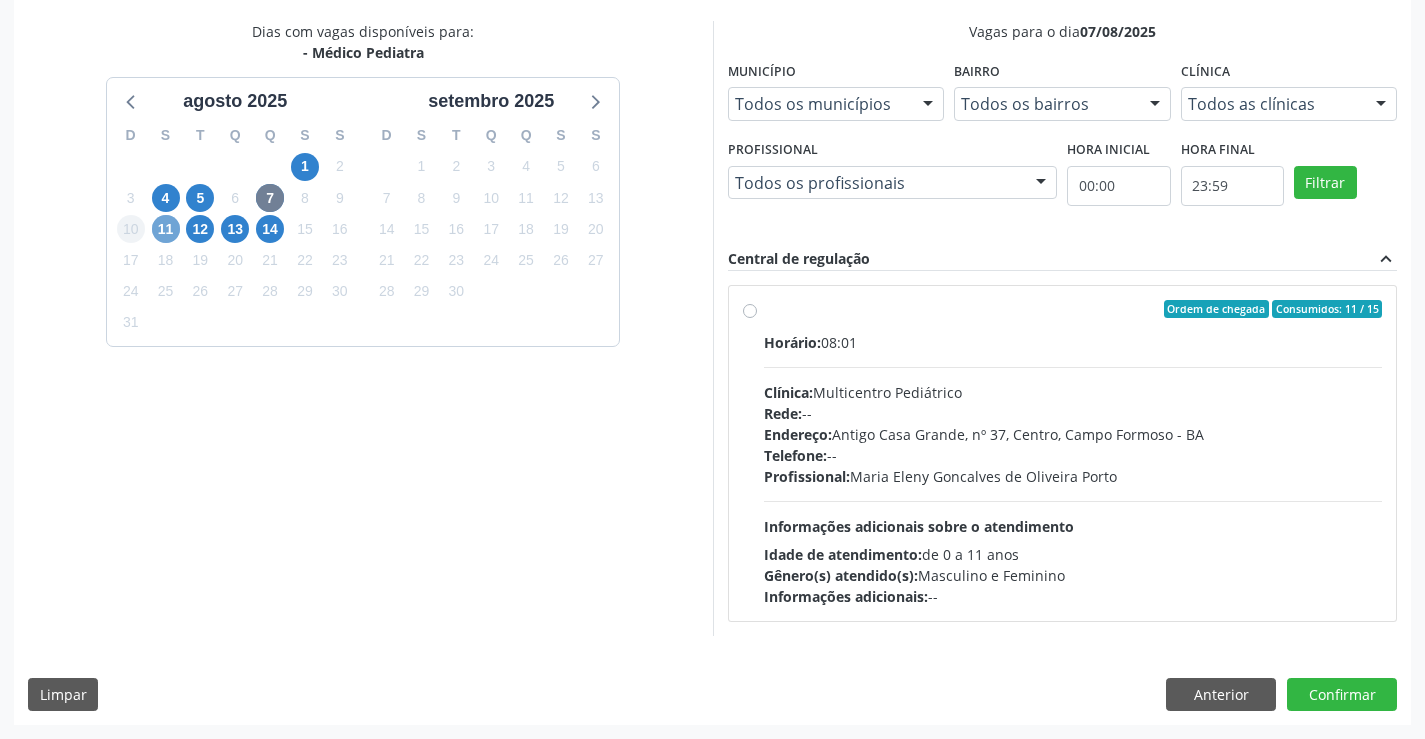 drag, startPoint x: 173, startPoint y: 221, endPoint x: 136, endPoint y: 231, distance: 38.327538 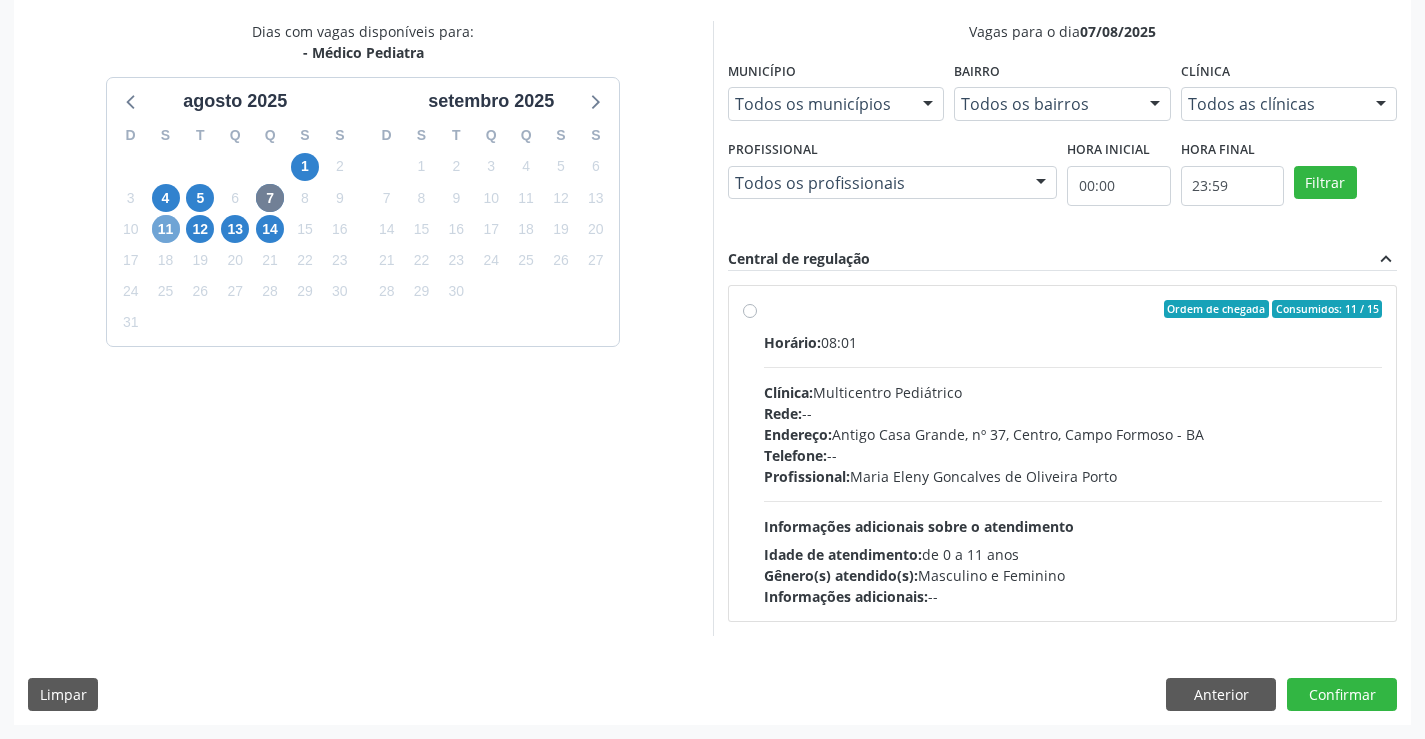 click on "11" at bounding box center (166, 229) 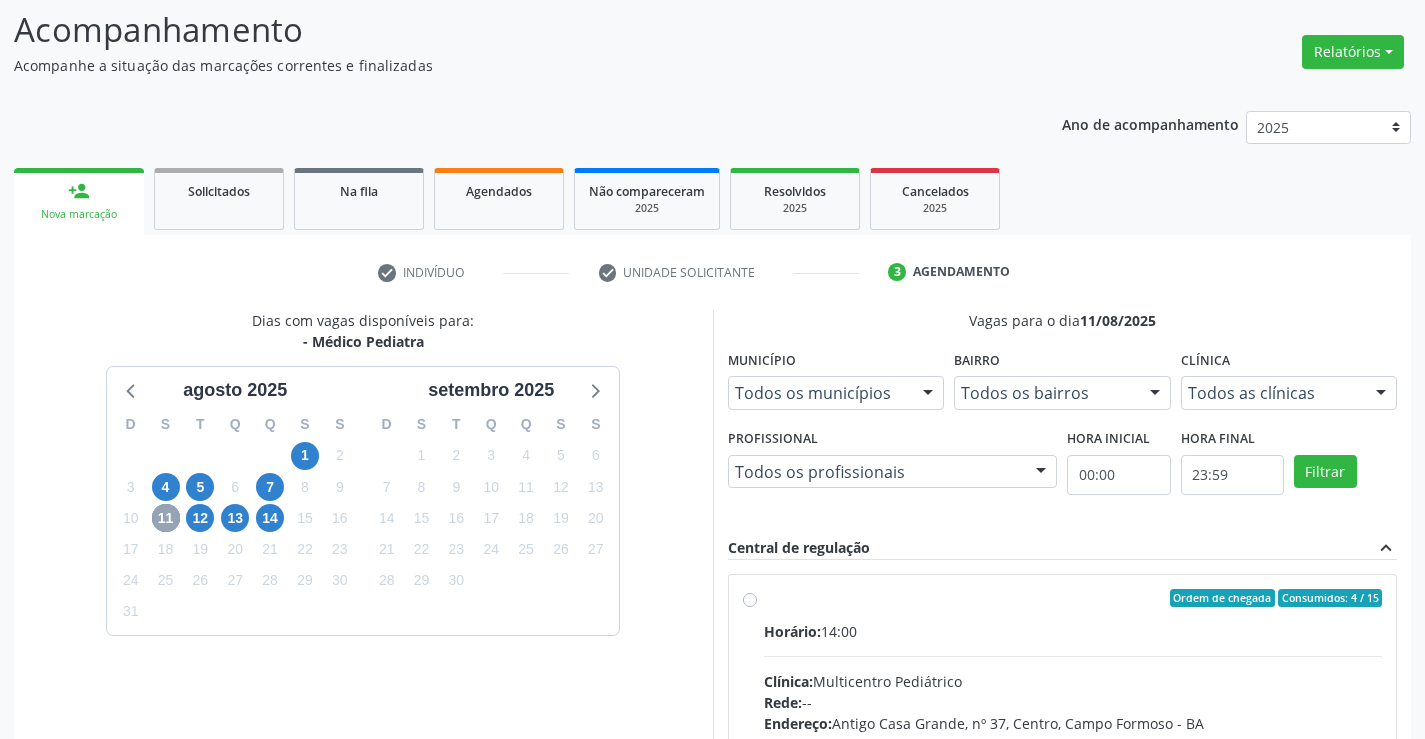 scroll, scrollTop: 420, scrollLeft: 0, axis: vertical 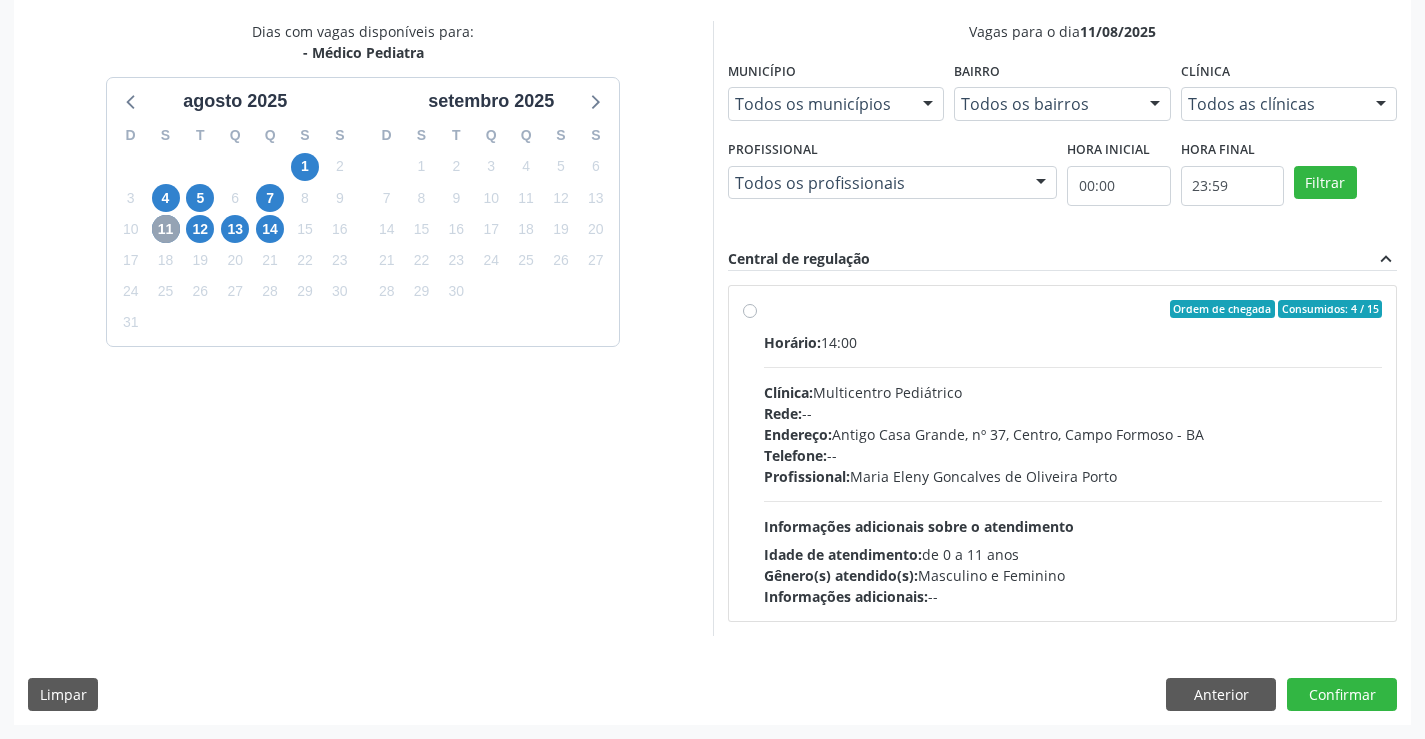 click on "11" at bounding box center [166, 229] 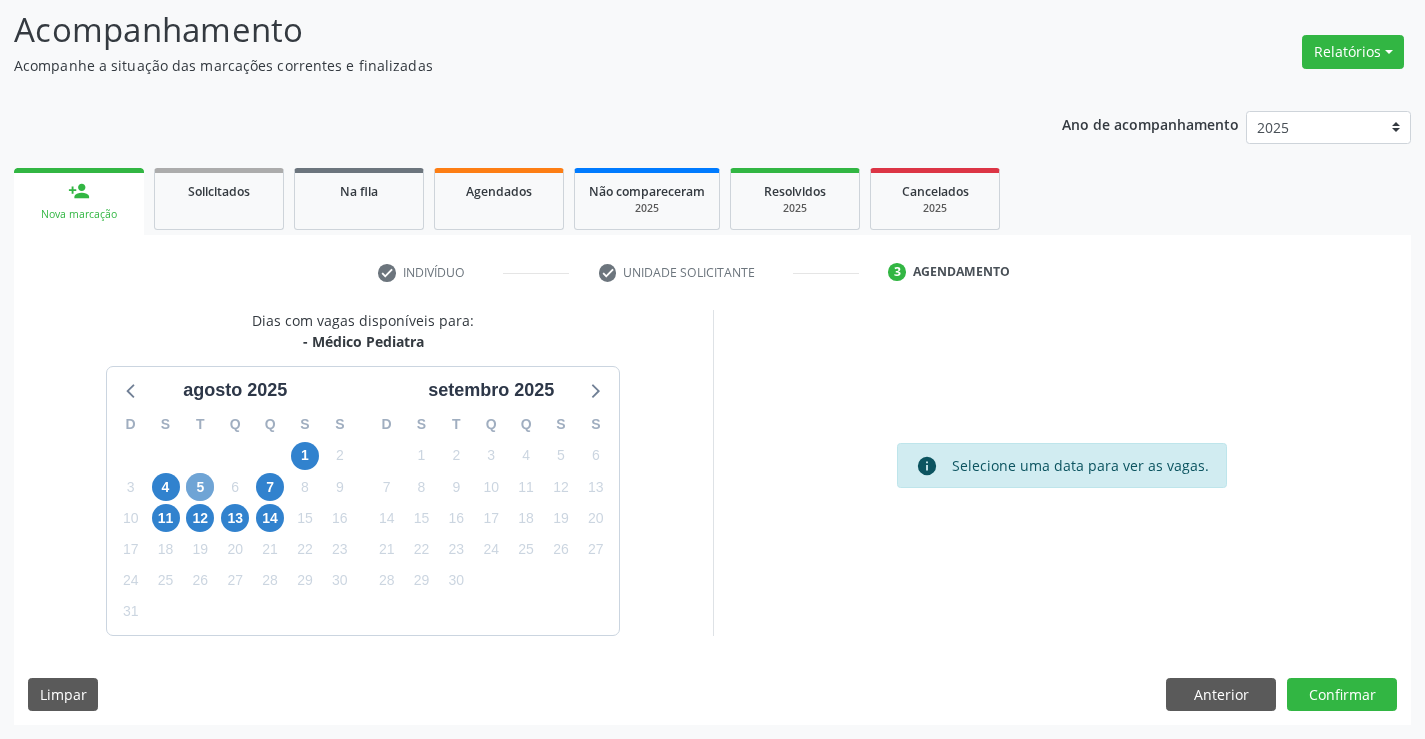 click on "5" at bounding box center [200, 487] 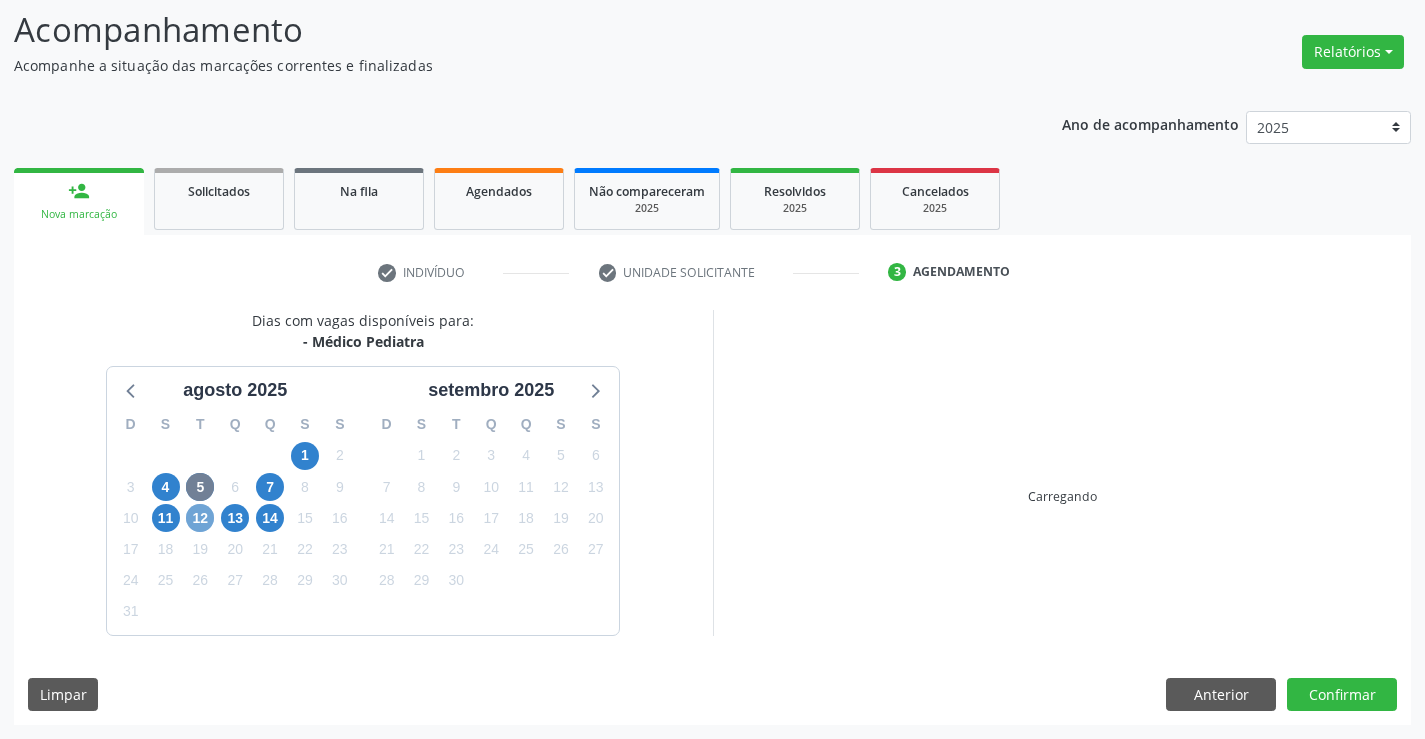 click on "12" at bounding box center [200, 518] 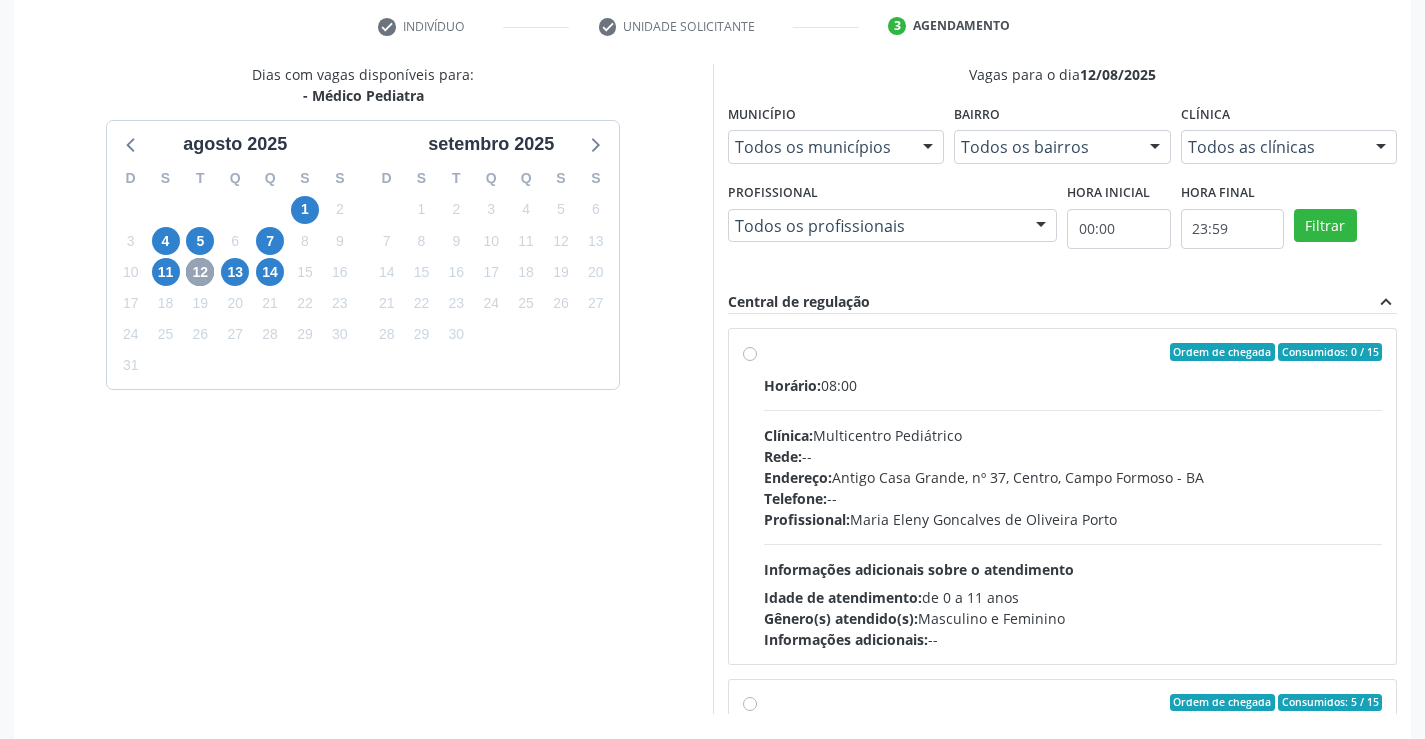 scroll, scrollTop: 431, scrollLeft: 0, axis: vertical 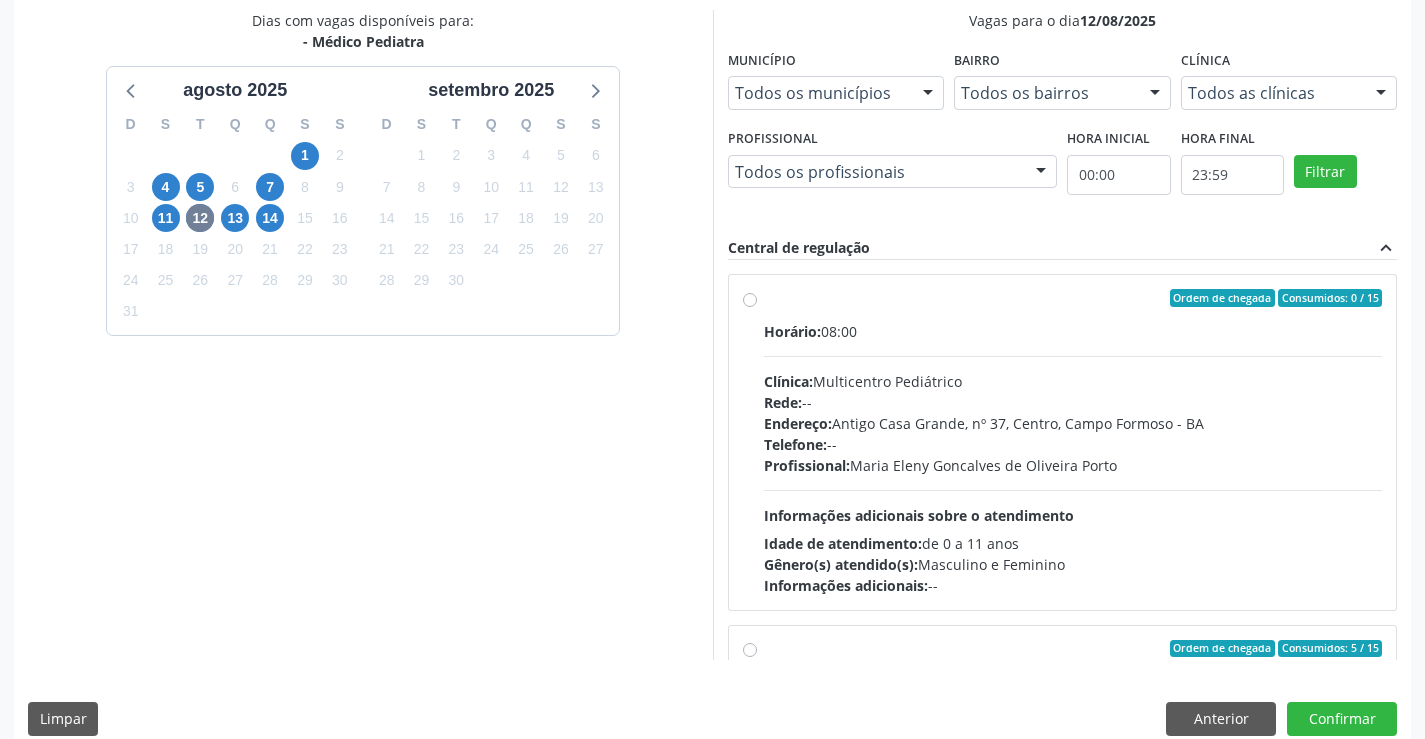 click on "Profissional:
Maria Eleny Goncalves de Oliveira Porto" at bounding box center (1073, 465) 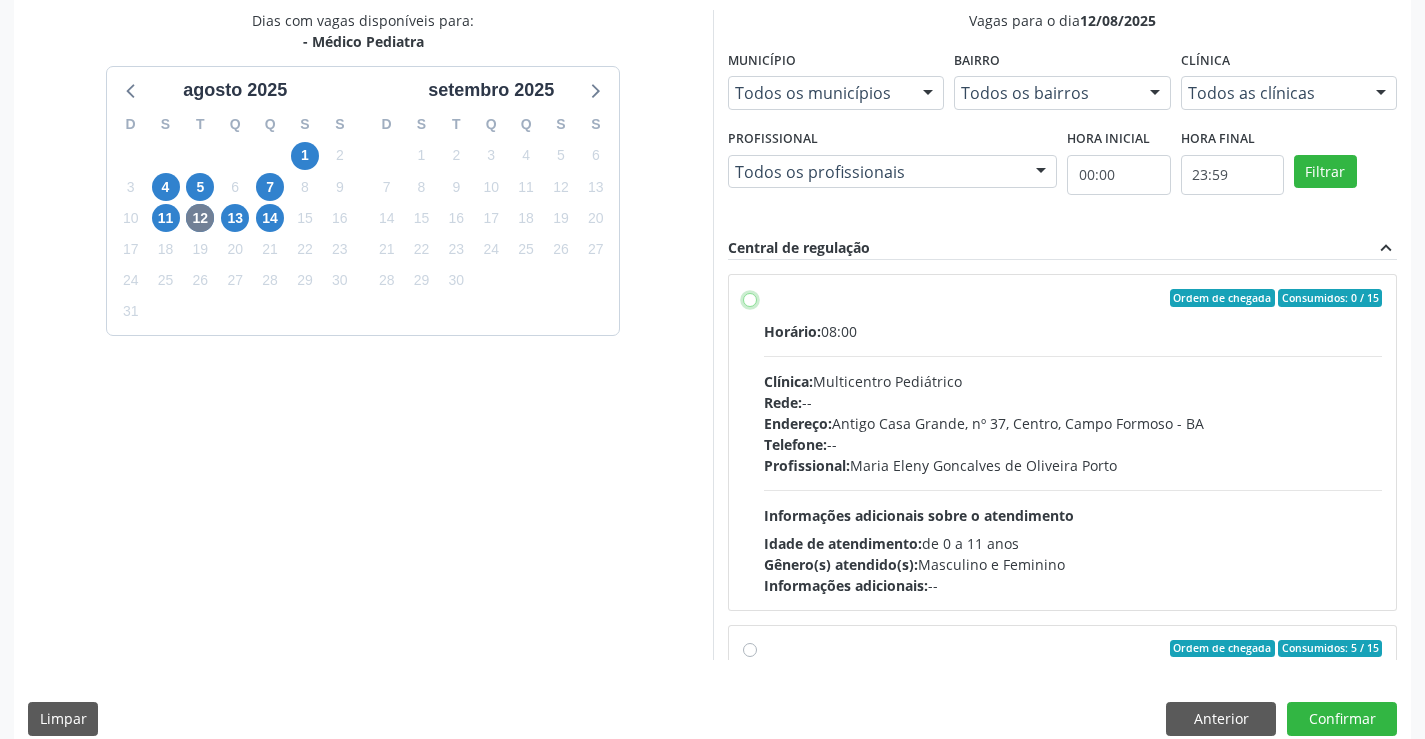 radio on "true" 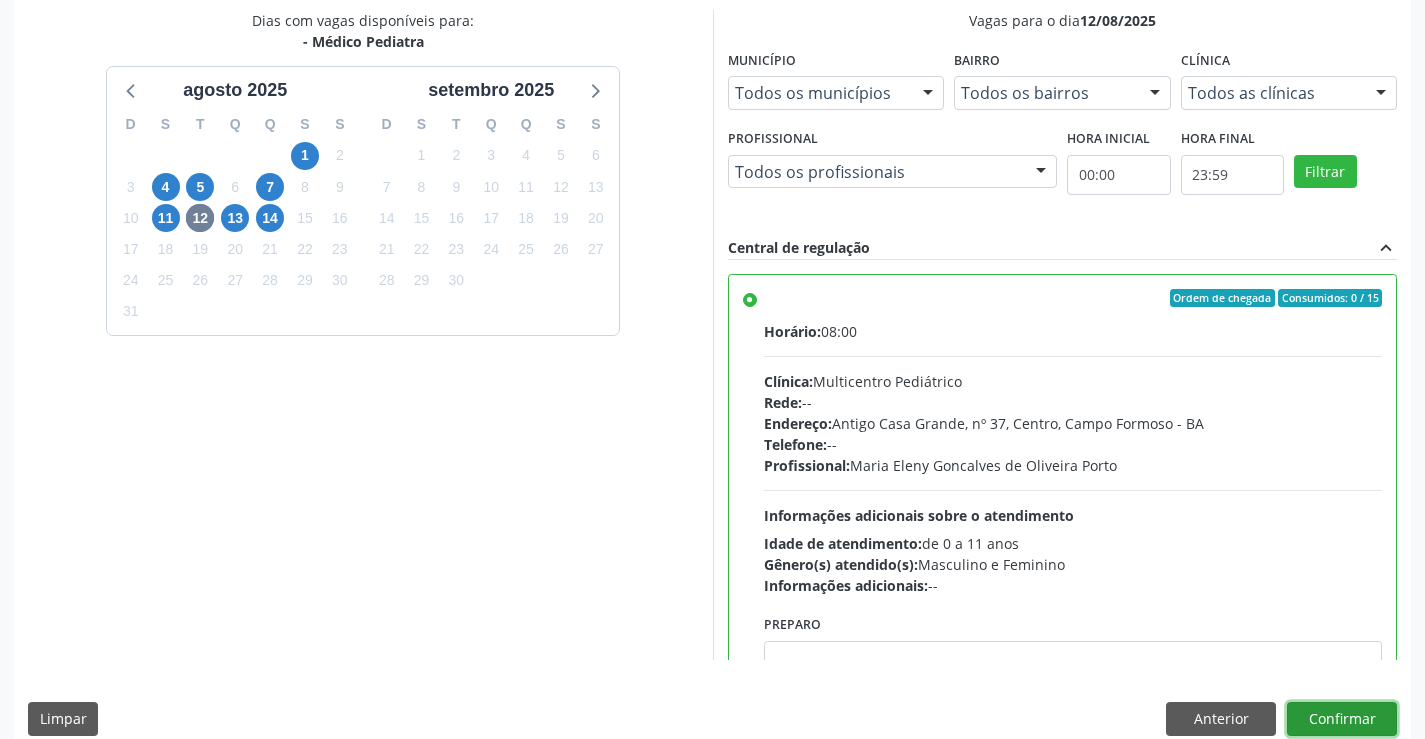 click on "Confirmar" at bounding box center [1342, 719] 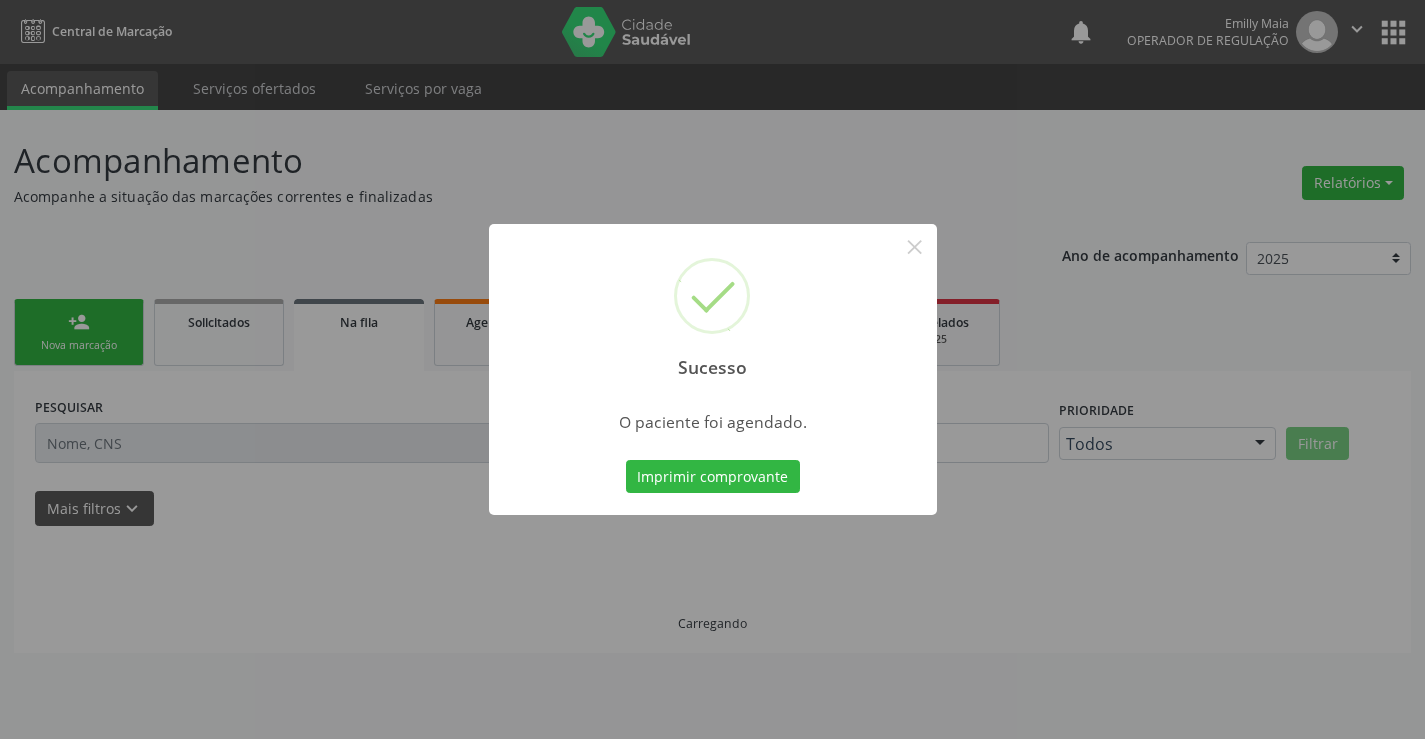 scroll, scrollTop: 0, scrollLeft: 0, axis: both 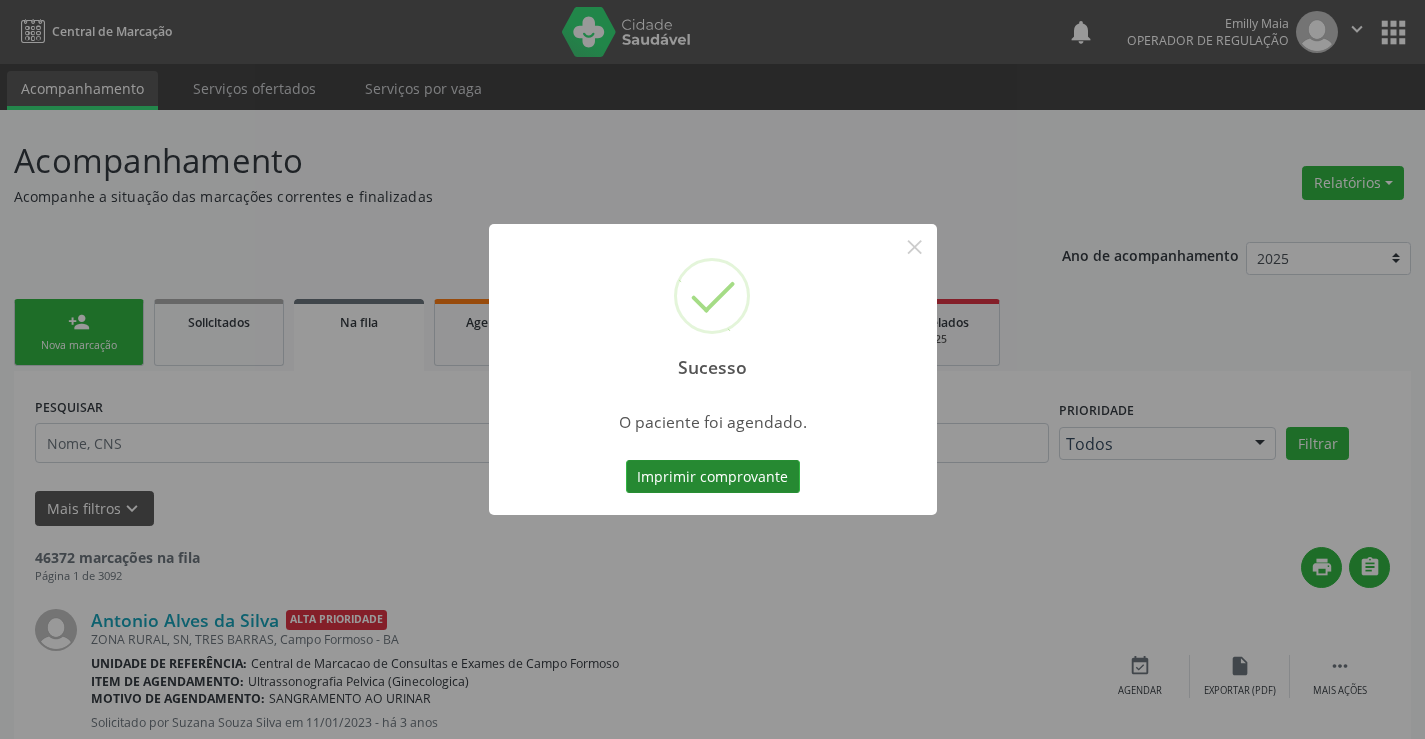 click on "Imprimir comprovante" at bounding box center (713, 477) 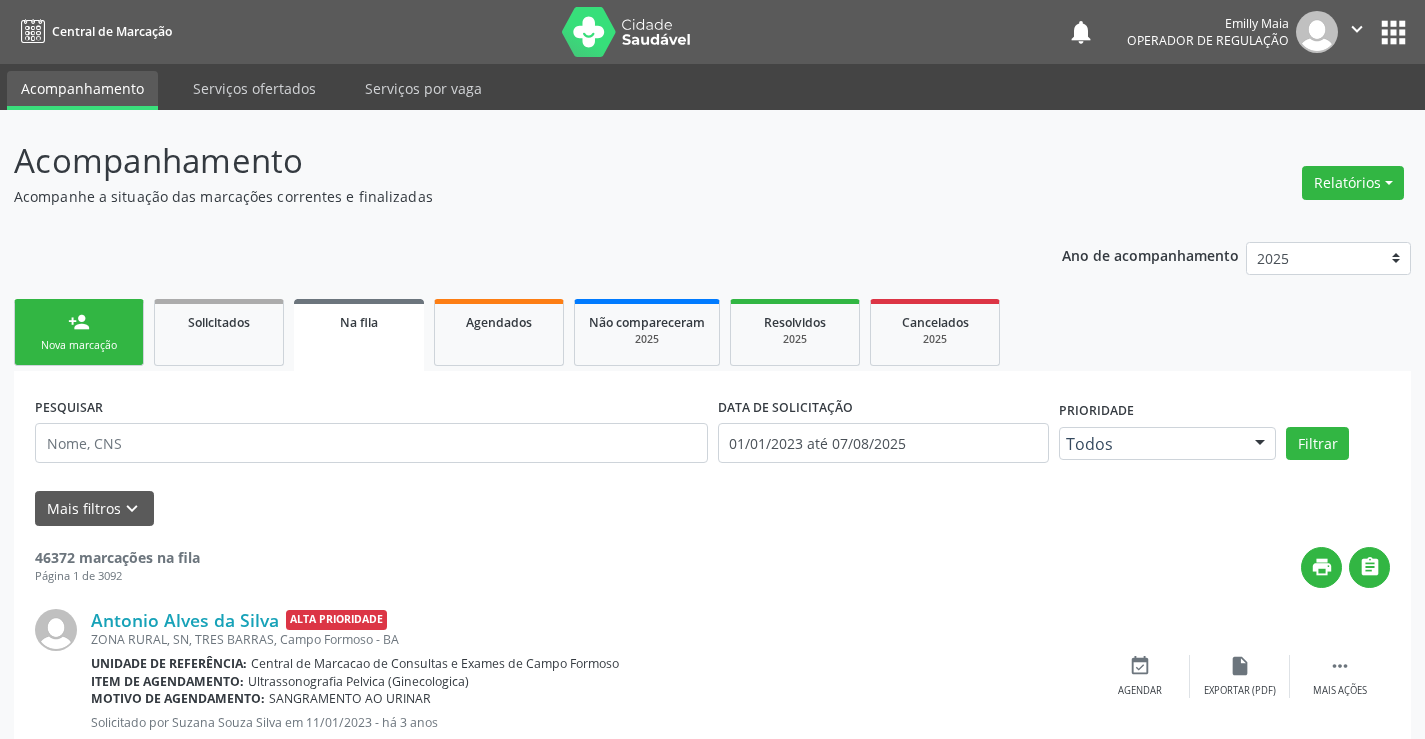 click on "person_add
Nova marcação" at bounding box center (79, 332) 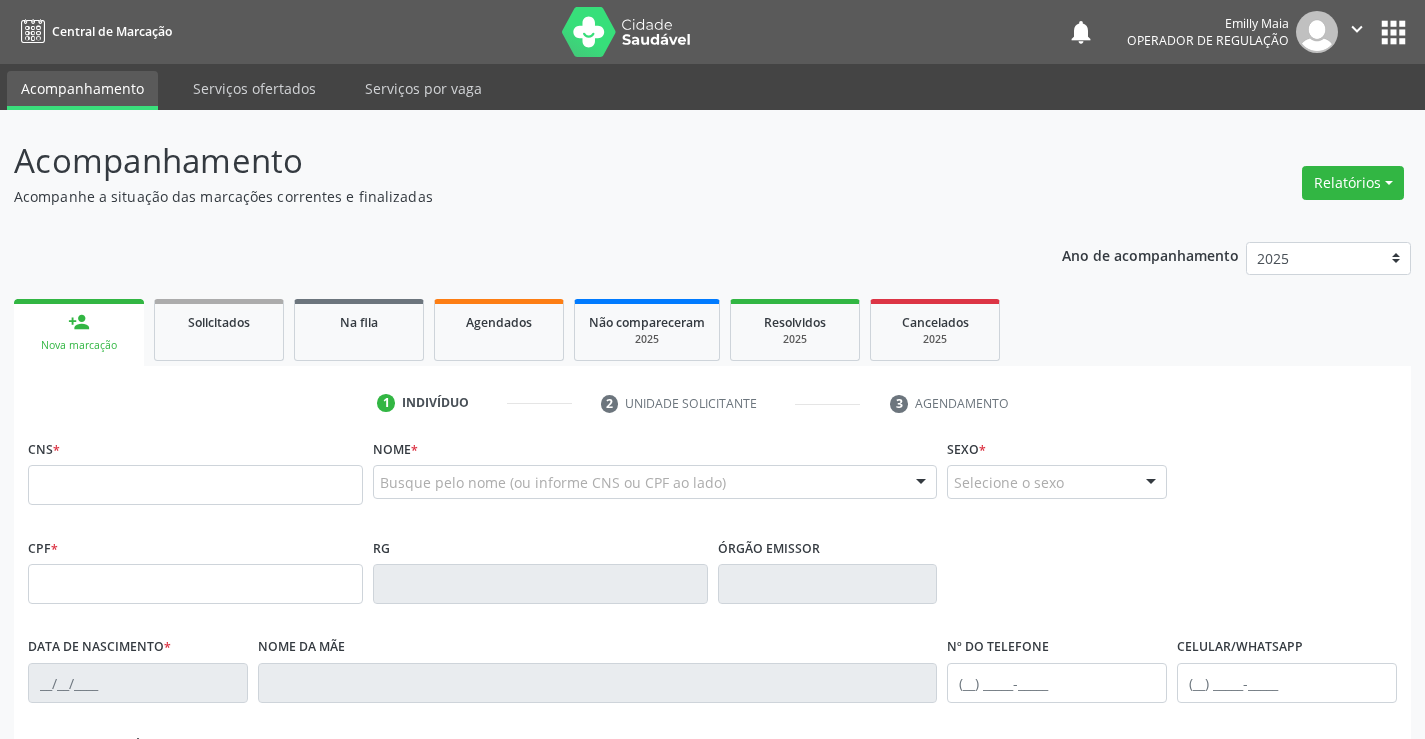 click on "CNS
*" at bounding box center [195, 469] 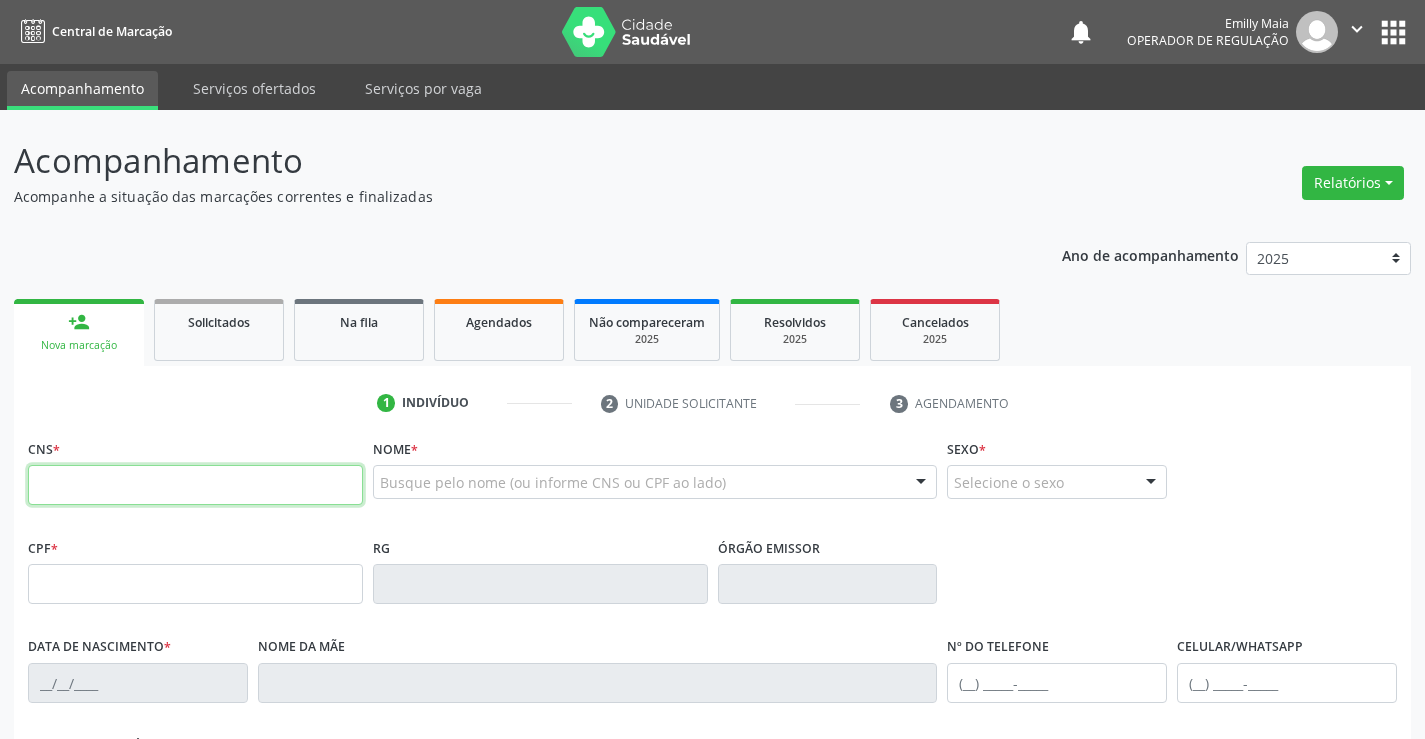 click at bounding box center (195, 485) 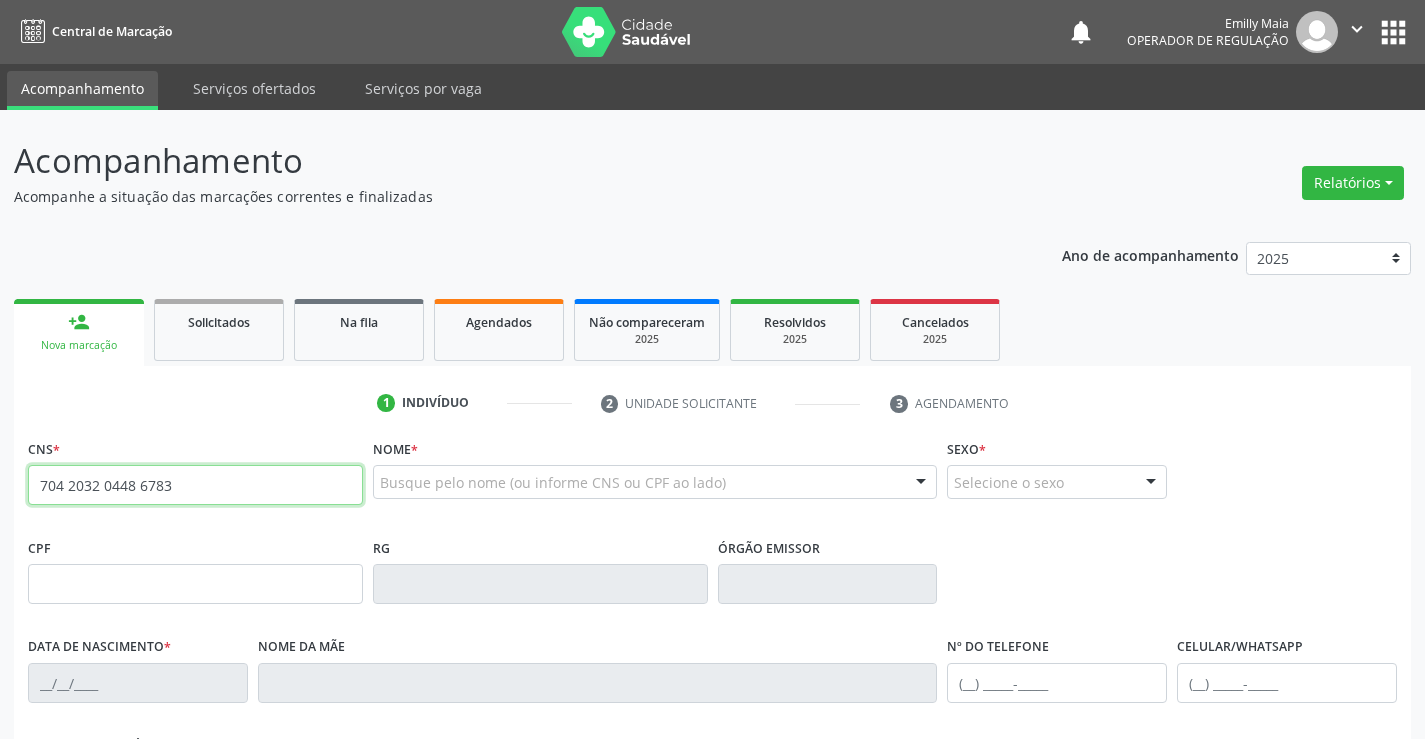 type on "704 2032 0448 6783" 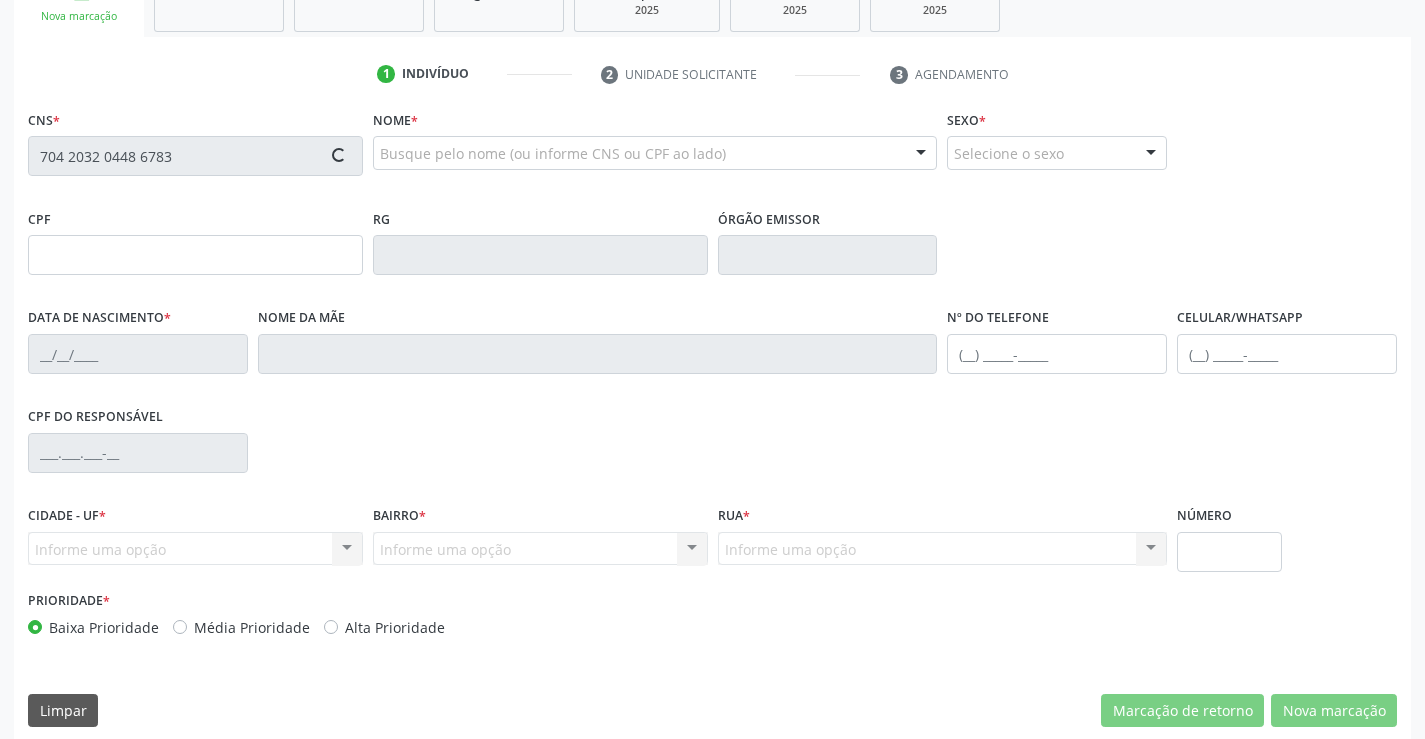 type on "0641584709" 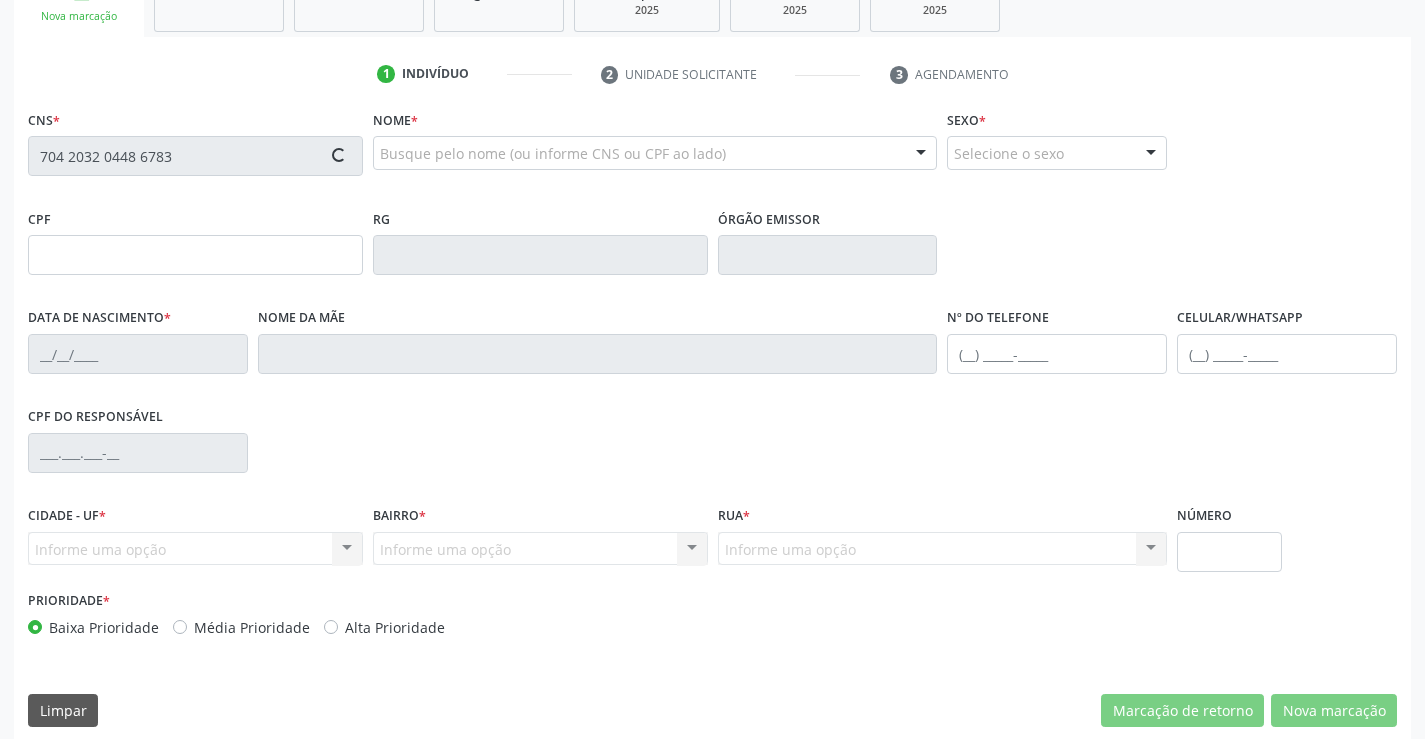 type on "16/11/1957" 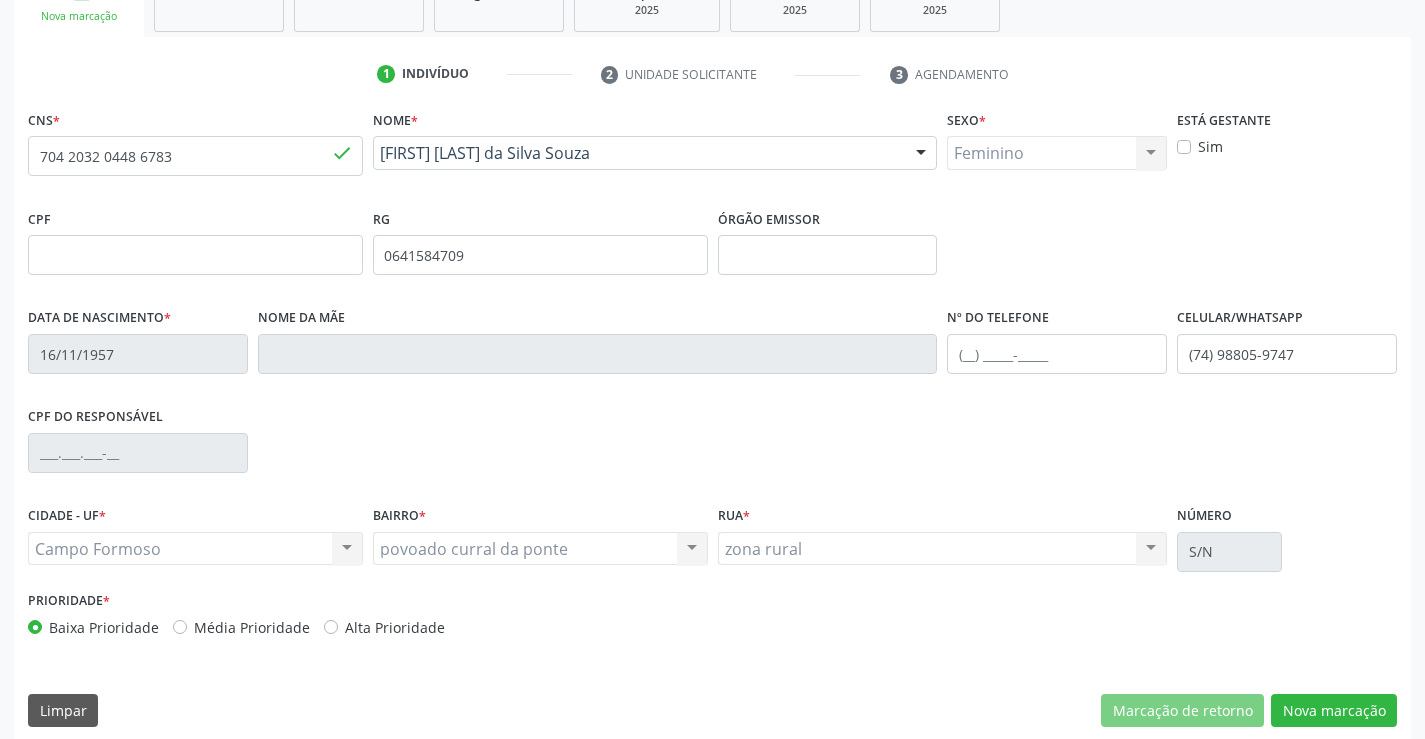 scroll, scrollTop: 345, scrollLeft: 0, axis: vertical 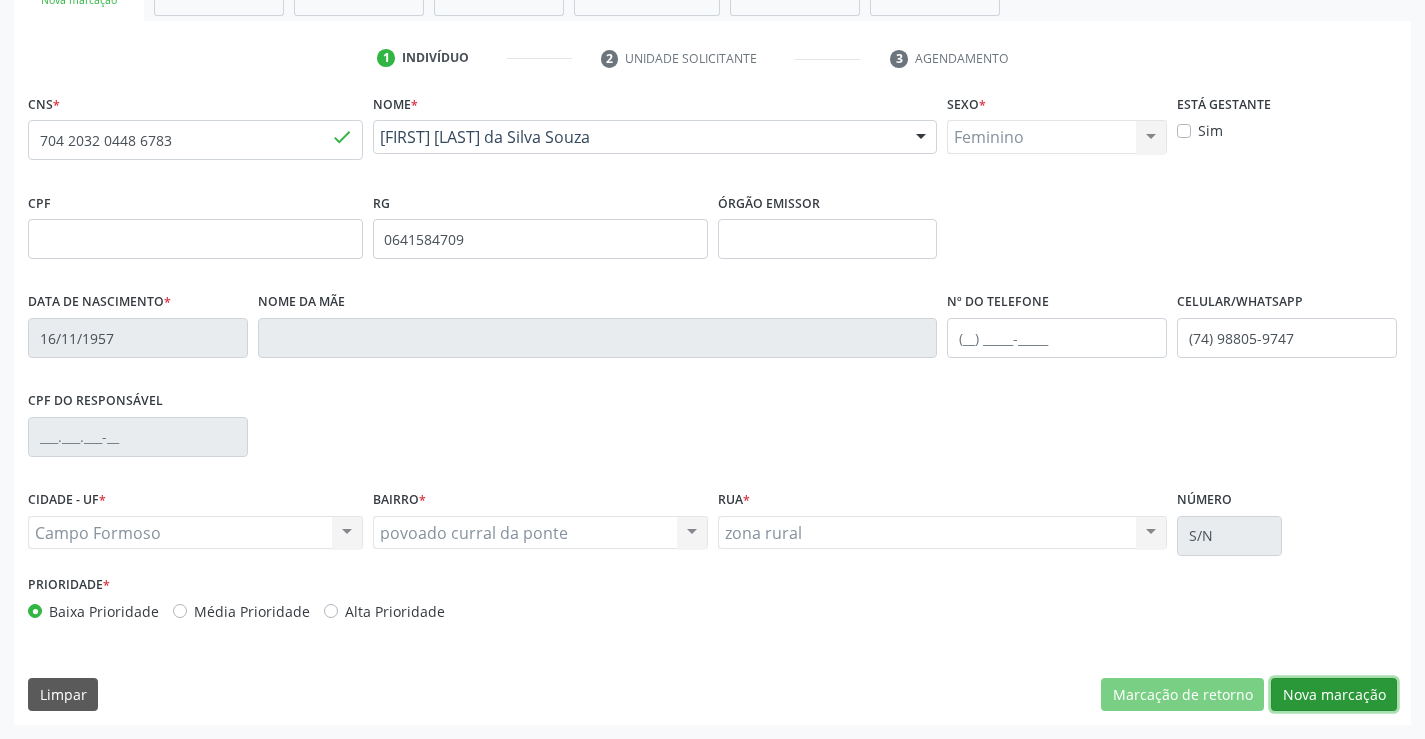 click on "Nova marcação" at bounding box center [1334, 695] 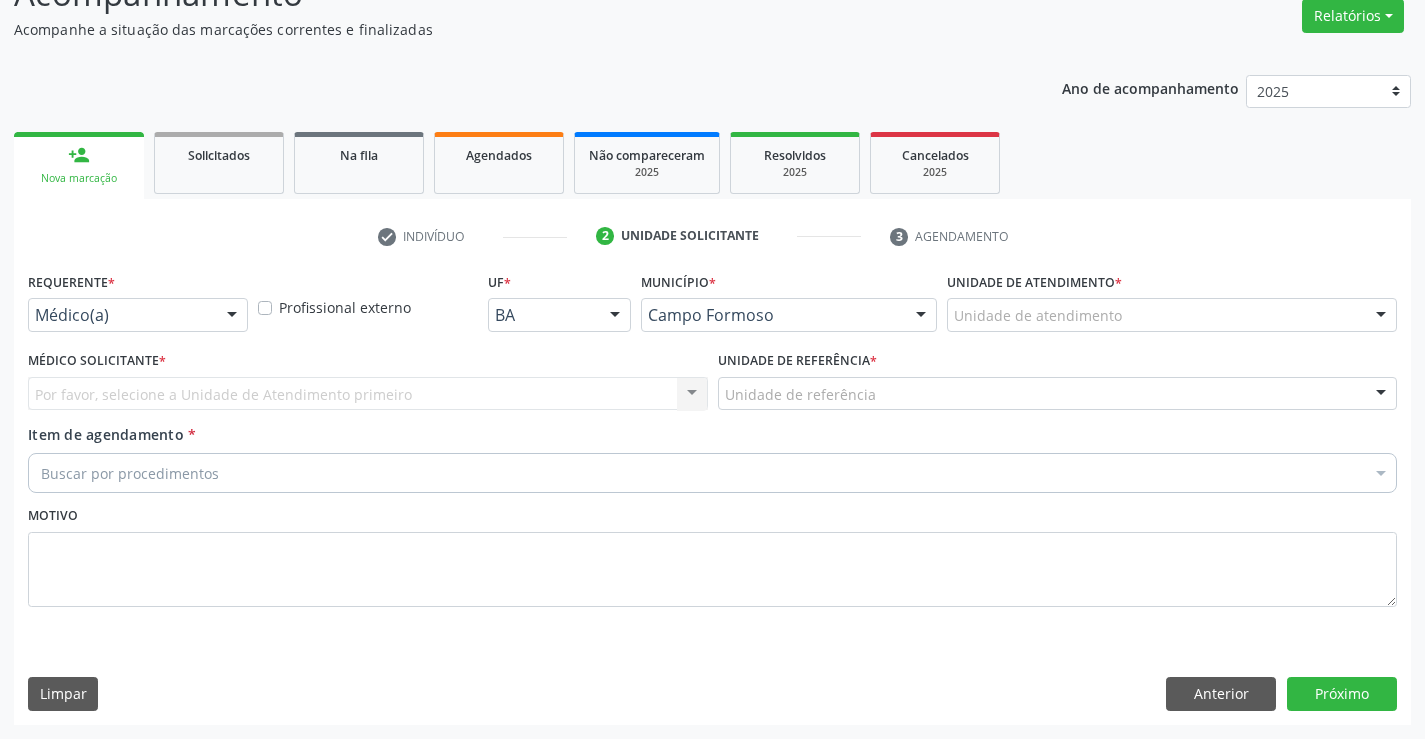 scroll, scrollTop: 167, scrollLeft: 0, axis: vertical 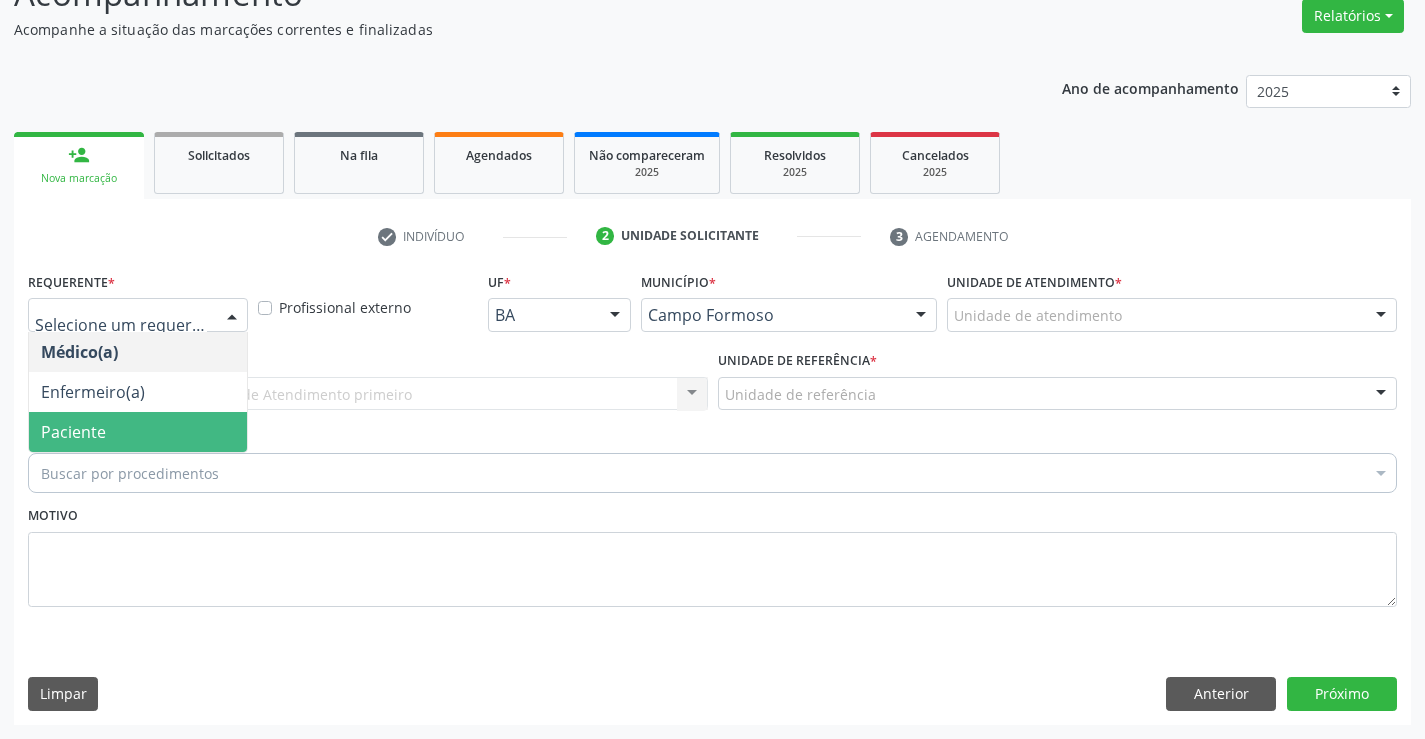 click on "Paciente" at bounding box center [138, 432] 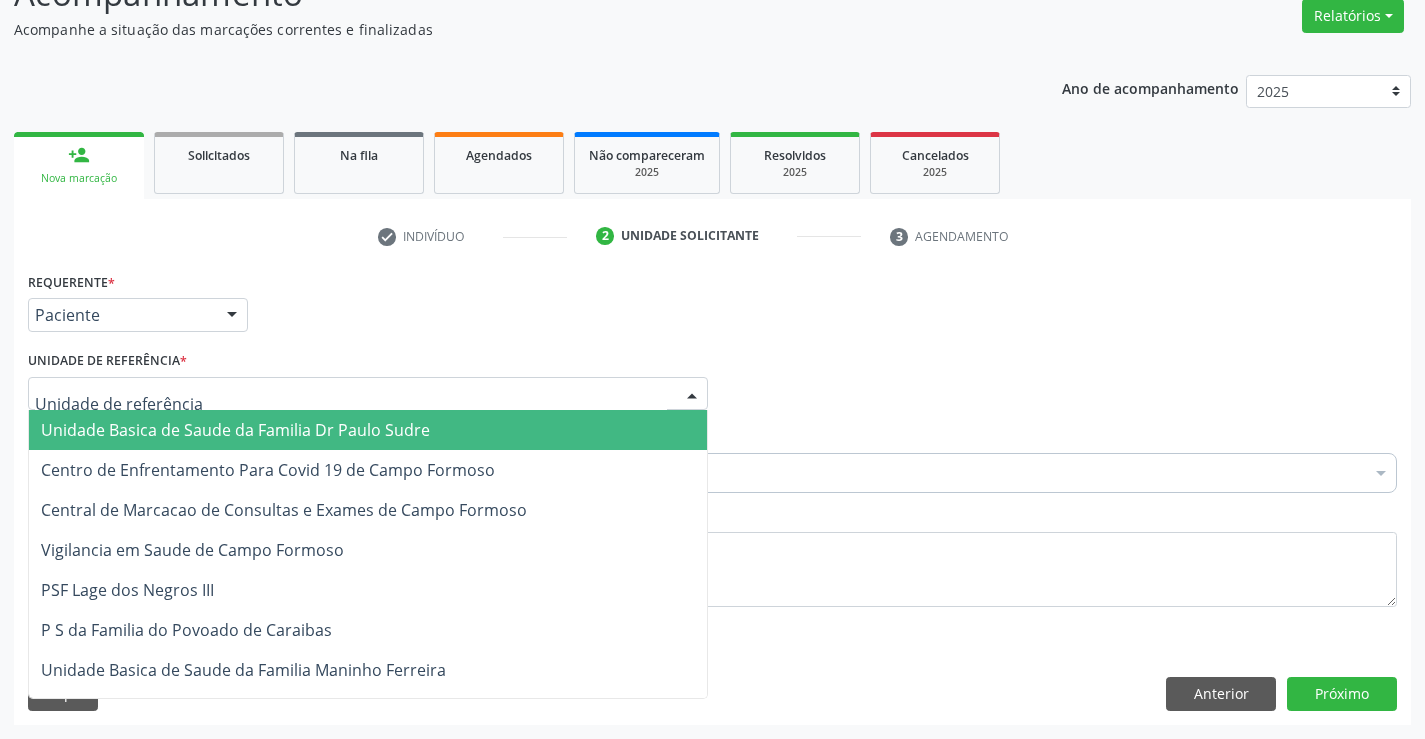 click at bounding box center (368, 394) 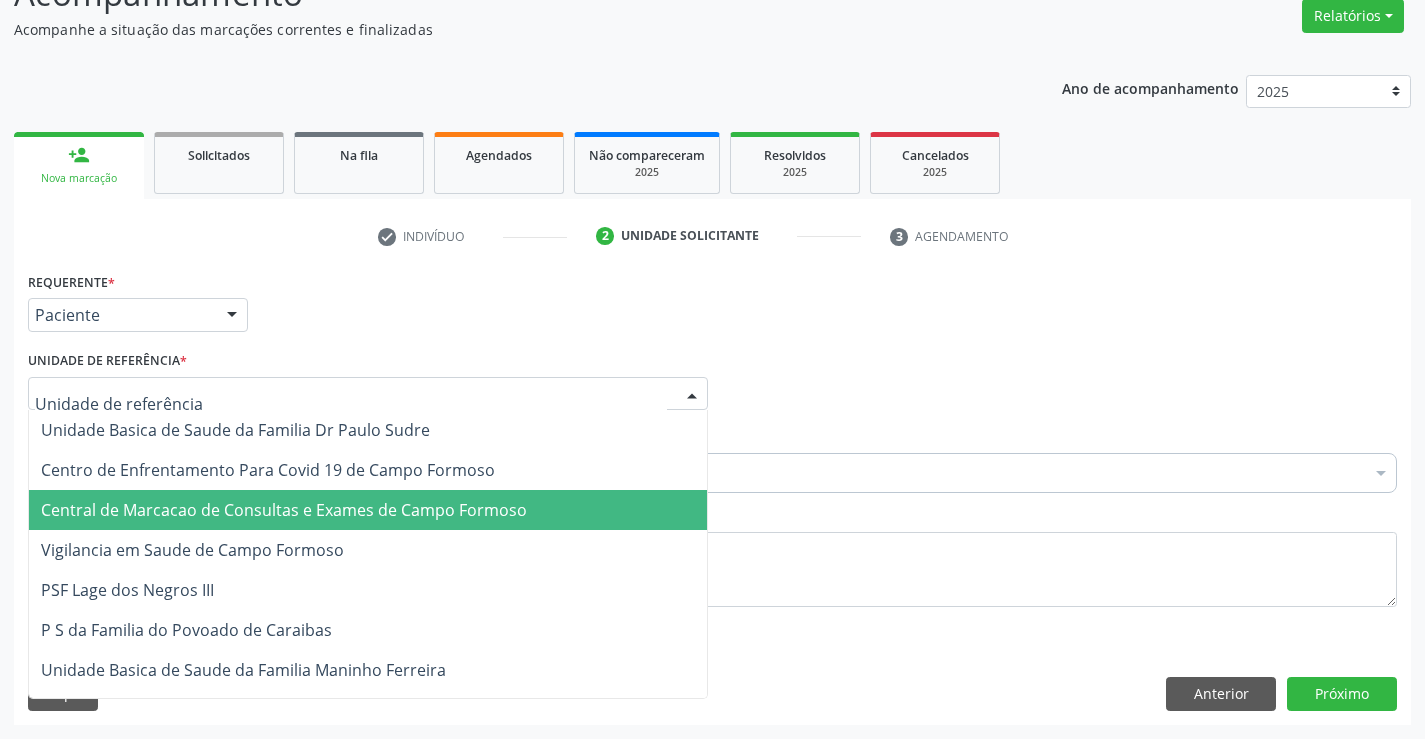 click on "Central de Marcacao de Consultas e Exames de Campo Formoso" at bounding box center (284, 510) 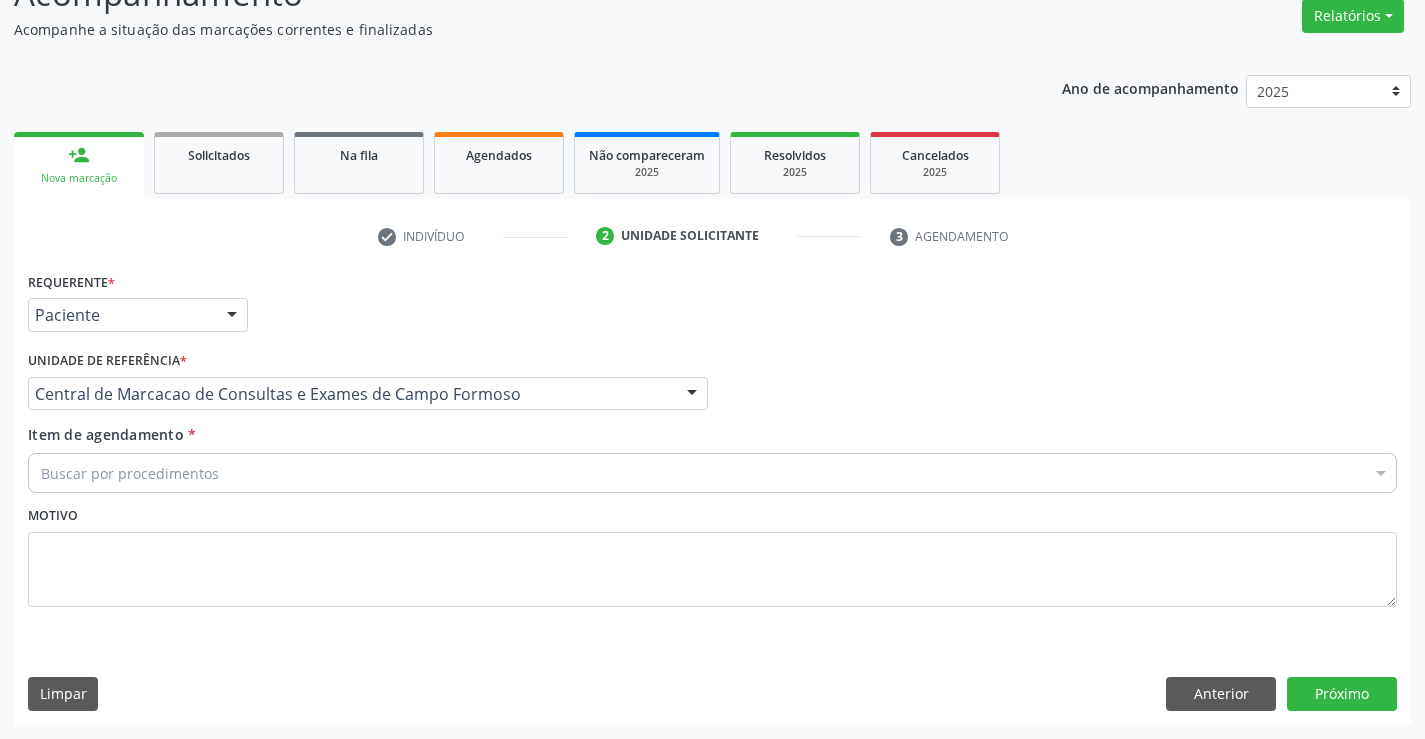click on "Buscar por procedimentos" at bounding box center (712, 473) 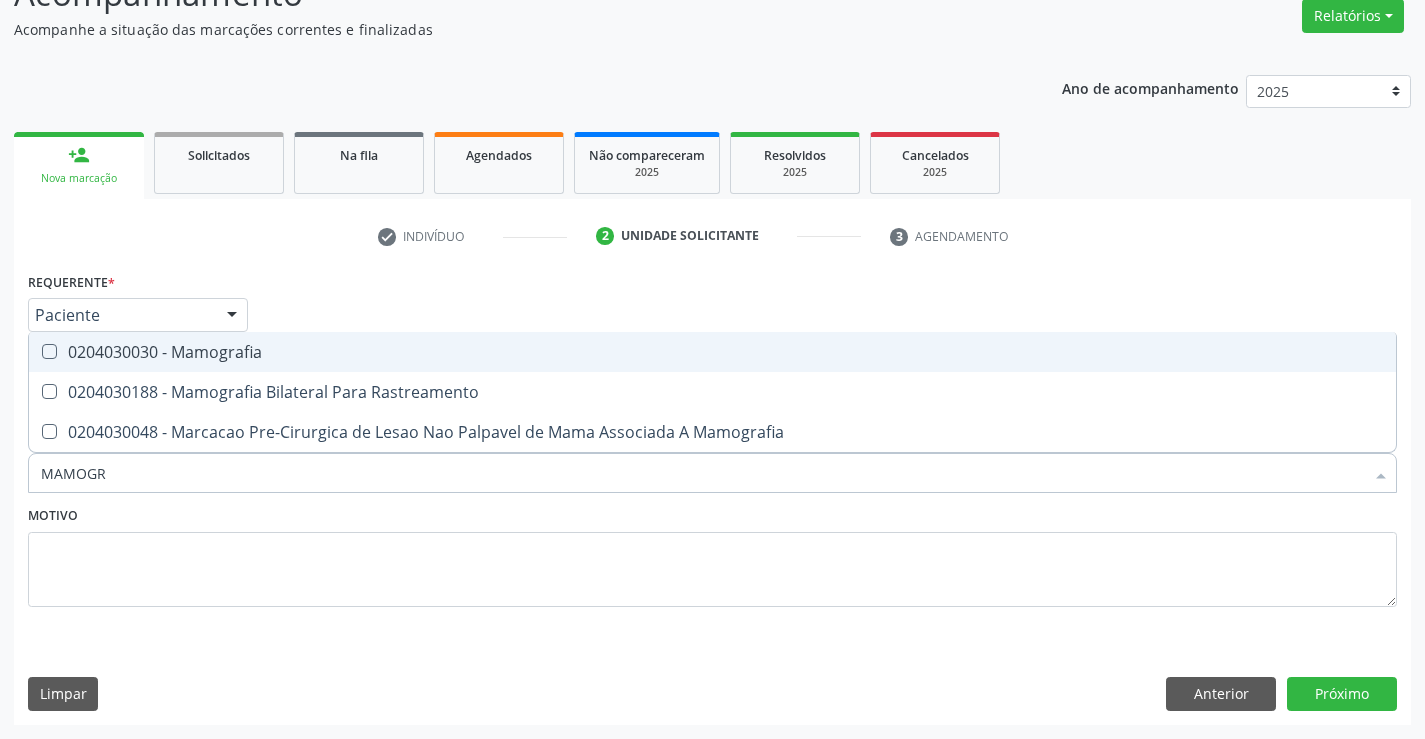 type on "MAMOGRA" 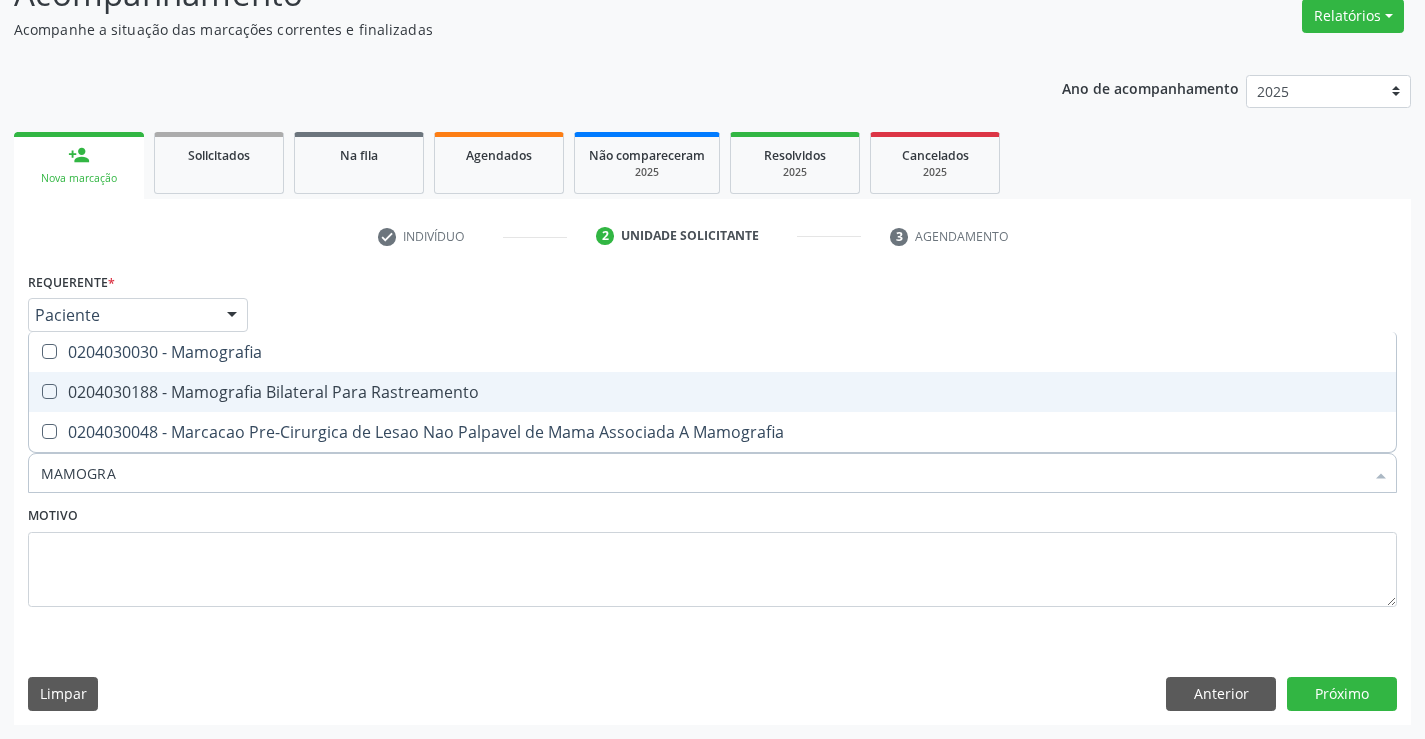 click on "0204030188 - Mamografia Bilateral Para Rastreamento" at bounding box center (712, 392) 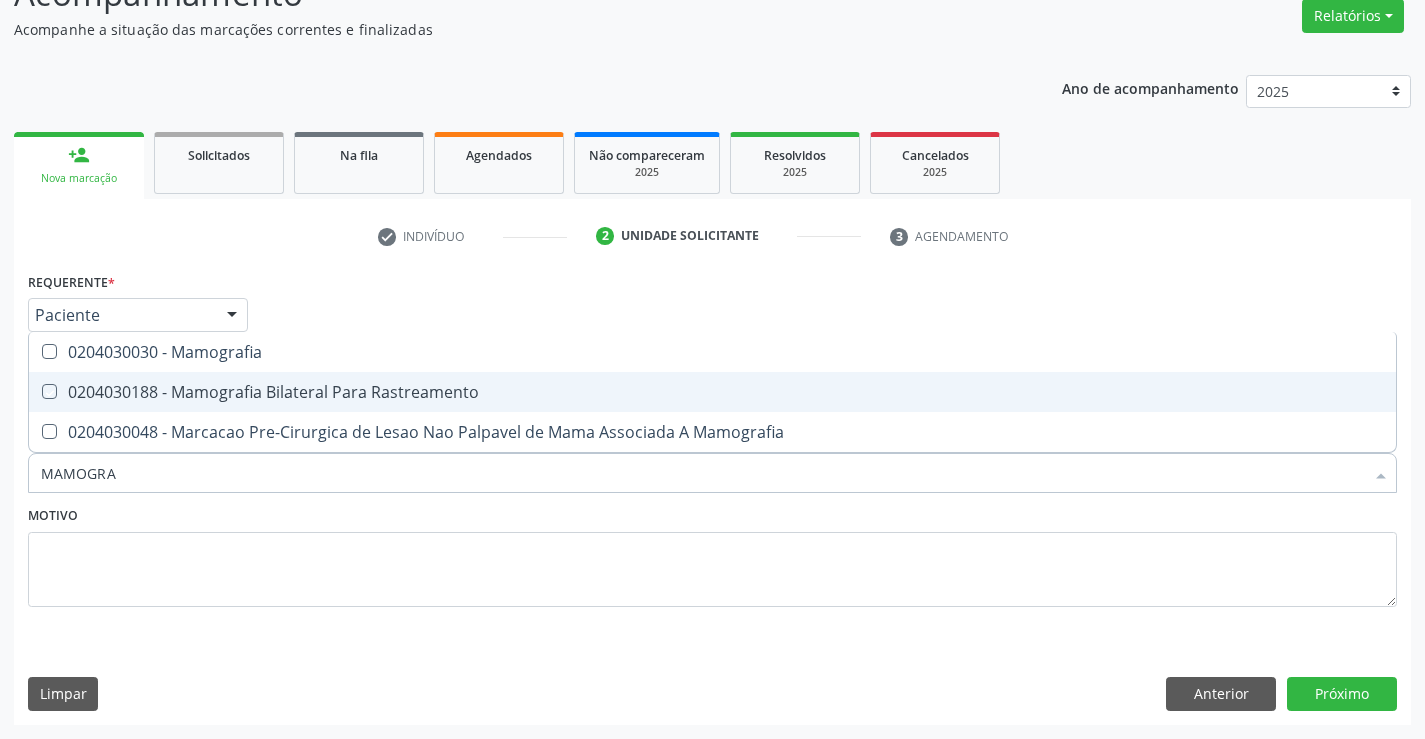 checkbox on "true" 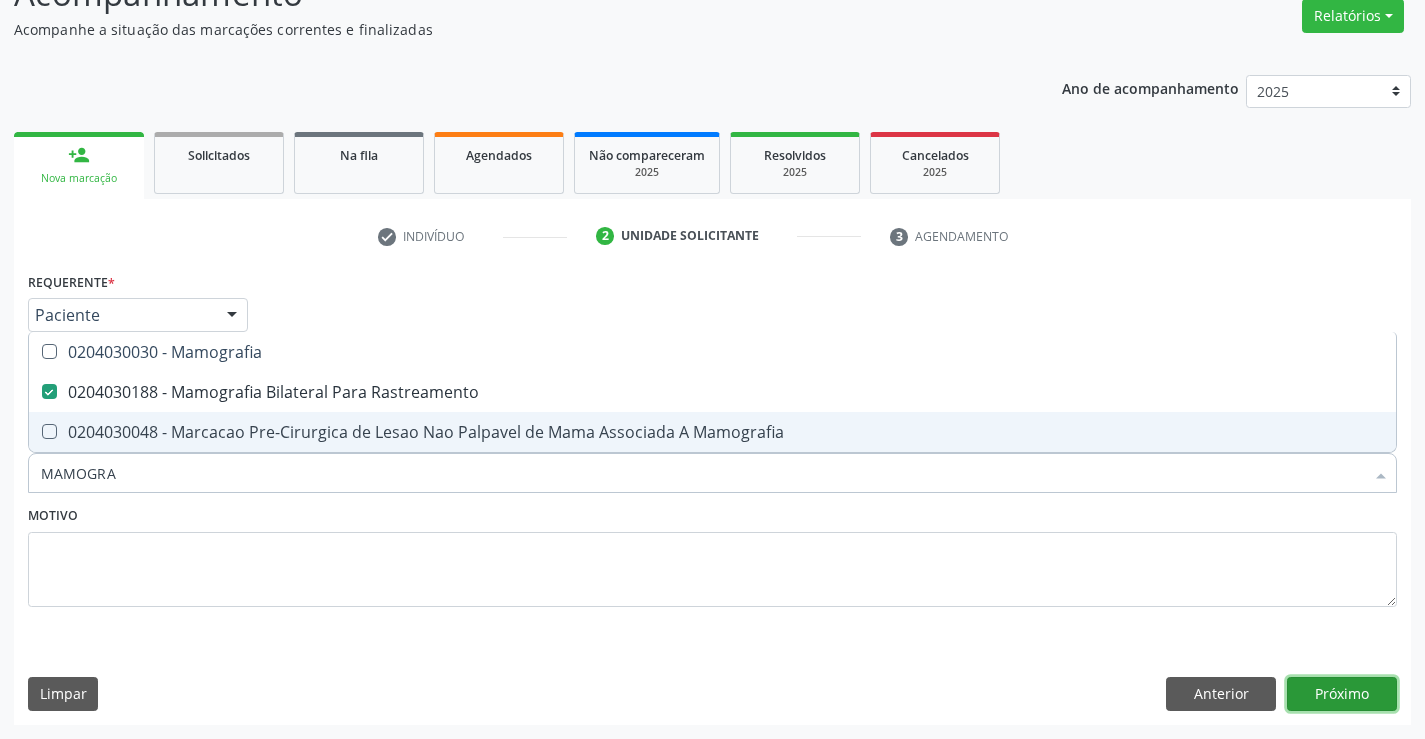 click on "Próximo" at bounding box center (1342, 694) 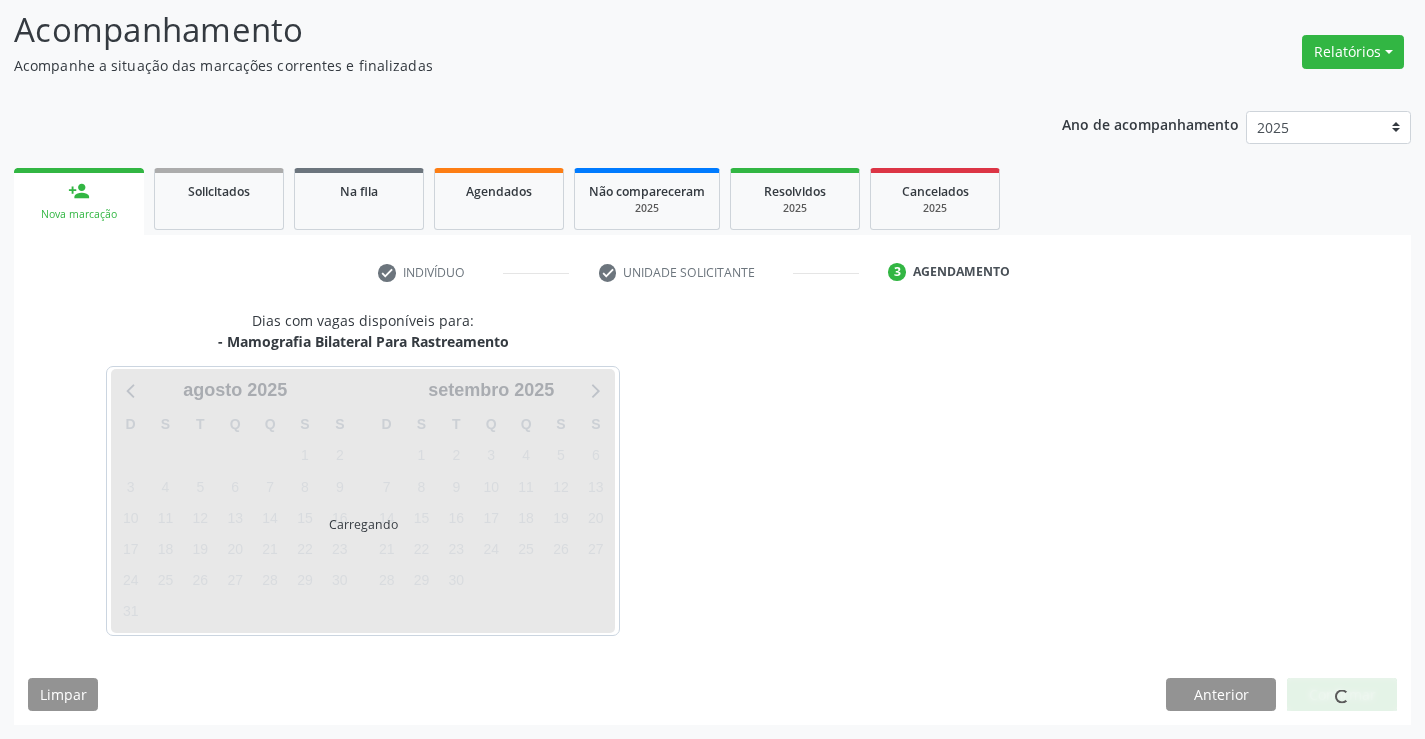scroll, scrollTop: 131, scrollLeft: 0, axis: vertical 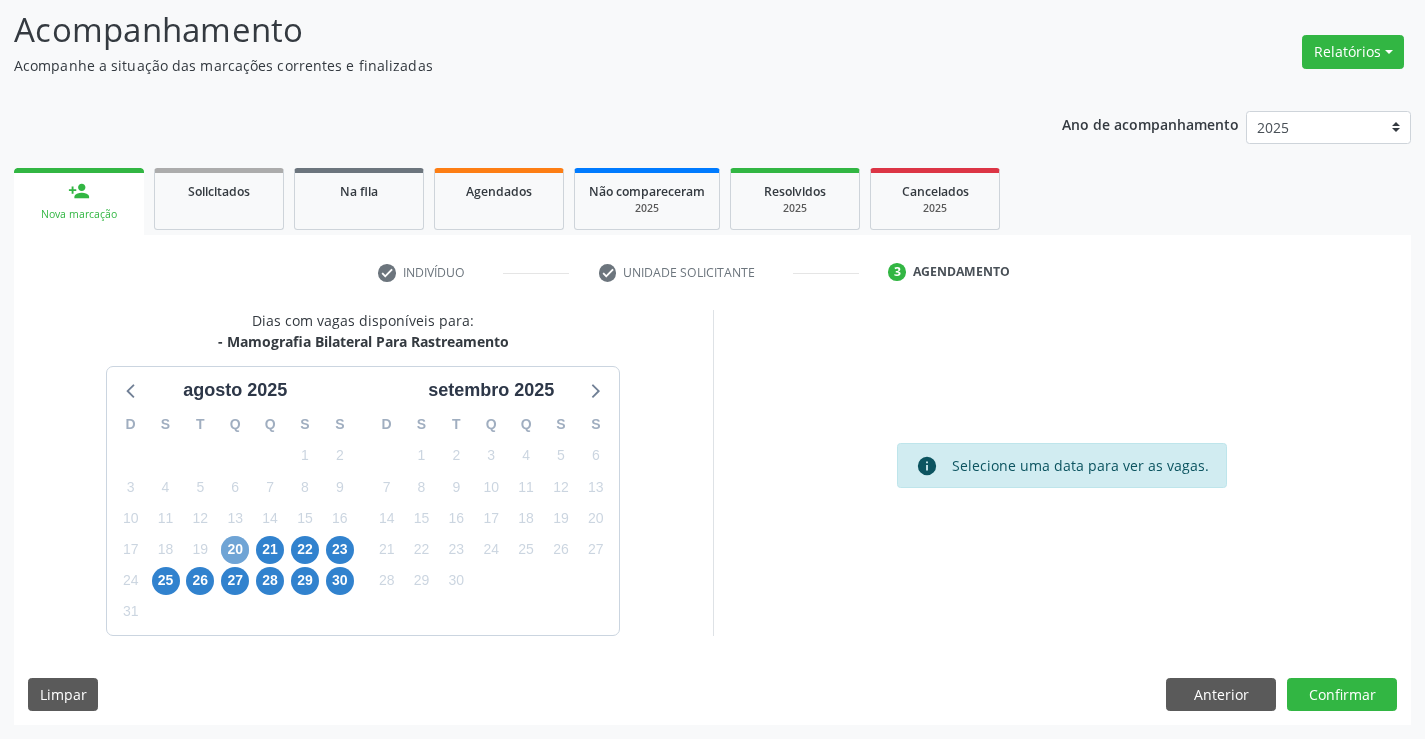 click on "20" at bounding box center [235, 550] 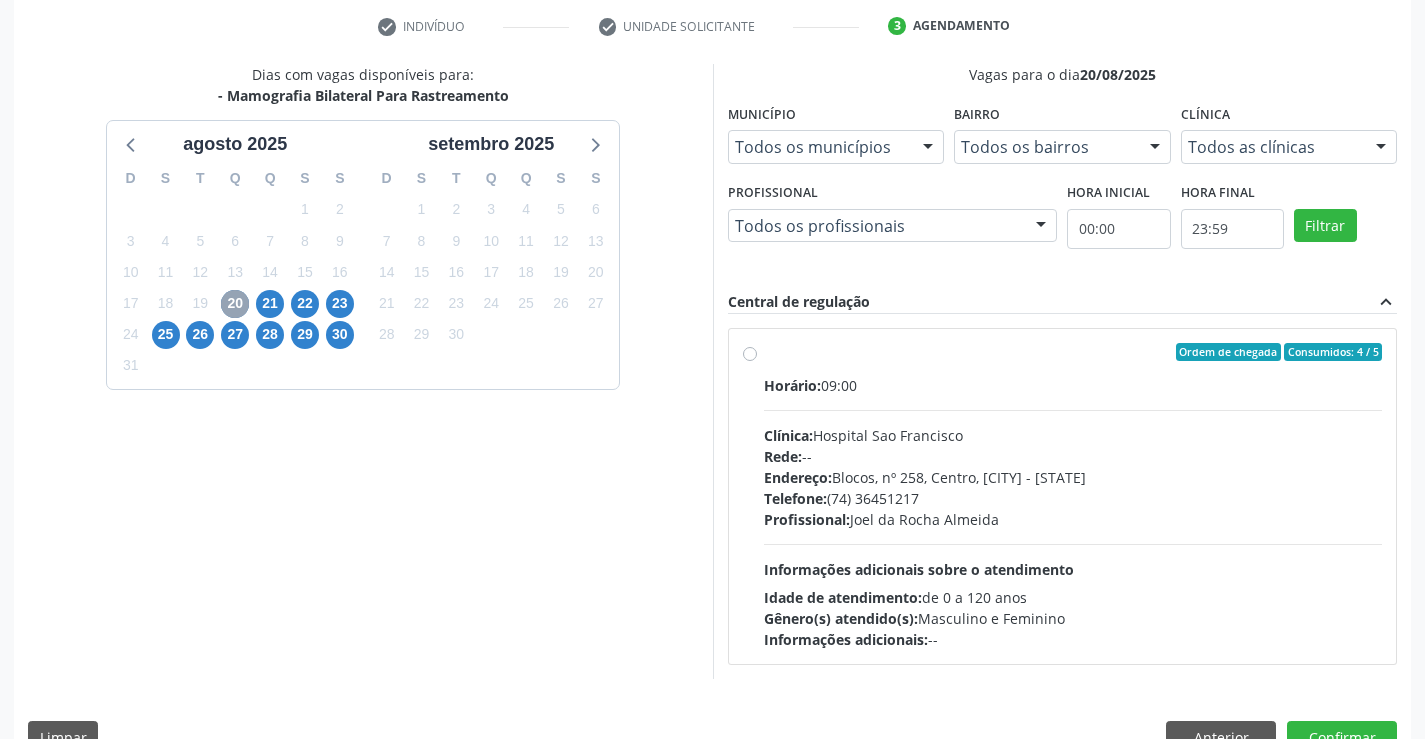 scroll, scrollTop: 420, scrollLeft: 0, axis: vertical 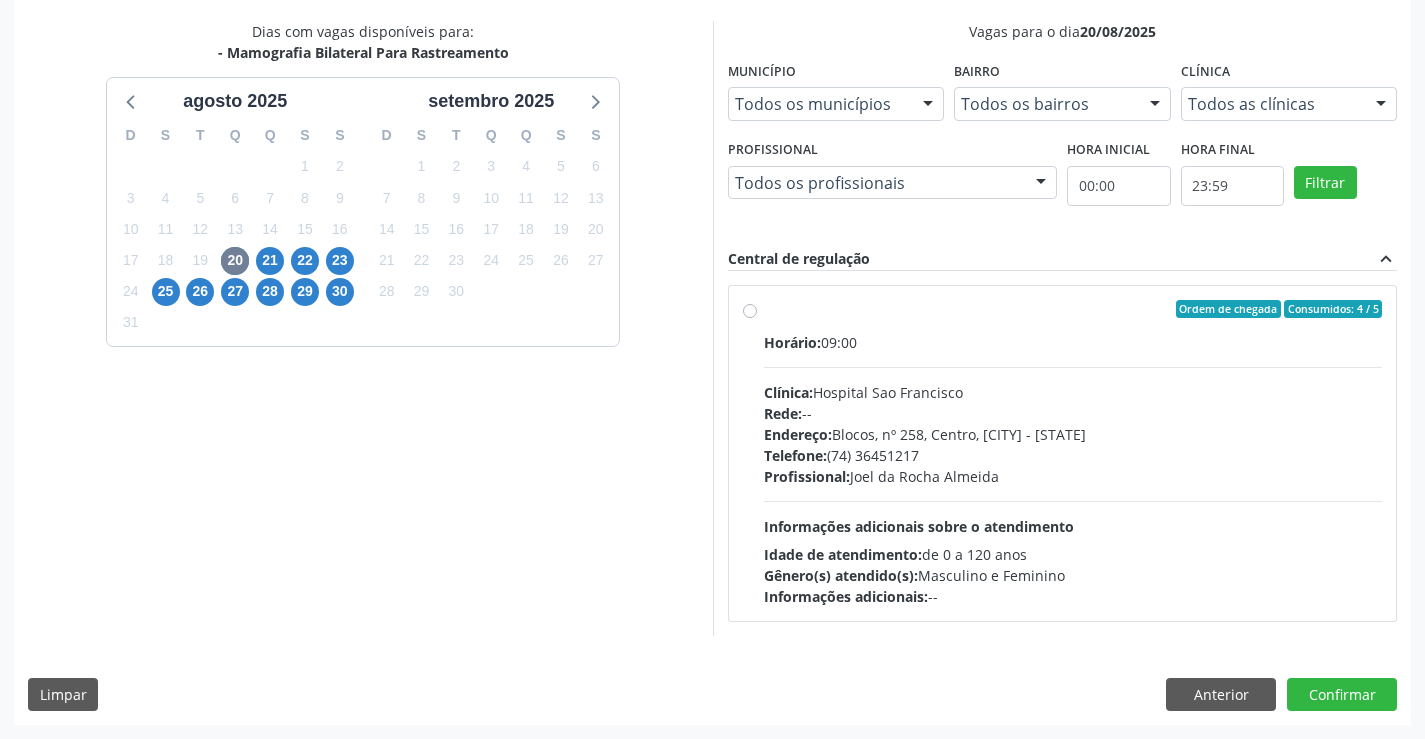 click on "Endereço:   Blocos, nº 258, Centro, Campo Formoso - BA" at bounding box center (1073, 434) 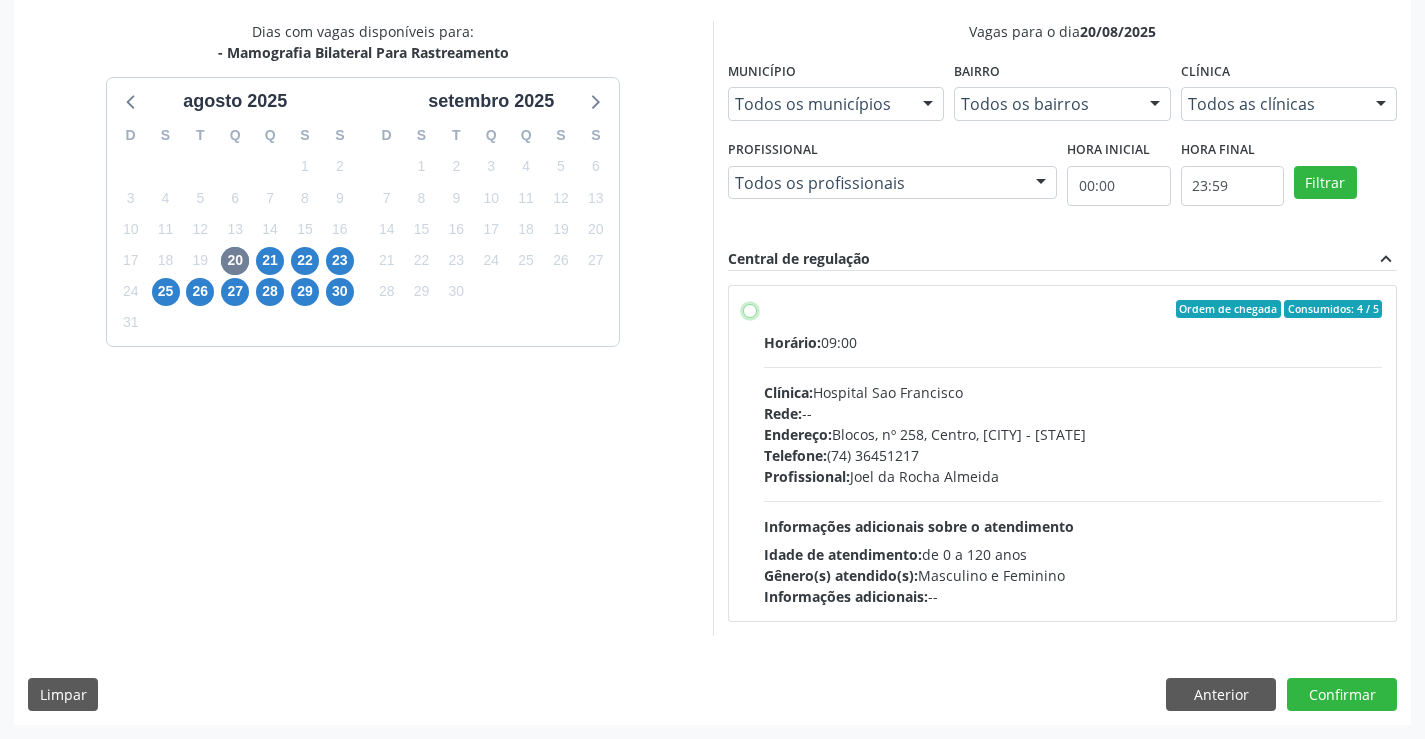 click on "Ordem de chegada
Consumidos: 4 / 5
Horário:   09:00
Clínica:  Hospital Sao Francisco
Rede:
--
Endereço:   Blocos, nº 258, Centro, Campo Formoso - BA
Telefone:   (74) 36451217
Profissional:
Joel da Rocha Almeida
Informações adicionais sobre o atendimento
Idade de atendimento:
de 0 a 120 anos
Gênero(s) atendido(s):
Masculino e Feminino
Informações adicionais:
--" at bounding box center (750, 309) 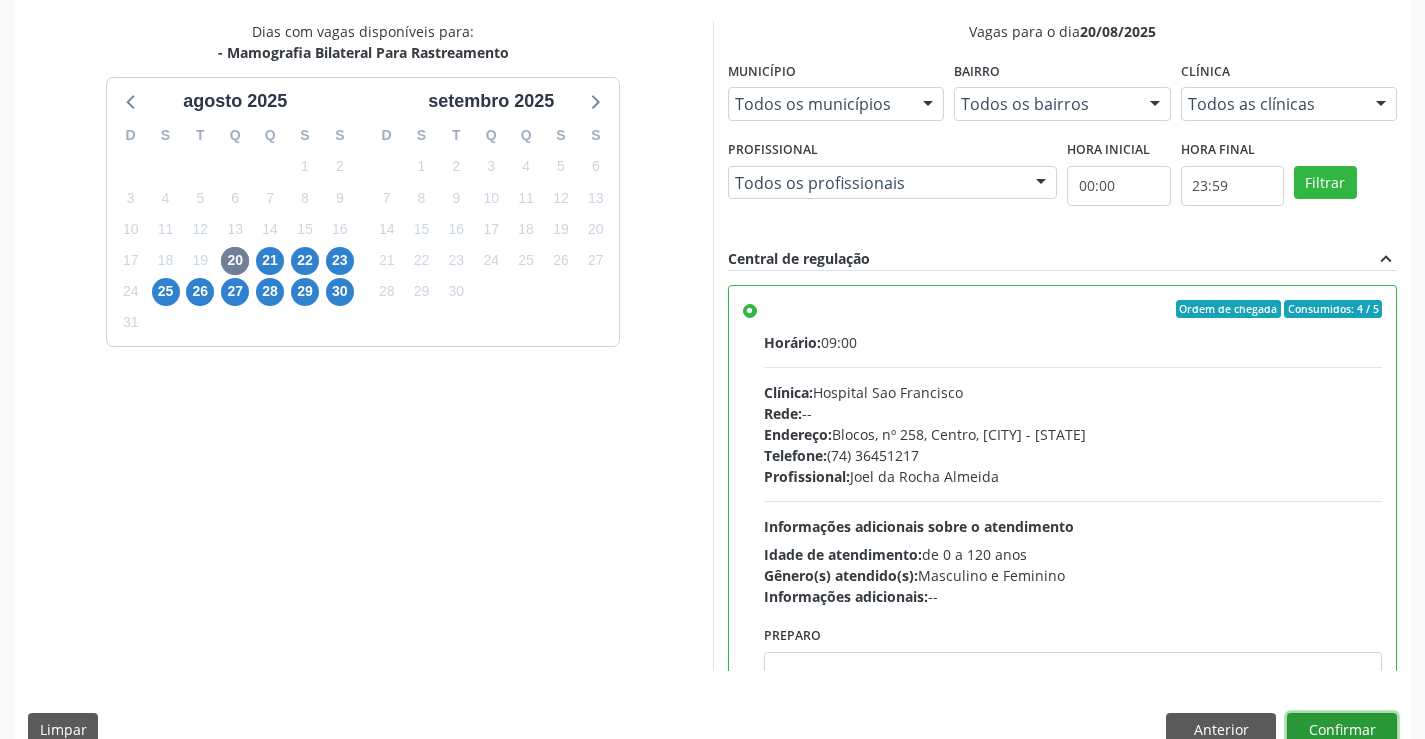 click on "Confirmar" at bounding box center (1342, 730) 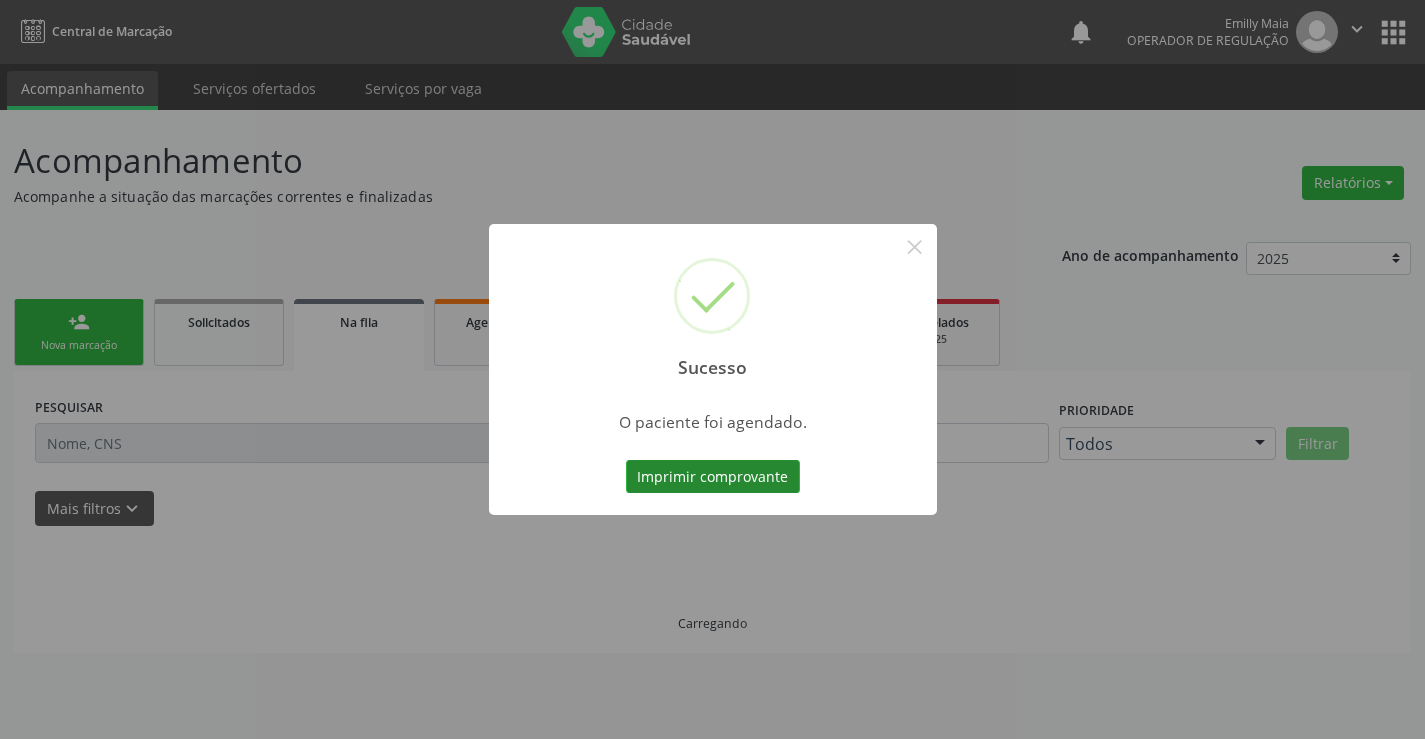 scroll, scrollTop: 0, scrollLeft: 0, axis: both 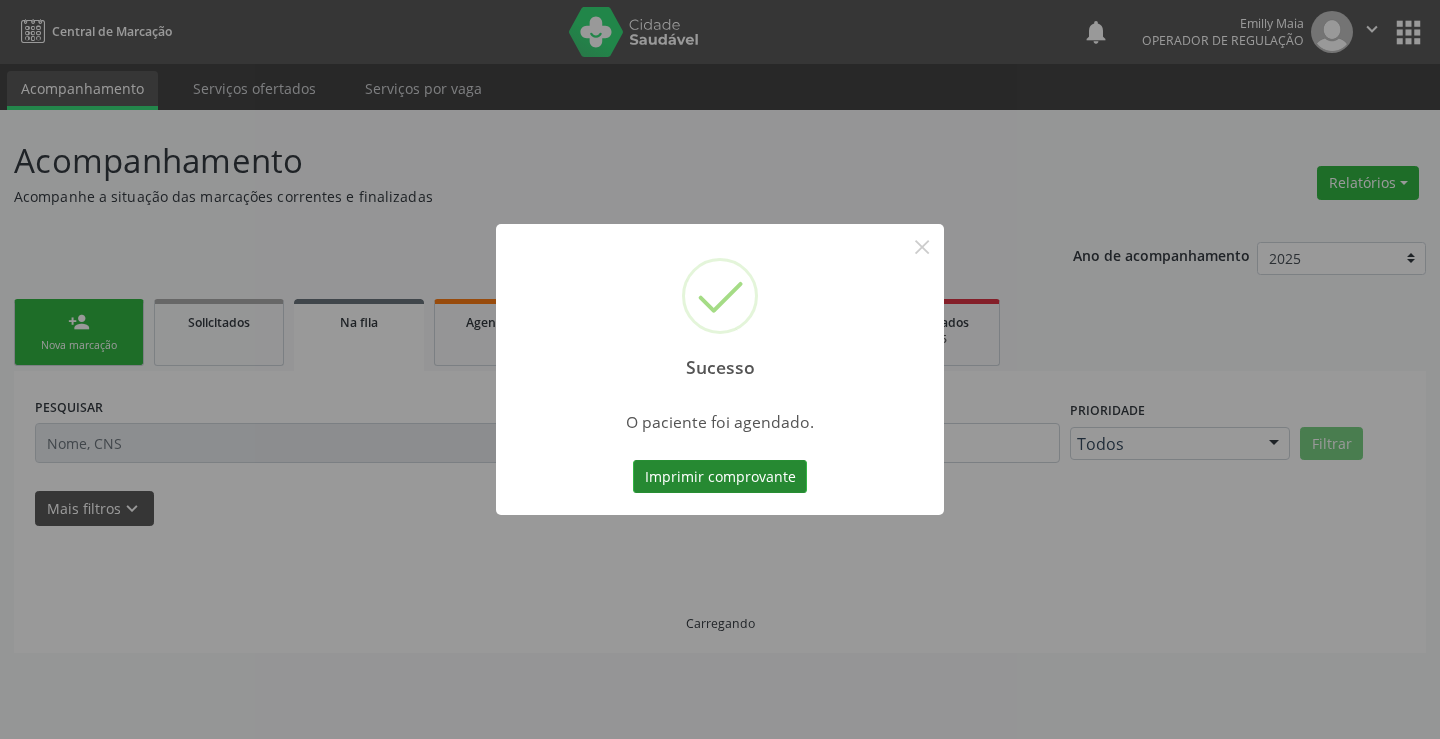 click on "Imprimir comprovante" at bounding box center (720, 477) 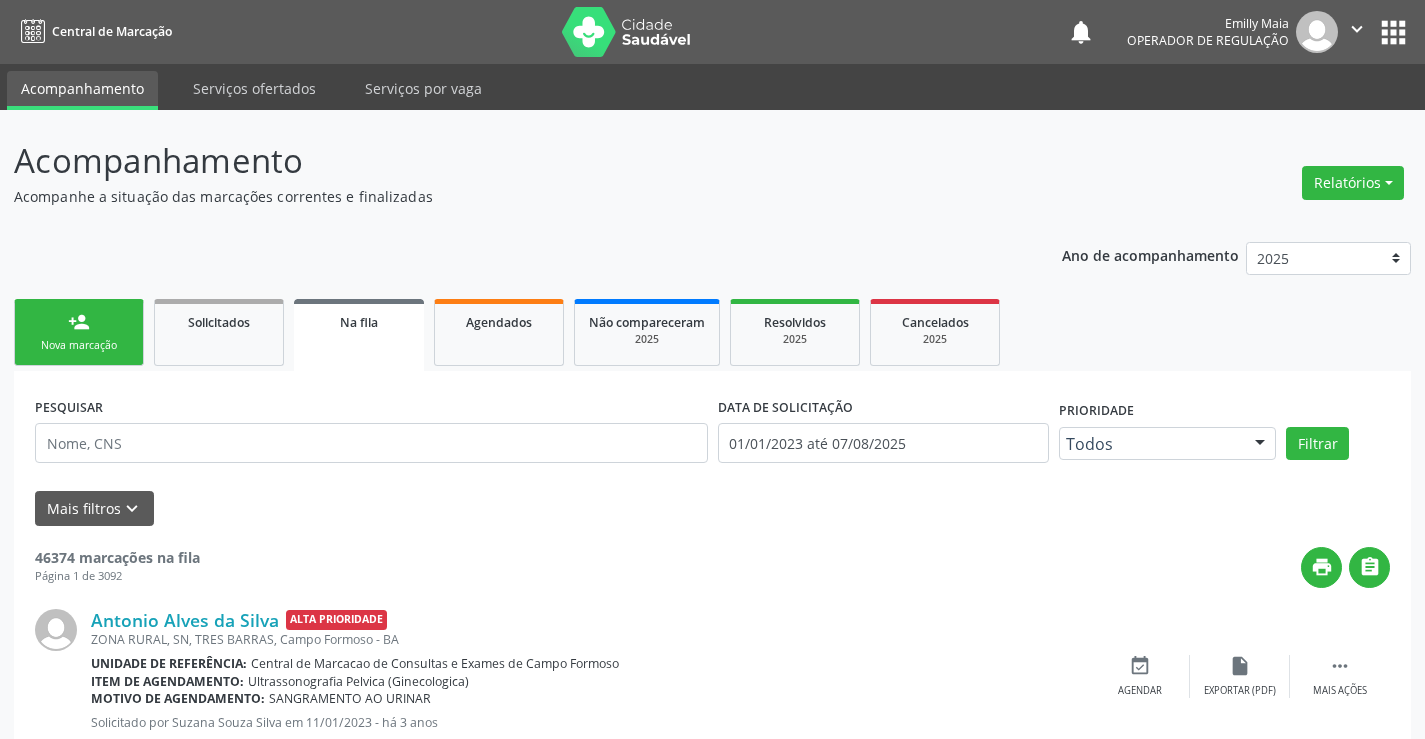 click on "person_add
Nova marcação" at bounding box center (79, 332) 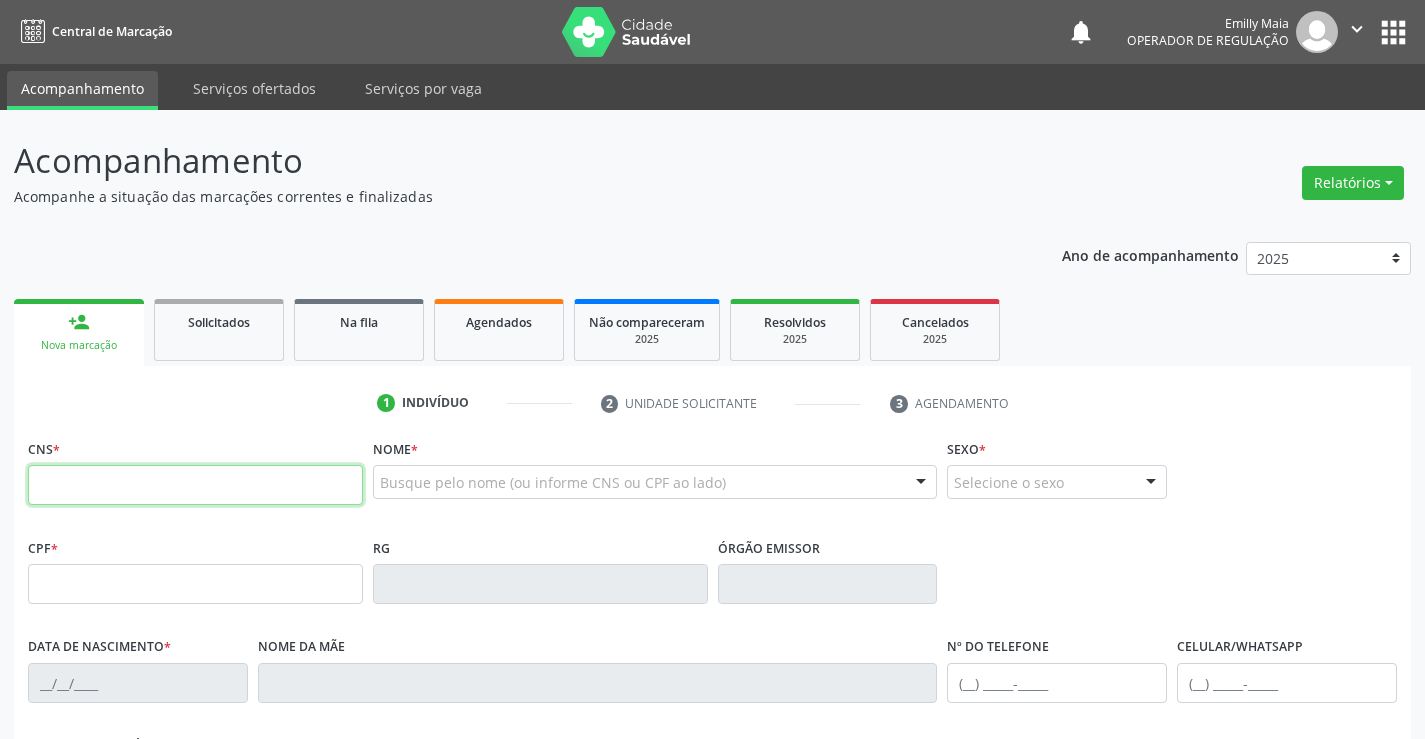 click at bounding box center (195, 485) 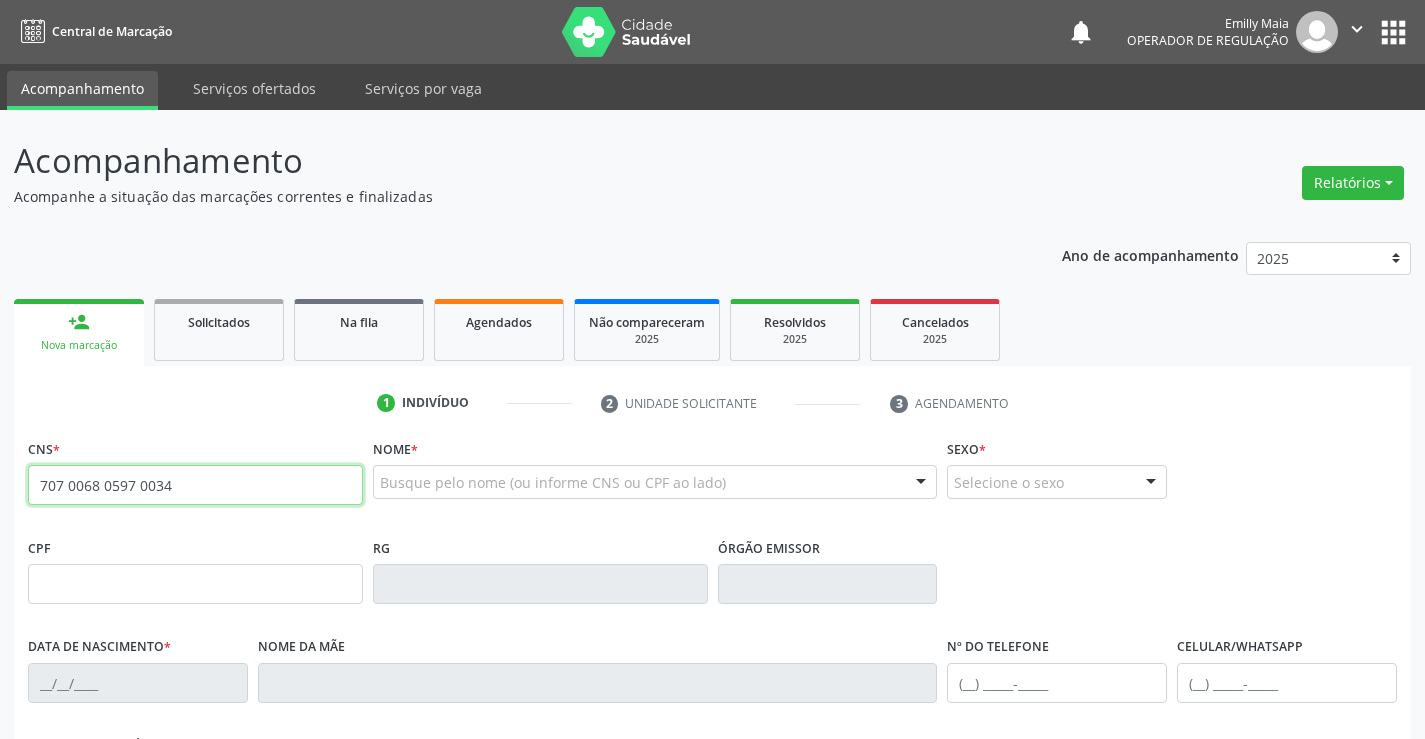 type on "707 0068 0597 0034" 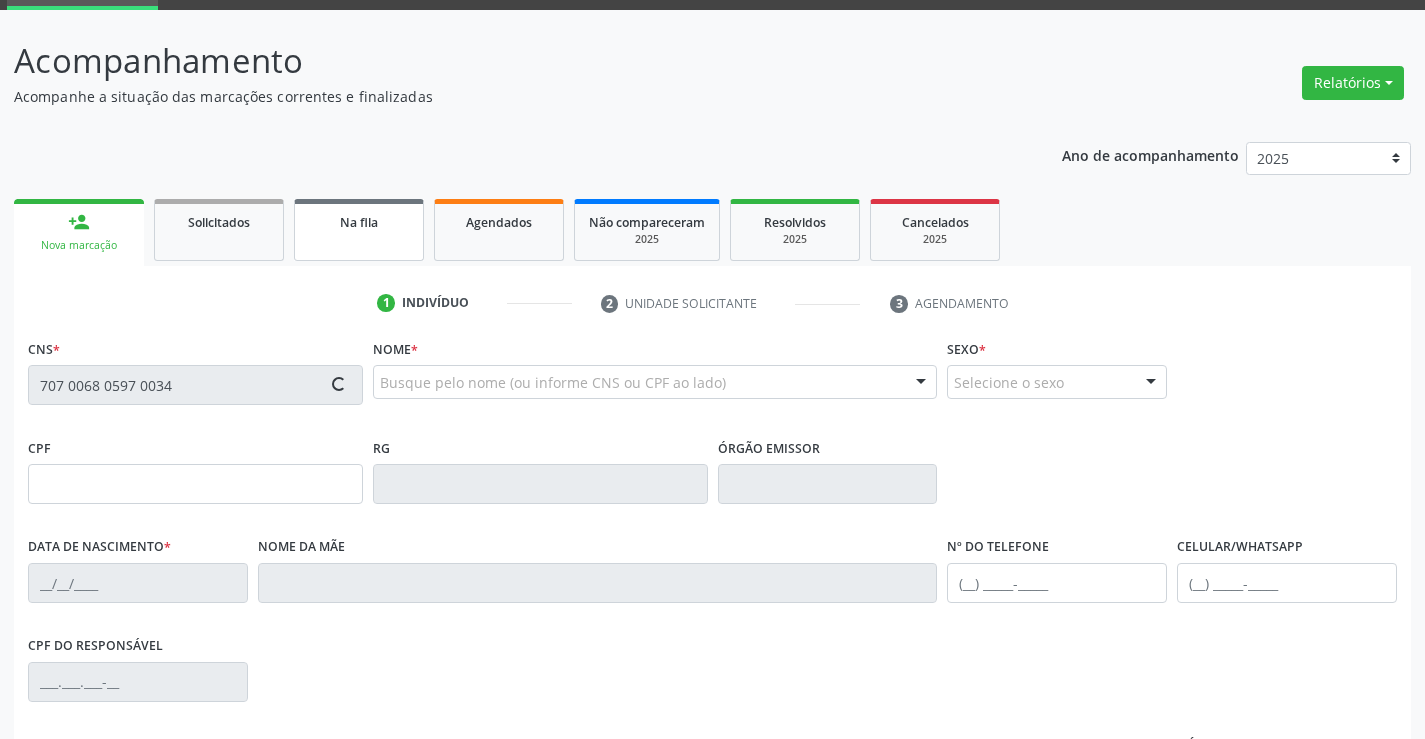 type on "30784538869" 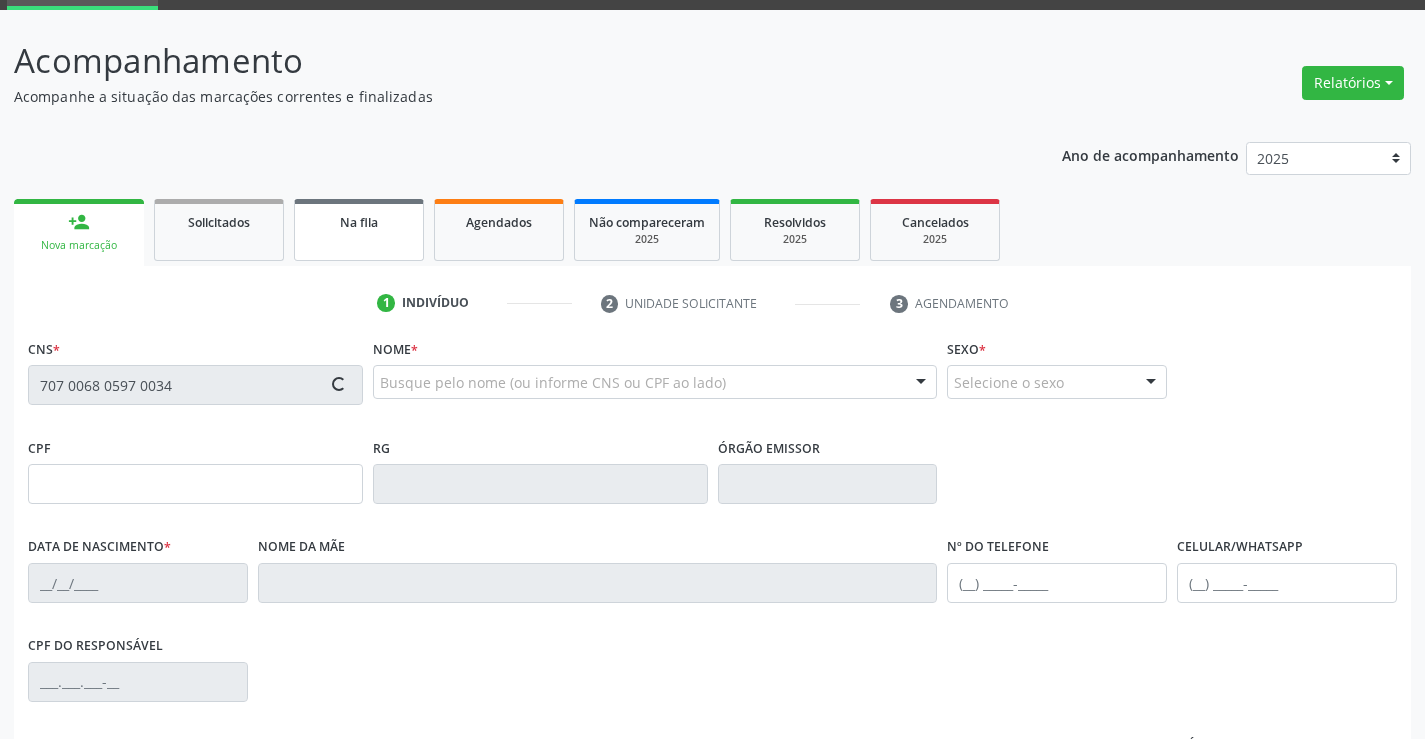 type on "30/10/2019" 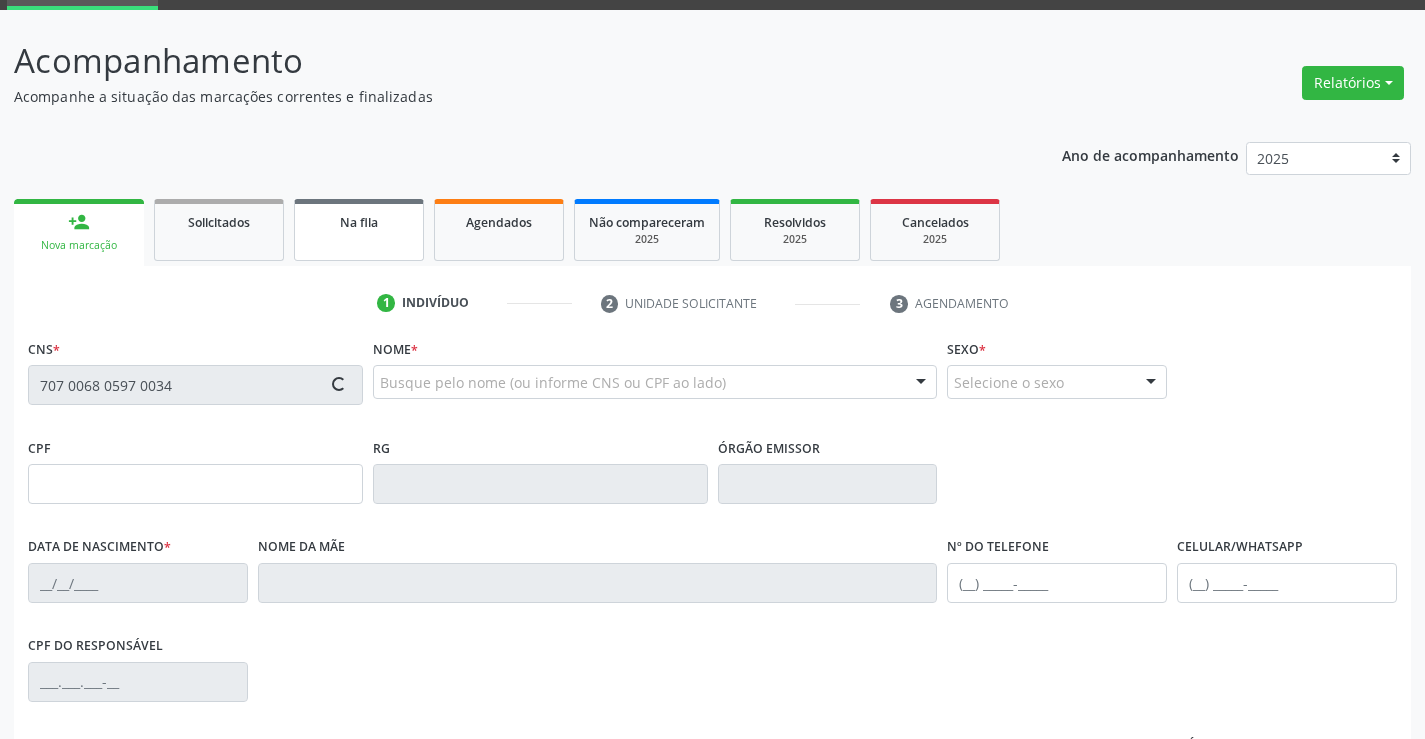 type on "sn" 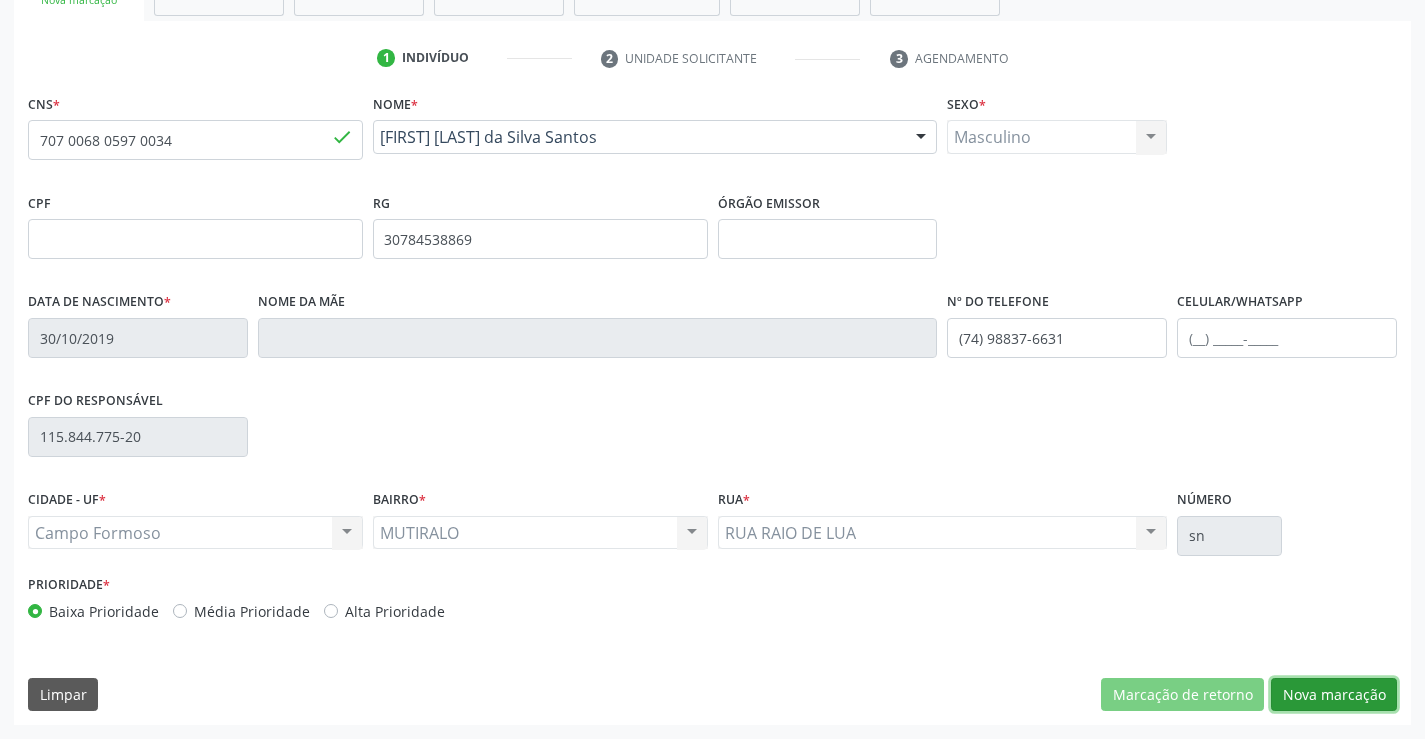 click on "Nova marcação" at bounding box center [1334, 695] 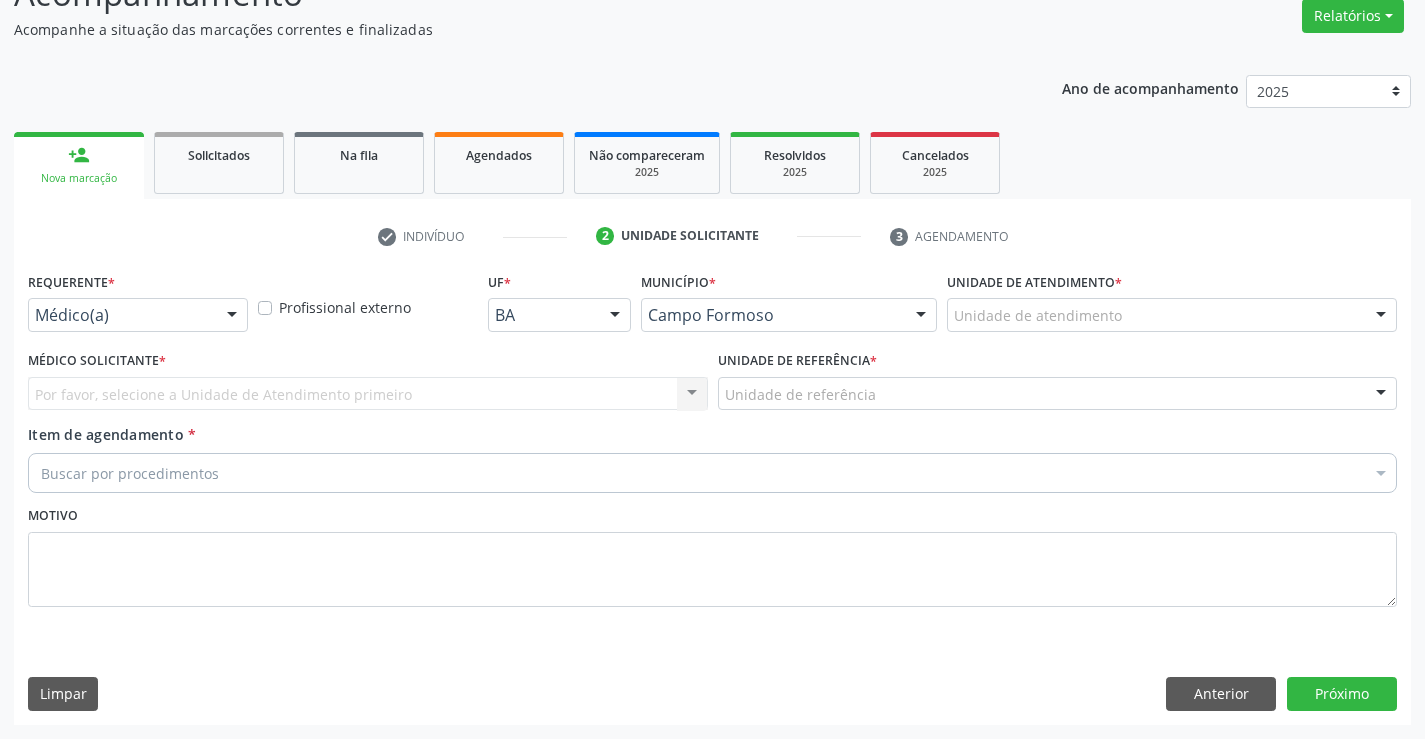 click on "Médico(a)" at bounding box center (138, 315) 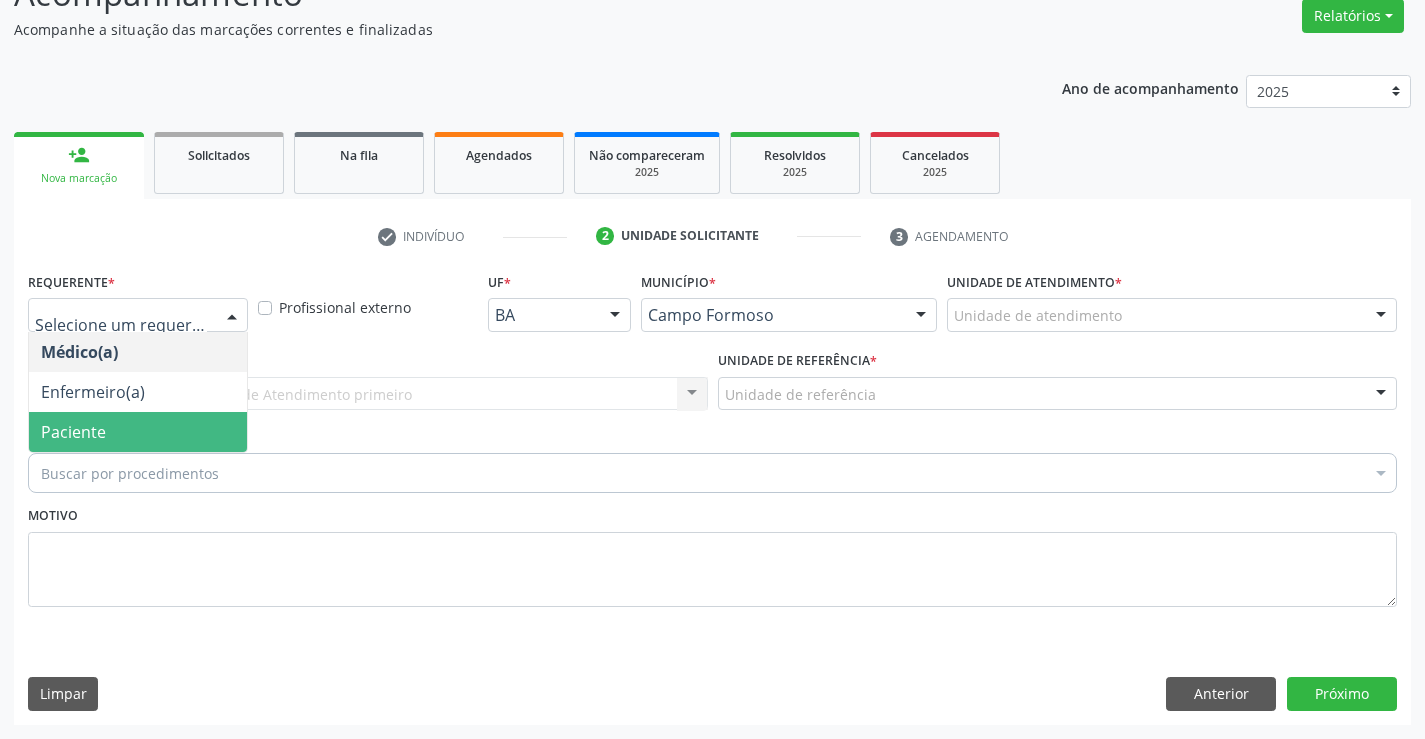 click on "Paciente" at bounding box center (138, 432) 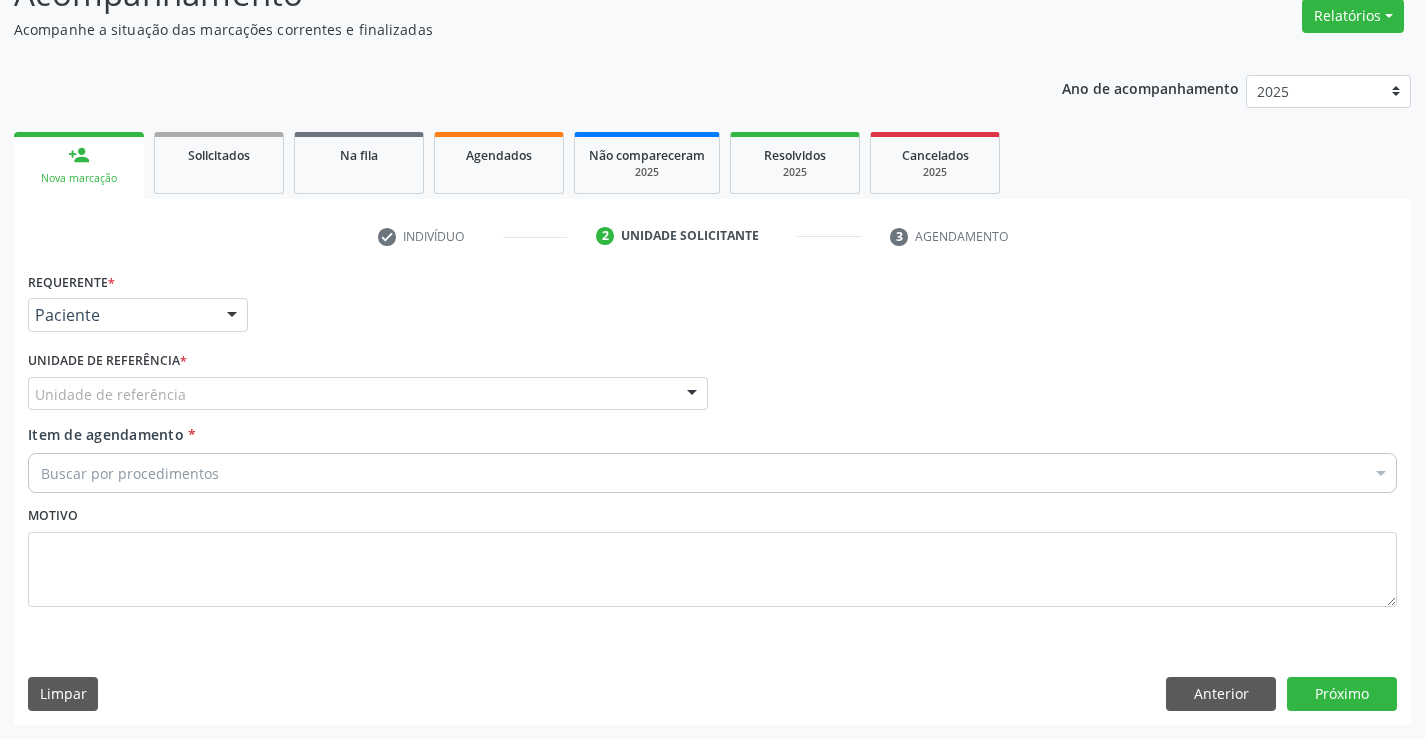 click on "Unidade de referência" at bounding box center [368, 394] 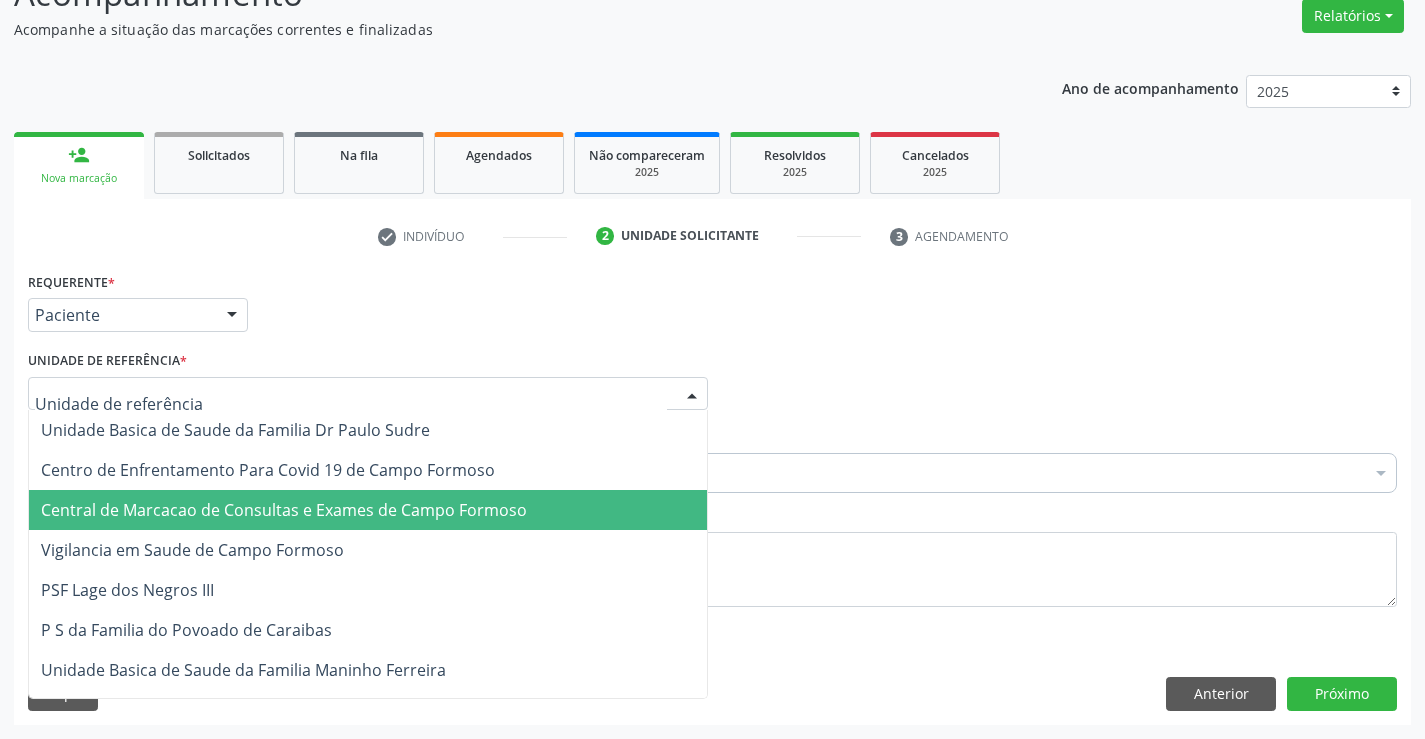 click on "Central de Marcacao de Consultas e Exames de Campo Formoso" at bounding box center (368, 510) 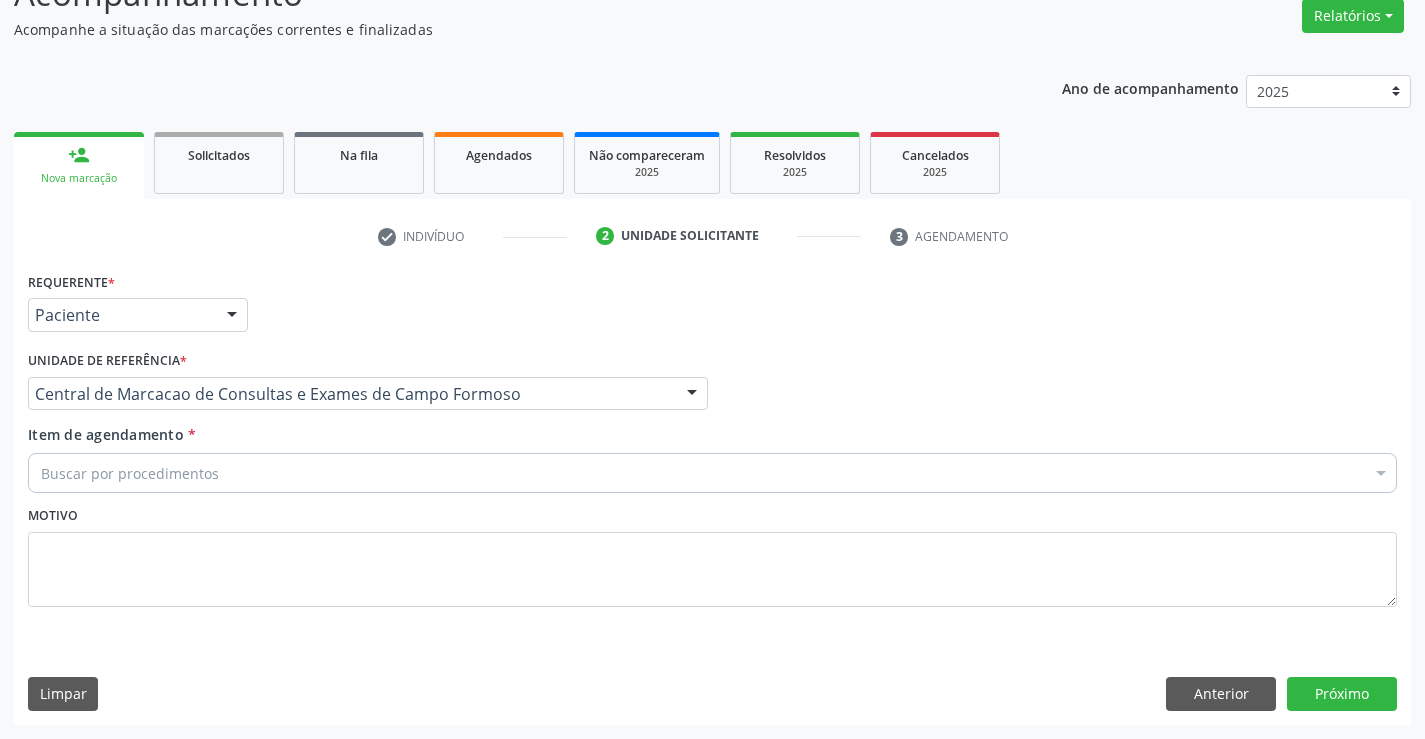click on "Buscar por procedimentos" at bounding box center [712, 473] 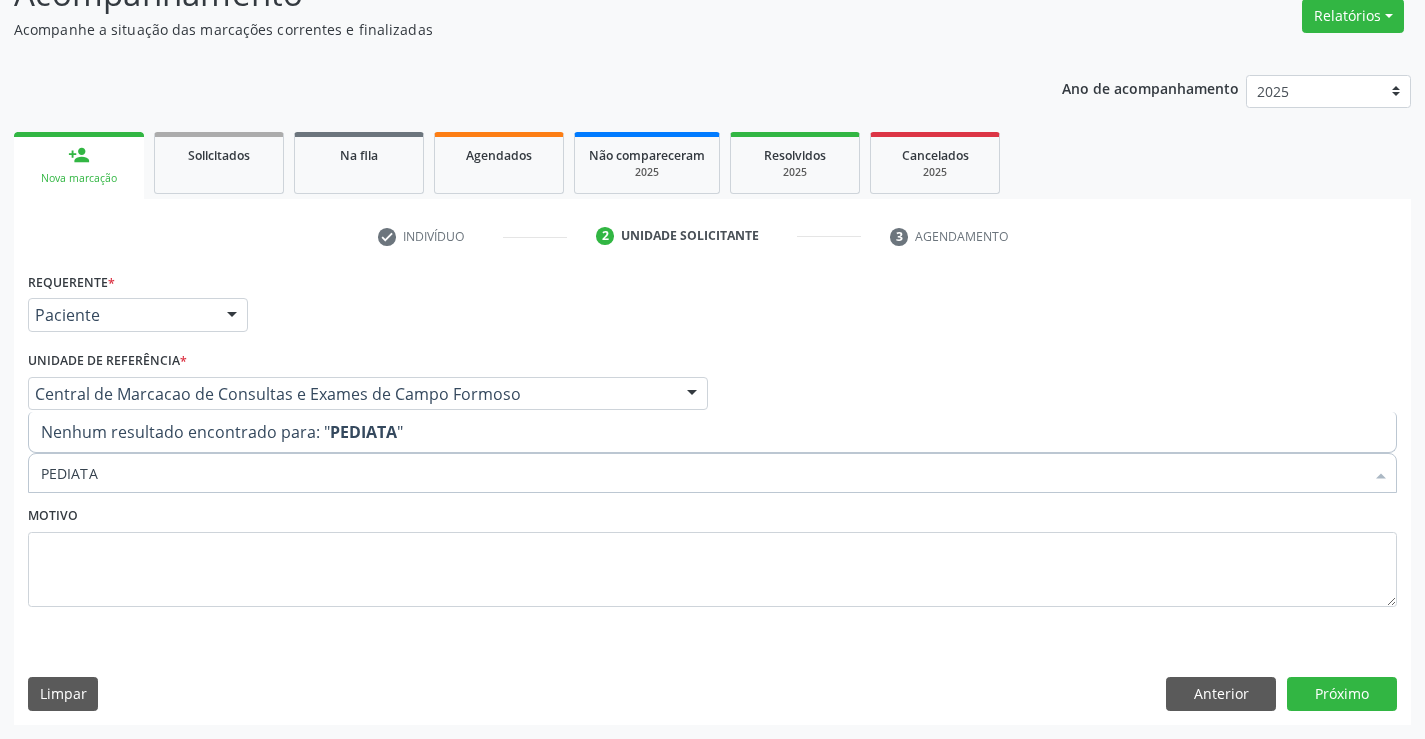 type on "PEDIAT" 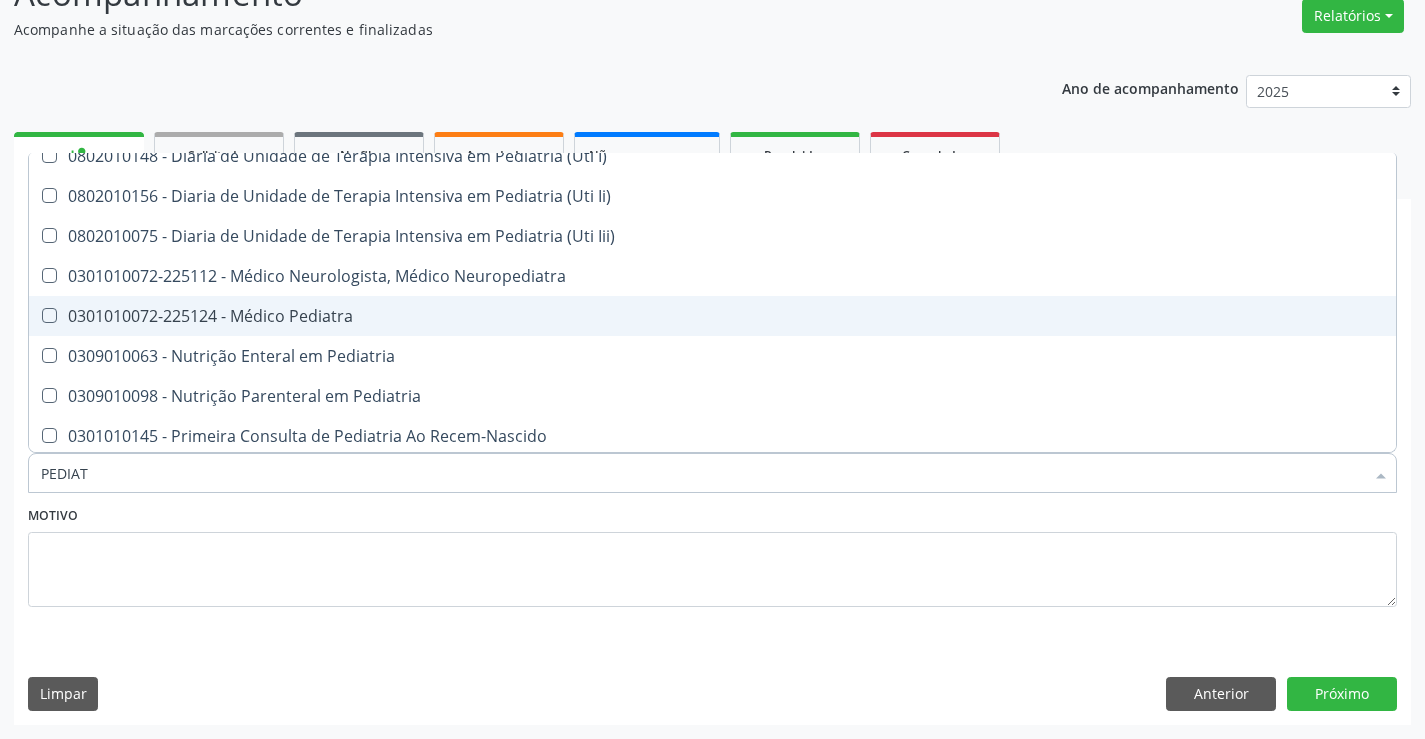 scroll, scrollTop: 141, scrollLeft: 0, axis: vertical 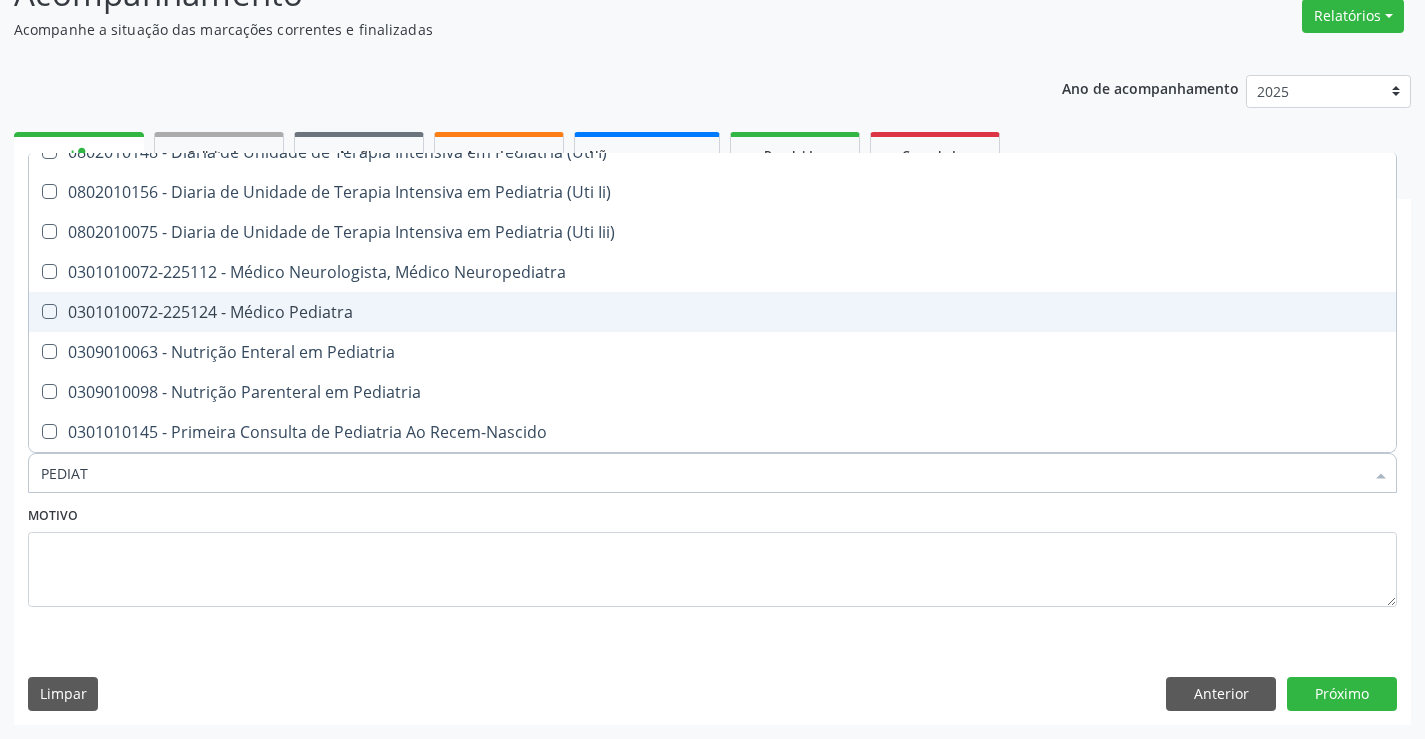 click on "0301010072-225124 - Médico Pediatra" at bounding box center (712, 312) 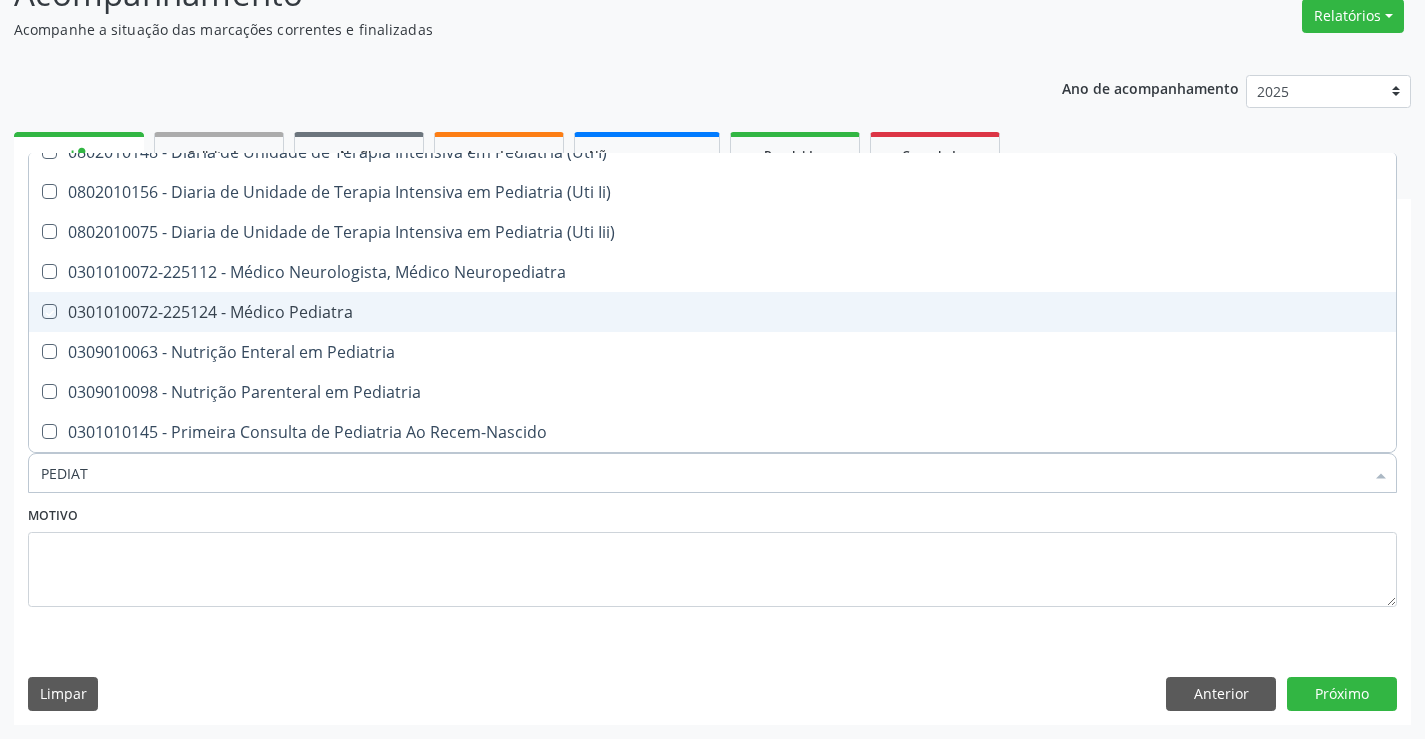 checkbox on "true" 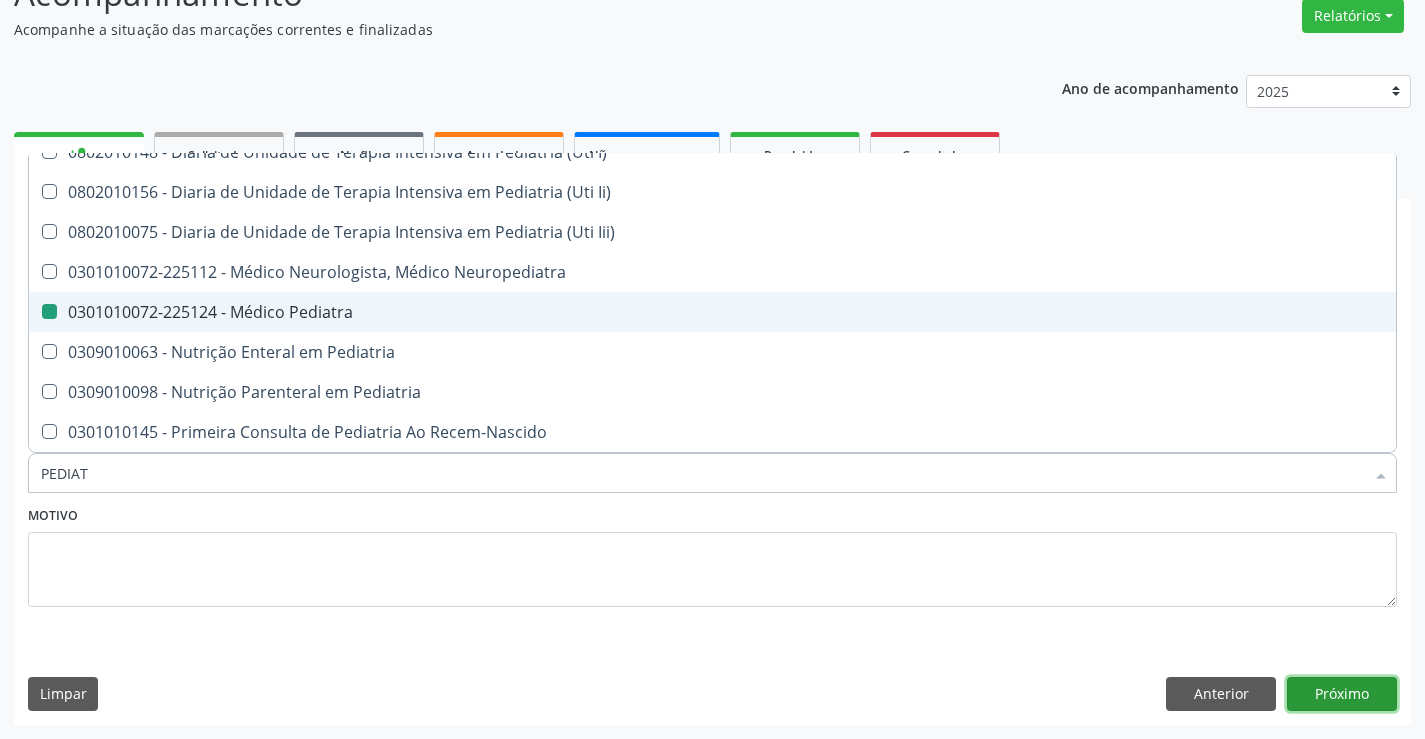click on "Próximo" at bounding box center (1342, 694) 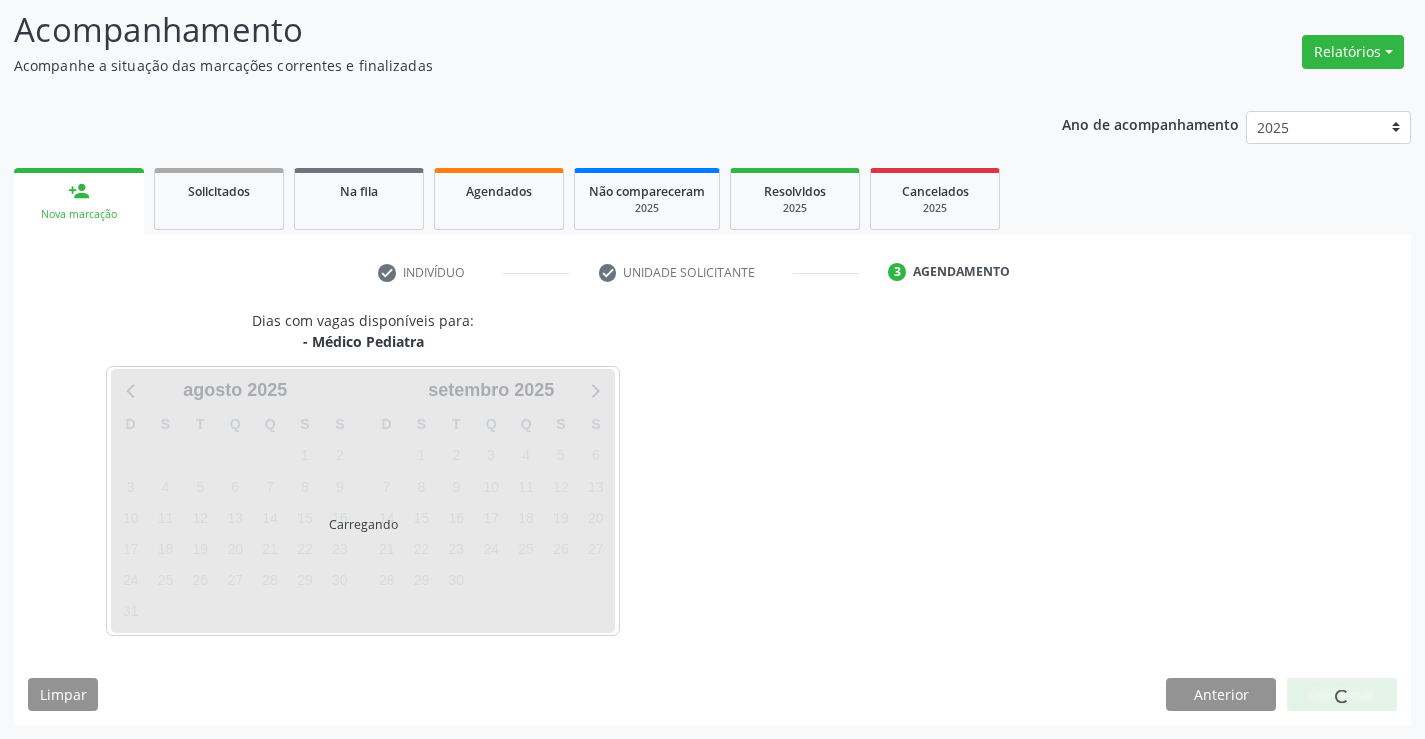 scroll, scrollTop: 131, scrollLeft: 0, axis: vertical 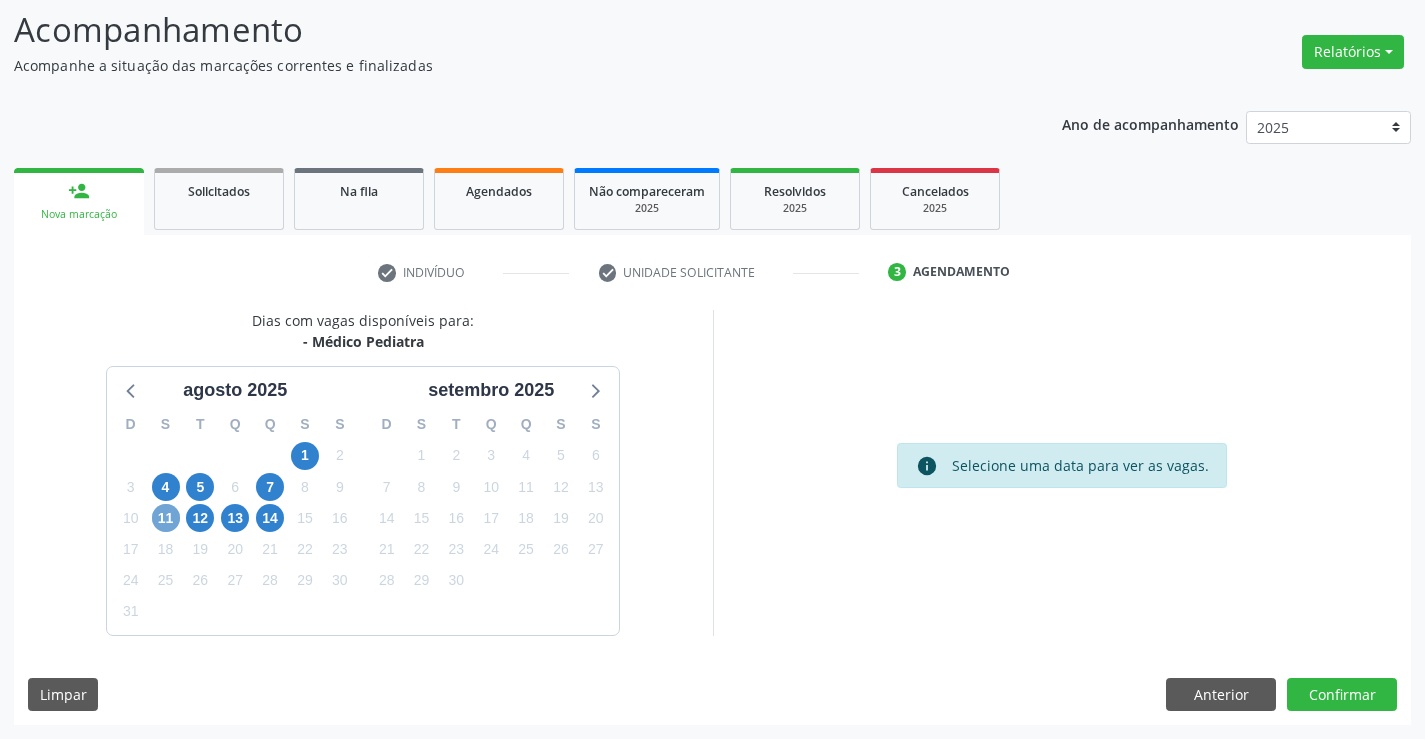 click on "11" at bounding box center [166, 518] 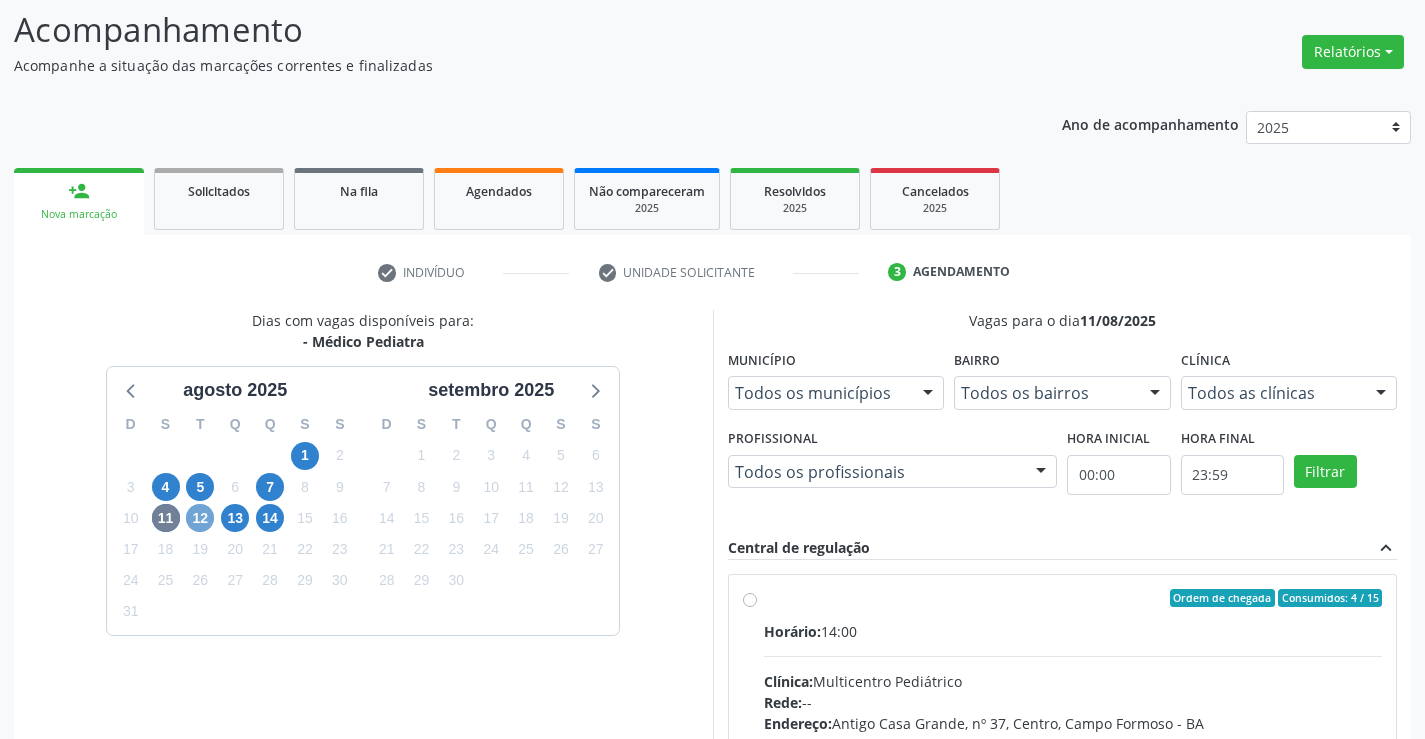 click on "12" at bounding box center [200, 518] 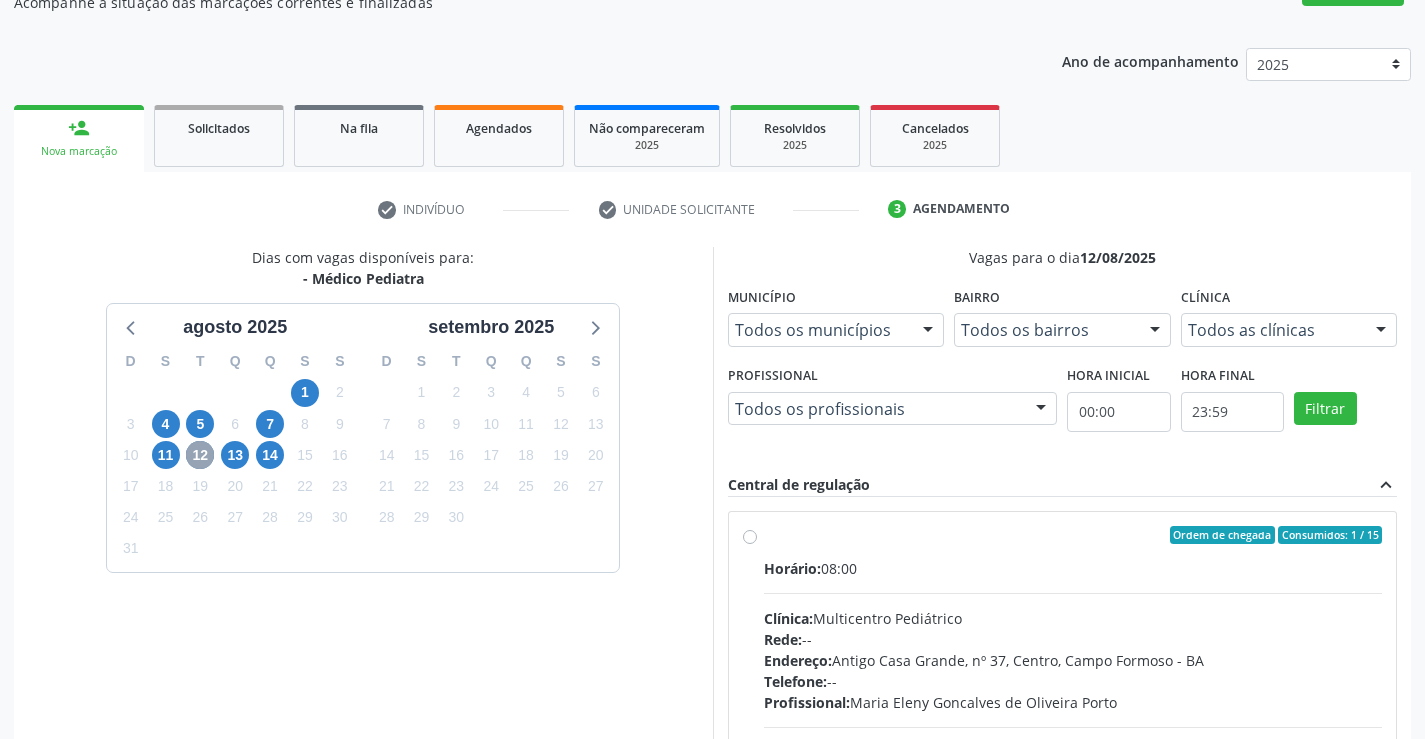 scroll, scrollTop: 456, scrollLeft: 0, axis: vertical 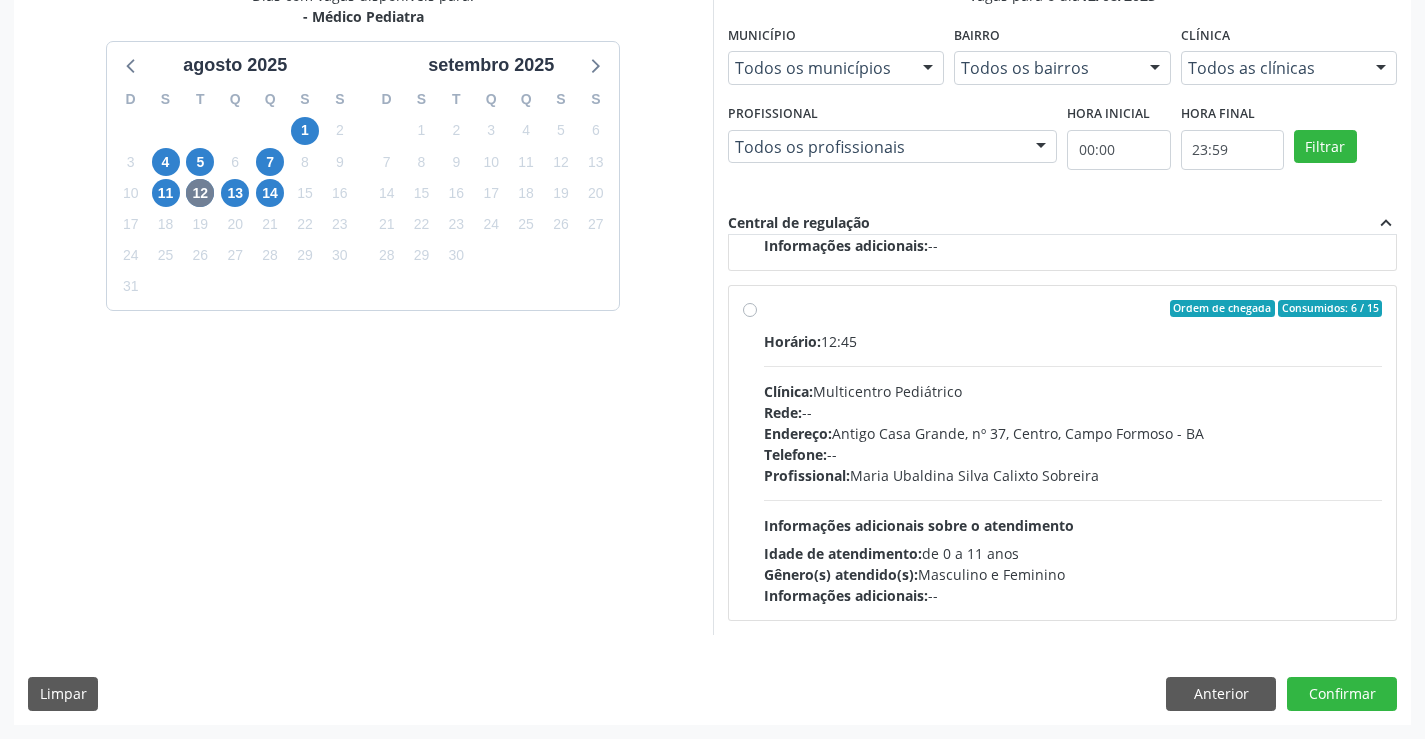 click on "20" at bounding box center (235, 224) 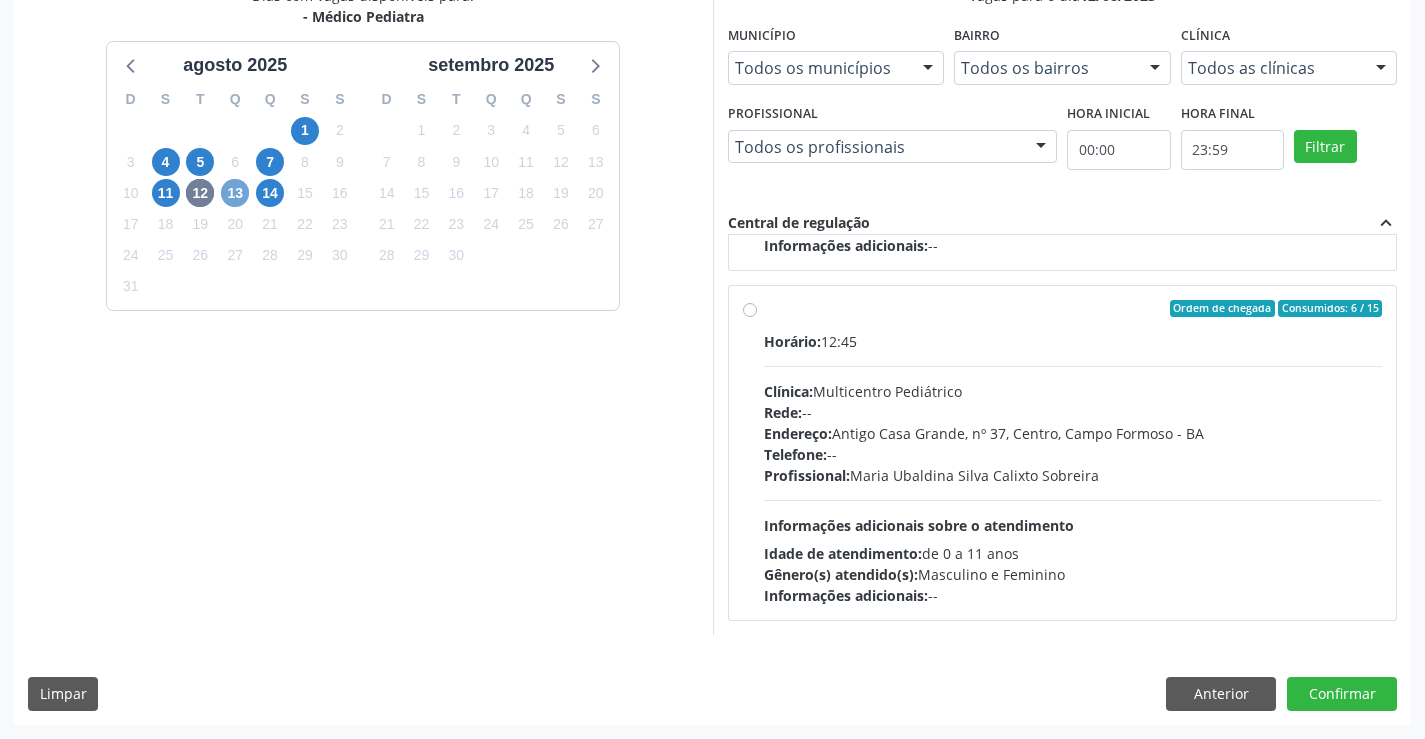 click on "13" at bounding box center [235, 193] 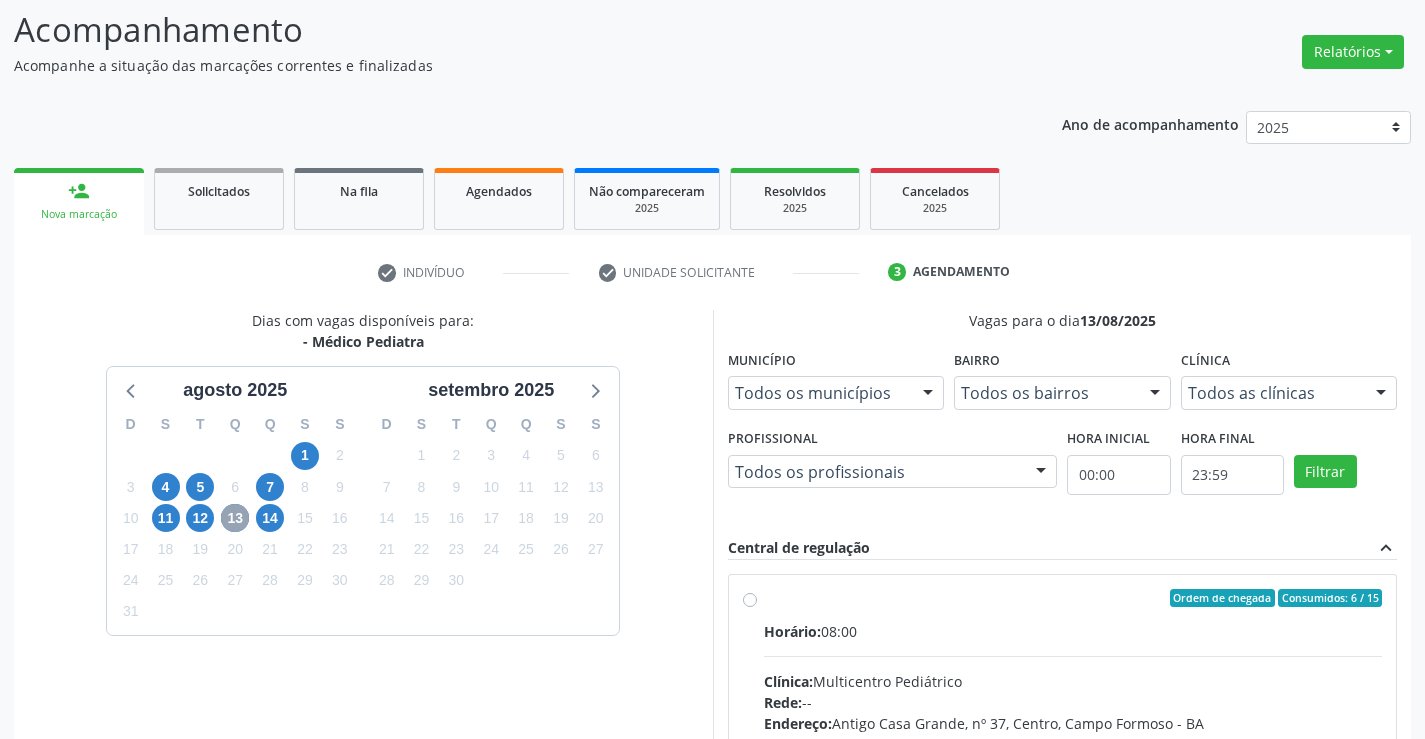 scroll, scrollTop: 456, scrollLeft: 0, axis: vertical 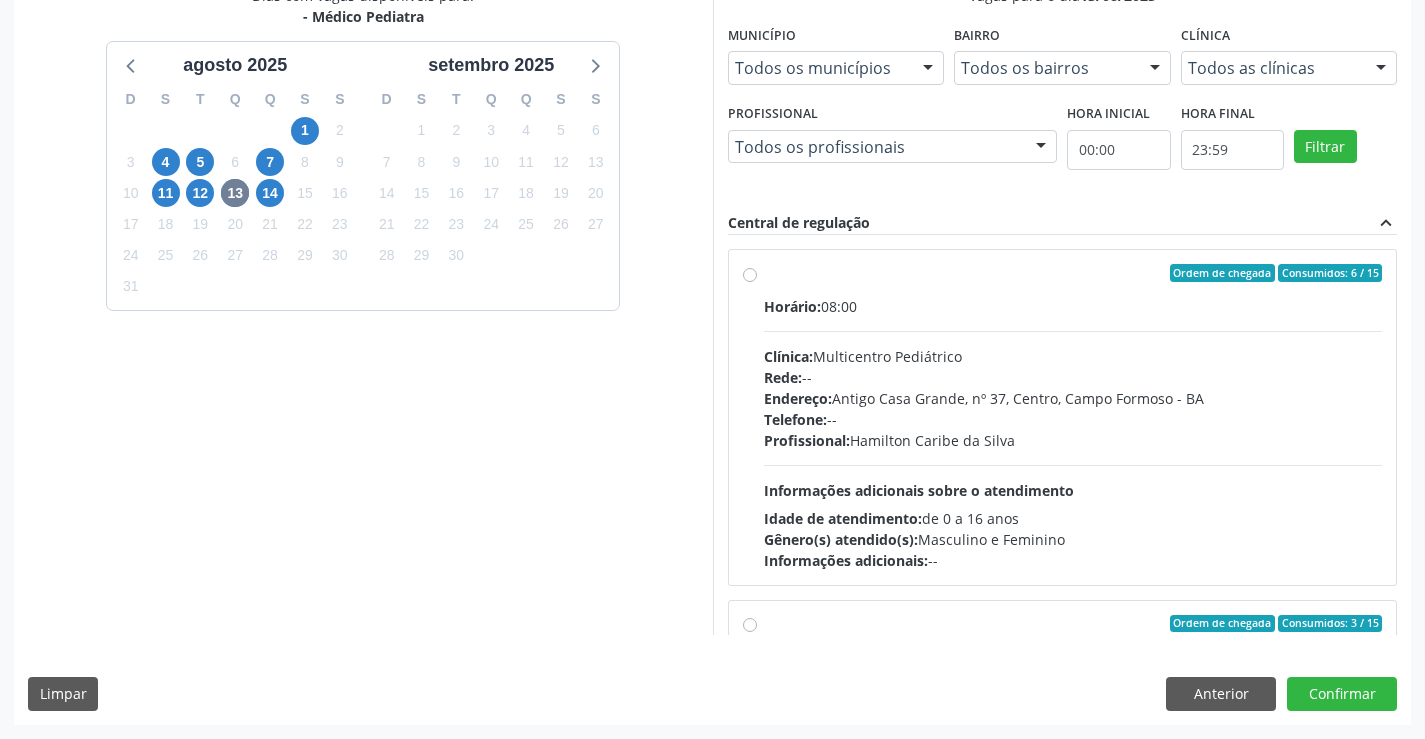 click on "Horário:   08:00
Clínica:  Multicentro Pediátrico
Rede:
--
Endereço:   Antigo Casa Grande, nº 37, Centro, Campo Formoso - BA
Telefone:   --
Profissional:
Hamilton Caribe da Silva
Informações adicionais sobre o atendimento
Idade de atendimento:
de 0 a 16 anos
Gênero(s) atendido(s):
Masculino e Feminino
Informações adicionais:
--" at bounding box center (1073, 433) 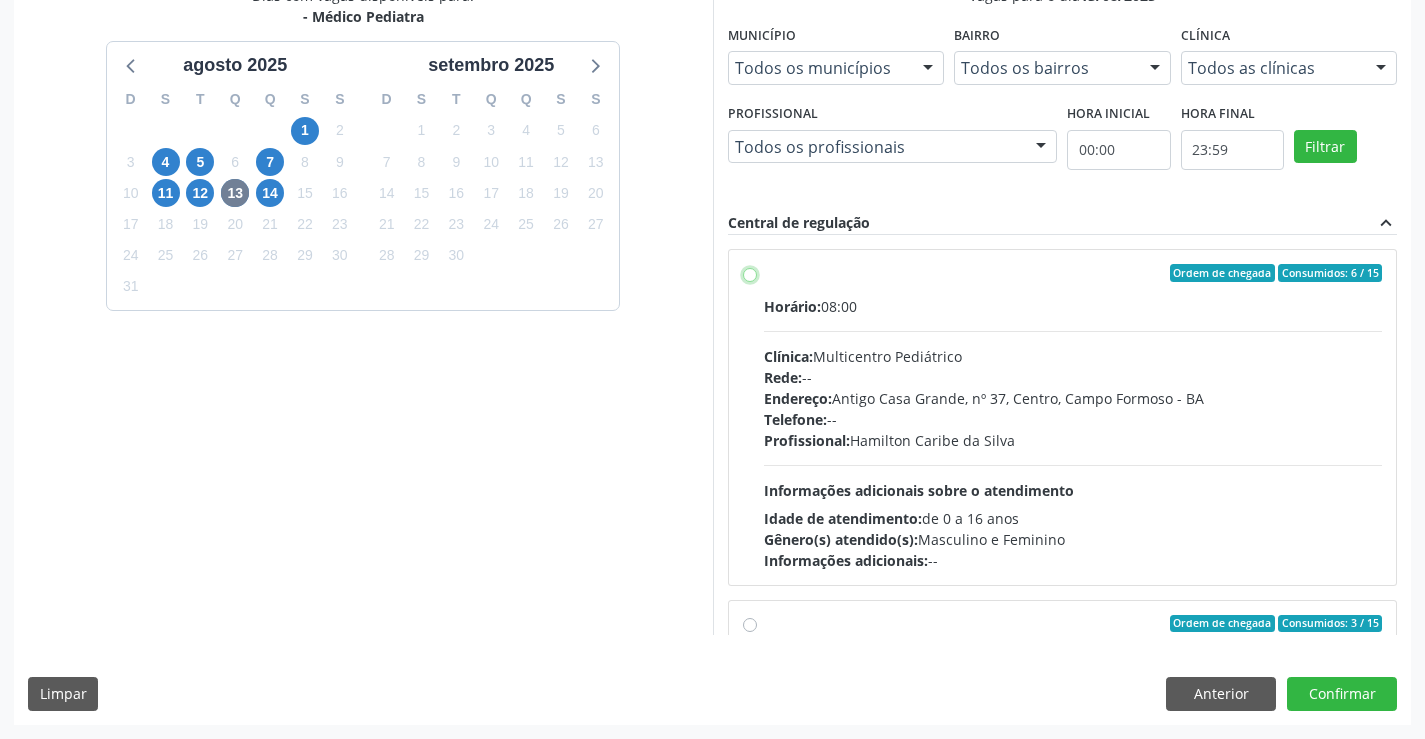 click on "Ordem de chegada
Consumidos: 6 / 15
Horário:   08:00
Clínica:  Multicentro Pediátrico
Rede:
--
Endereço:   Antigo Casa Grande, nº 37, Centro, Campo Formoso - BA
Telefone:   --
Profissional:
Hamilton Caribe da Silva
Informações adicionais sobre o atendimento
Idade de atendimento:
de 0 a 16 anos
Gênero(s) atendido(s):
Masculino e Feminino
Informações adicionais:
--" at bounding box center [750, 273] 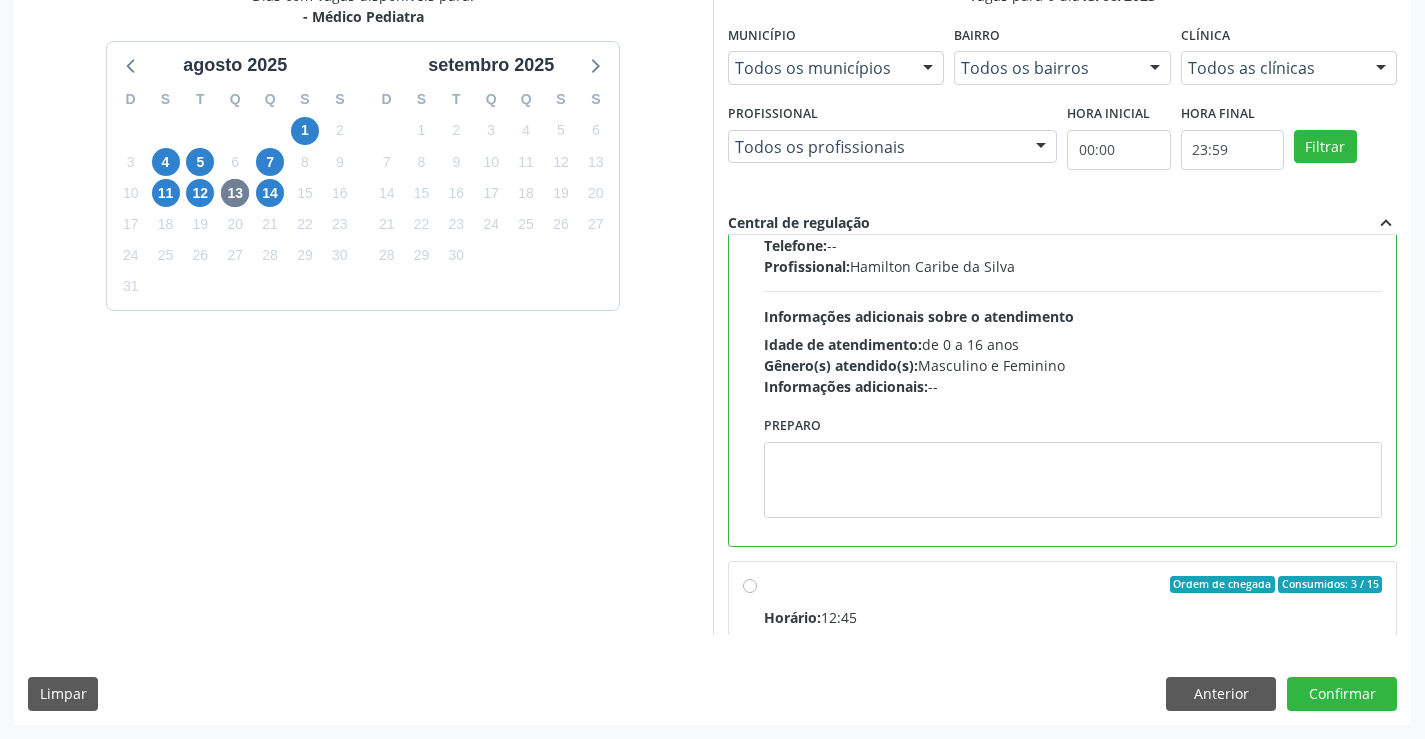 scroll, scrollTop: 0, scrollLeft: 0, axis: both 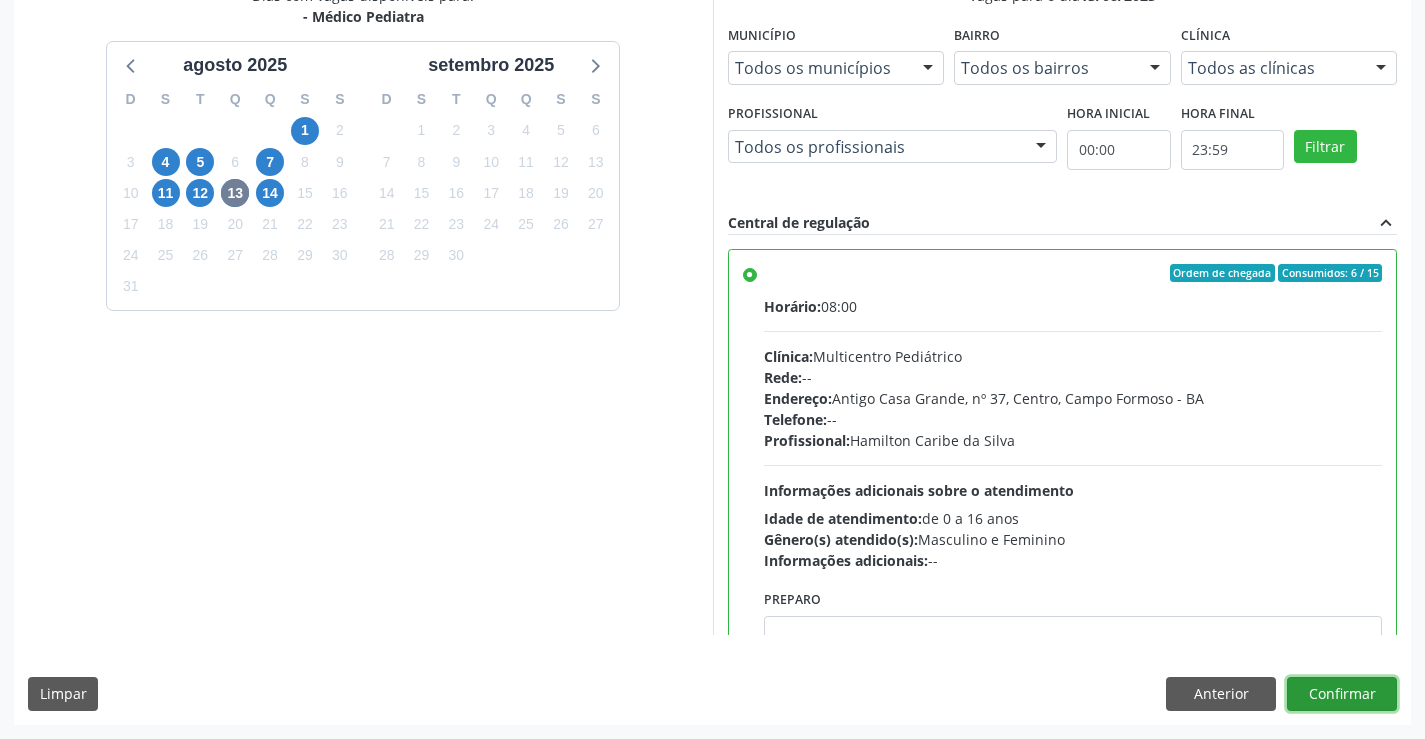 click on "Confirmar" at bounding box center (1342, 694) 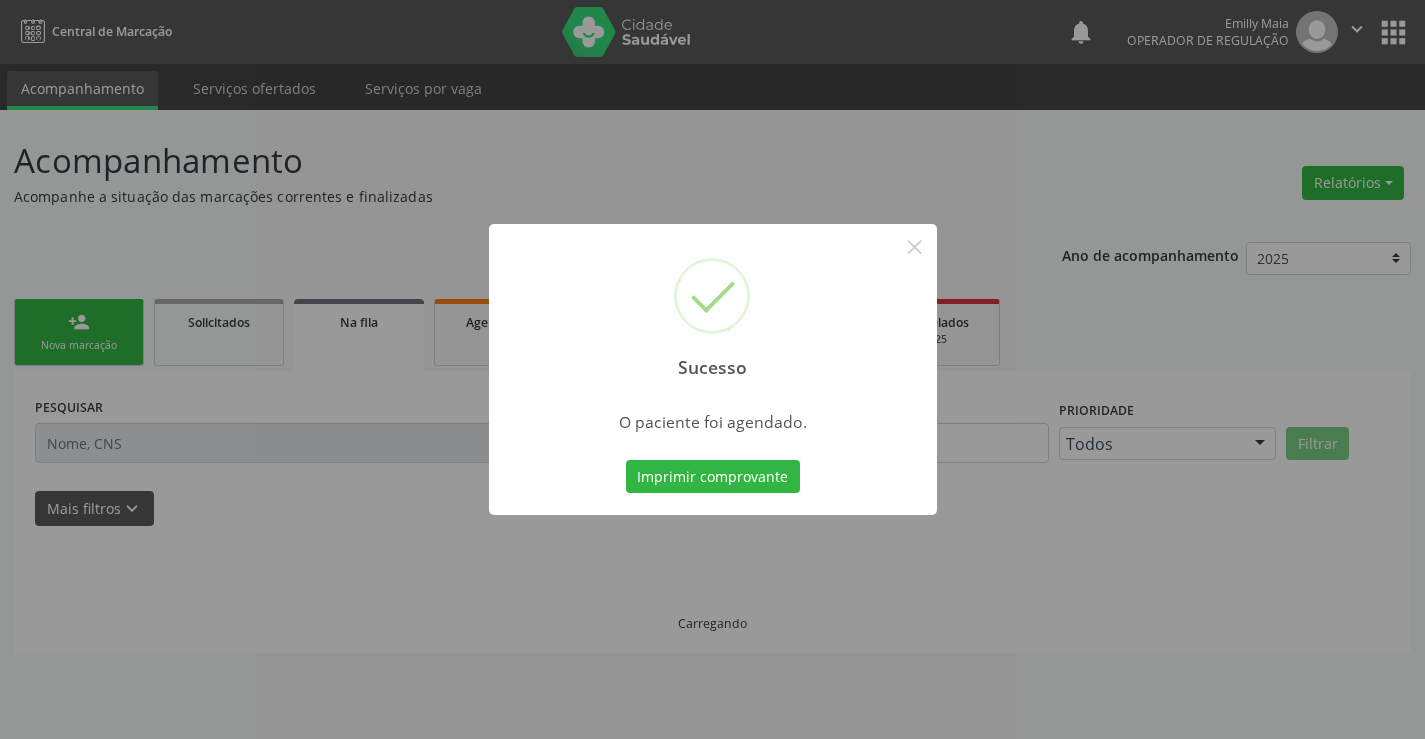 scroll, scrollTop: 0, scrollLeft: 0, axis: both 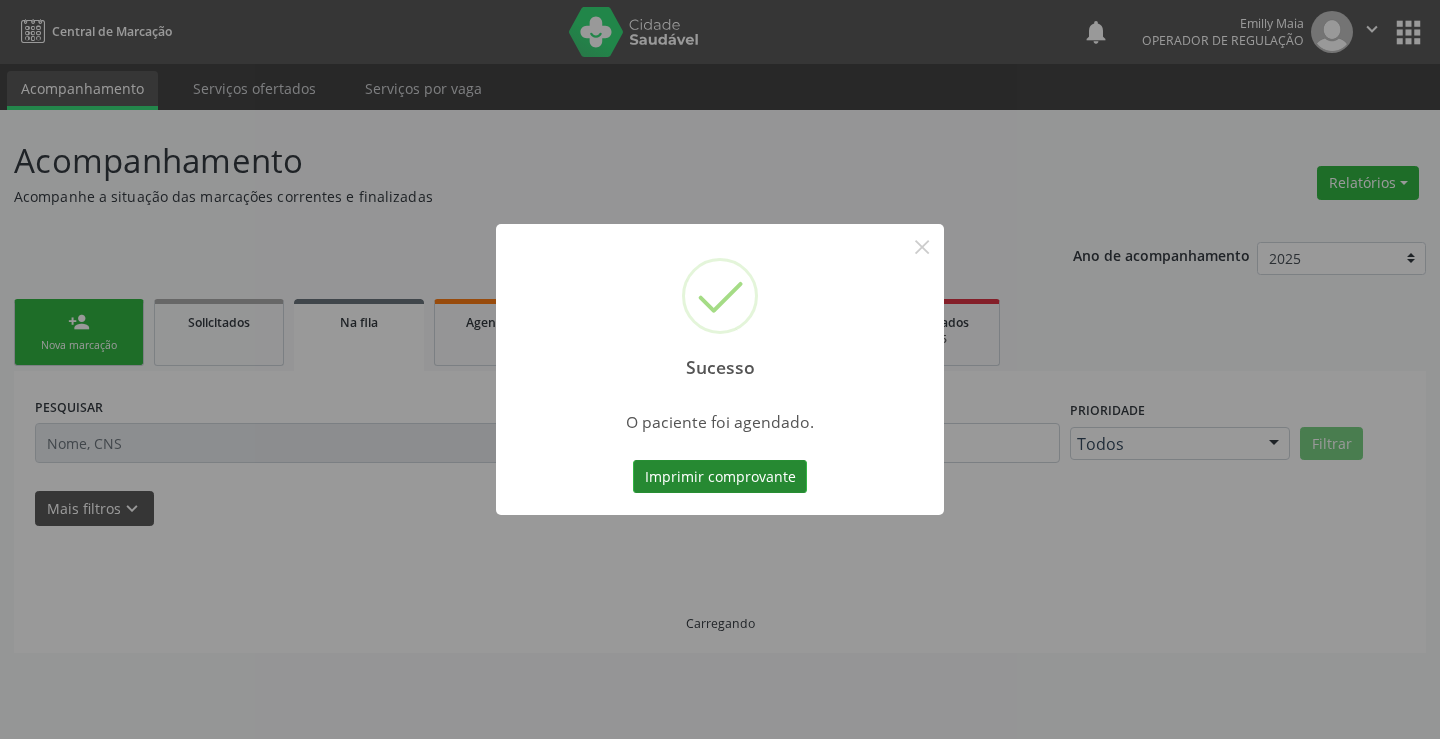 click on "Imprimir comprovante" at bounding box center [720, 477] 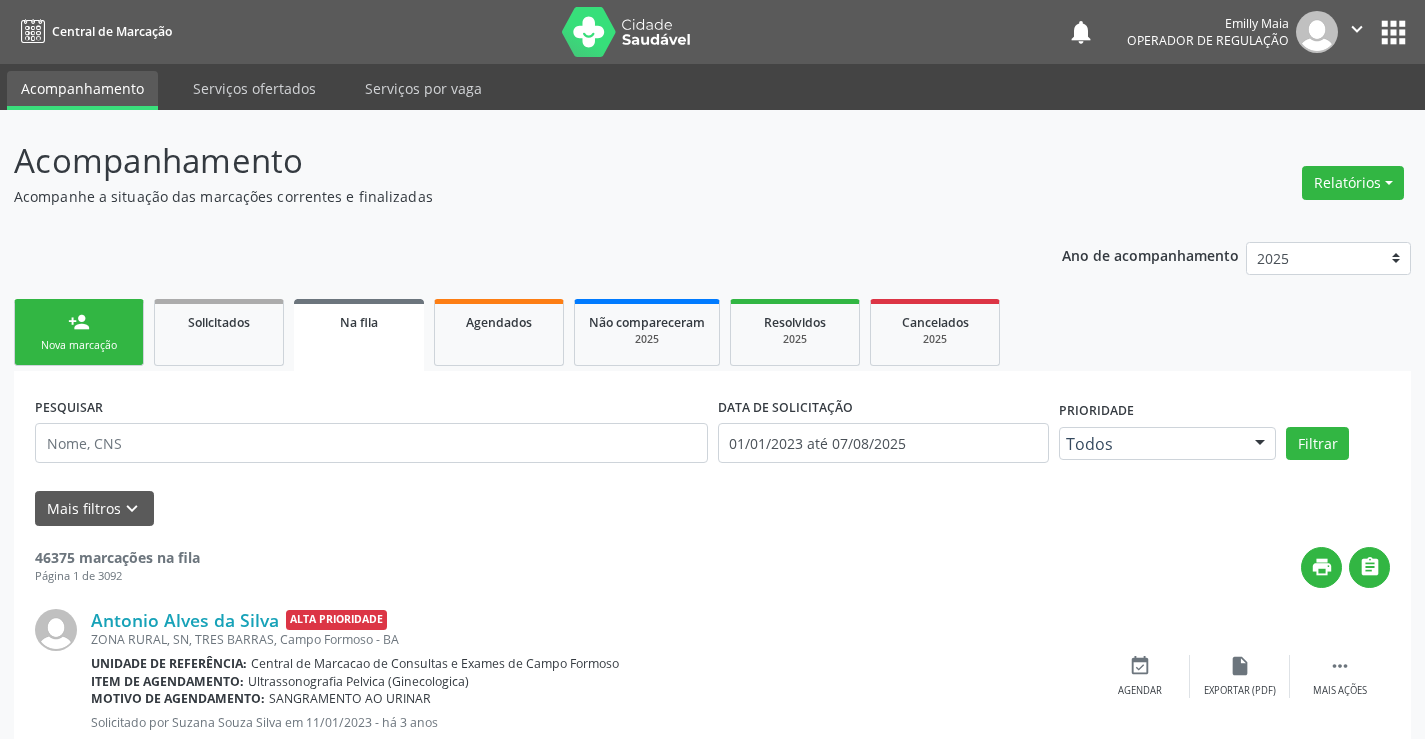 click on "Nova marcação" at bounding box center [79, 345] 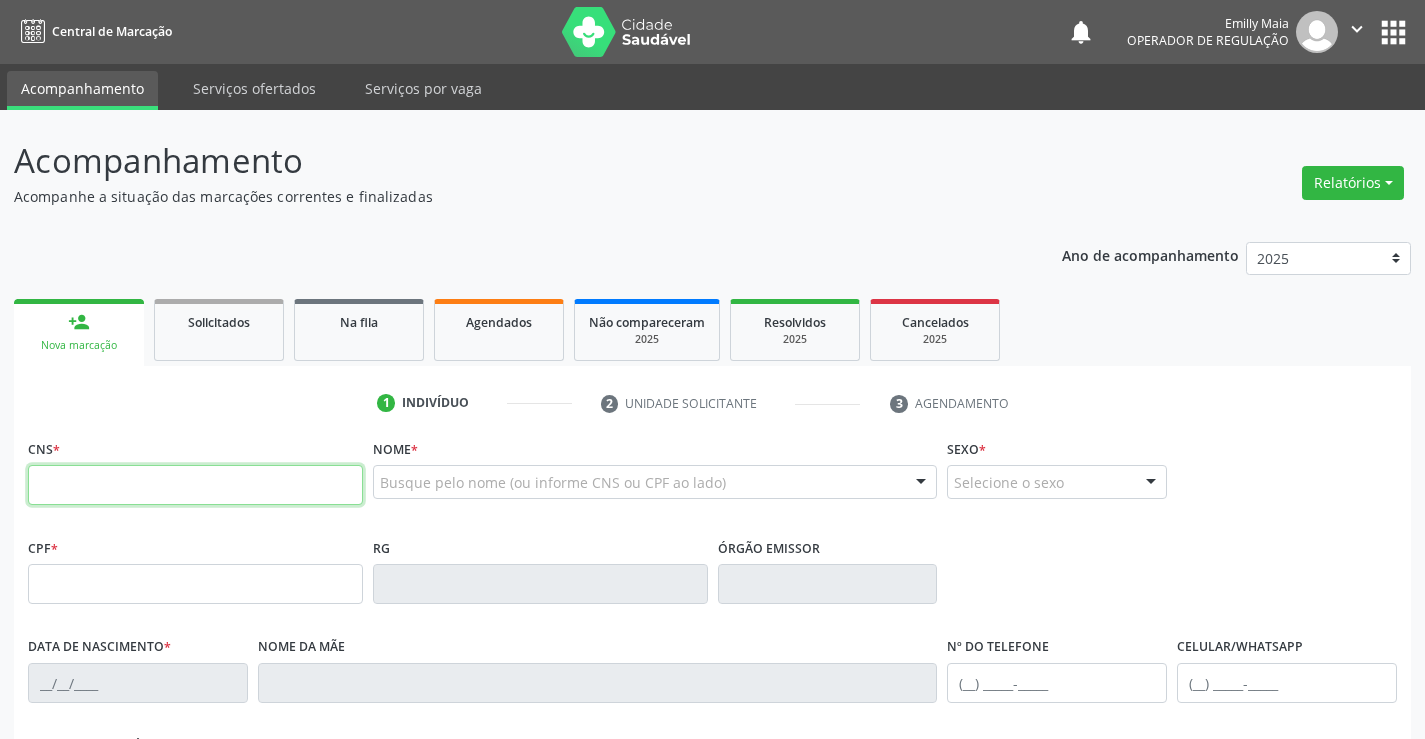 click at bounding box center [195, 485] 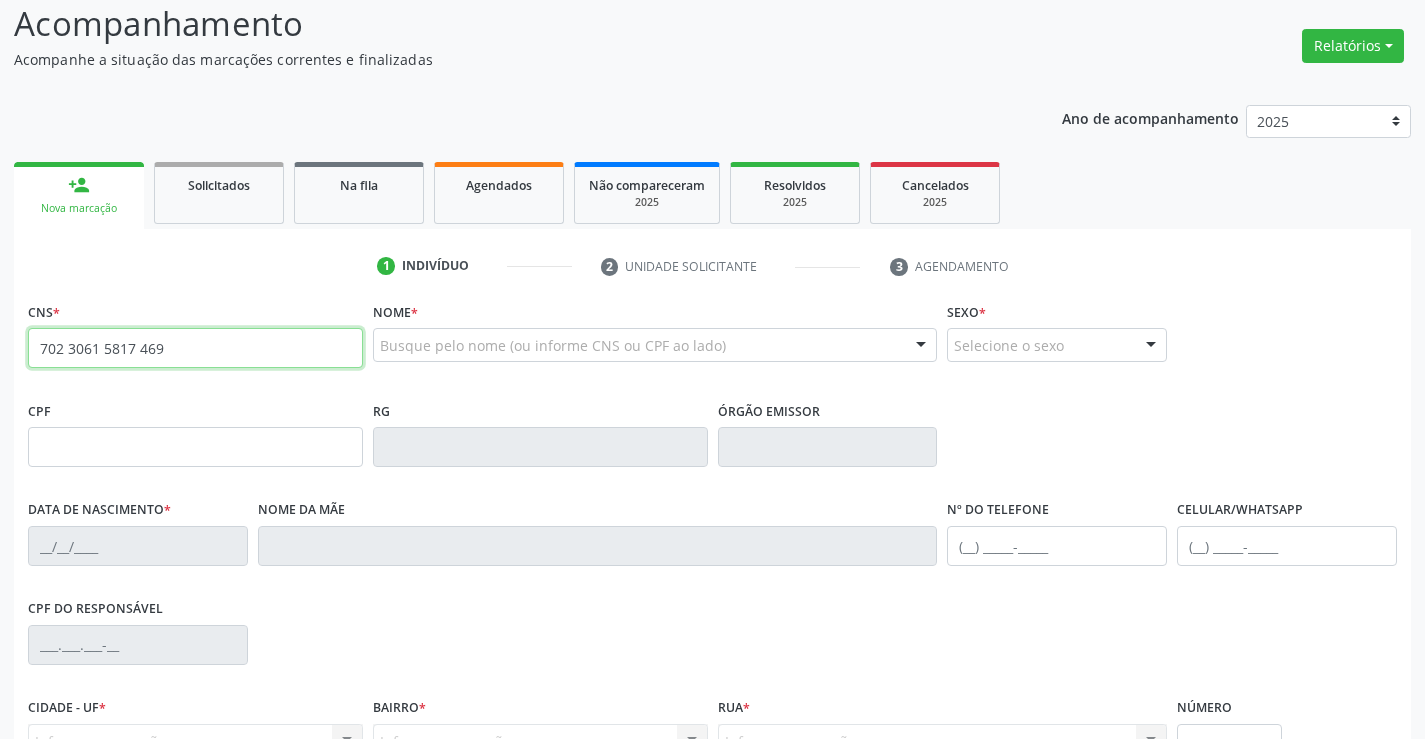 scroll, scrollTop: 345, scrollLeft: 0, axis: vertical 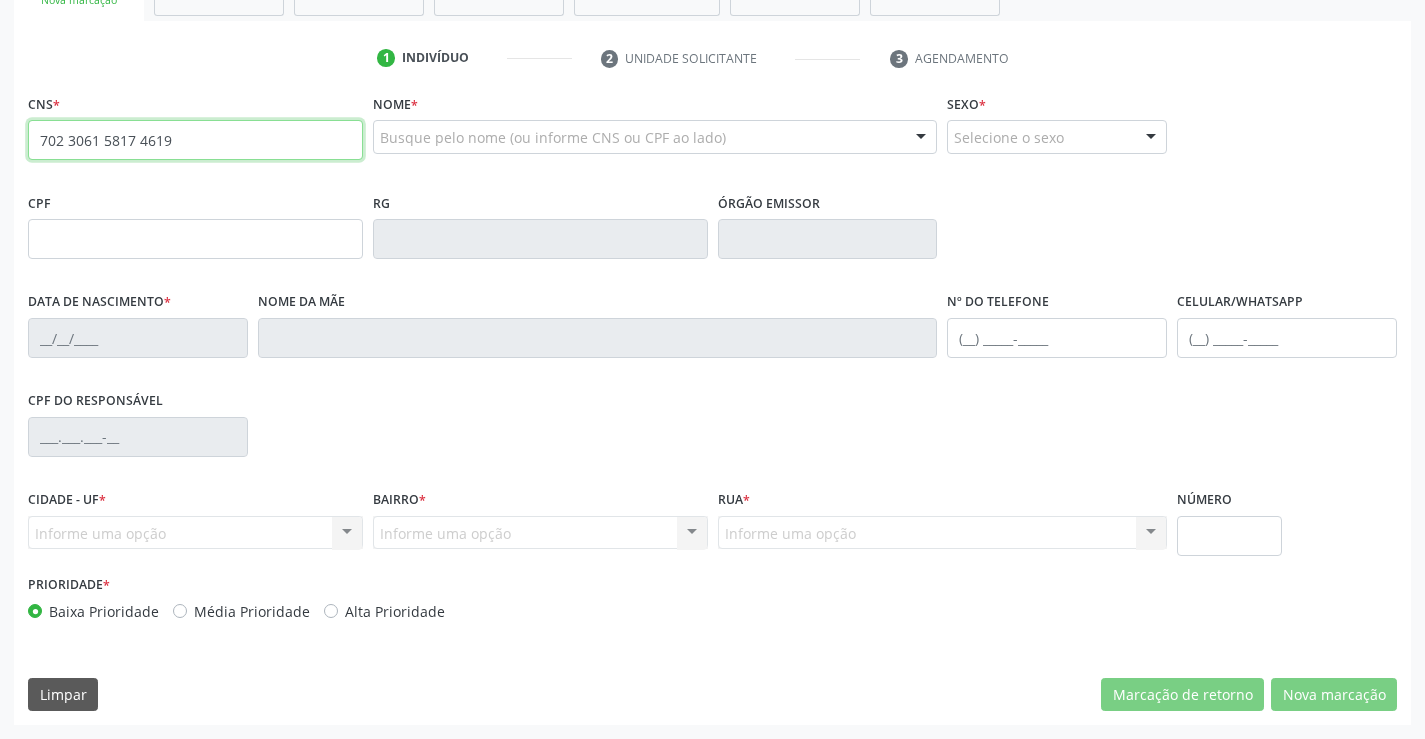 type on "702 3061 5817 4619" 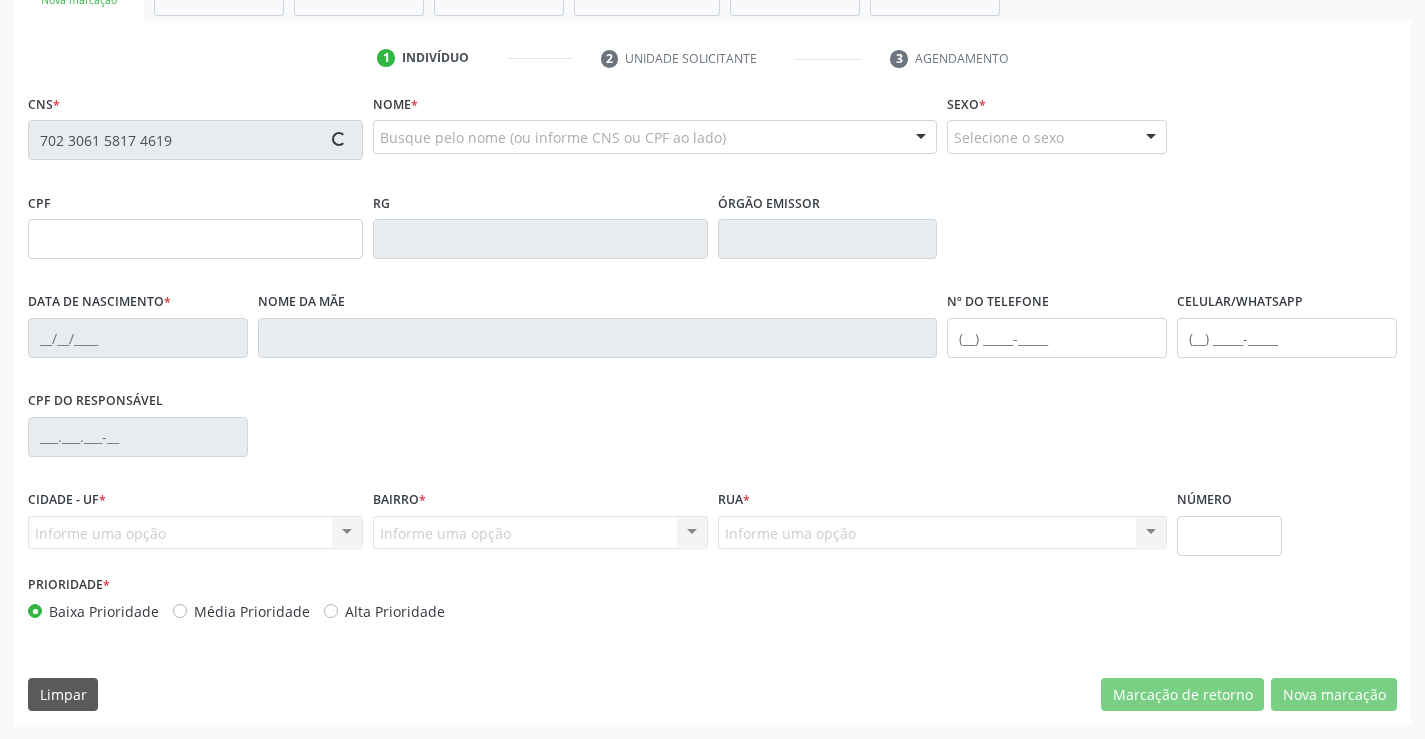 type on "0831247304" 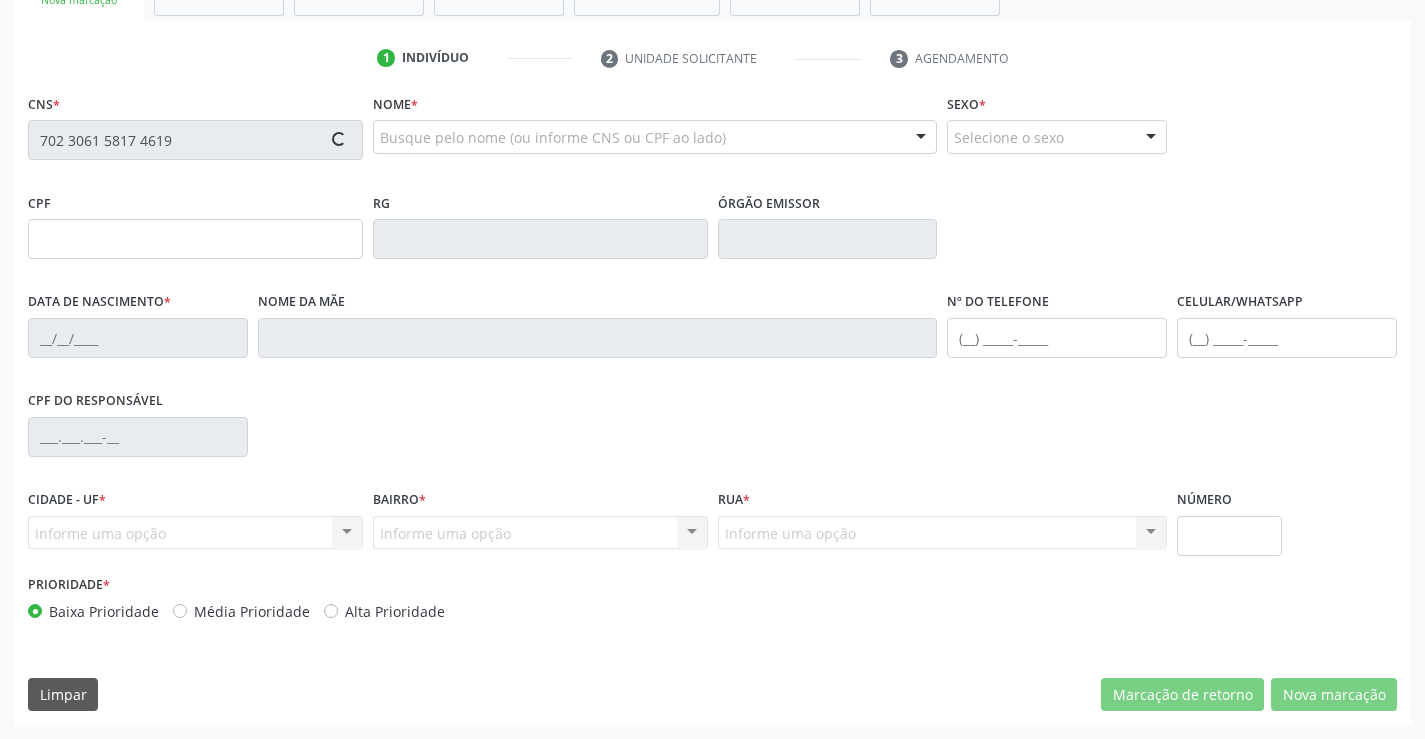 type on "28/04/1975" 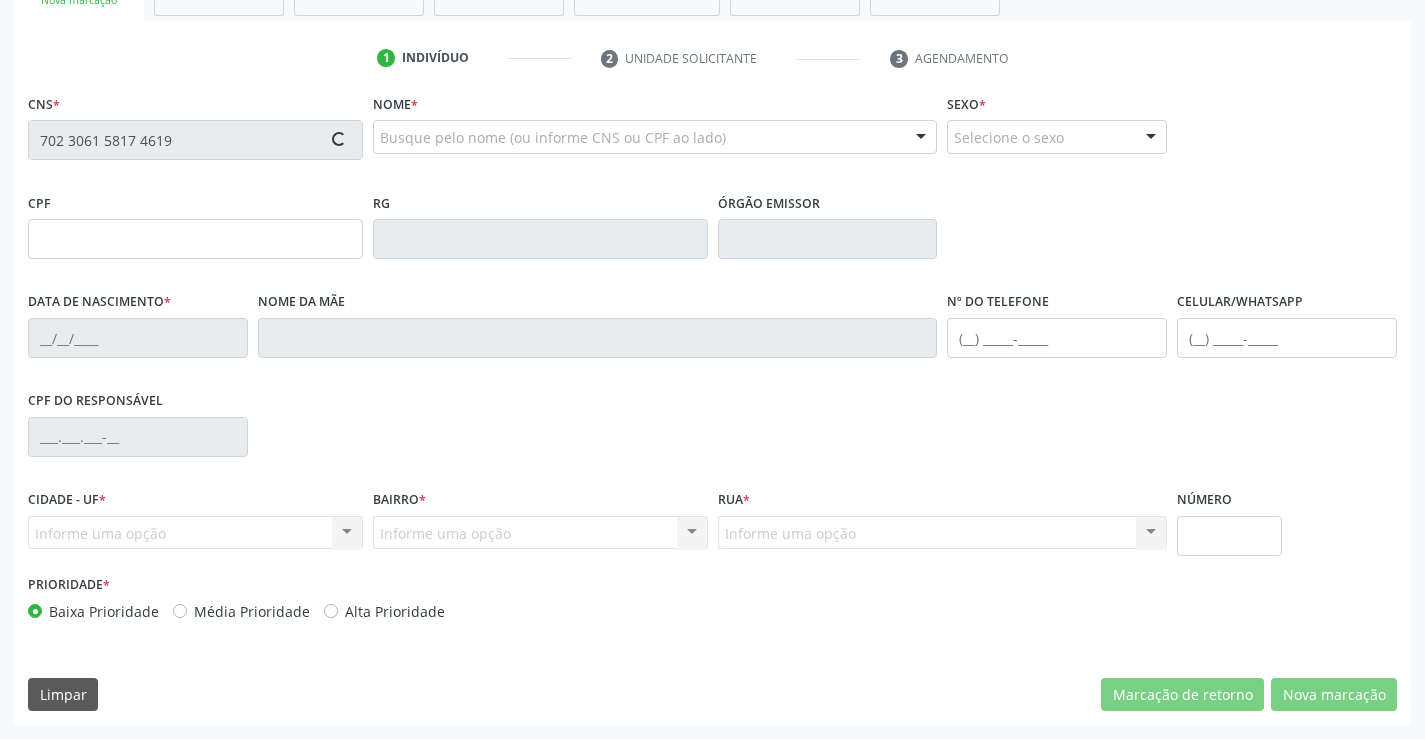 type on "(74) 99107-2084" 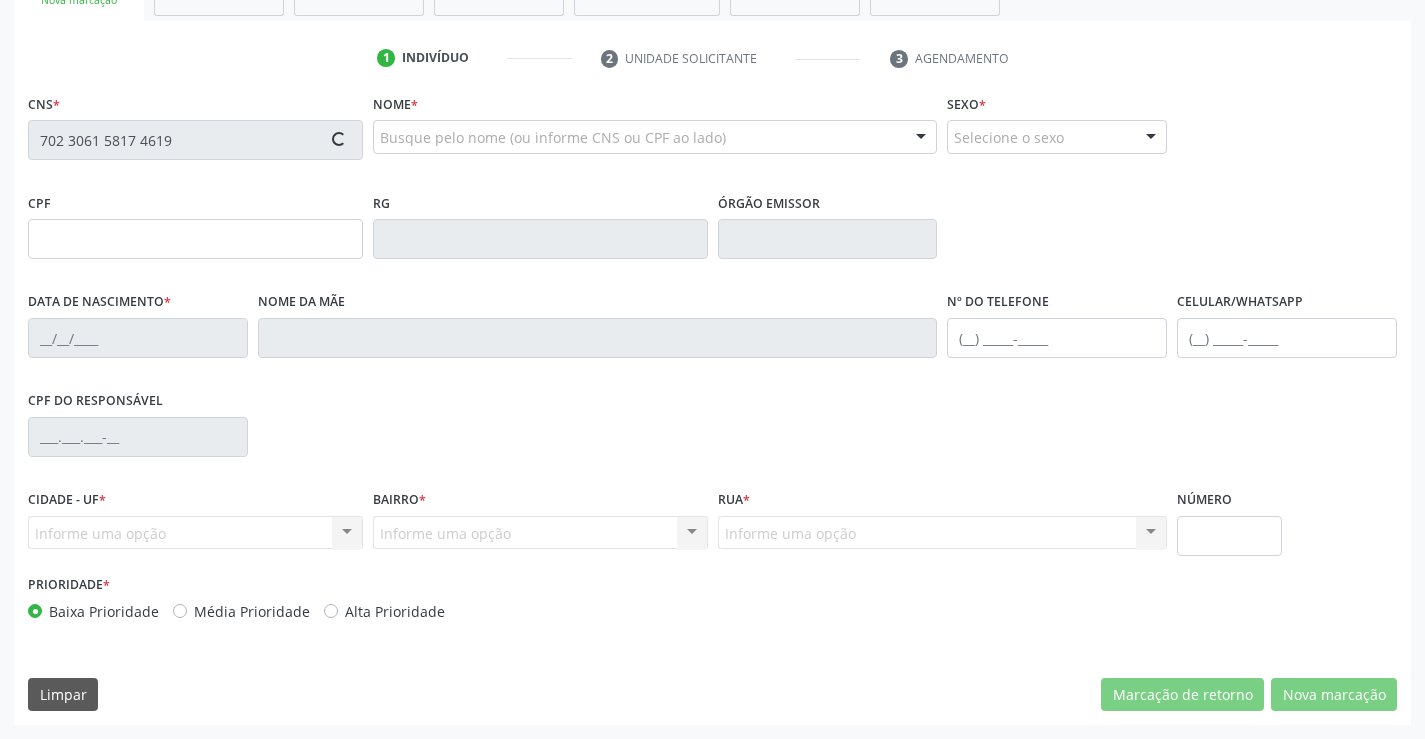type on "SN" 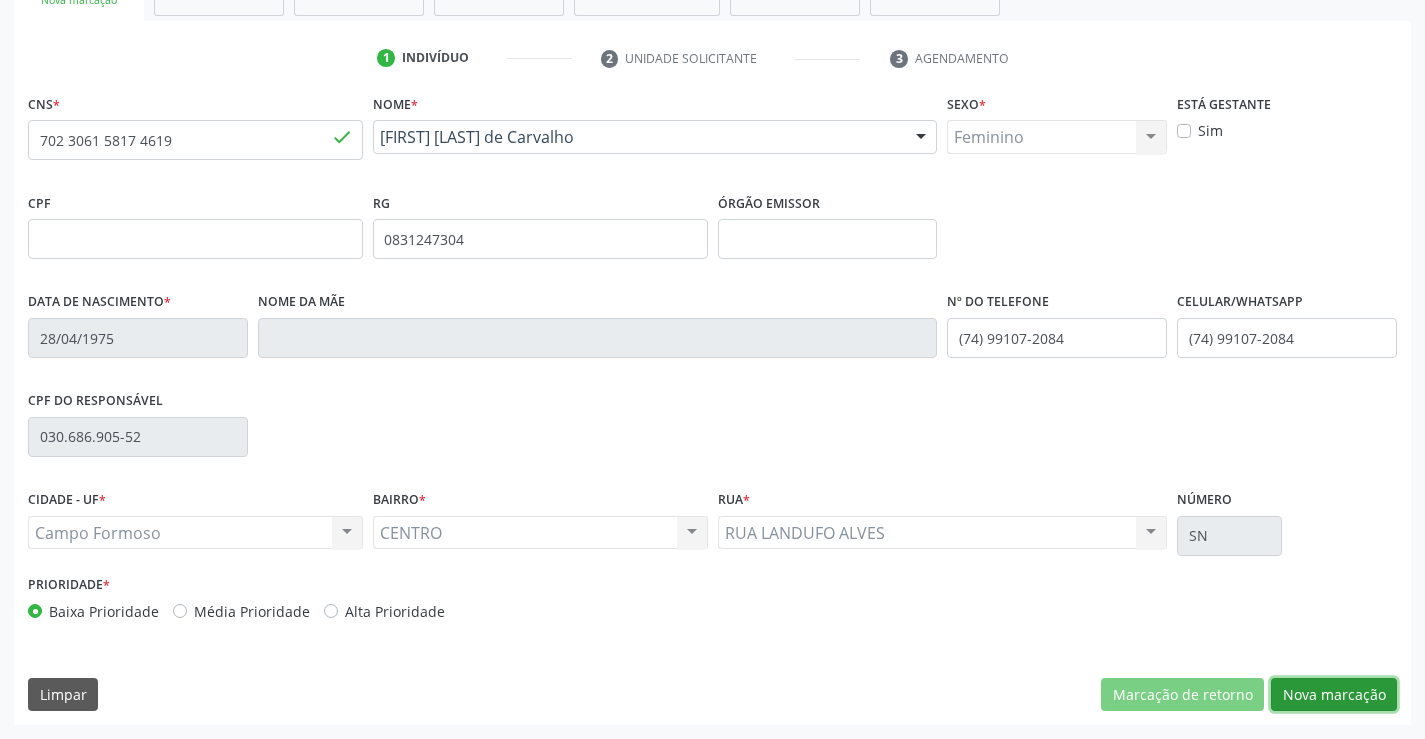 click on "Nova marcação" at bounding box center (1334, 695) 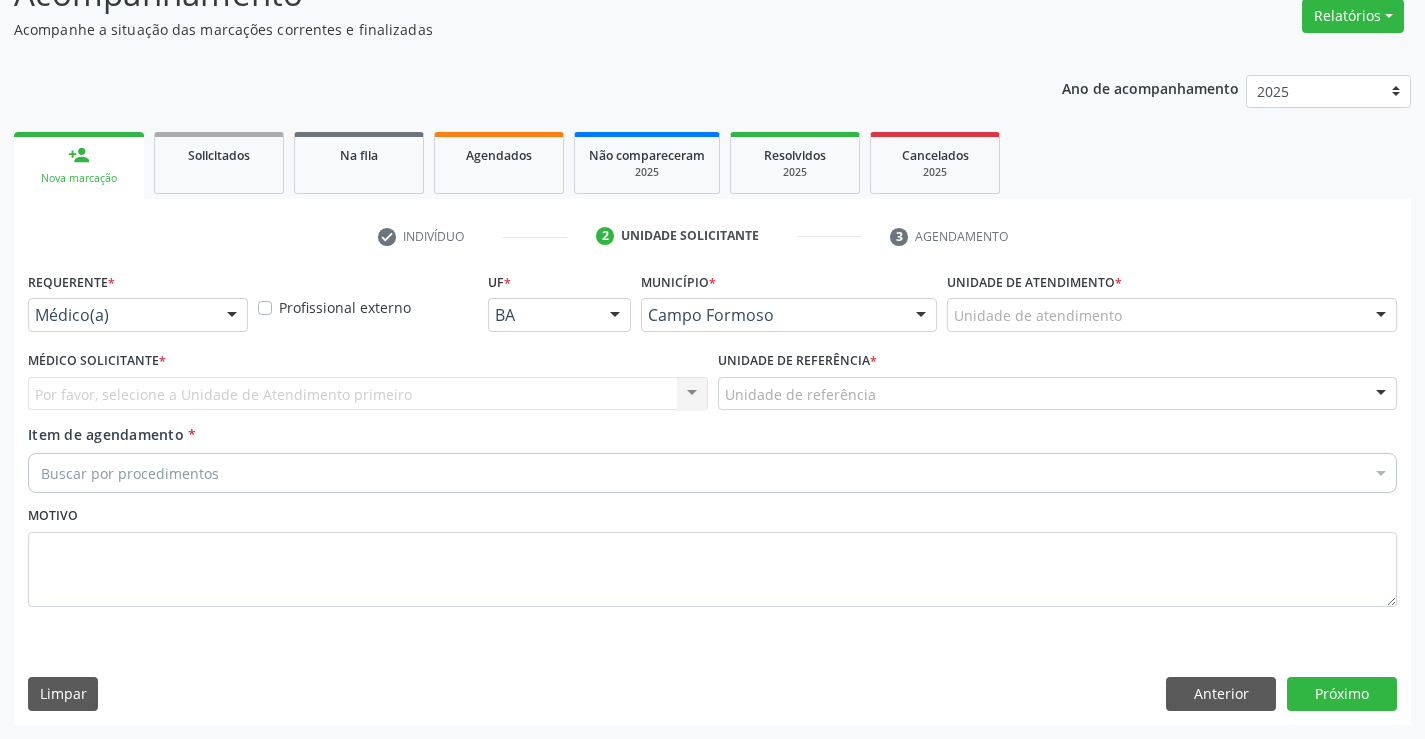 scroll, scrollTop: 167, scrollLeft: 0, axis: vertical 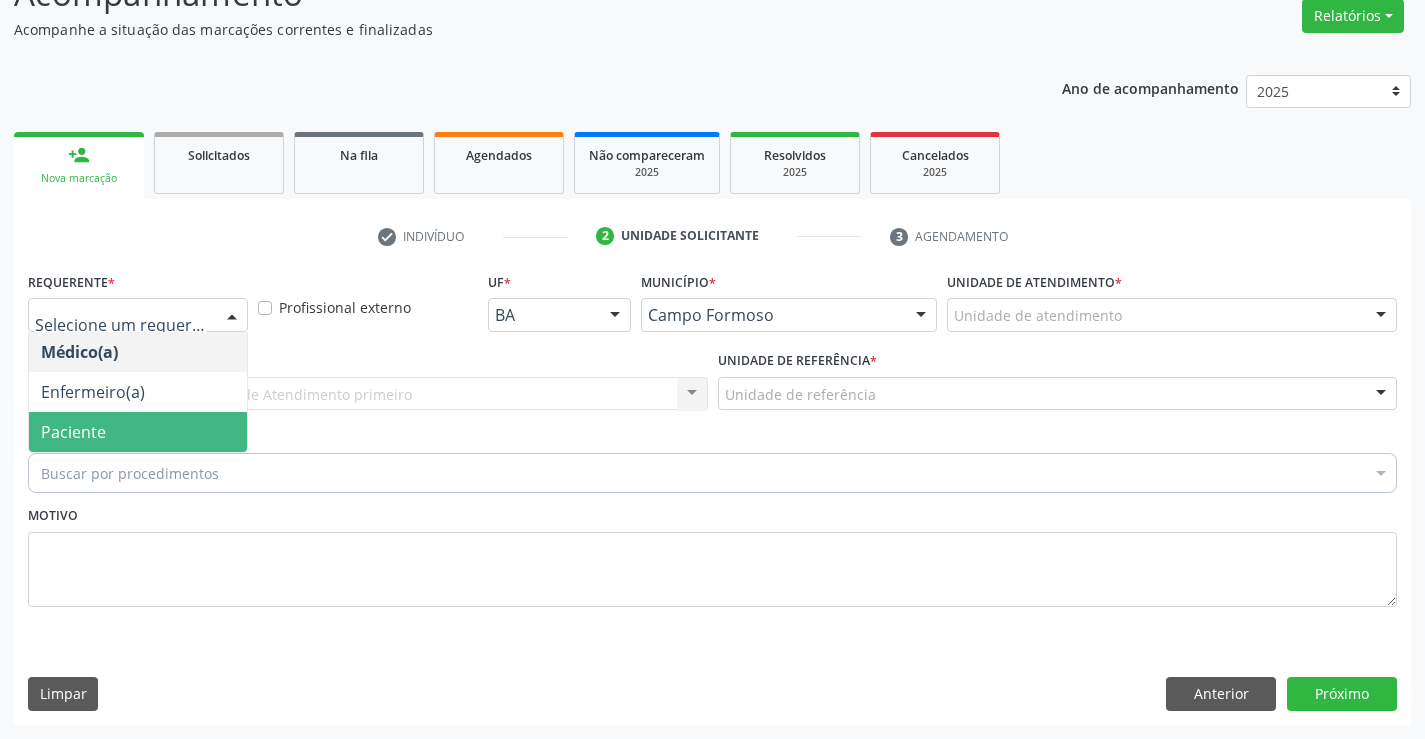 click on "Paciente" at bounding box center [138, 432] 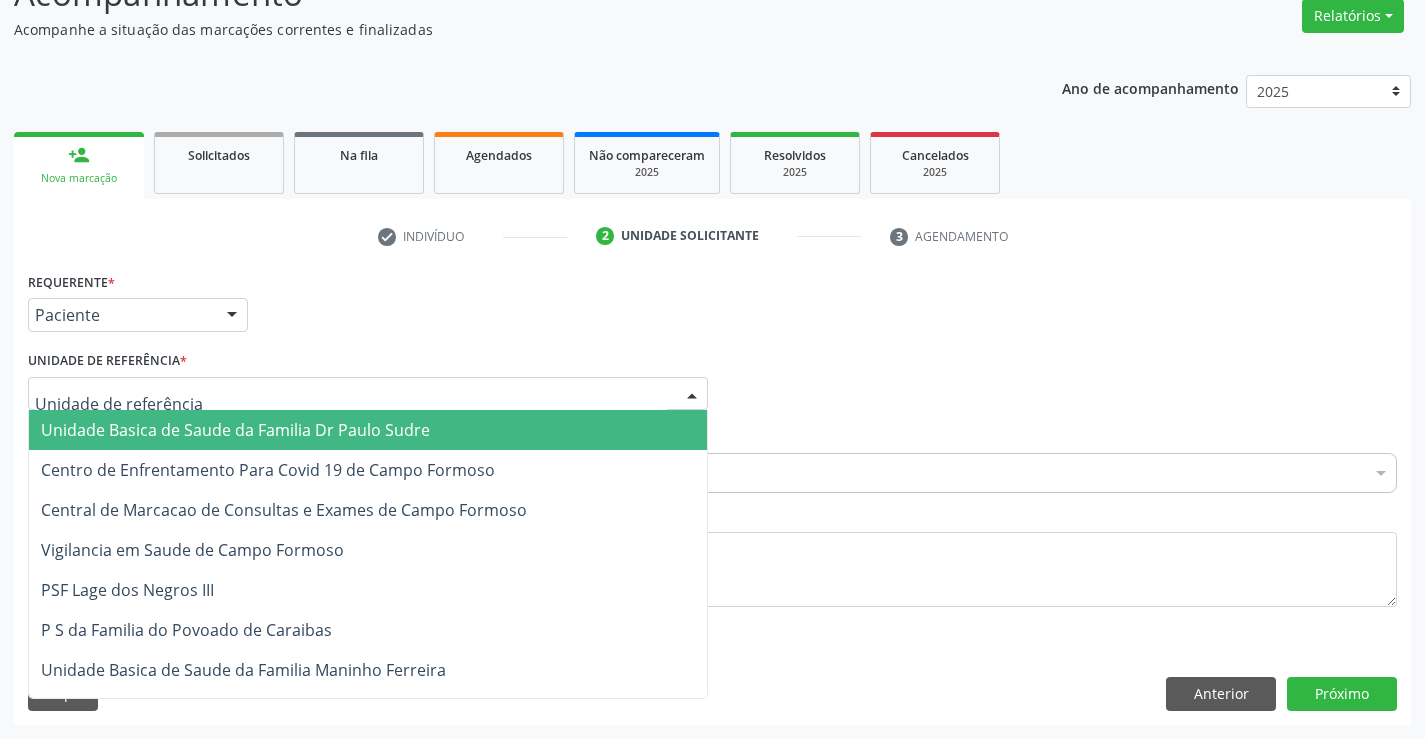 click at bounding box center (368, 394) 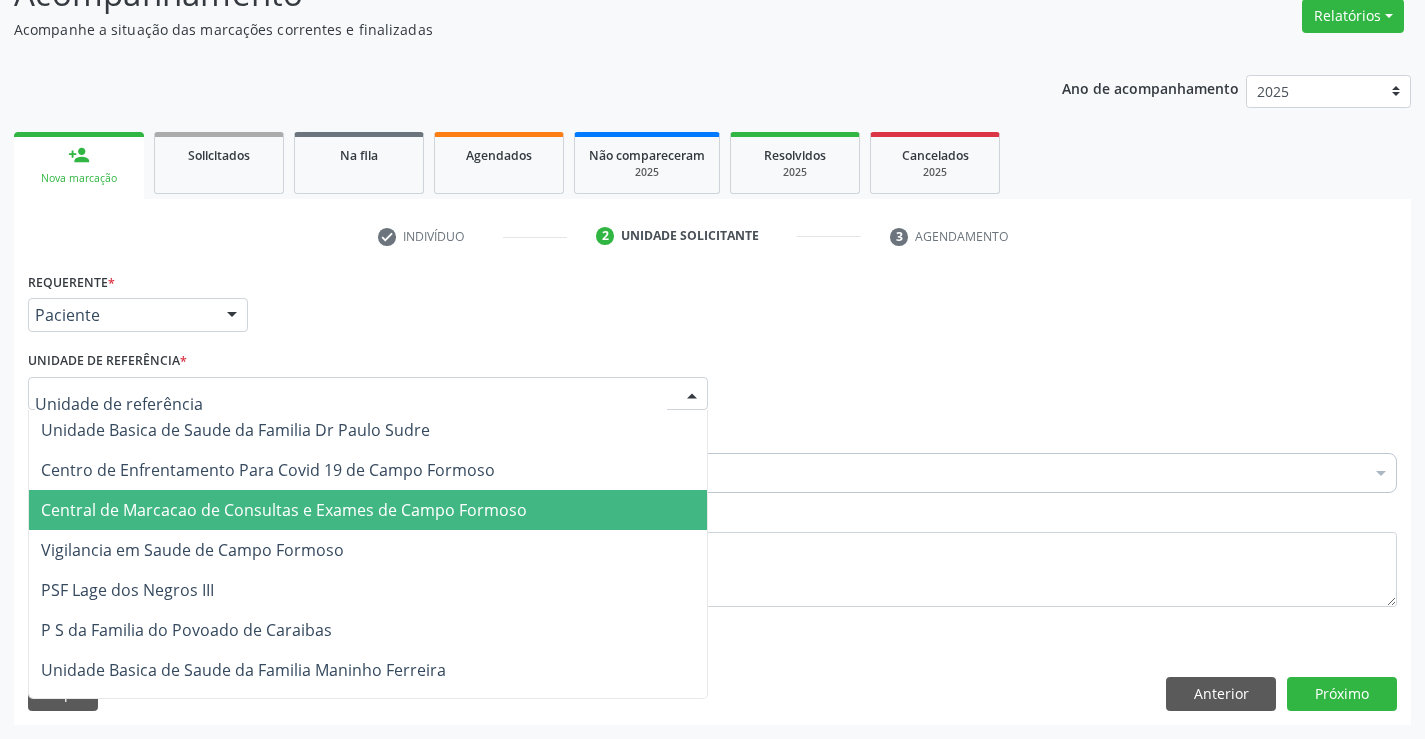click on "Central de Marcacao de Consultas e Exames de Campo Formoso" at bounding box center [284, 510] 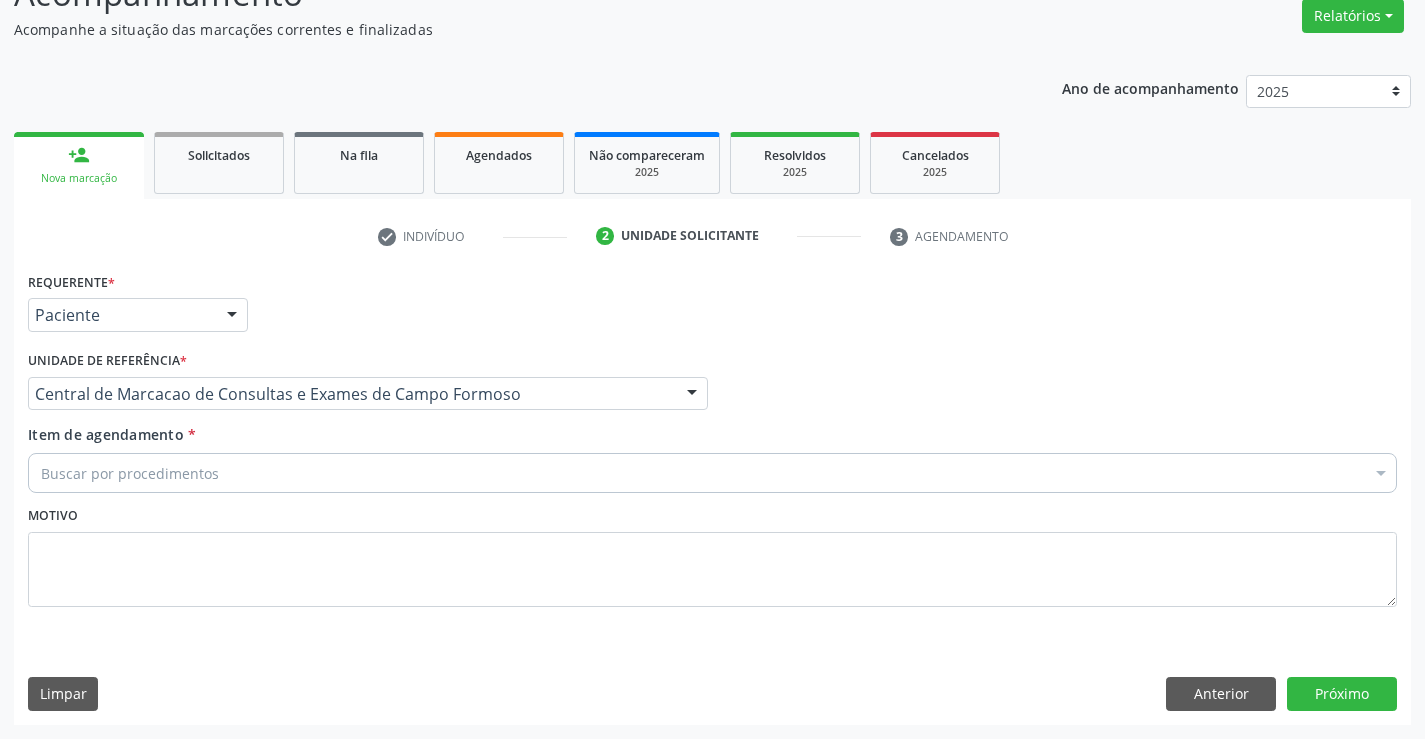 click on "Buscar por procedimentos" at bounding box center (712, 473) 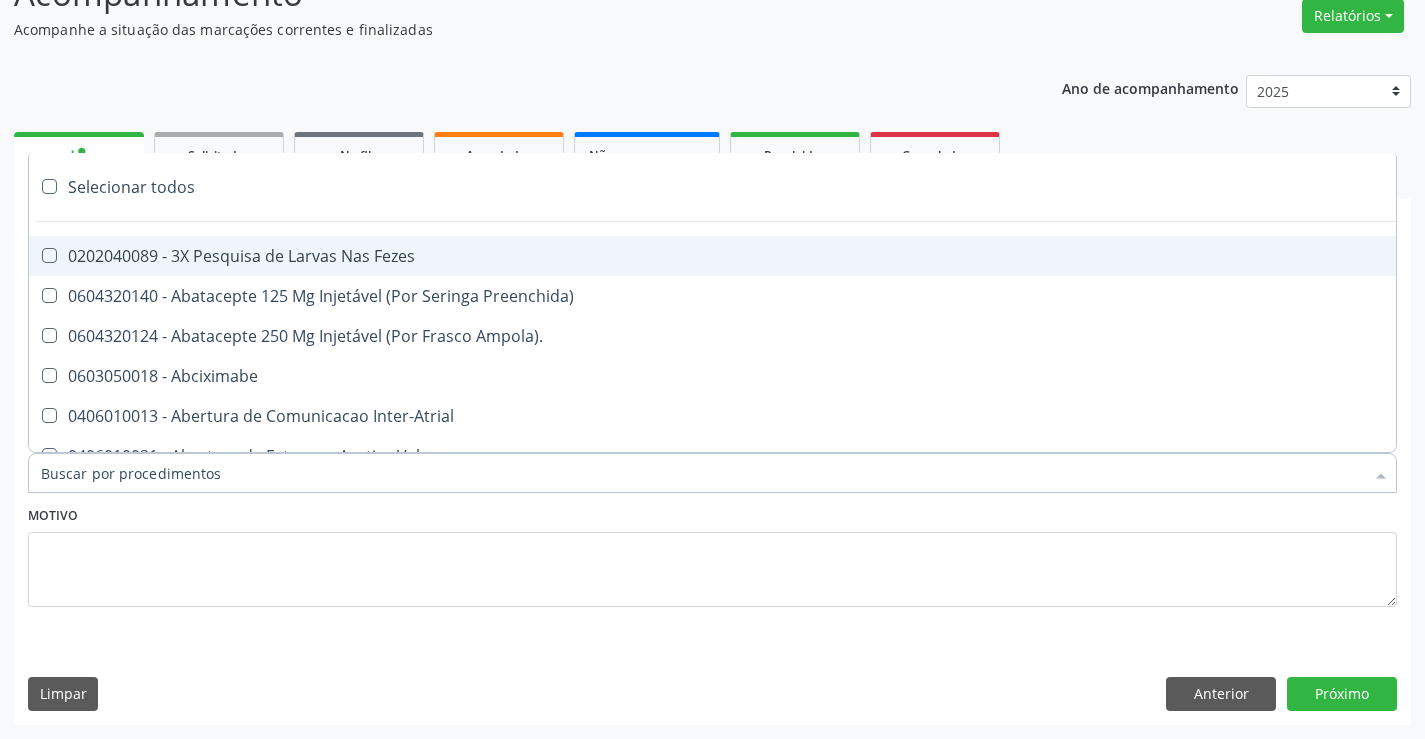 click on "Item de agendamento
*" at bounding box center [702, 473] 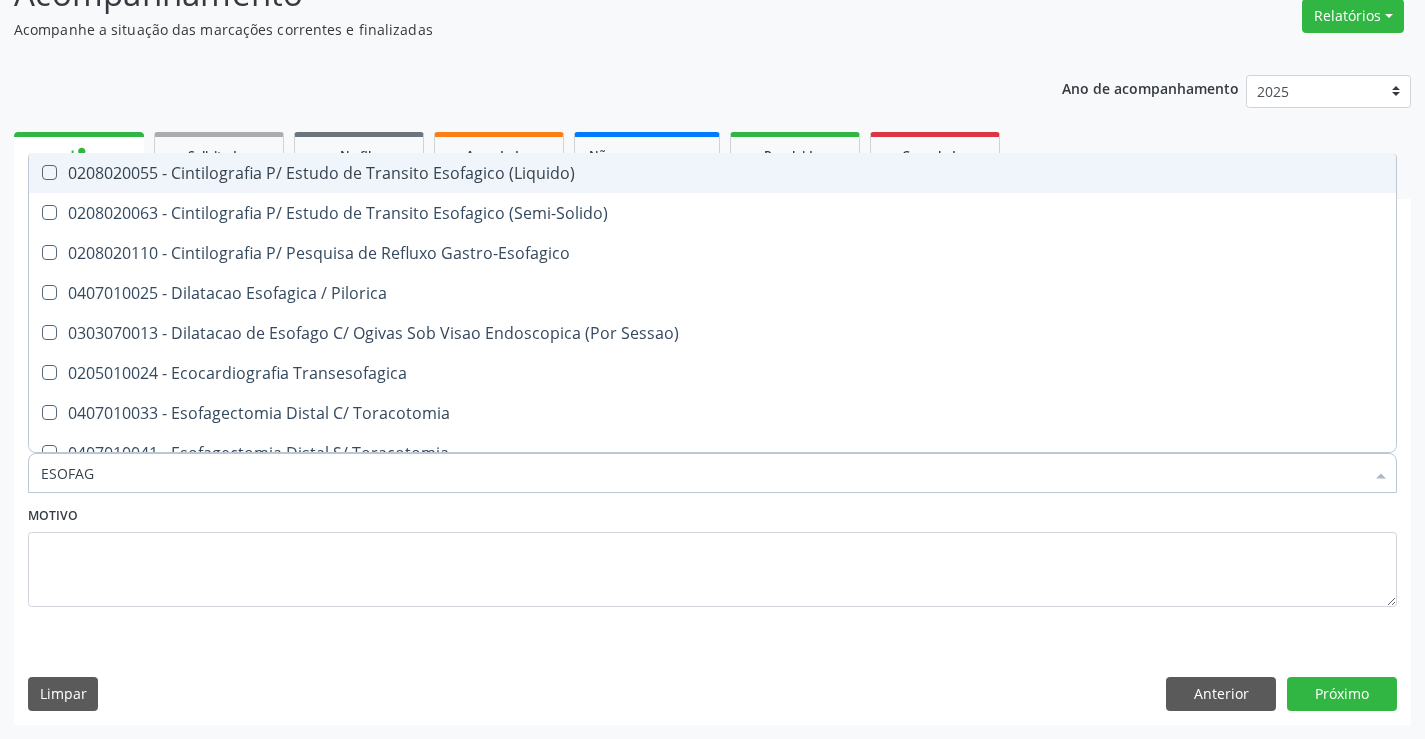 type on "ESOFAGO" 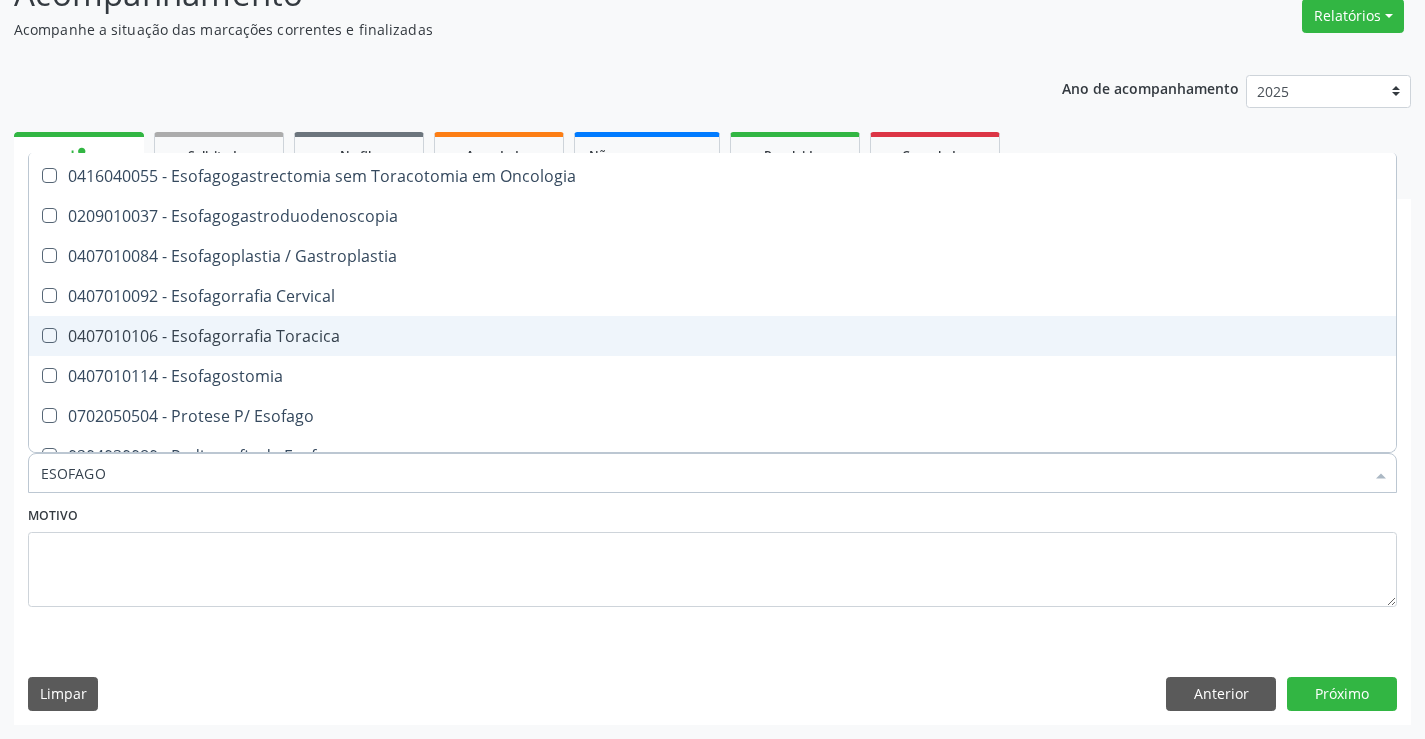 scroll, scrollTop: 200, scrollLeft: 0, axis: vertical 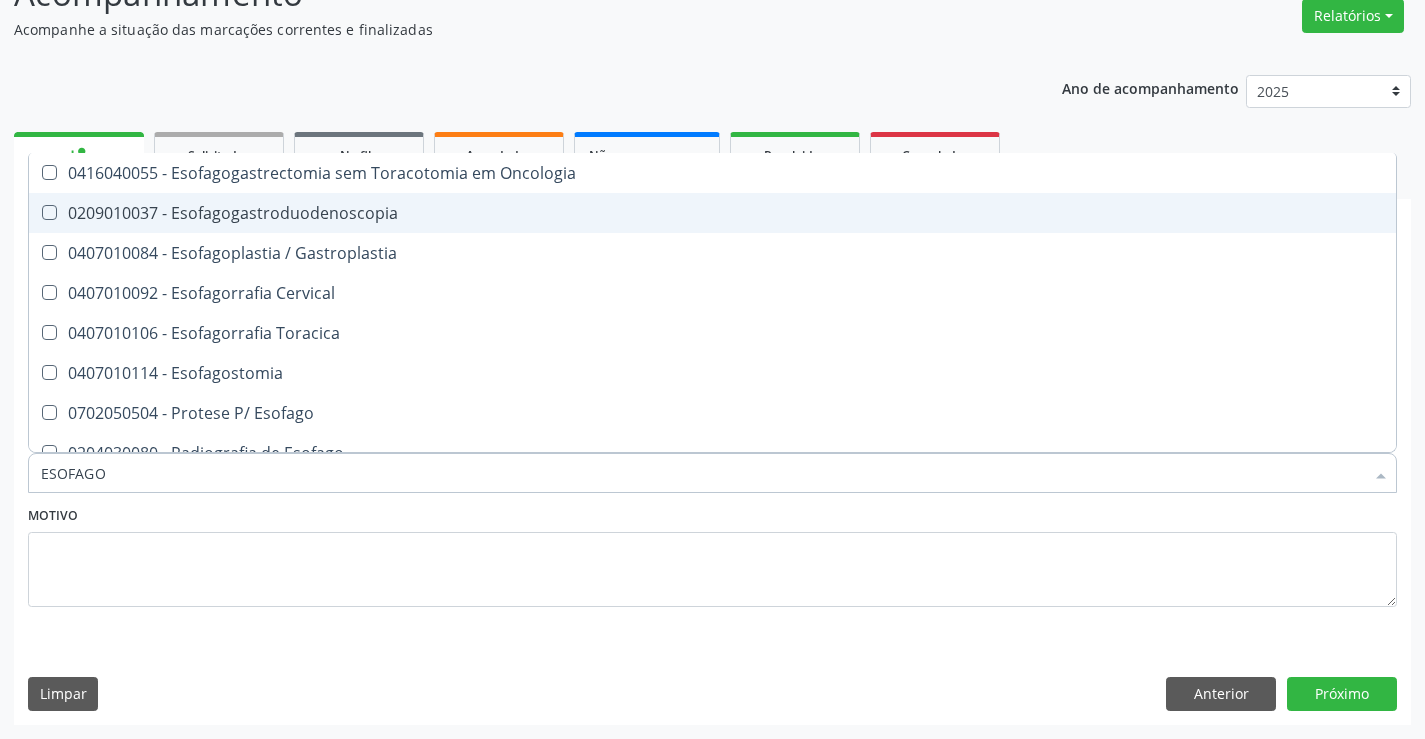 click on "0209010037 - Esofagogastroduodenoscopia" at bounding box center (712, 213) 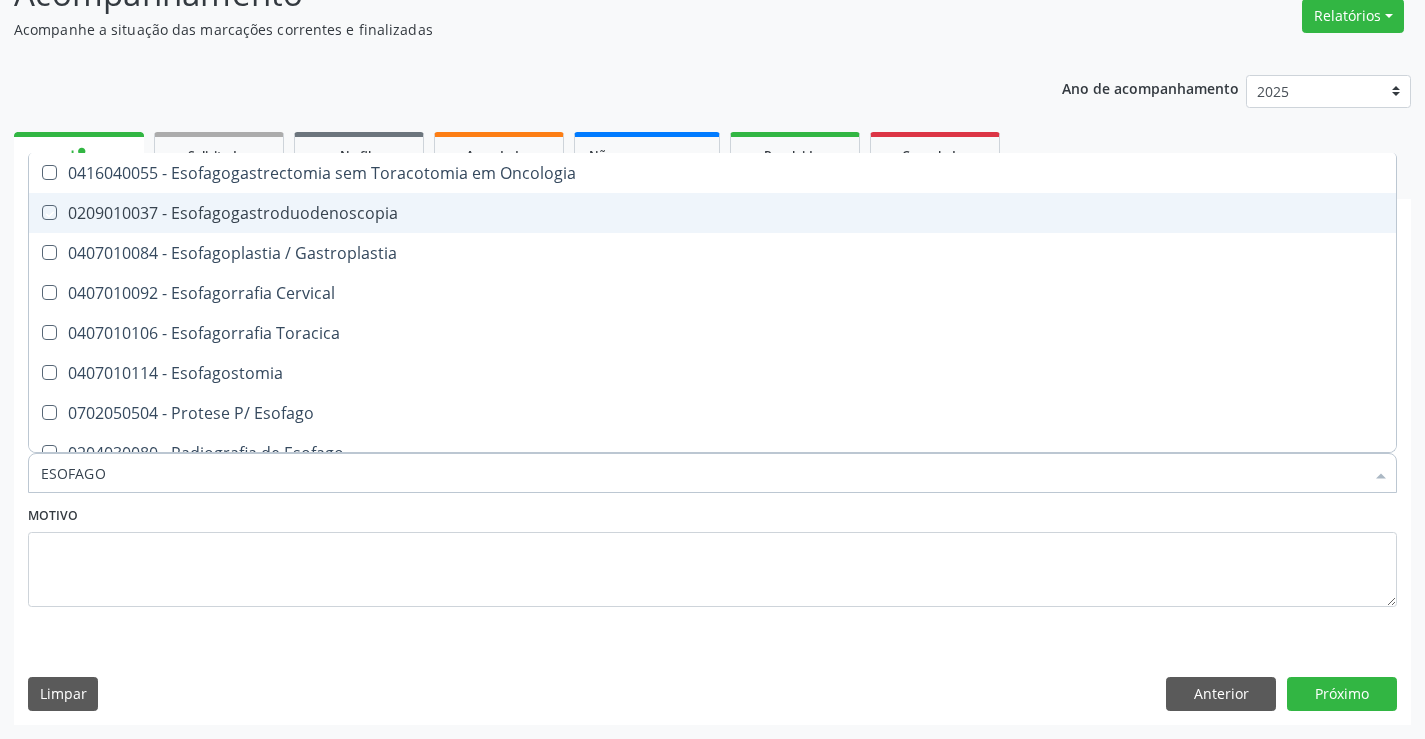 checkbox on "true" 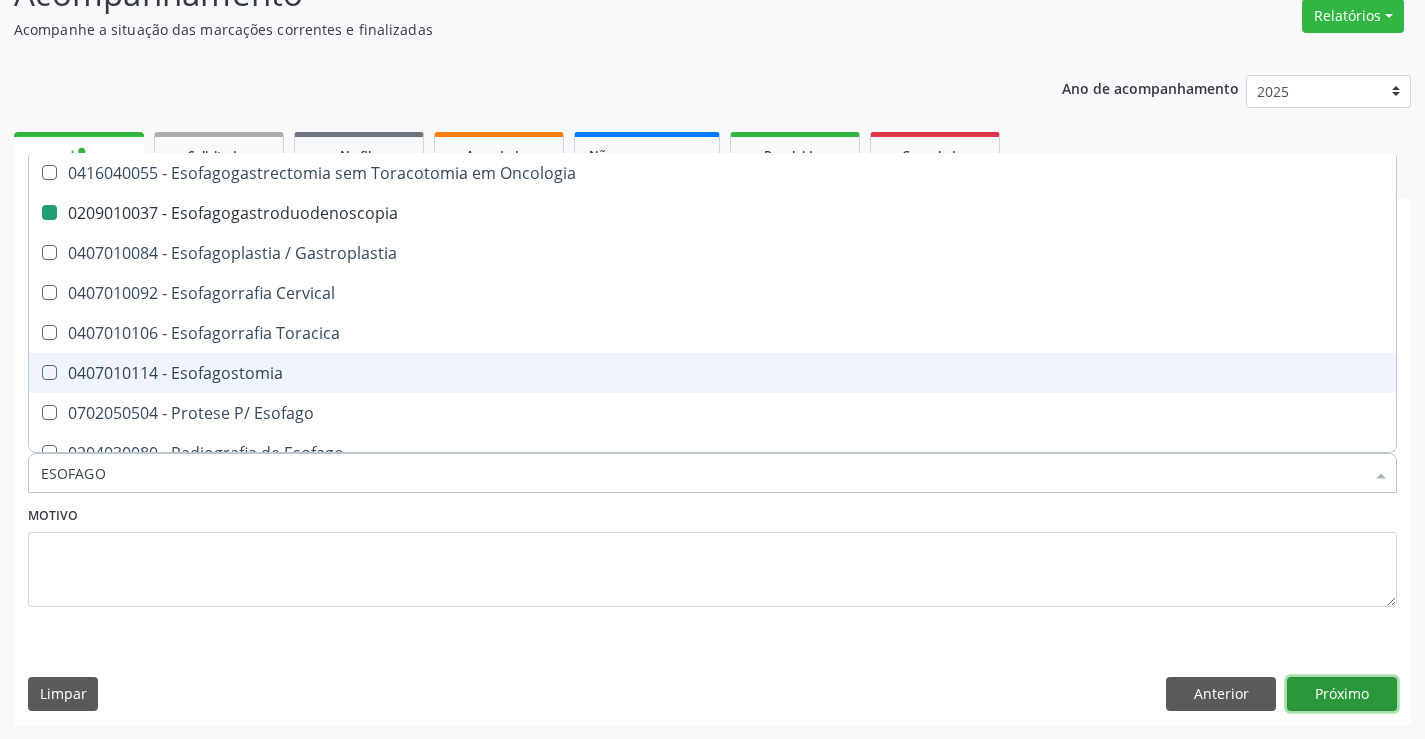 click on "Próximo" at bounding box center [1342, 694] 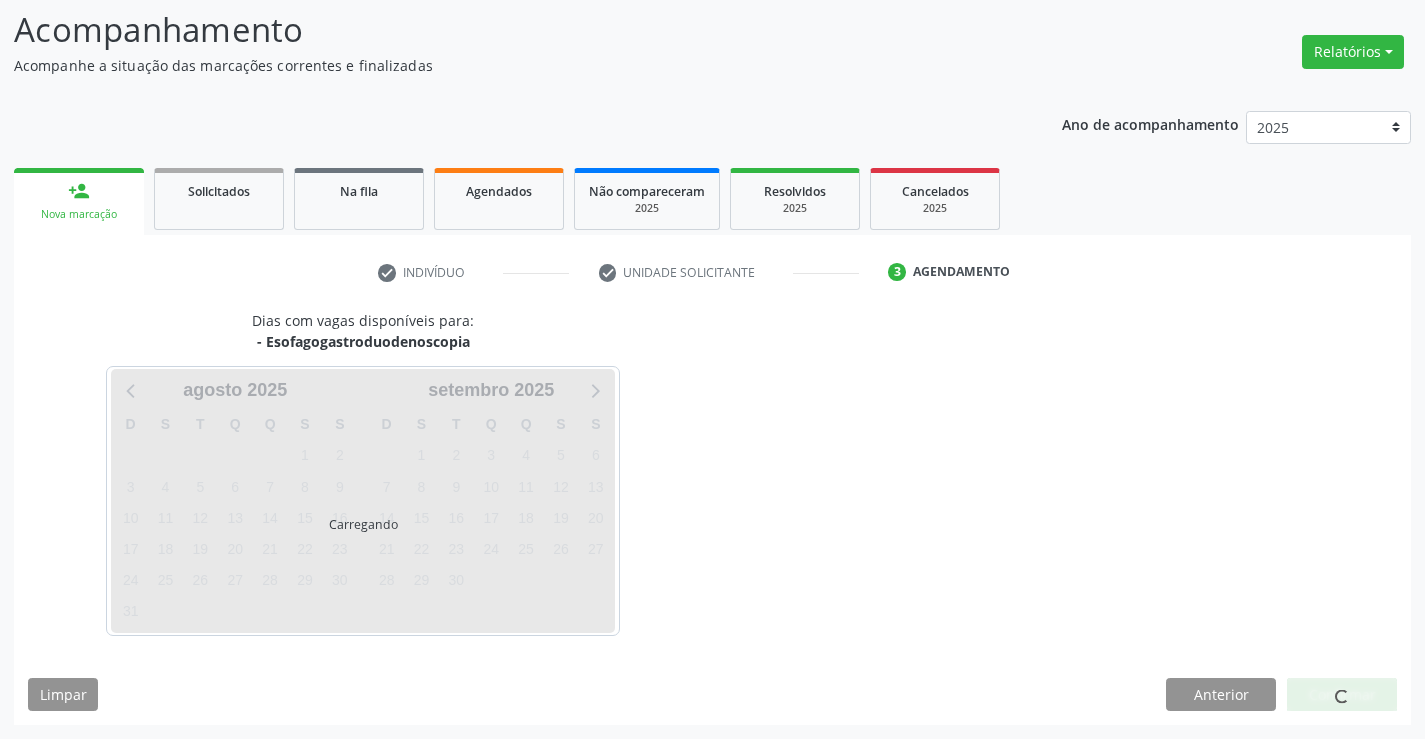 scroll, scrollTop: 131, scrollLeft: 0, axis: vertical 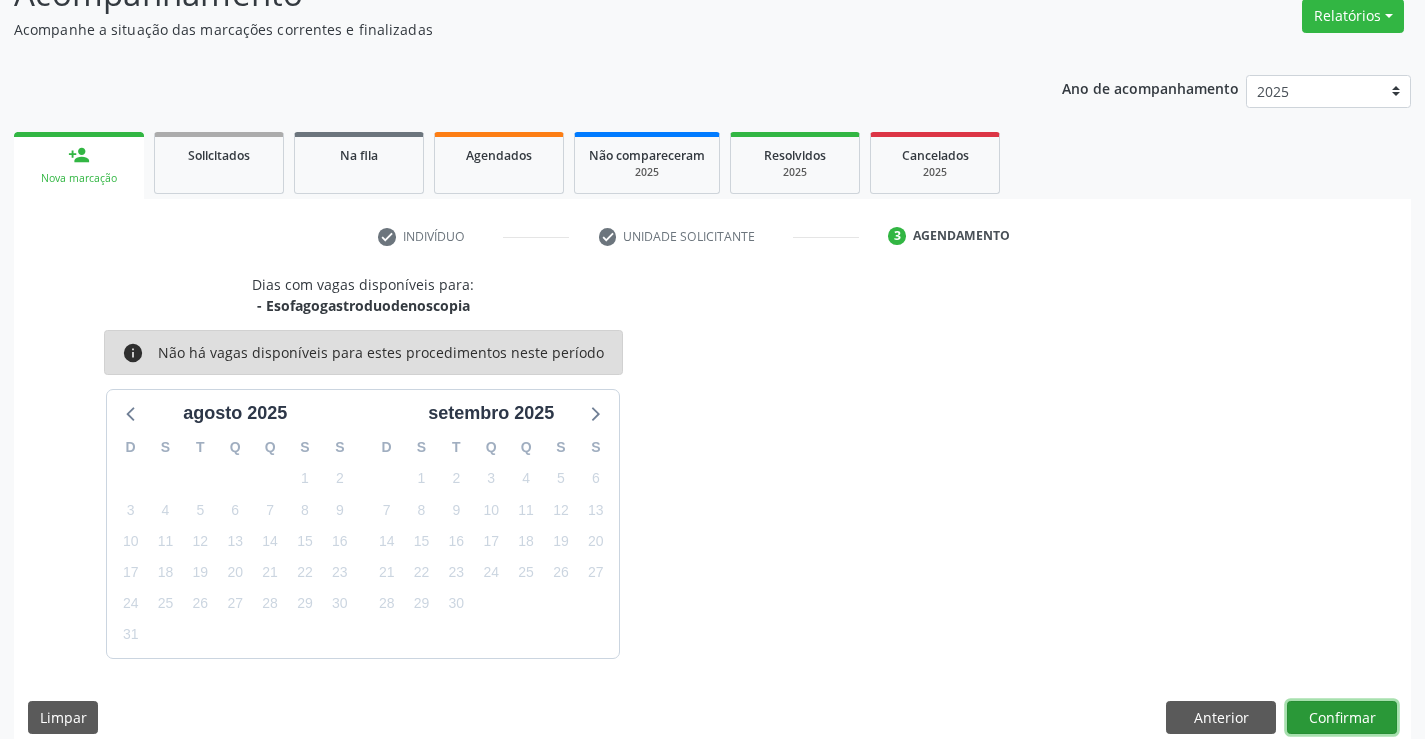 click on "Confirmar" at bounding box center (1342, 718) 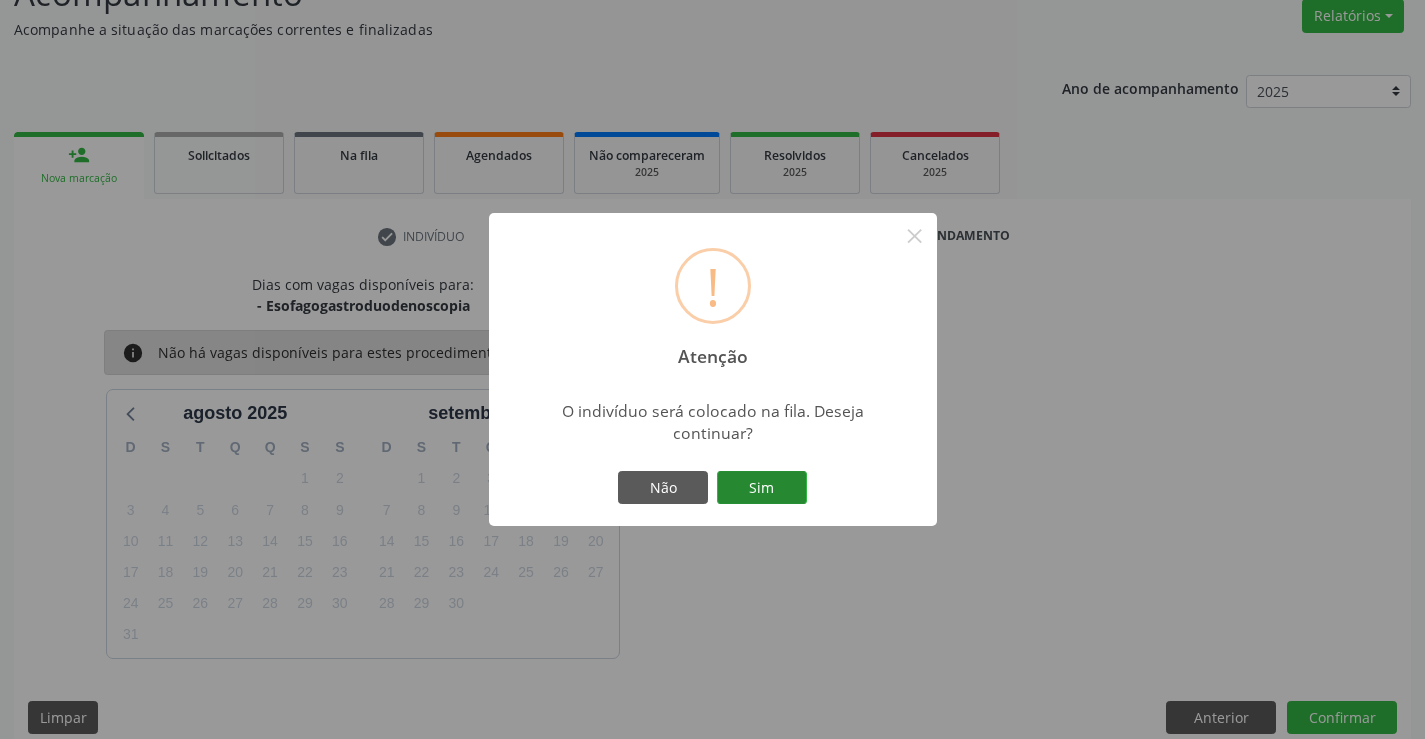click on "Sim" at bounding box center (762, 488) 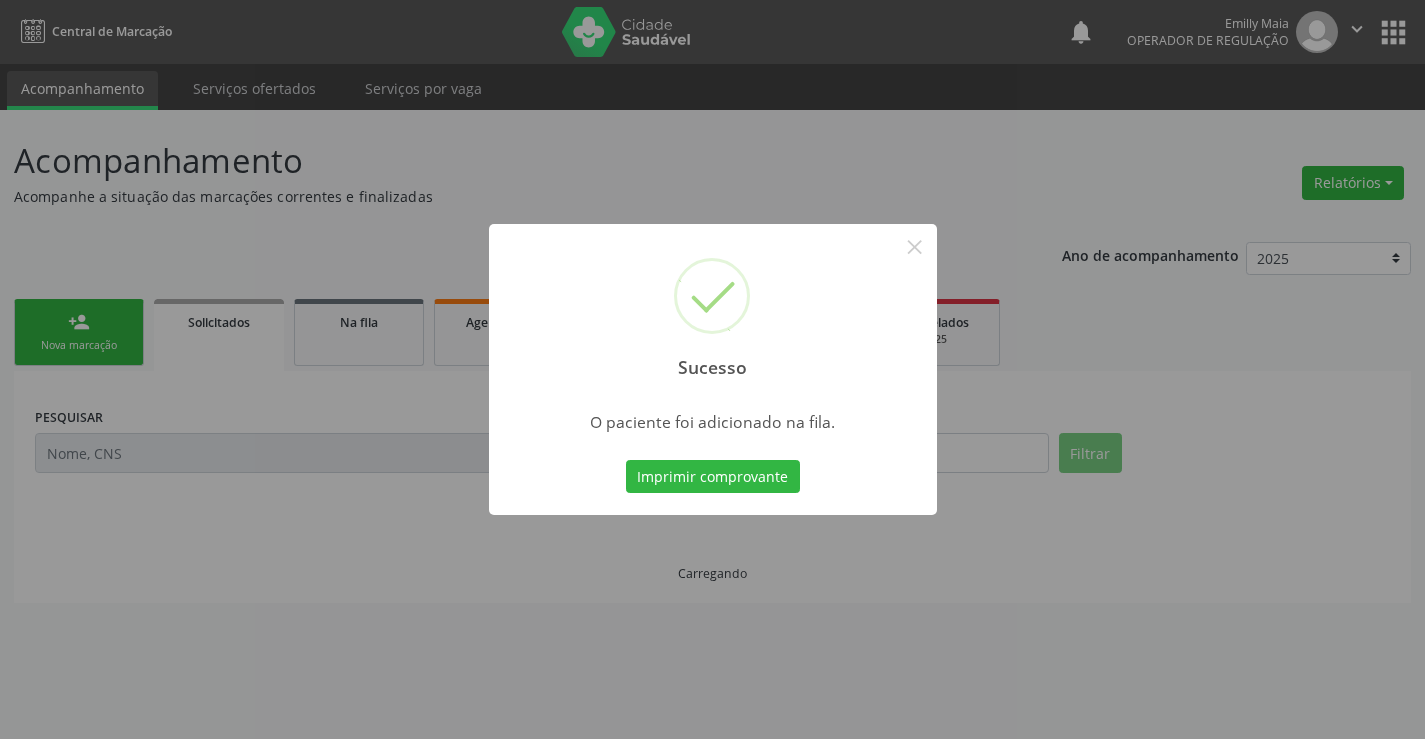 scroll, scrollTop: 0, scrollLeft: 0, axis: both 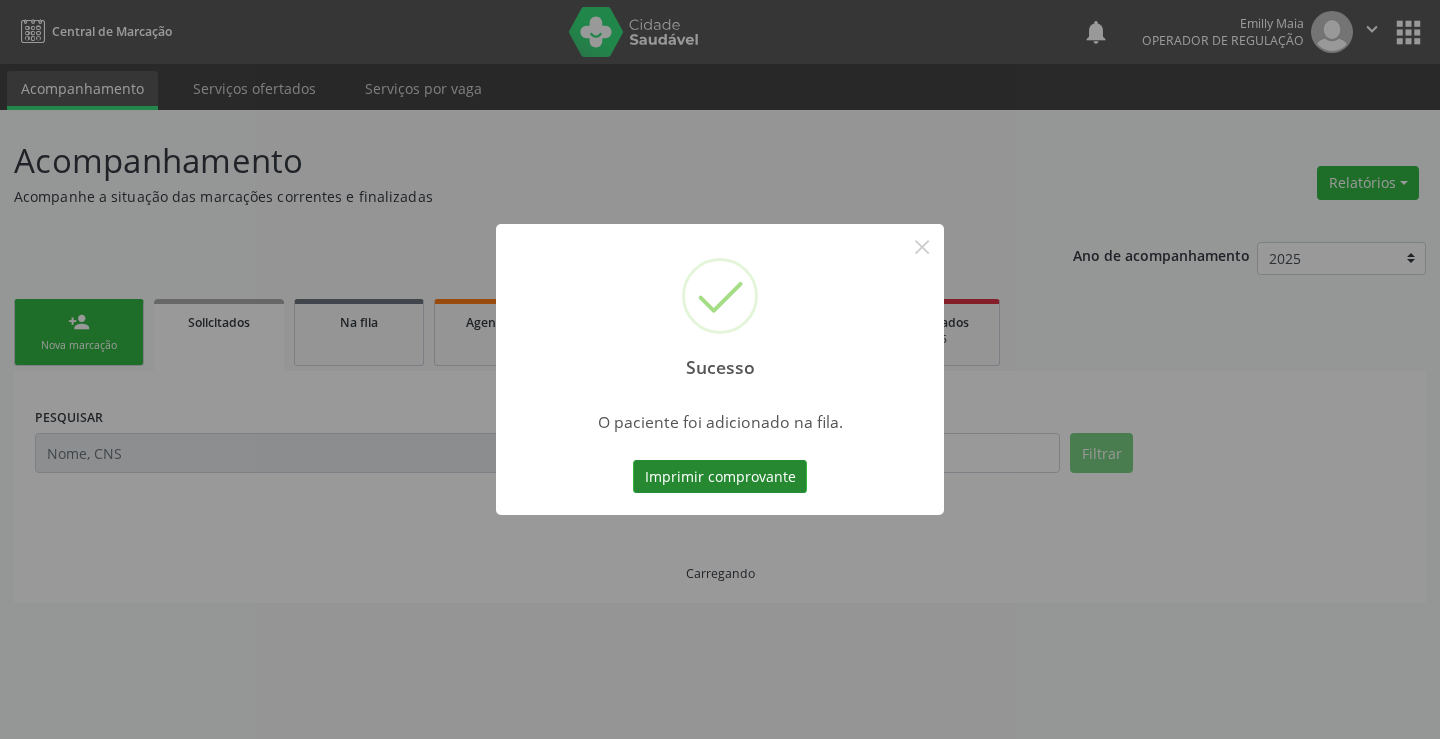 click on "Imprimir comprovante" at bounding box center [720, 477] 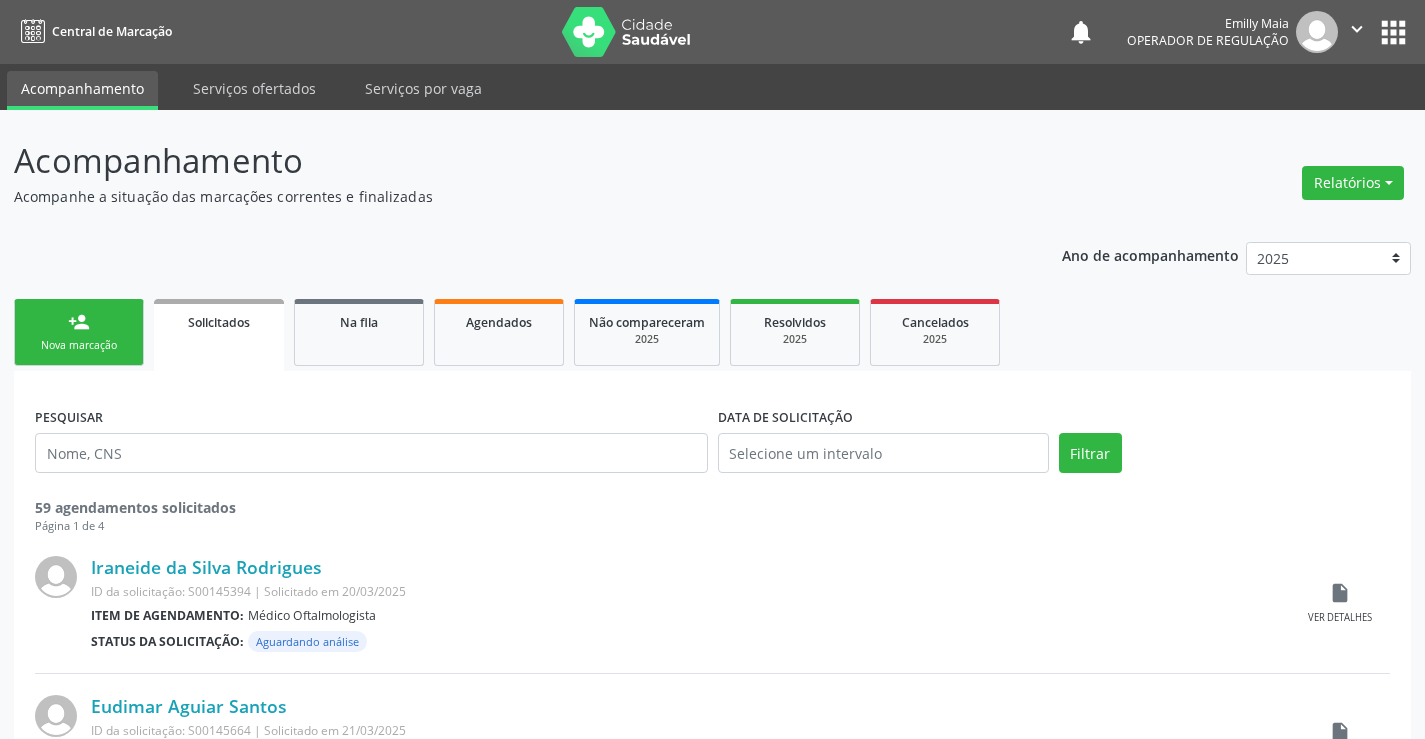 click on "person_add" at bounding box center [79, 322] 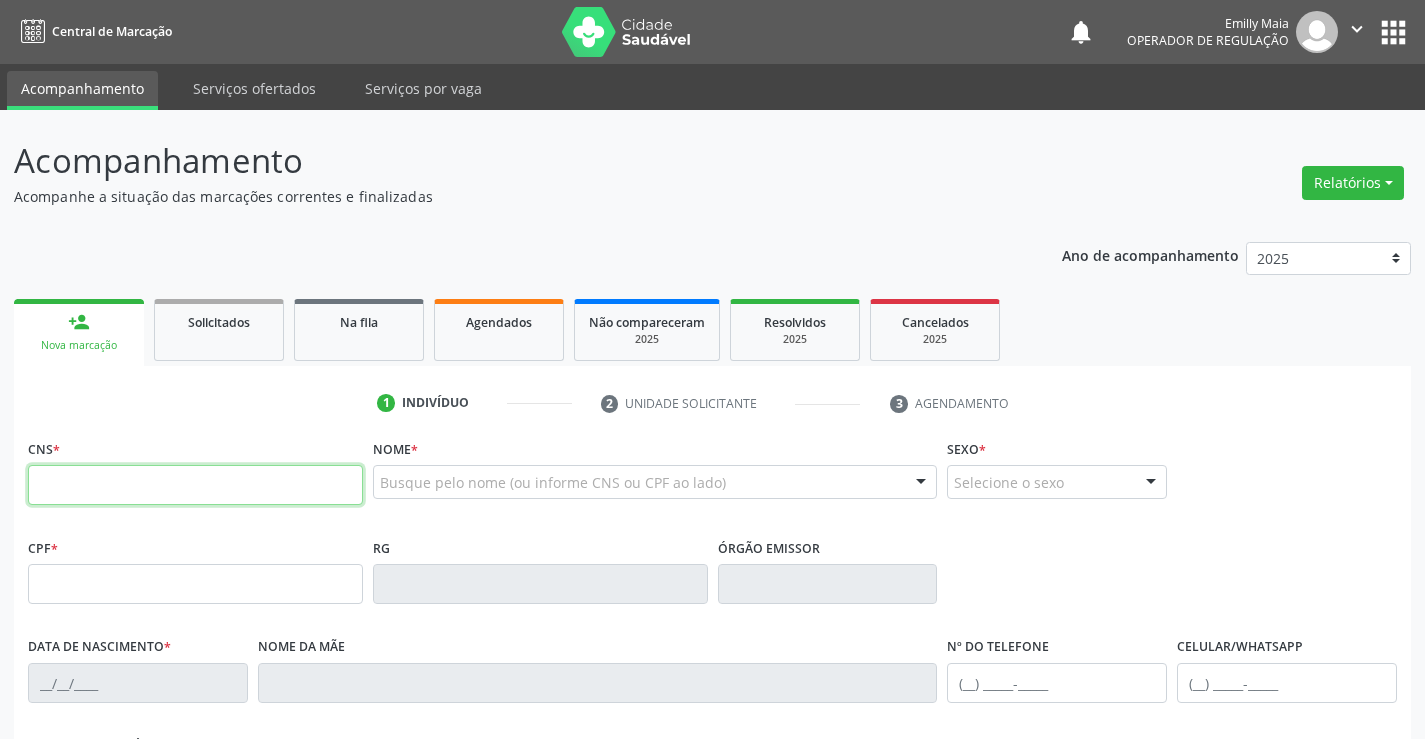 click at bounding box center (195, 485) 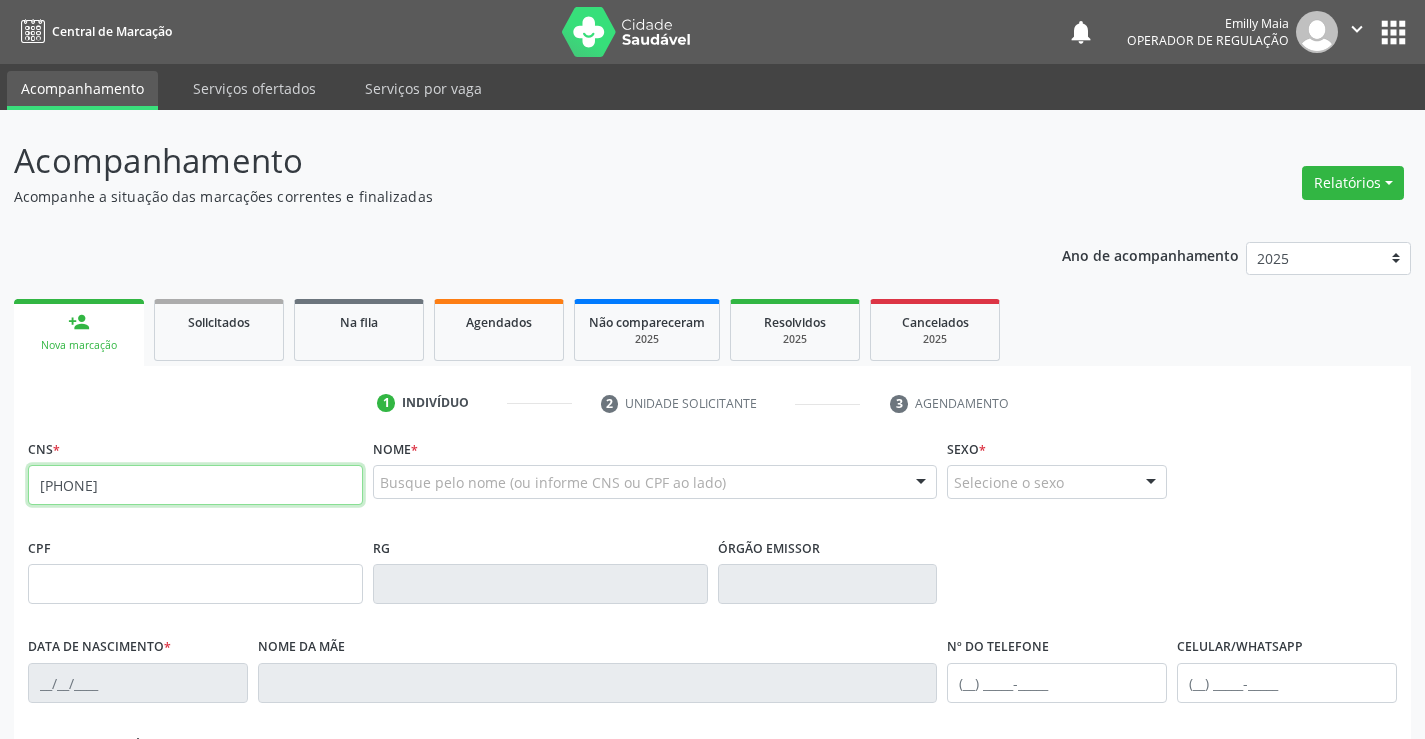 type on "706 0008 3976 2848" 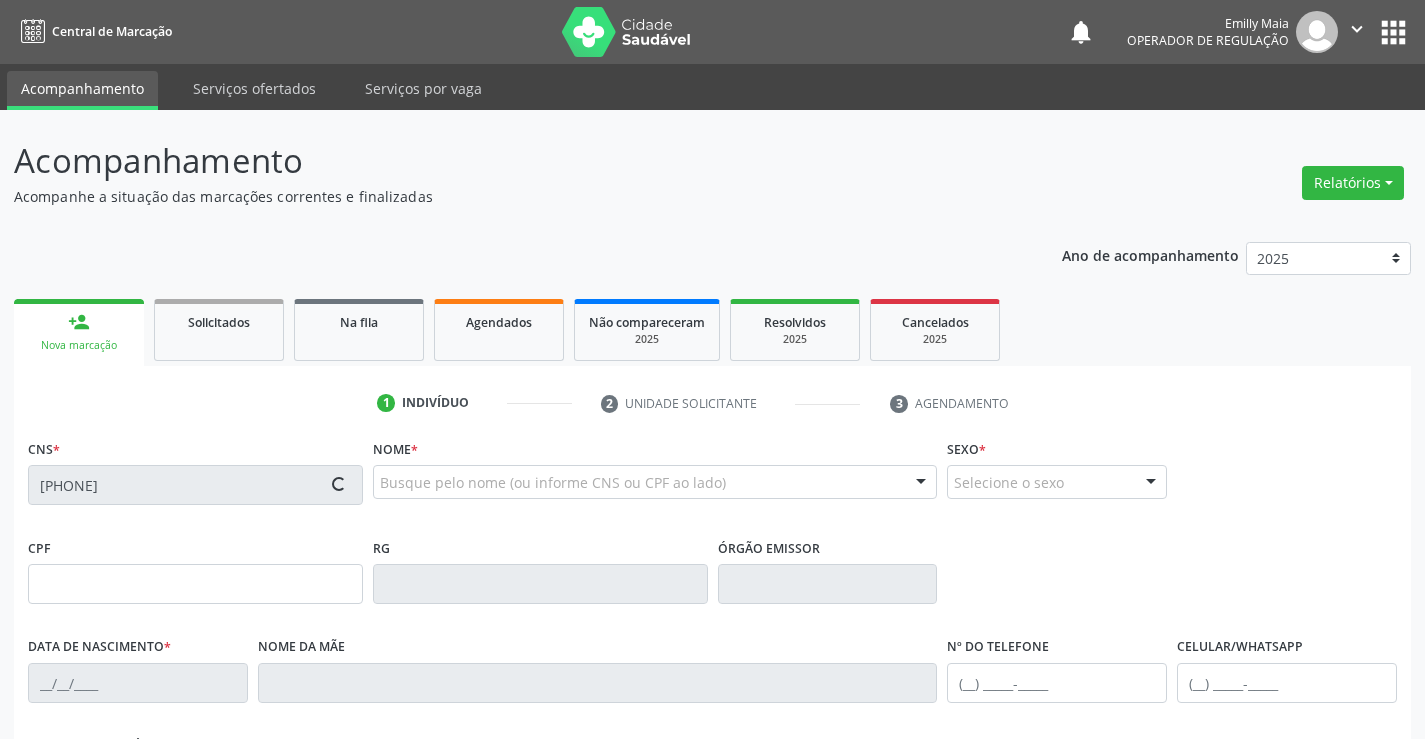 type on "0738791261" 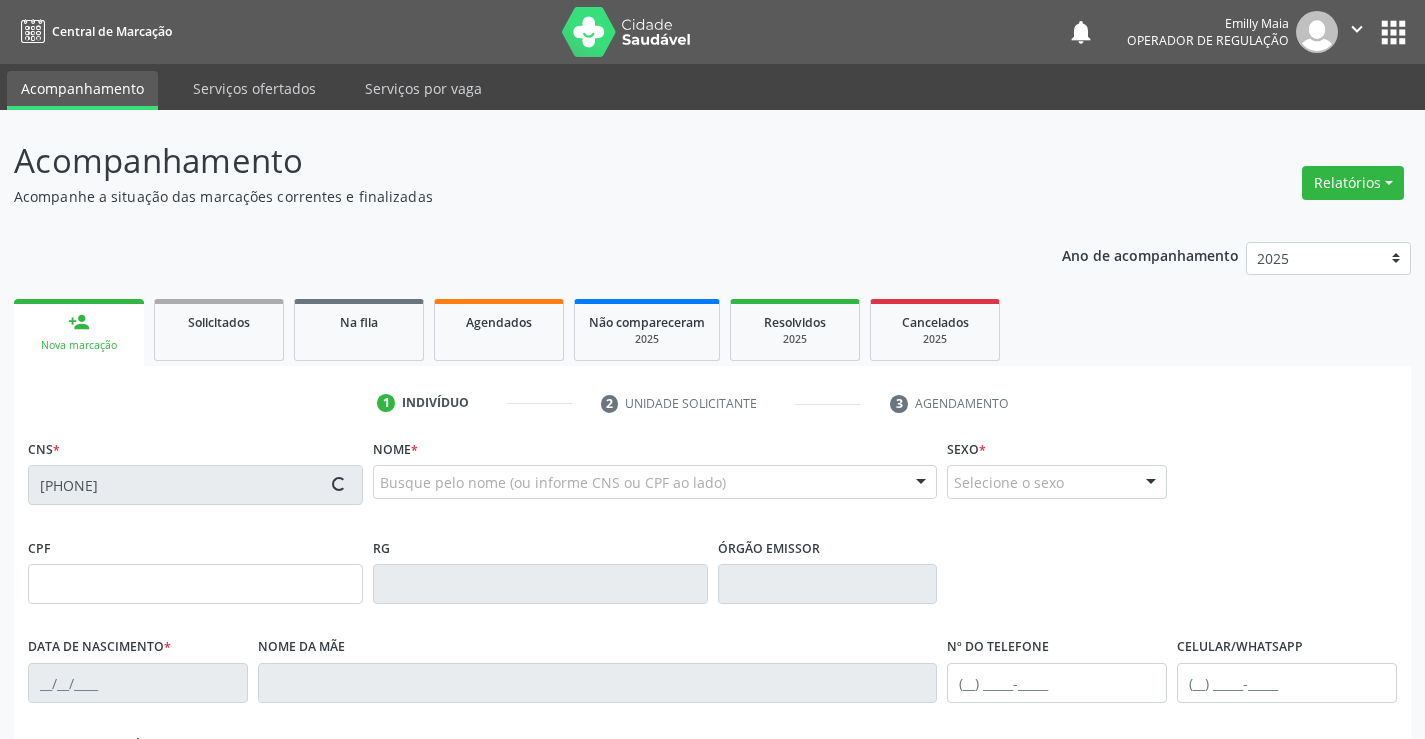 type on "13/08/1965" 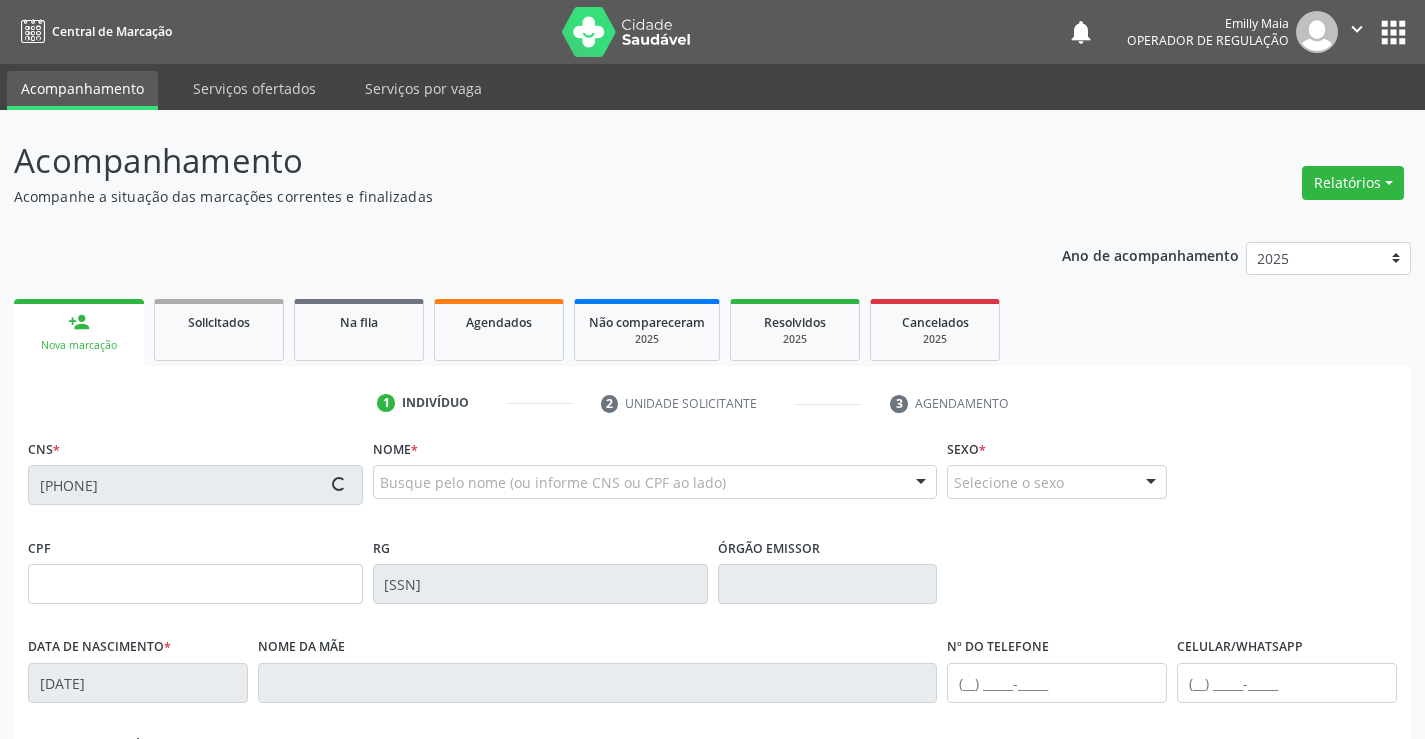 type on "(74) 9975-7307" 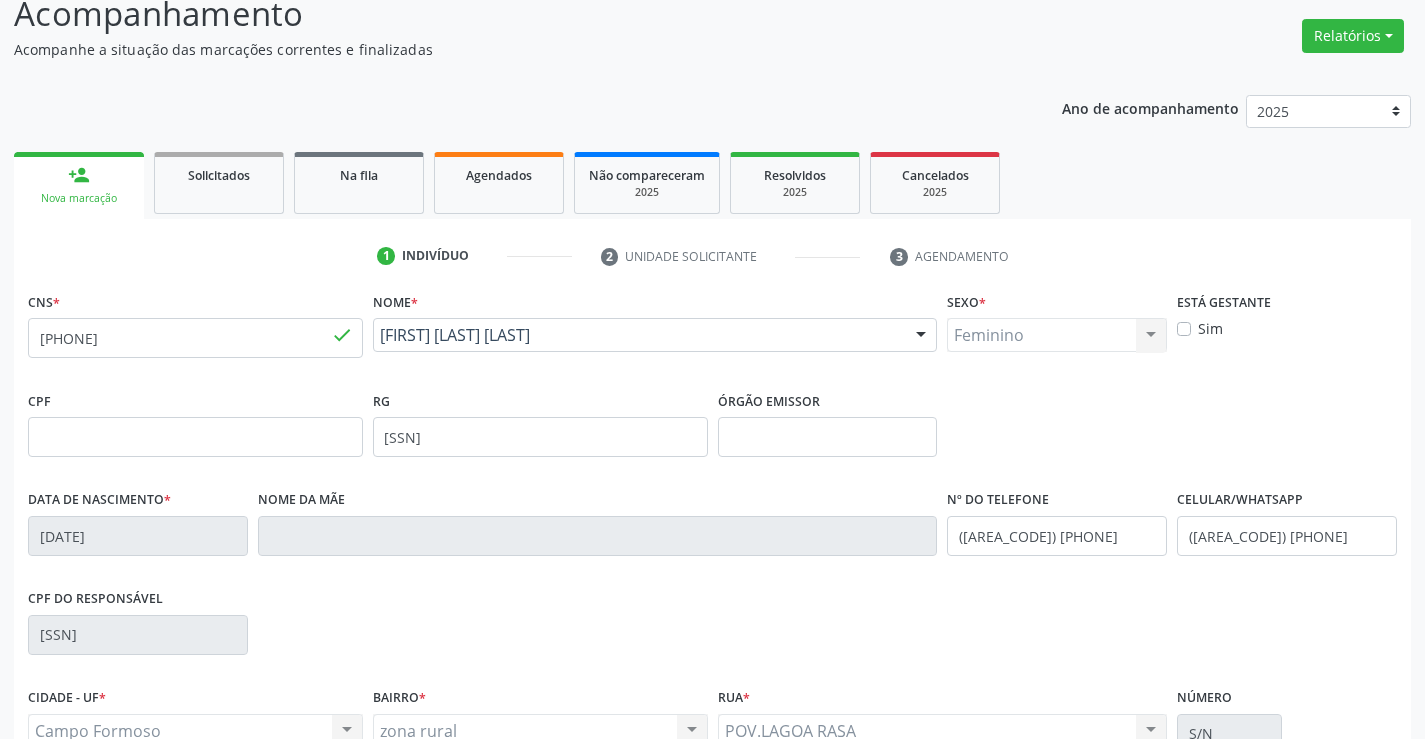 scroll, scrollTop: 345, scrollLeft: 0, axis: vertical 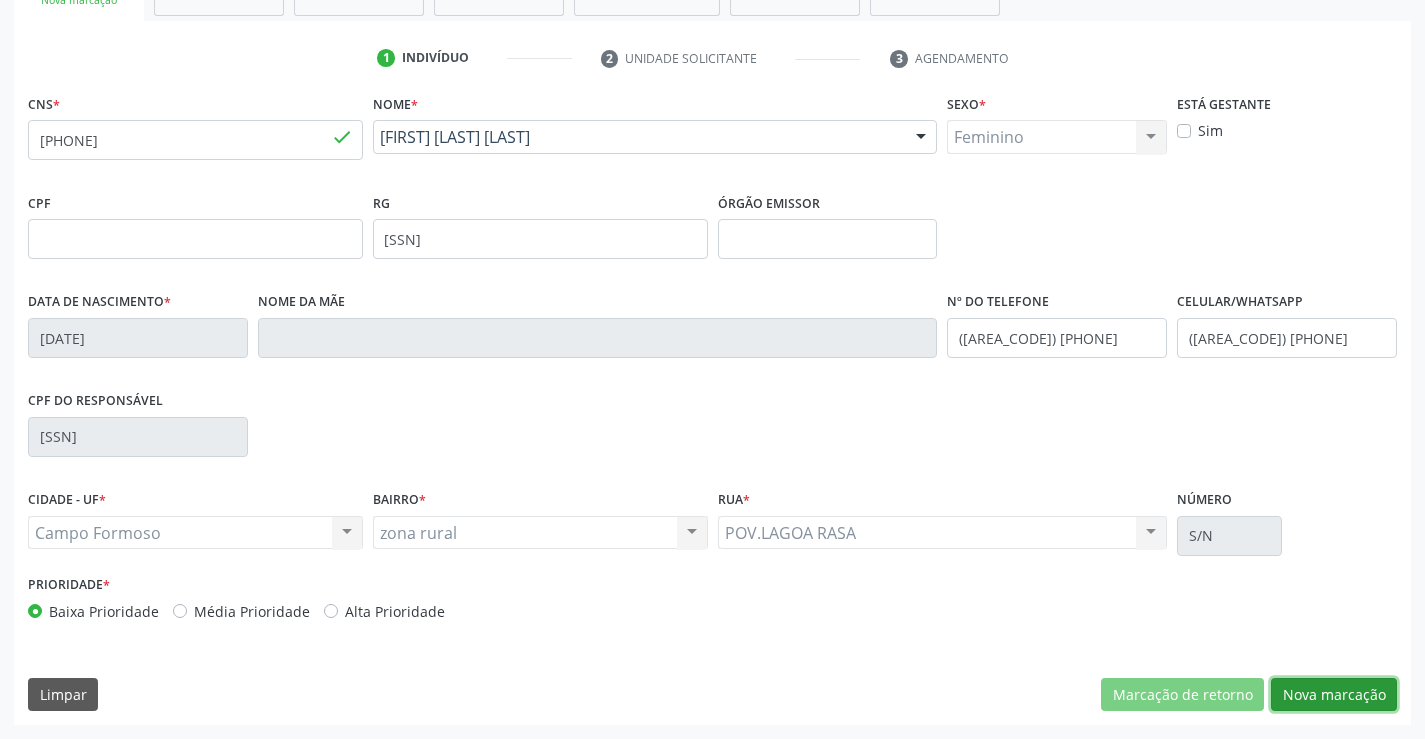 click on "Nova marcação" at bounding box center [1334, 695] 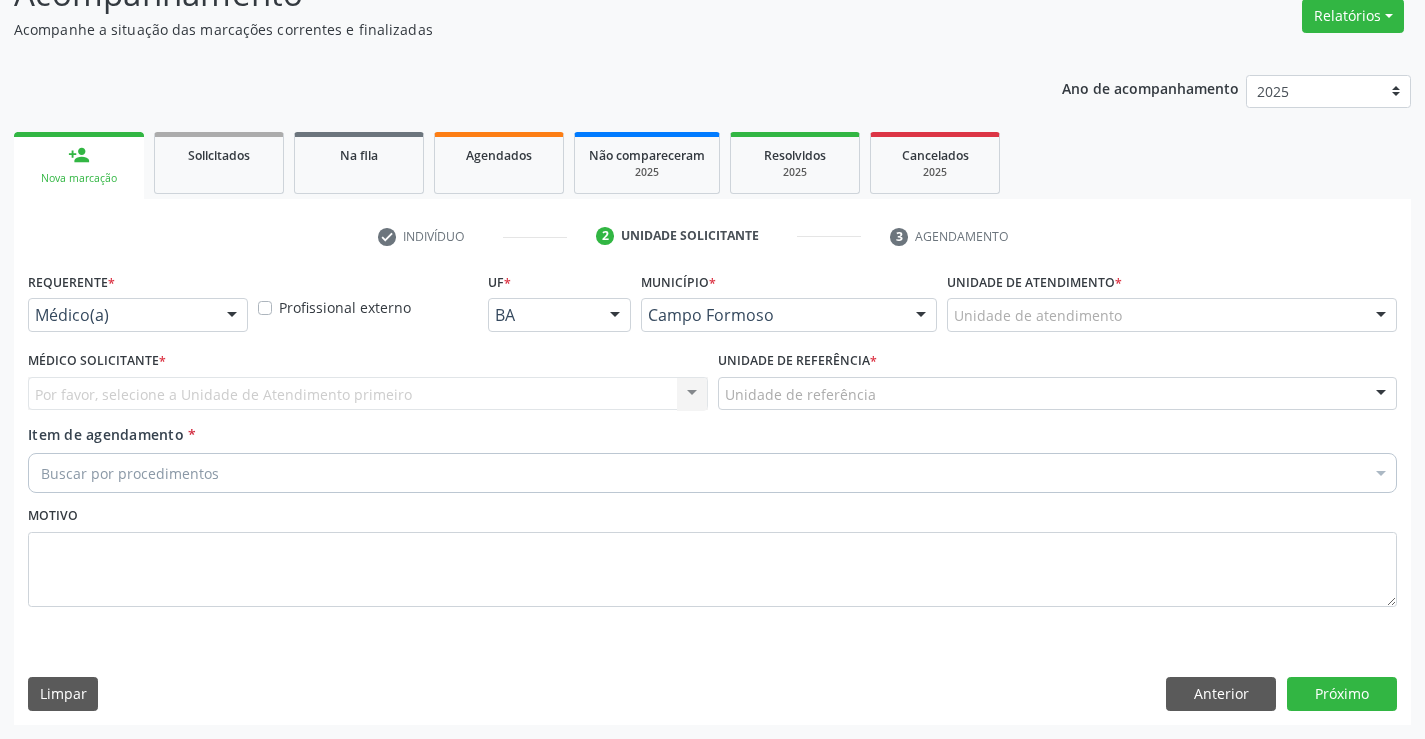 scroll, scrollTop: 167, scrollLeft: 0, axis: vertical 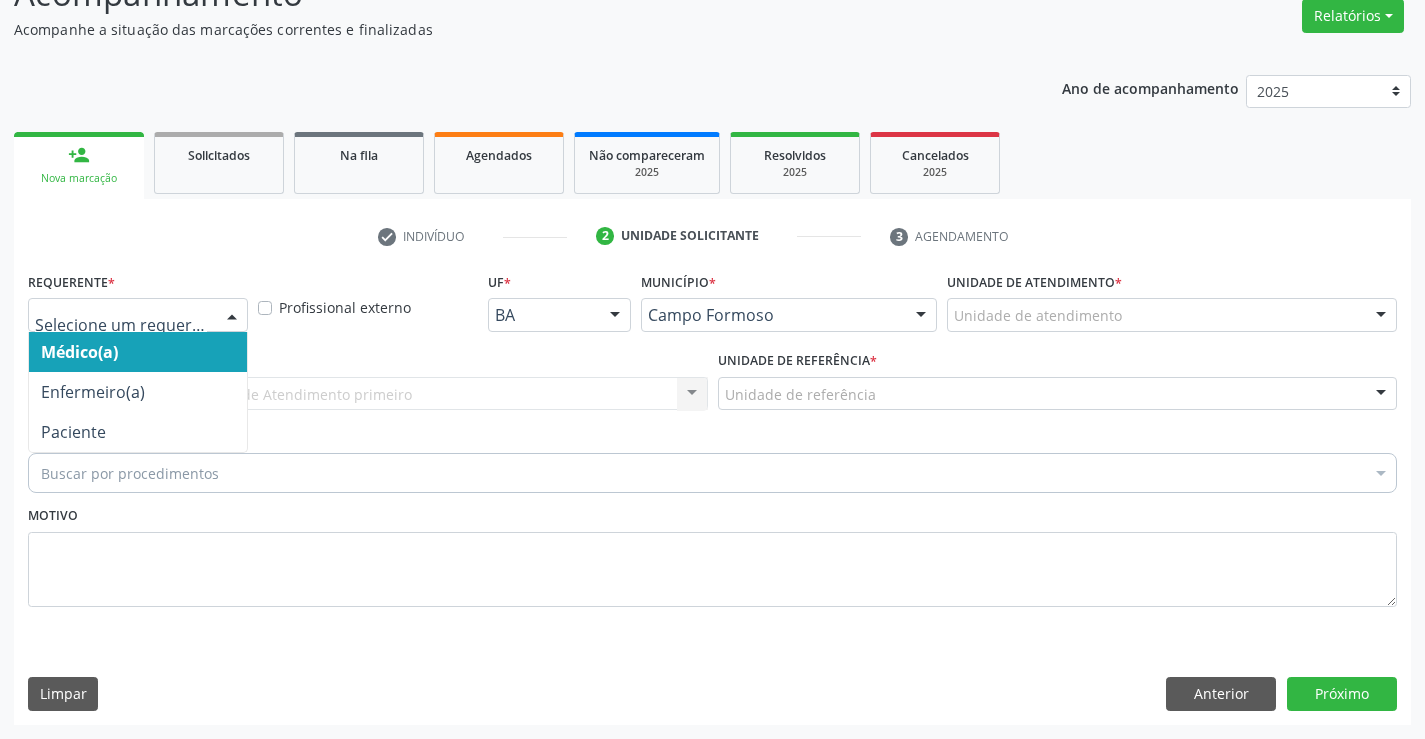 click at bounding box center [138, 315] 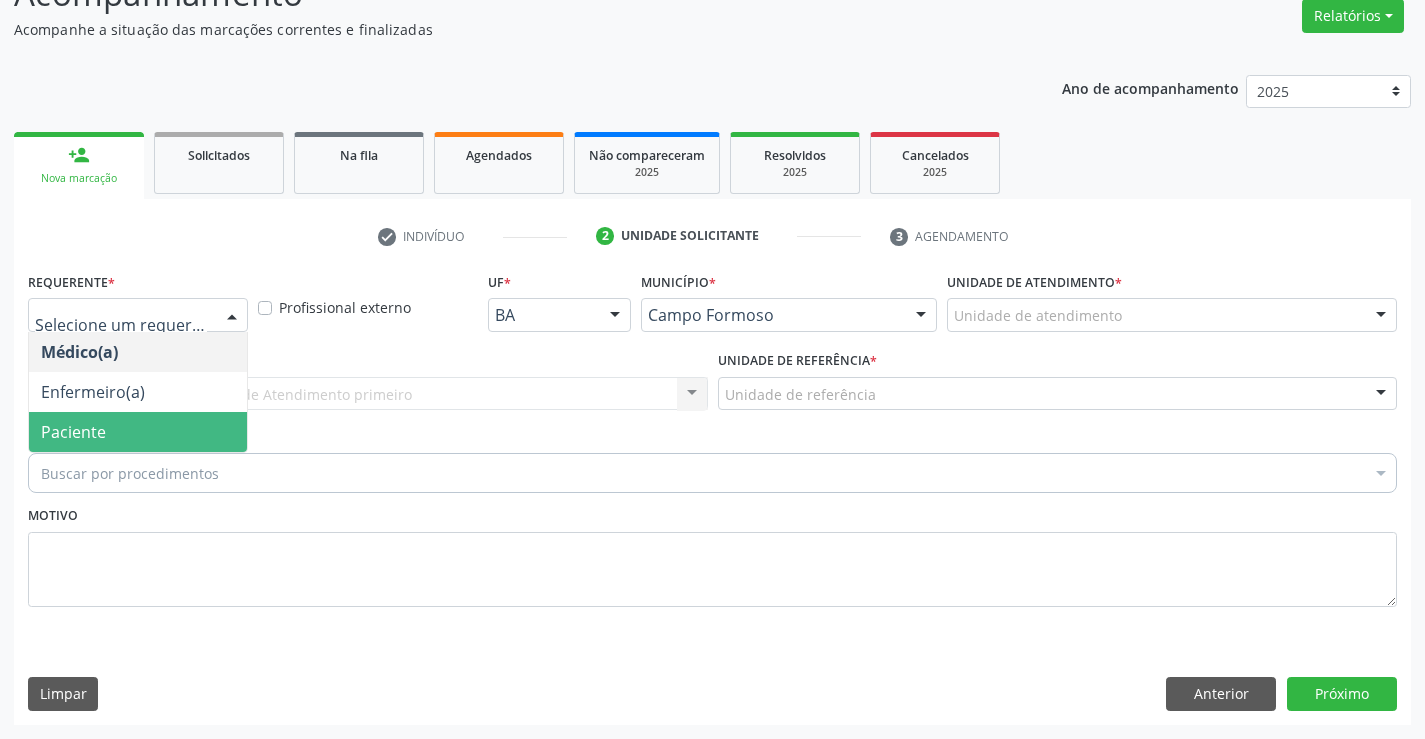click on "Paciente" at bounding box center (138, 432) 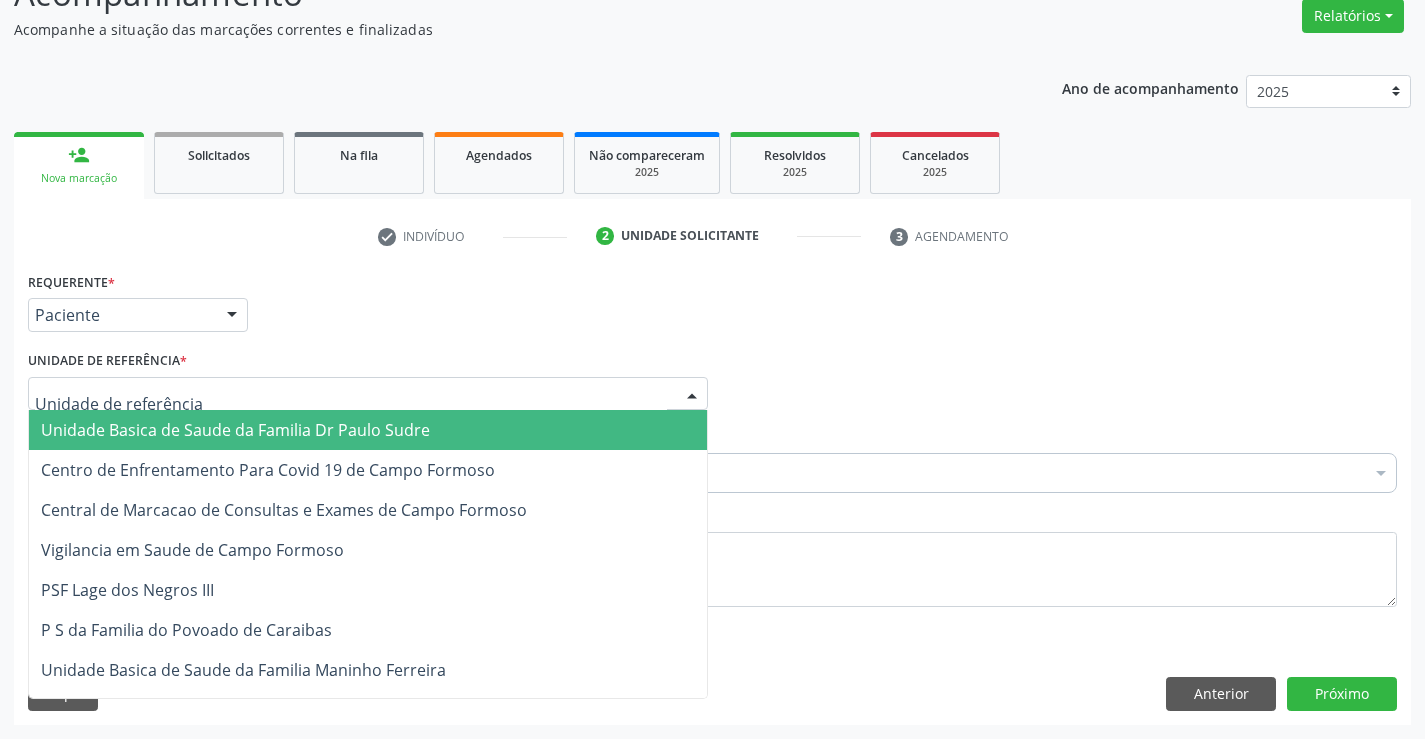 click at bounding box center [368, 394] 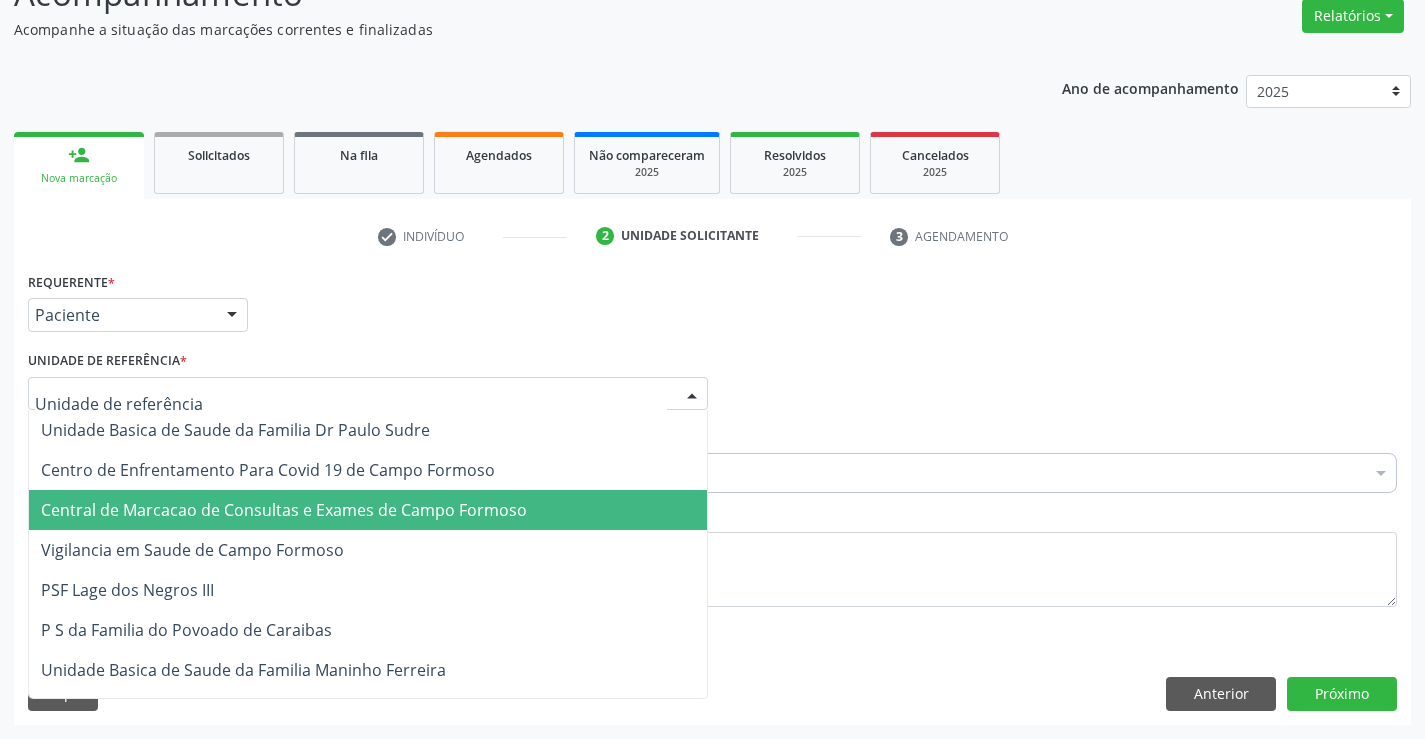 click on "Central de Marcacao de Consultas e Exames de Campo Formoso" at bounding box center (284, 510) 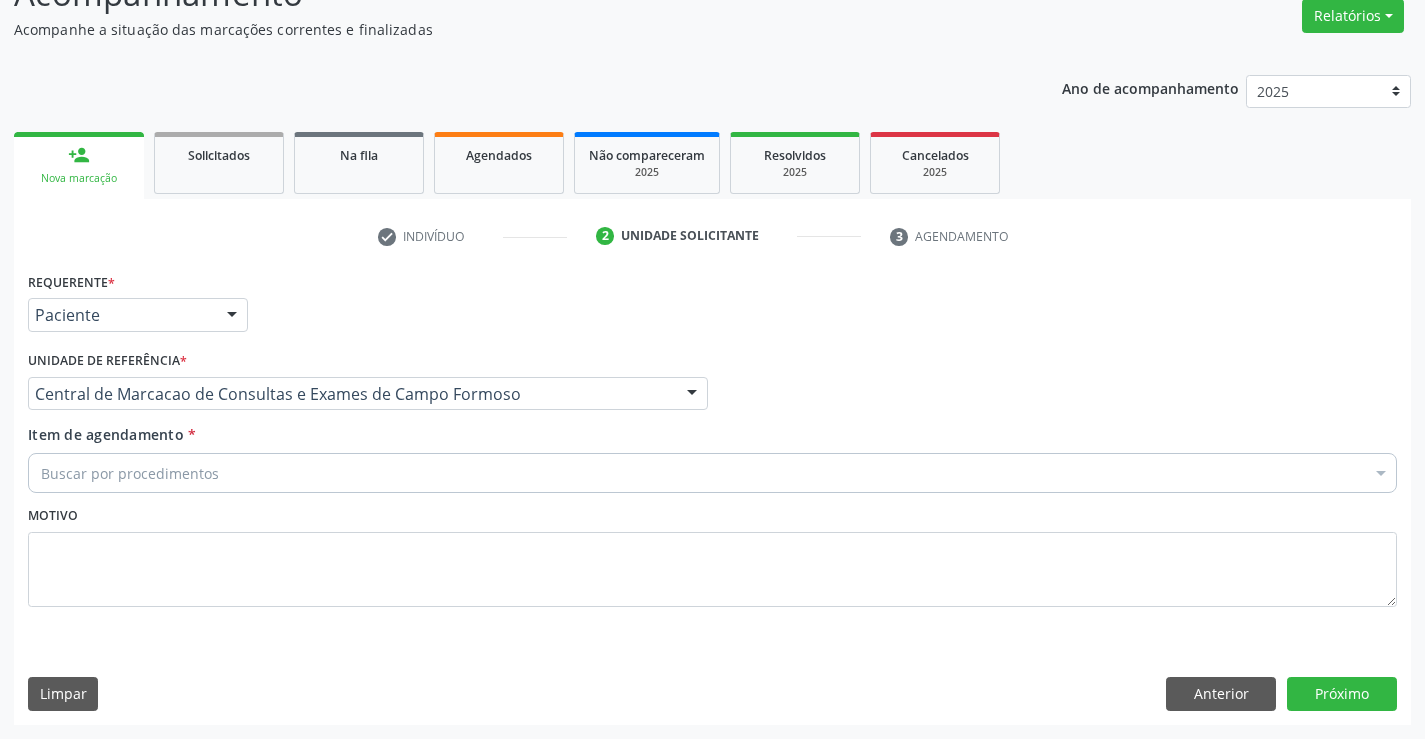 click on "Buscar por procedimentos" at bounding box center [712, 473] 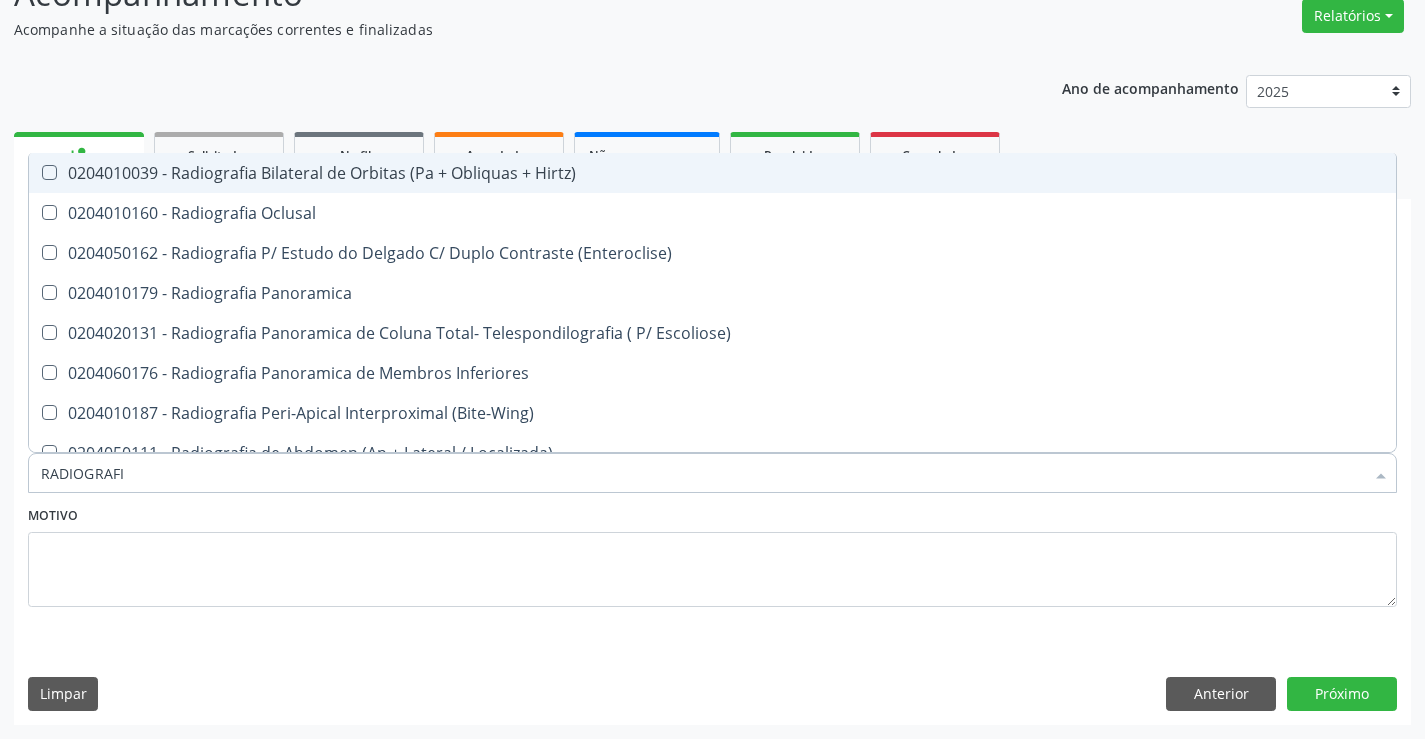 type on "RADIOGRAFIA" 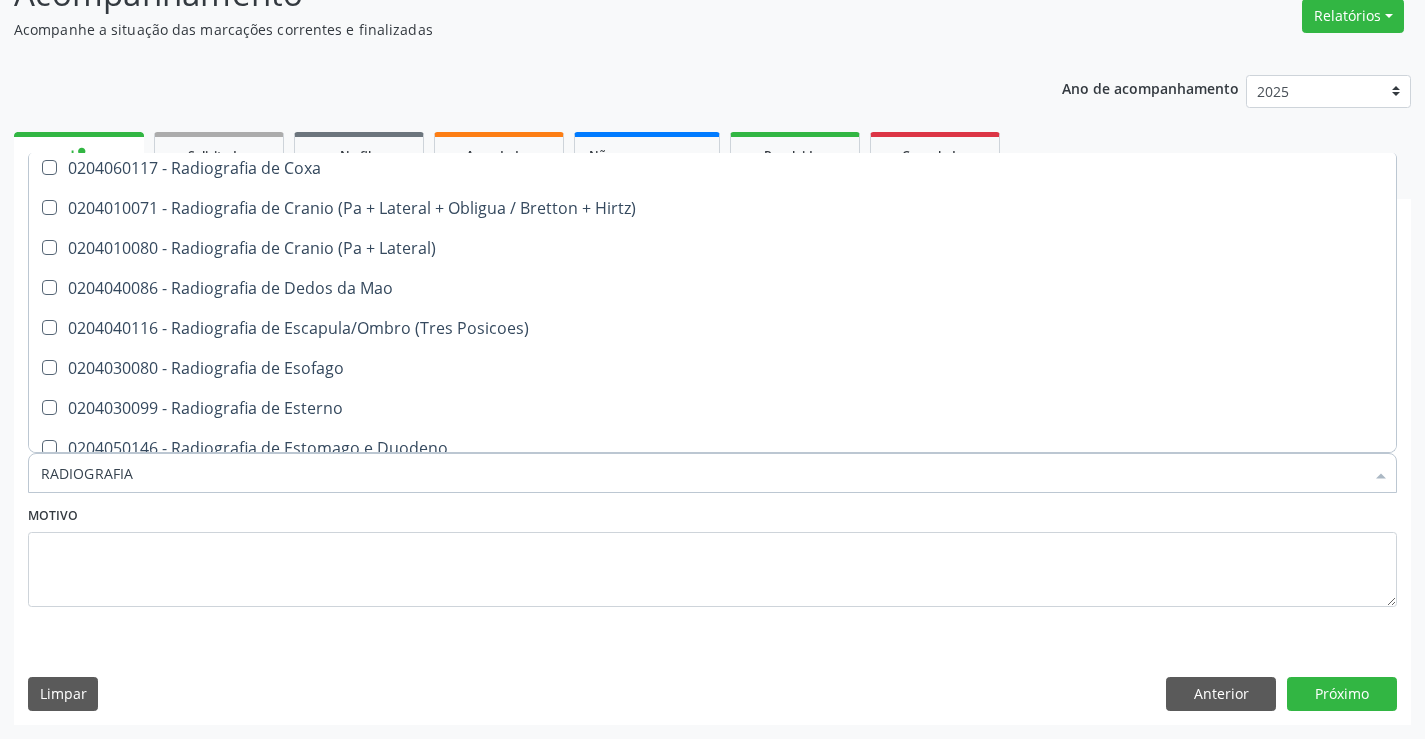 scroll, scrollTop: 1641, scrollLeft: 0, axis: vertical 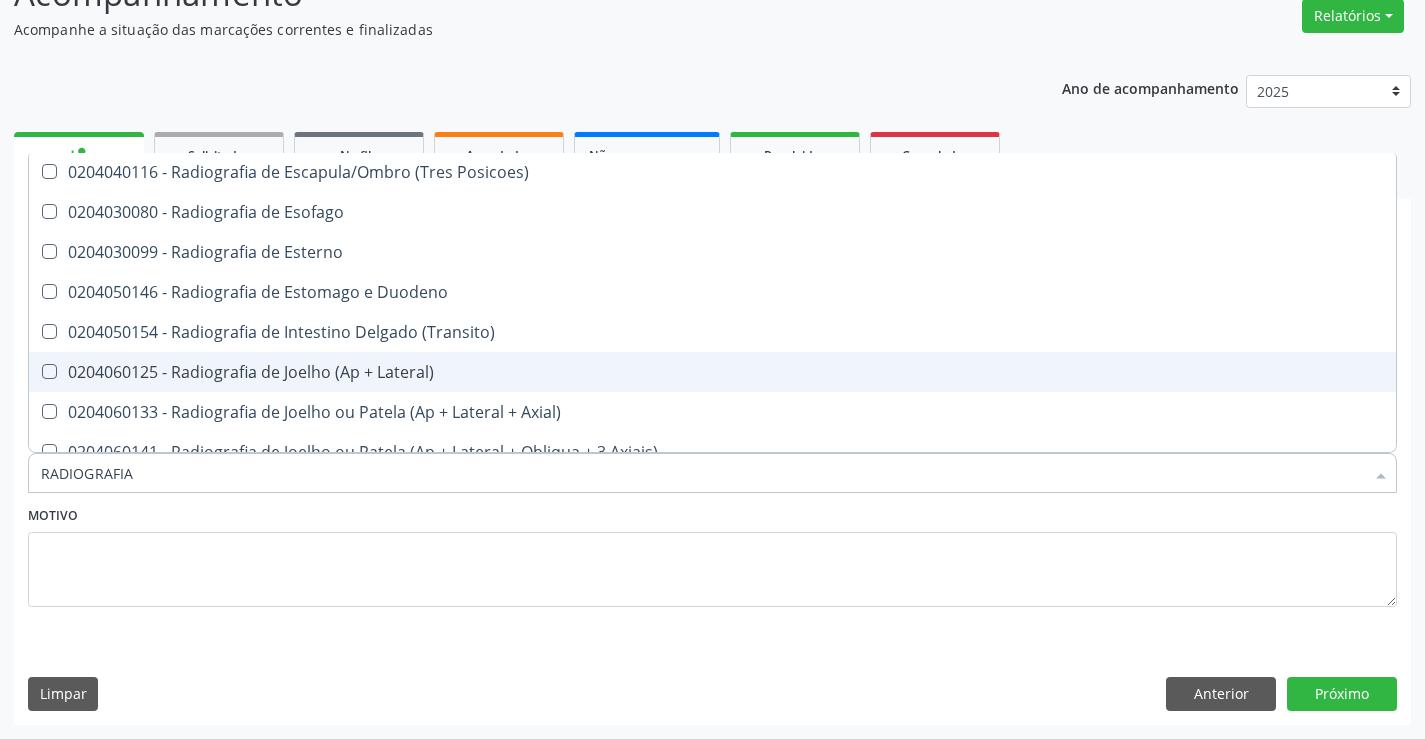 click on "0204060125 - Radiografia de Joelho (Ap + Lateral)" at bounding box center (712, 372) 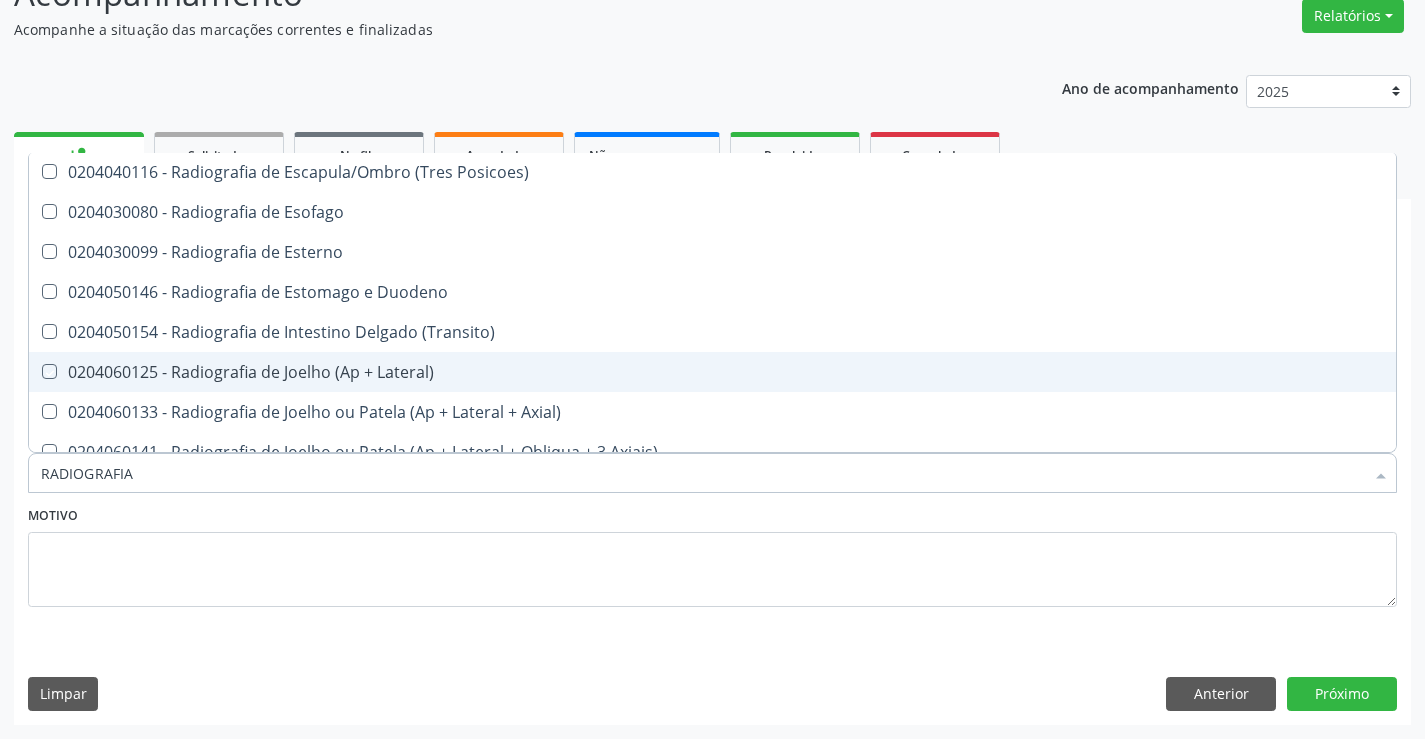 checkbox on "true" 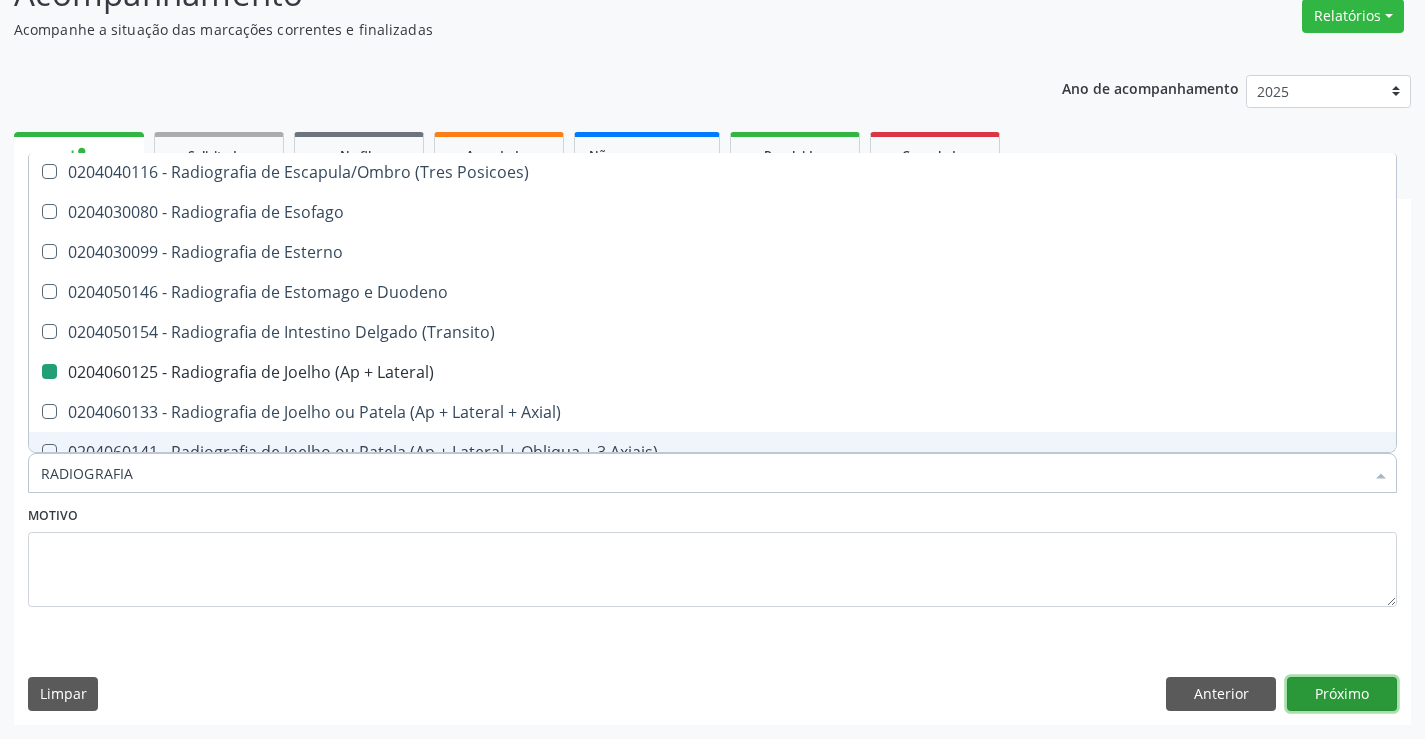 click on "Próximo" at bounding box center [1342, 694] 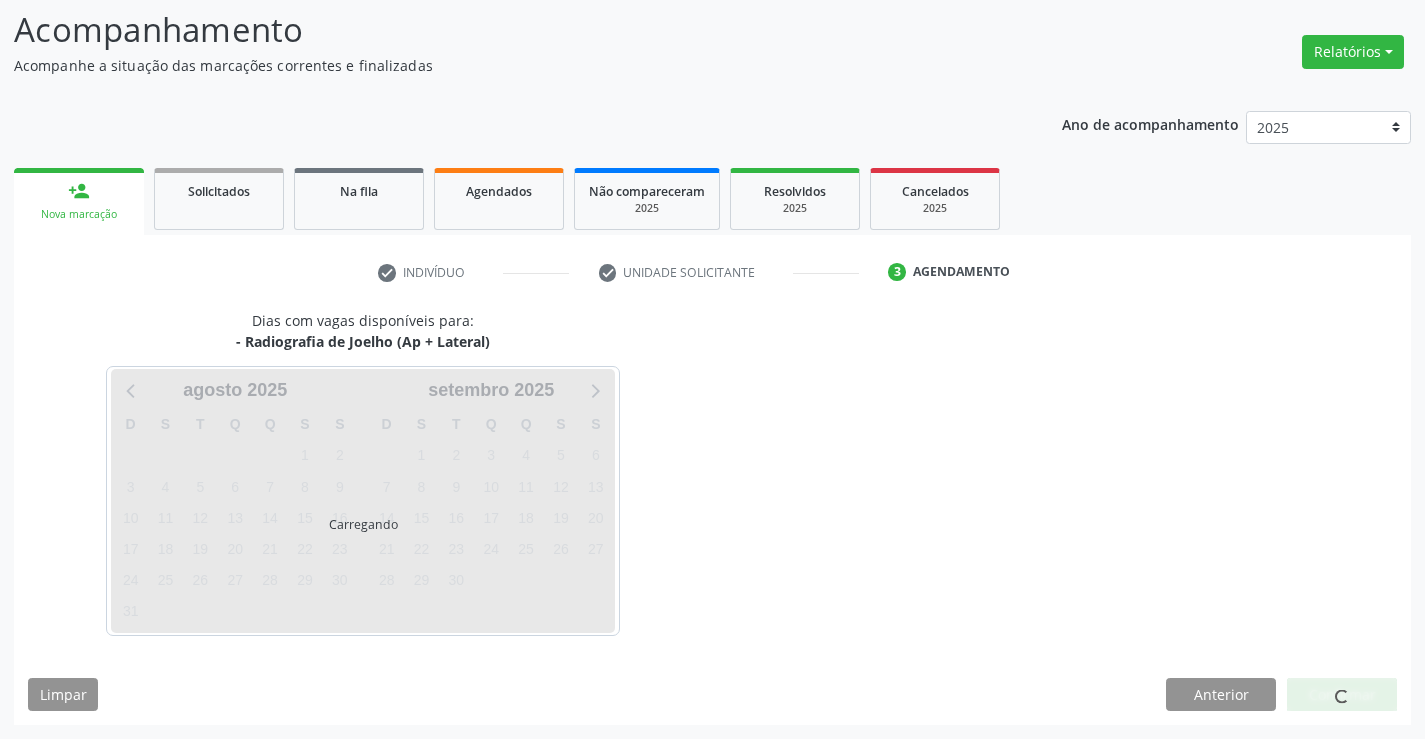 scroll, scrollTop: 131, scrollLeft: 0, axis: vertical 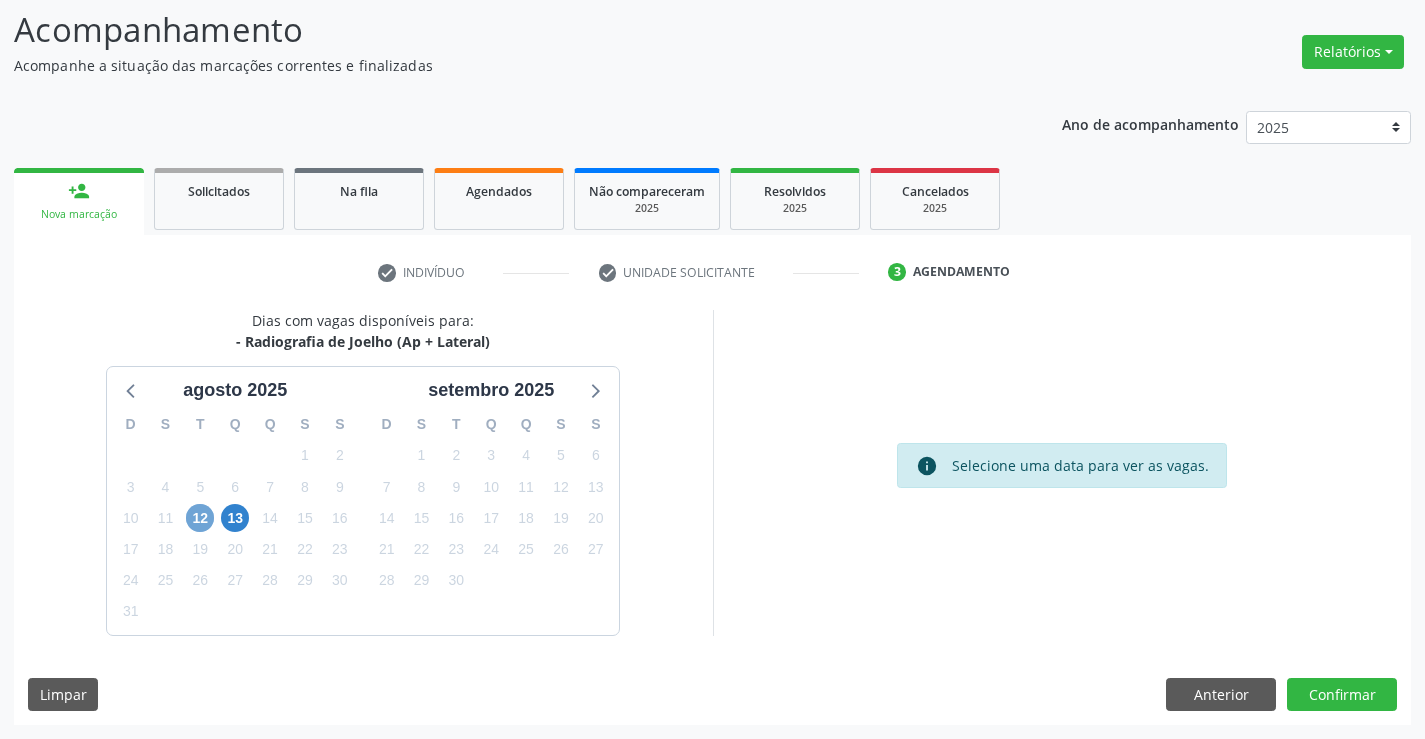 click on "12" at bounding box center [200, 518] 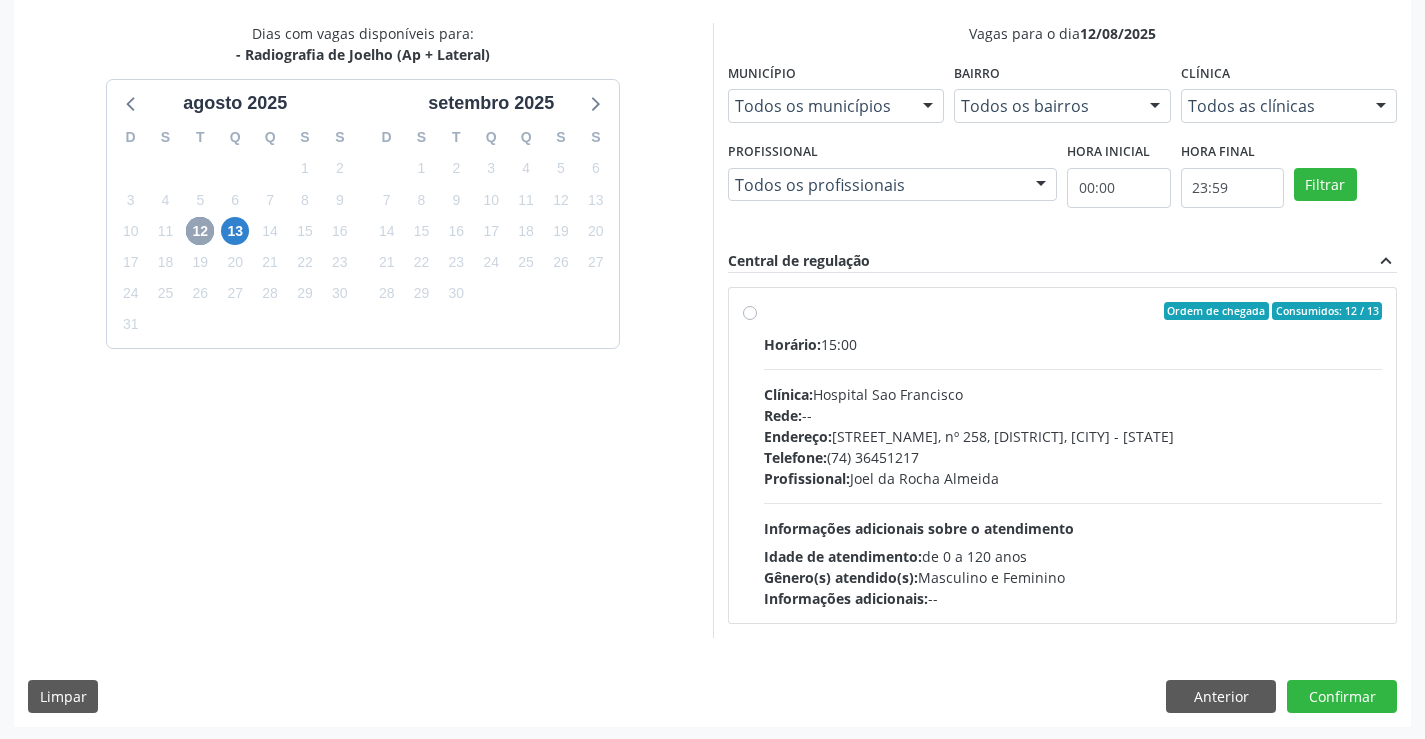 scroll, scrollTop: 420, scrollLeft: 0, axis: vertical 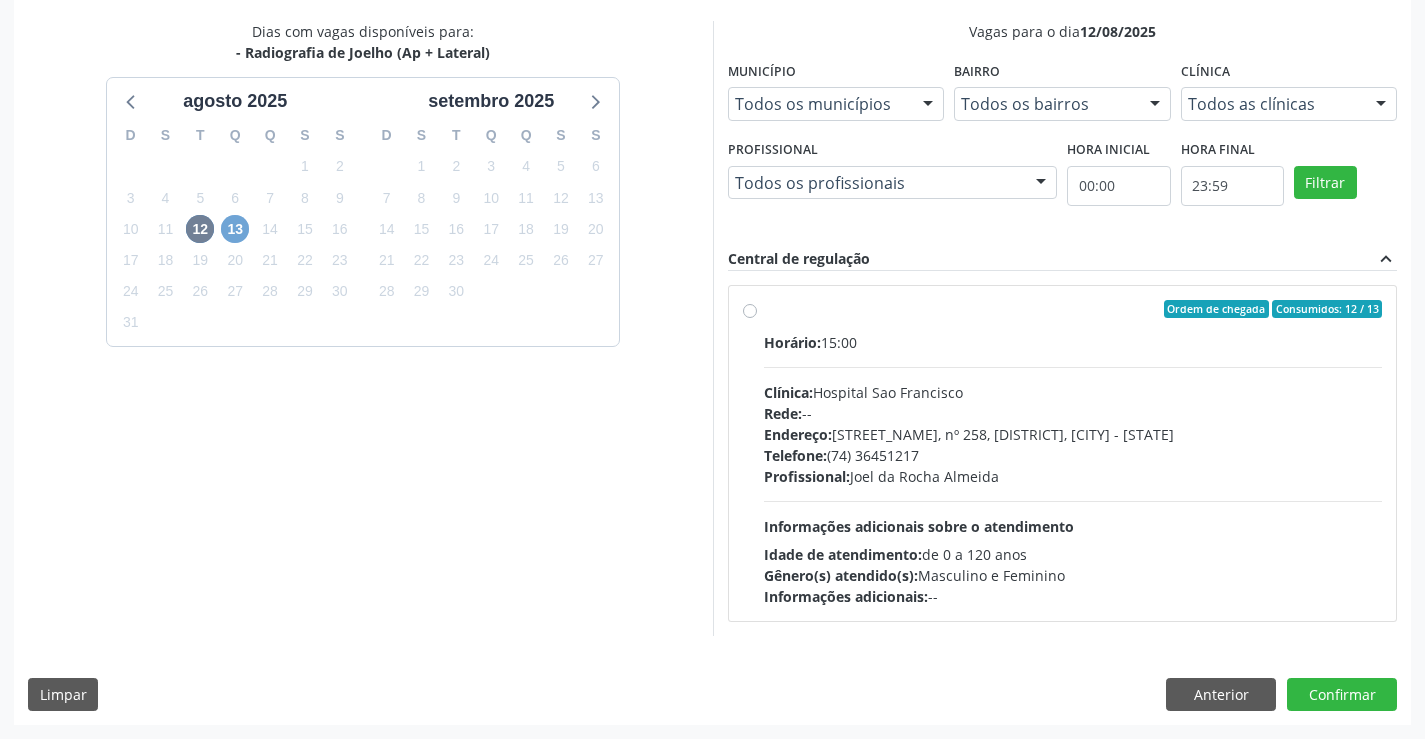 click on "13" at bounding box center (235, 229) 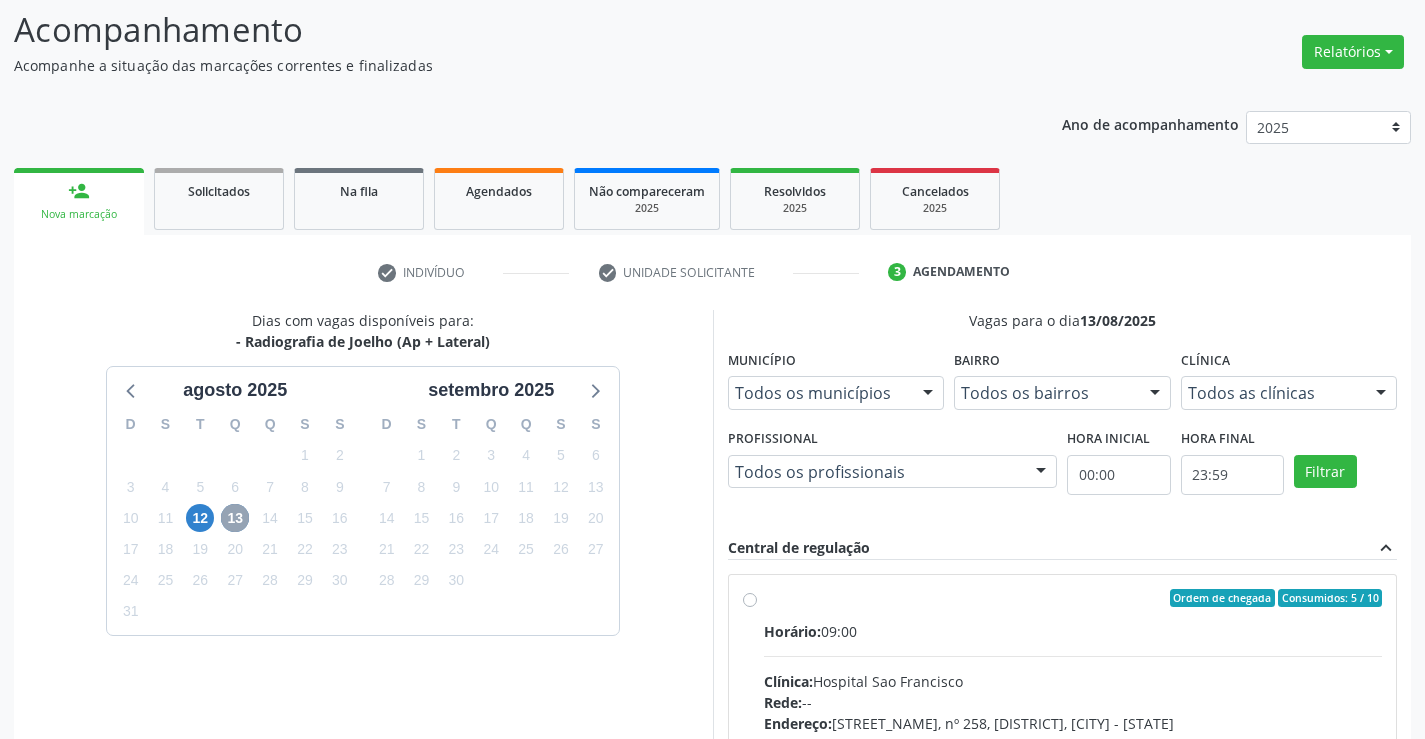 scroll, scrollTop: 420, scrollLeft: 0, axis: vertical 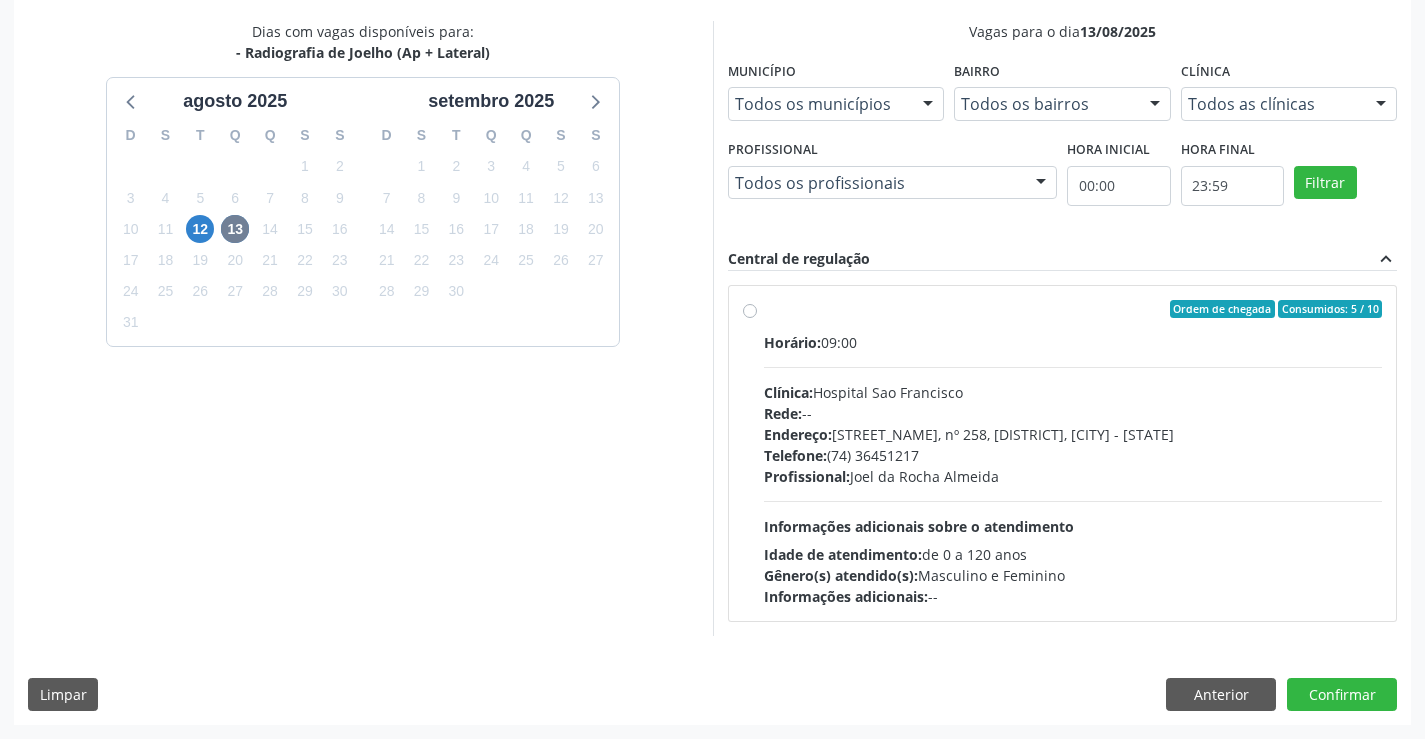 click on "Rede:
--" at bounding box center (1073, 413) 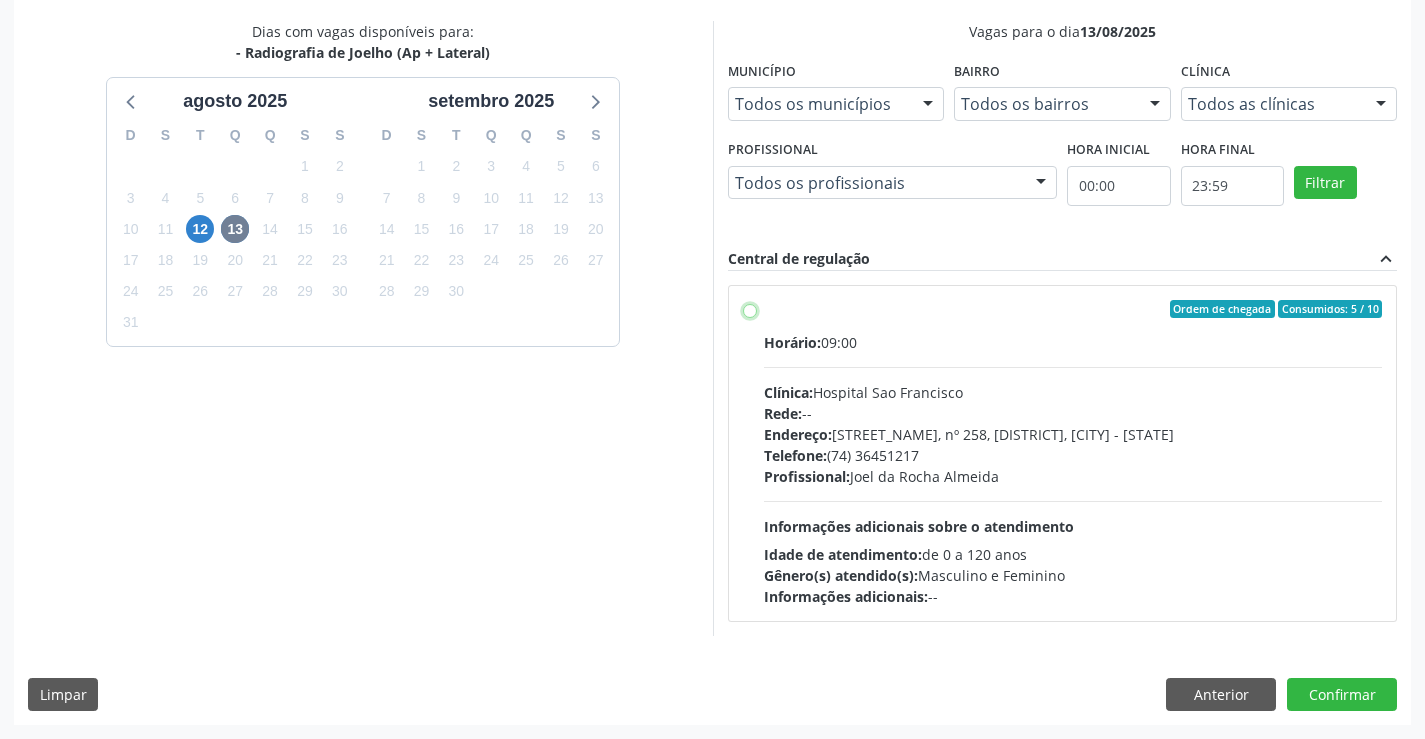 click on "Ordem de chegada
Consumidos: 5 / 10
Horário:   09:00
Clínica:  Hospital Sao Francisco
Rede:
--
Endereço:   Blocos, nº 258, Centro, Campo Formoso - BA
Telefone:   (74) 36451217
Profissional:
Joel da Rocha Almeida
Informações adicionais sobre o atendimento
Idade de atendimento:
de 0 a 120 anos
Gênero(s) atendido(s):
Masculino e Feminino
Informações adicionais:
--" at bounding box center [750, 309] 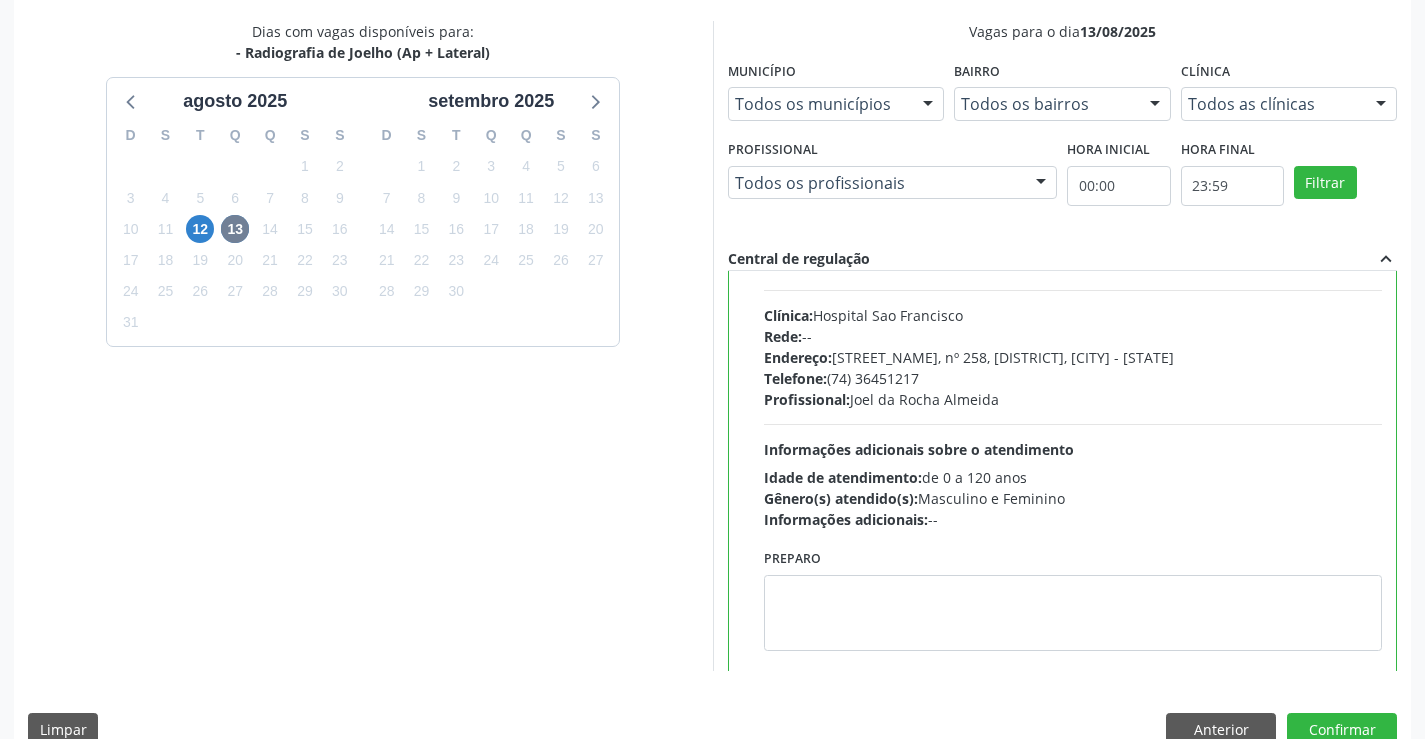 scroll, scrollTop: 99, scrollLeft: 0, axis: vertical 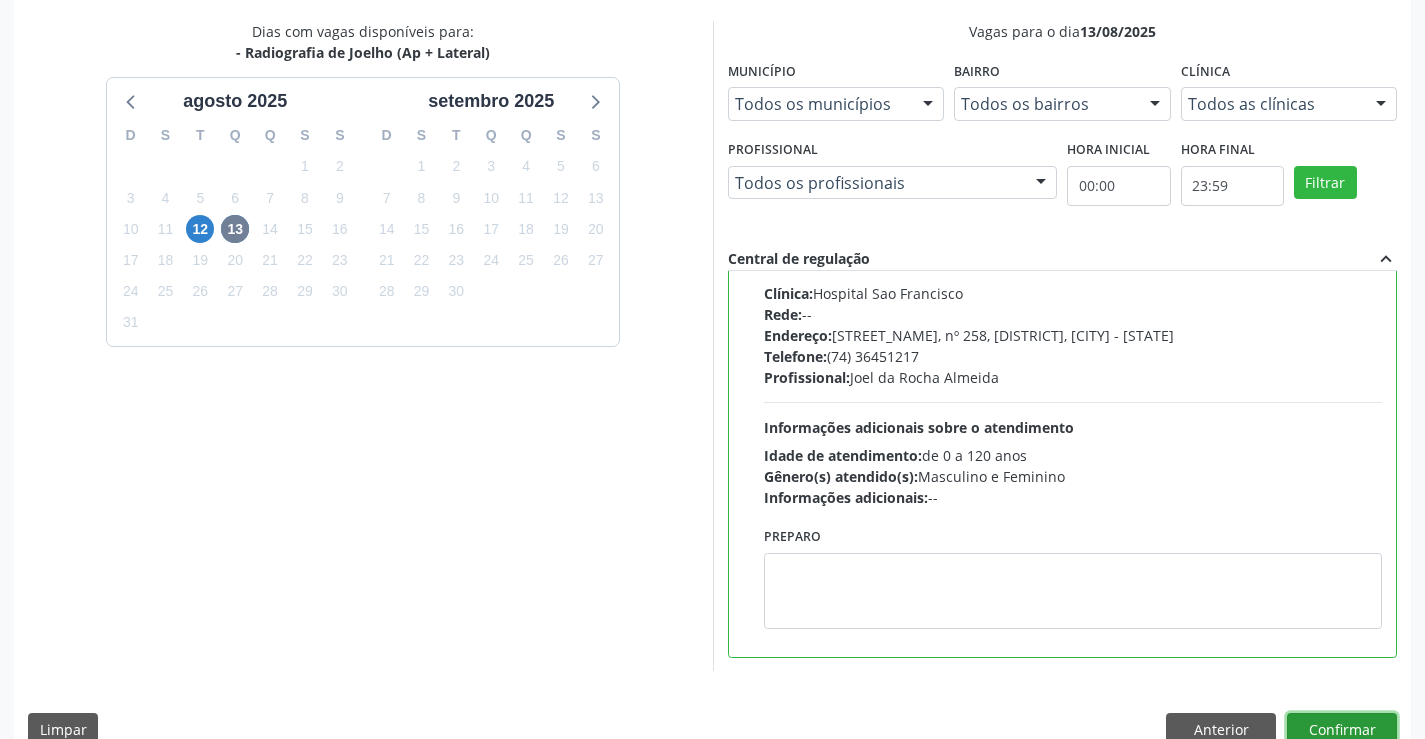 click on "Confirmar" at bounding box center (1342, 730) 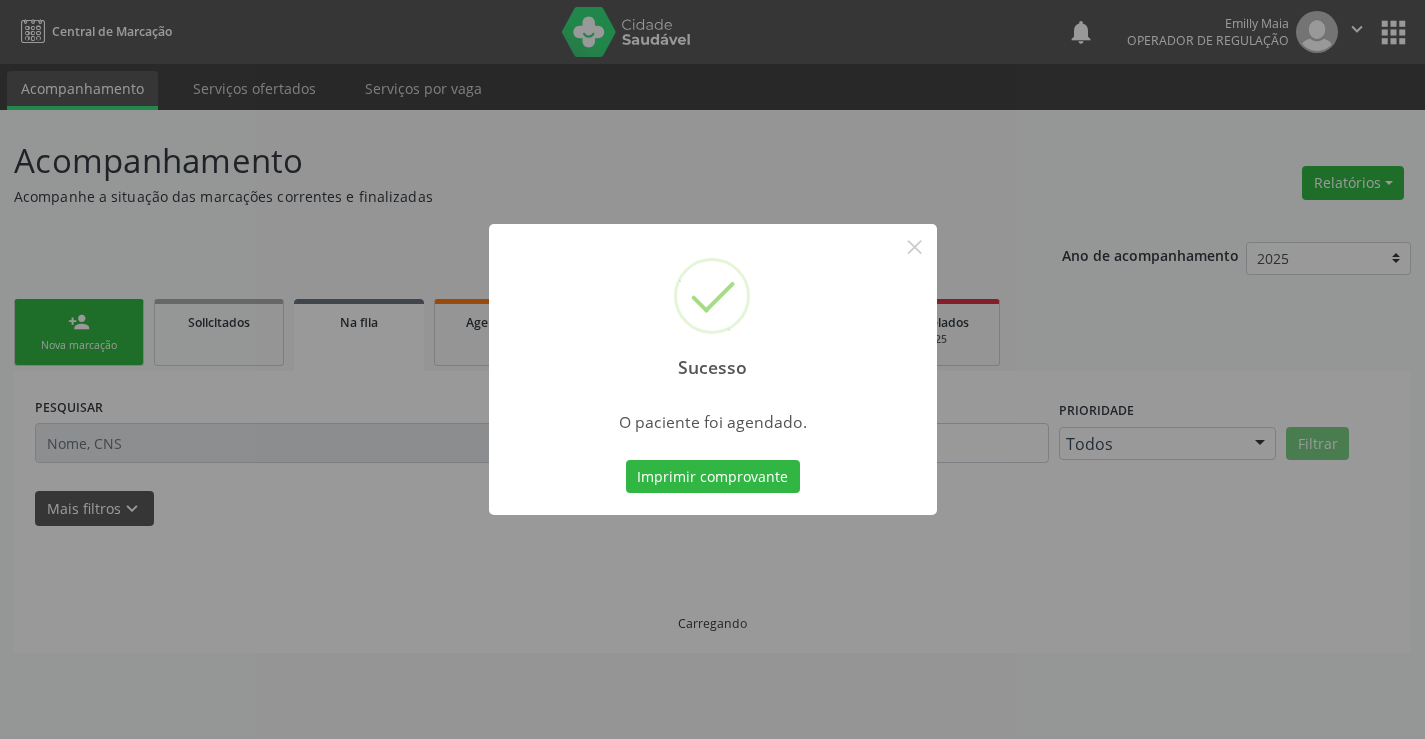 scroll, scrollTop: 0, scrollLeft: 0, axis: both 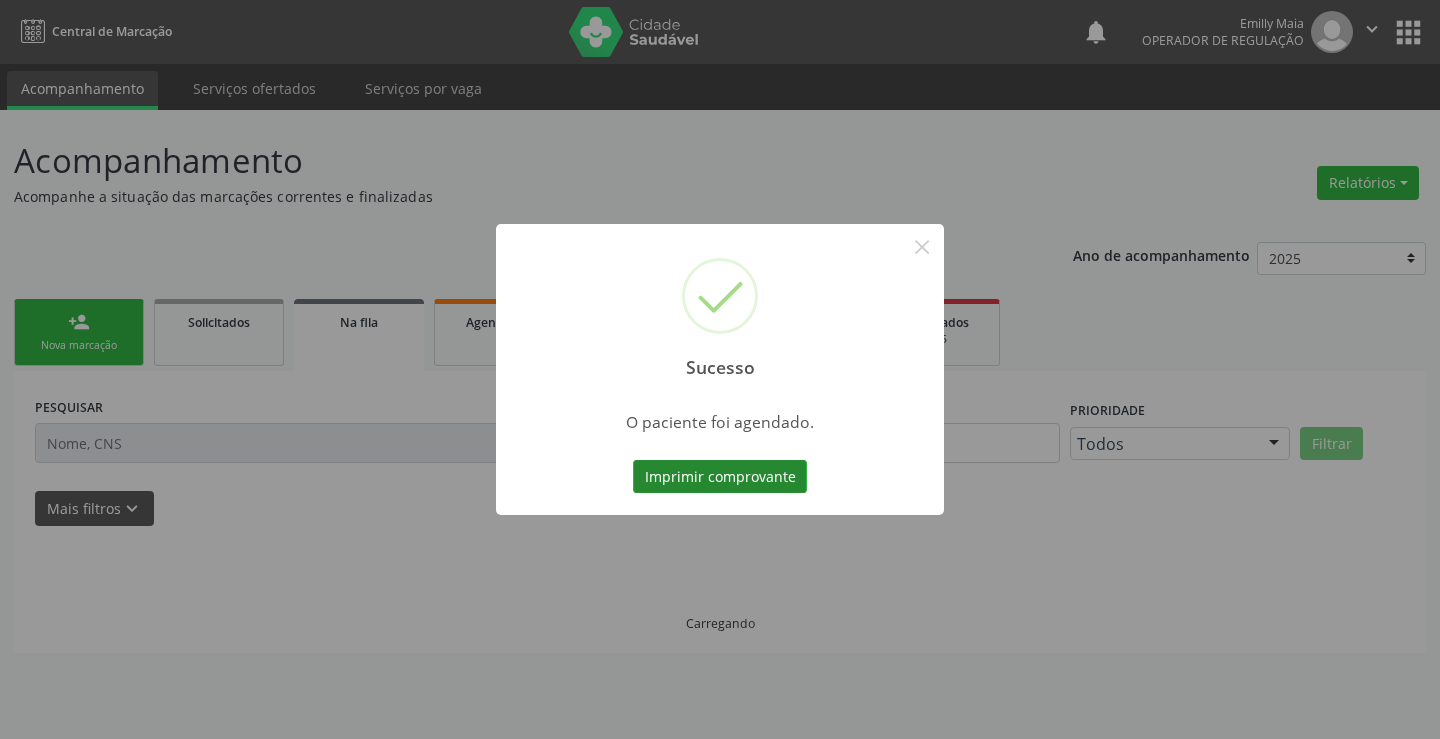 click on "Imprimir comprovante" at bounding box center [720, 477] 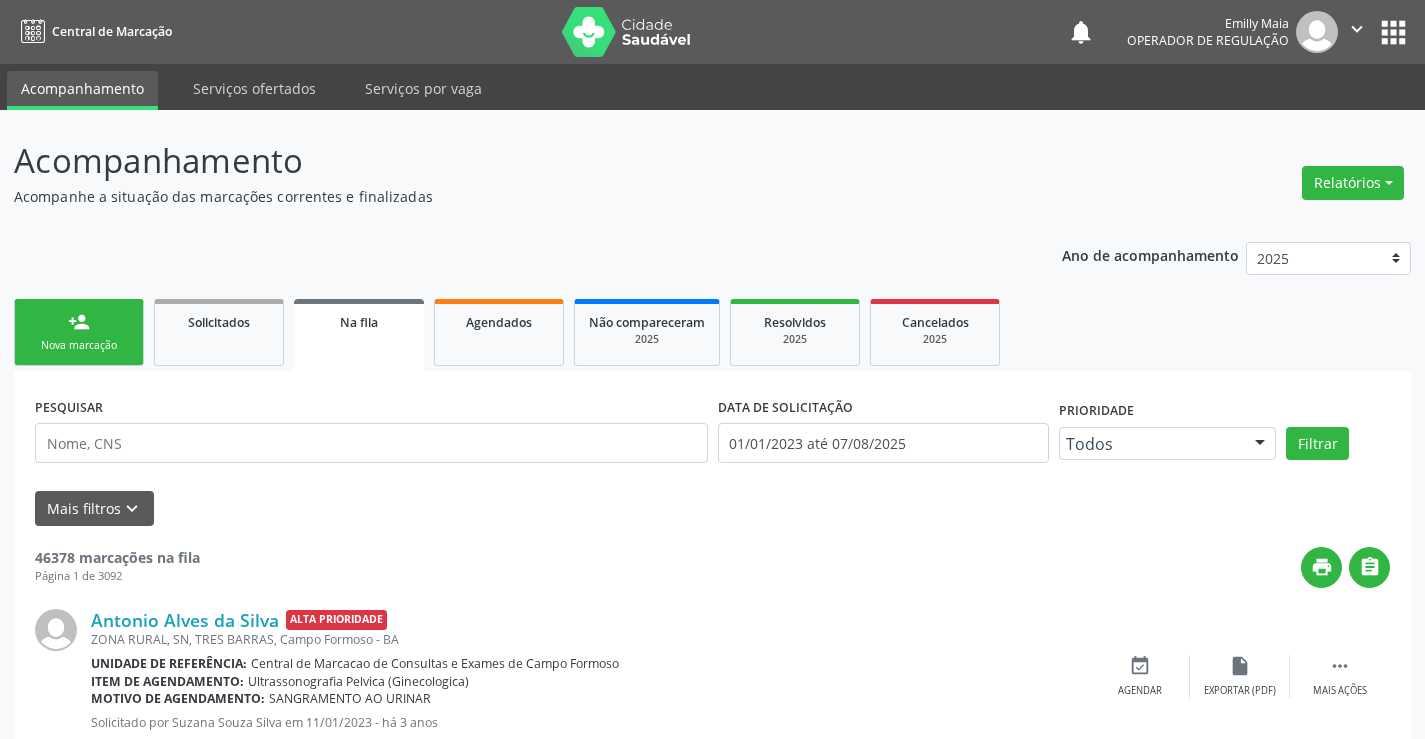click on "person_add
Nova marcação" at bounding box center (79, 332) 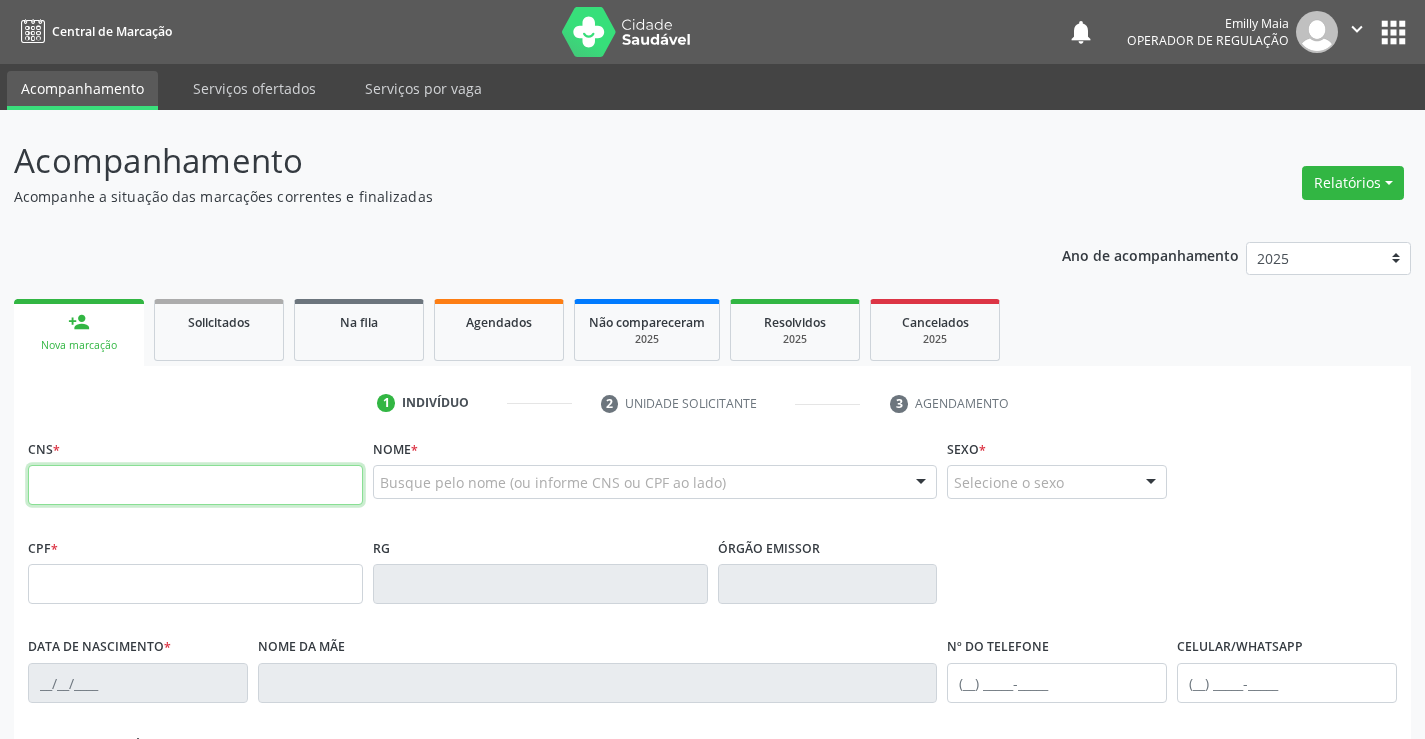 click at bounding box center (195, 485) 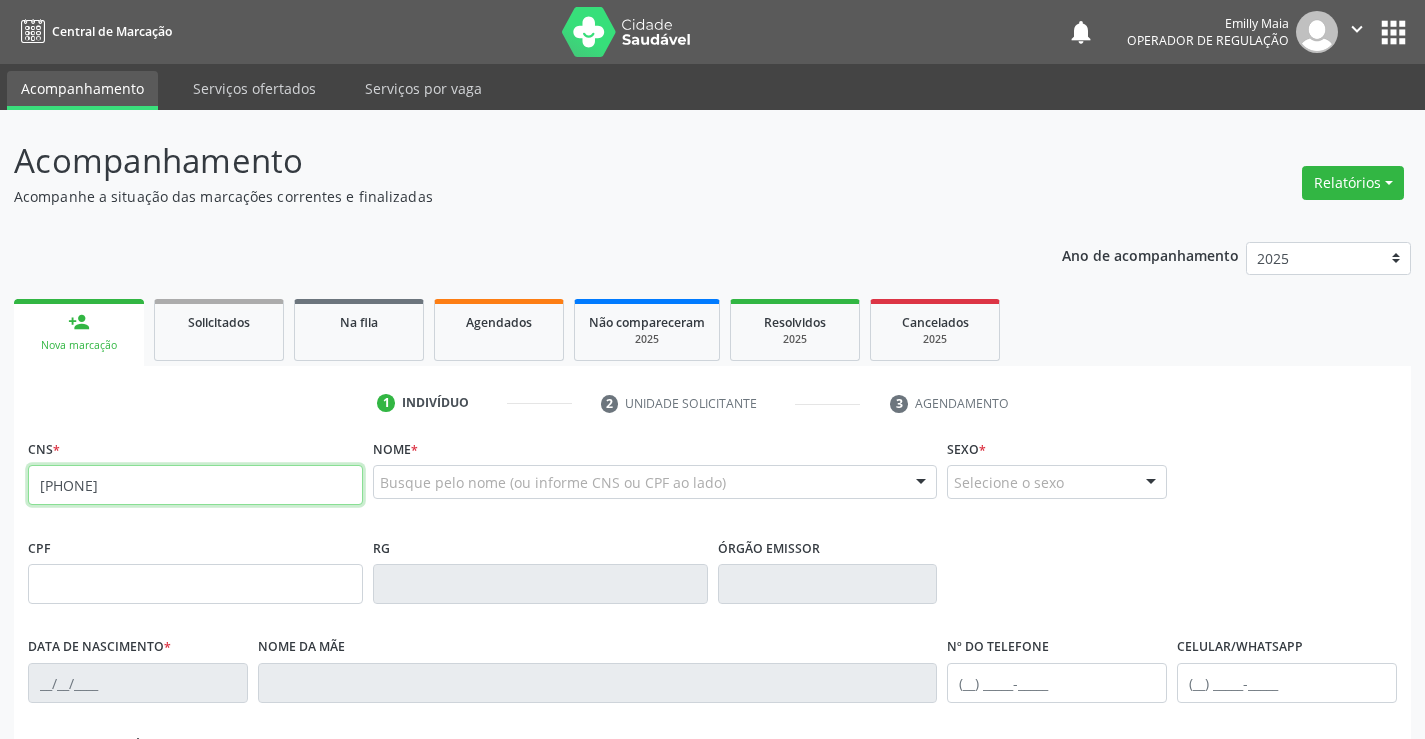 type on "706 0008 3976 2848" 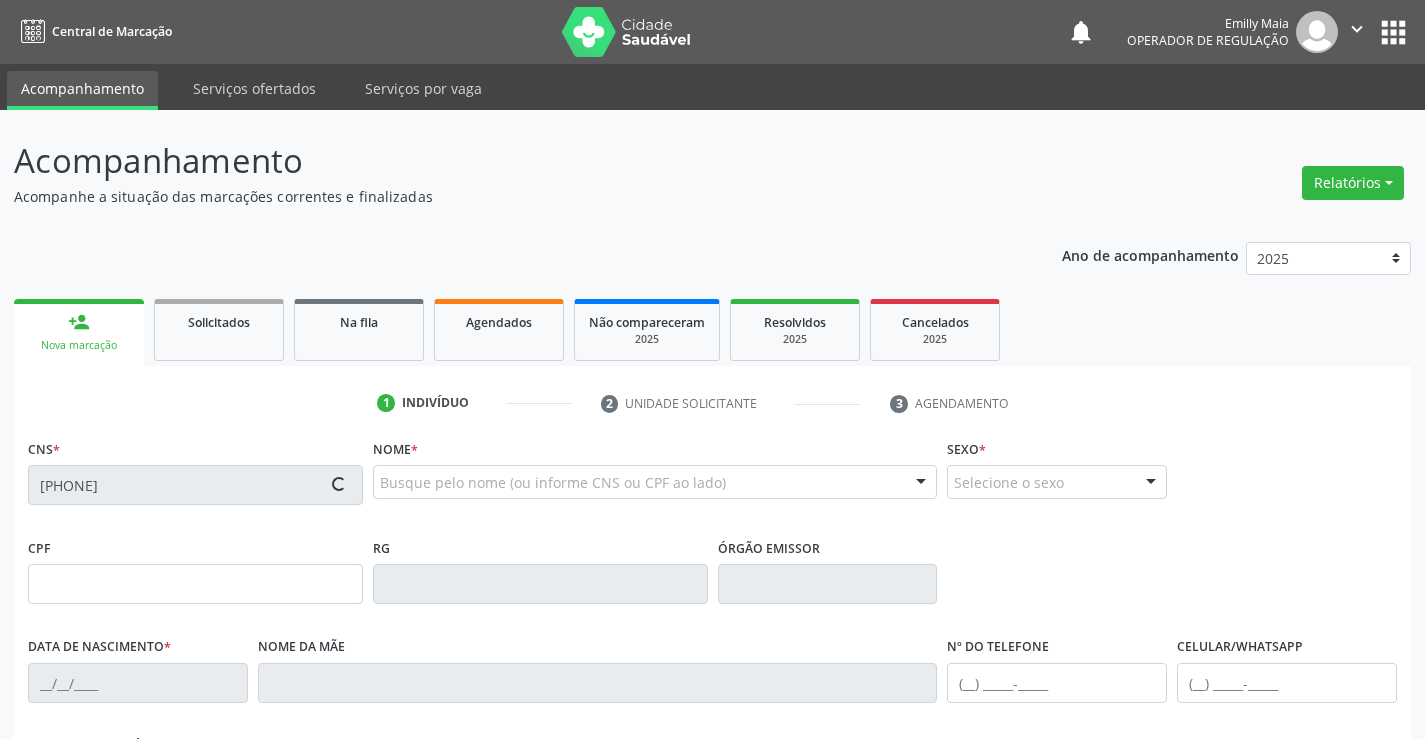 type on "0738791261" 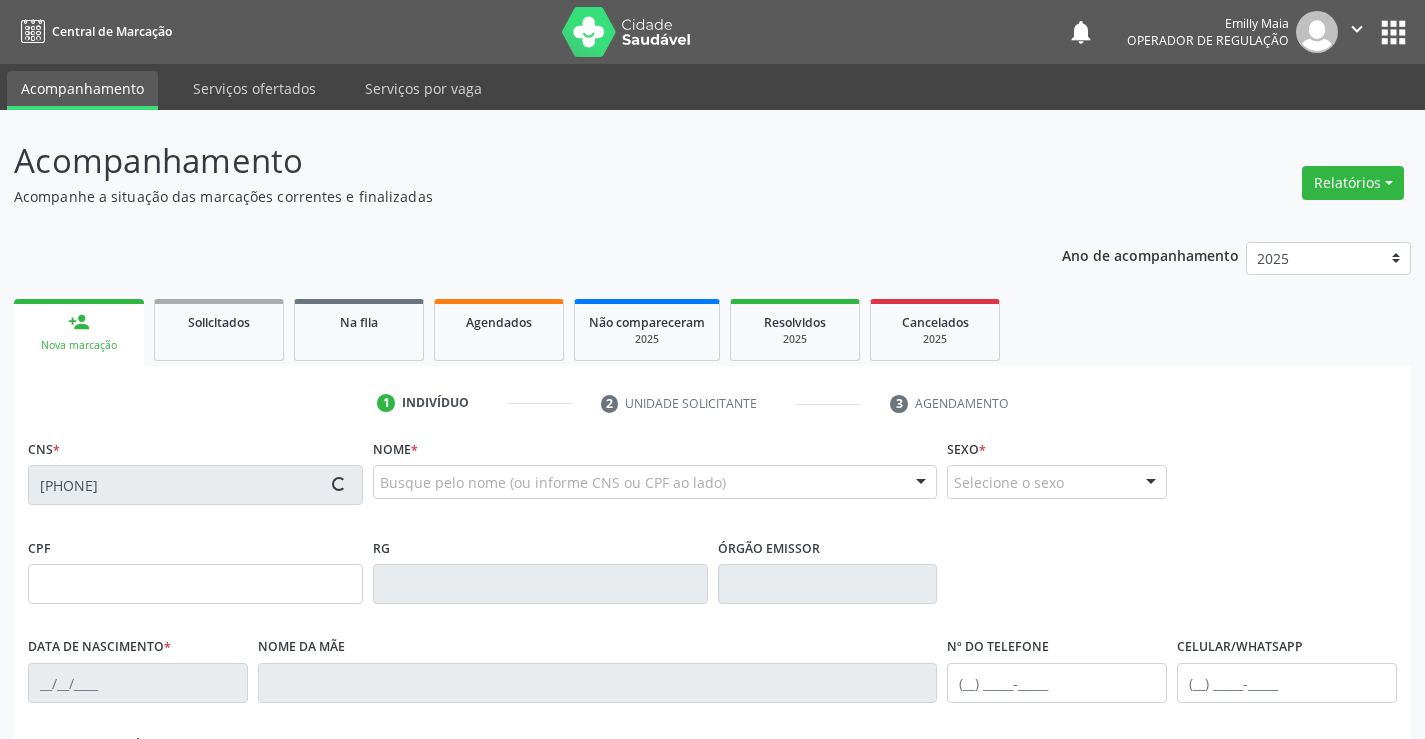 type on "13/08/1965" 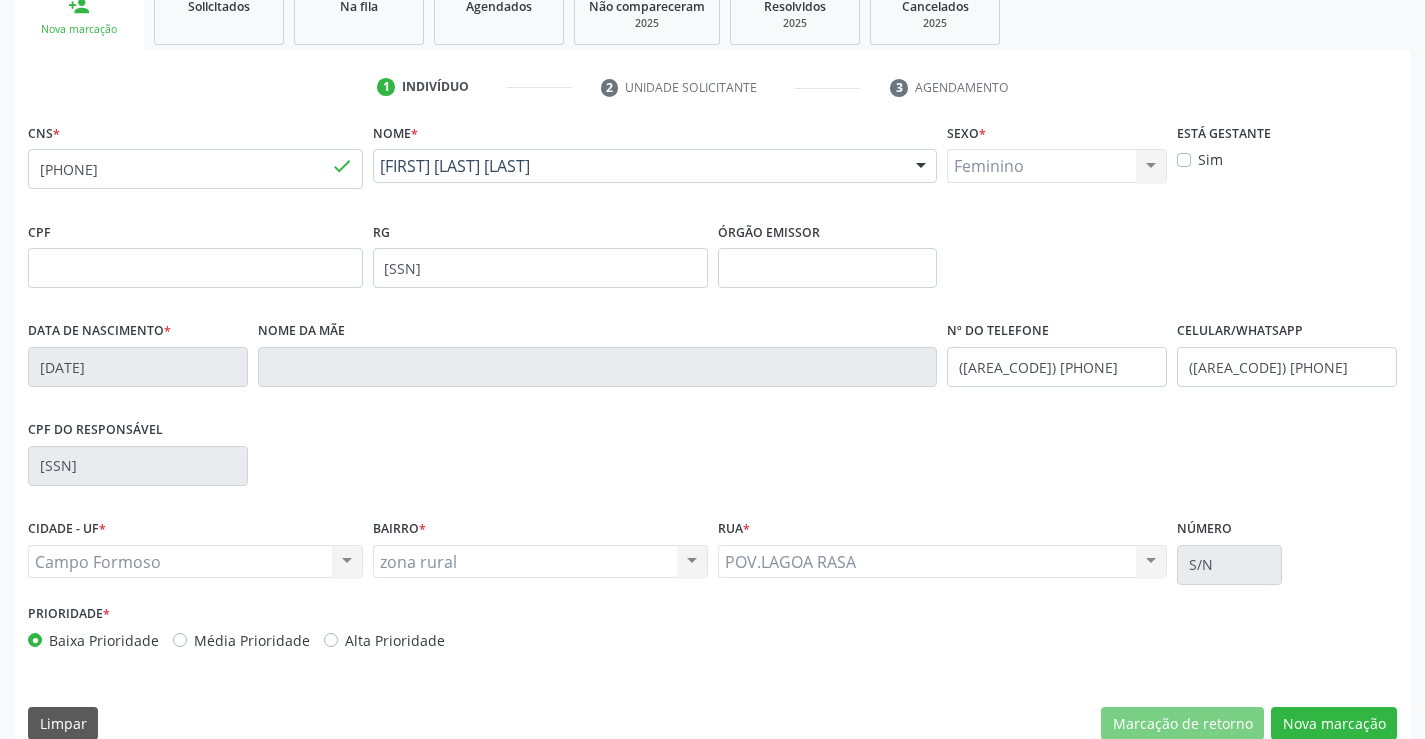 scroll, scrollTop: 345, scrollLeft: 0, axis: vertical 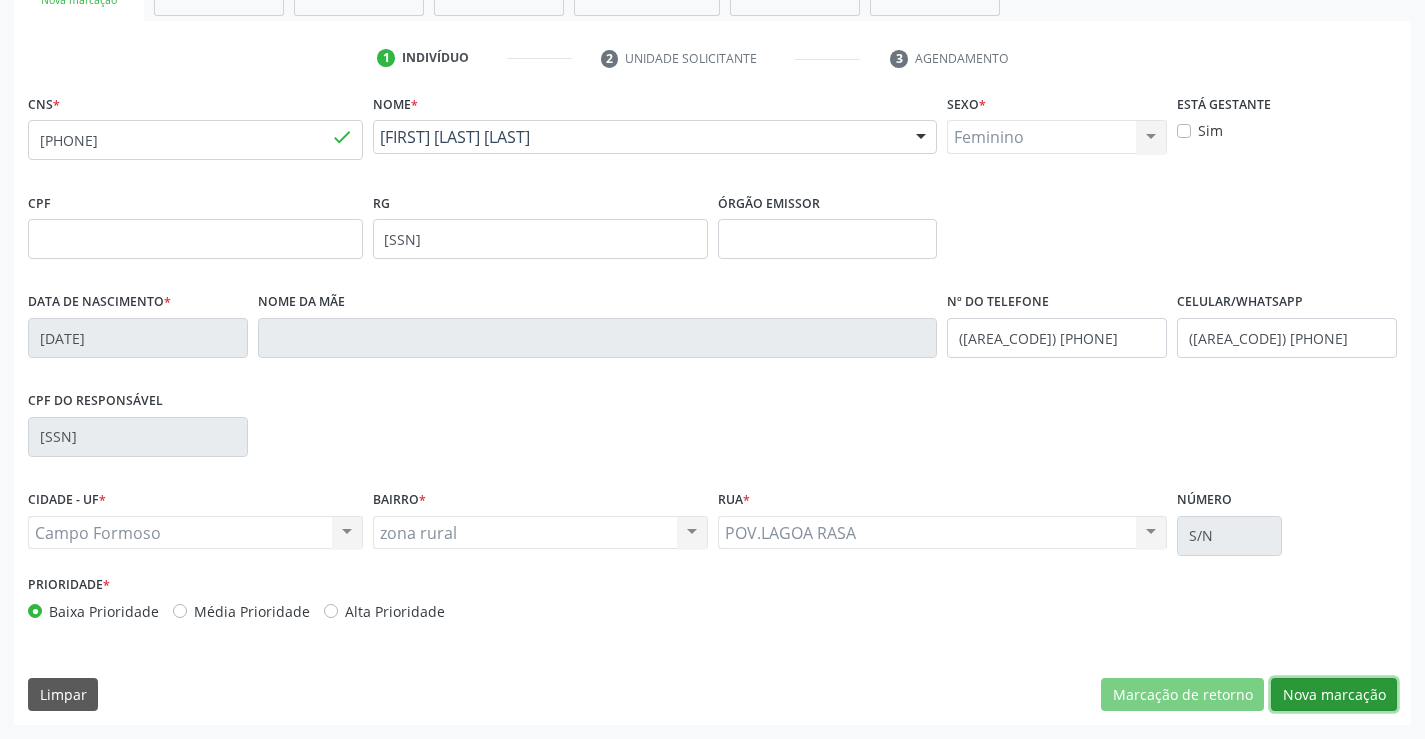 click on "Nova marcação" at bounding box center (1334, 695) 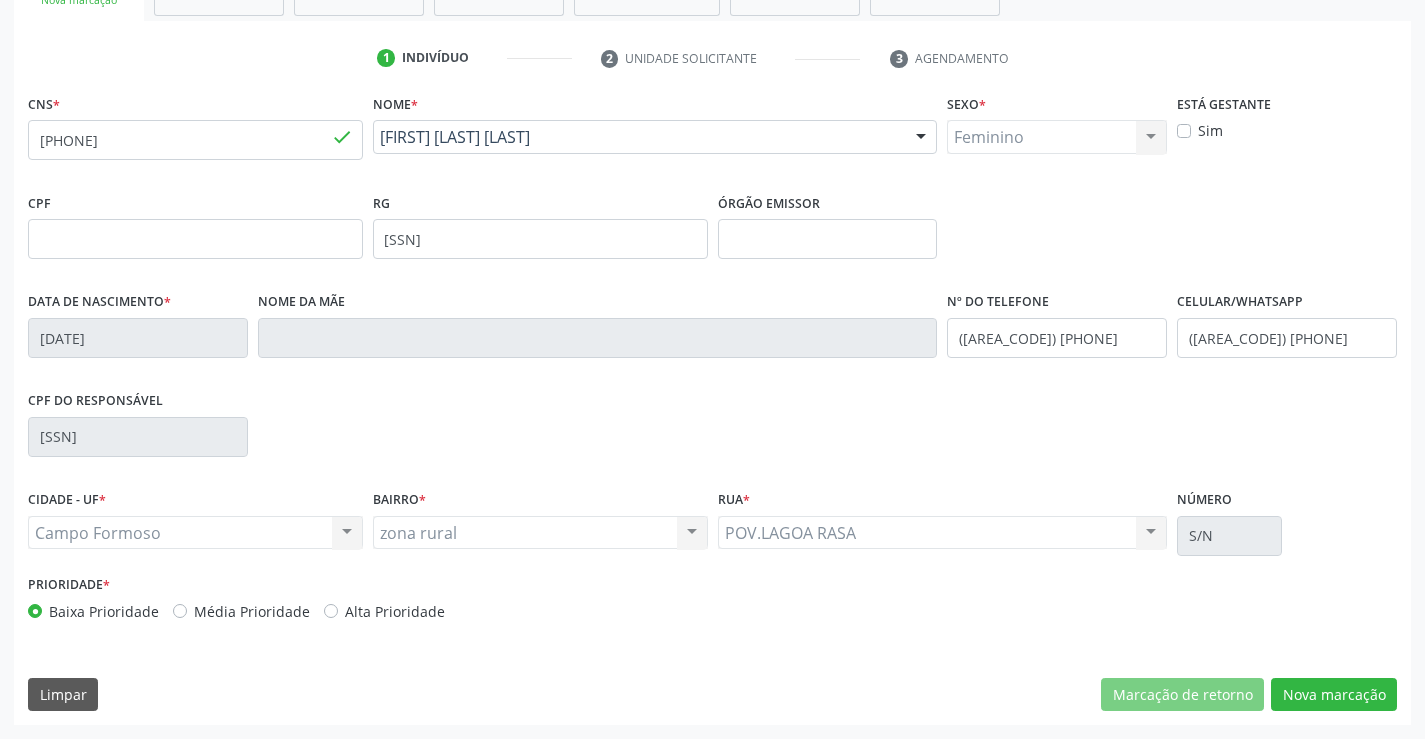 scroll, scrollTop: 167, scrollLeft: 0, axis: vertical 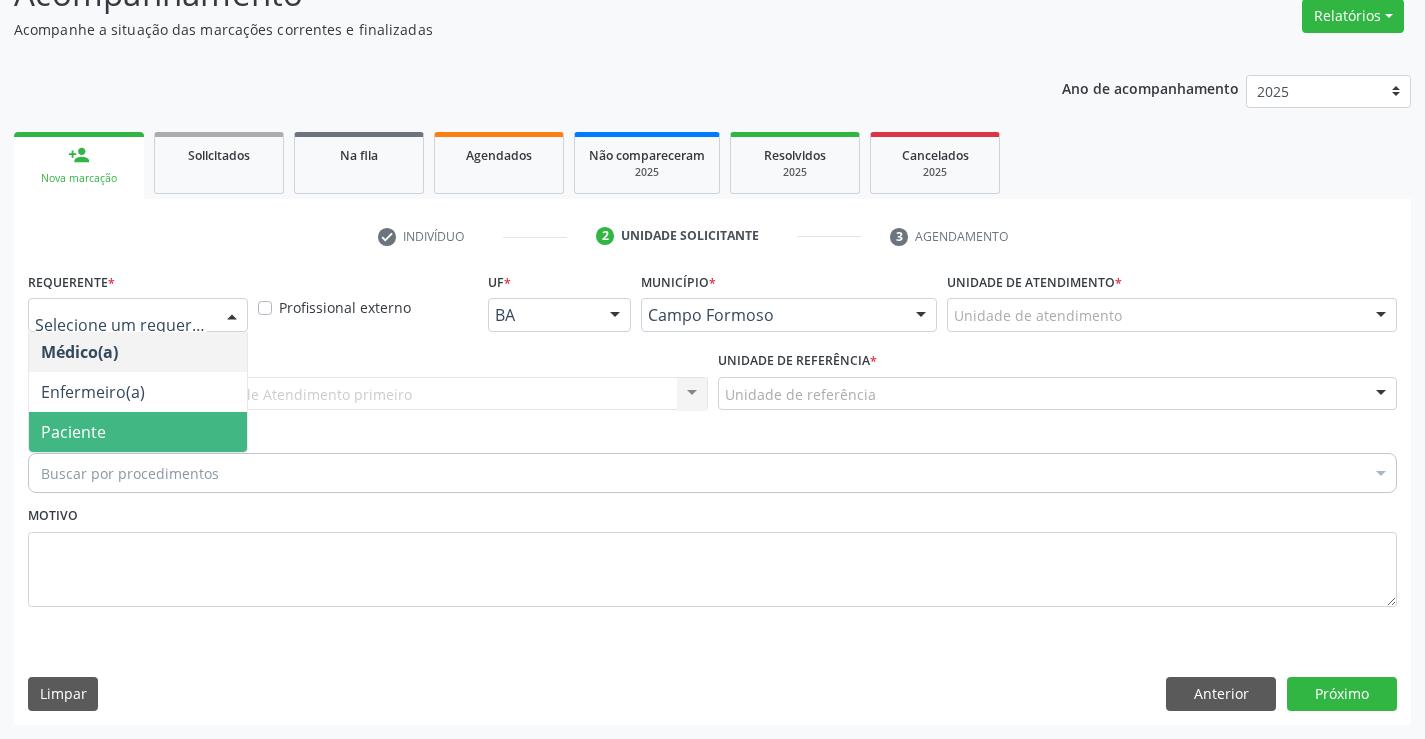 click on "Paciente" at bounding box center (138, 432) 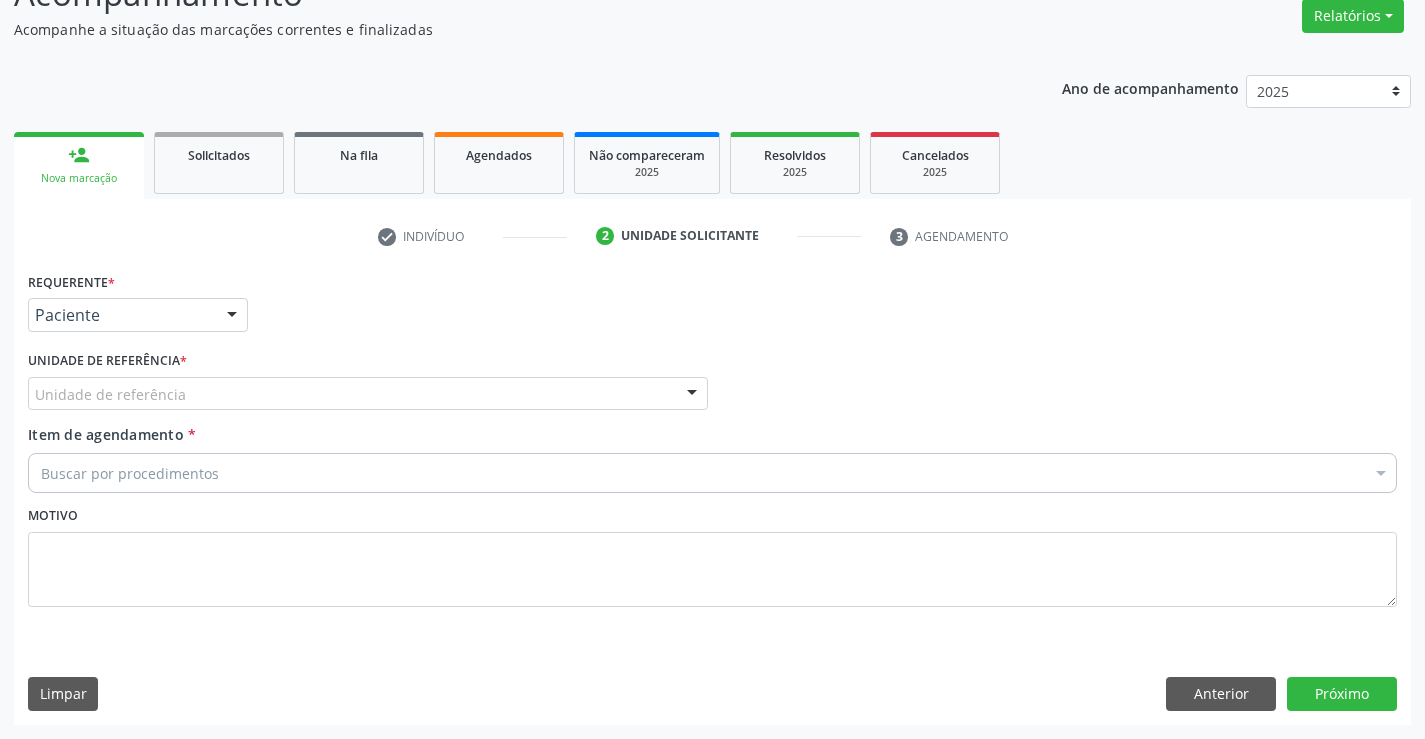 click on "Unidade de referência" at bounding box center [368, 394] 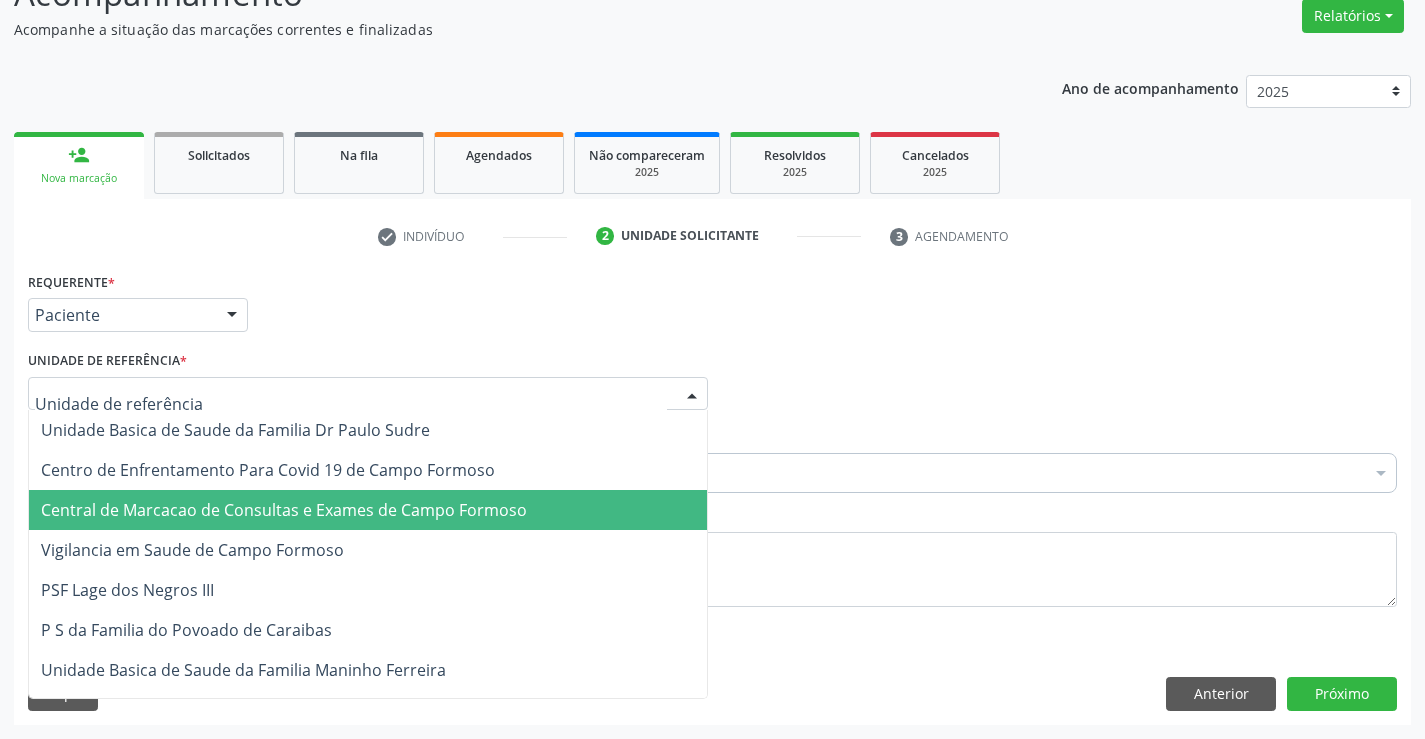 click on "Central de Marcacao de Consultas e Exames de Campo Formoso" at bounding box center [284, 510] 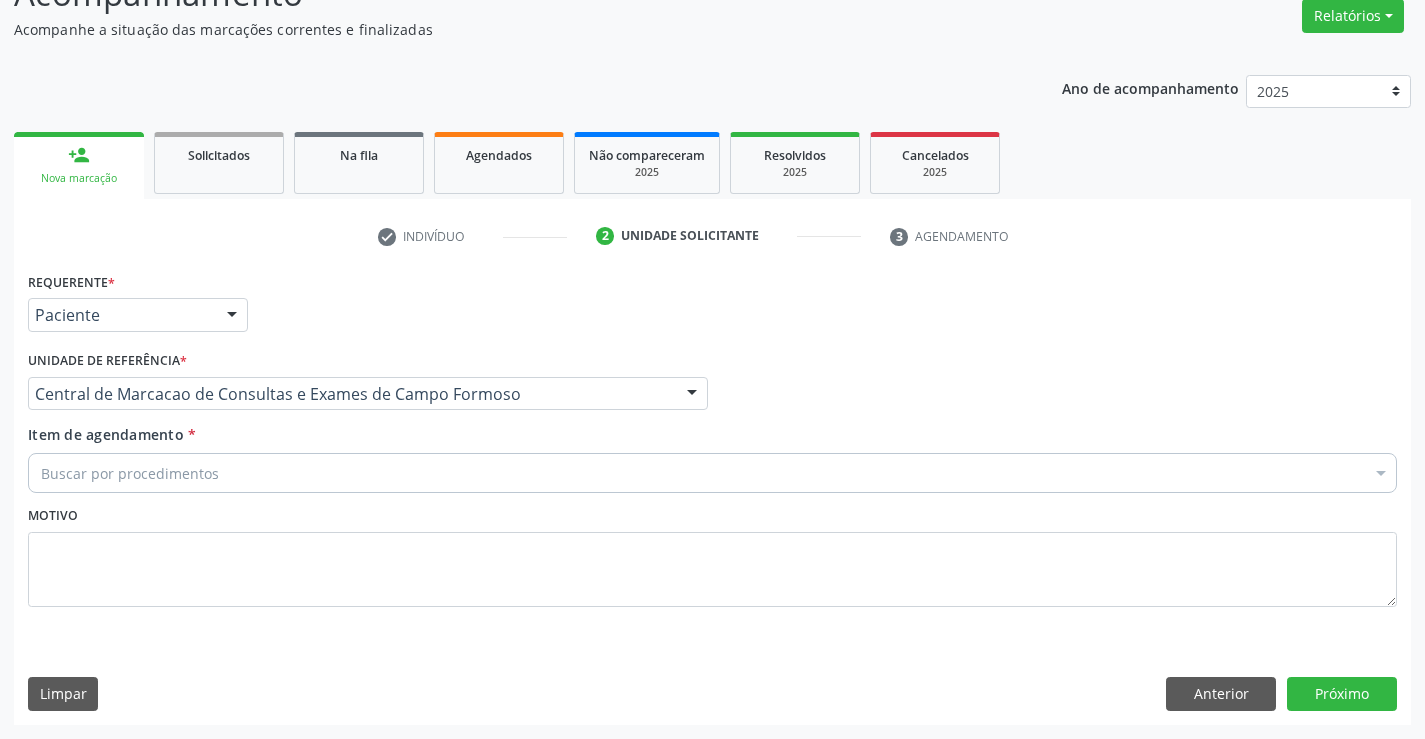 click on "Buscar por procedimentos" at bounding box center (712, 473) 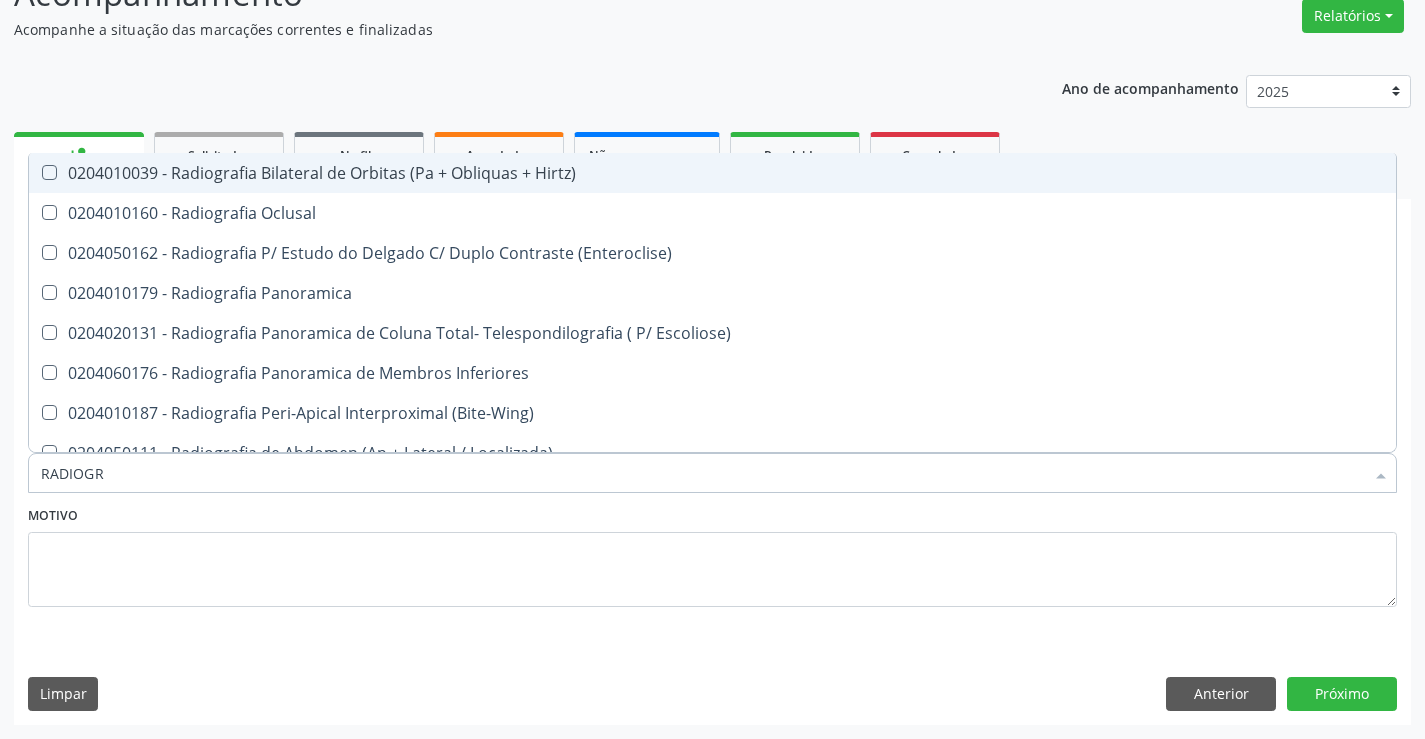 type on "RADIOGRA" 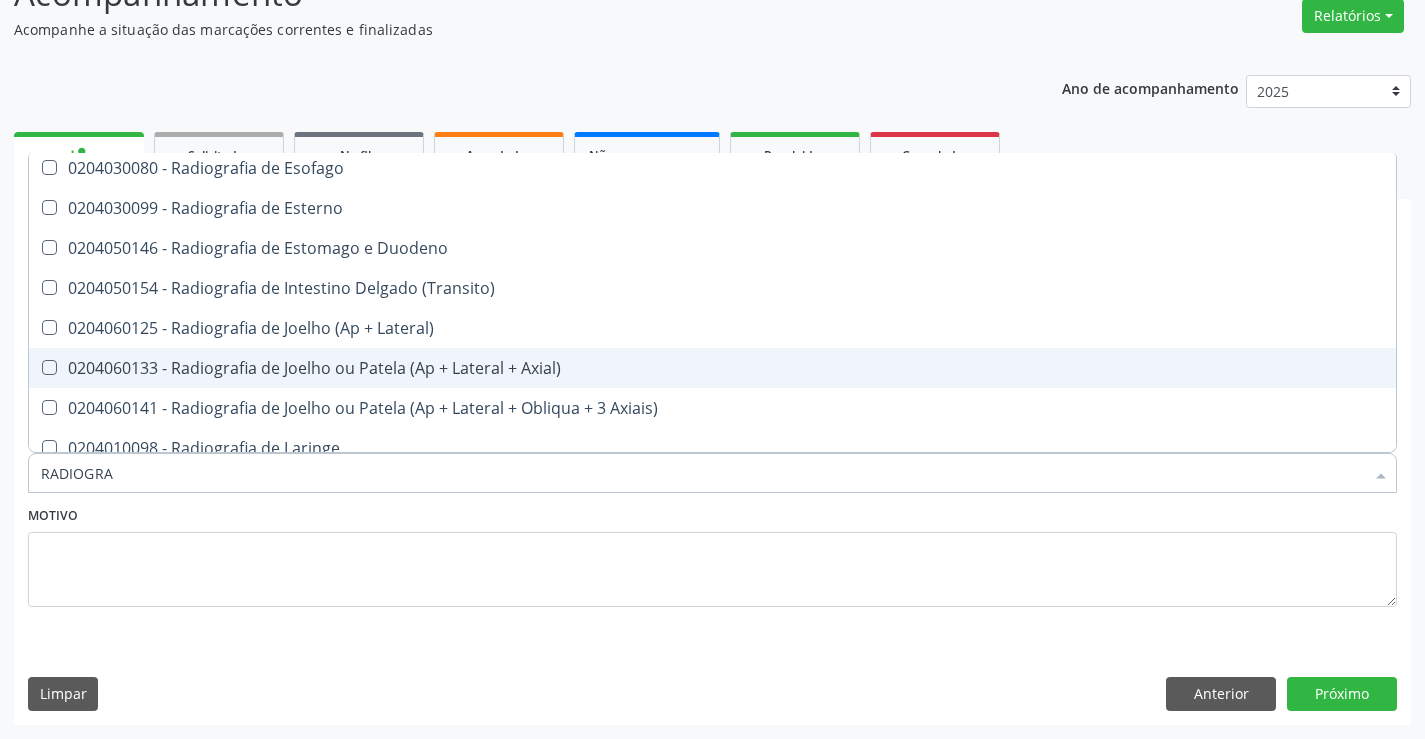 scroll, scrollTop: 1800, scrollLeft: 0, axis: vertical 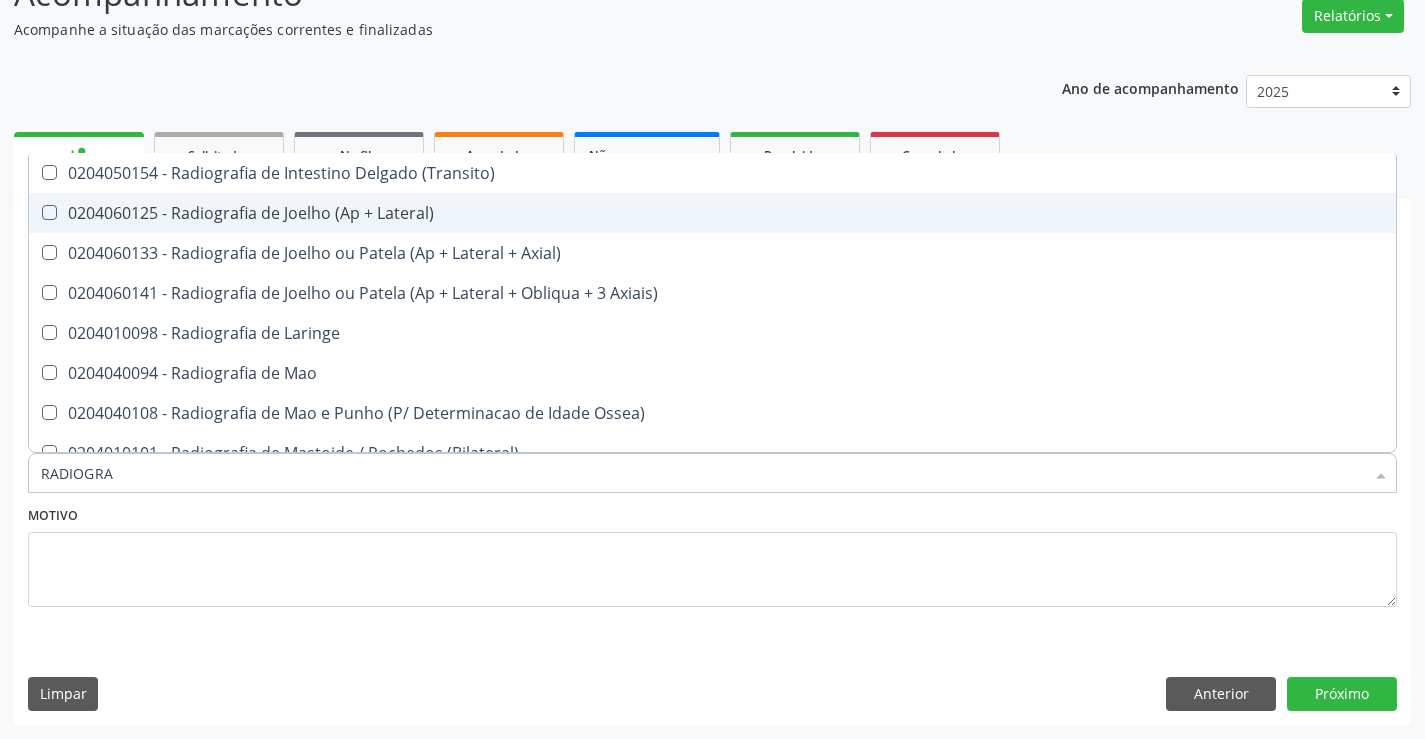 click on "0204060125 - Radiografia de Joelho (Ap + Lateral)" at bounding box center (712, 213) 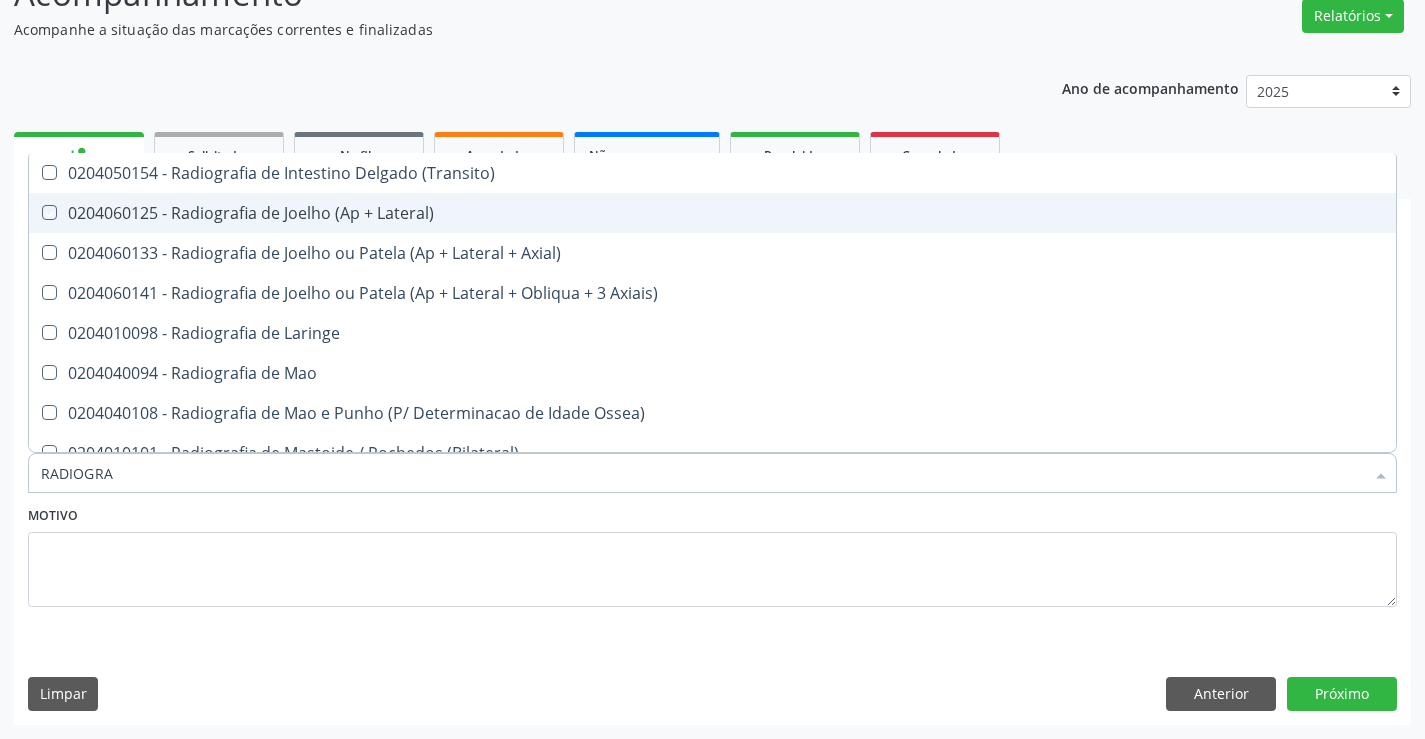 checkbox on "true" 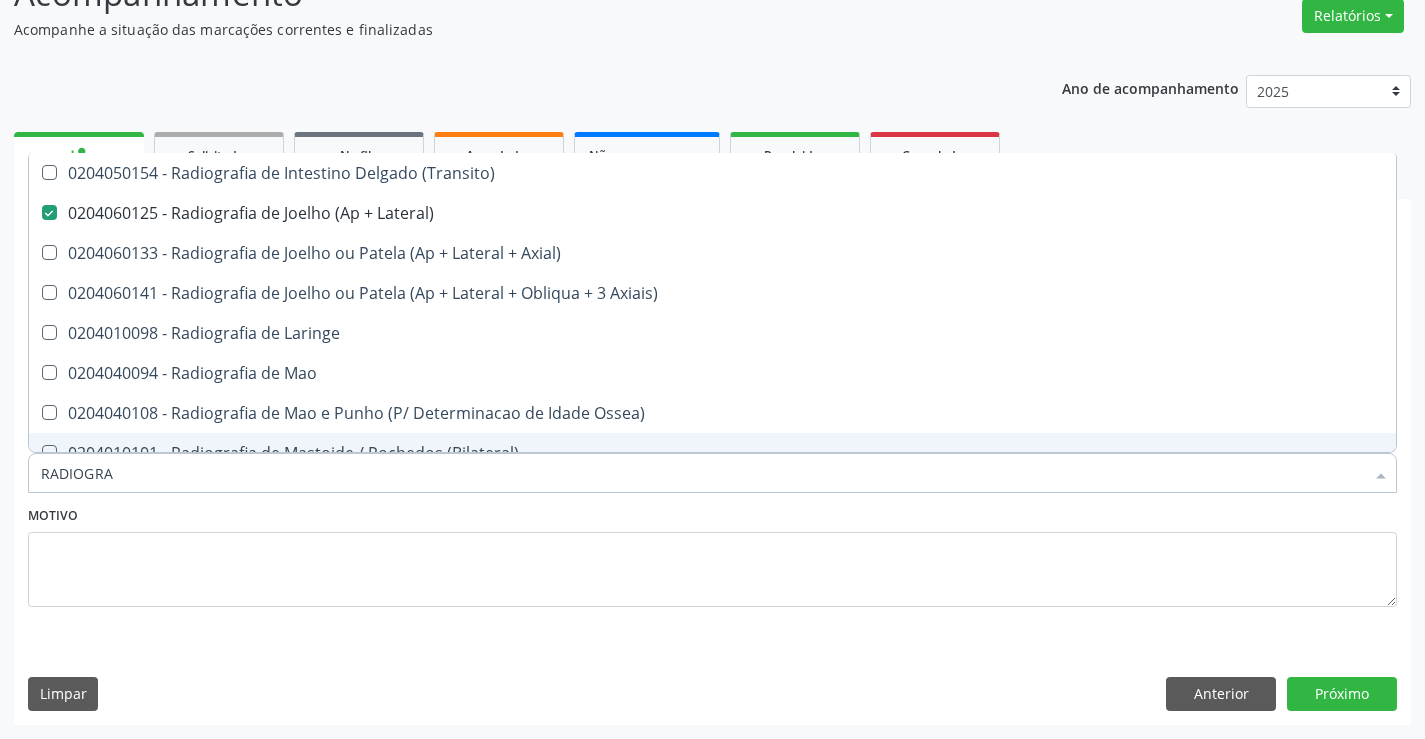 click on "Requerente
*
Paciente         Médico(a)   Enfermeiro(a)   Paciente
Nenhum resultado encontrado para: "   "
Não há nenhuma opção para ser exibida.
UF
BA         BA
Nenhum resultado encontrado para: "   "
Não há nenhuma opção para ser exibida.
Município
Campo Formoso         Campo Formoso
Nenhum resultado encontrado para: "   "
Não há nenhuma opção para ser exibida.
Médico Solicitante
Por favor, selecione a Unidade de Atendimento primeiro
Nenhum resultado encontrado para: "   "
Não há nenhuma opção para ser exibida.
Unidade de referência
*
Central de Marcacao de Consultas e Exames de Campo Formoso         Unidade Basica de Saude da Familia Dr Paulo Sudre   Centro de Enfrentamento Para Covid 19 de Campo Formoso" at bounding box center (712, 495) 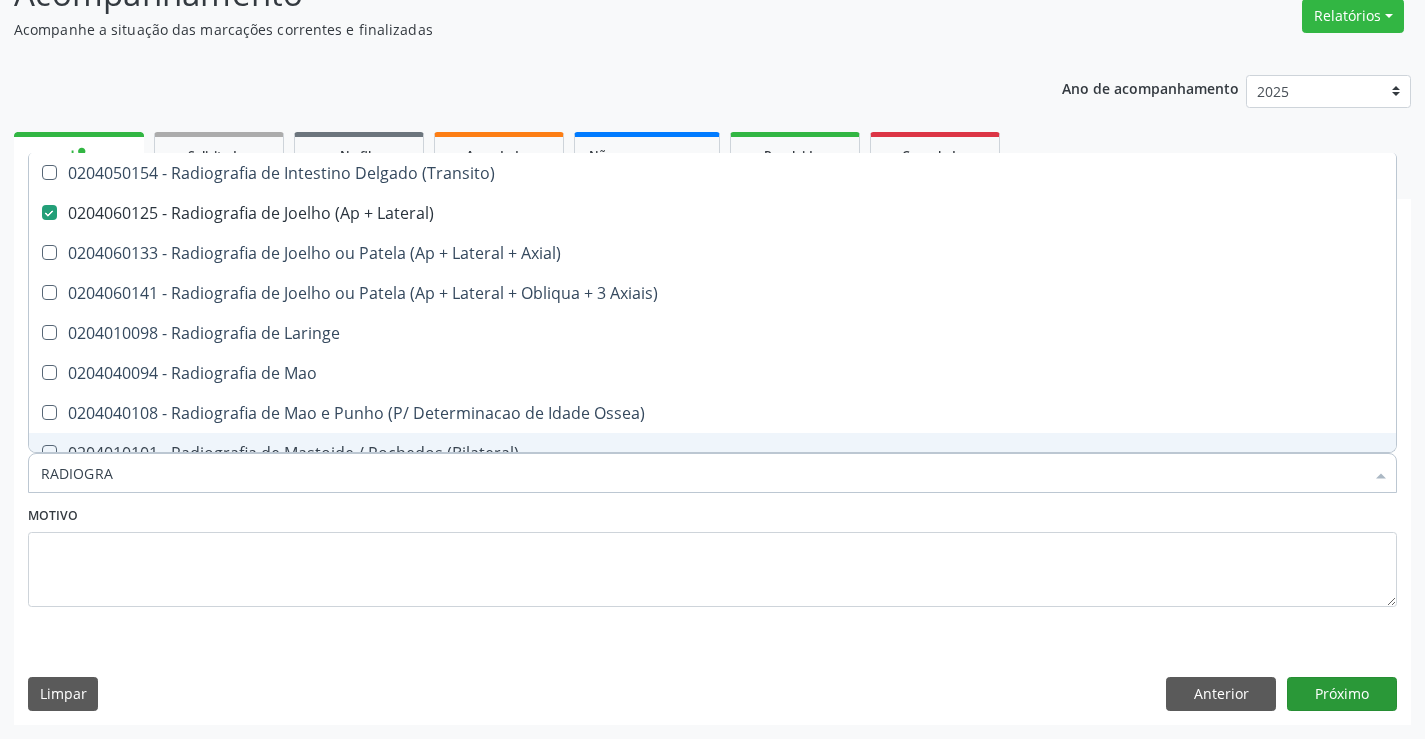 checkbox on "true" 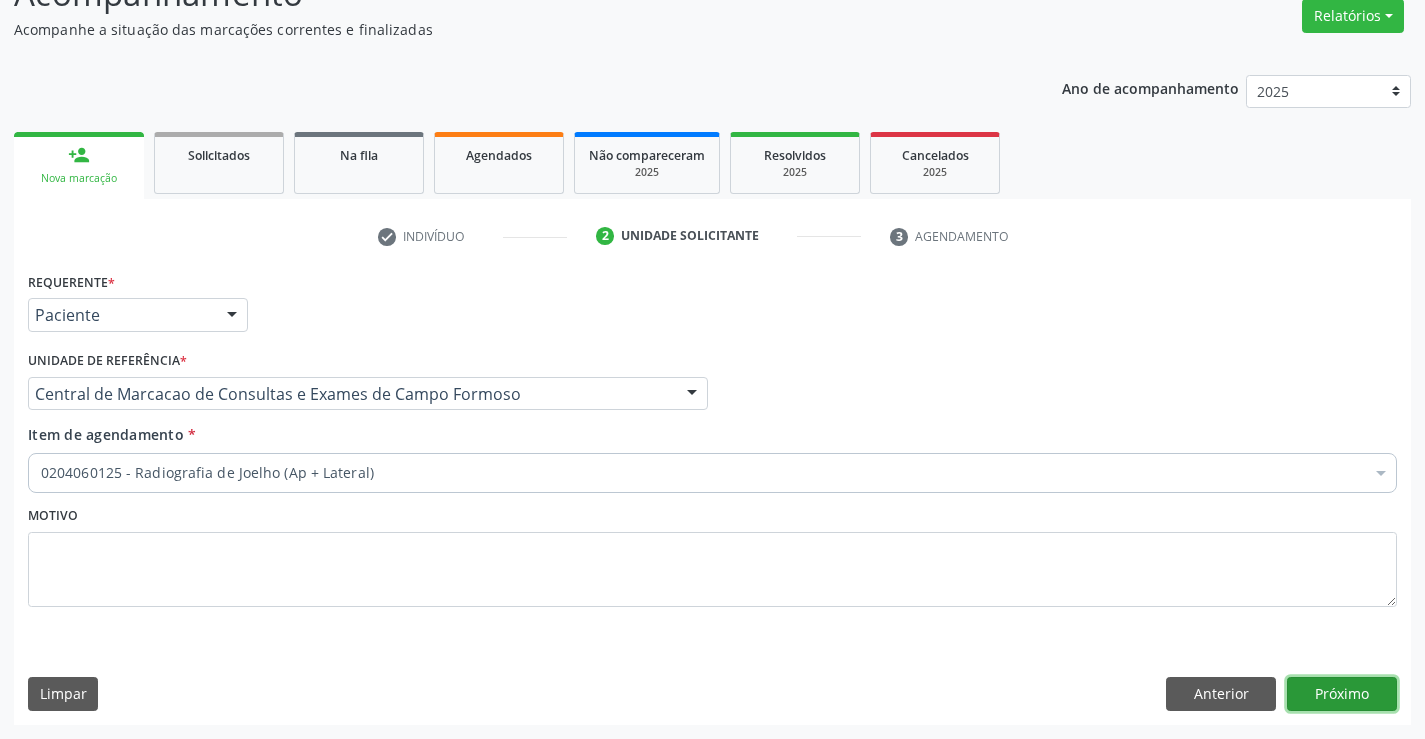 scroll, scrollTop: 0, scrollLeft: 0, axis: both 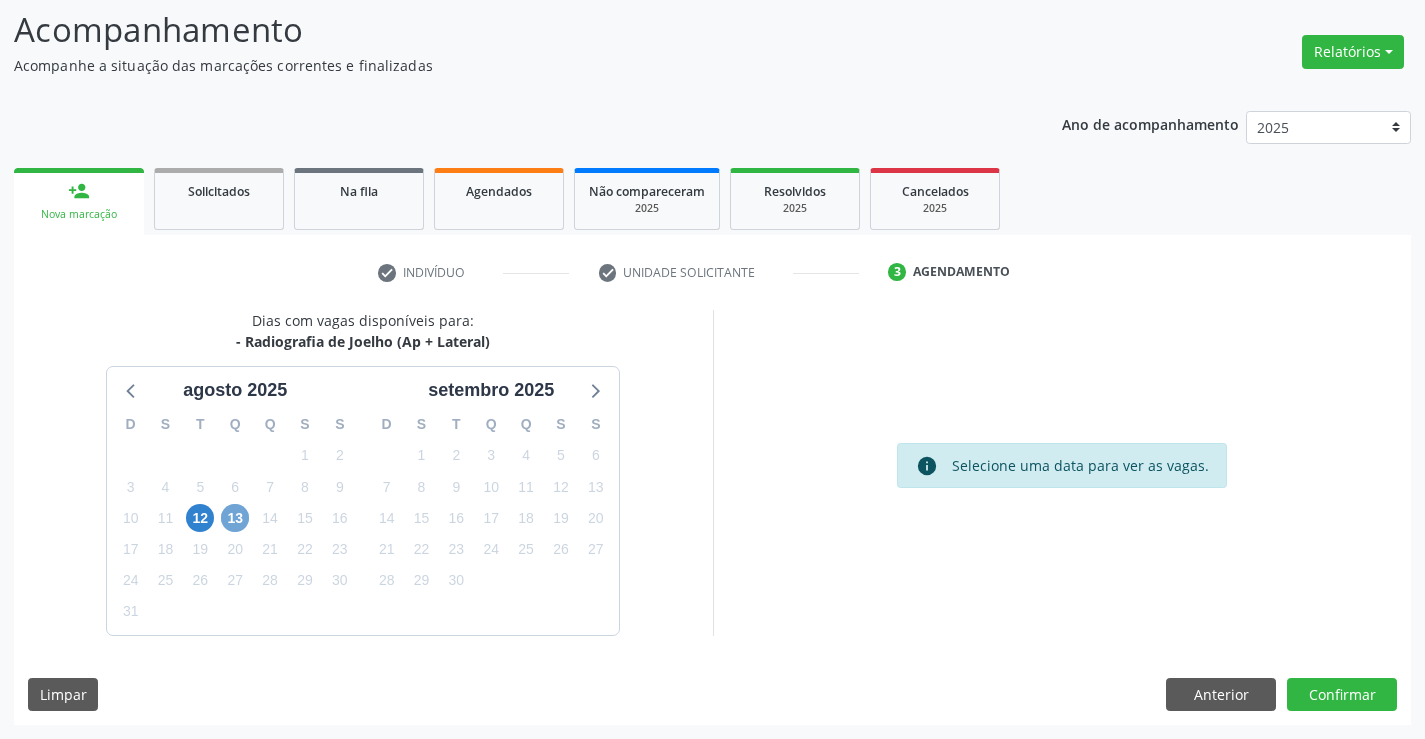 click on "13" at bounding box center [235, 518] 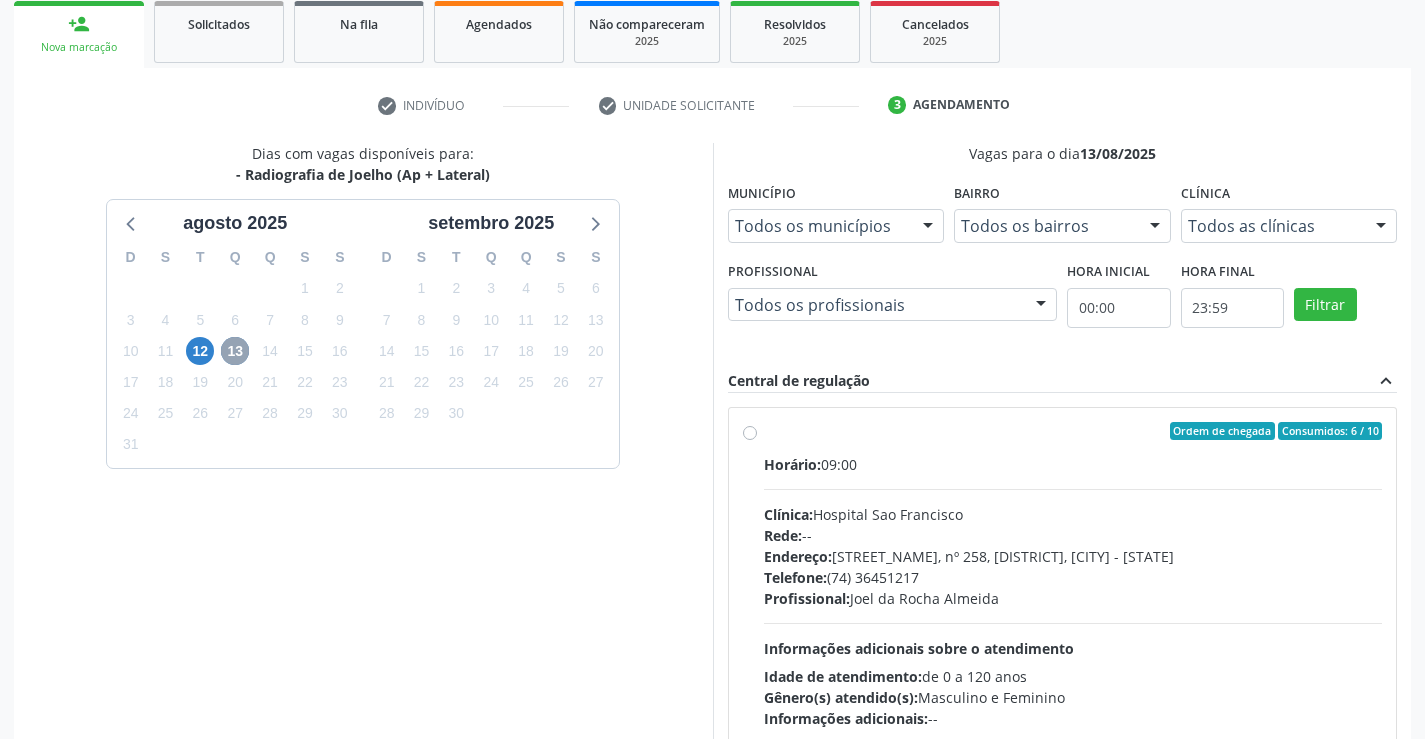 scroll, scrollTop: 420, scrollLeft: 0, axis: vertical 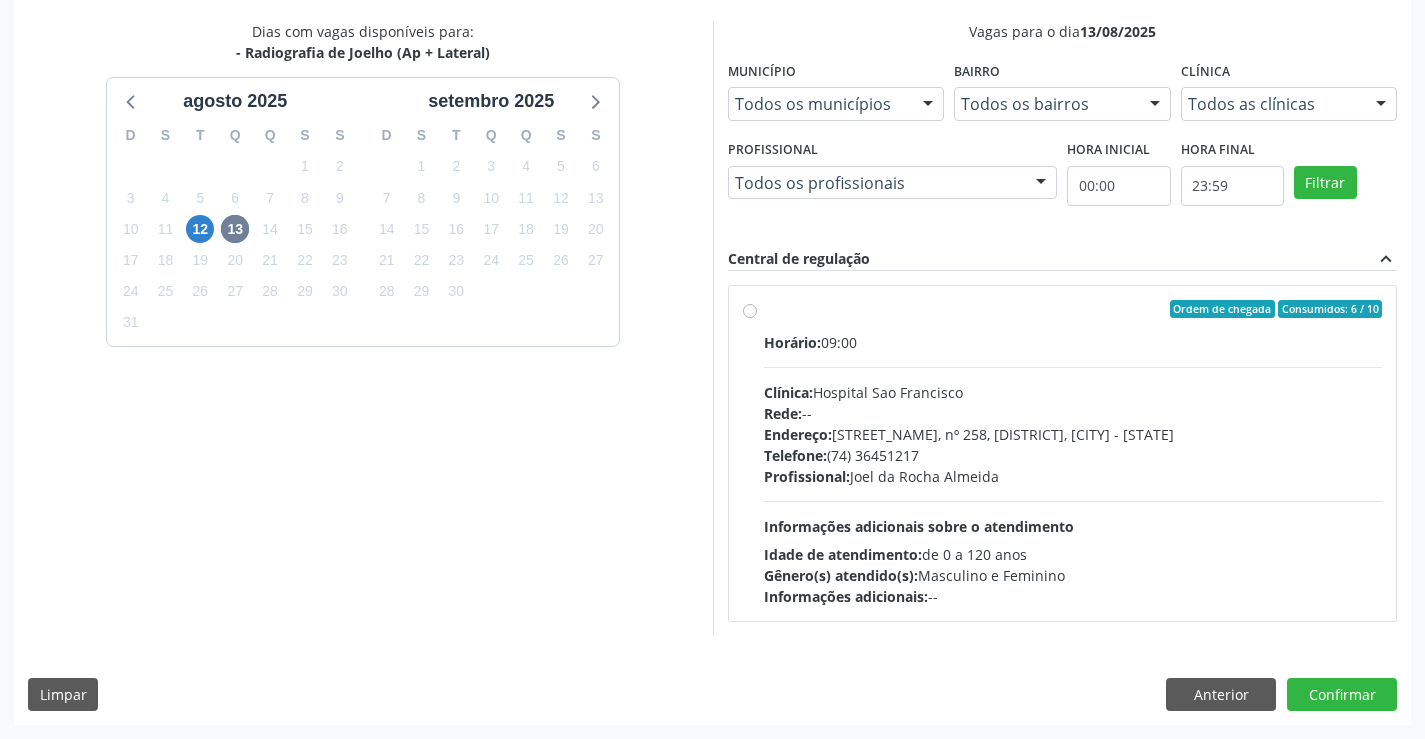 click on "Clínica:" at bounding box center [788, 392] 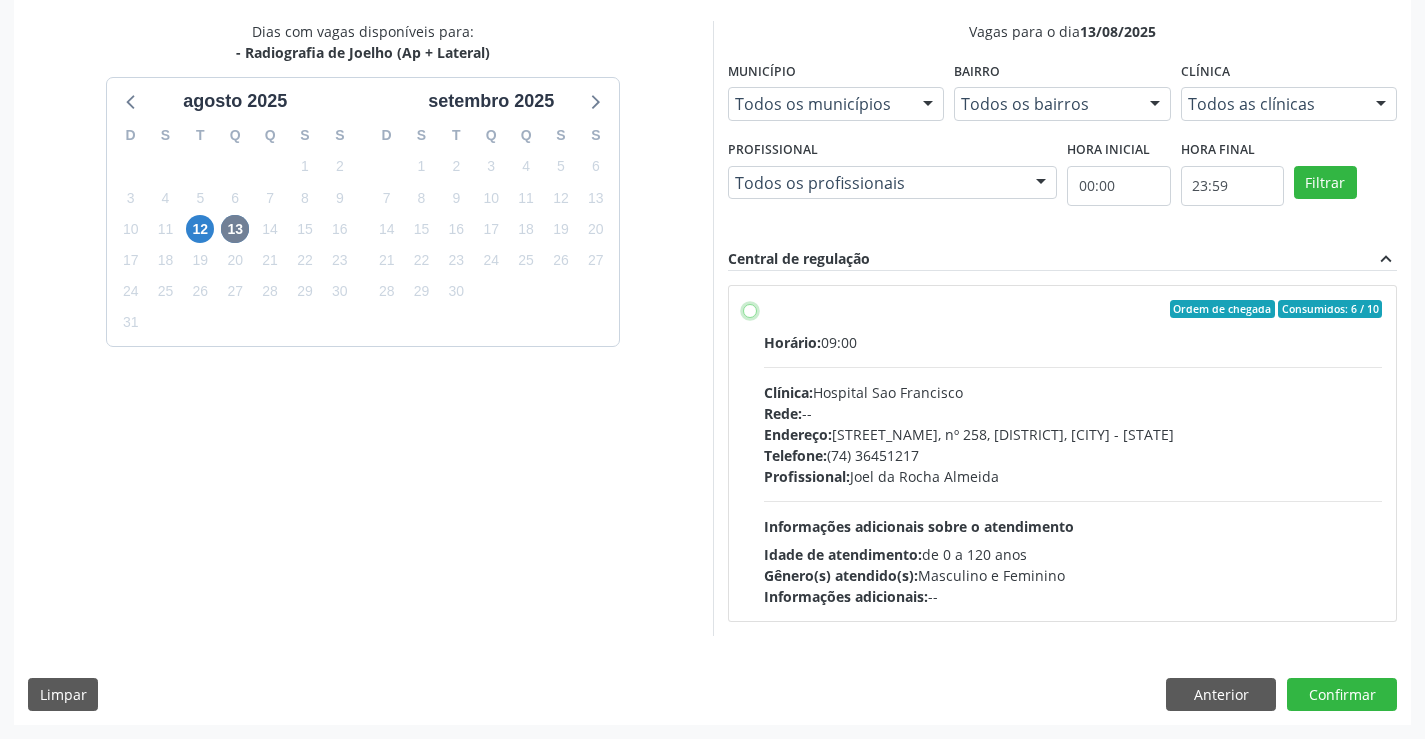 radio on "true" 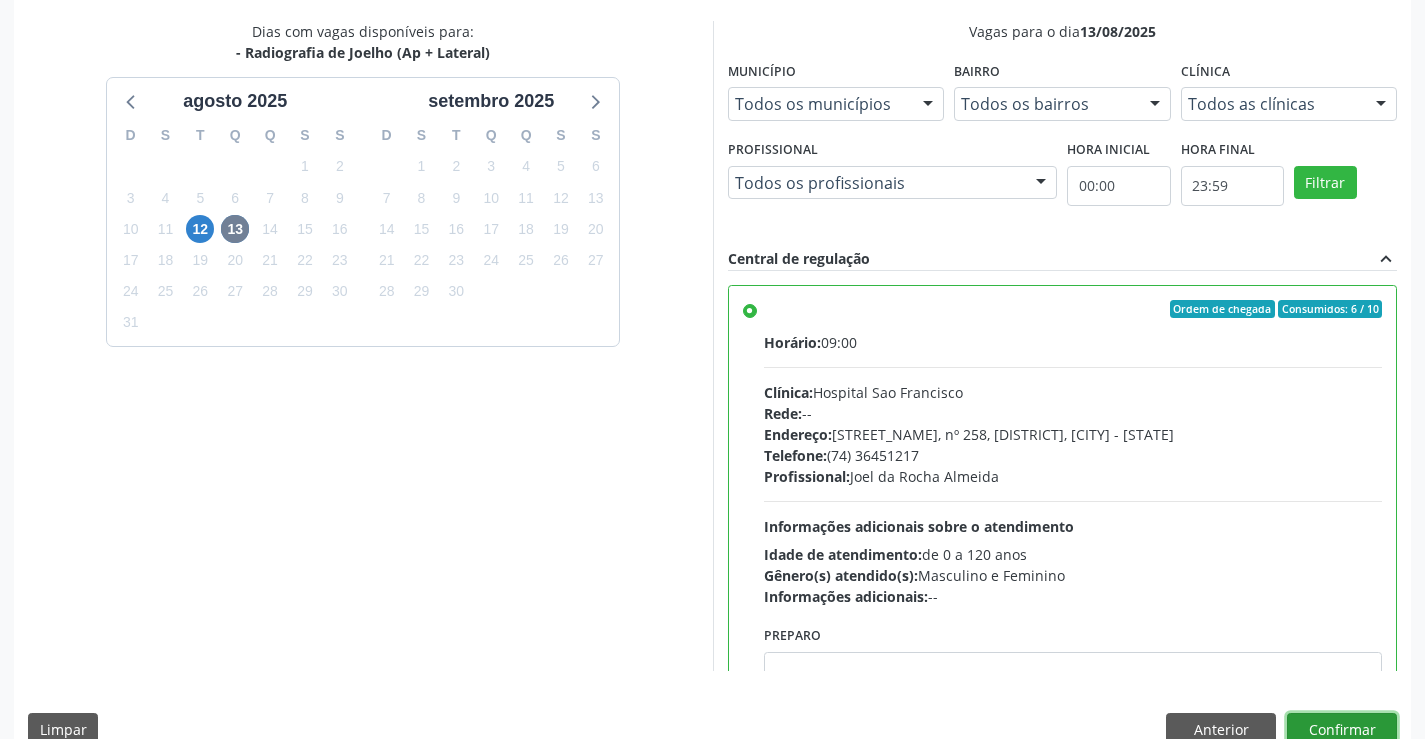 click on "Confirmar" at bounding box center (1342, 730) 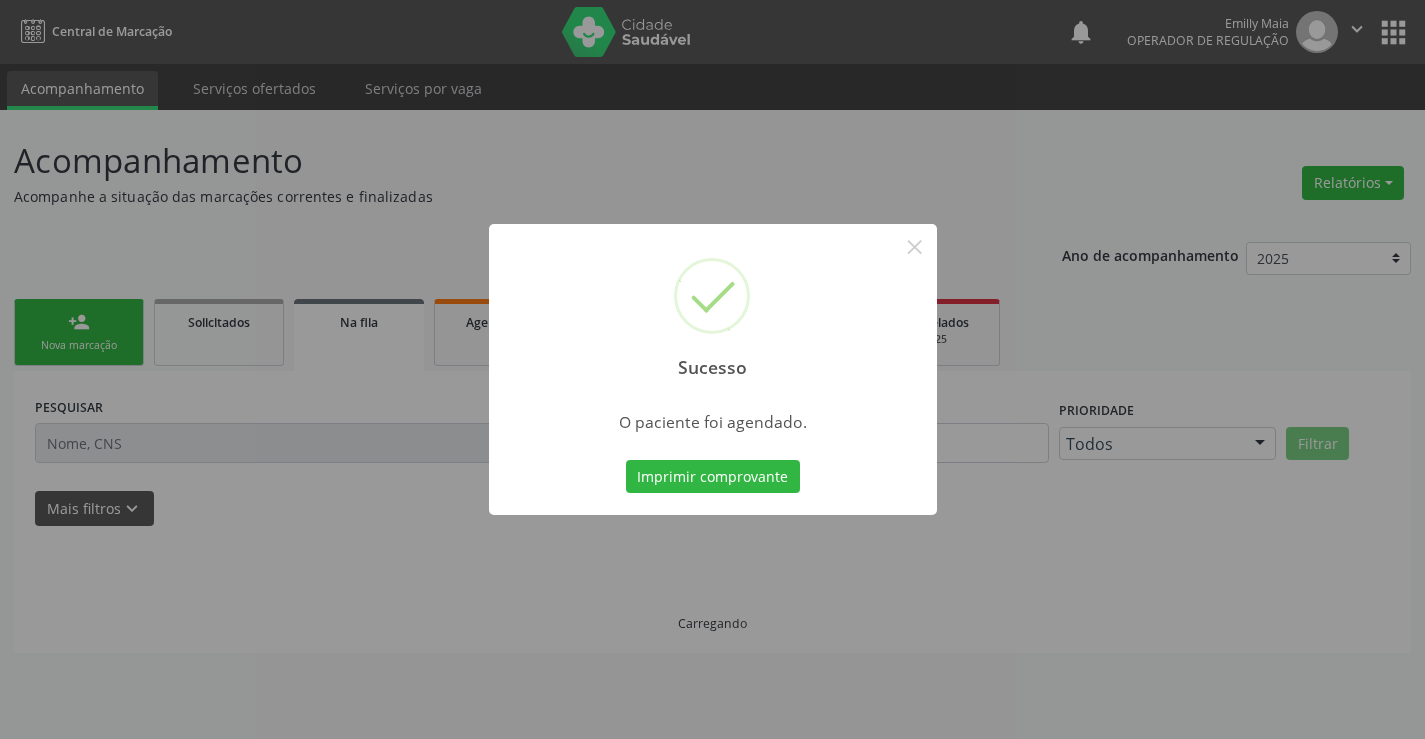 scroll, scrollTop: 0, scrollLeft: 0, axis: both 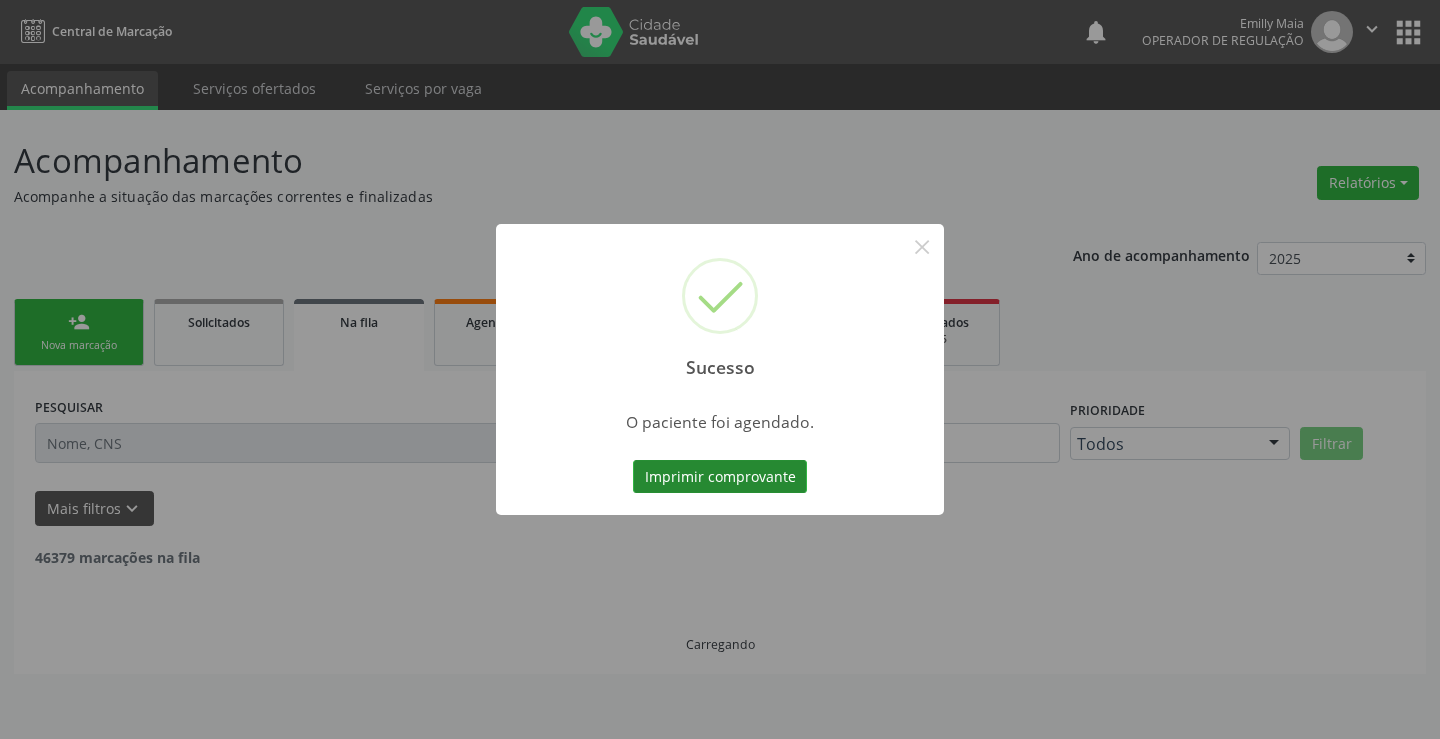 click on "Imprimir comprovante" at bounding box center (720, 477) 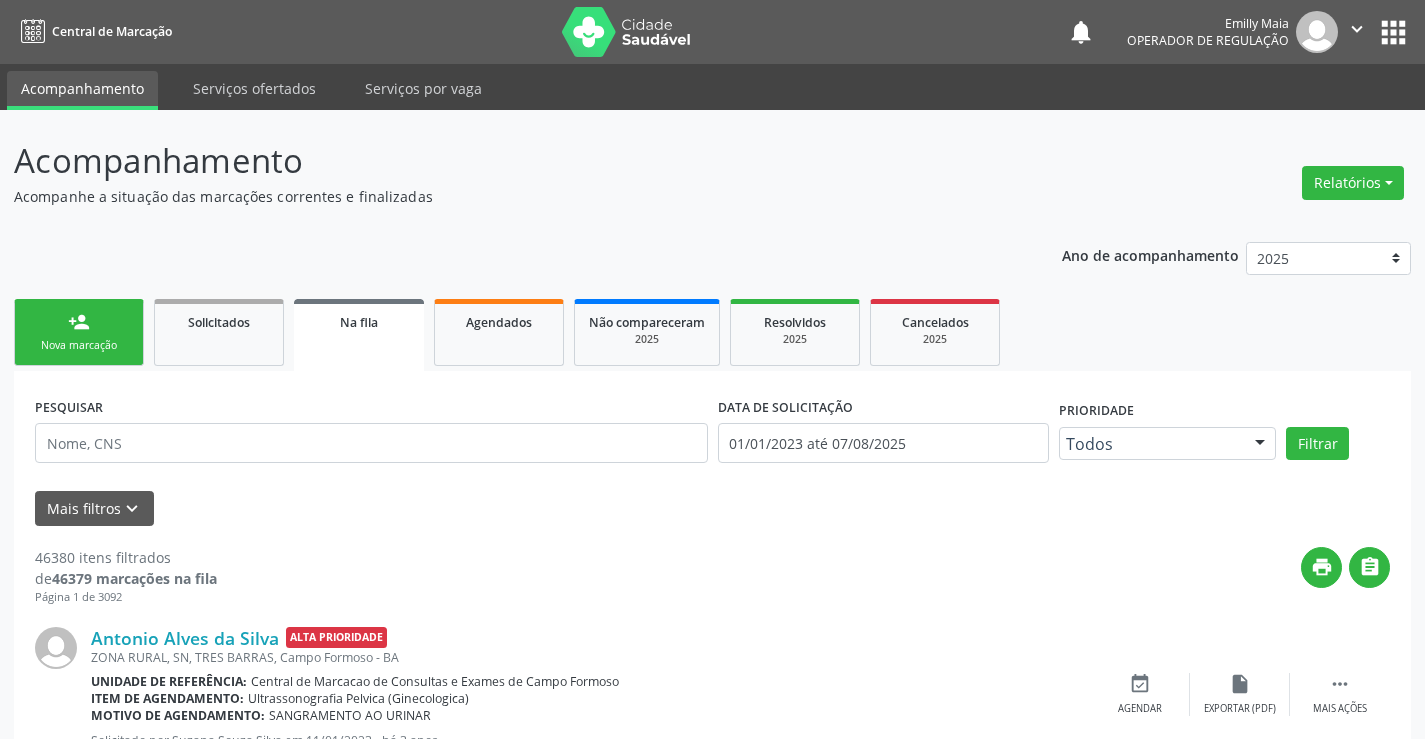 click on "person_add
Nova marcação" at bounding box center [79, 332] 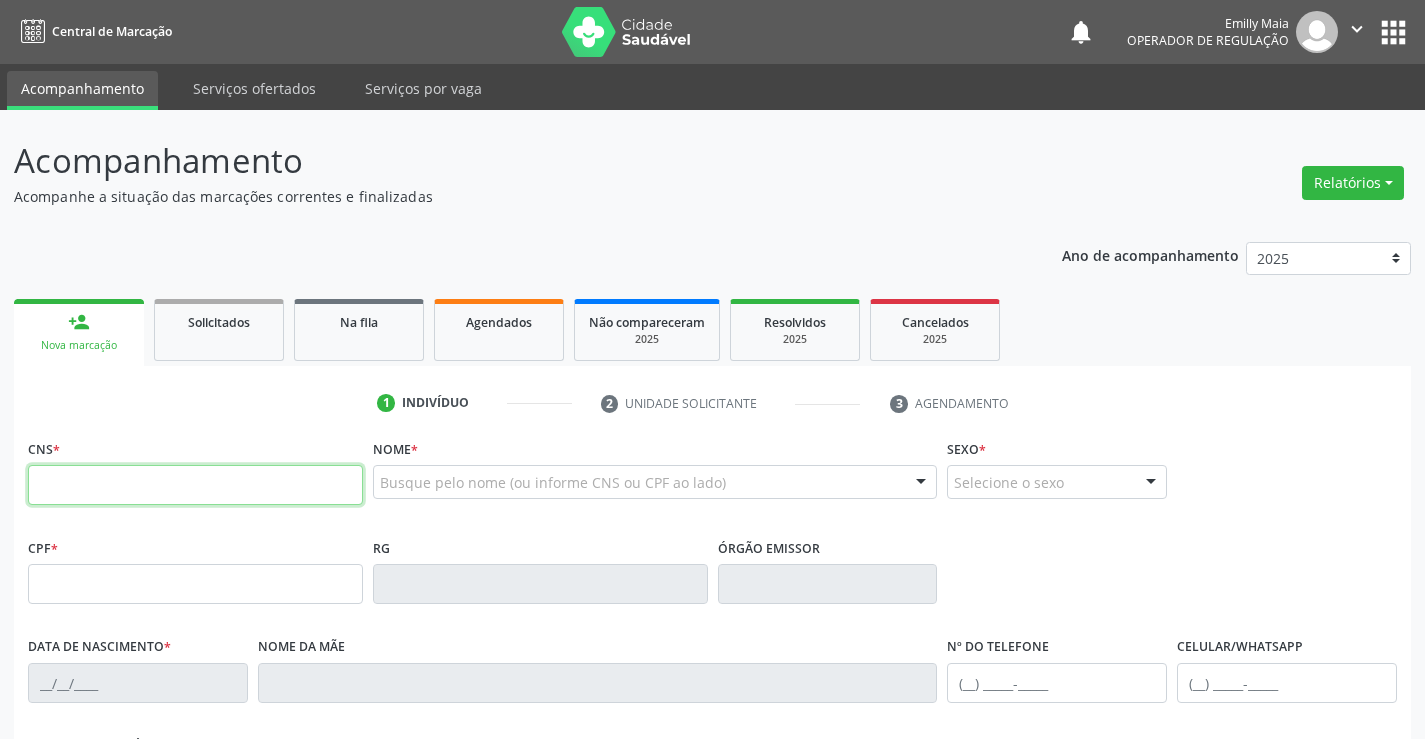 click at bounding box center [195, 485] 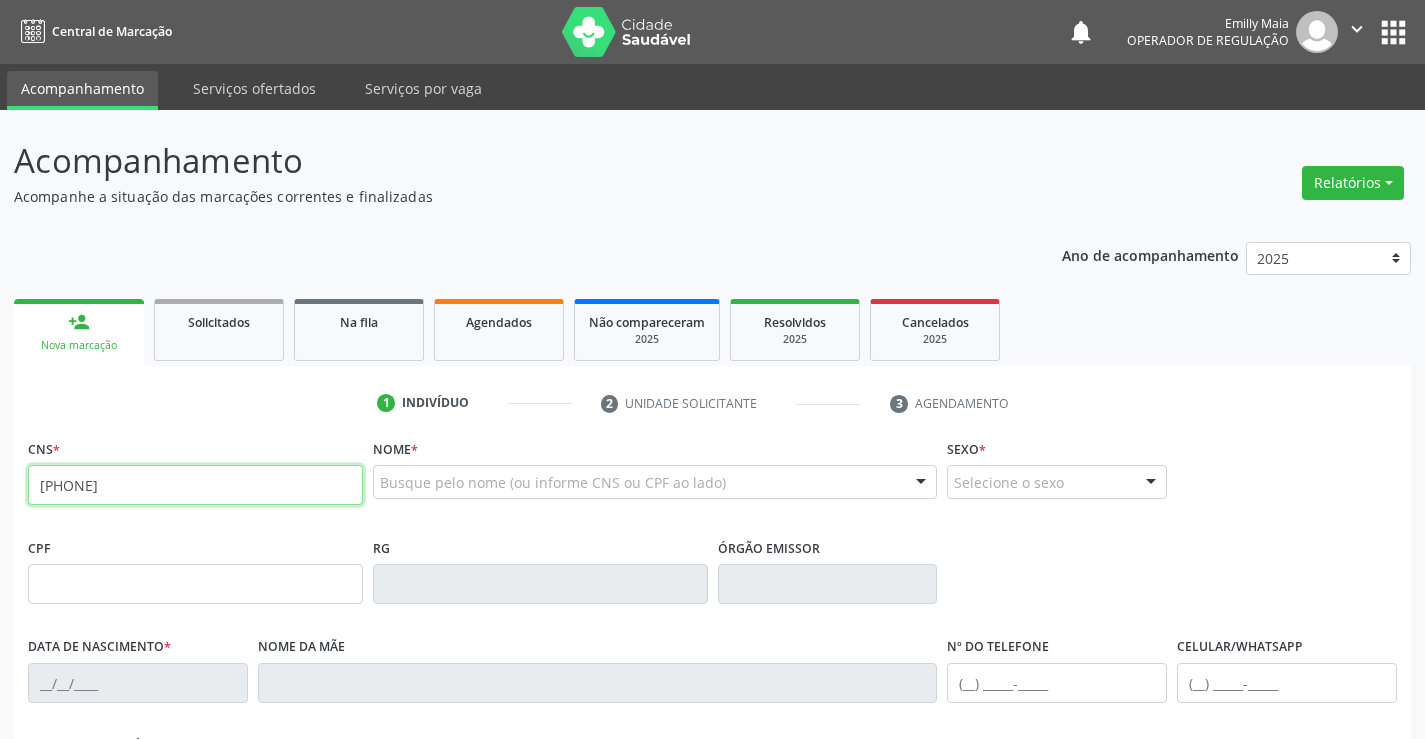 type on "706 0008 3976 2848" 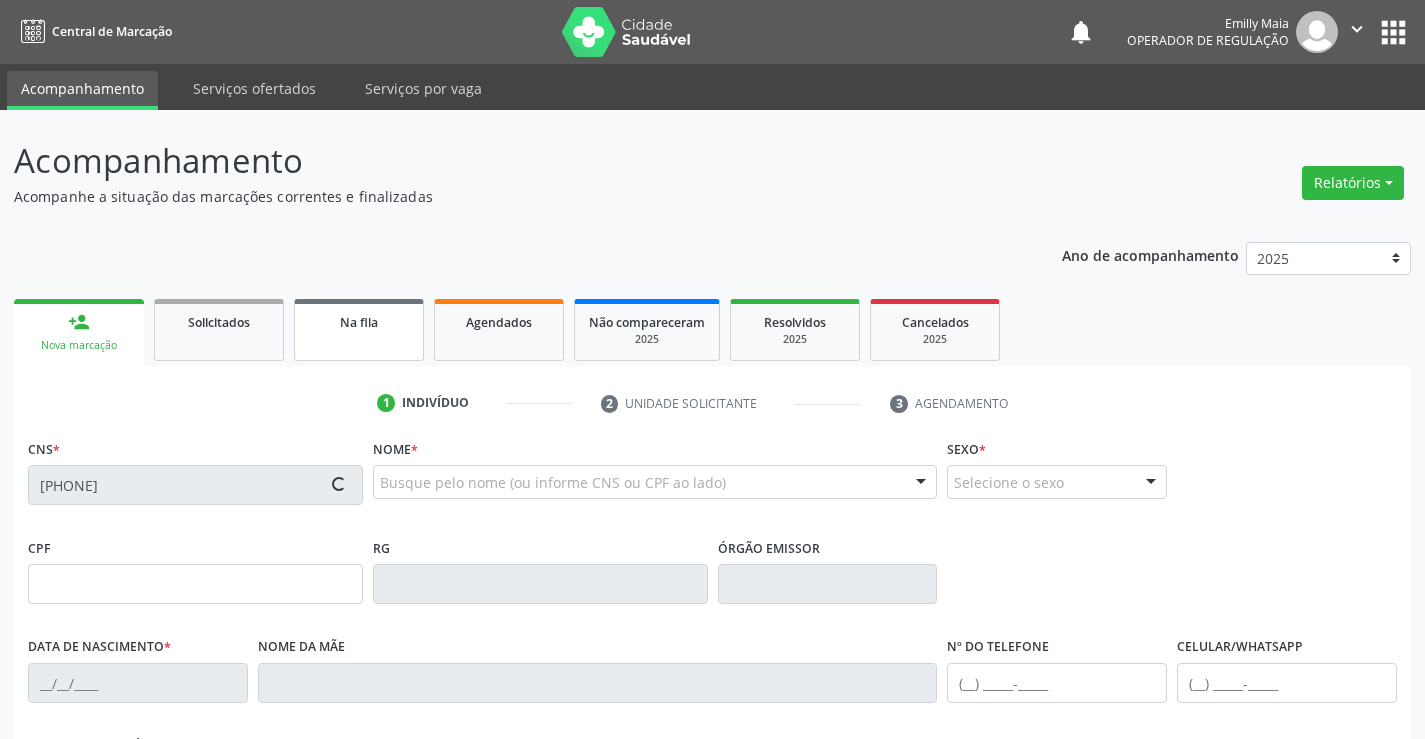 type on "0738791261" 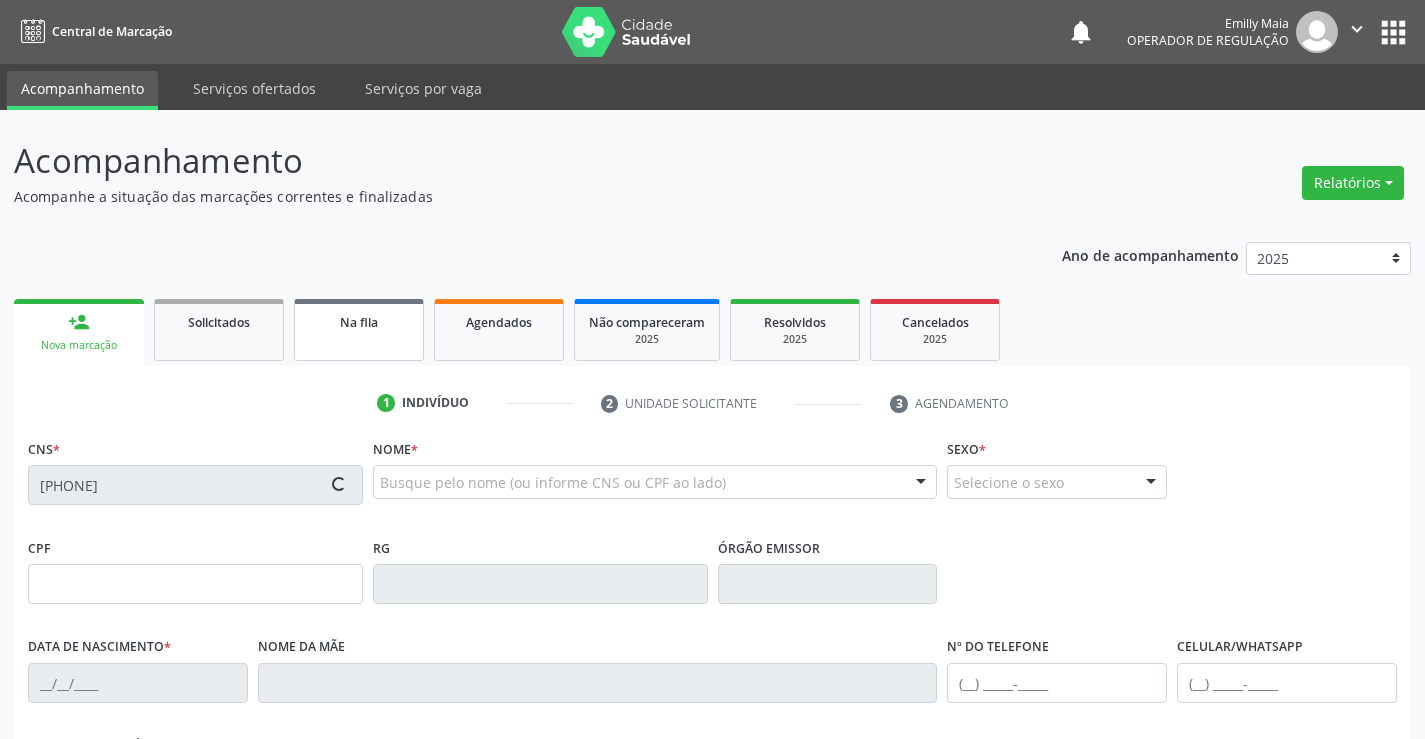 type on "13/08/1965" 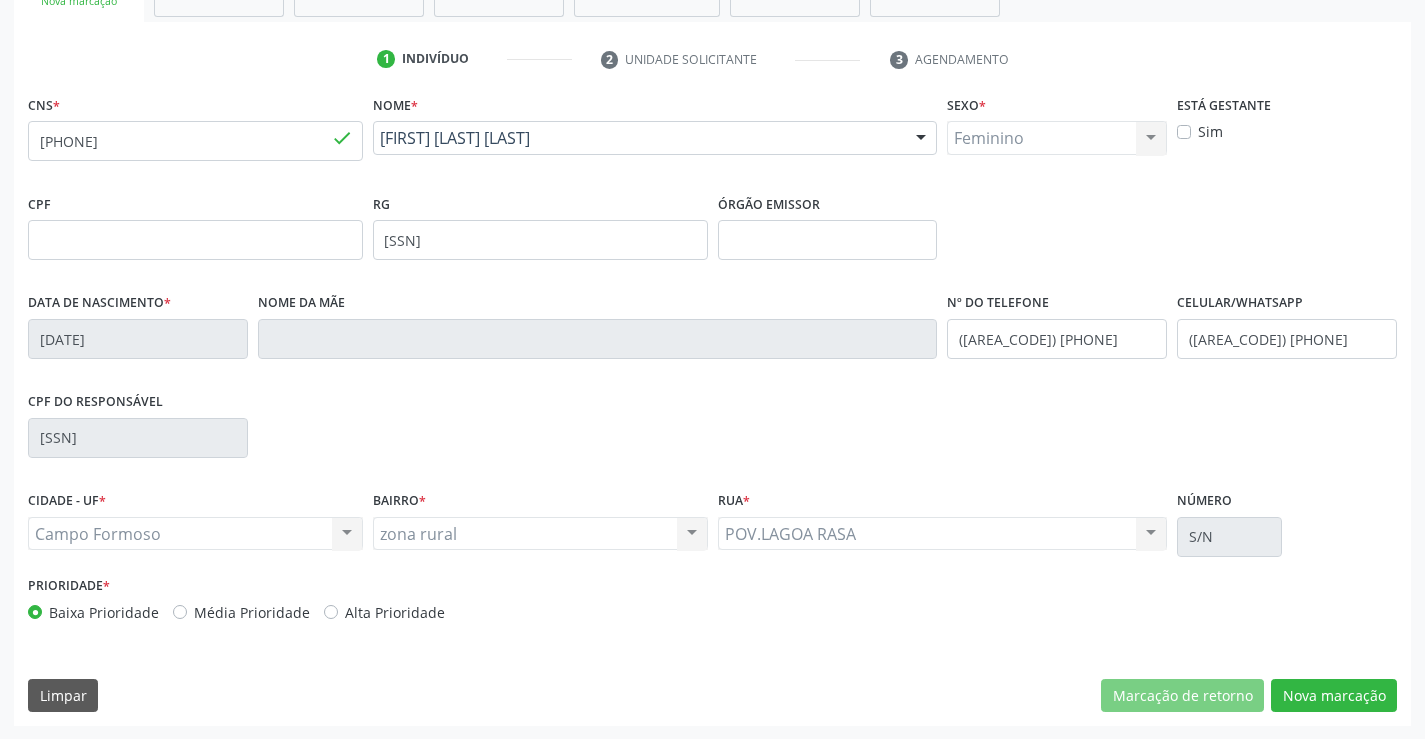 scroll, scrollTop: 345, scrollLeft: 0, axis: vertical 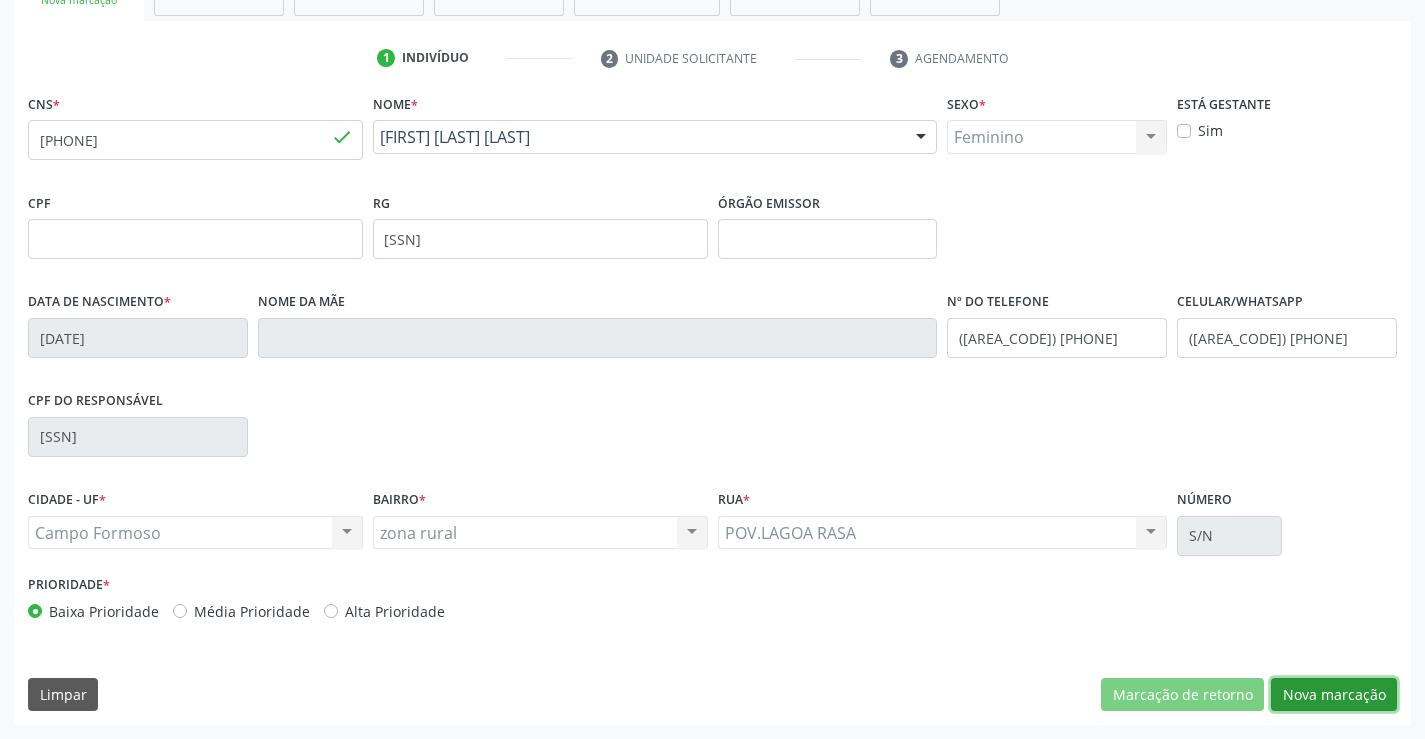 click on "Nova marcação" at bounding box center [1334, 695] 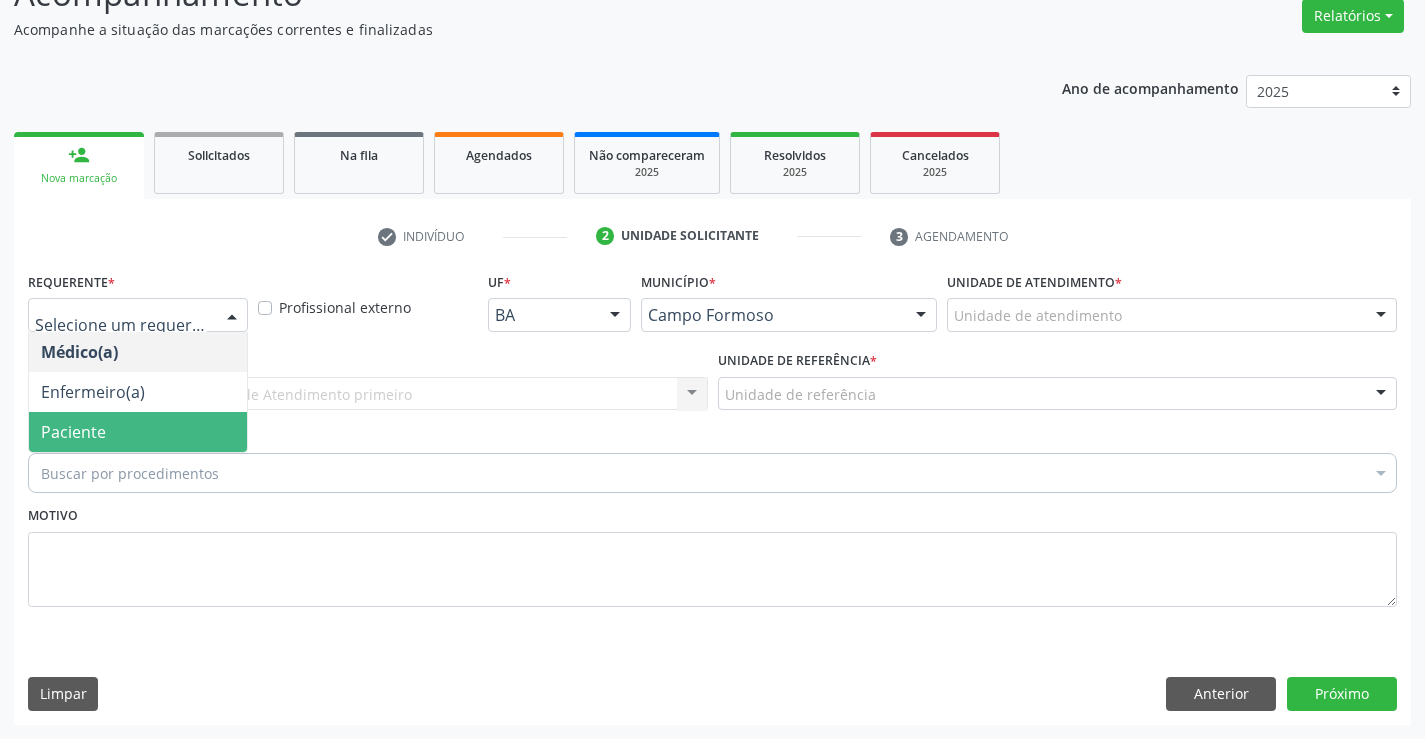 click on "Paciente" at bounding box center [73, 432] 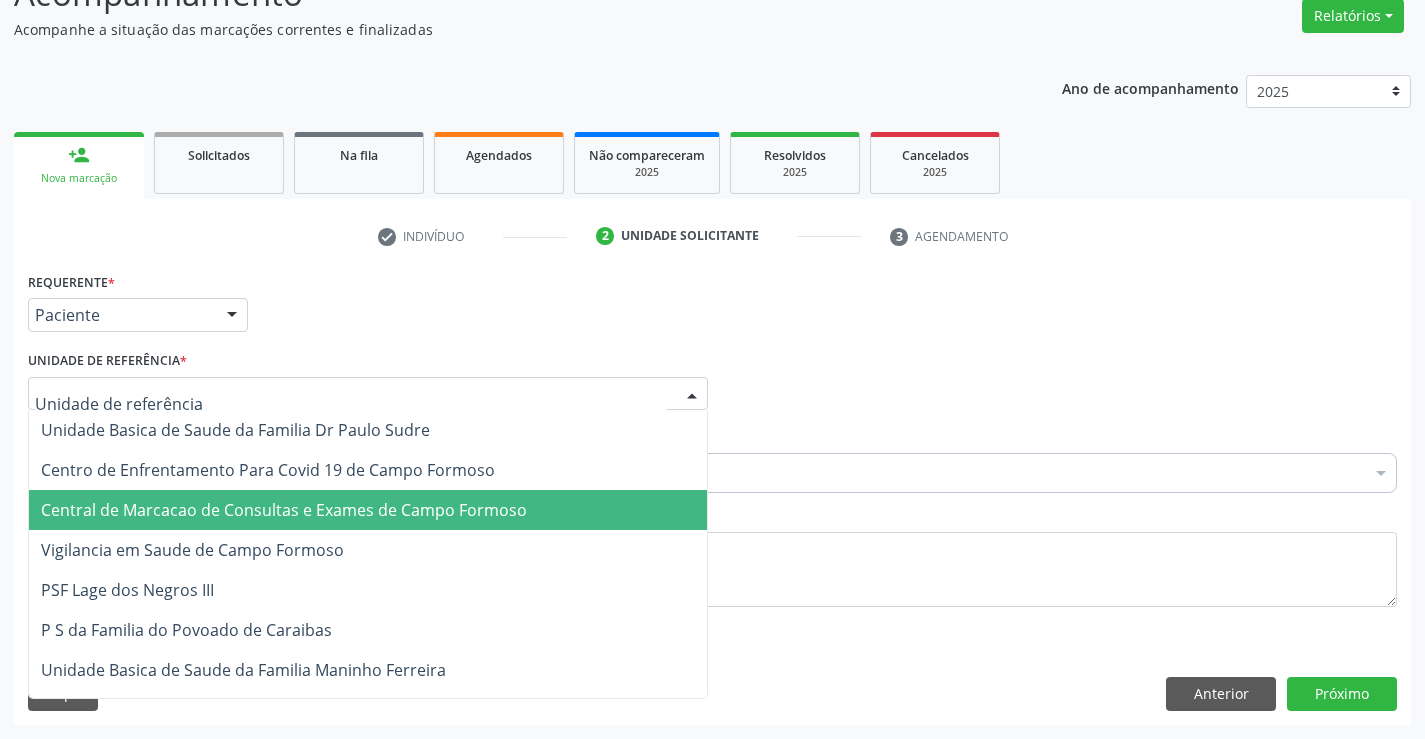 click on "Central de Marcacao de Consultas e Exames de Campo Formoso" at bounding box center [368, 510] 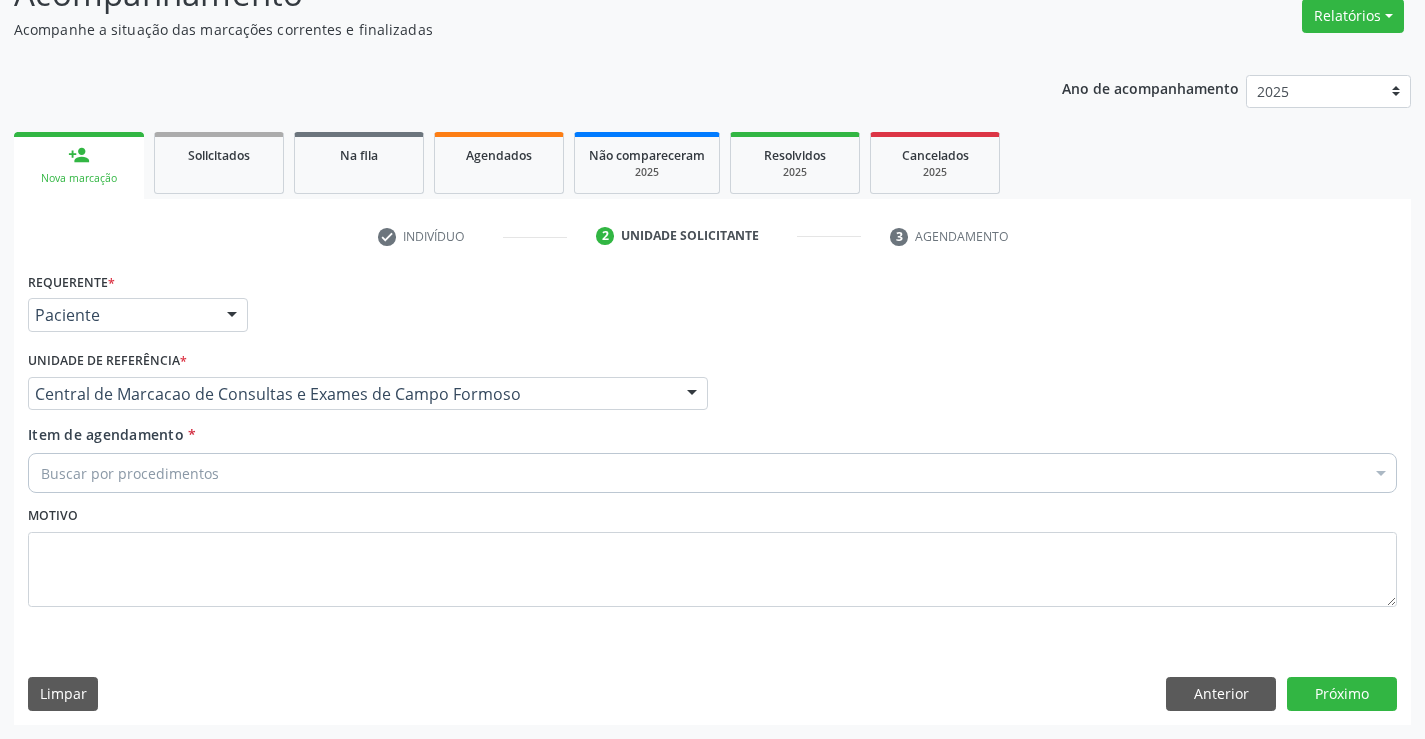 click on "Centro de Enfrentamento Para Covid 19 de Campo Formoso" at bounding box center (268, 470) 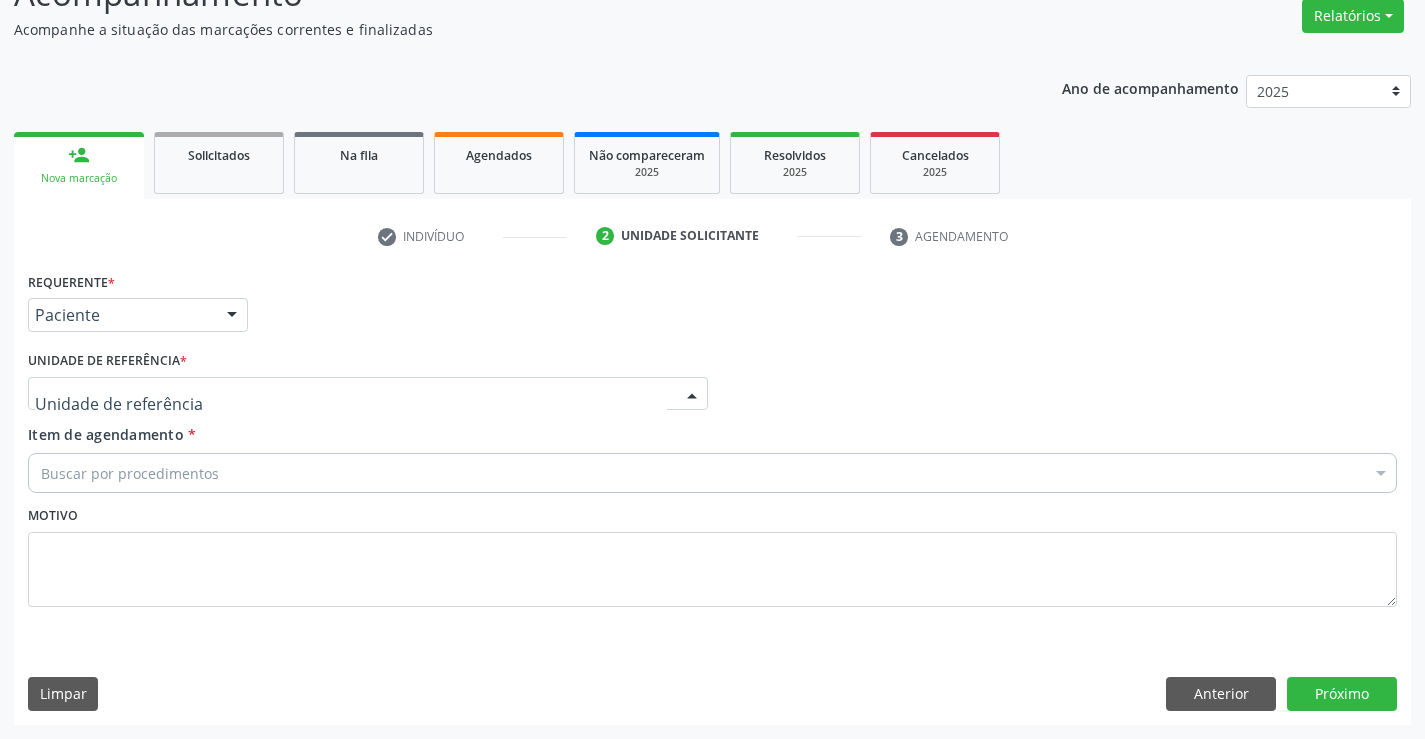 click at bounding box center [368, 394] 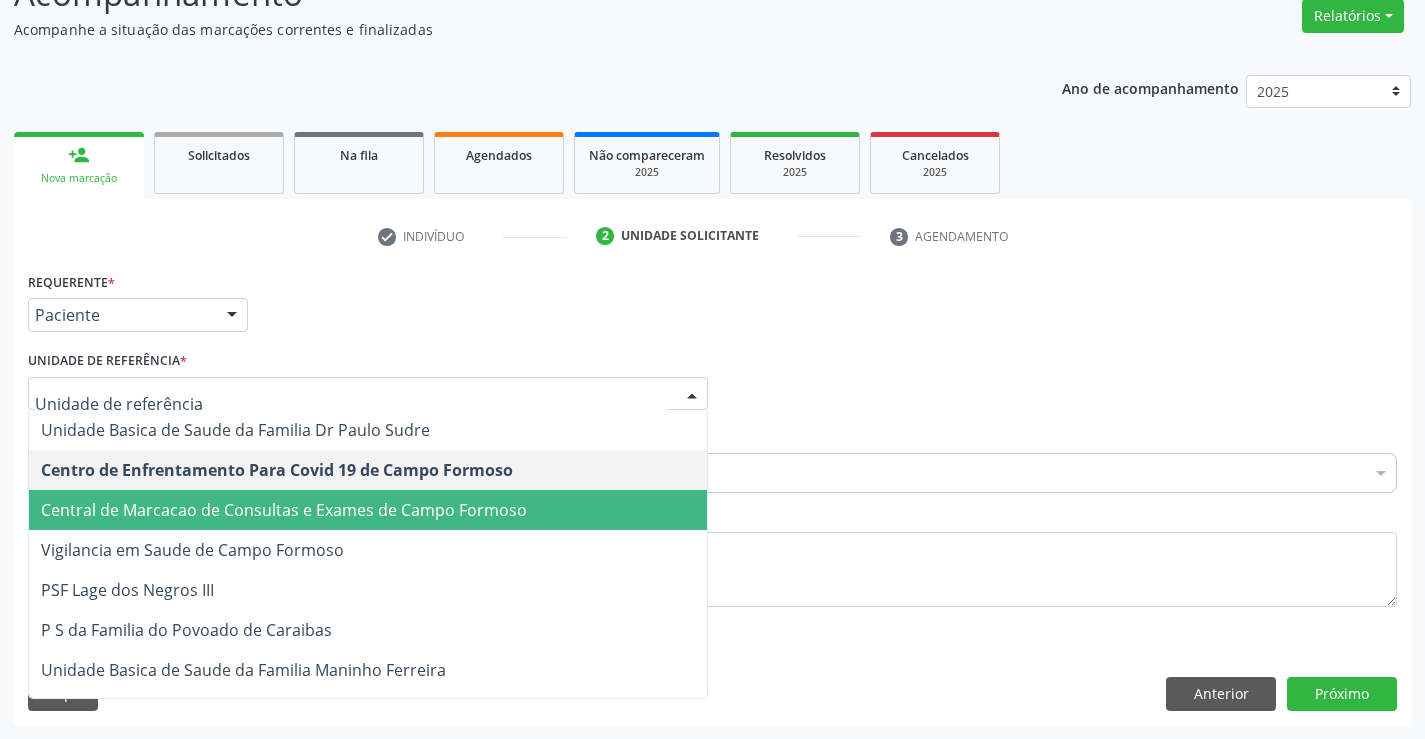 click on "Central de Marcacao de Consultas e Exames de Campo Formoso" at bounding box center (284, 510) 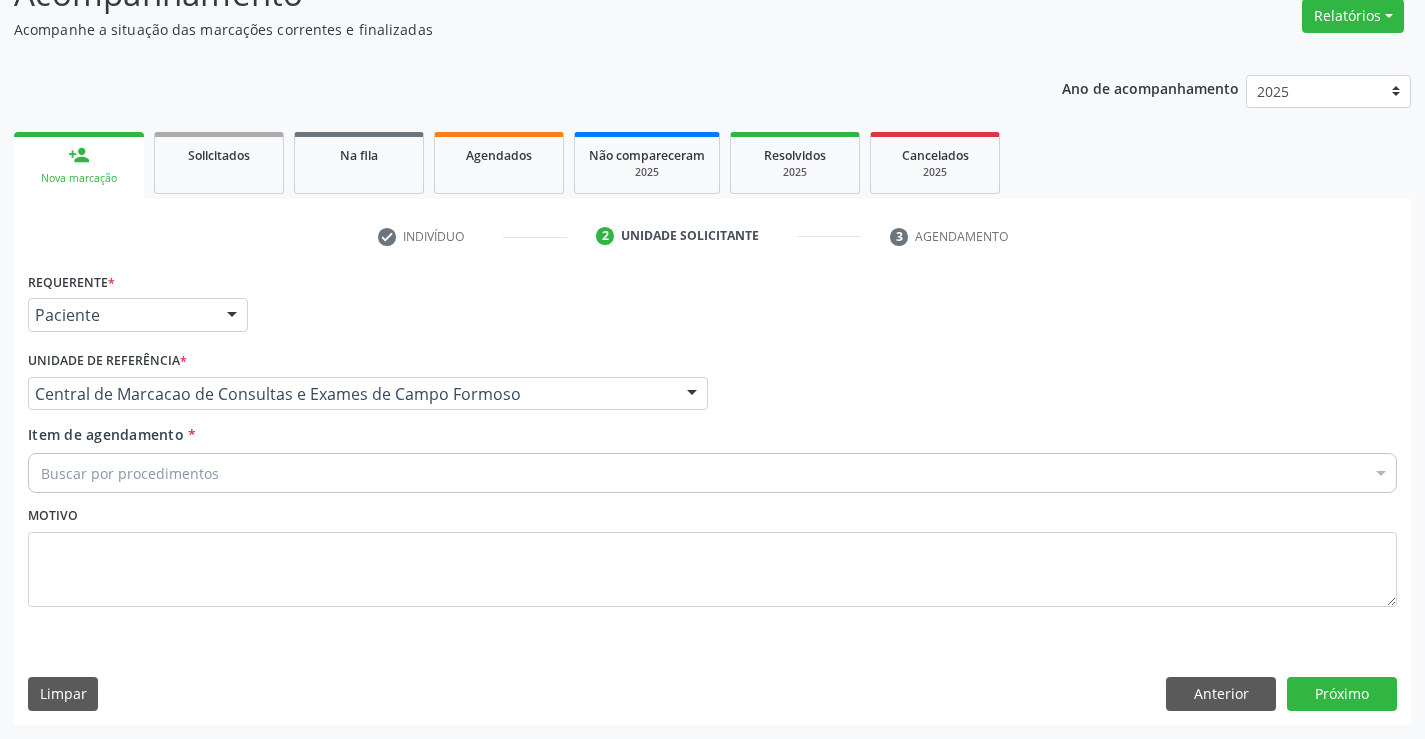 click on "Buscar por procedimentos" at bounding box center [712, 473] 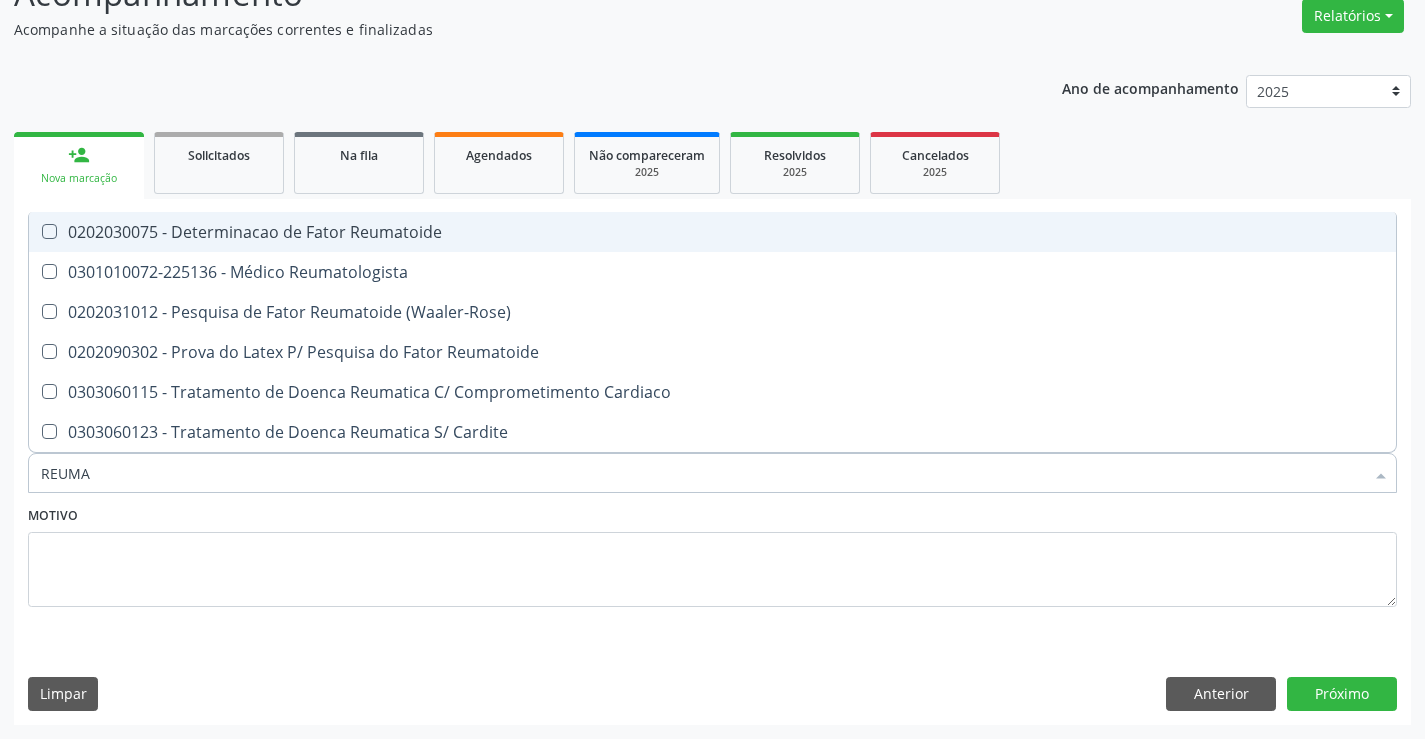 type on "REUMAT" 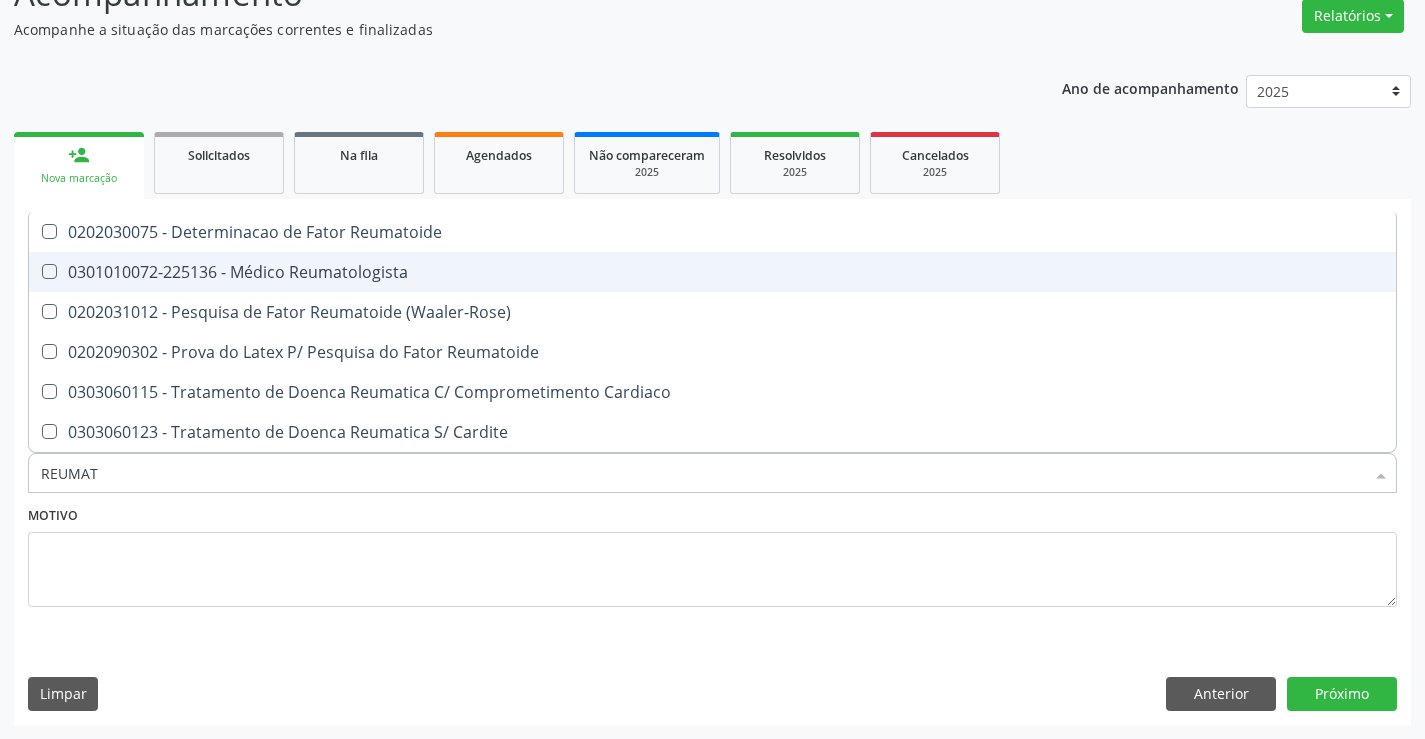 click on "0301010072-225136 - Médico Reumatologista" at bounding box center [712, 272] 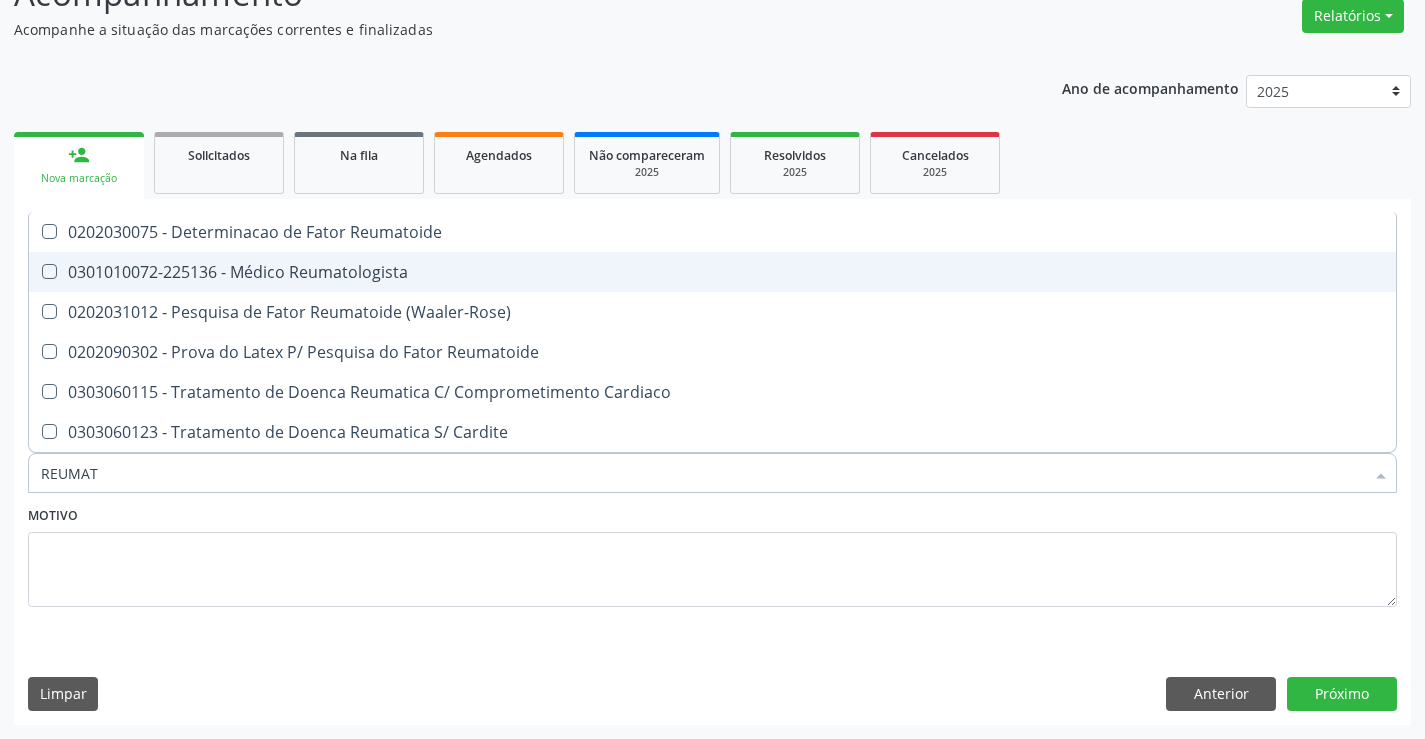 checkbox on "true" 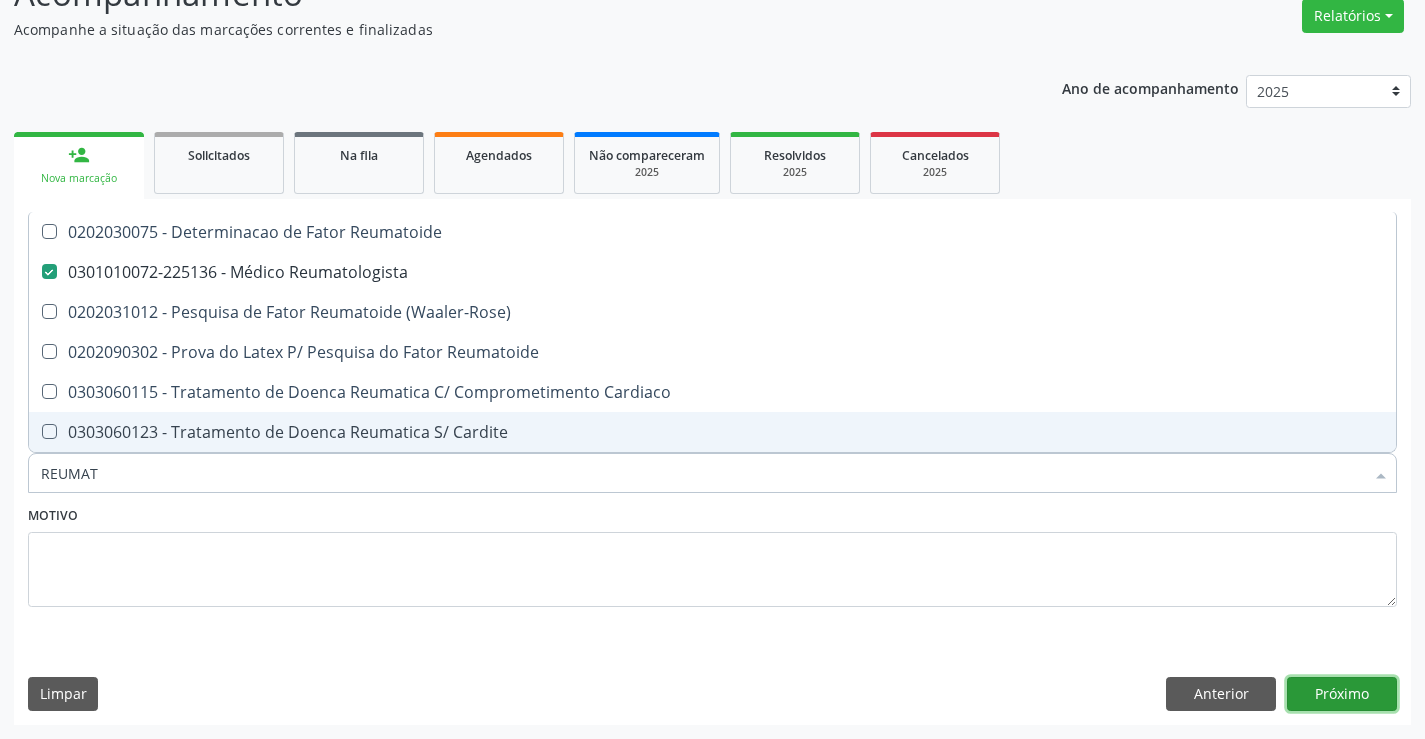 click on "Próximo" at bounding box center [1342, 694] 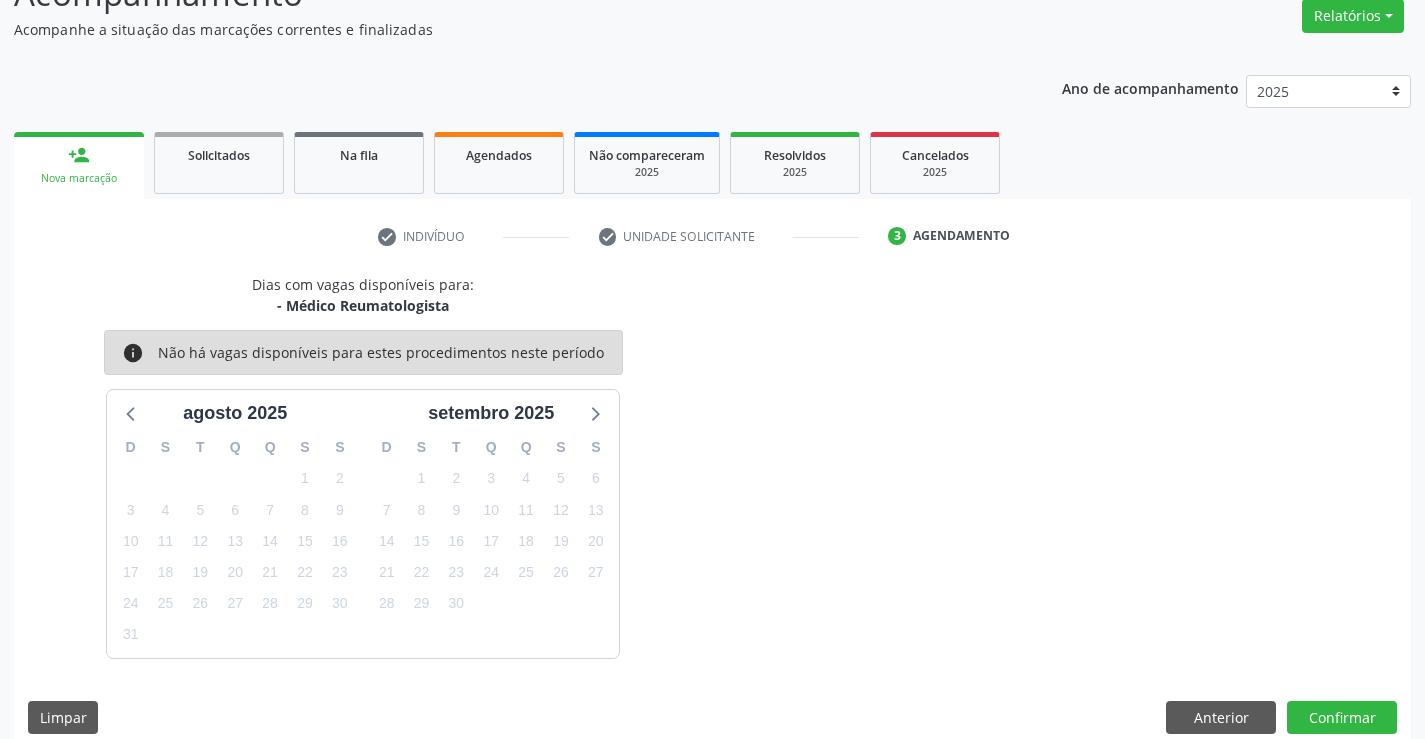 scroll, scrollTop: 190, scrollLeft: 0, axis: vertical 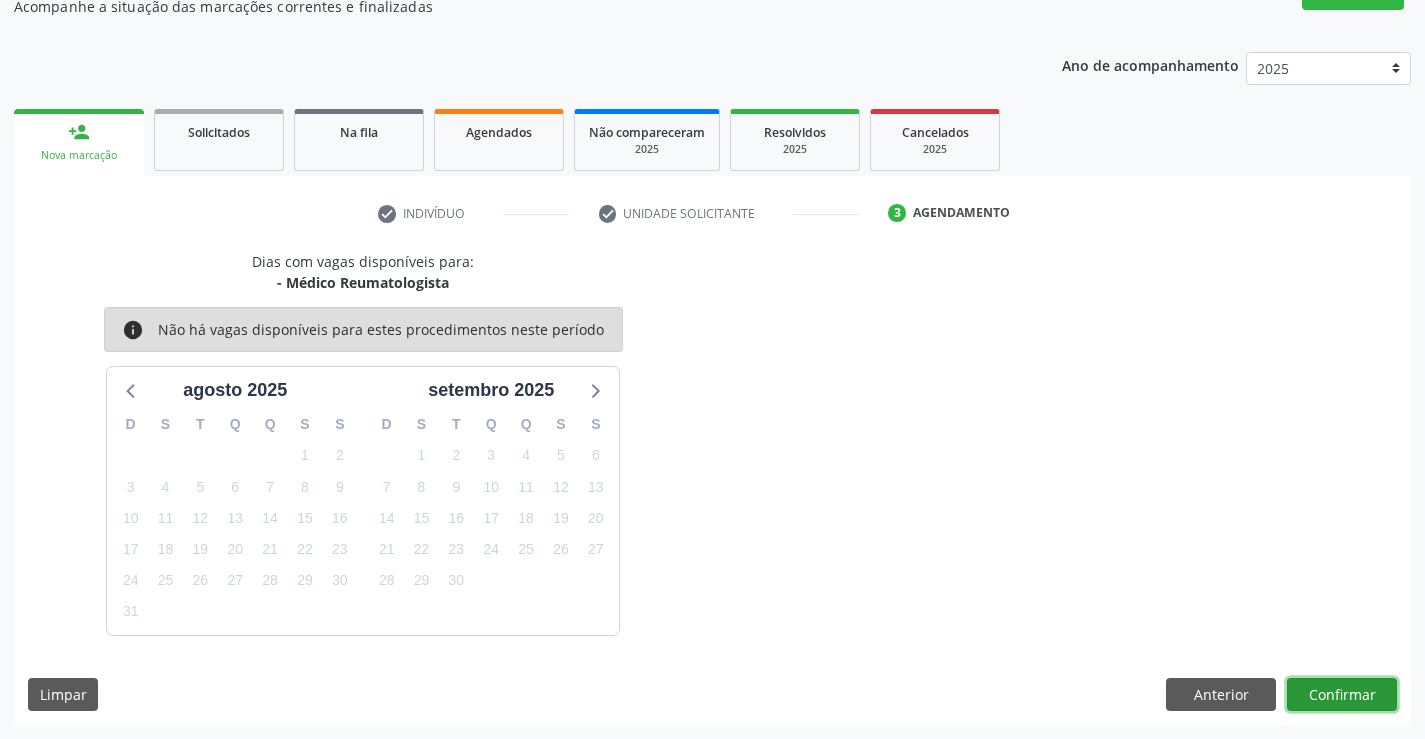 click on "Confirmar" at bounding box center [1342, 695] 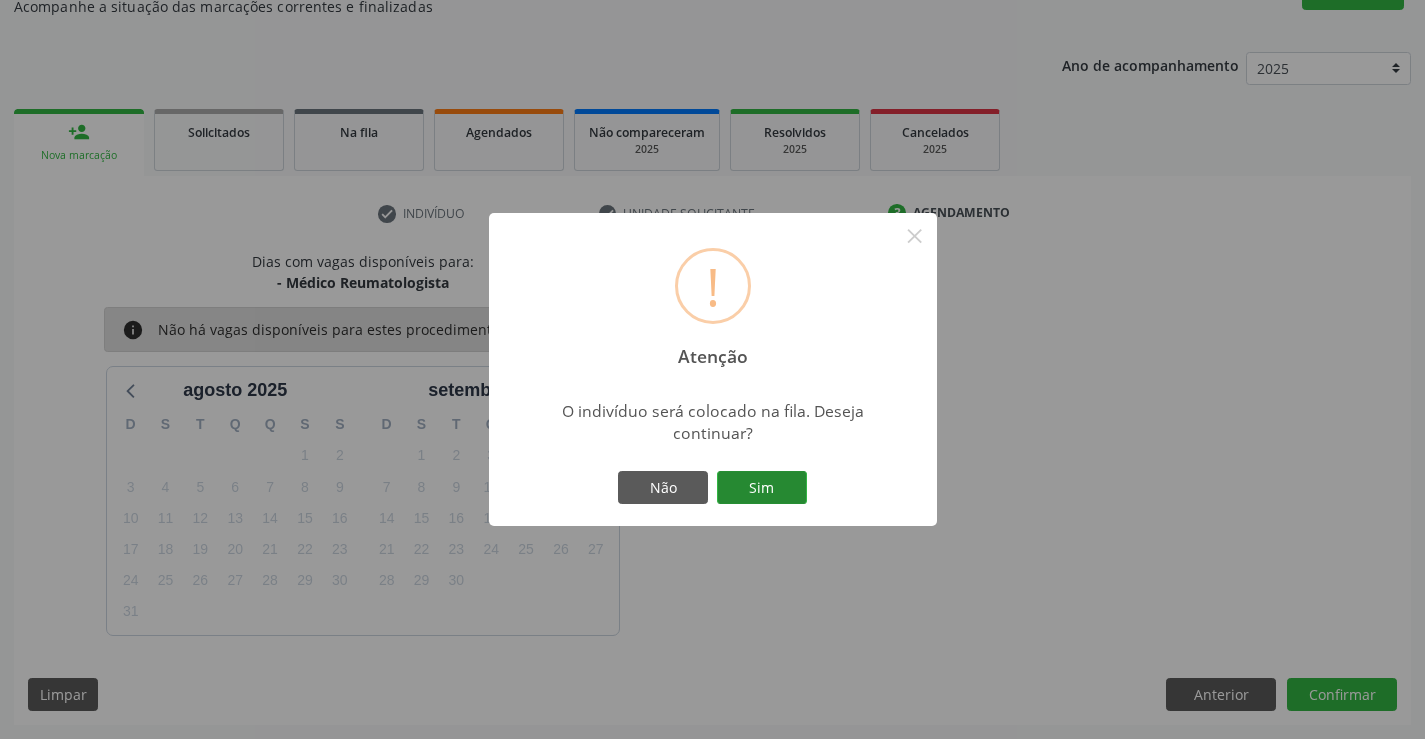 click on "Sim" at bounding box center [762, 488] 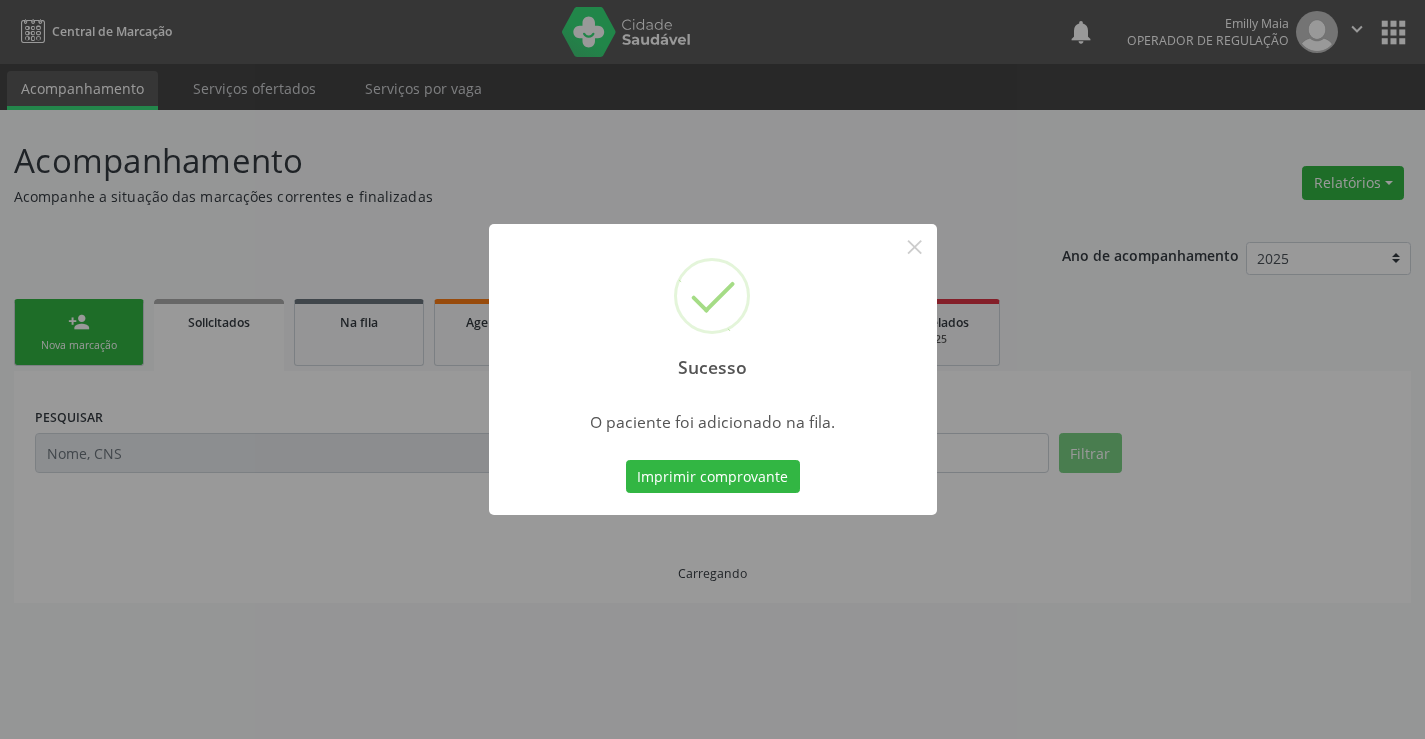 scroll, scrollTop: 0, scrollLeft: 0, axis: both 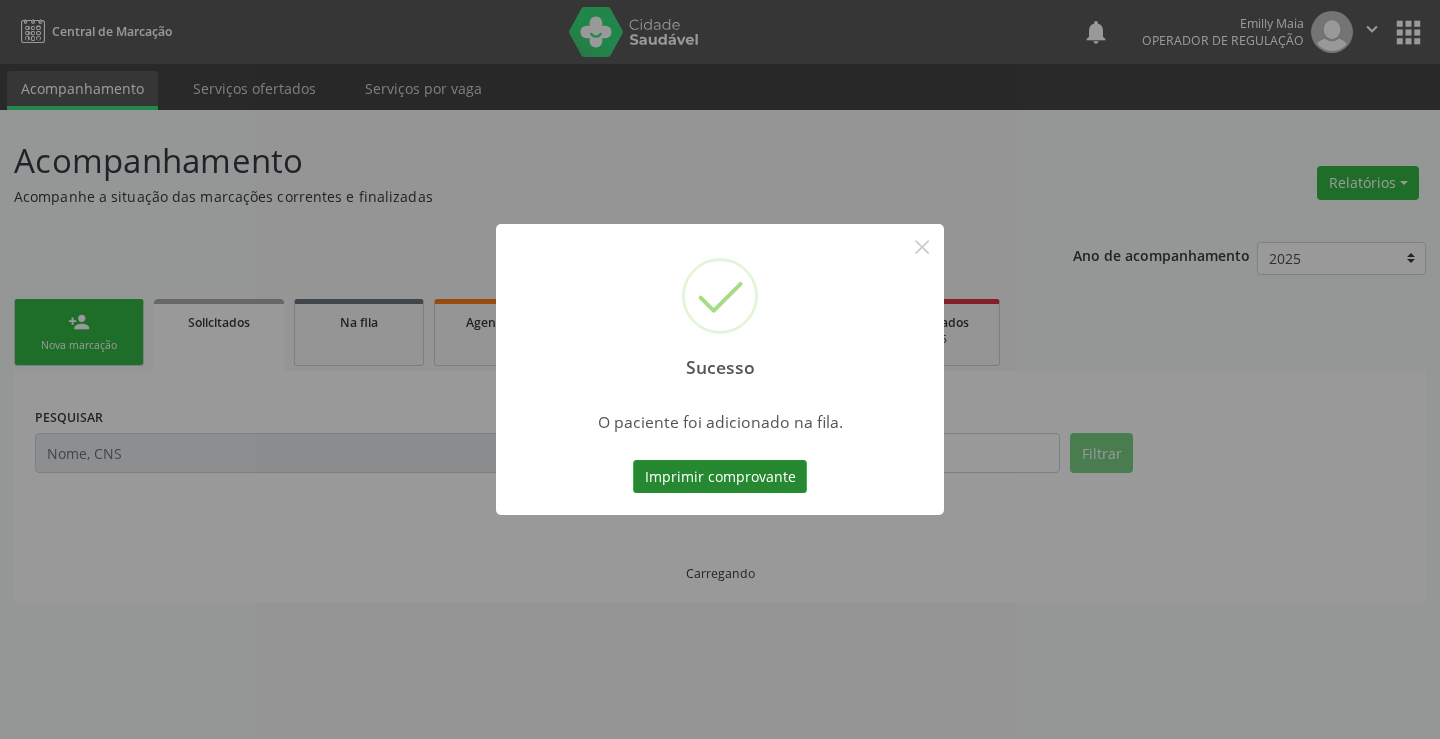 click on "Imprimir comprovante" at bounding box center (720, 477) 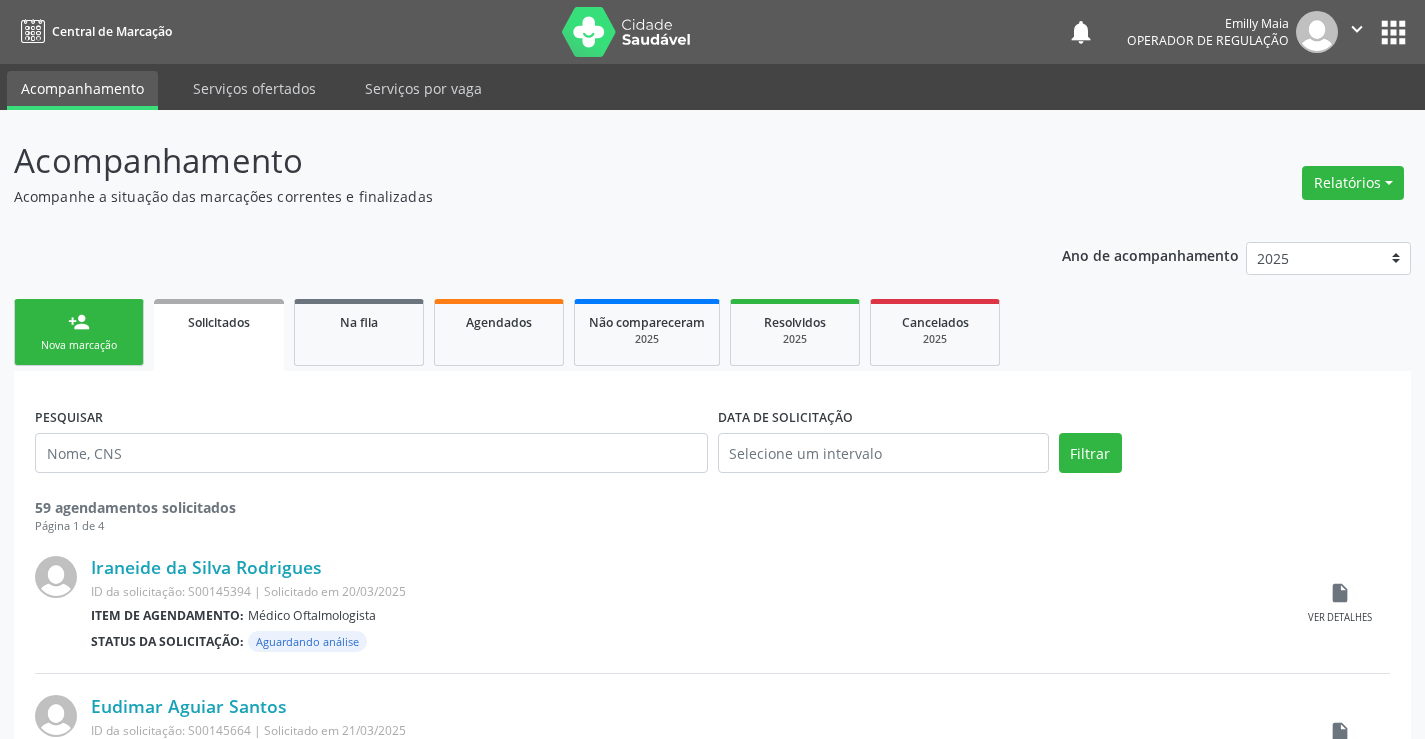 click on "person_add
Nova marcação" at bounding box center [79, 332] 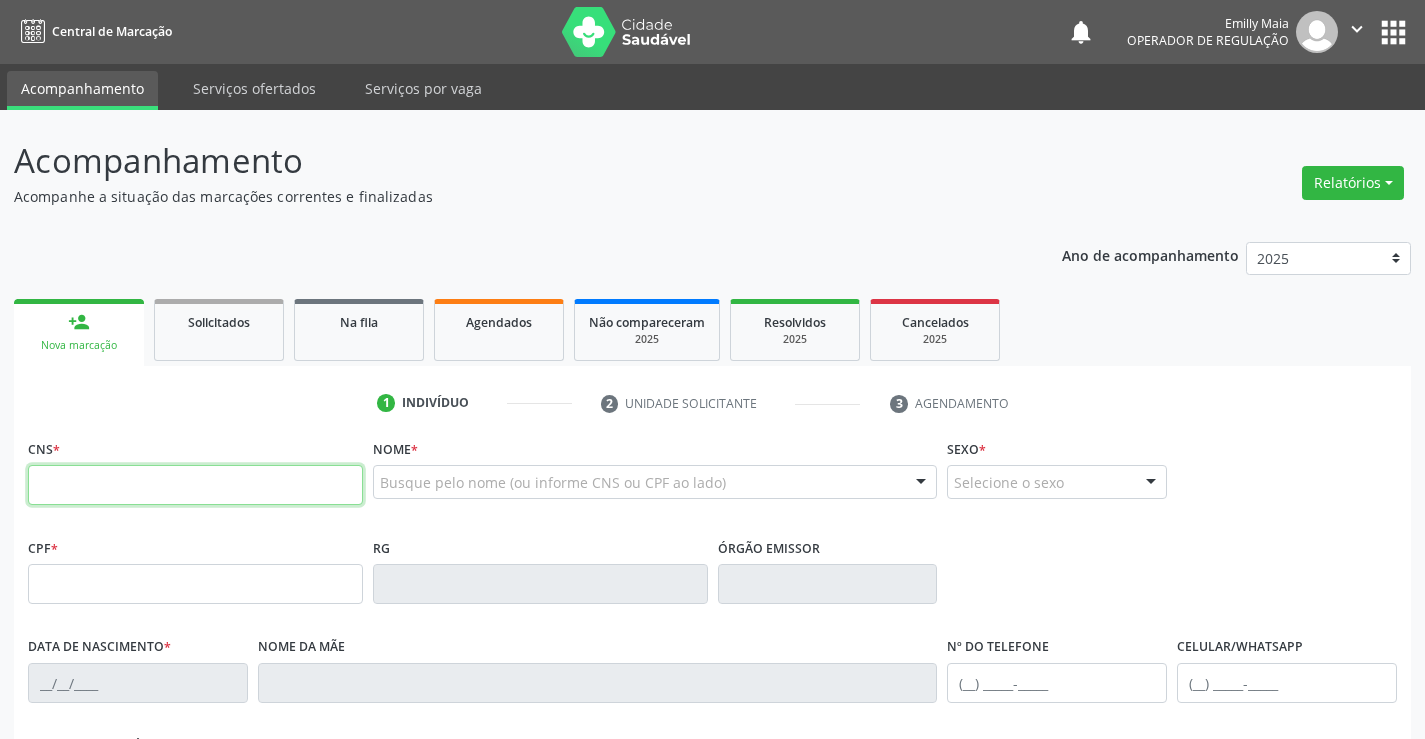 drag, startPoint x: 134, startPoint y: 483, endPoint x: 226, endPoint y: 483, distance: 92 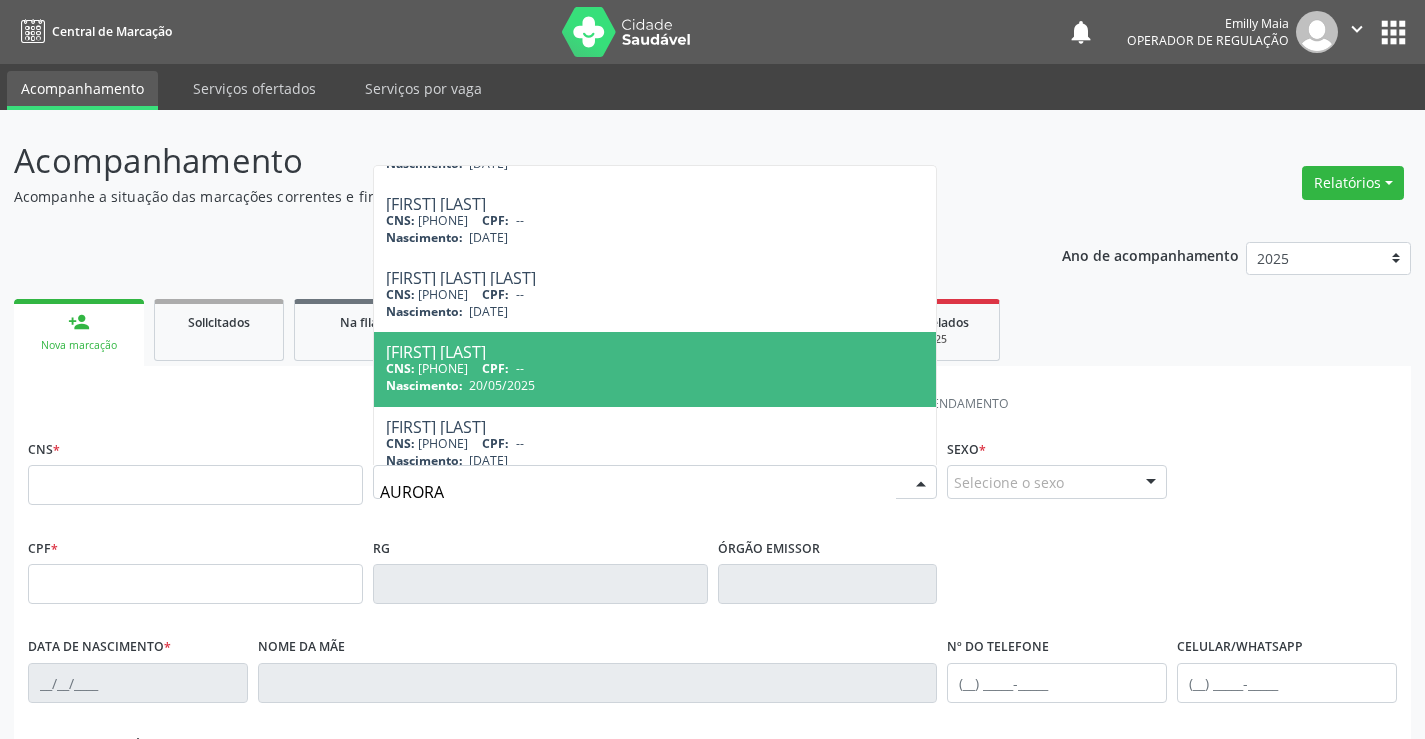 scroll, scrollTop: 816, scrollLeft: 0, axis: vertical 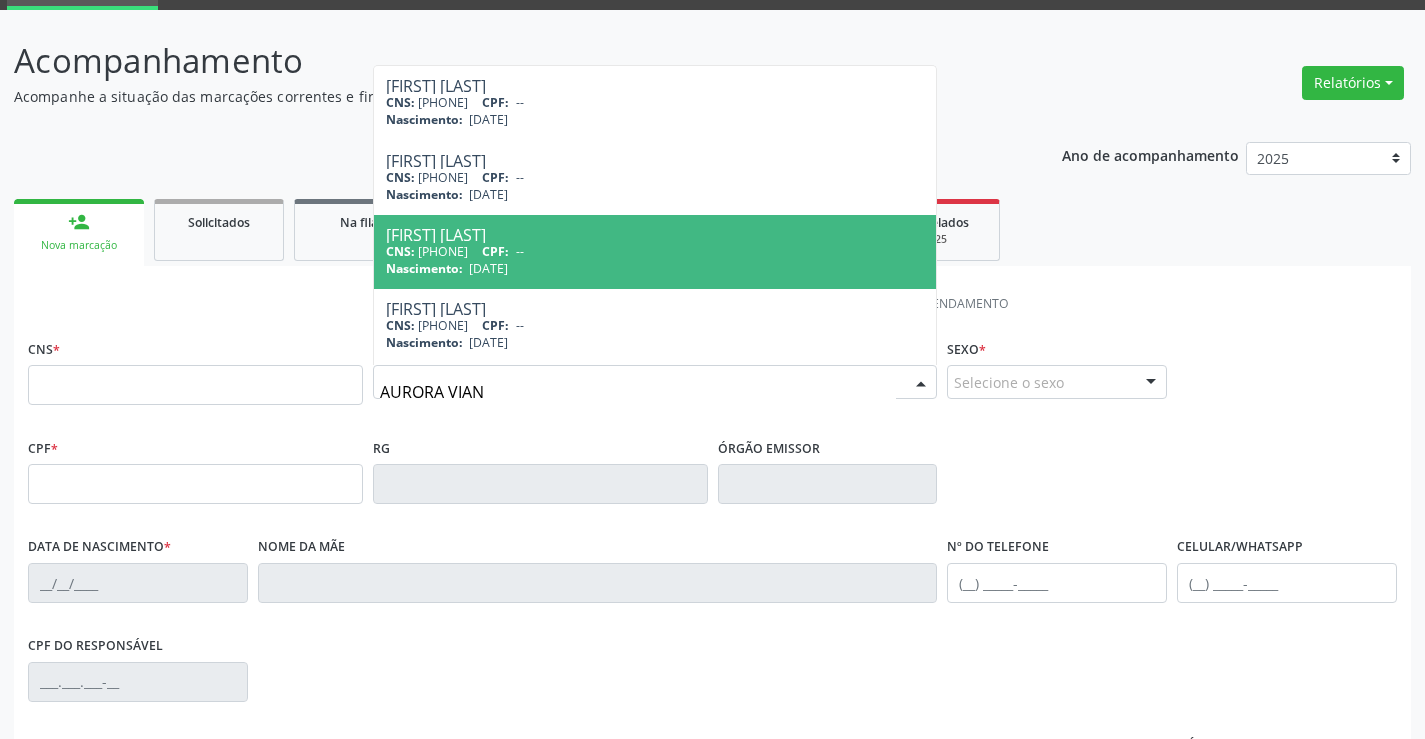 type on "AURORA VIANA" 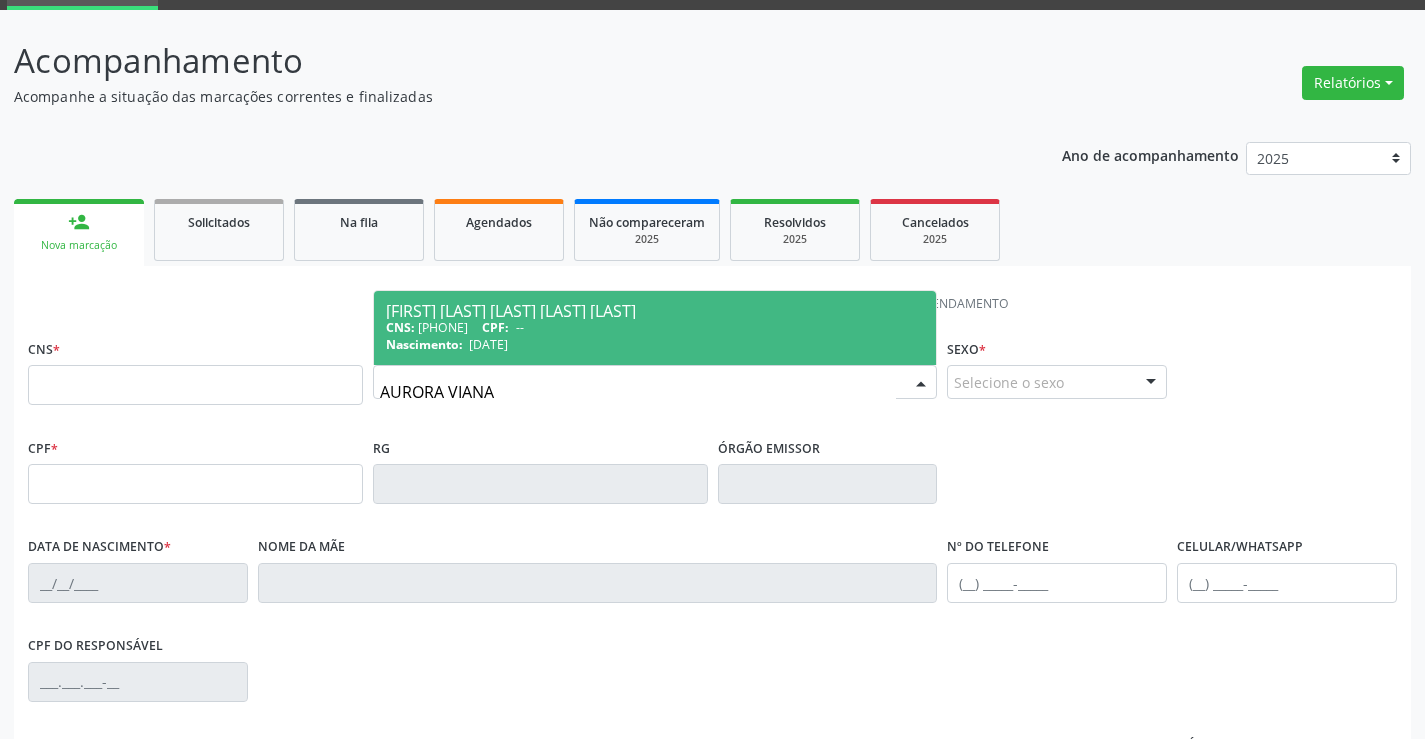 click on "CNS:
708 1086 4289 2640
CPF:    --" at bounding box center [655, 327] 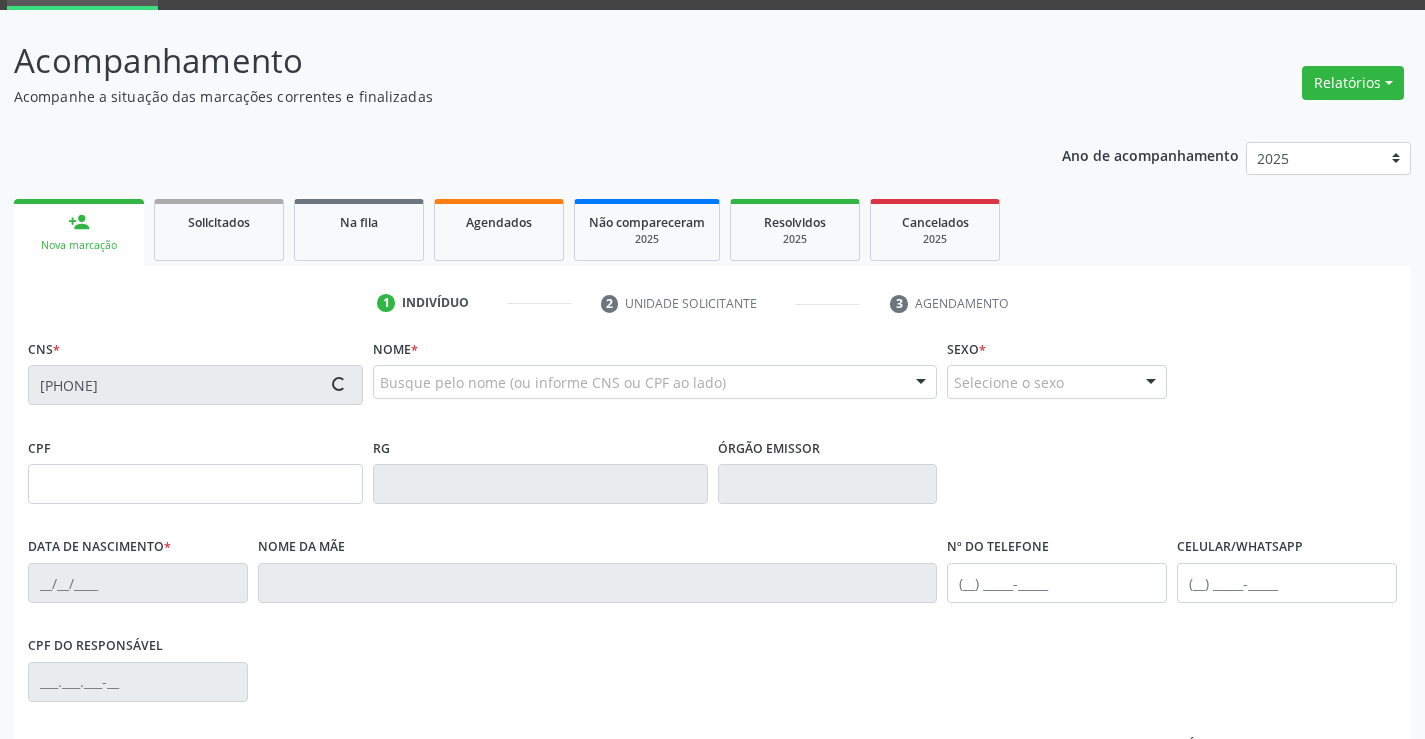type on "04/01/2024" 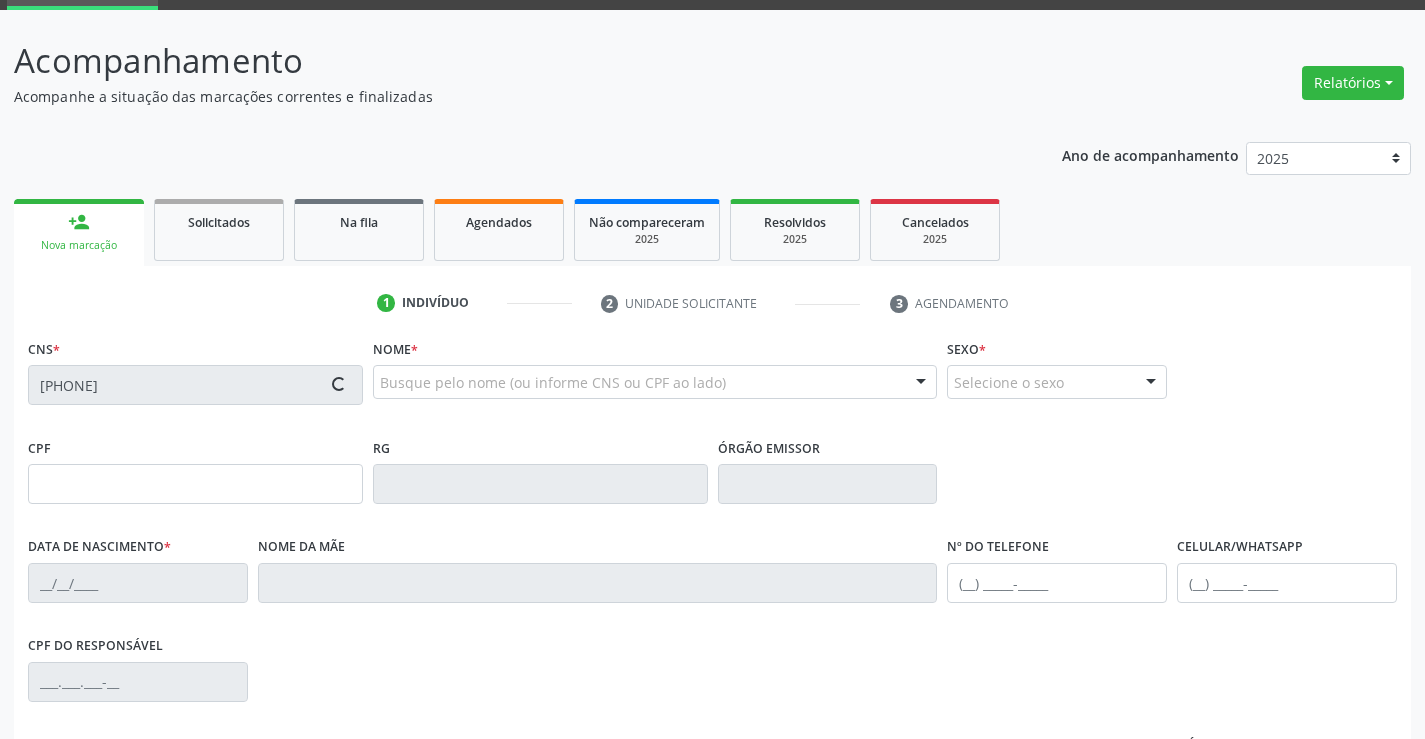 type on "(74) 98874-3676" 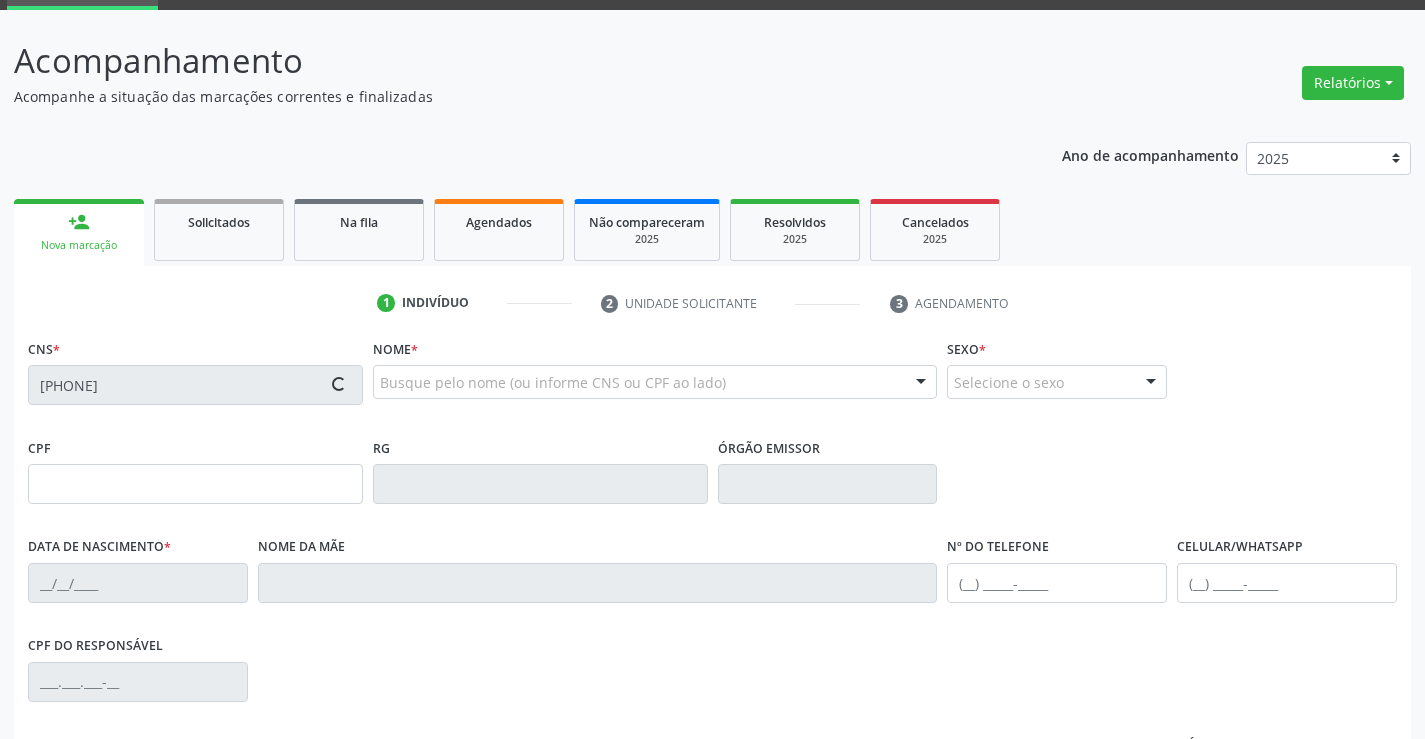 type on "(74) 98874-3676" 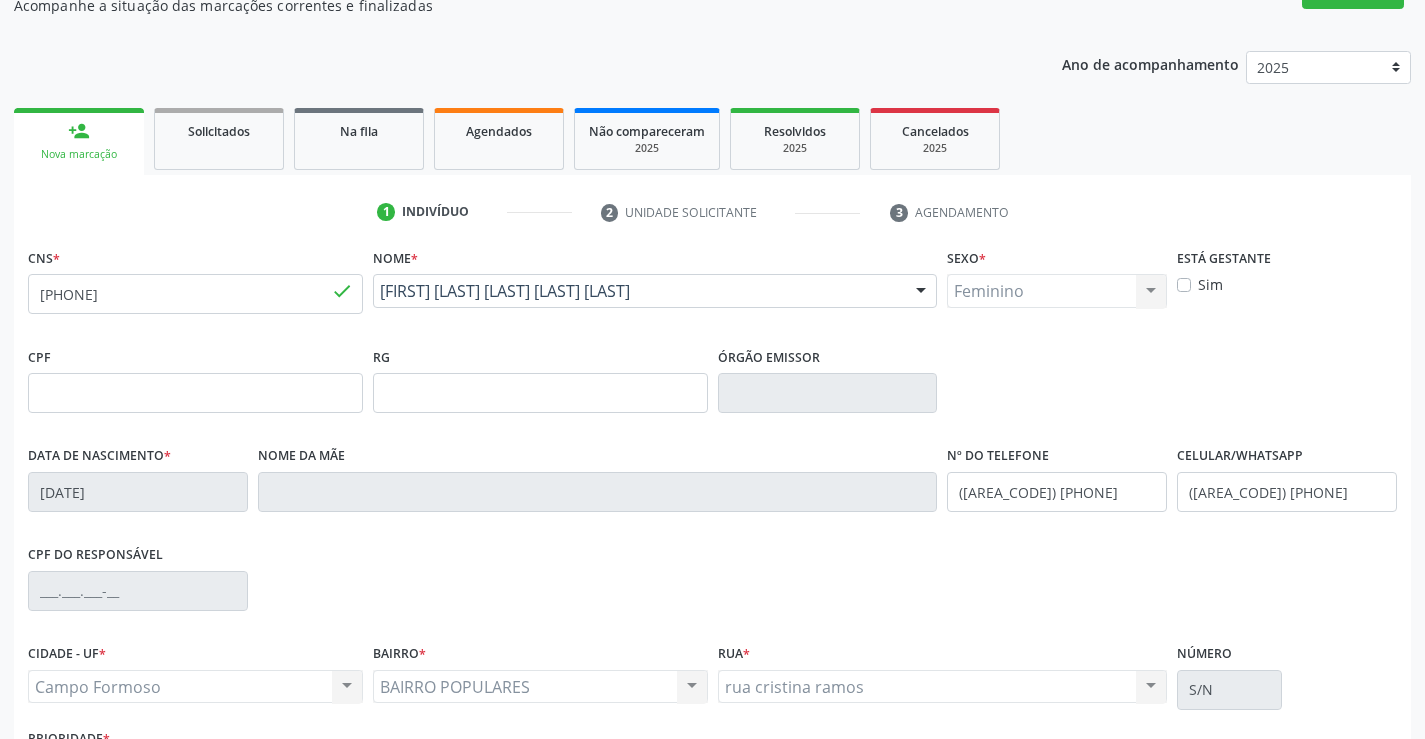 scroll, scrollTop: 345, scrollLeft: 0, axis: vertical 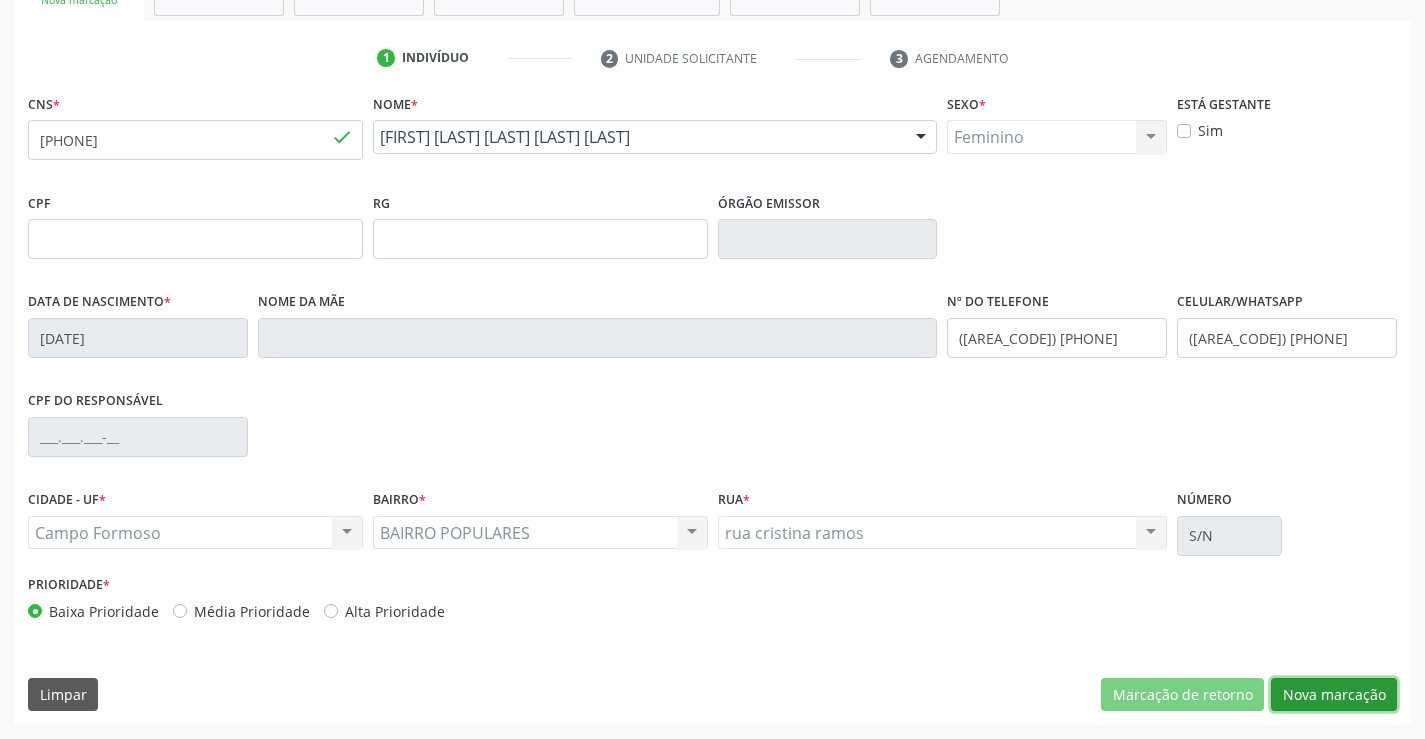 click on "Nova marcação" at bounding box center [1334, 695] 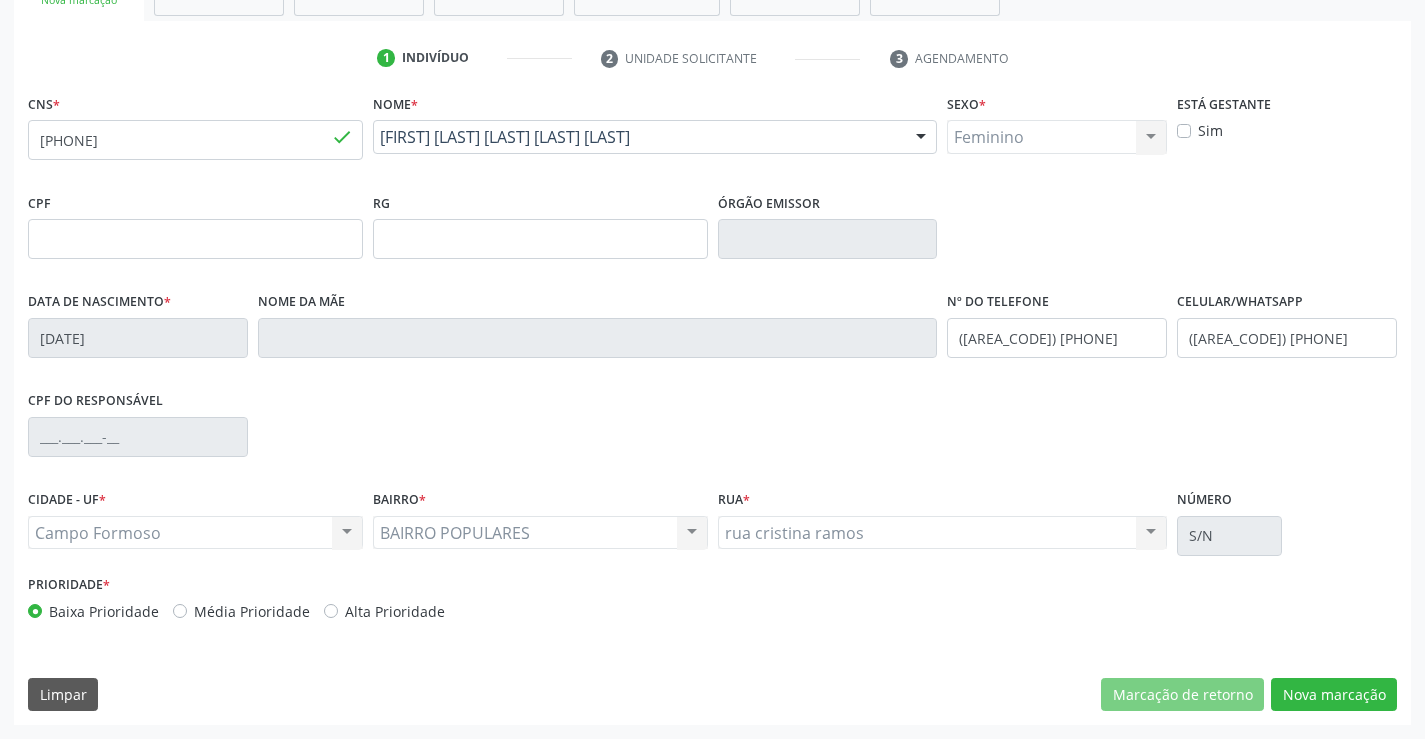 scroll, scrollTop: 167, scrollLeft: 0, axis: vertical 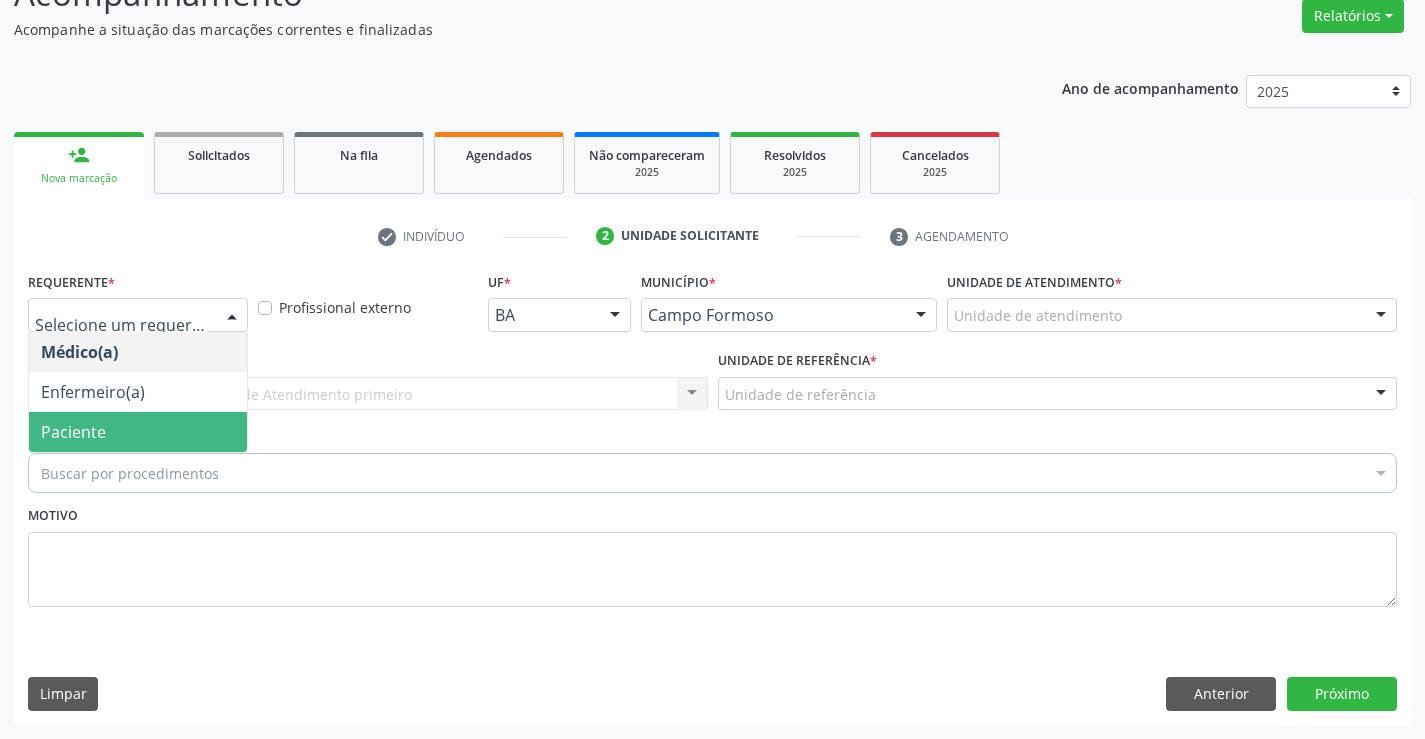 click on "Paciente" at bounding box center (138, 432) 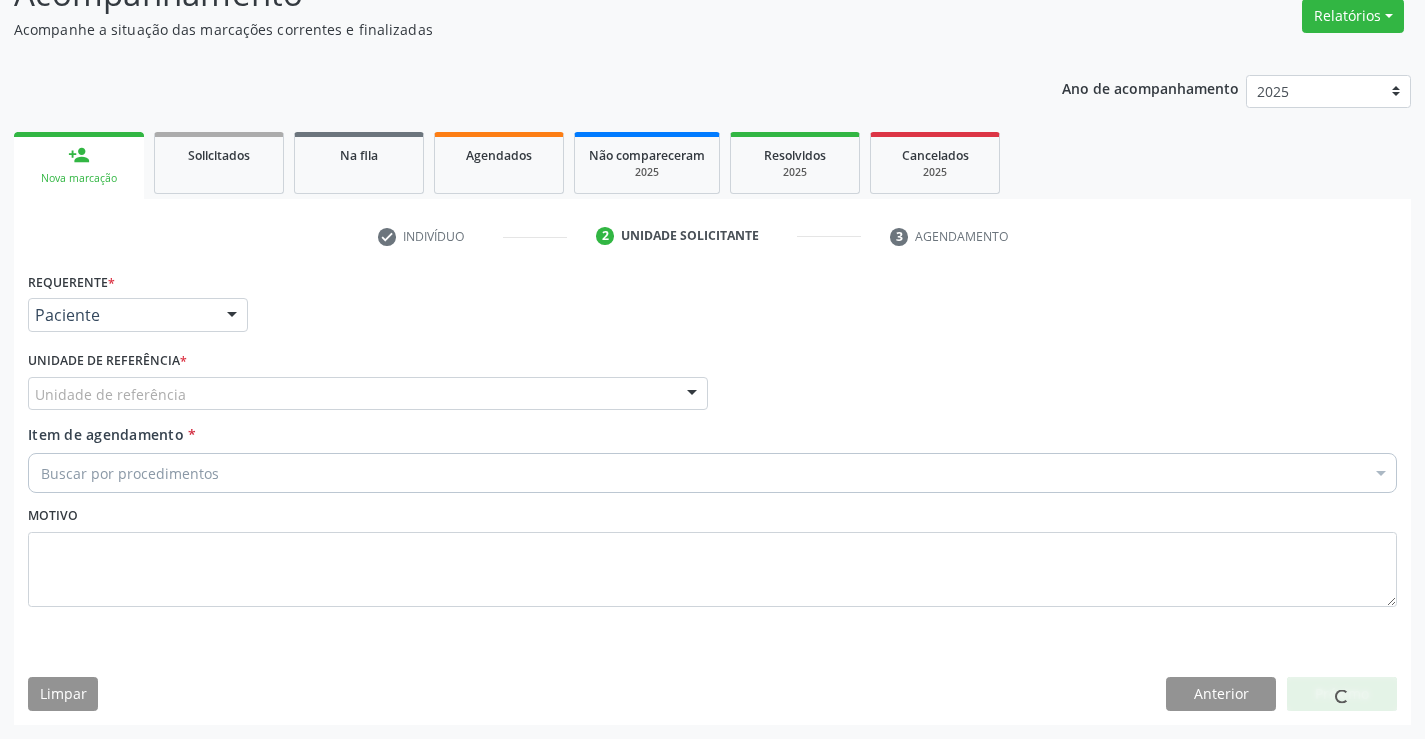 click on "Unidade de referência" at bounding box center [368, 394] 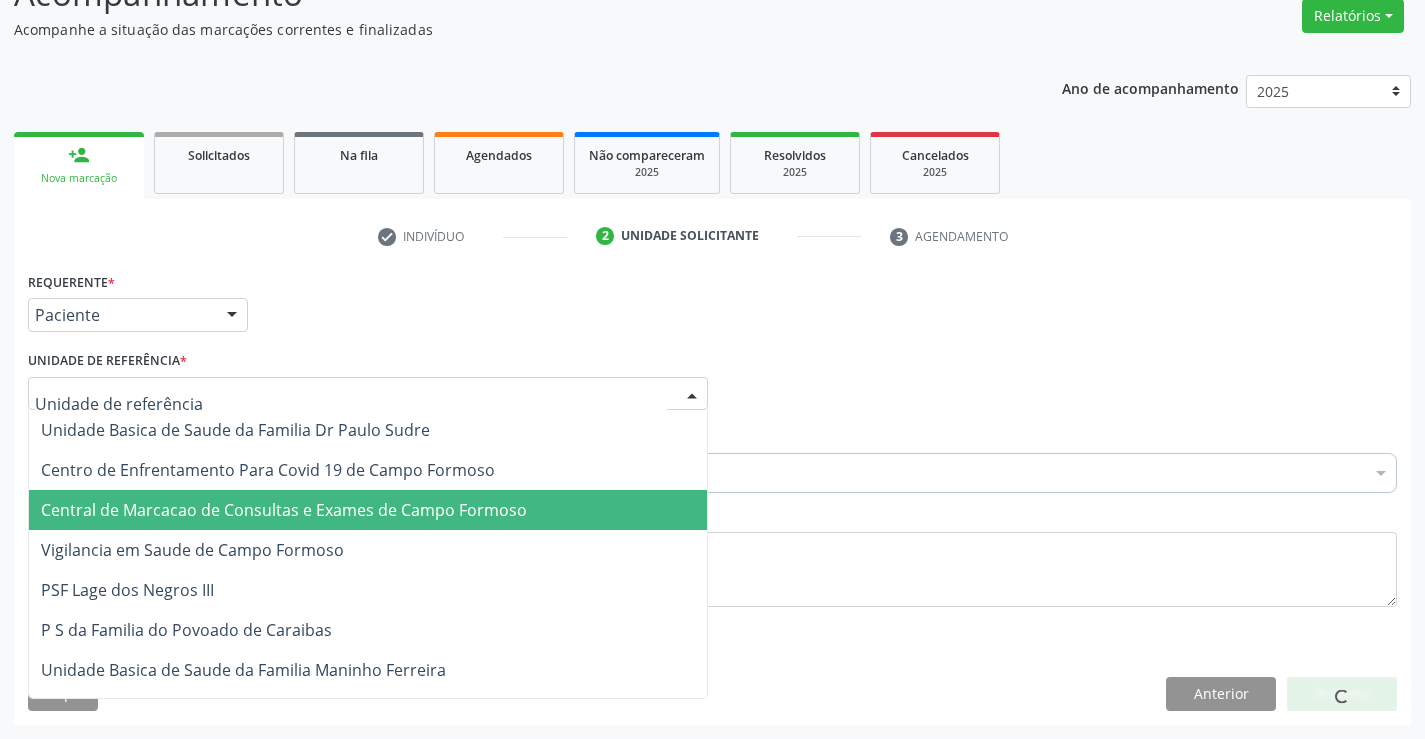 click on "Central de Marcacao de Consultas e Exames de Campo Formoso" at bounding box center [284, 510] 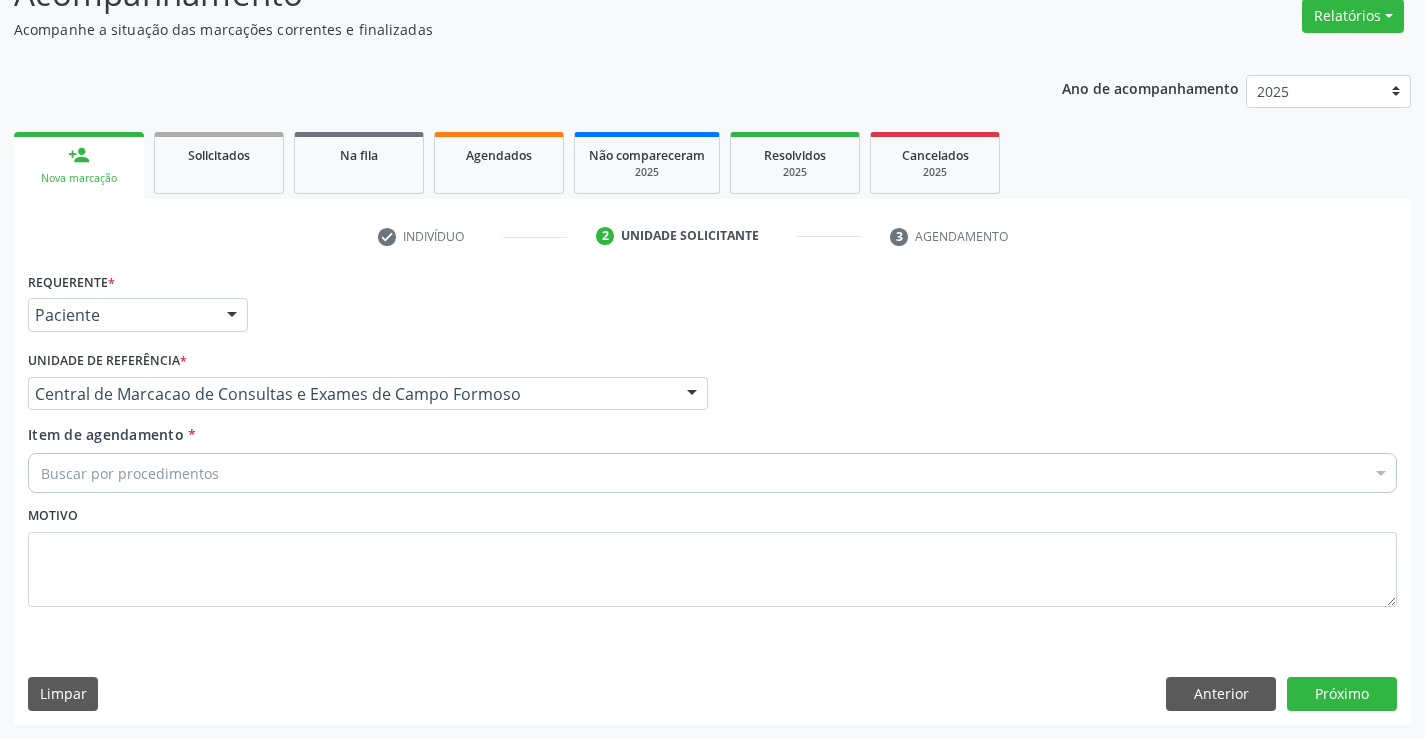 click on "Buscar por procedimentos" at bounding box center [712, 473] 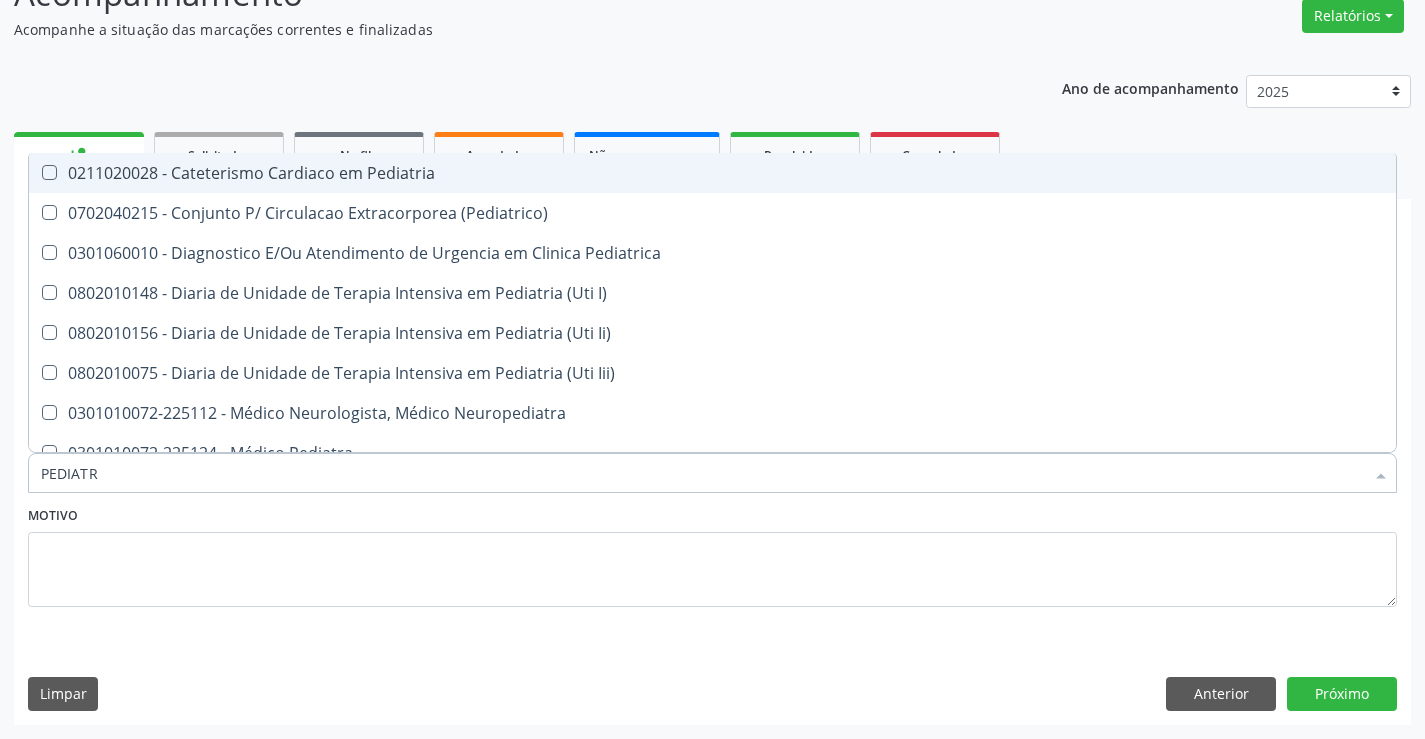 type on "PEDIATRA" 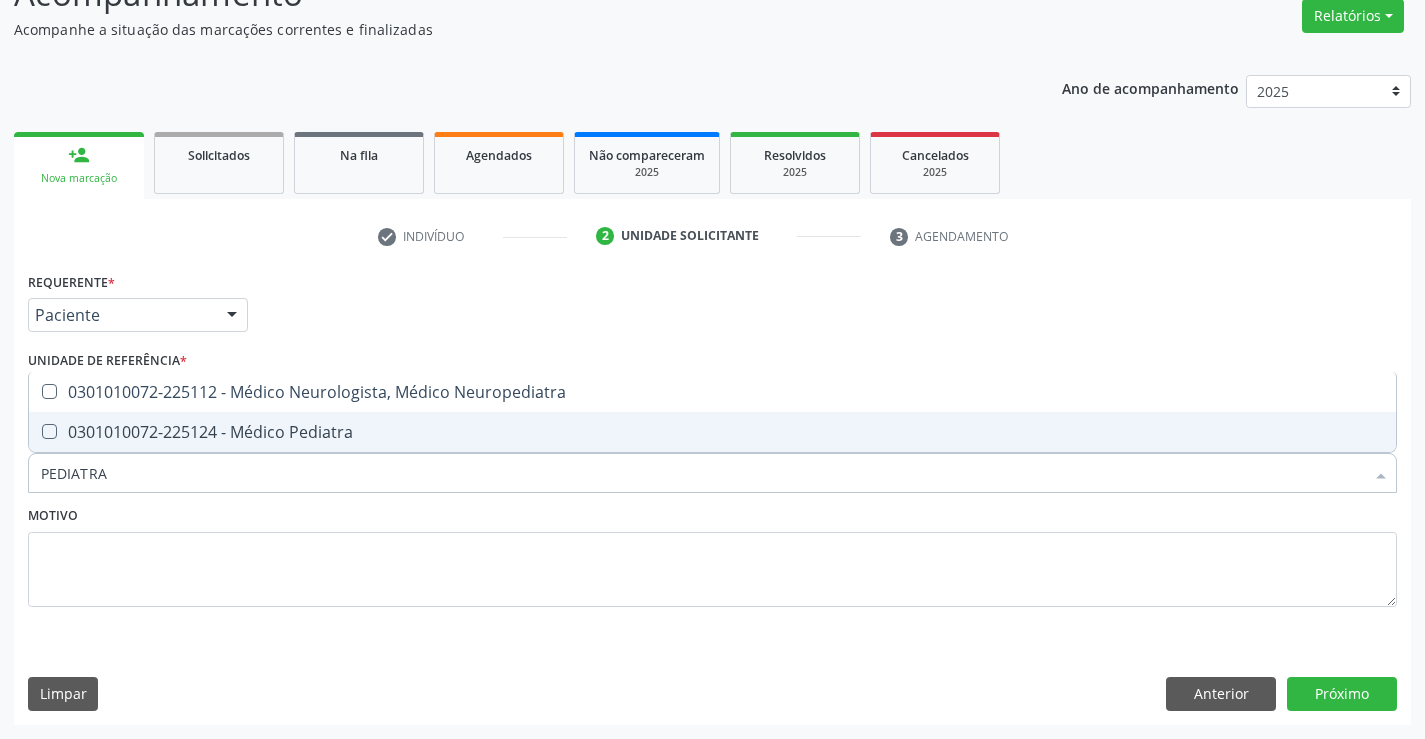 click on "0301010072-225124 - Médico Pediatra" at bounding box center [712, 432] 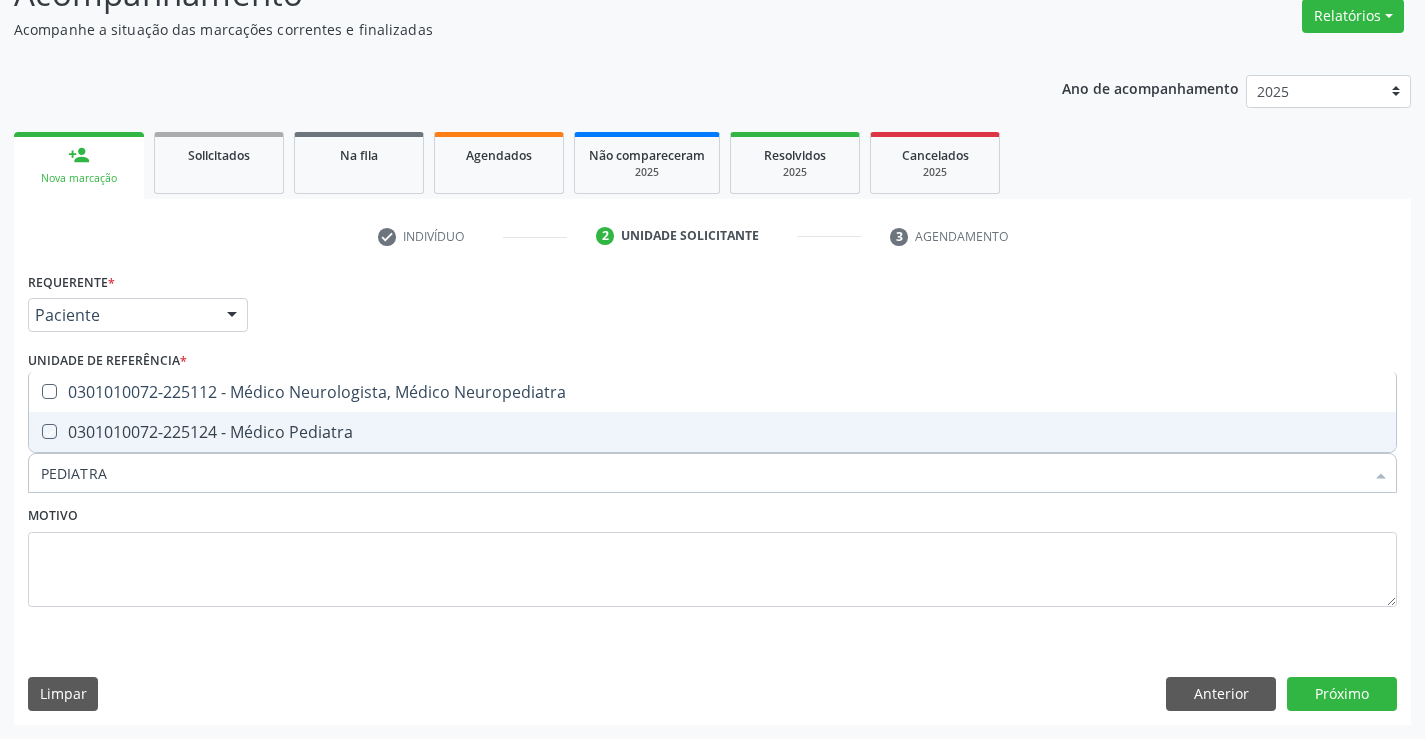 checkbox on "true" 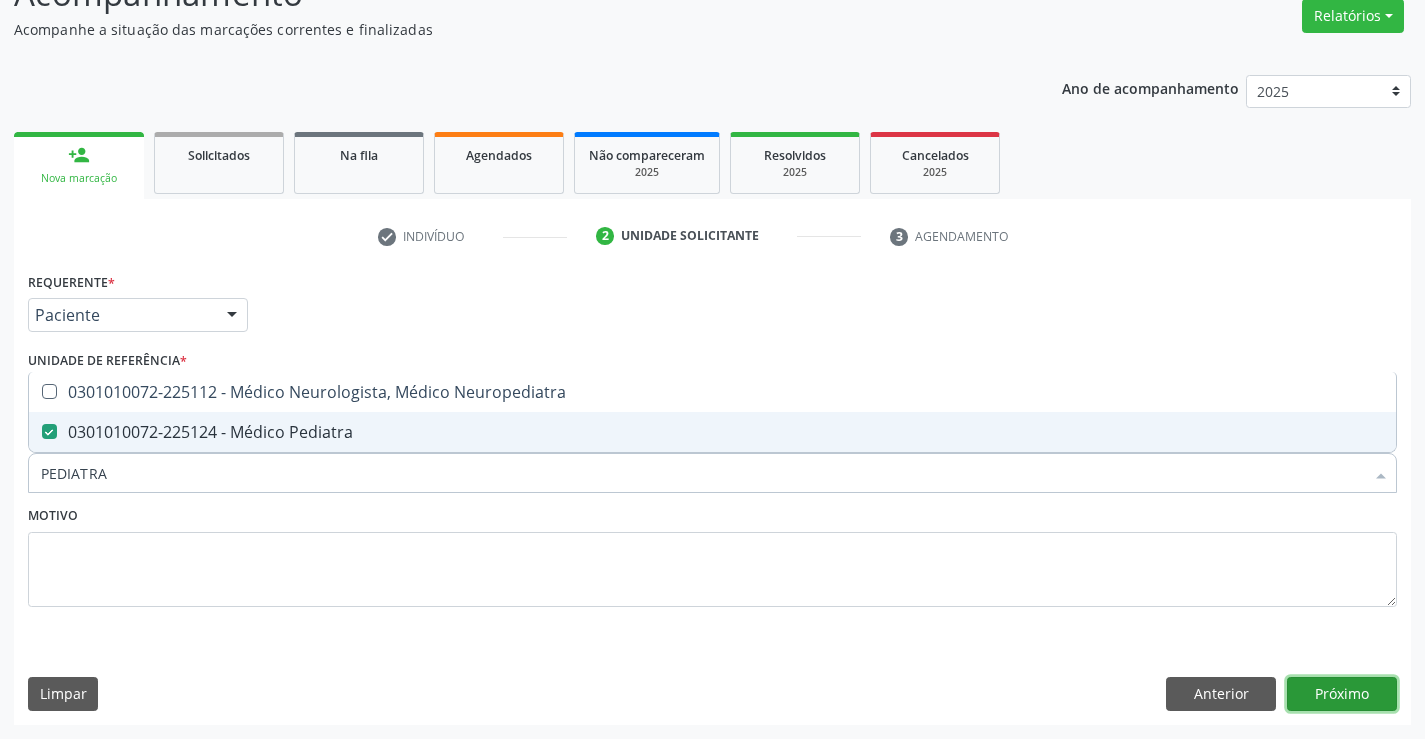 click on "Próximo" at bounding box center [1342, 694] 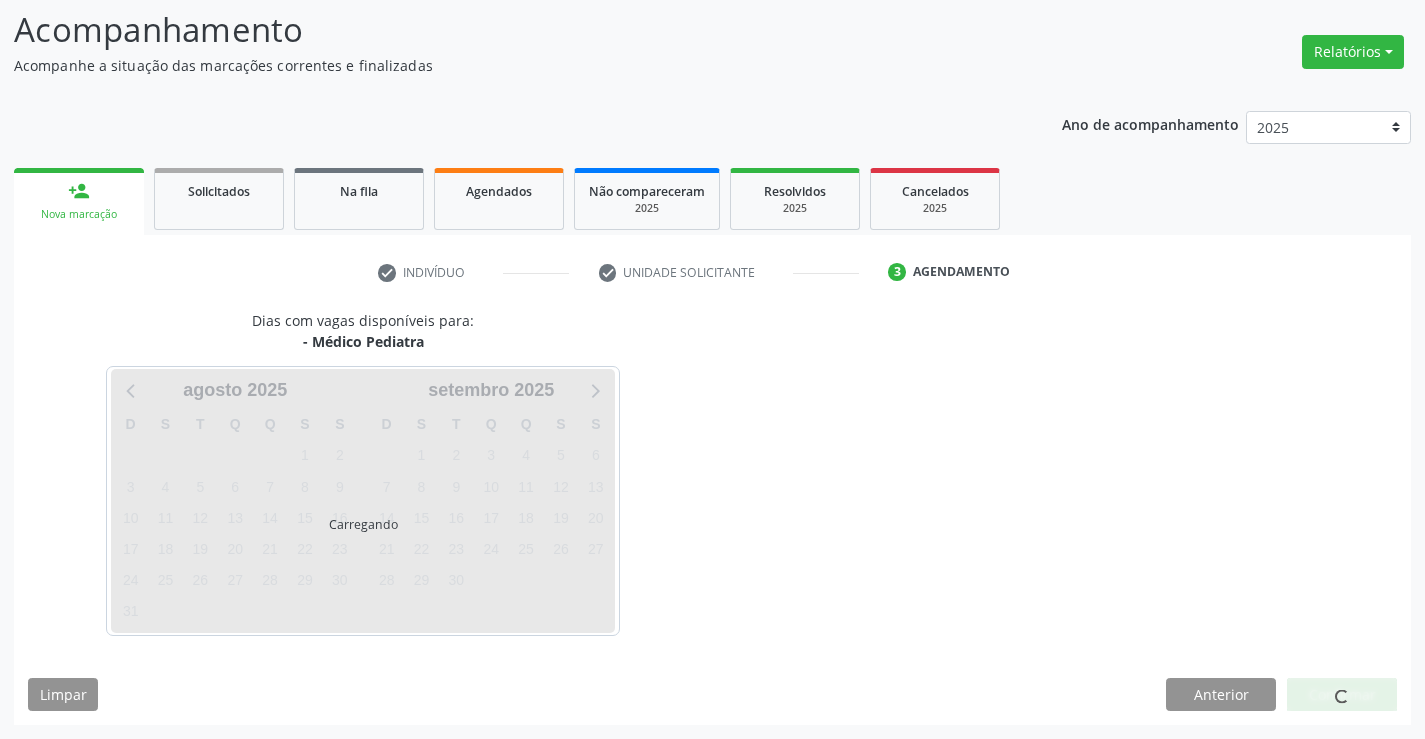 scroll, scrollTop: 131, scrollLeft: 0, axis: vertical 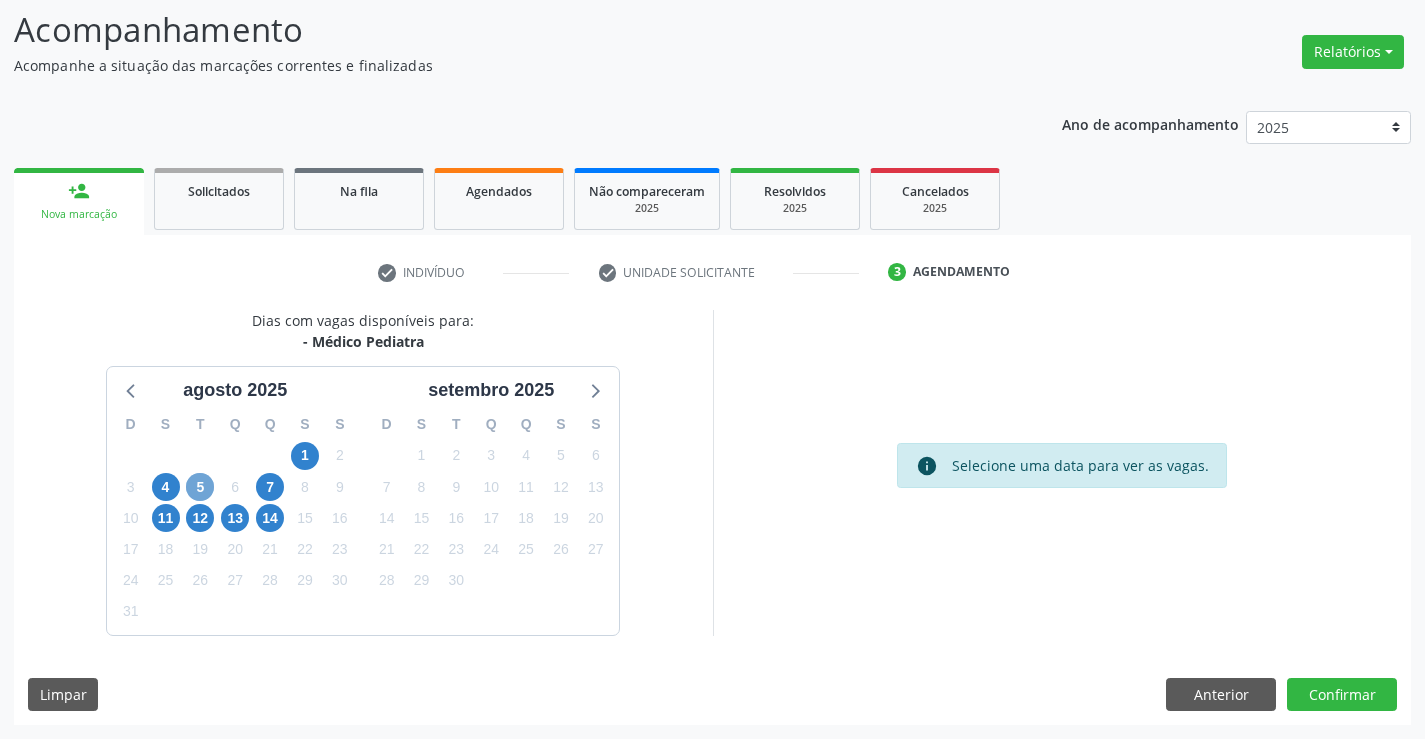 click on "5" at bounding box center (200, 487) 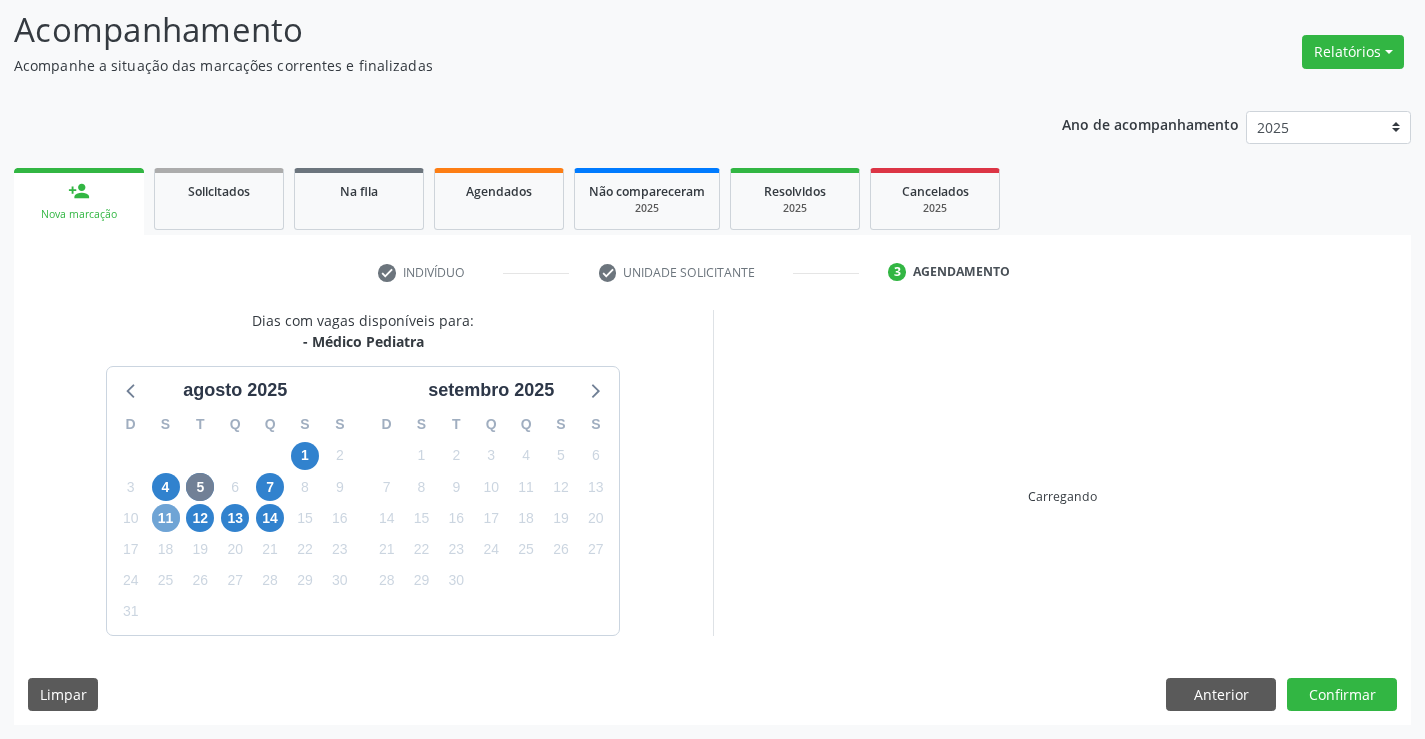 click on "11" at bounding box center (166, 518) 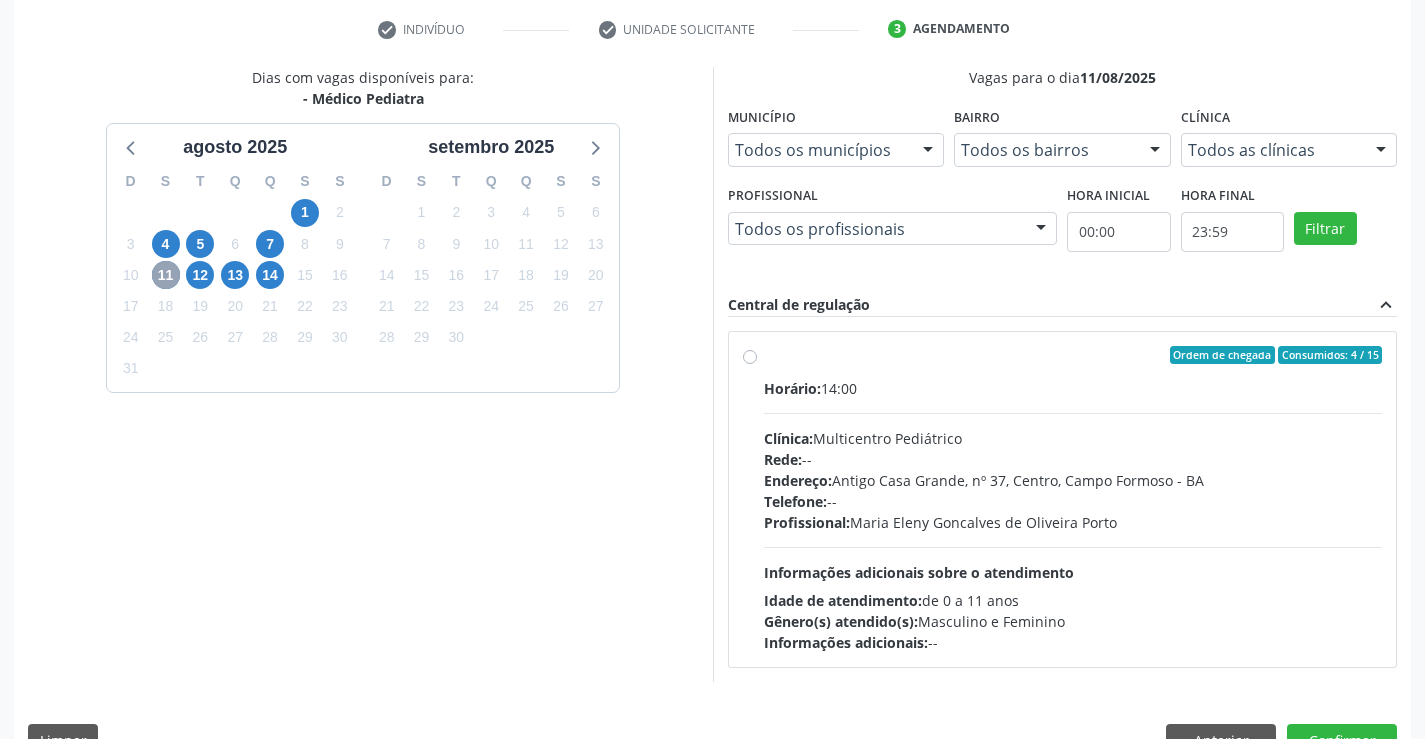 scroll, scrollTop: 420, scrollLeft: 0, axis: vertical 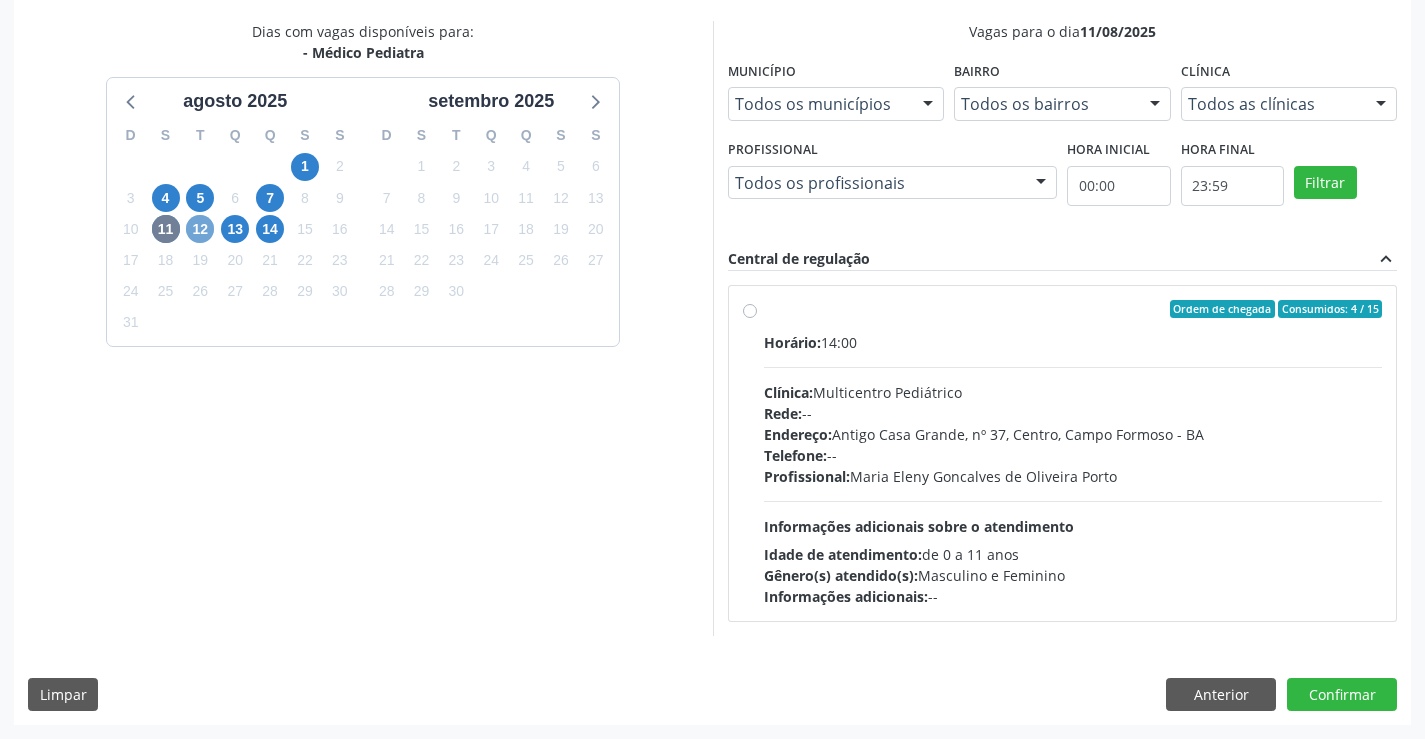click on "12" at bounding box center [200, 229] 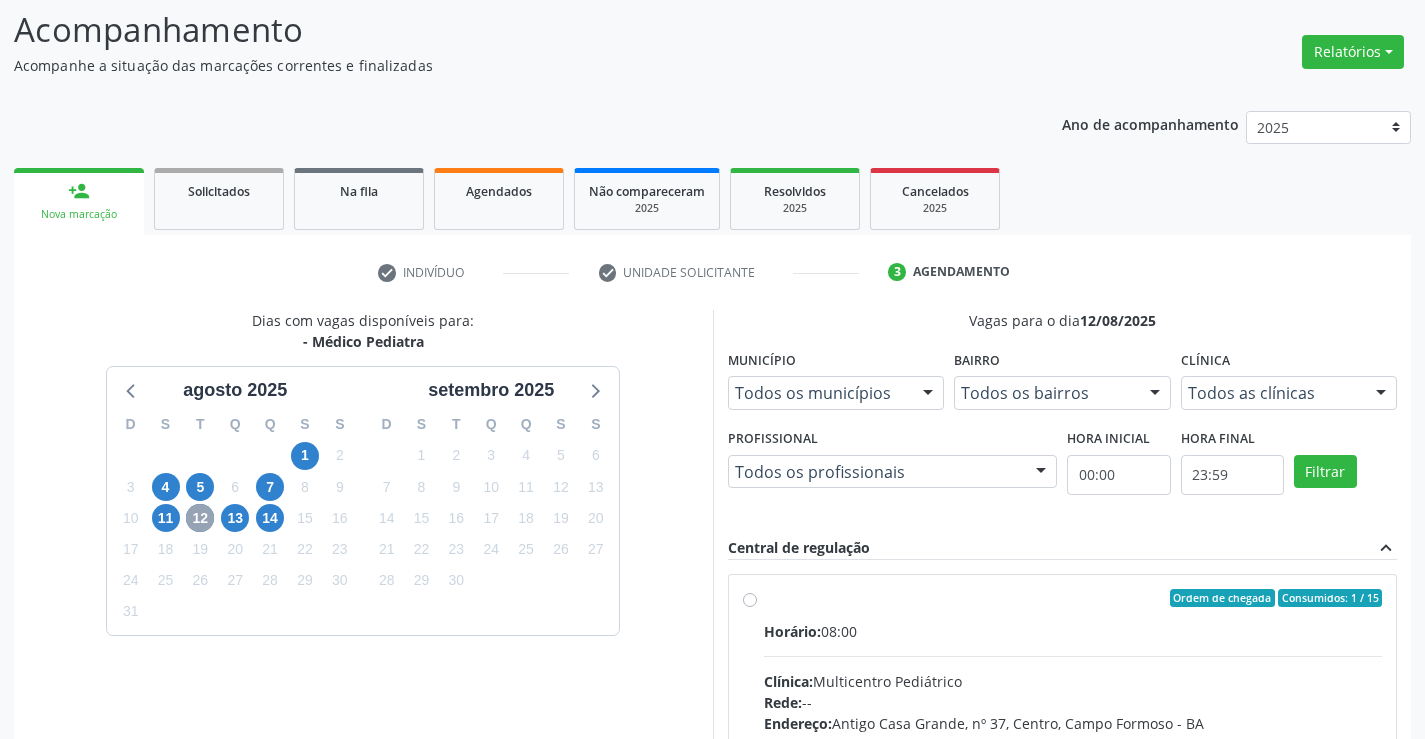 scroll, scrollTop: 420, scrollLeft: 0, axis: vertical 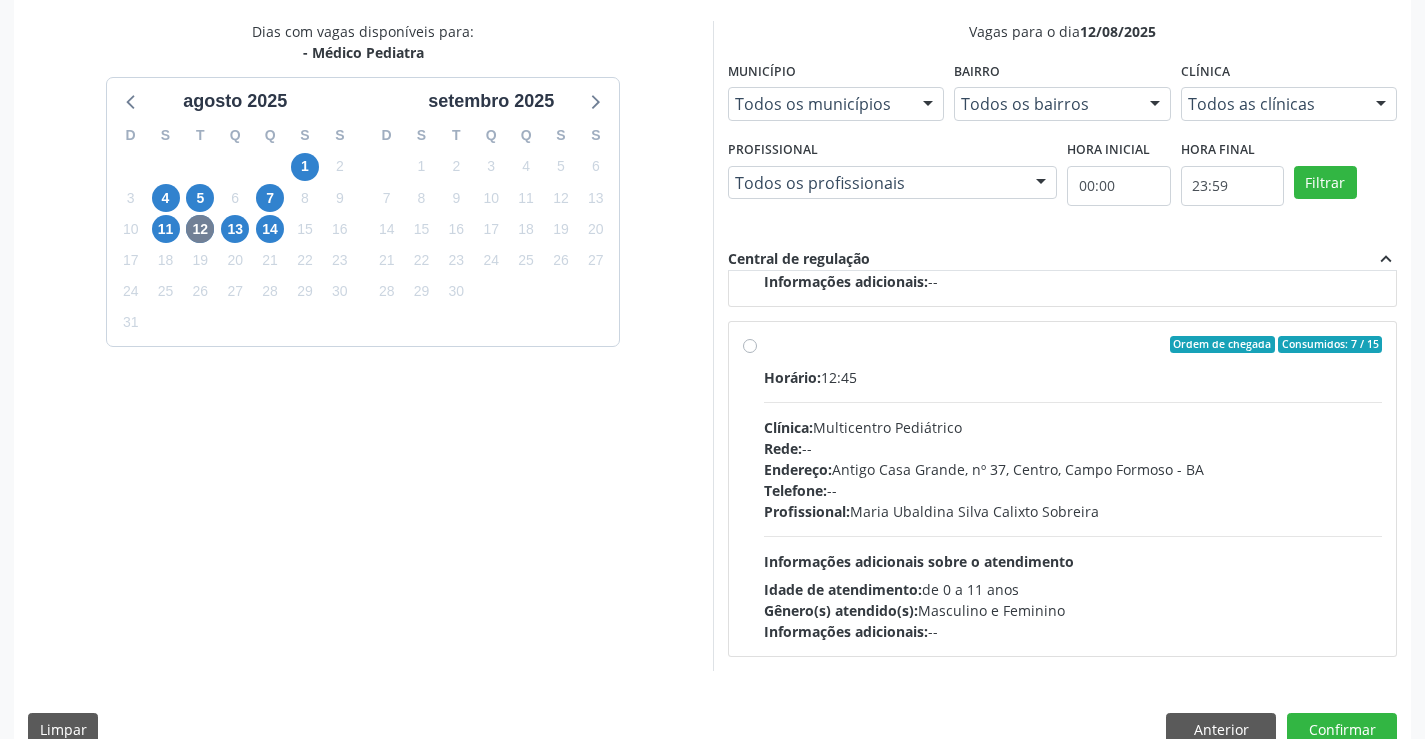 click on "Endereço:   Antigo Casa Grande, nº 37, Centro, Campo Formoso - BA" at bounding box center (1073, 469) 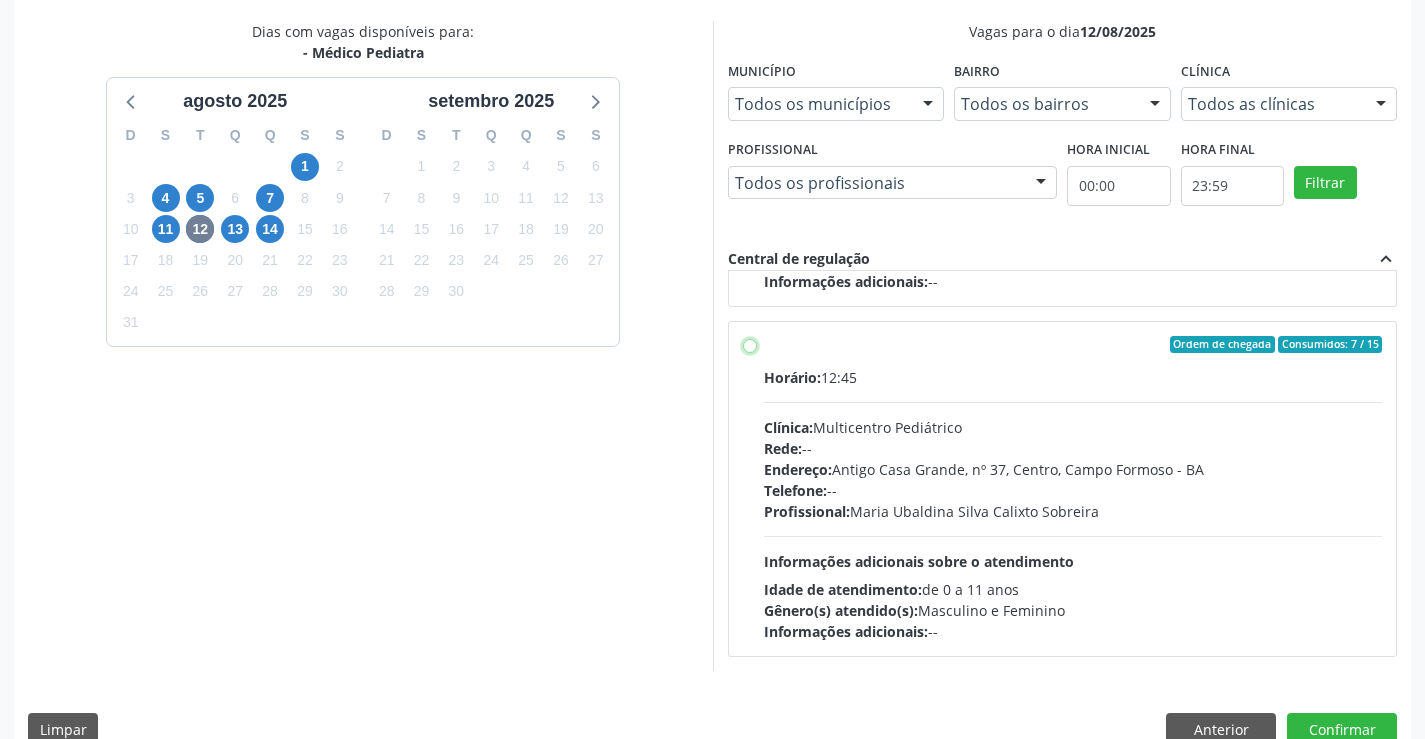 click on "Ordem de chegada
Consumidos: 7 / 15
Horário:   12:45
Clínica:  Multicentro Pediátrico
Rede:
--
Endereço:   Antigo Casa Grande, nº 37, Centro, Campo Formoso - BA
Telefone:   --
Profissional:
Maria Ubaldina Silva Calixto Sobreira
Informações adicionais sobre o atendimento
Idade de atendimento:
de 0 a 11 anos
Gênero(s) atendido(s):
Masculino e Feminino
Informações adicionais:
--" at bounding box center [750, 345] 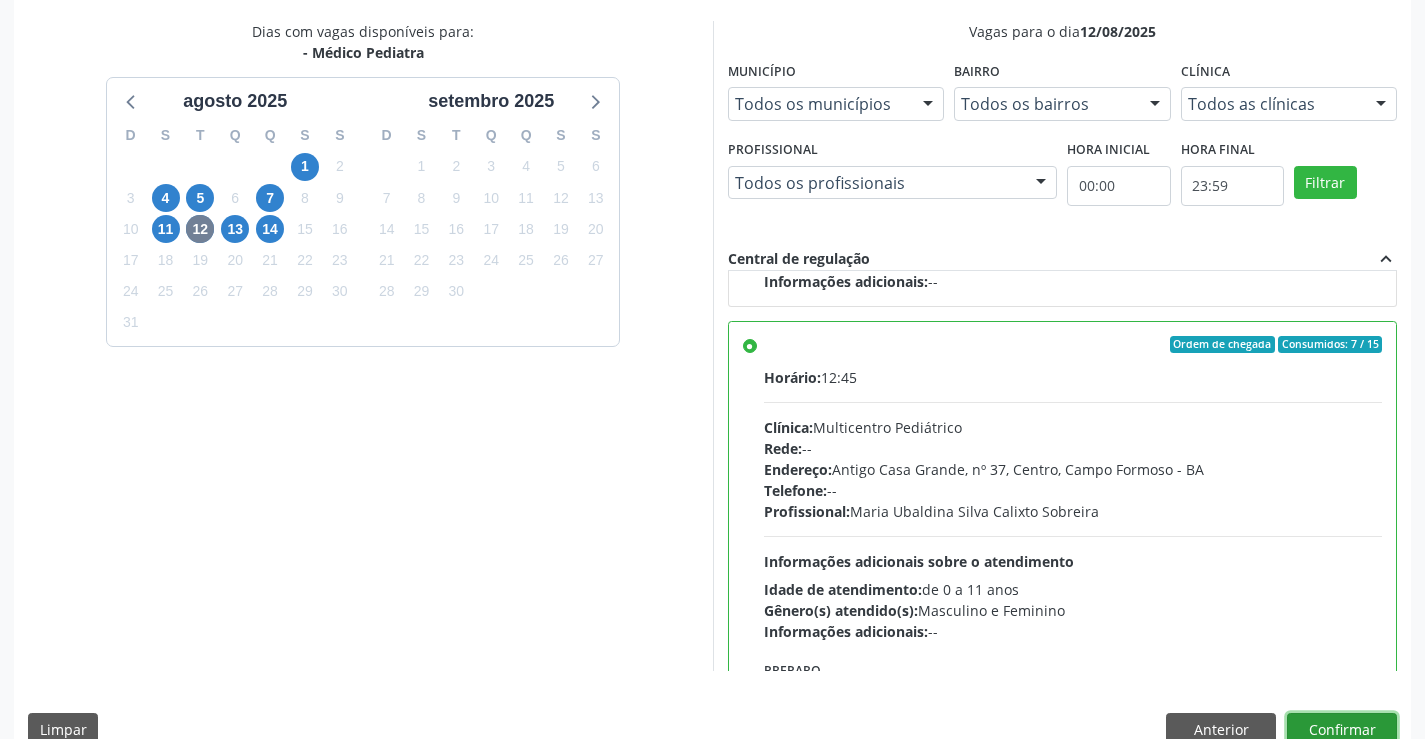 click on "Confirmar" at bounding box center (1342, 730) 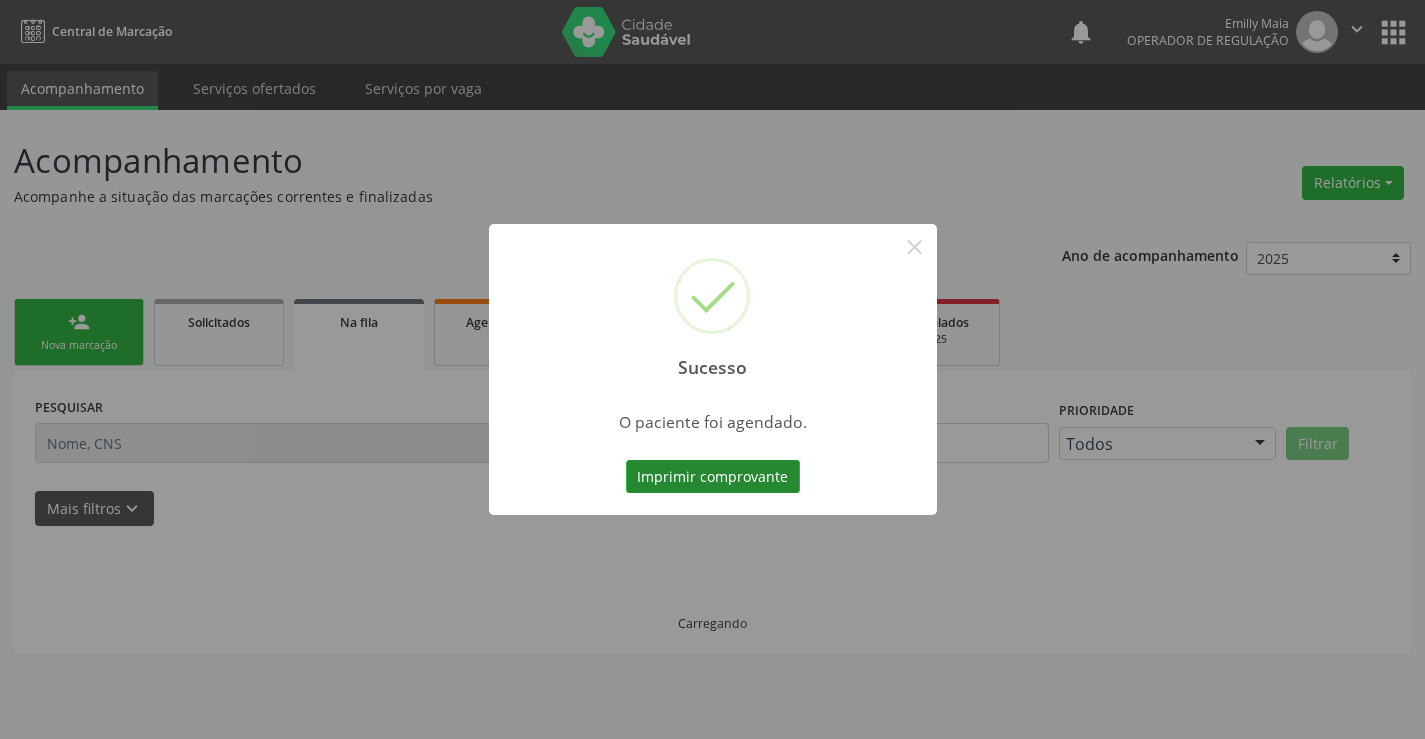 scroll, scrollTop: 0, scrollLeft: 0, axis: both 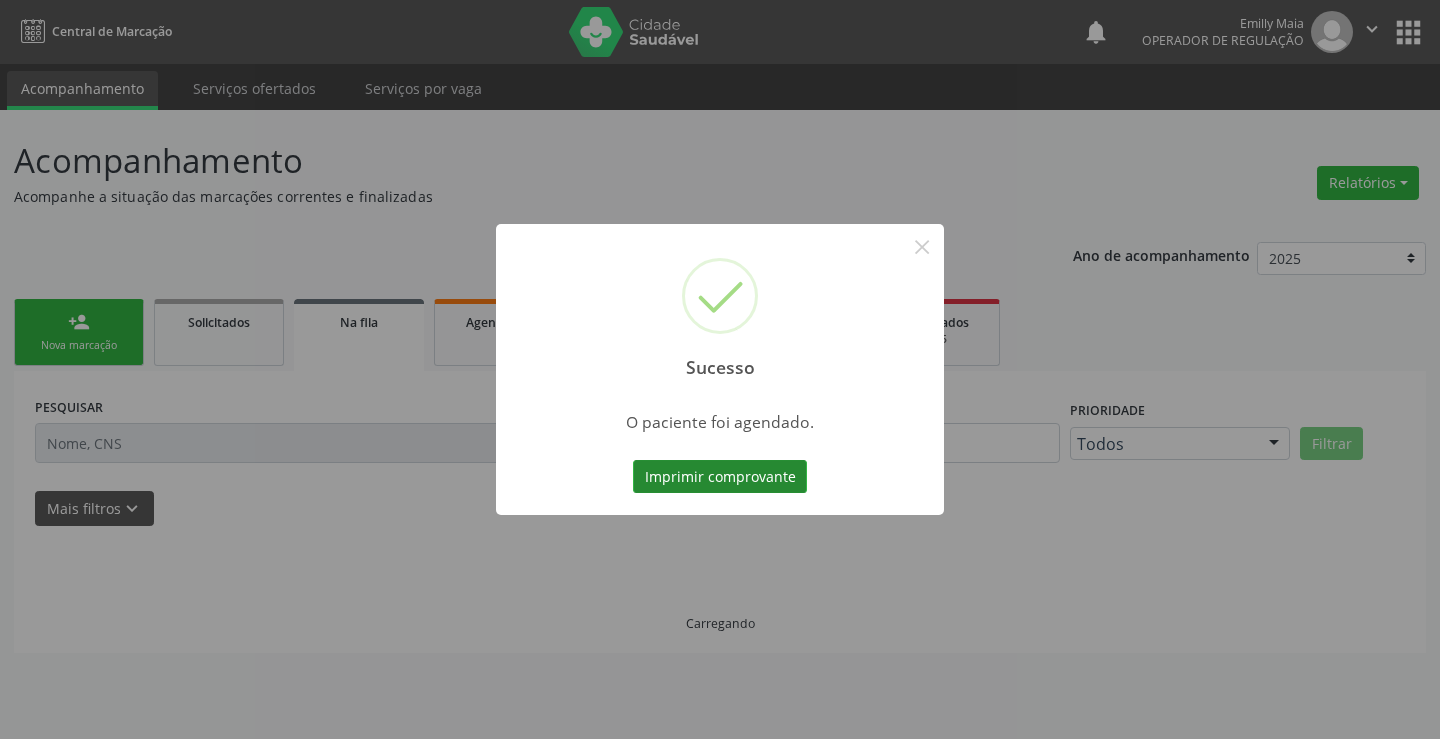 click on "Imprimir comprovante" at bounding box center [720, 477] 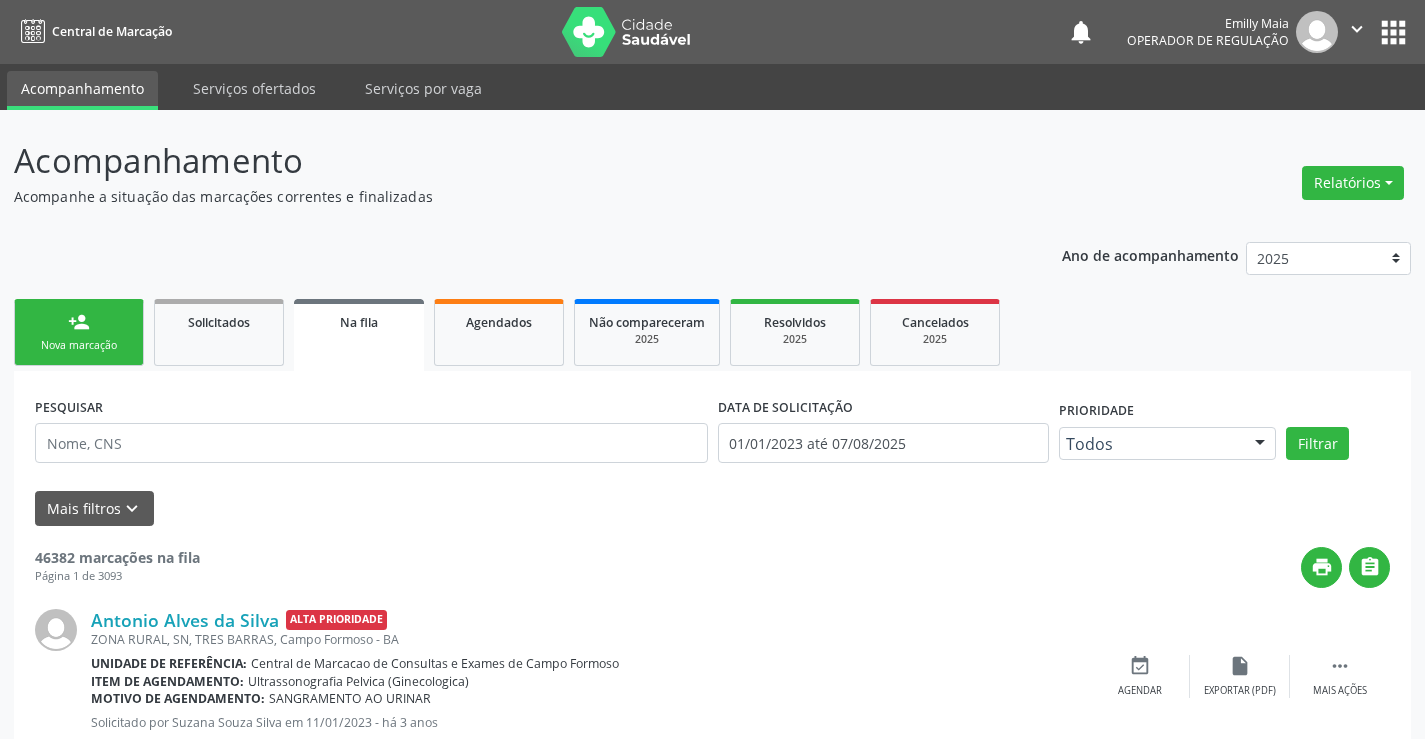 click on "Nova marcação" at bounding box center [79, 345] 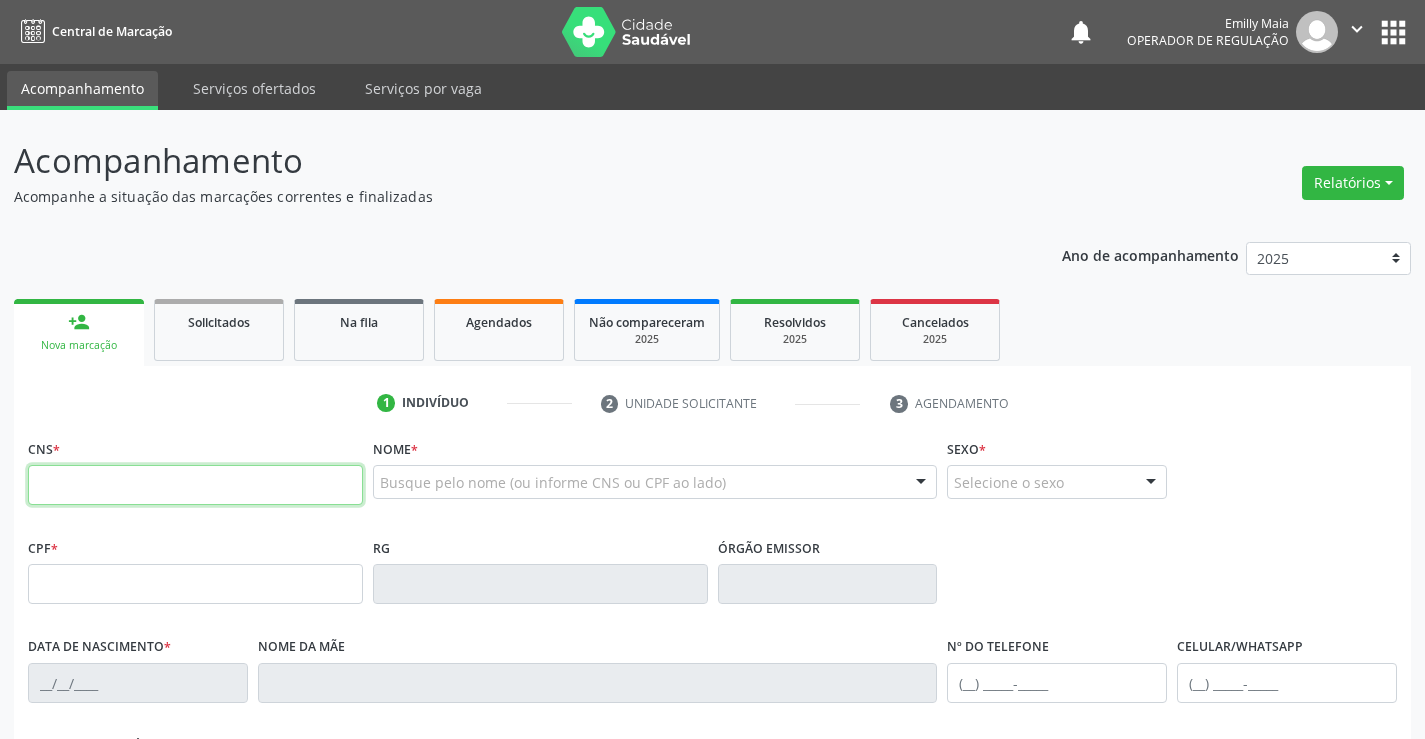 click at bounding box center (195, 485) 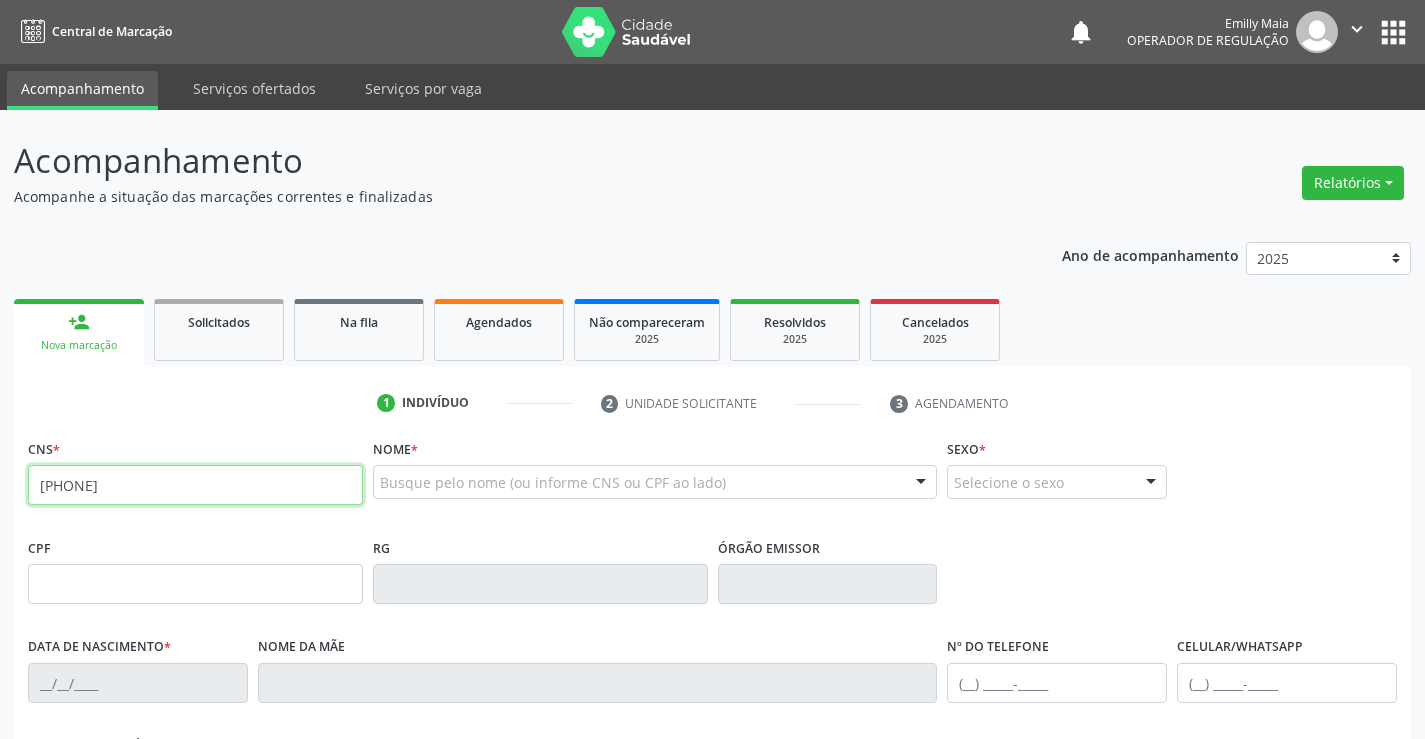 type on "705 4014 6461 4298" 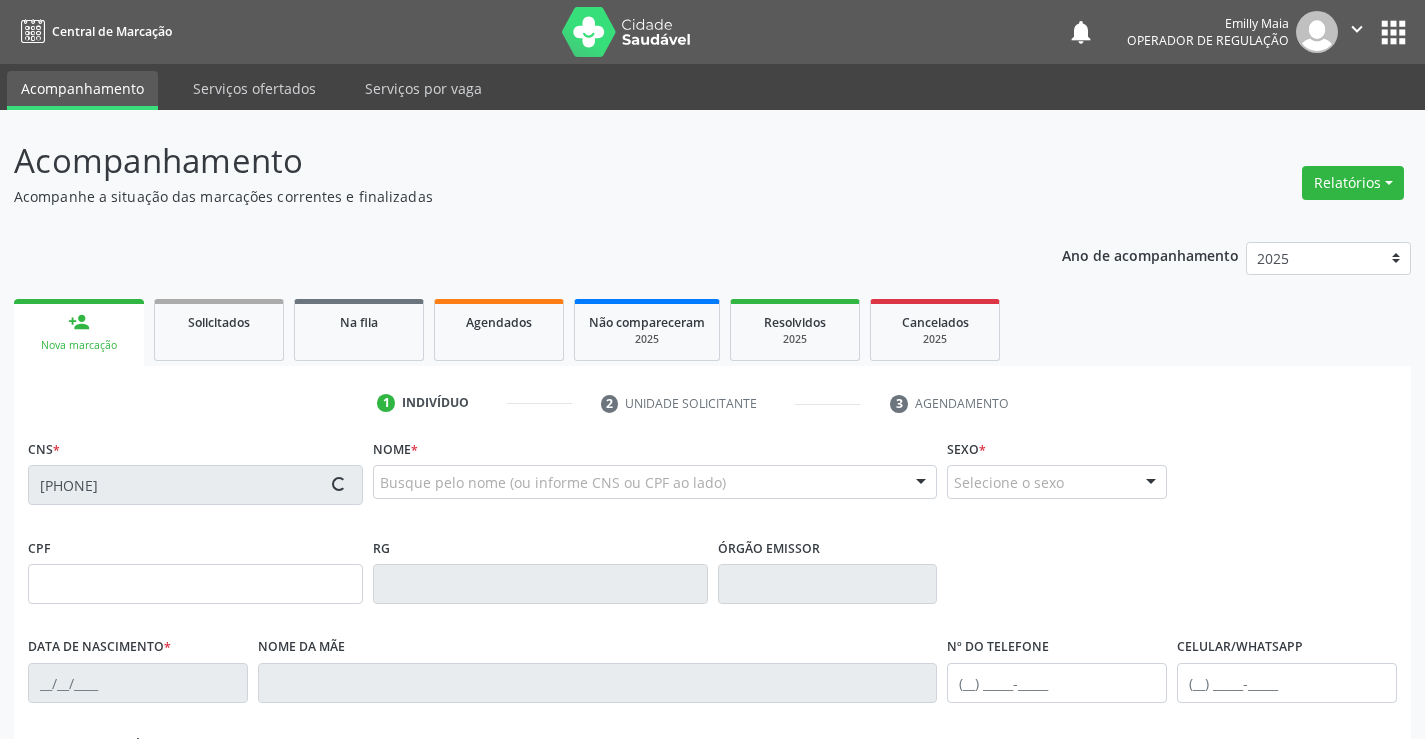 type on "27/11/1967" 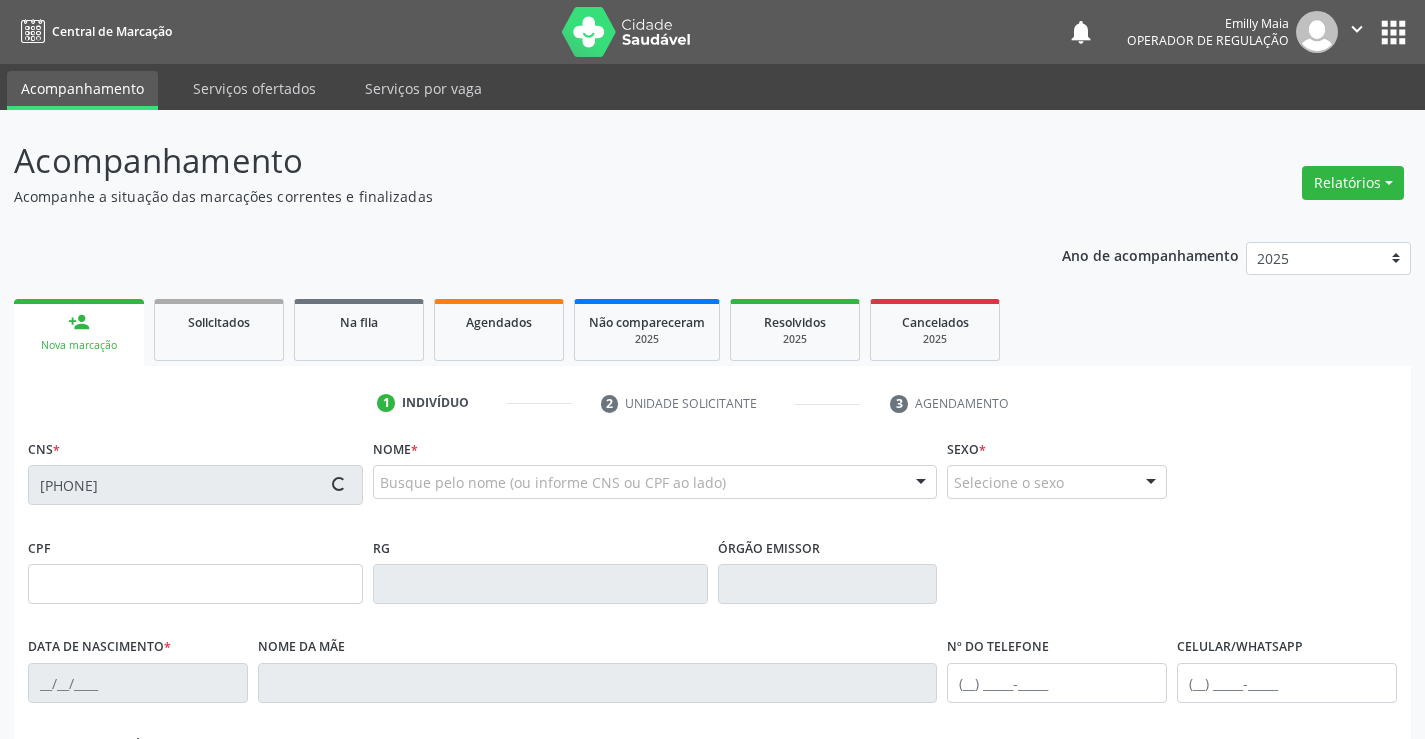 type on "(74) 98853-7278" 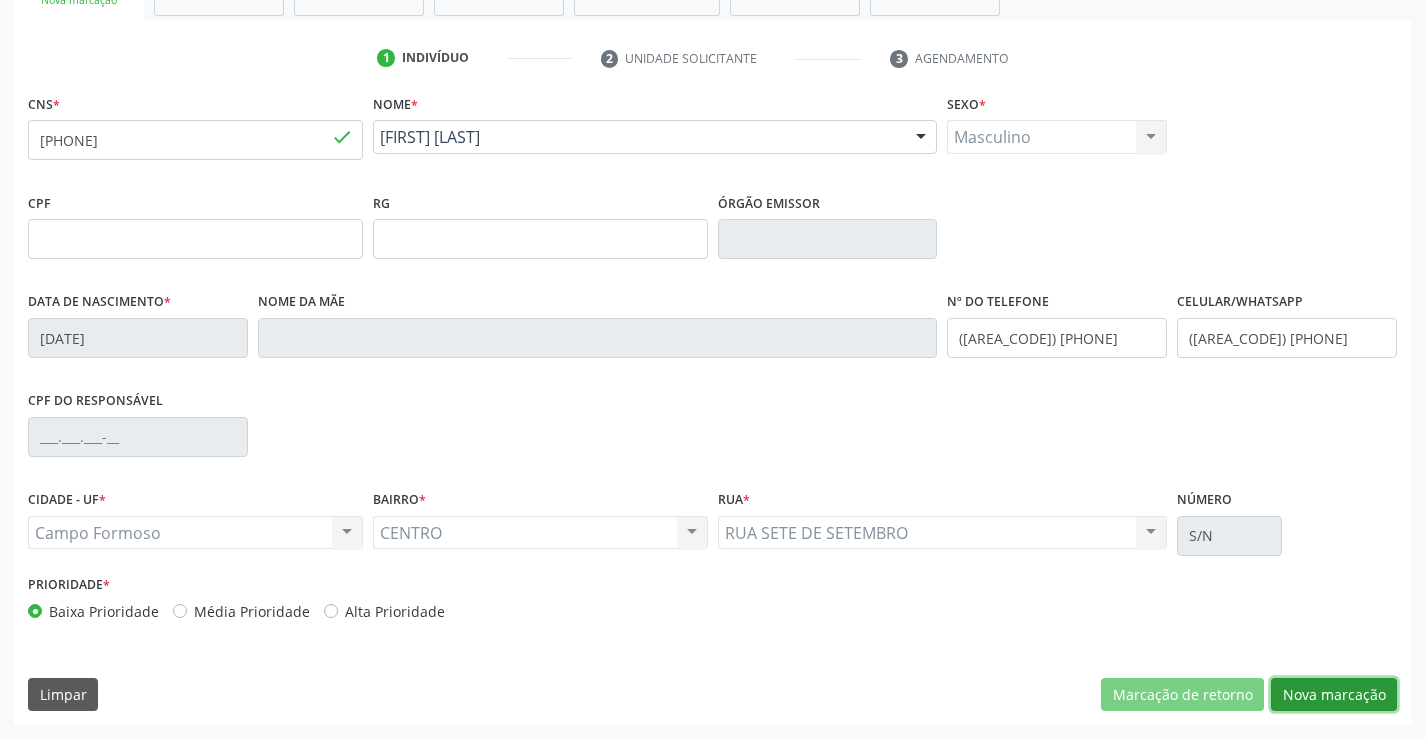click on "Nova marcação" at bounding box center (1334, 695) 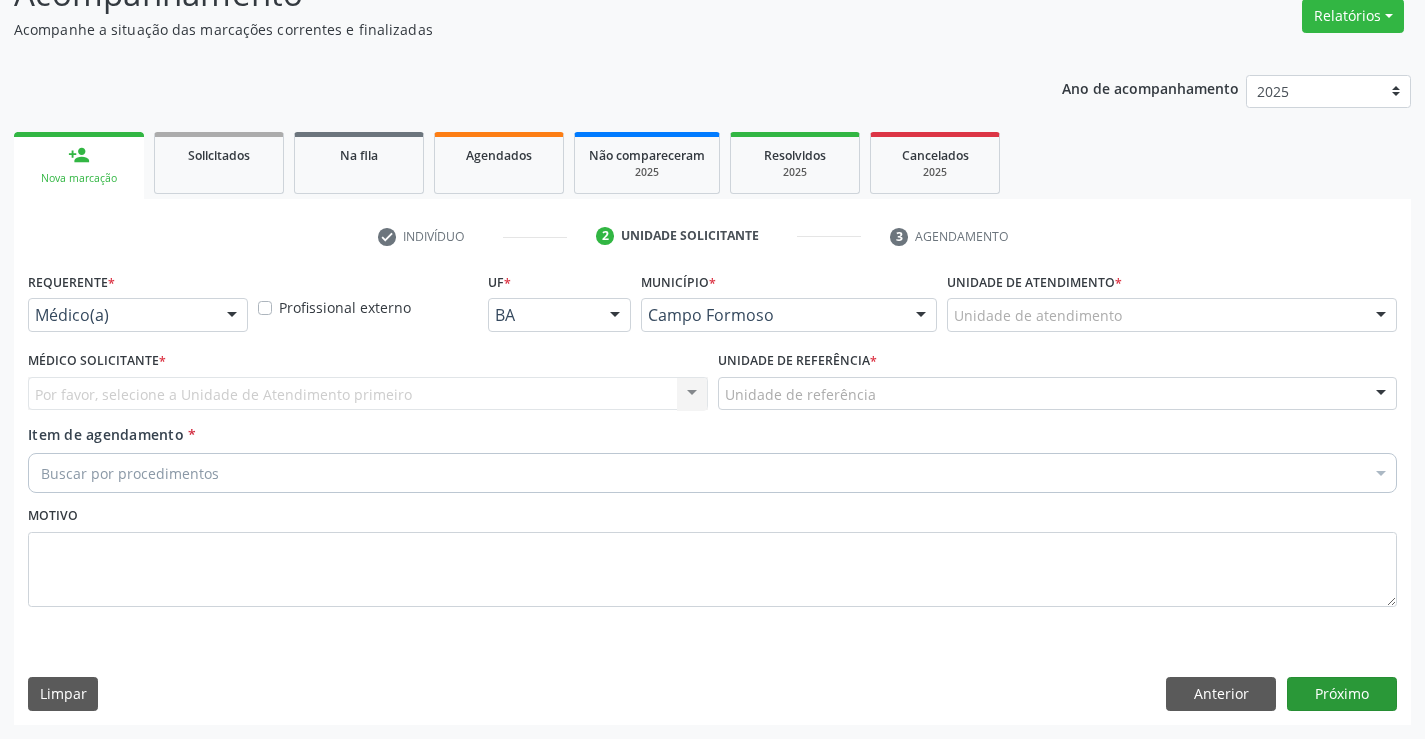 scroll, scrollTop: 167, scrollLeft: 0, axis: vertical 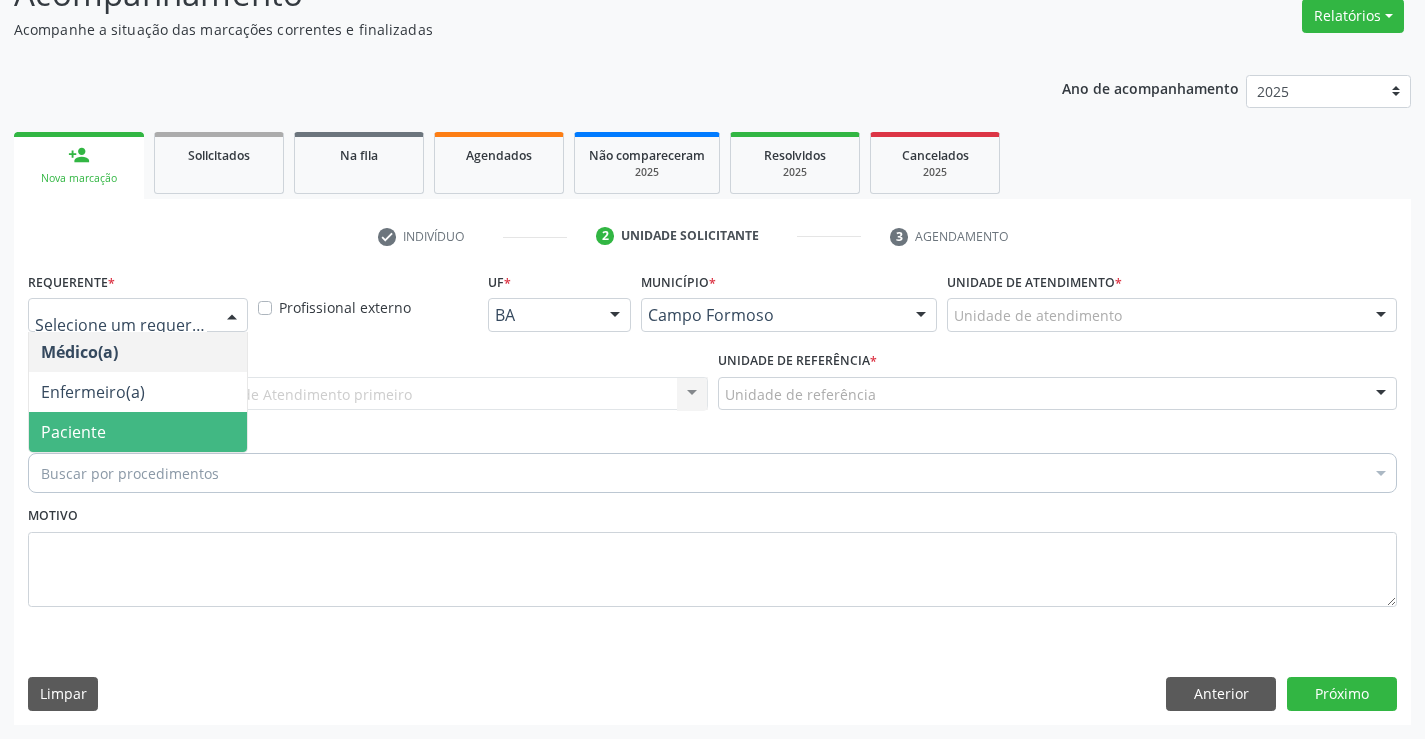 click on "Paciente" at bounding box center [138, 432] 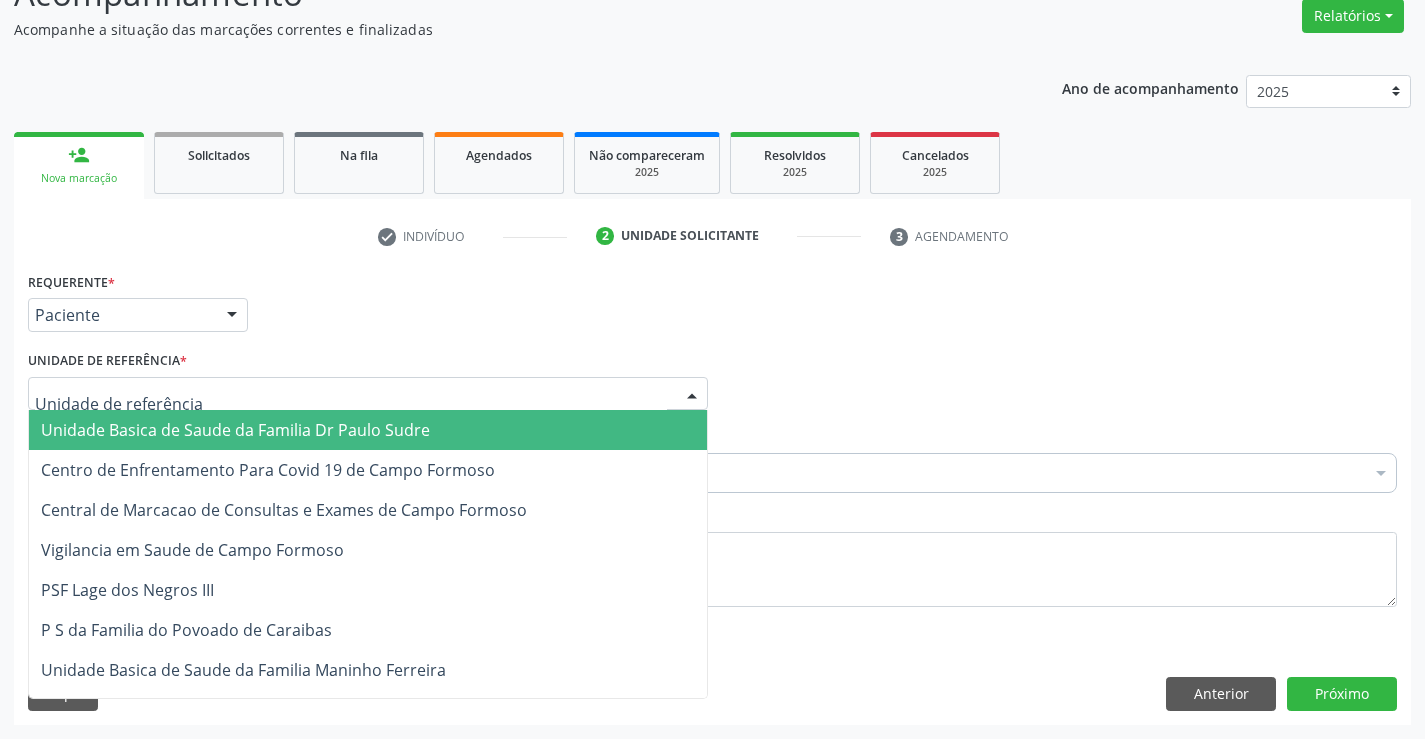 click at bounding box center [368, 394] 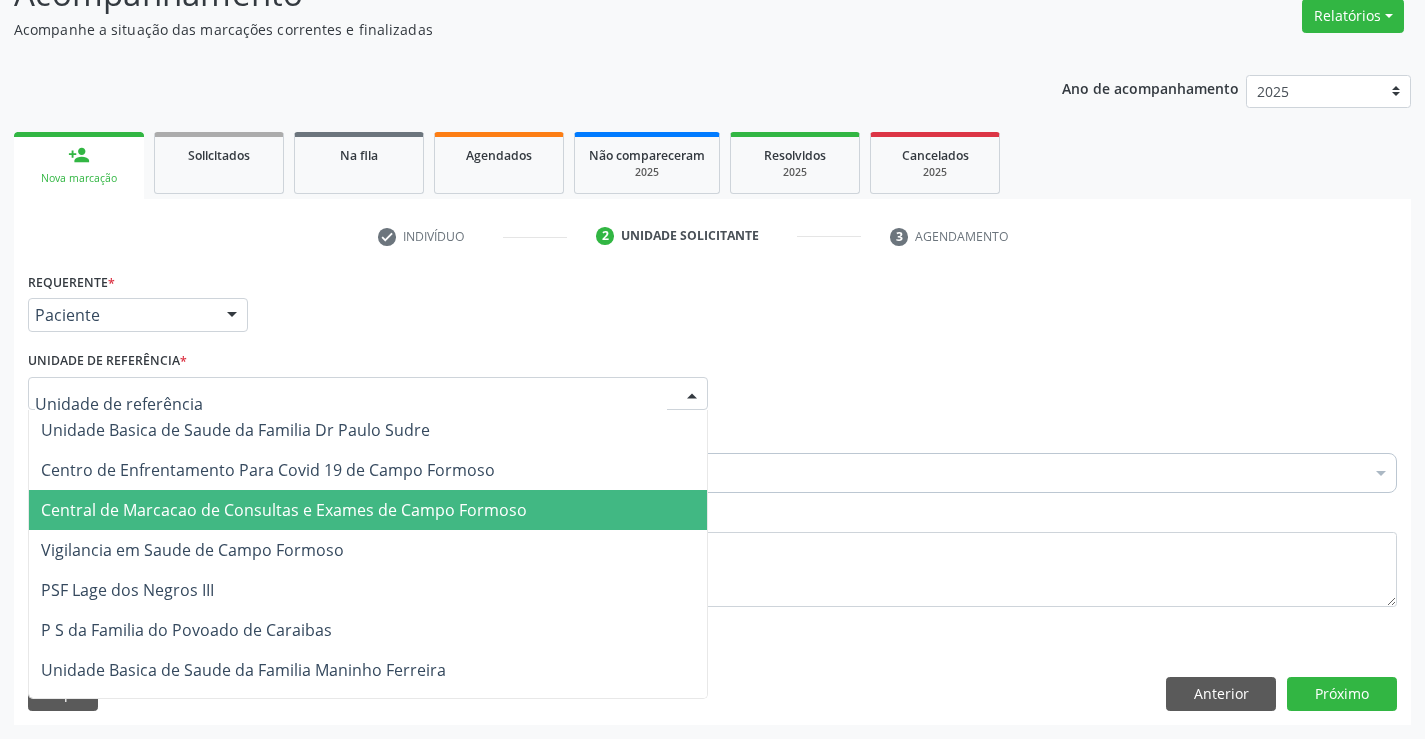 click on "Central de Marcacao de Consultas e Exames de Campo Formoso" at bounding box center (284, 510) 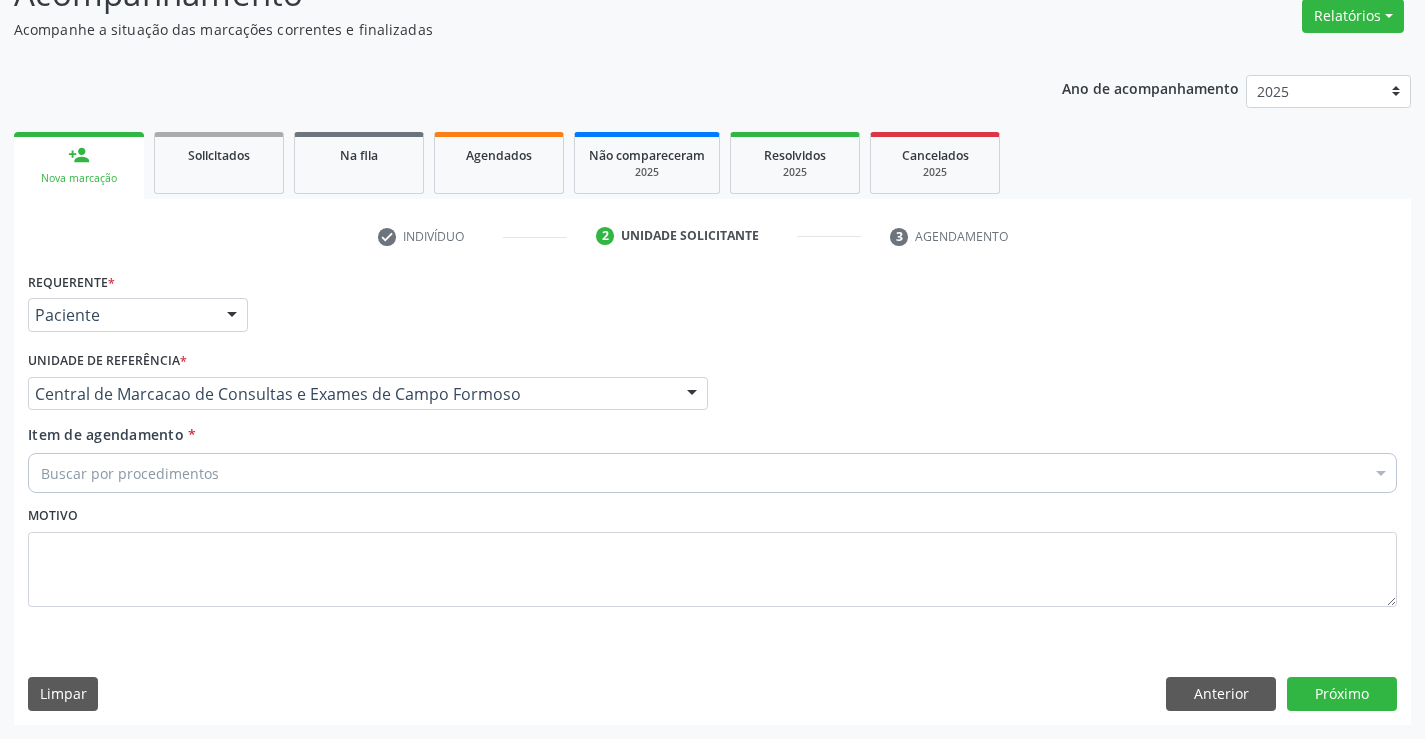 click on "Buscar por procedimentos" at bounding box center (712, 473) 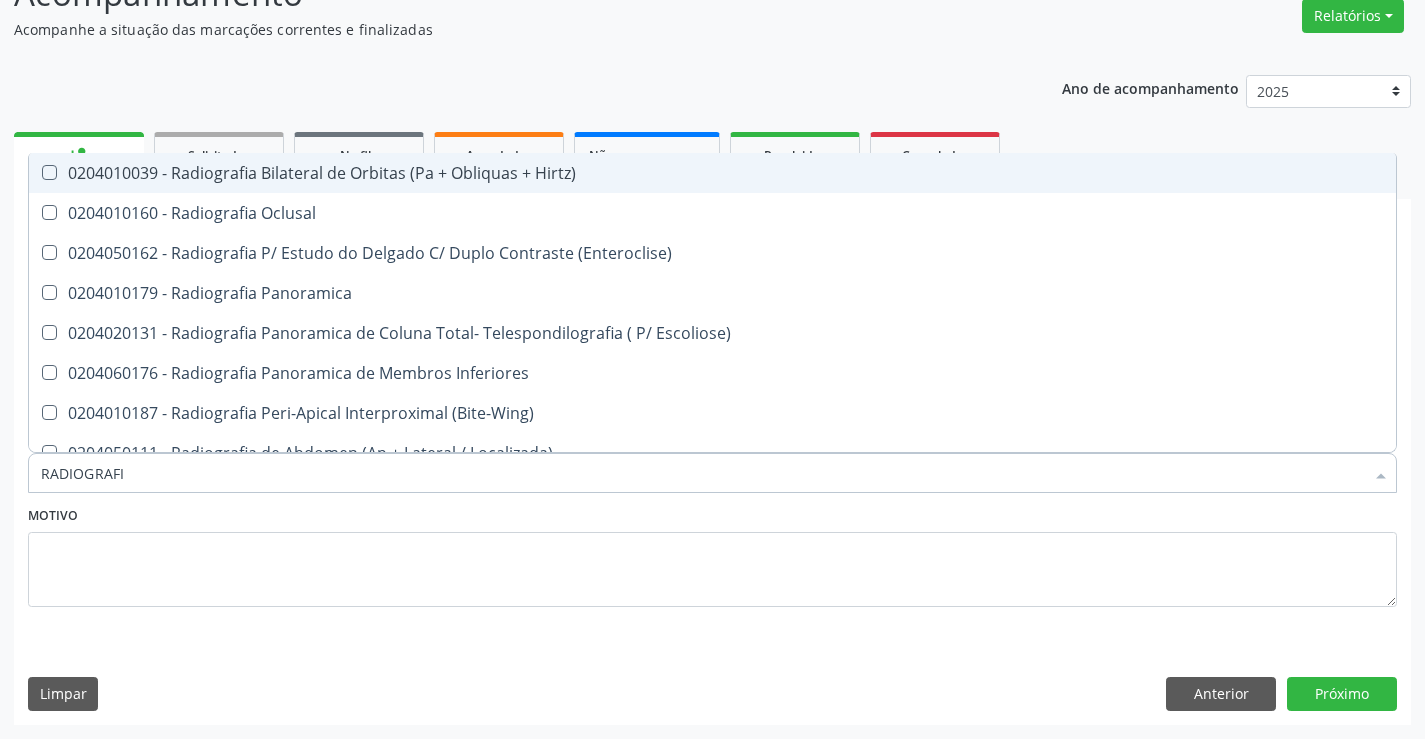 type on "RADIOGRAFIA" 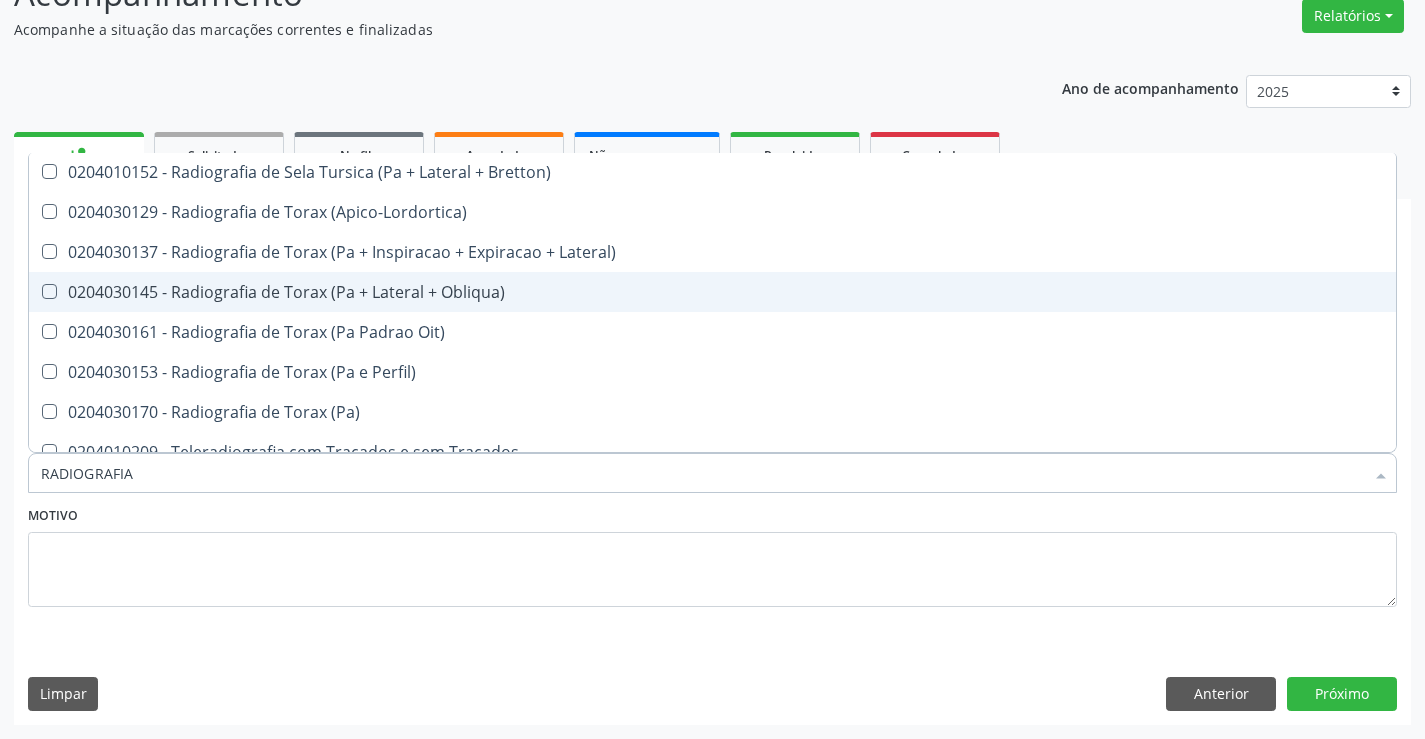 scroll, scrollTop: 2541, scrollLeft: 0, axis: vertical 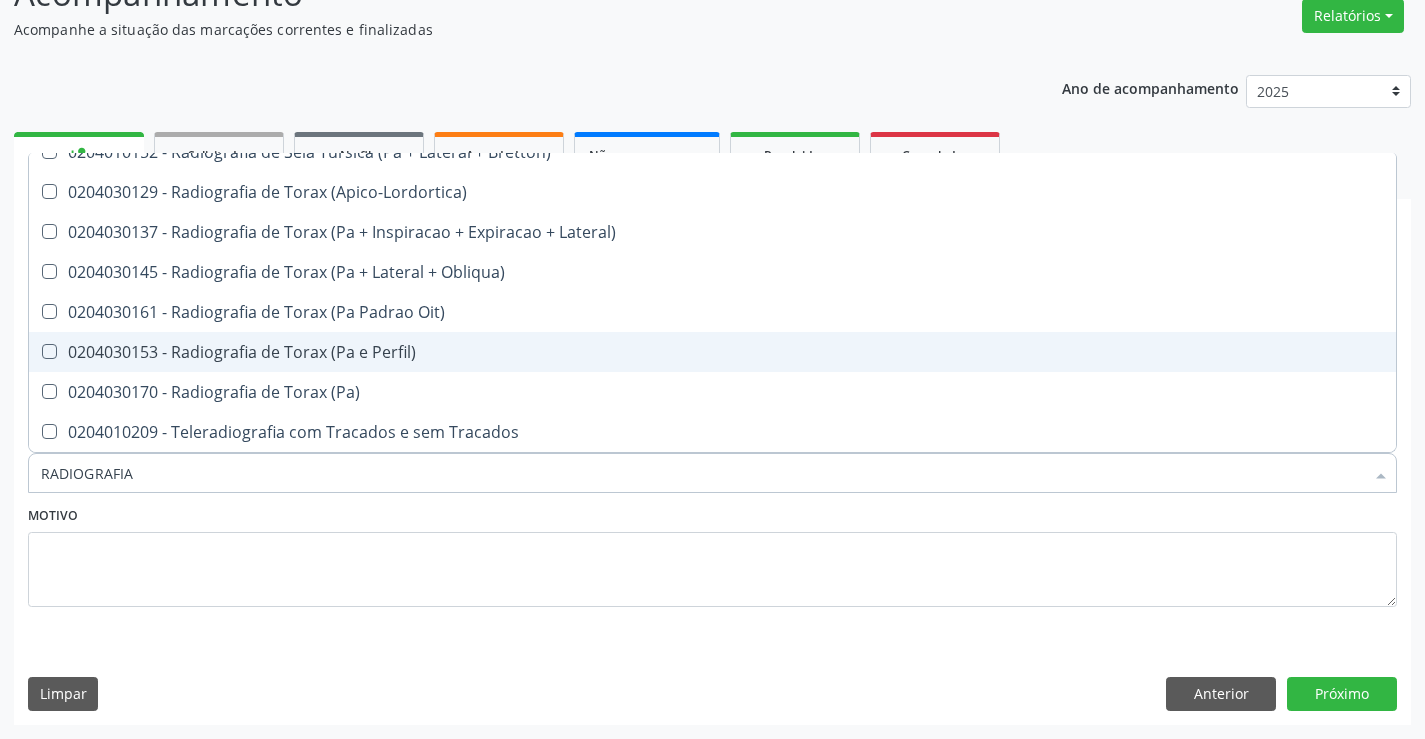 click on "0204030153 - Radiografia de Torax (Pa e Perfil)" at bounding box center [712, 352] 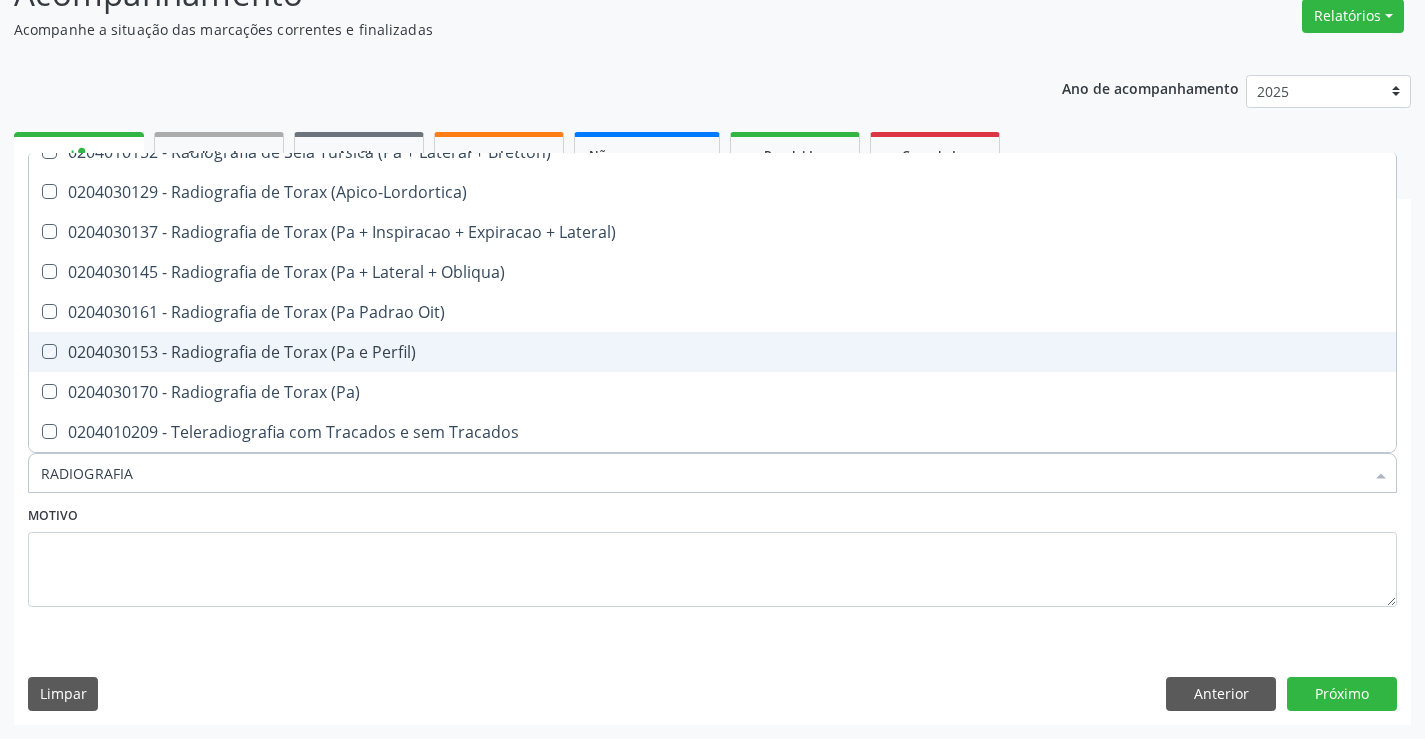 checkbox on "true" 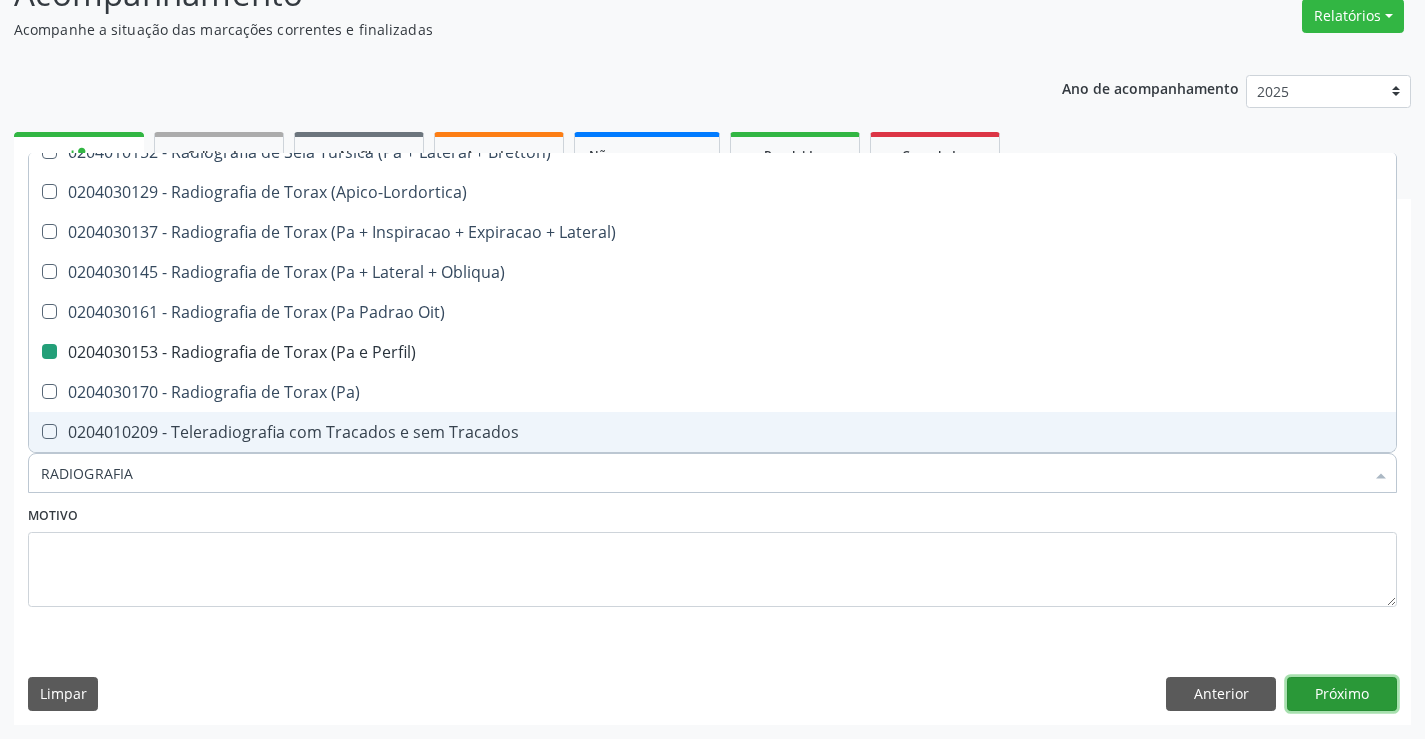 click on "Próximo" at bounding box center (1342, 694) 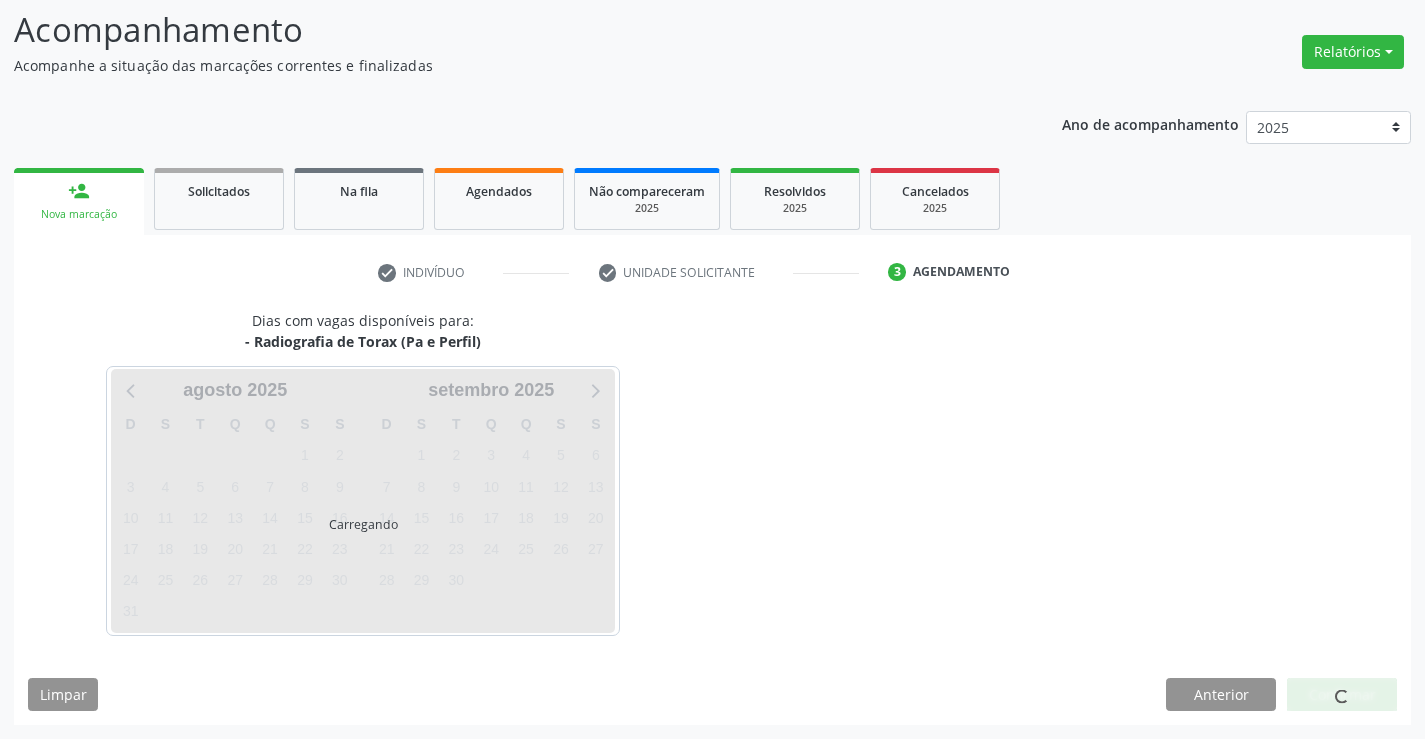 scroll, scrollTop: 131, scrollLeft: 0, axis: vertical 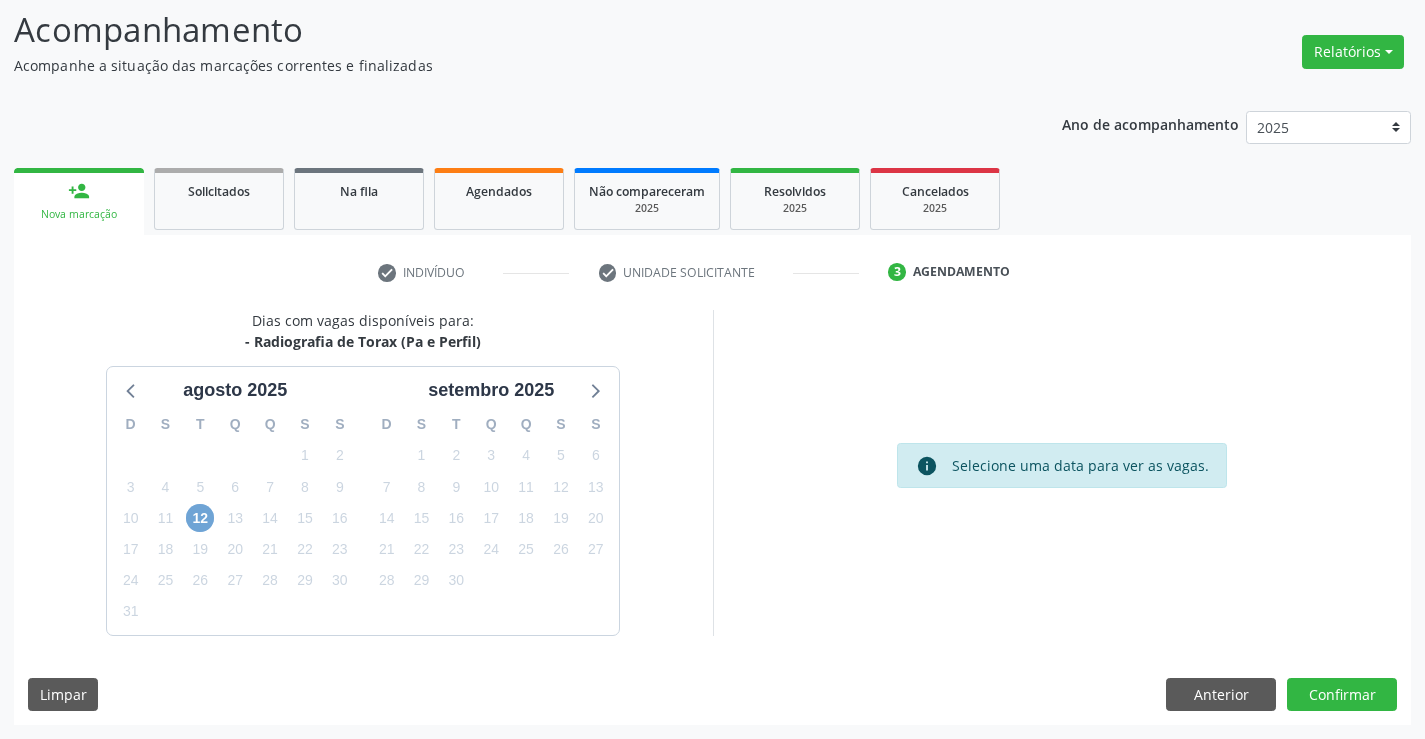 click on "12" at bounding box center [200, 518] 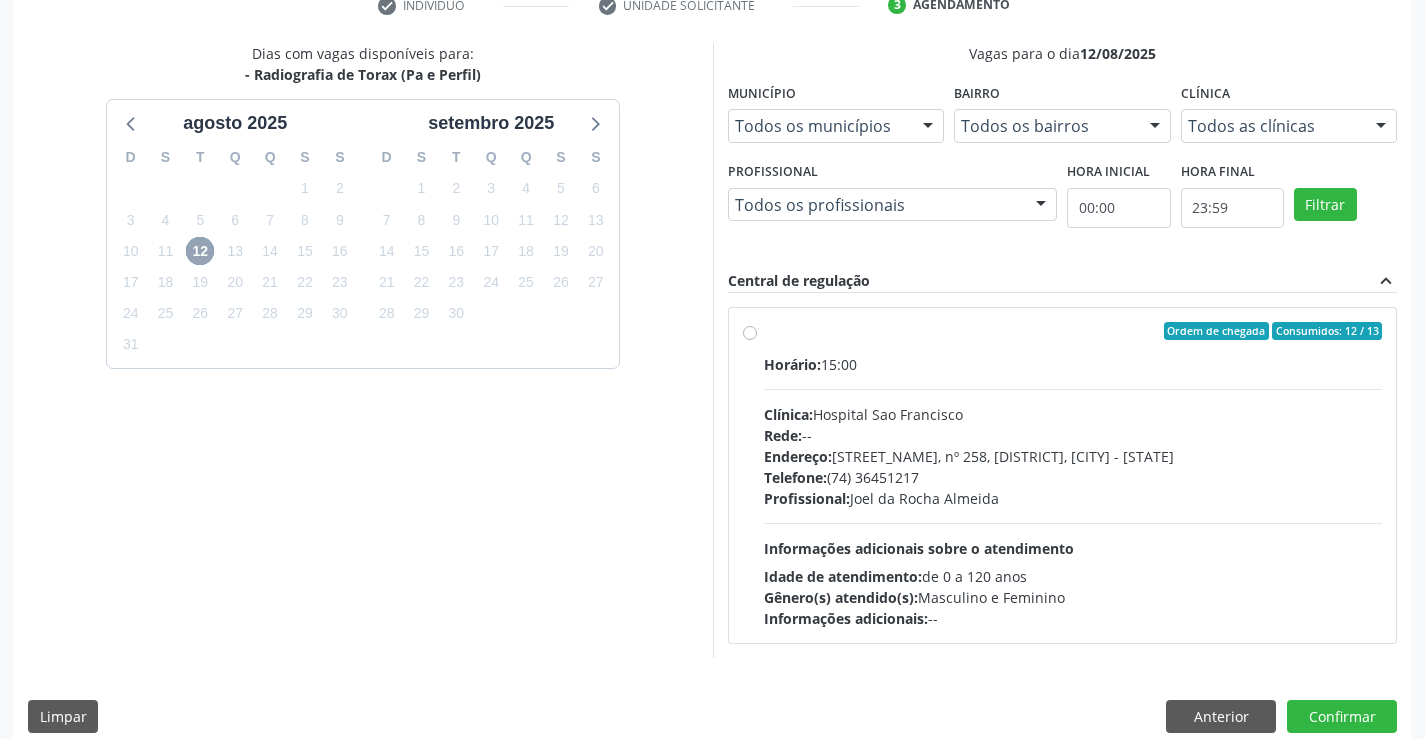 scroll, scrollTop: 420, scrollLeft: 0, axis: vertical 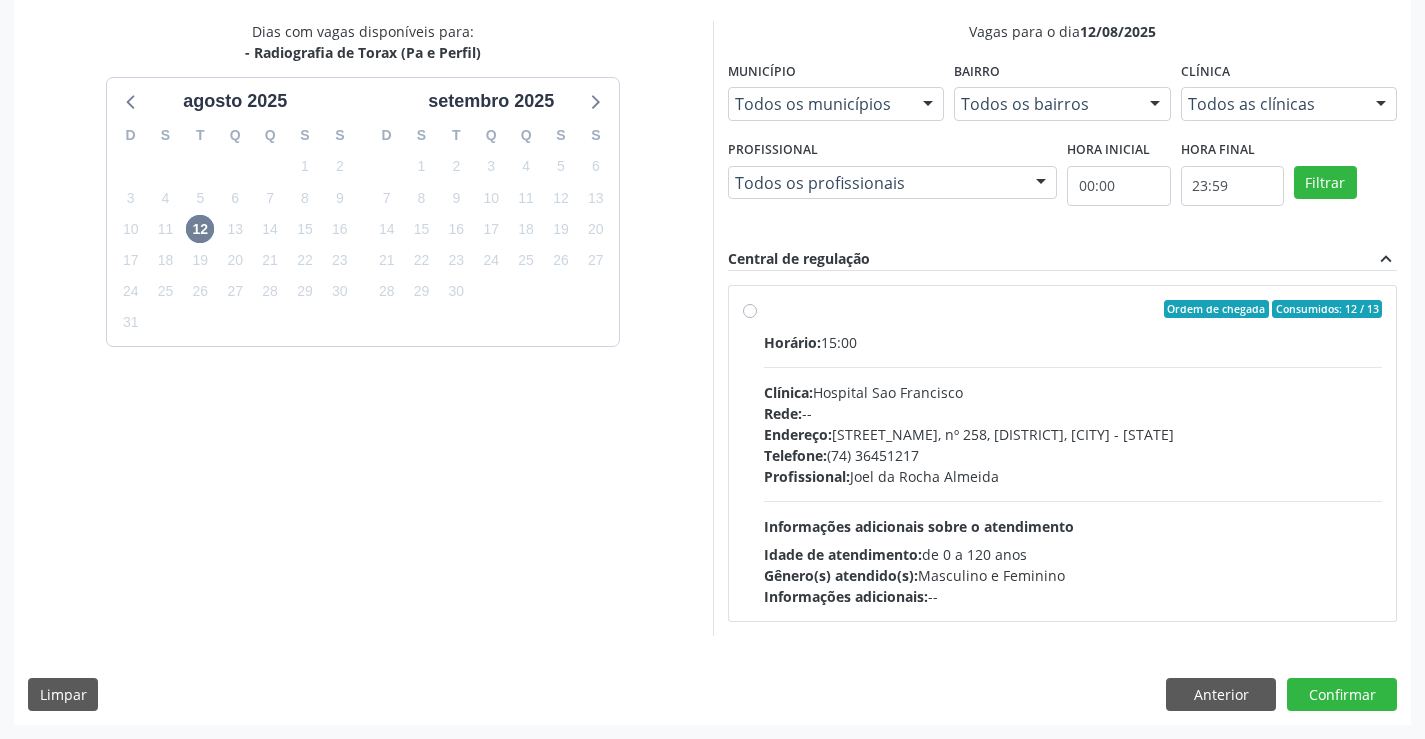 click on "Clínica:  Hospital Sao Francisco" at bounding box center (1073, 392) 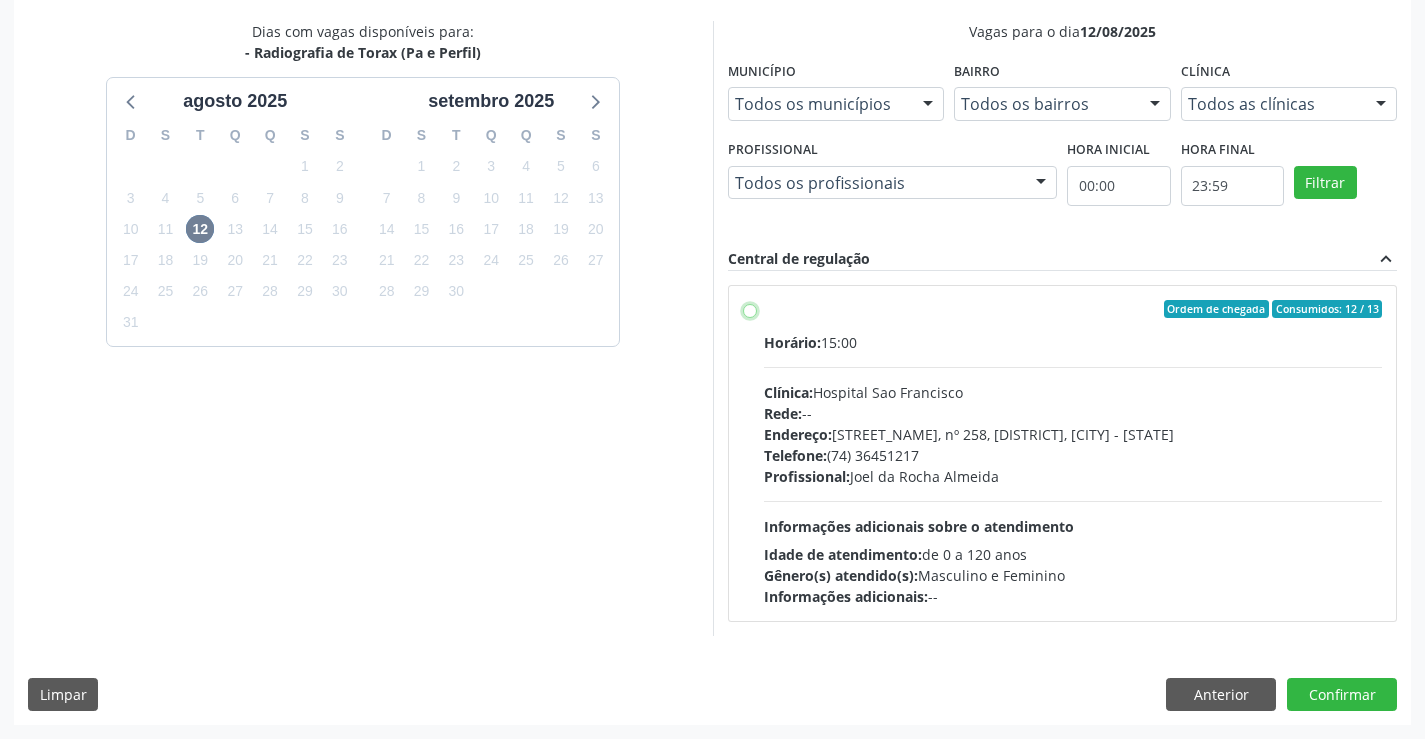 click on "Ordem de chegada
Consumidos: 12 / 13
Horário:   15:00
Clínica:  Hospital Sao Francisco
Rede:
--
Endereço:   Blocos, nº 258, Centro, Campo Formoso - BA
Telefone:   (74) 36451217
Profissional:
Joel da Rocha Almeida
Informações adicionais sobre o atendimento
Idade de atendimento:
de 0 a 120 anos
Gênero(s) atendido(s):
Masculino e Feminino
Informações adicionais:
--" at bounding box center (750, 309) 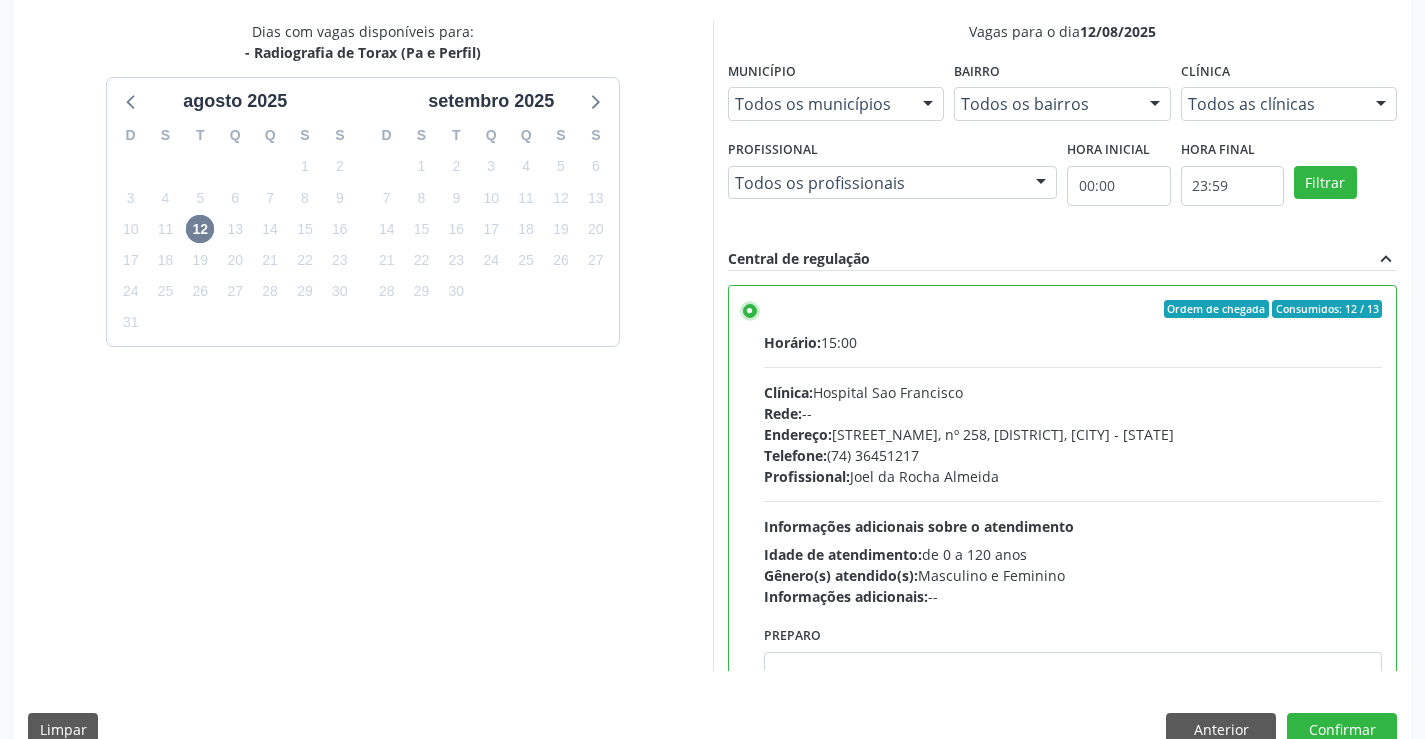scroll, scrollTop: 99, scrollLeft: 0, axis: vertical 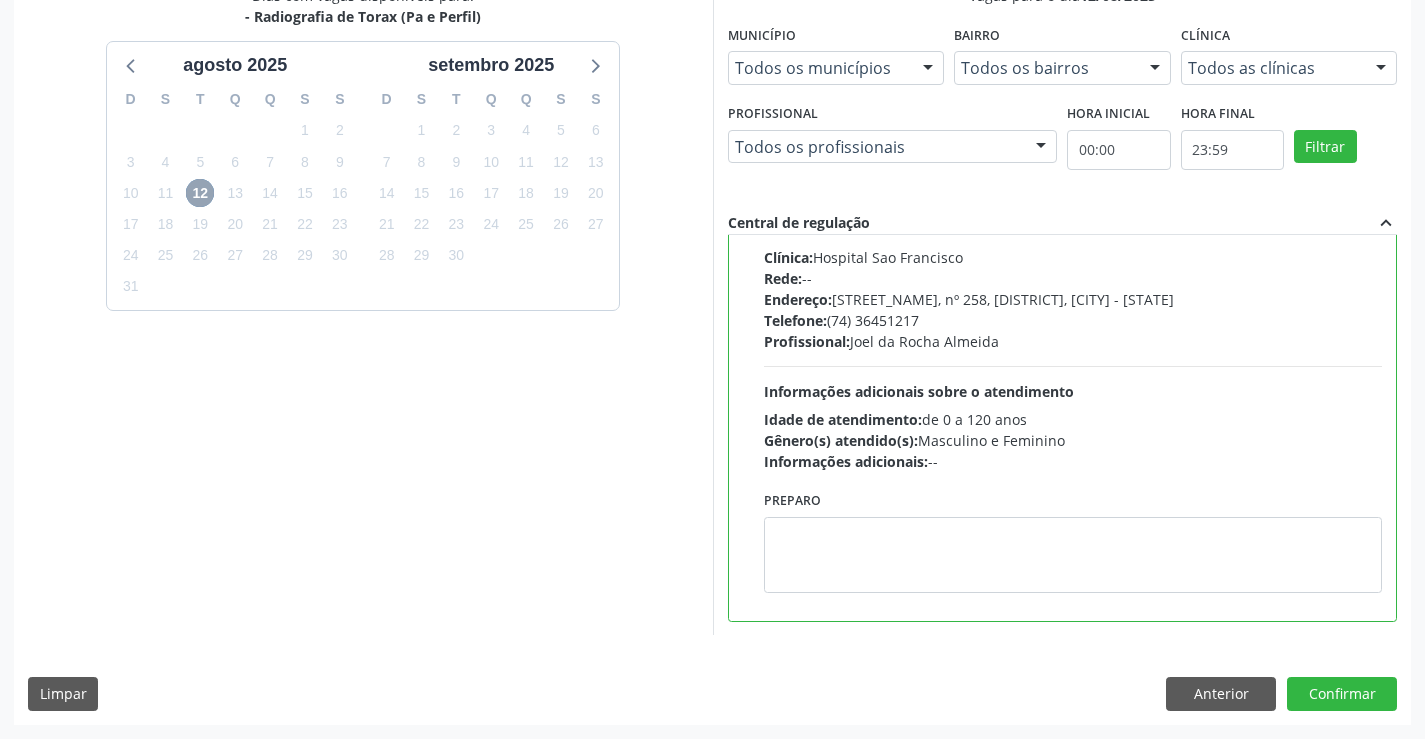 click on "12" at bounding box center [200, 193] 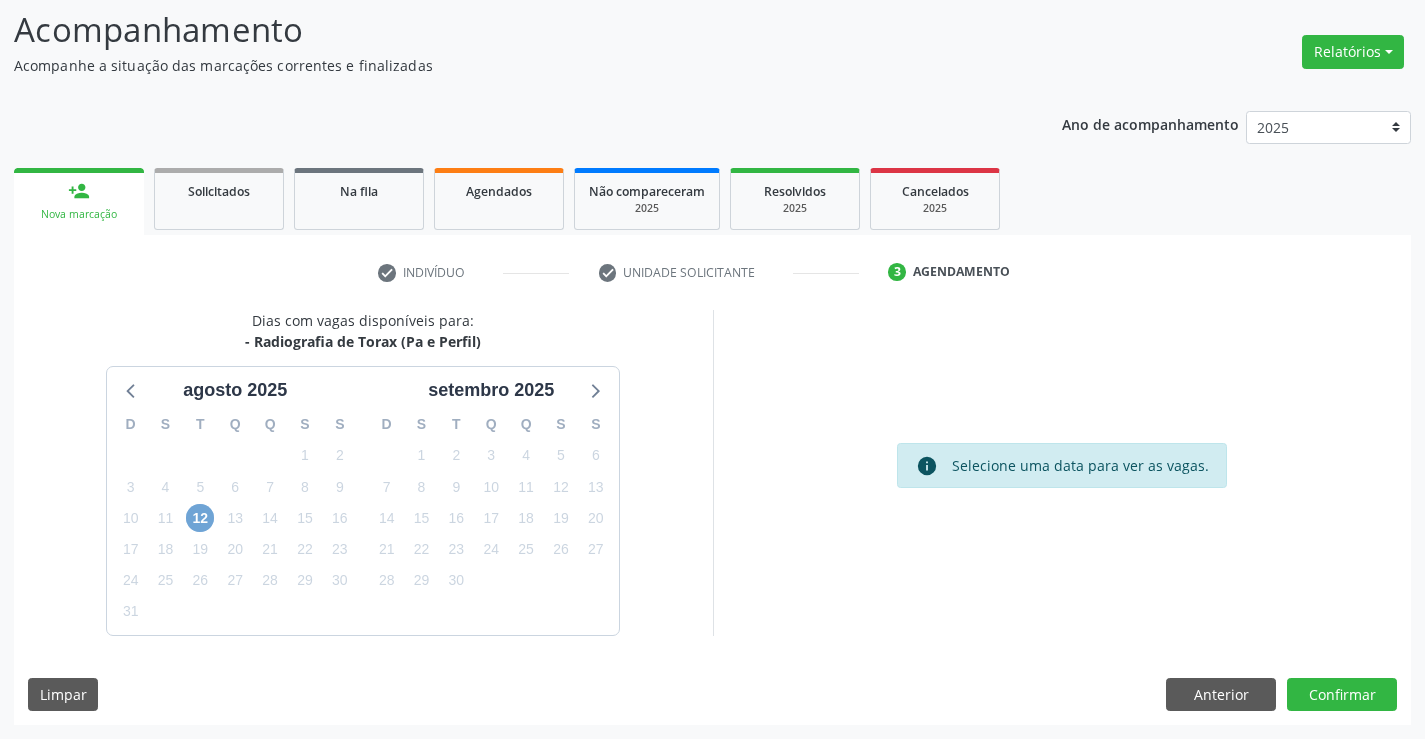click on "12" at bounding box center (200, 518) 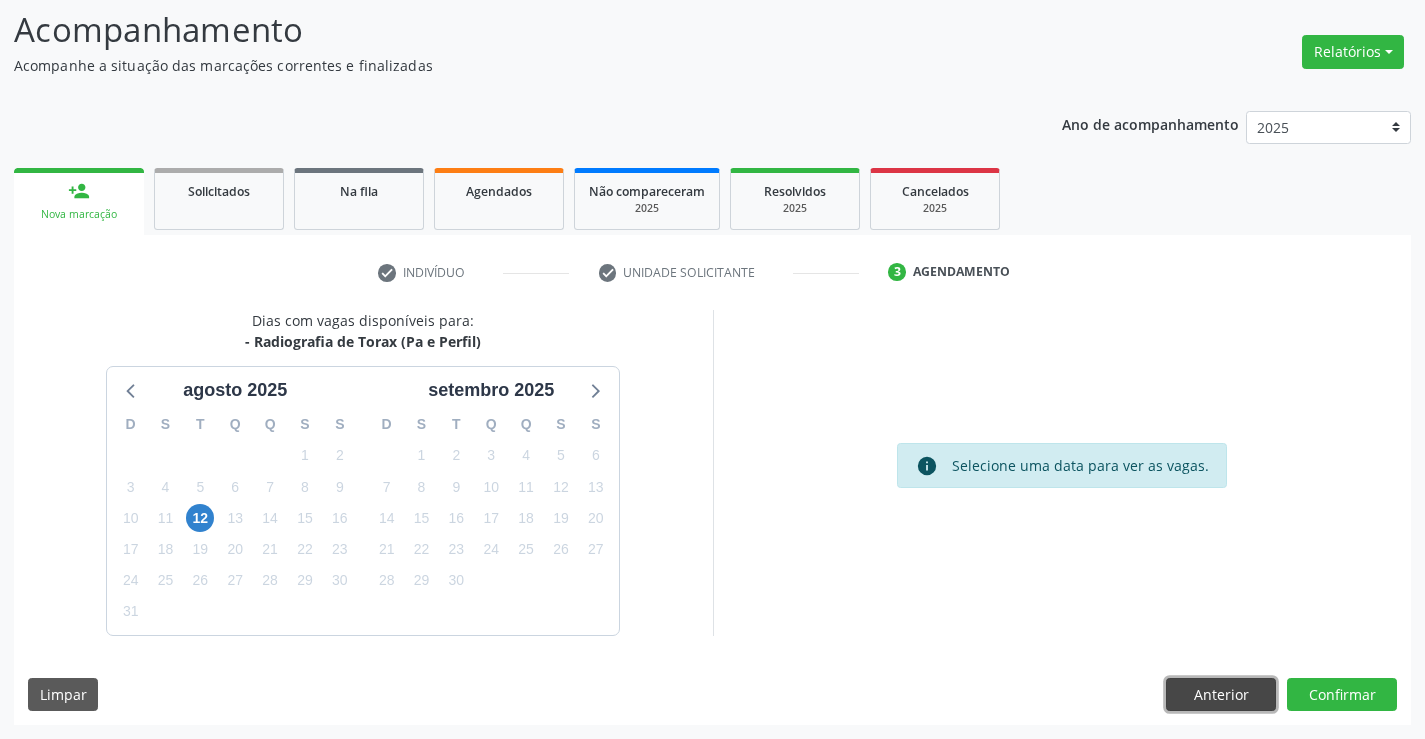 click on "Anterior" at bounding box center [1221, 695] 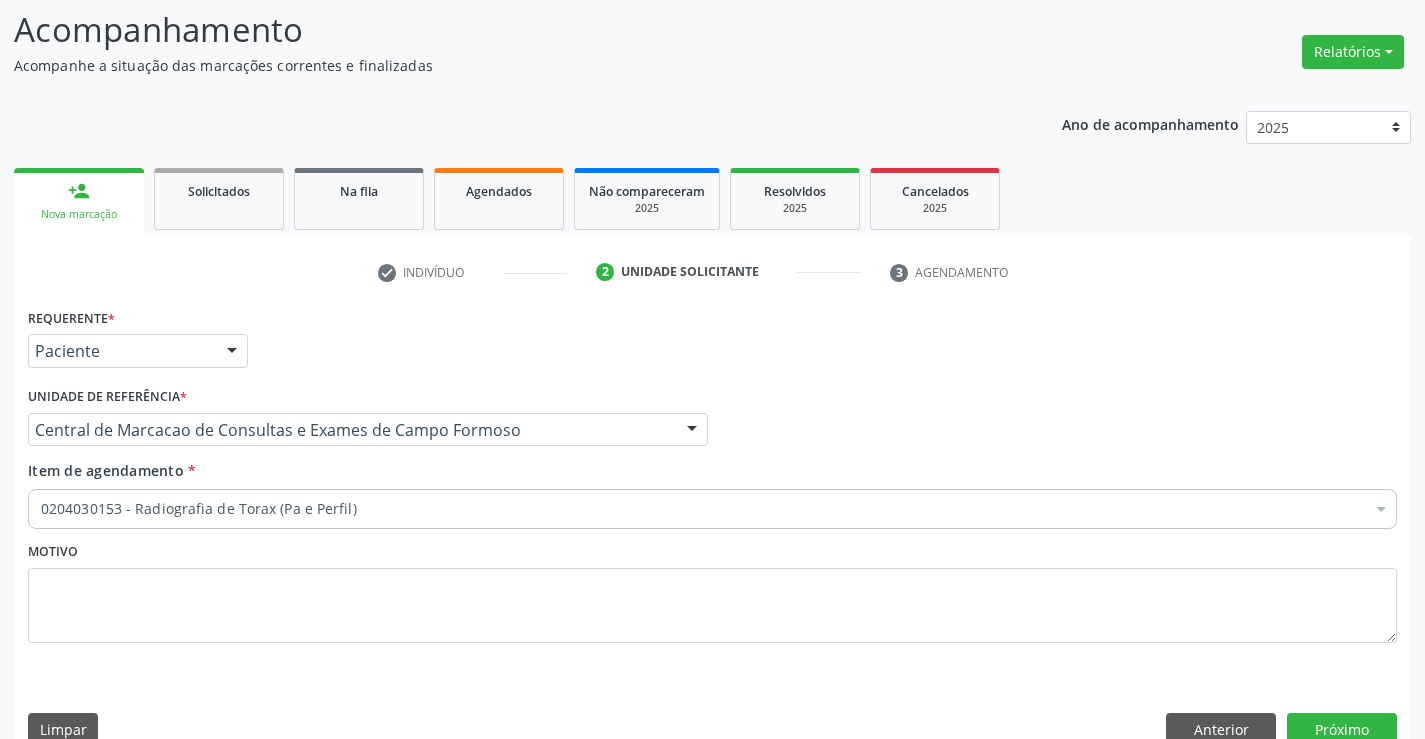 click on "Requerente
*
Paciente         Médico(a)   Enfermeiro(a)   Paciente
Nenhum resultado encontrado para: "   "
Não há nenhuma opção para ser exibida.
UF
BA         BA
Nenhum resultado encontrado para: "   "
Não há nenhuma opção para ser exibida.
Município
Campo Formoso         Campo Formoso
Nenhum resultado encontrado para: "   "
Não há nenhuma opção para ser exibida.
Médico Solicitante
Por favor, selecione a Unidade de Atendimento primeiro
Nenhum resultado encontrado para: "   "
Não há nenhuma opção para ser exibida.
Unidade de referência
*
Central de Marcacao de Consultas e Exames de Campo Formoso         Unidade Basica de Saude da Familia Dr Paulo Sudre   Centro de Enfrentamento Para Covid 19 de Campo Formoso" at bounding box center (712, 531) 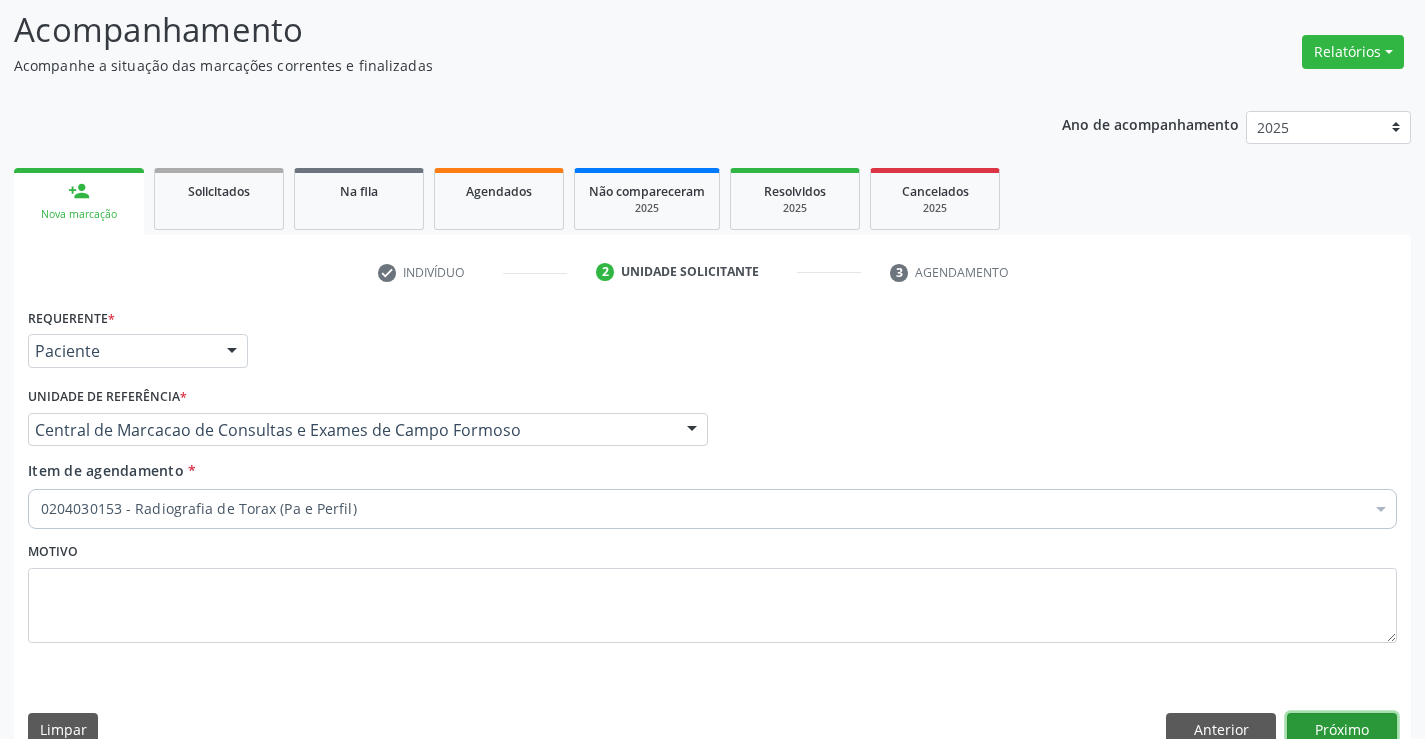 click on "Próximo" at bounding box center (1342, 730) 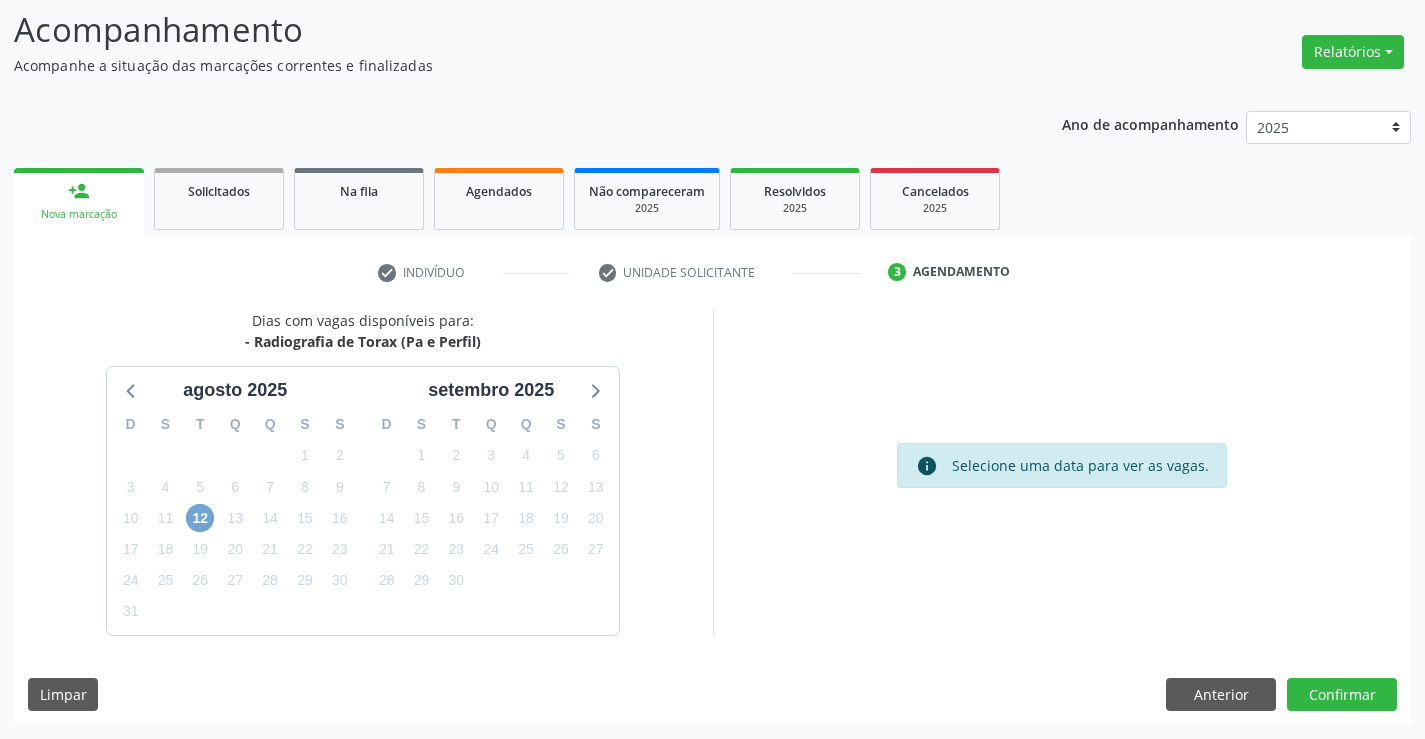click on "12" at bounding box center (200, 518) 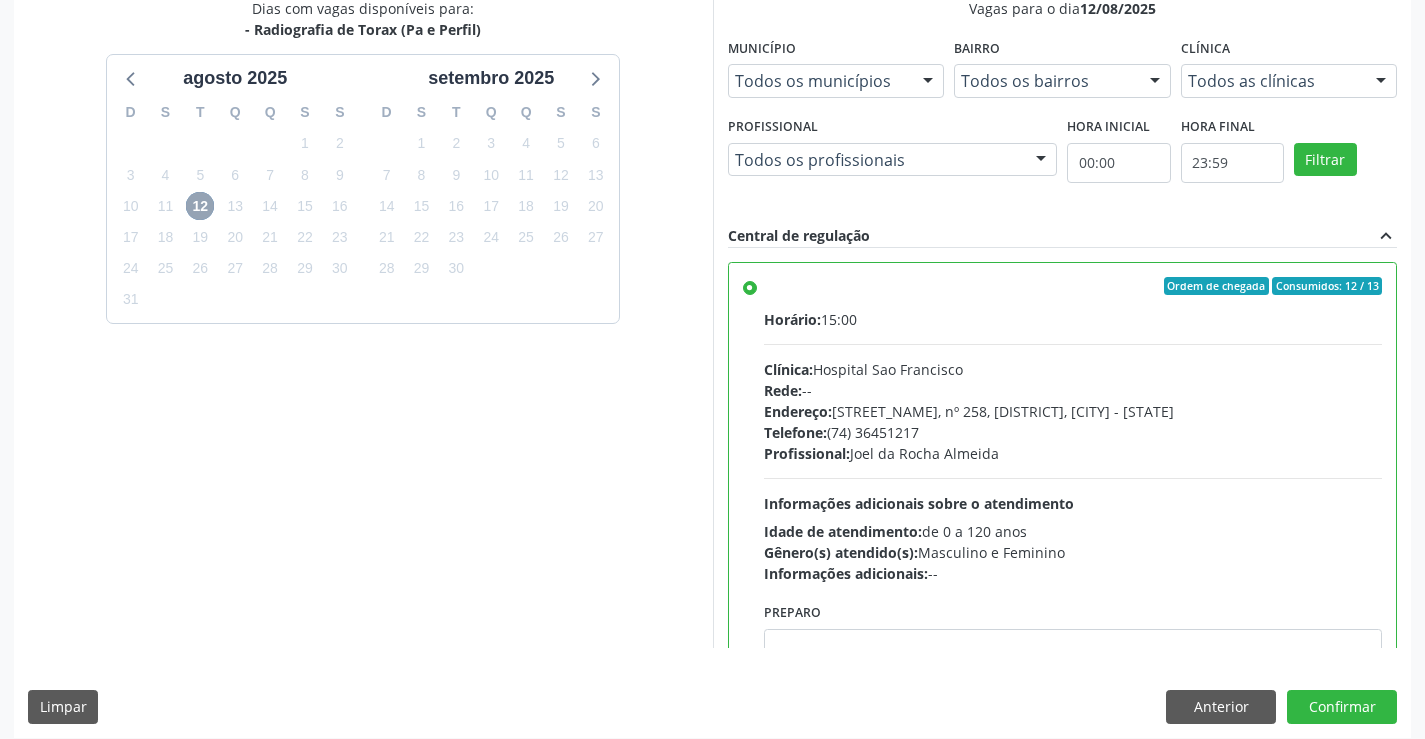 scroll, scrollTop: 456, scrollLeft: 0, axis: vertical 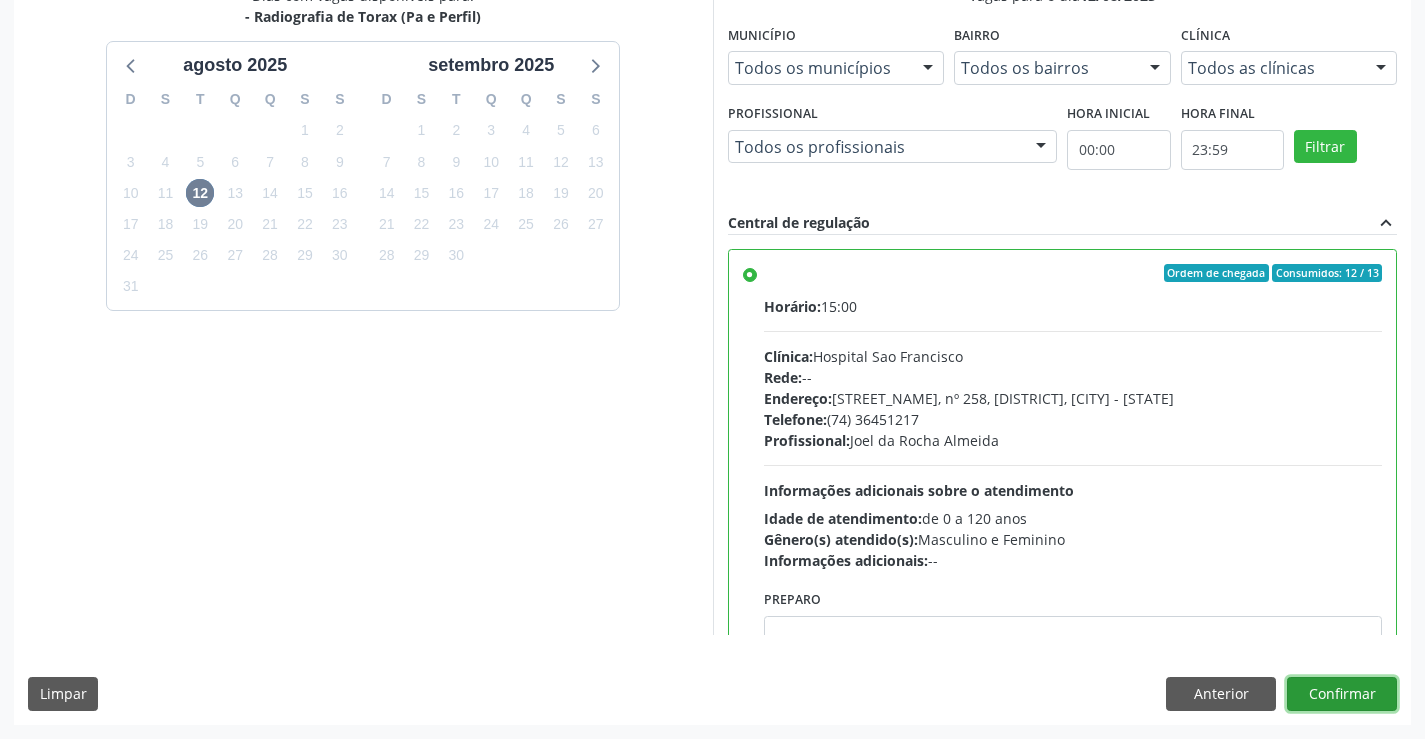 click on "Confirmar" at bounding box center [1342, 694] 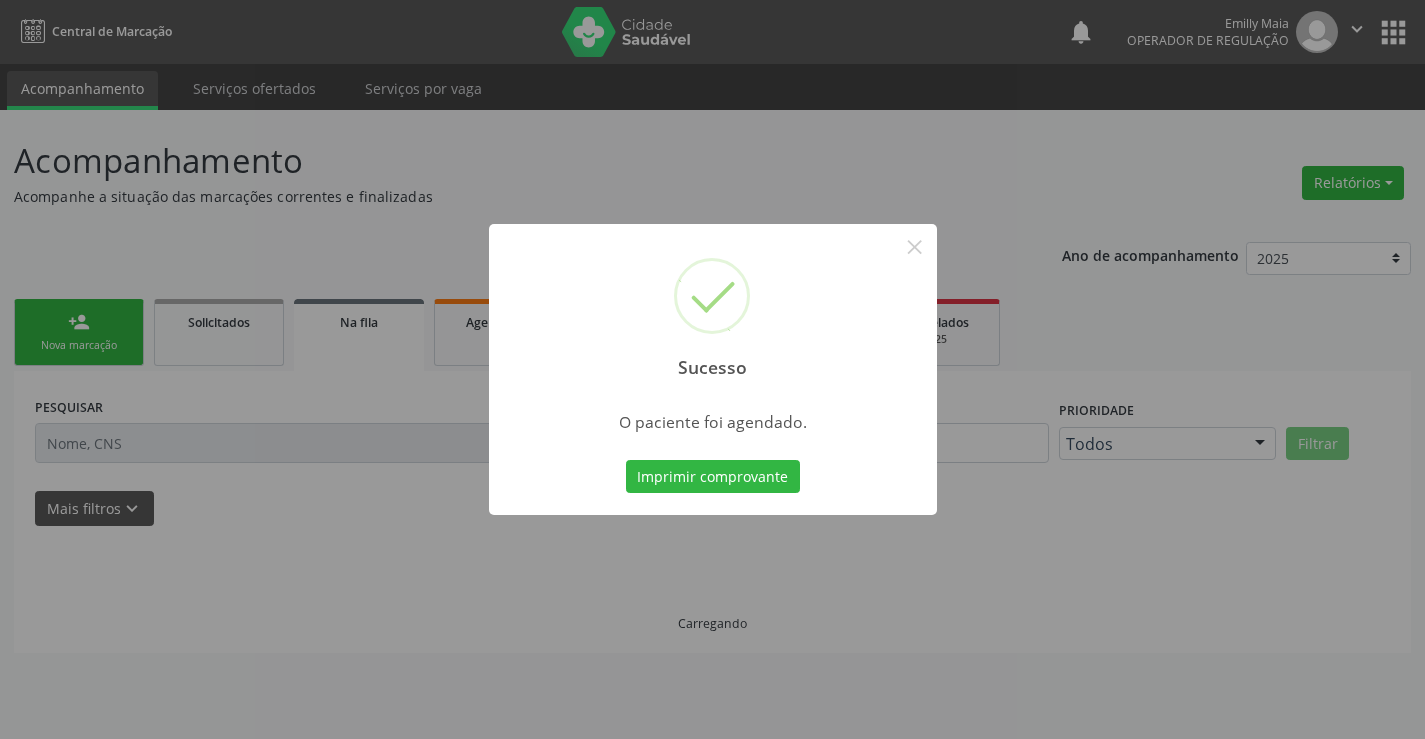 scroll, scrollTop: 0, scrollLeft: 0, axis: both 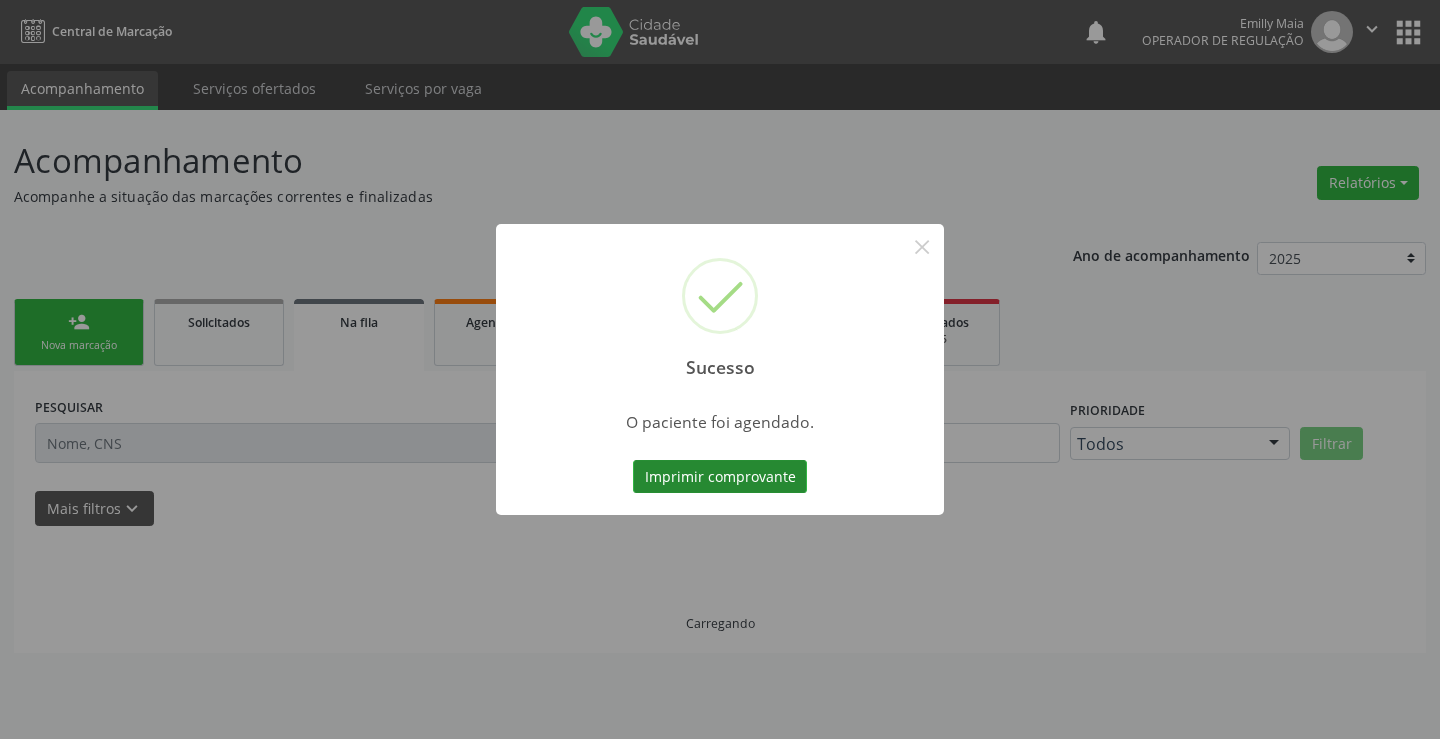 click on "Imprimir comprovante" at bounding box center [720, 477] 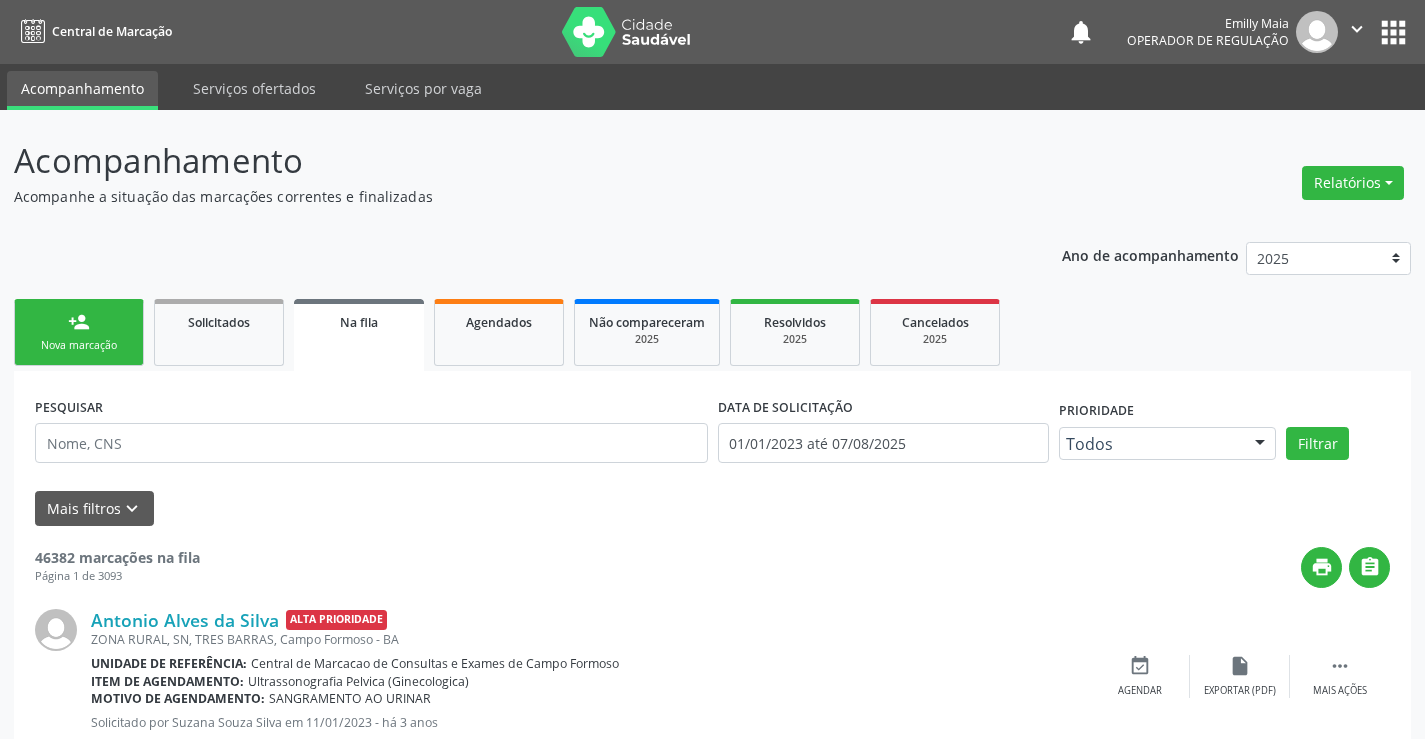 click on "Nova marcação" at bounding box center (79, 345) 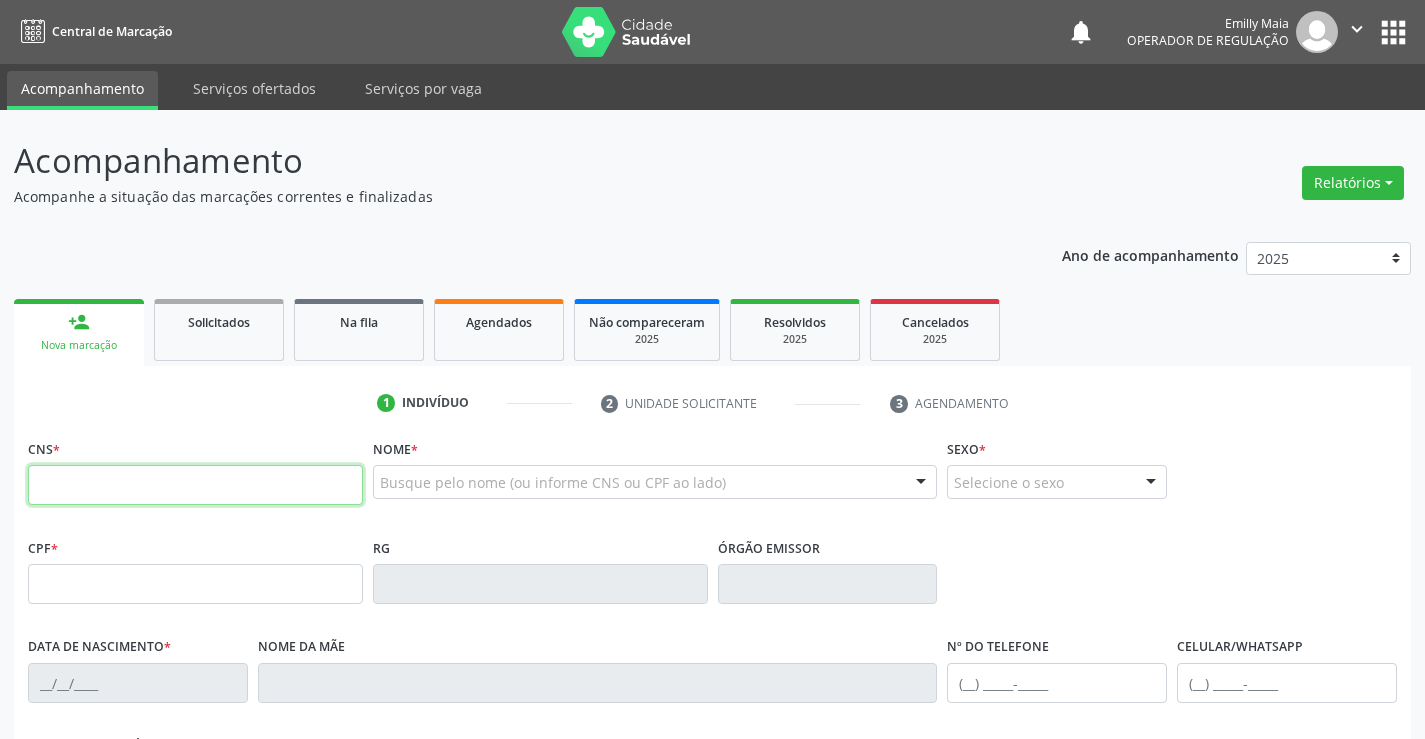 click at bounding box center (195, 485) 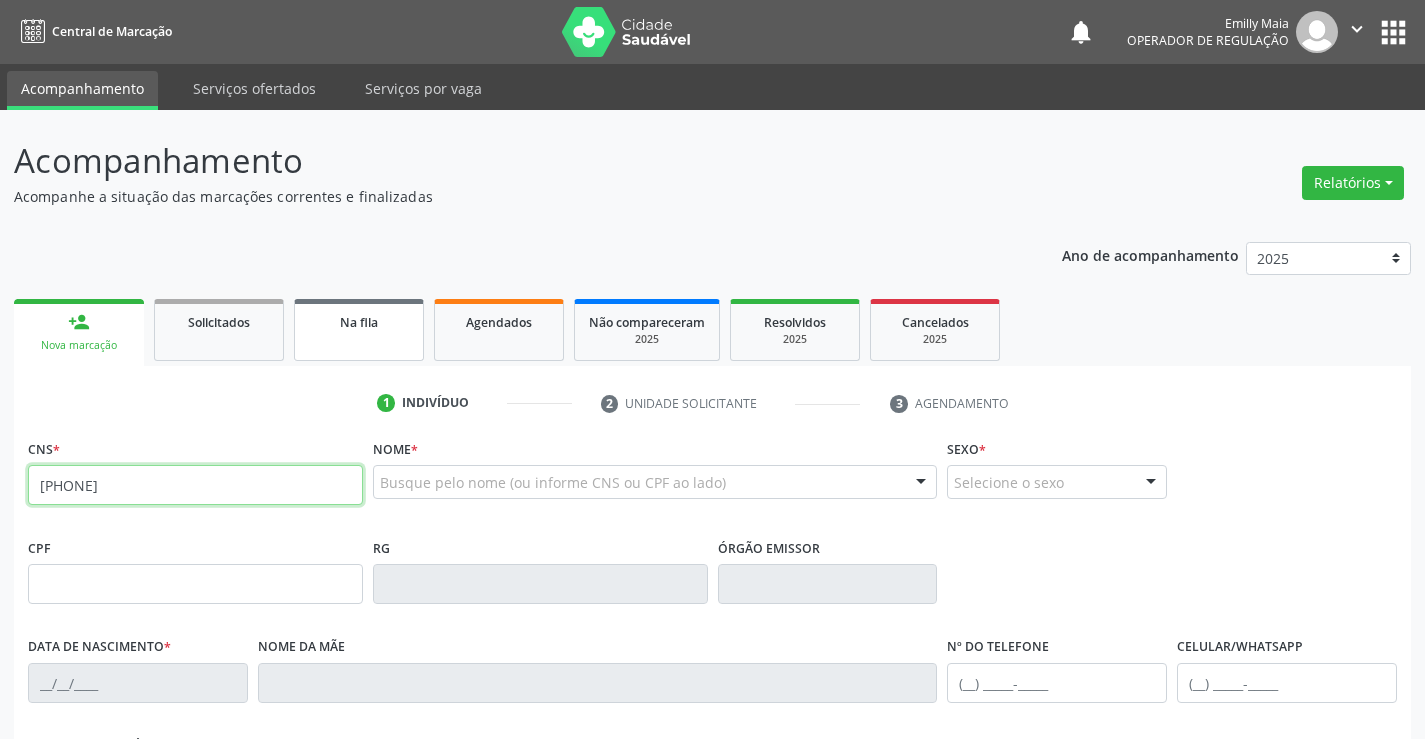 type on "705 4014 6461 4298" 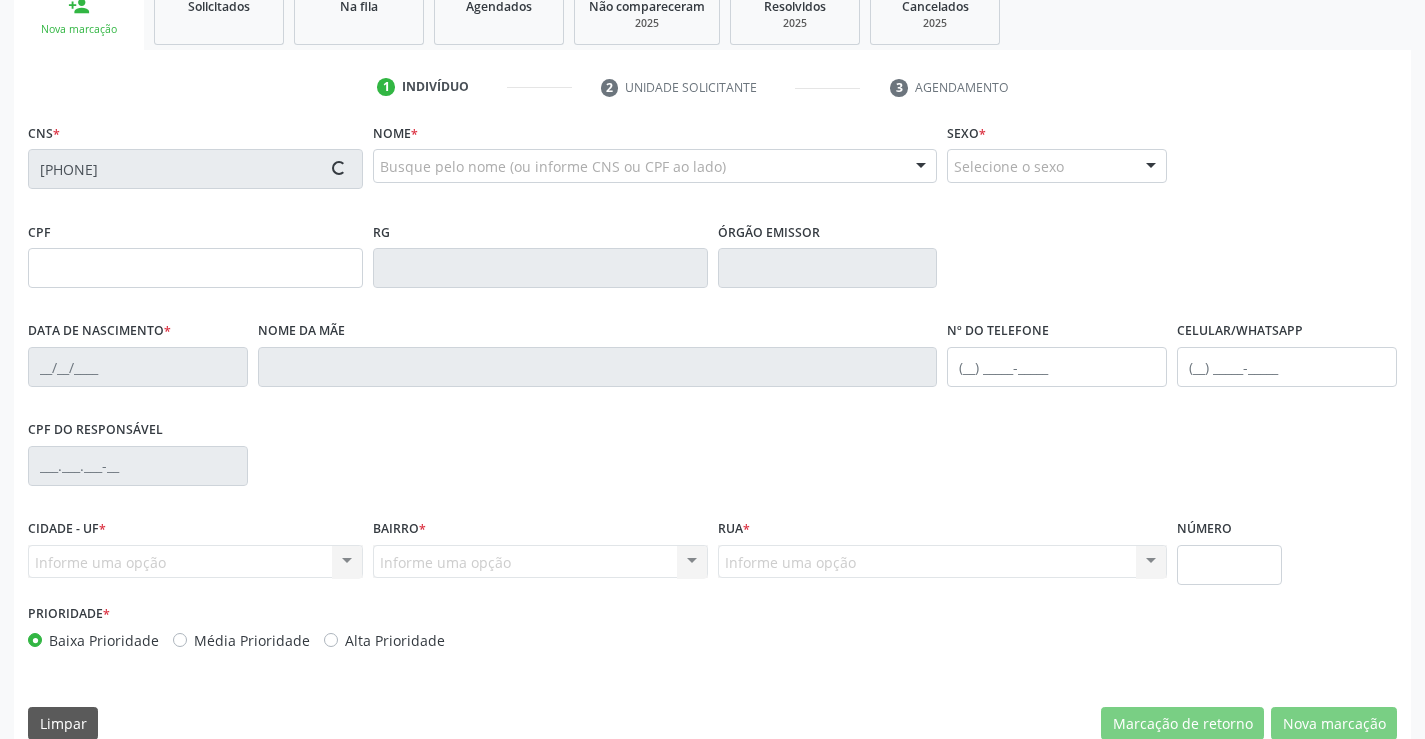 scroll, scrollTop: 345, scrollLeft: 0, axis: vertical 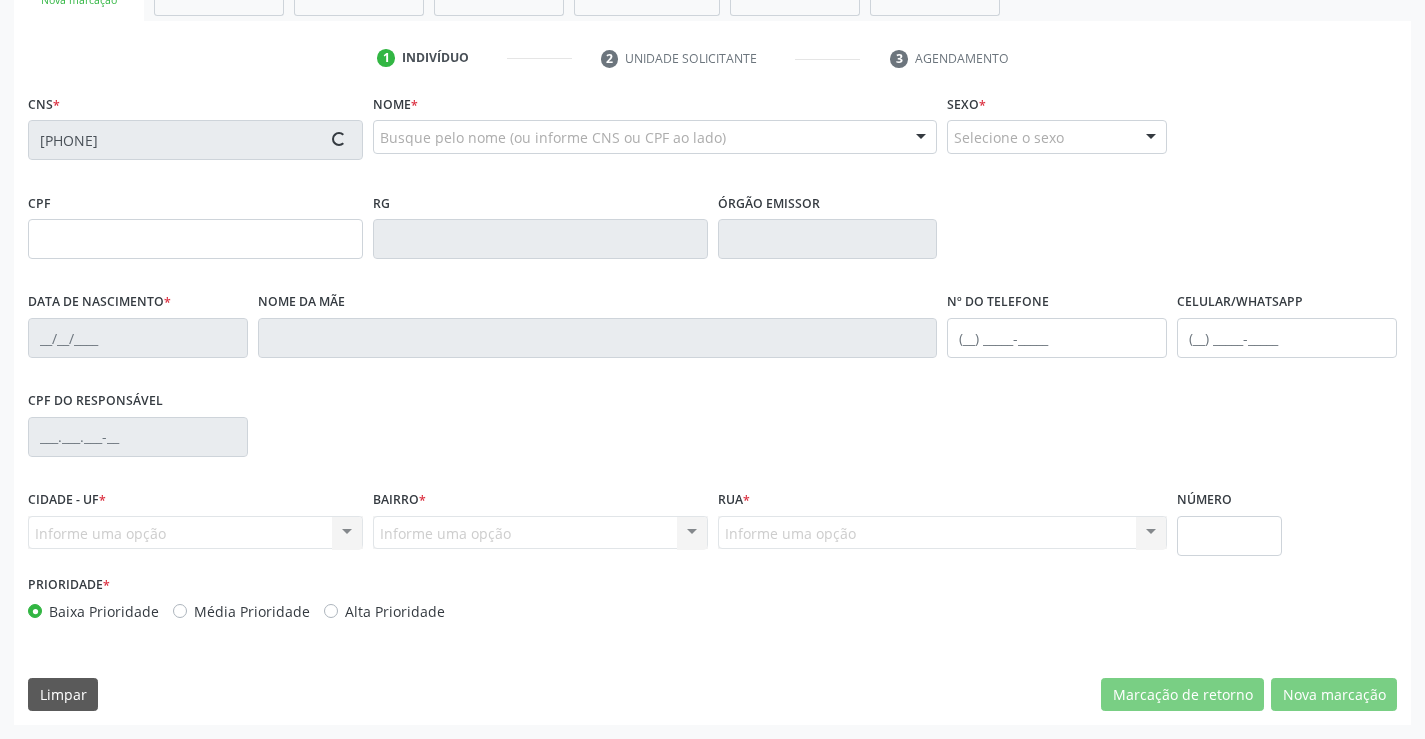 type on "27/11/1967" 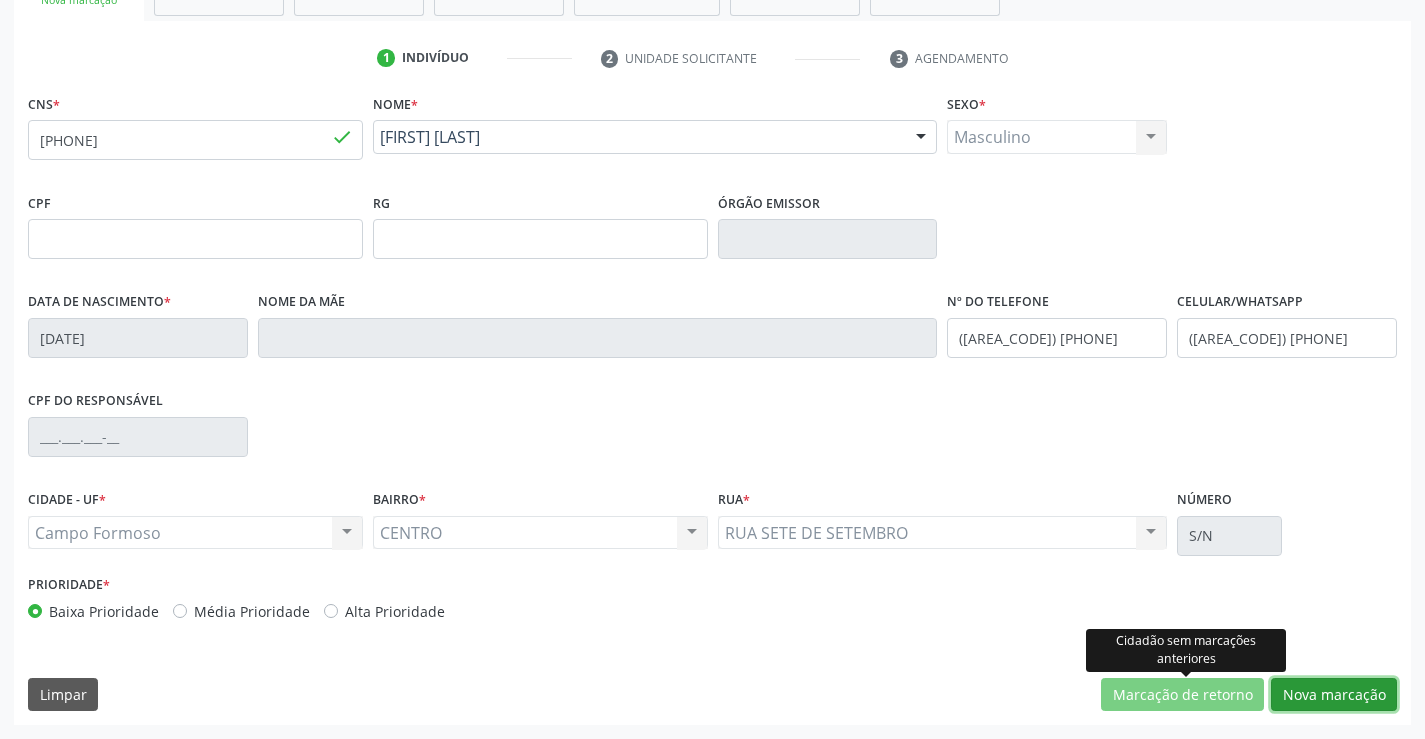 click on "Nova marcação" at bounding box center [1334, 695] 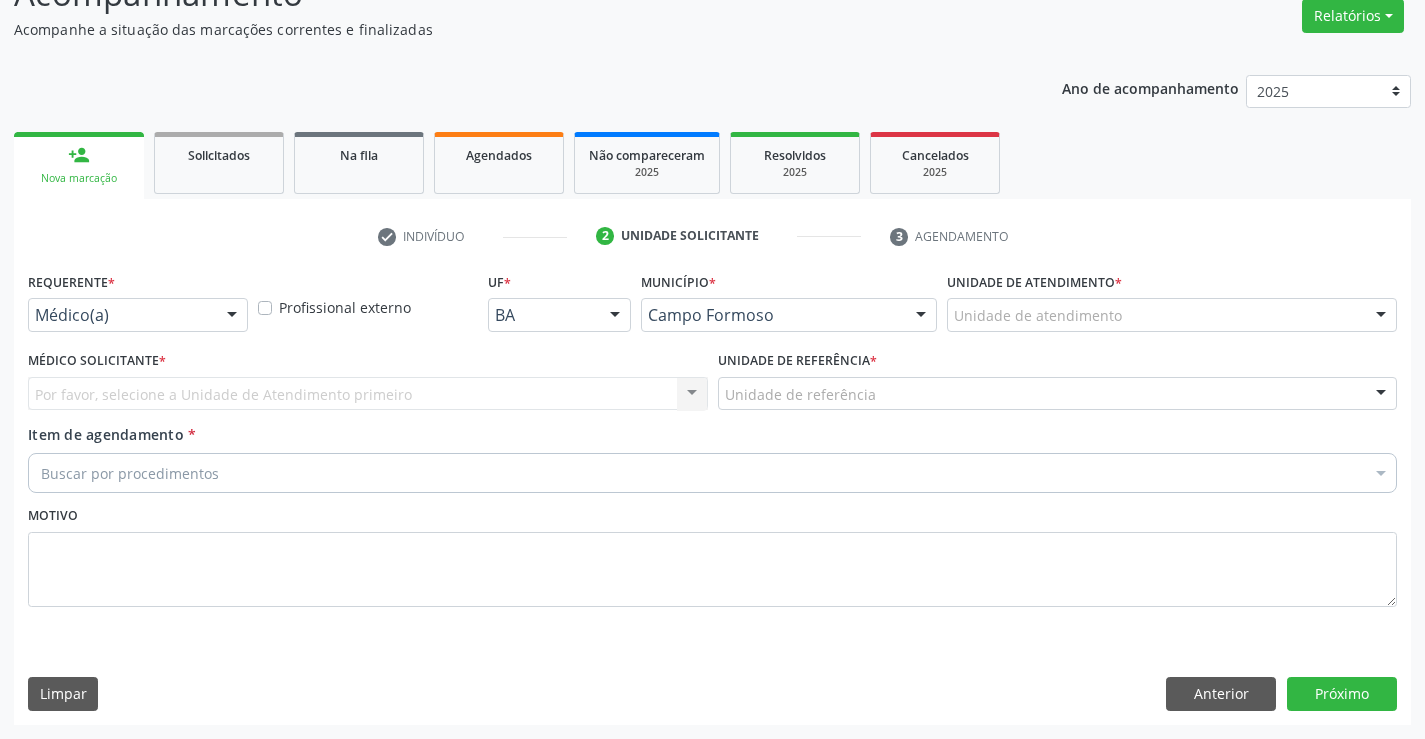 scroll, scrollTop: 167, scrollLeft: 0, axis: vertical 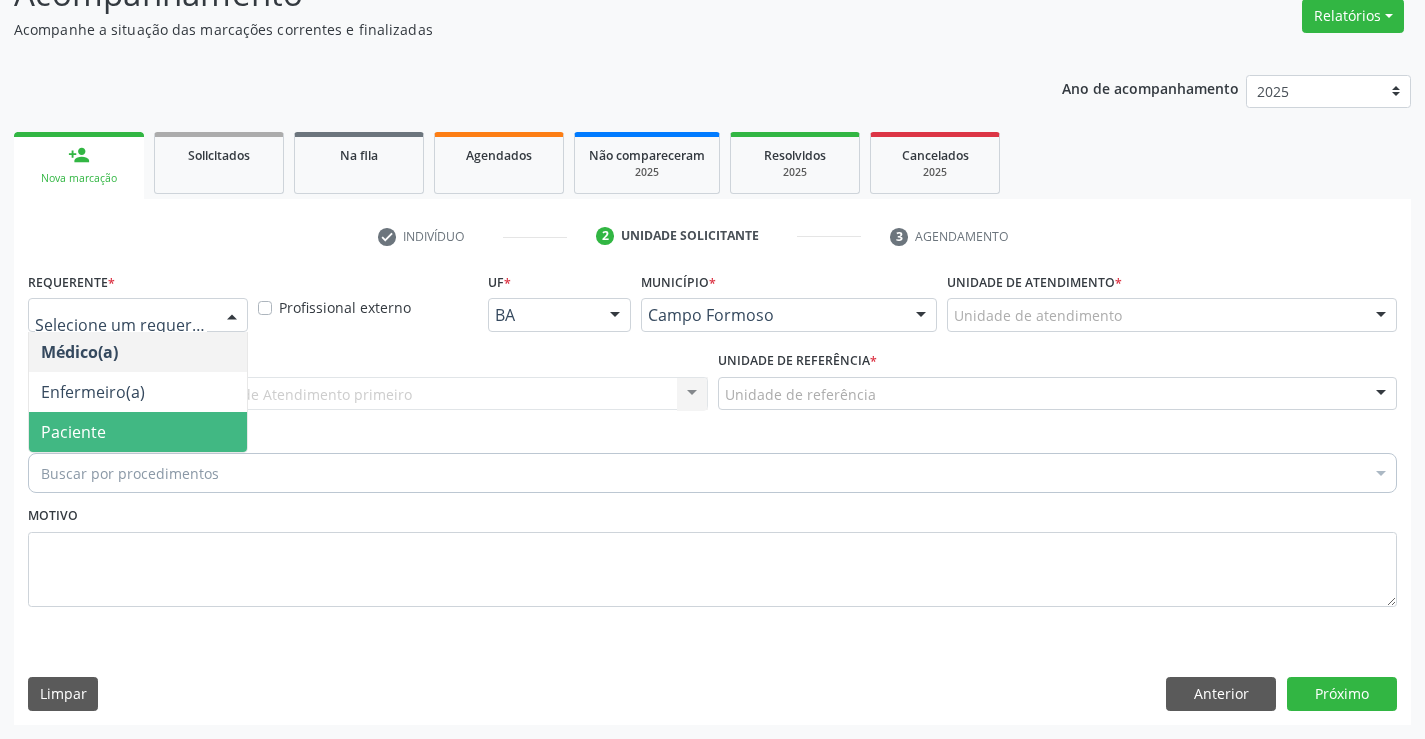 click on "Paciente" at bounding box center [138, 432] 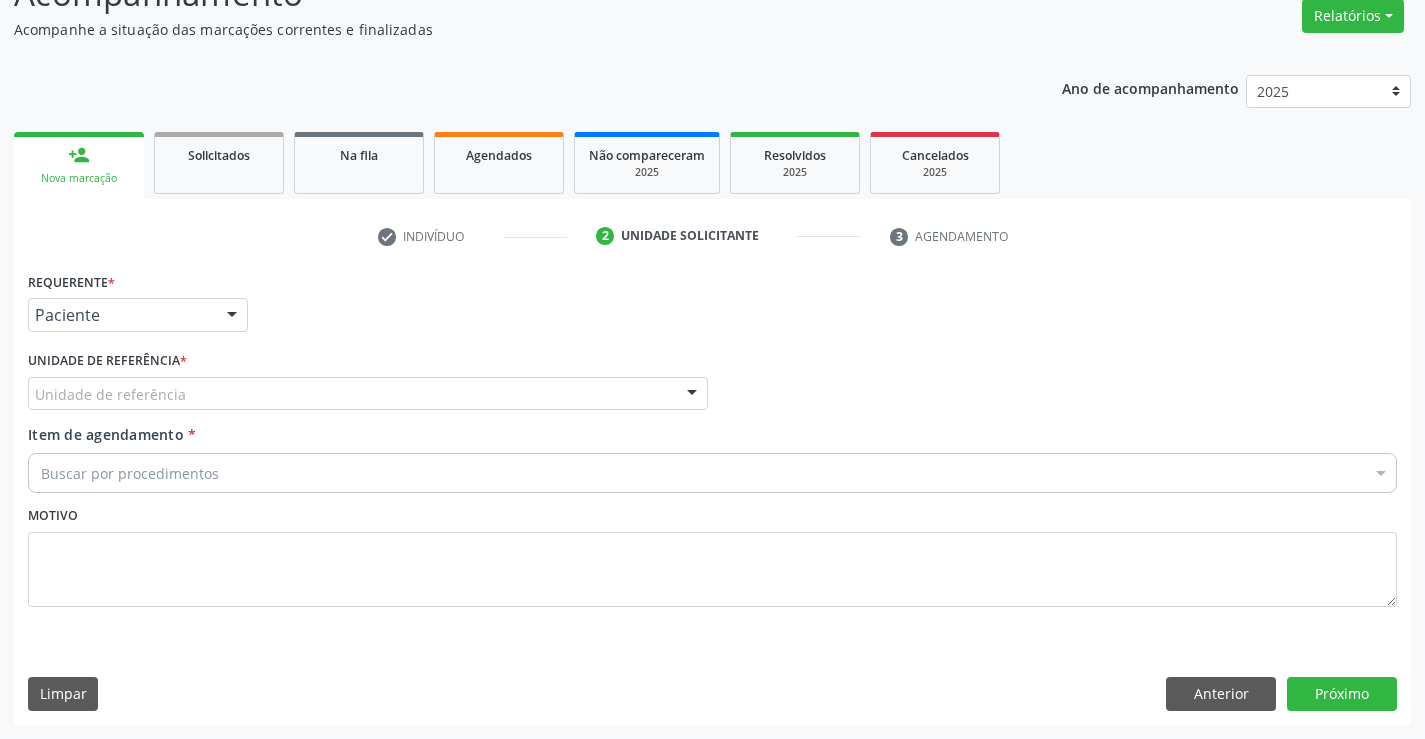 click on "Unidade de referência" at bounding box center (368, 394) 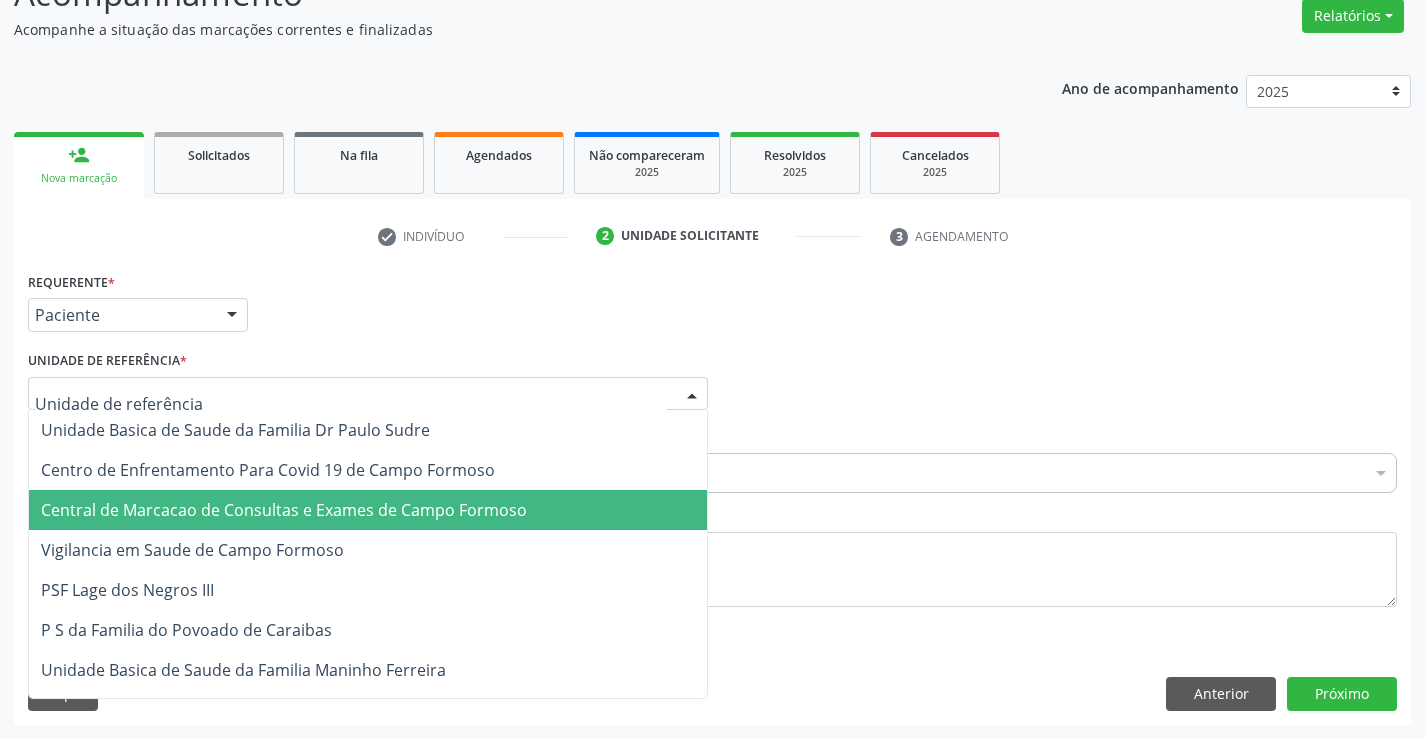 click on "Central de Marcacao de Consultas e Exames de Campo Formoso" at bounding box center [368, 510] 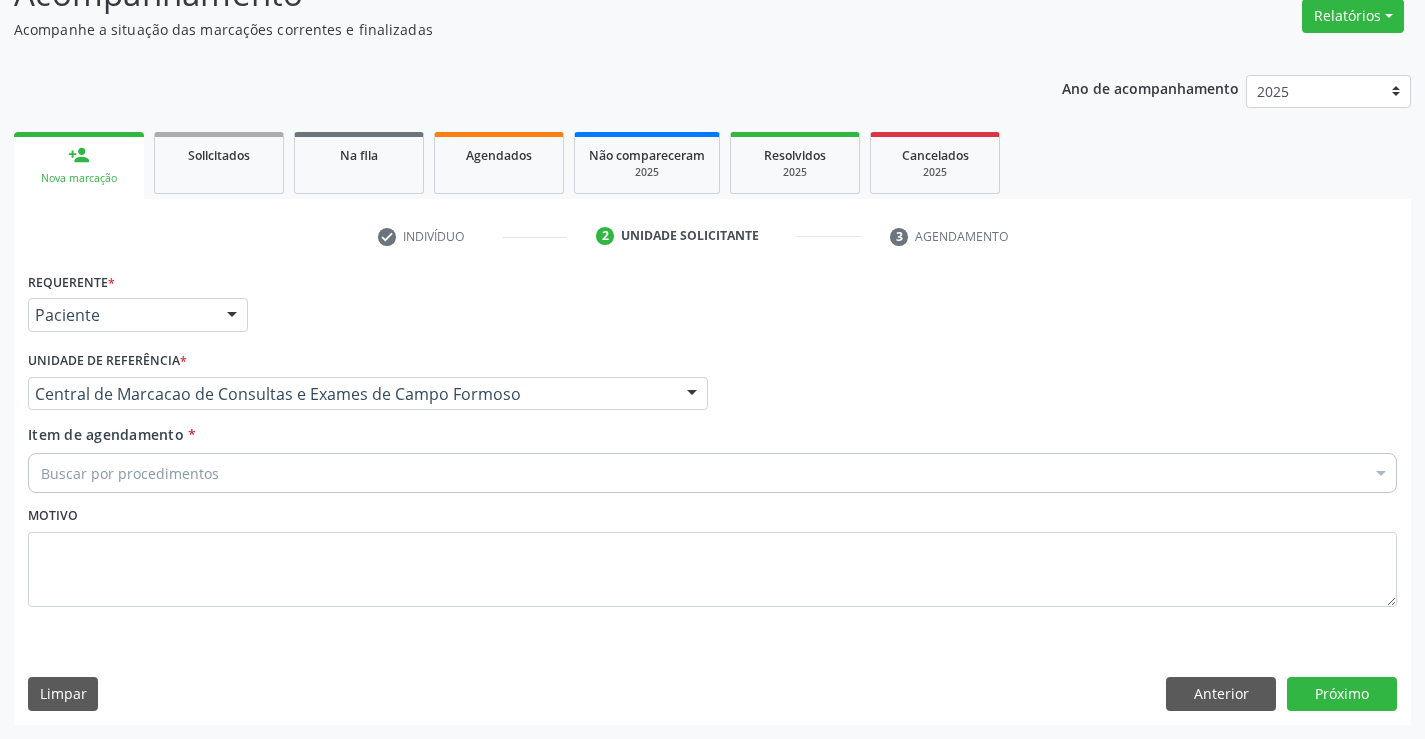 click on "Buscar por procedimentos" at bounding box center (712, 473) 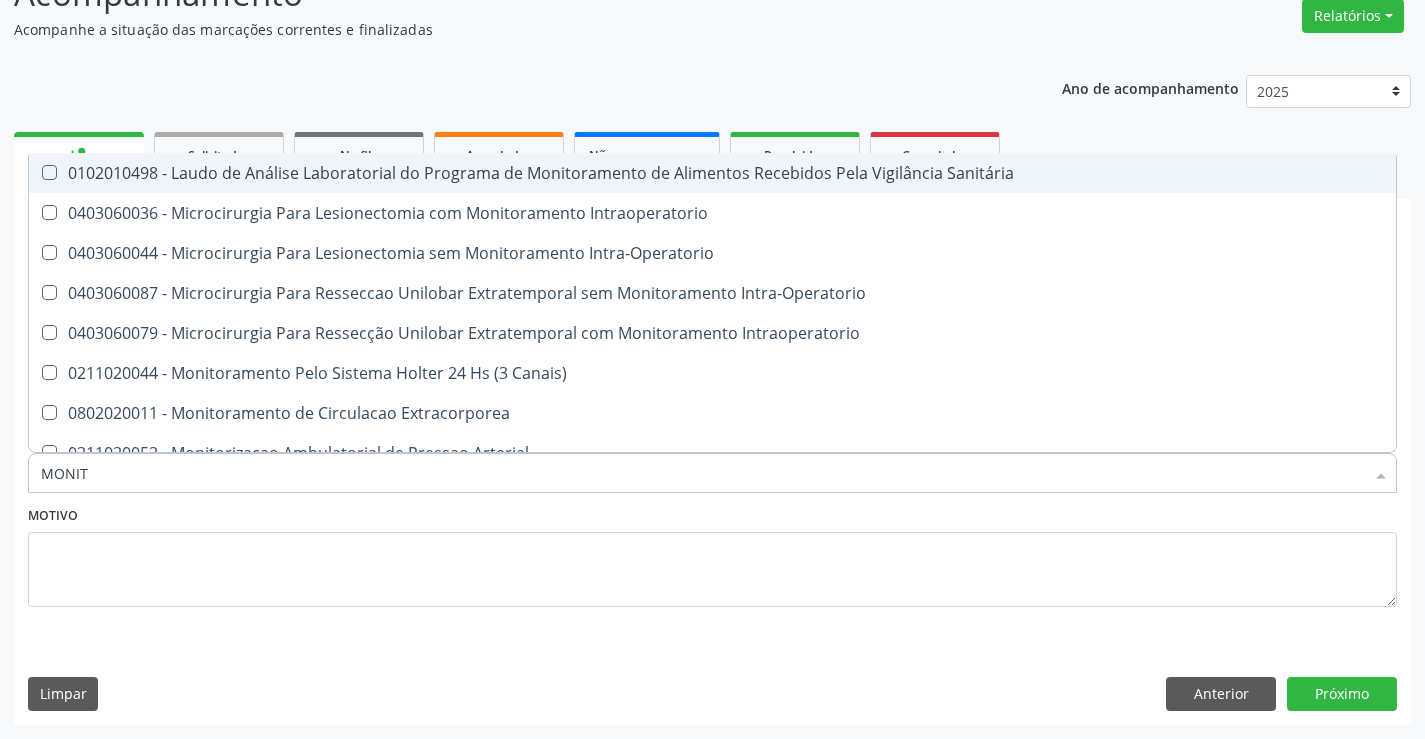 type on "MONITO" 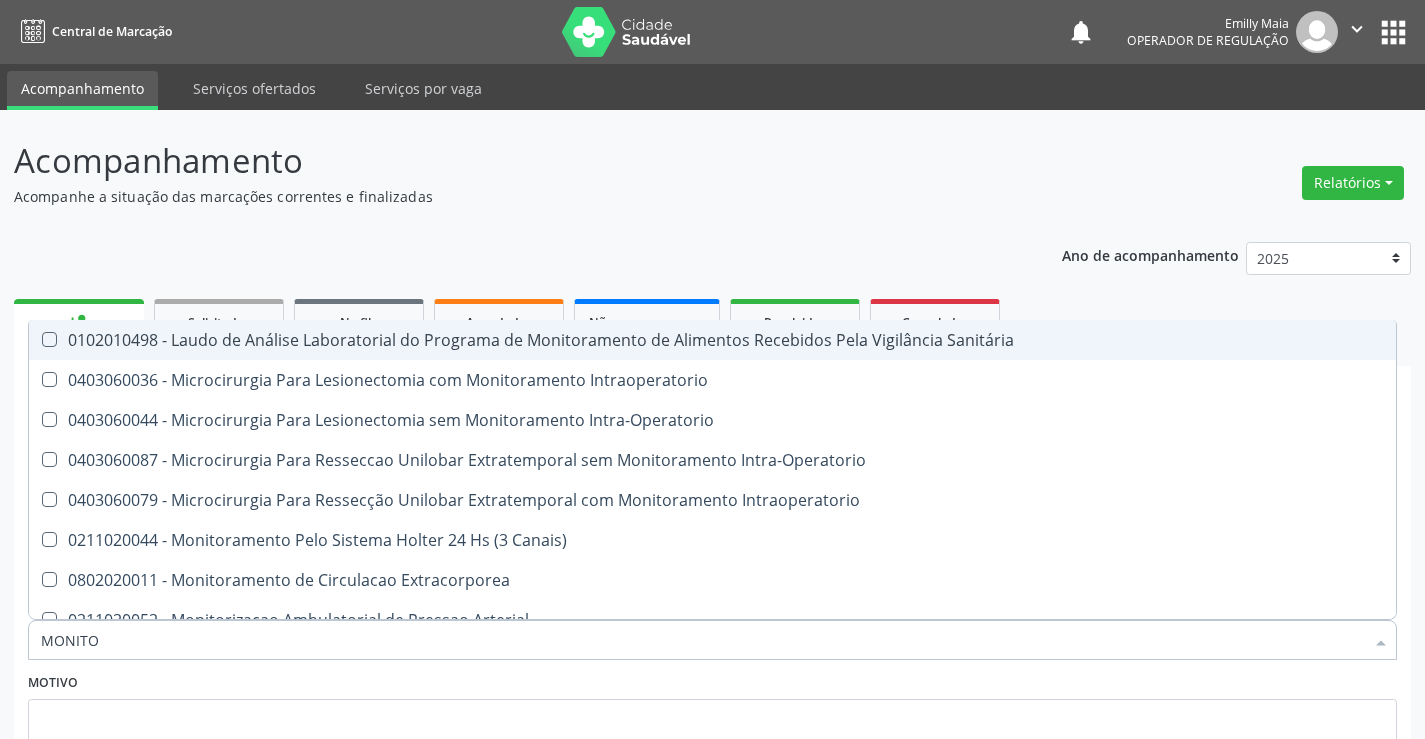 scroll, scrollTop: 167, scrollLeft: 0, axis: vertical 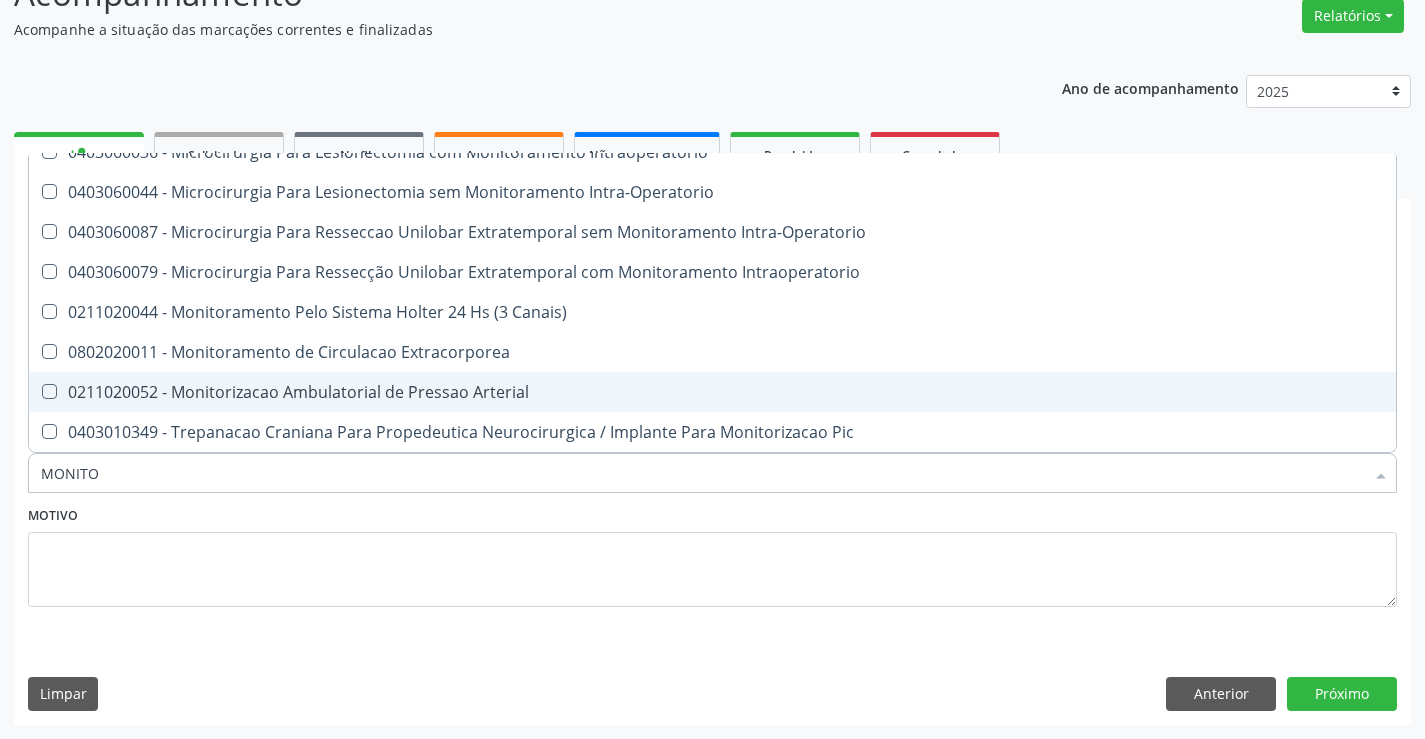 click on "0211020052 - Monitorizacao Ambulatorial de Pressao Arterial" at bounding box center (712, 392) 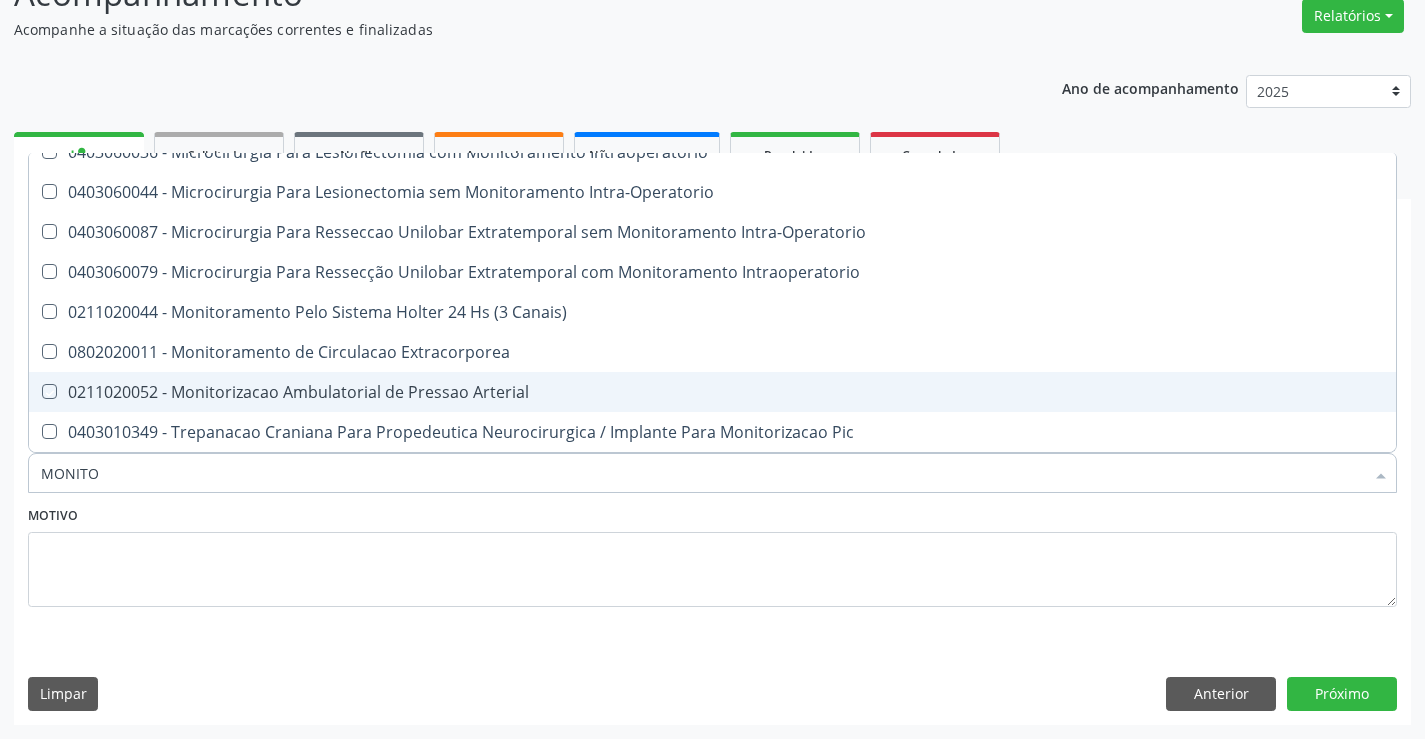 checkbox on "true" 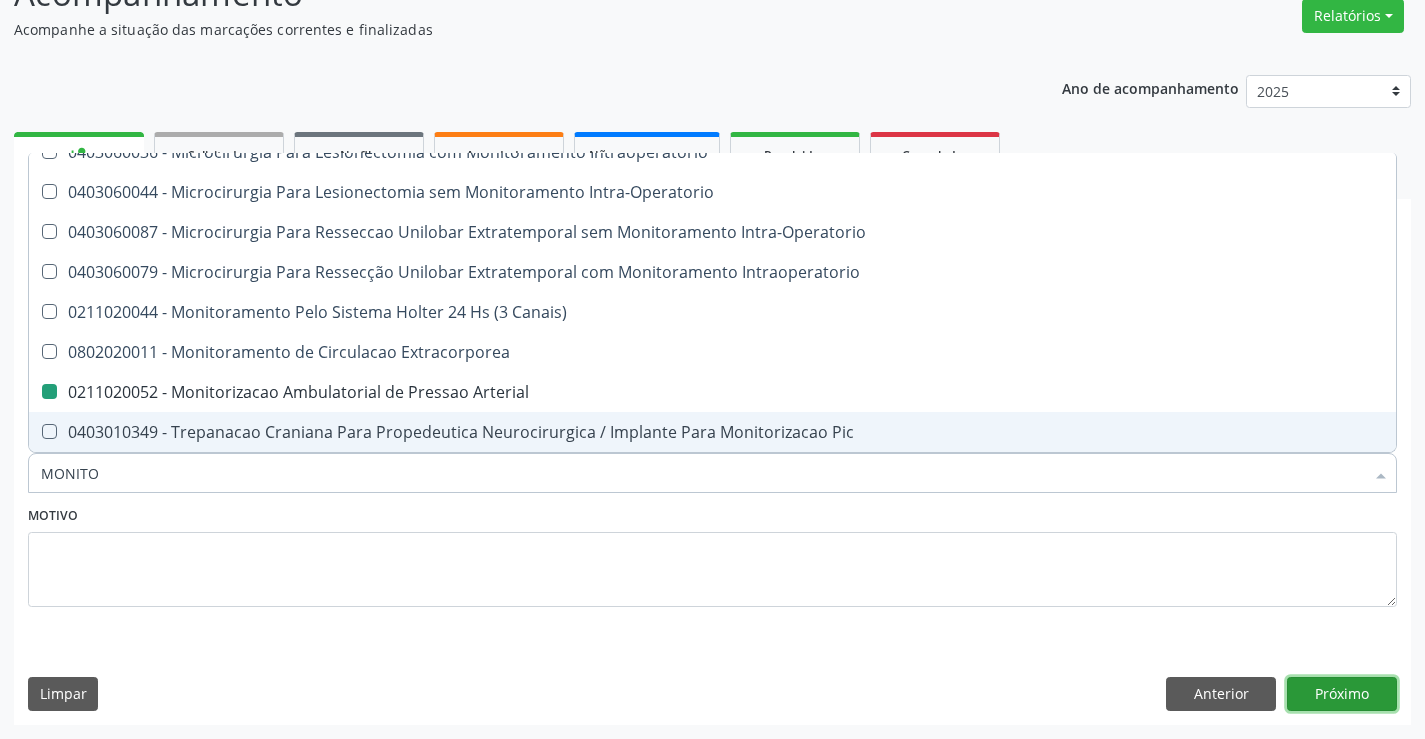 click on "Próximo" at bounding box center [1342, 694] 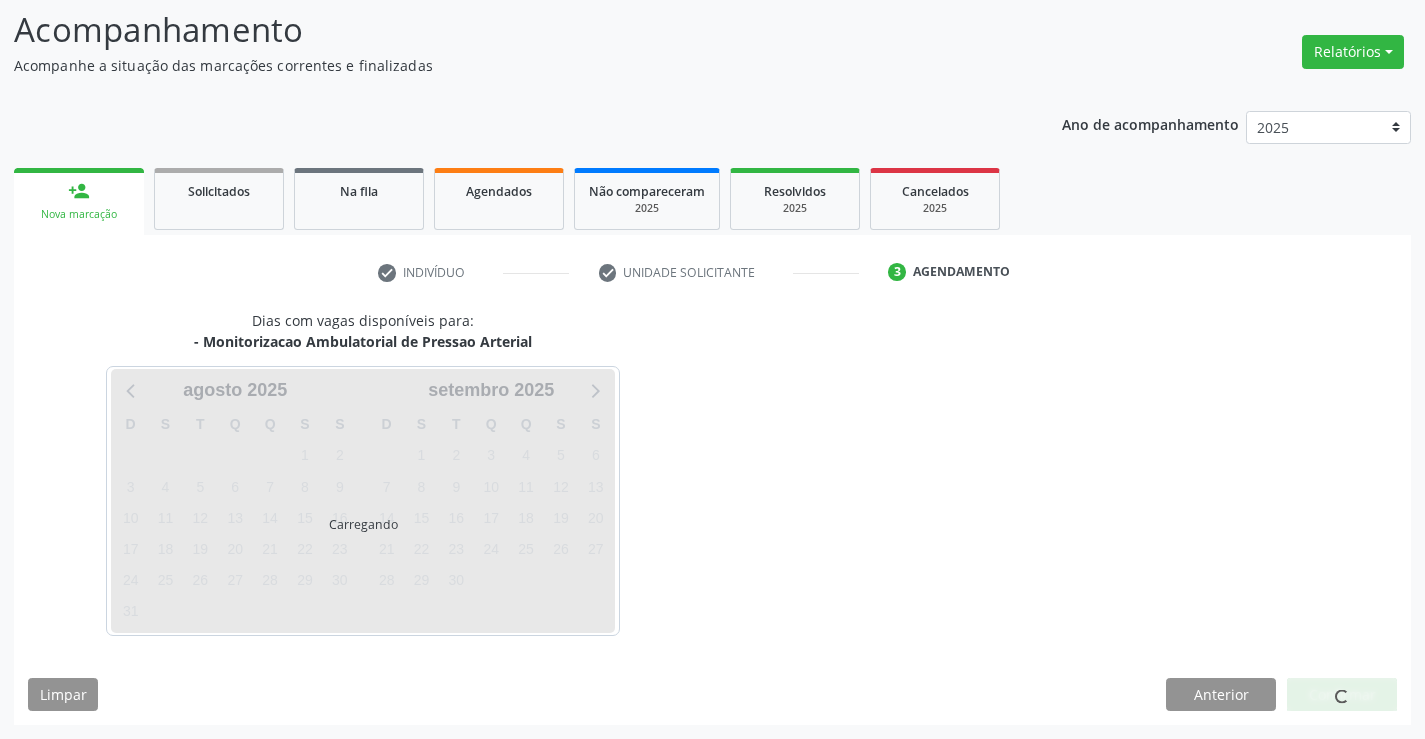 scroll, scrollTop: 131, scrollLeft: 0, axis: vertical 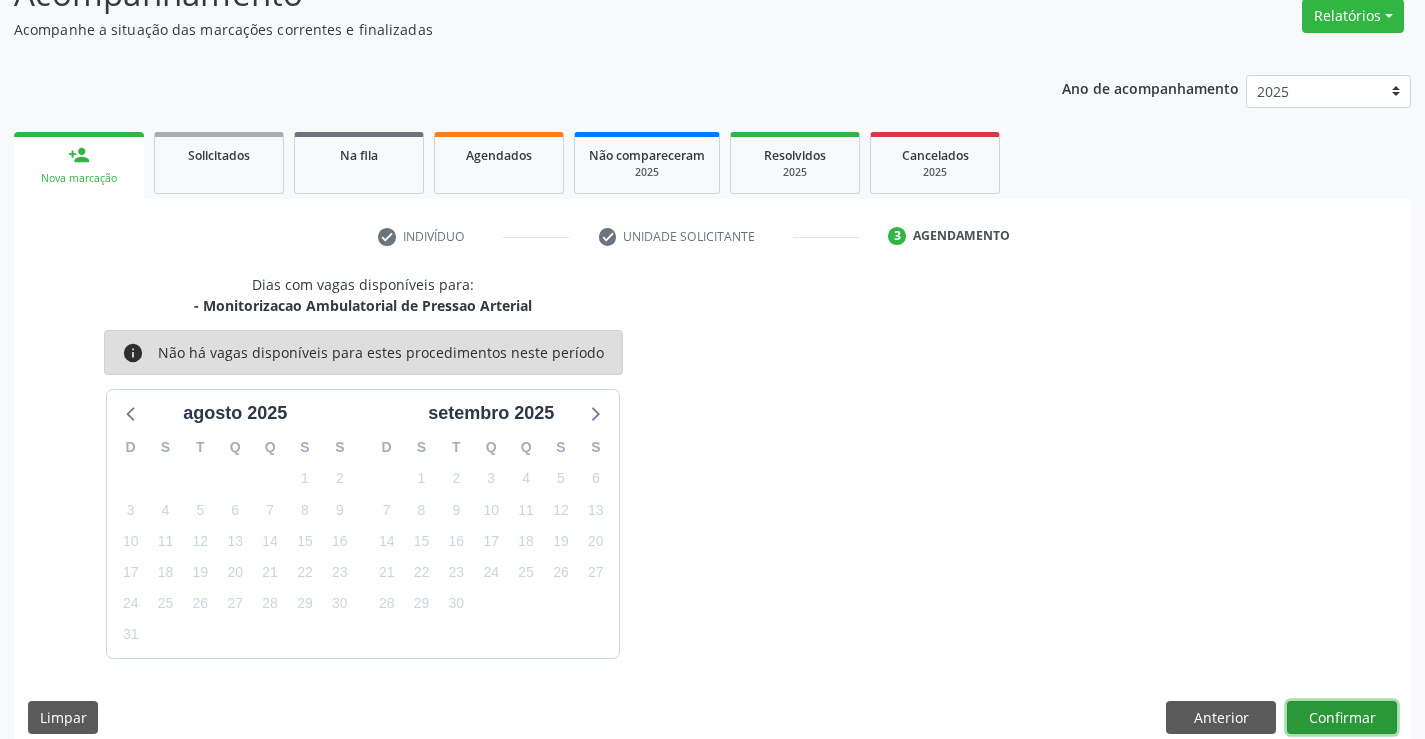 click on "Confirmar" at bounding box center (1342, 718) 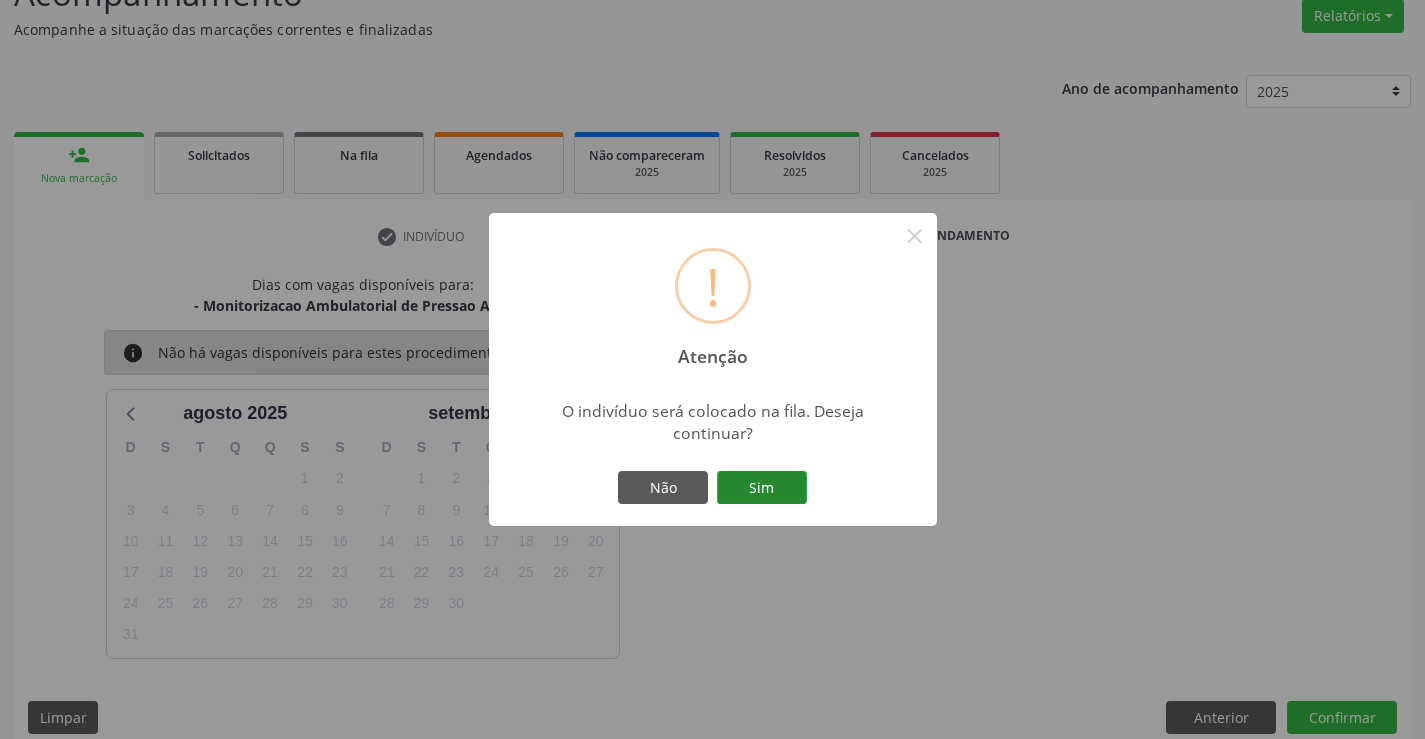 click on "Sim" at bounding box center [762, 488] 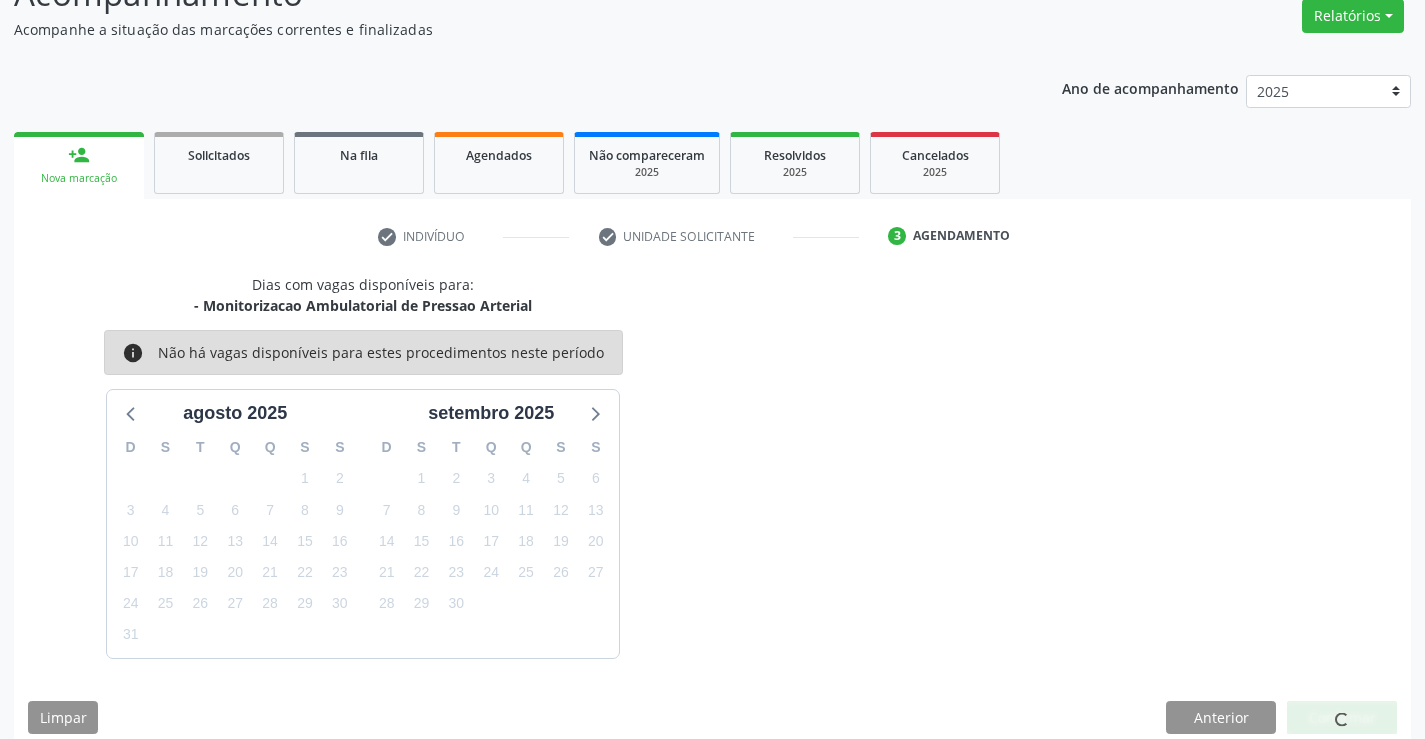 scroll, scrollTop: 0, scrollLeft: 0, axis: both 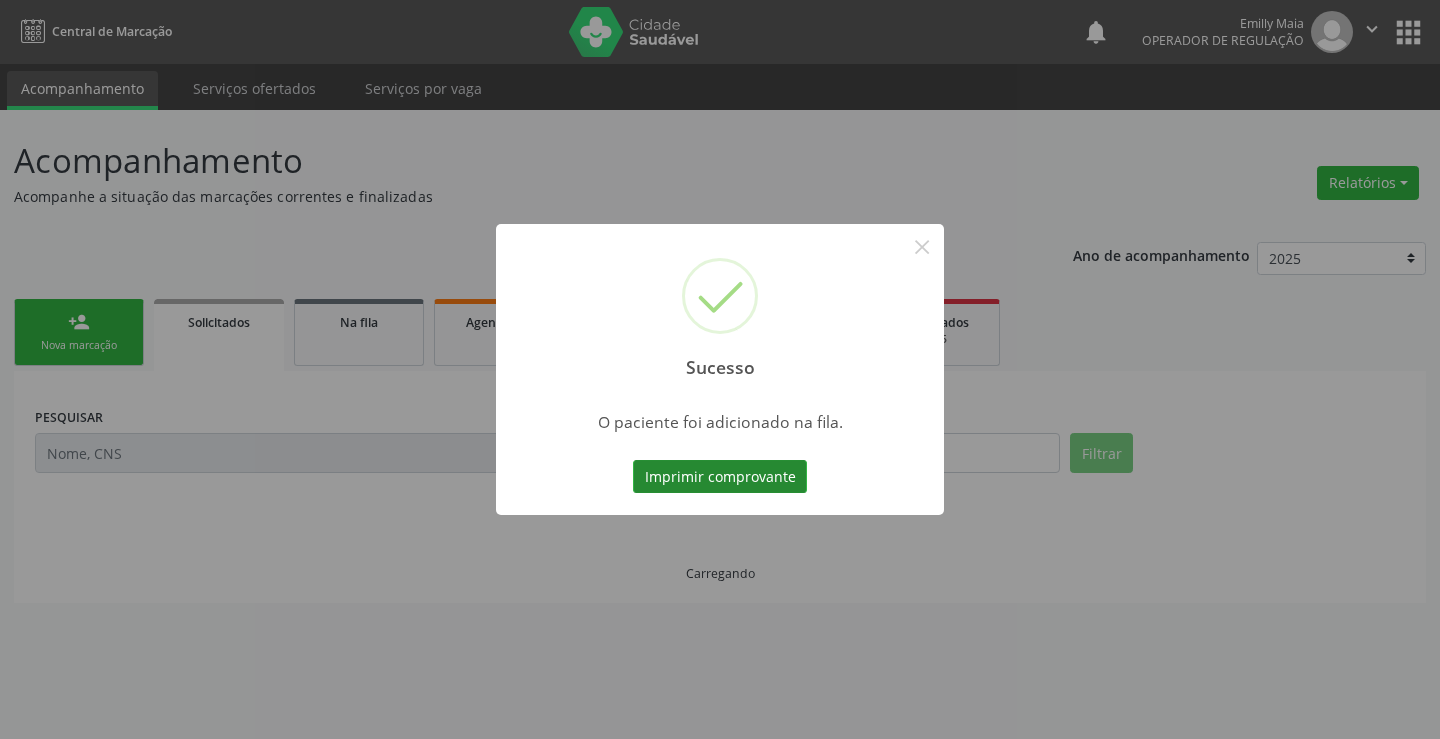 click on "Imprimir comprovante" at bounding box center (720, 477) 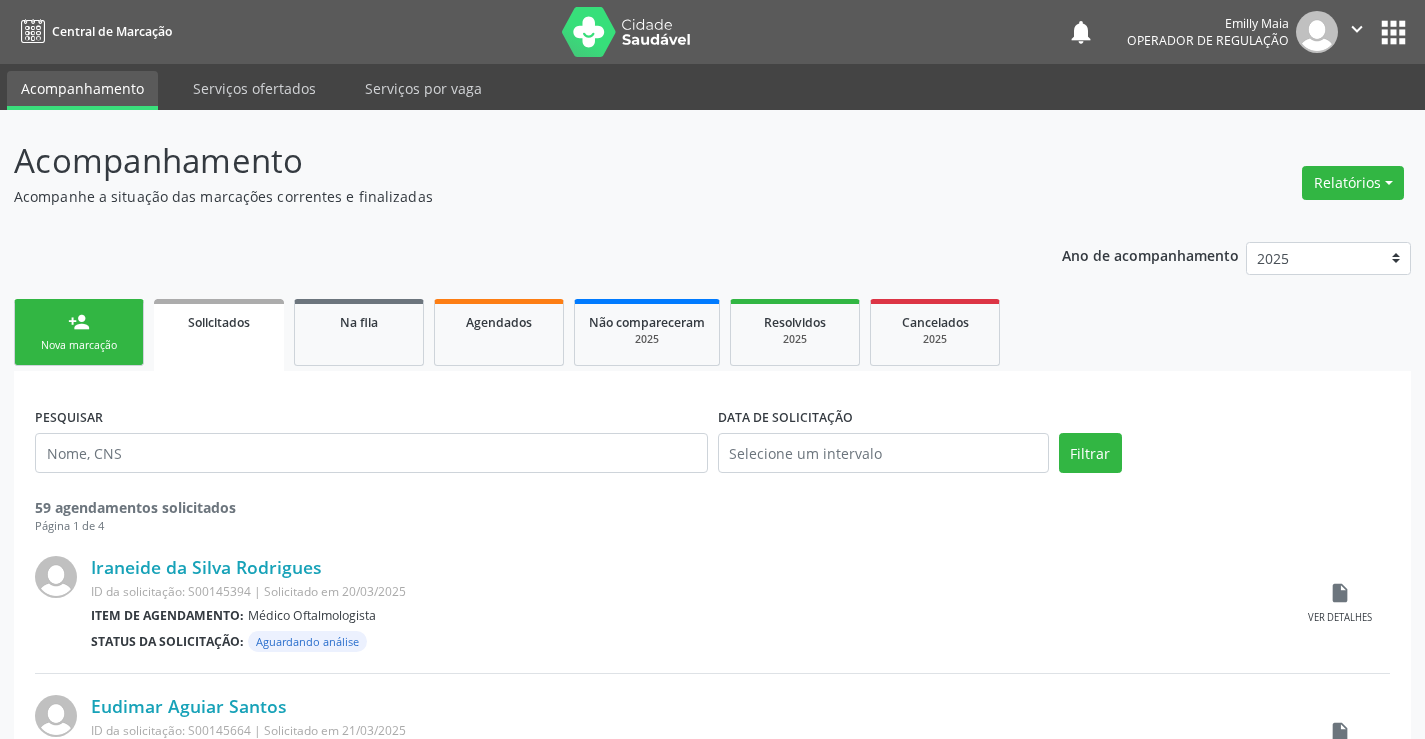 click on "person_add" at bounding box center (79, 322) 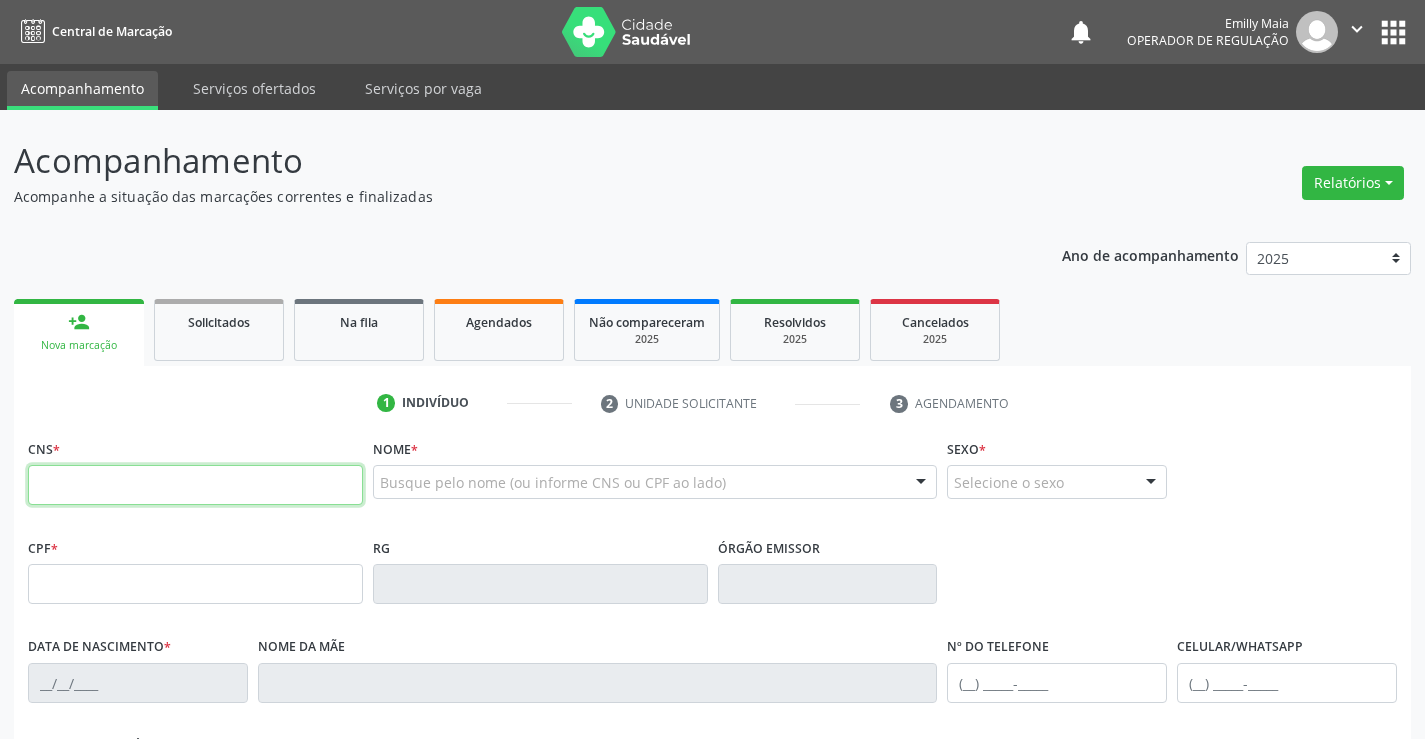 click at bounding box center [195, 485] 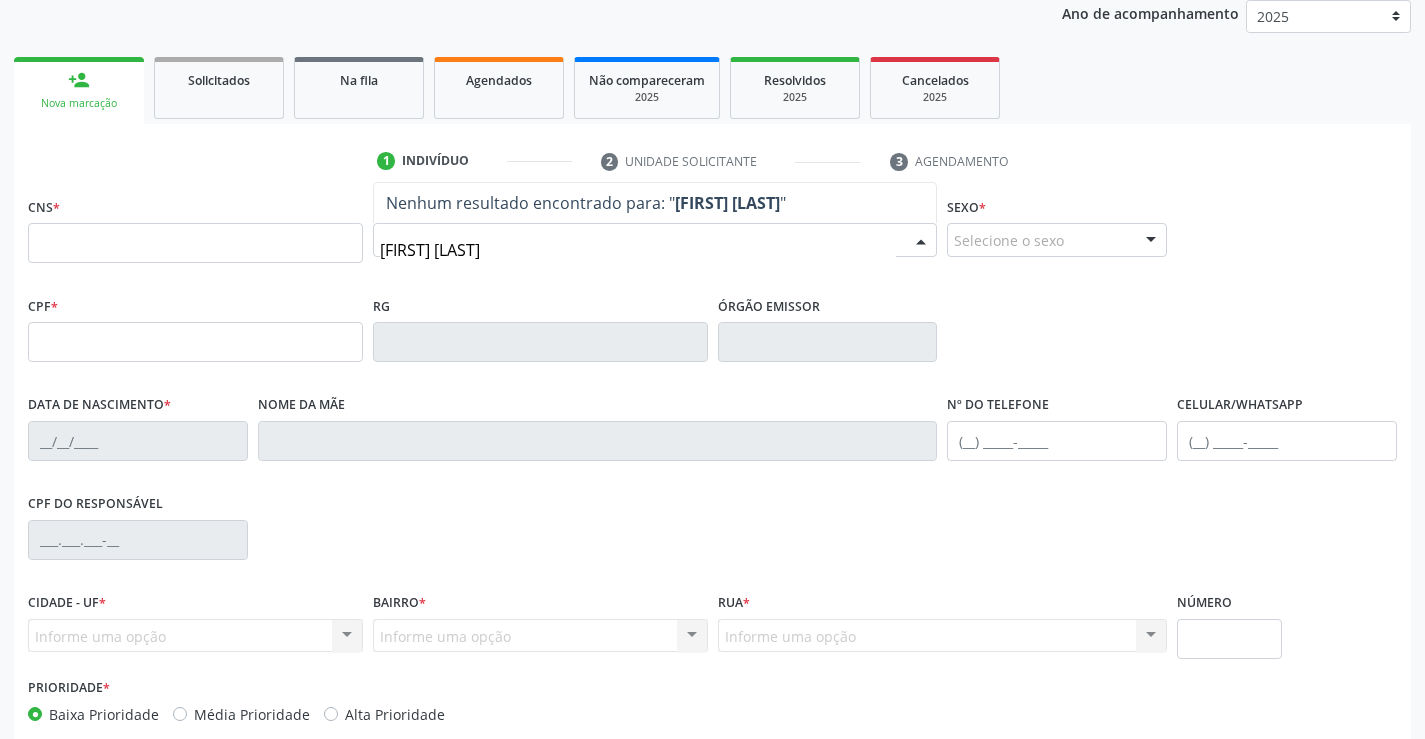 scroll, scrollTop: 300, scrollLeft: 0, axis: vertical 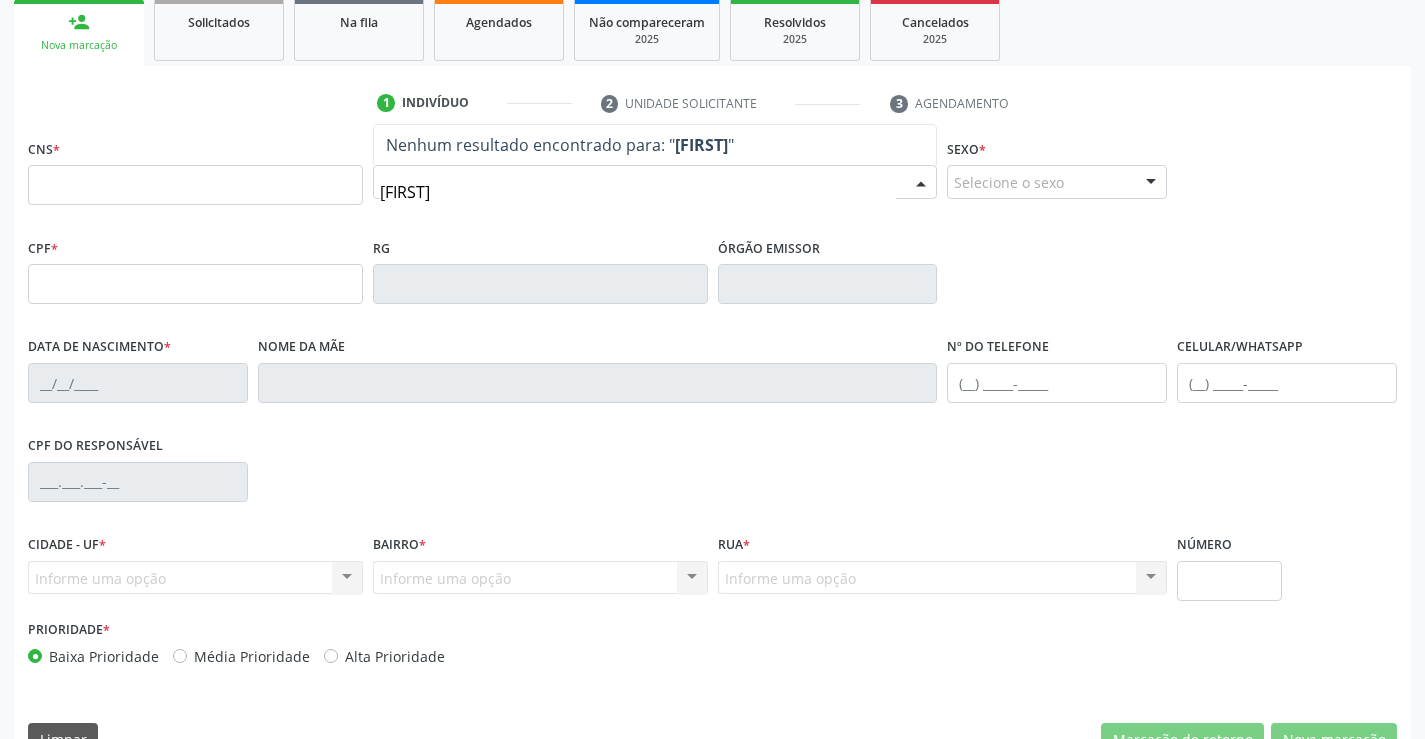type on "JERLAN" 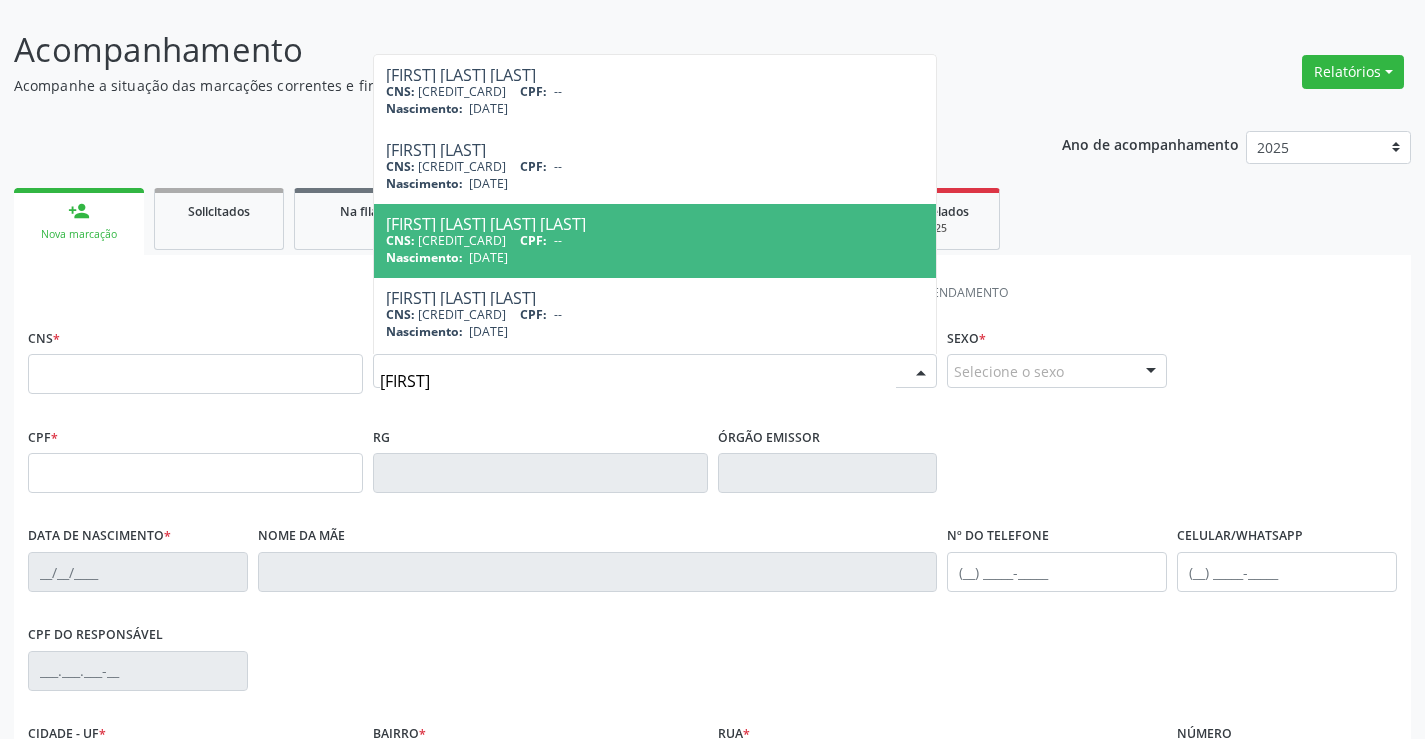 scroll, scrollTop: 0, scrollLeft: 0, axis: both 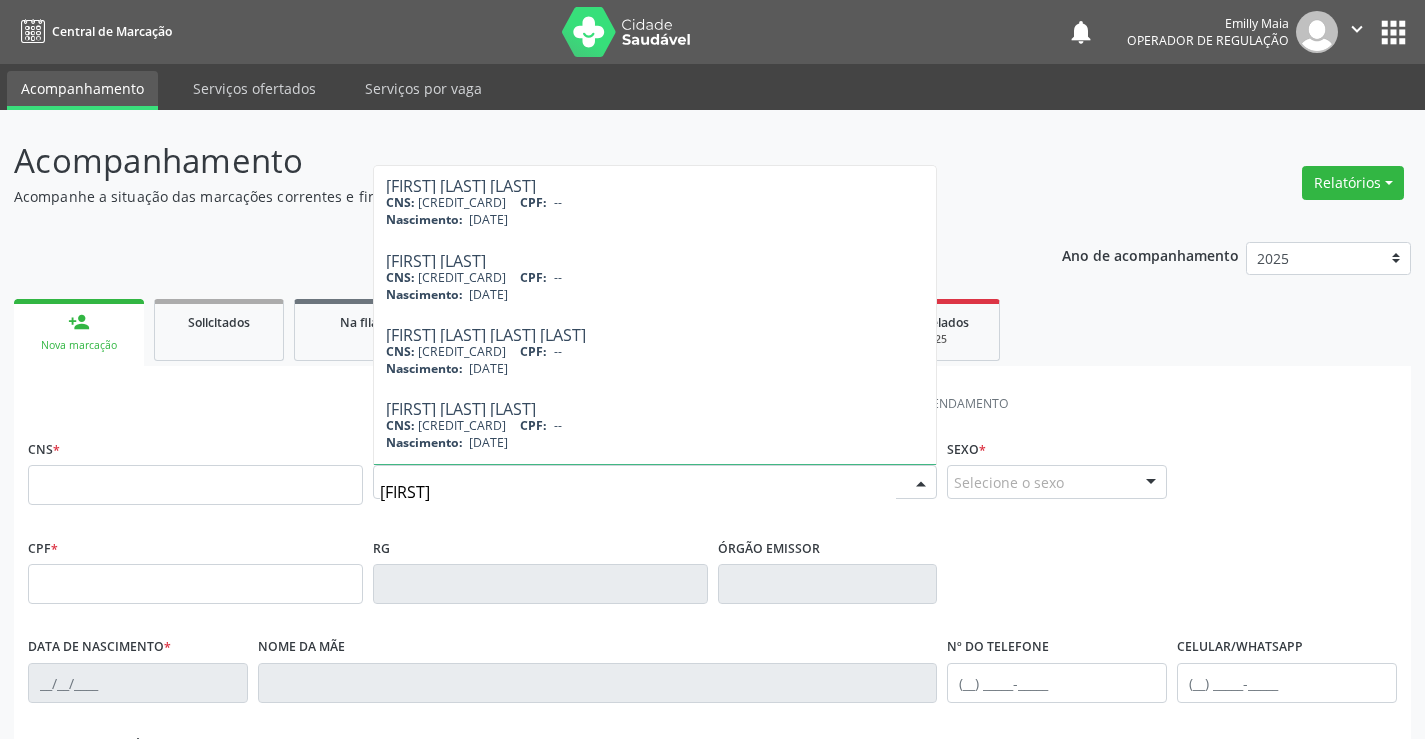 click on "JERLAN" at bounding box center [638, 492] 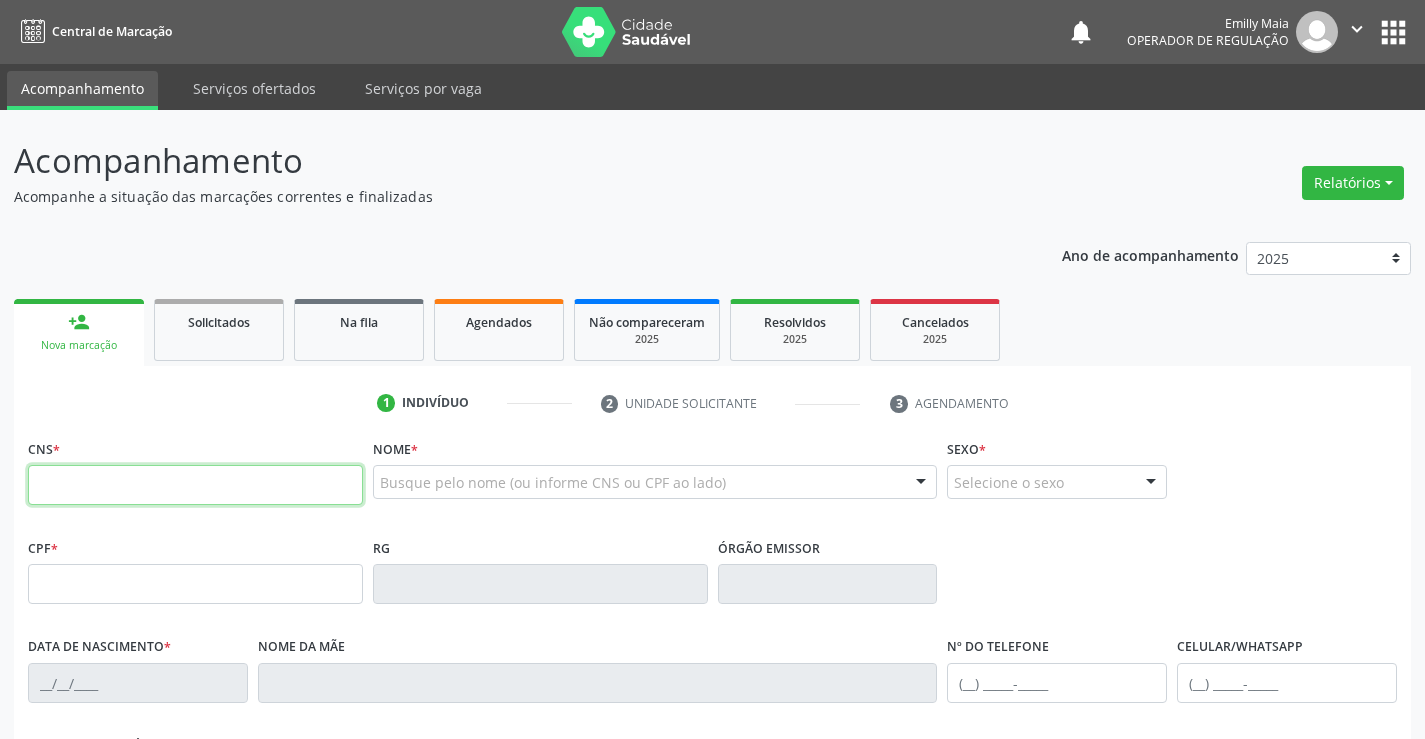 click at bounding box center (195, 485) 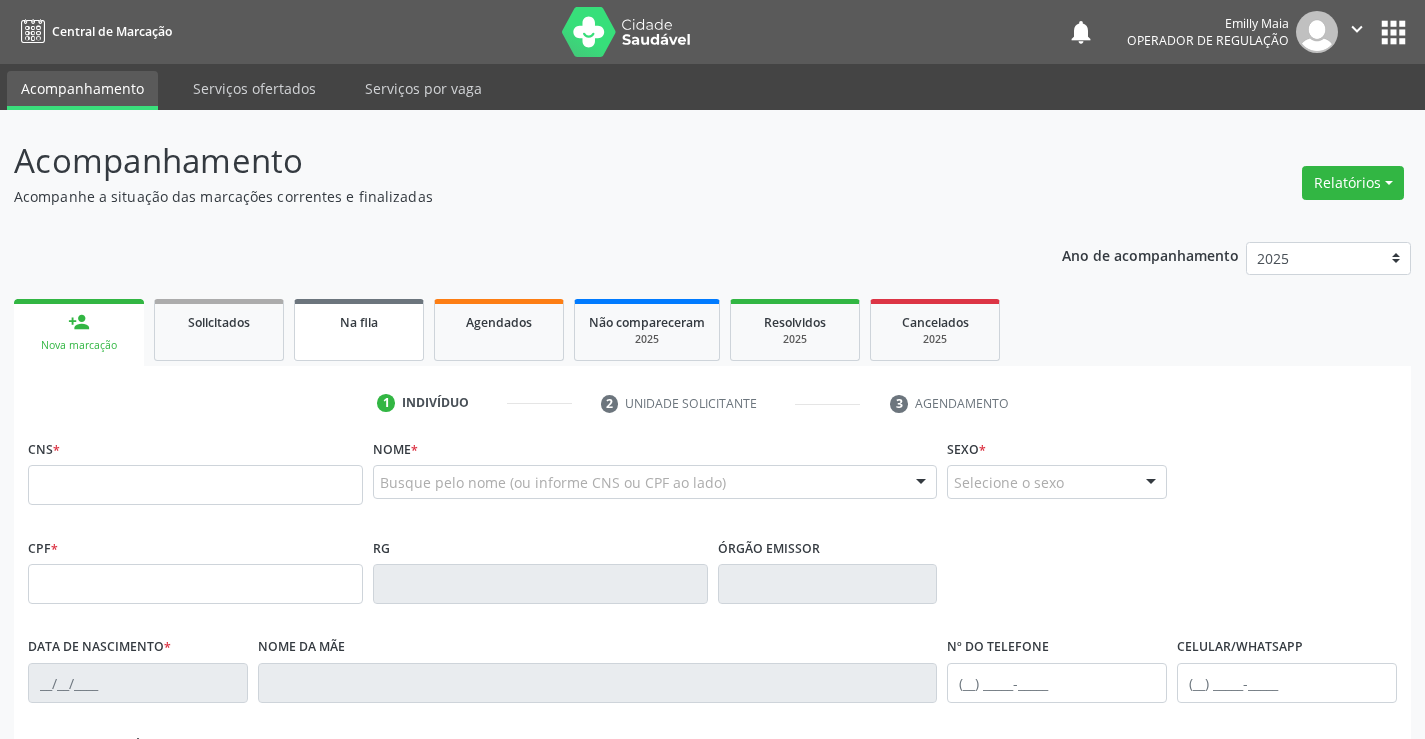 click on "Na fila" at bounding box center [359, 330] 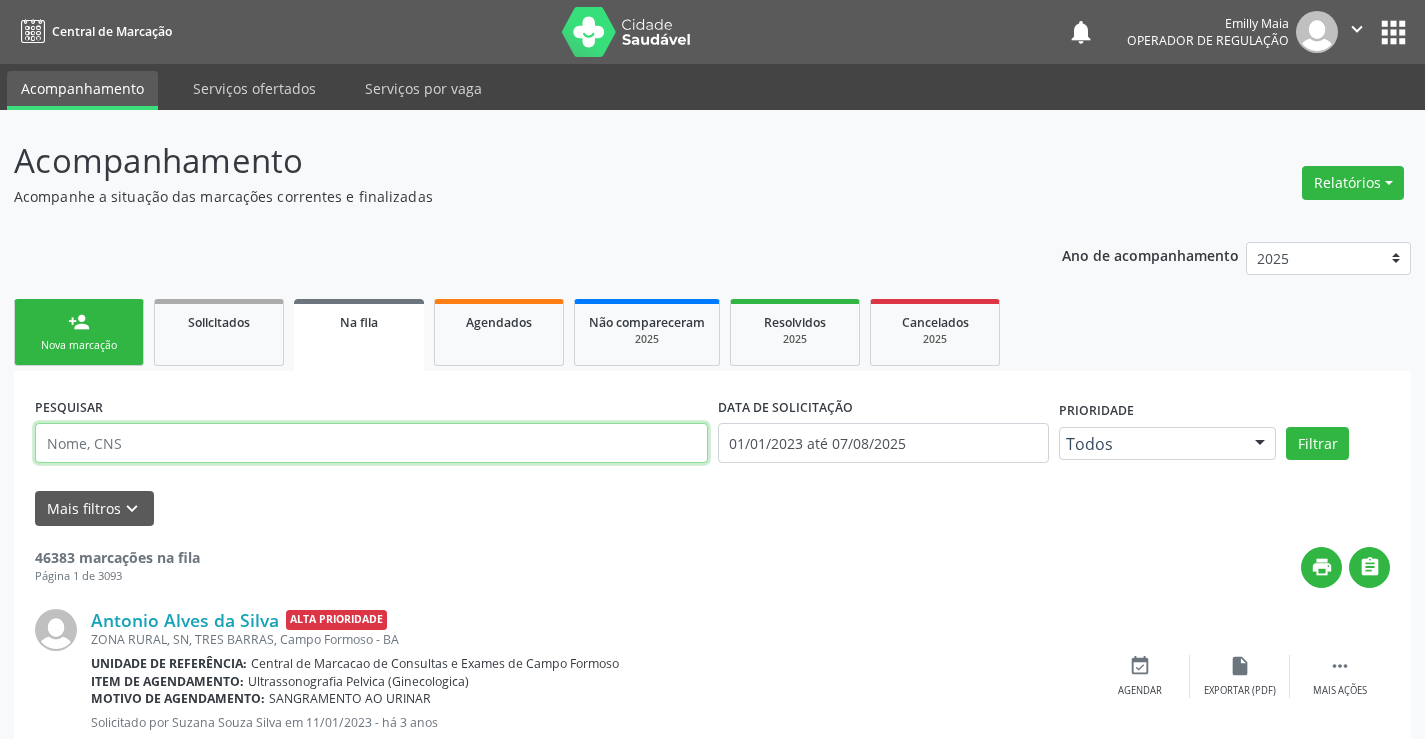 click at bounding box center [371, 443] 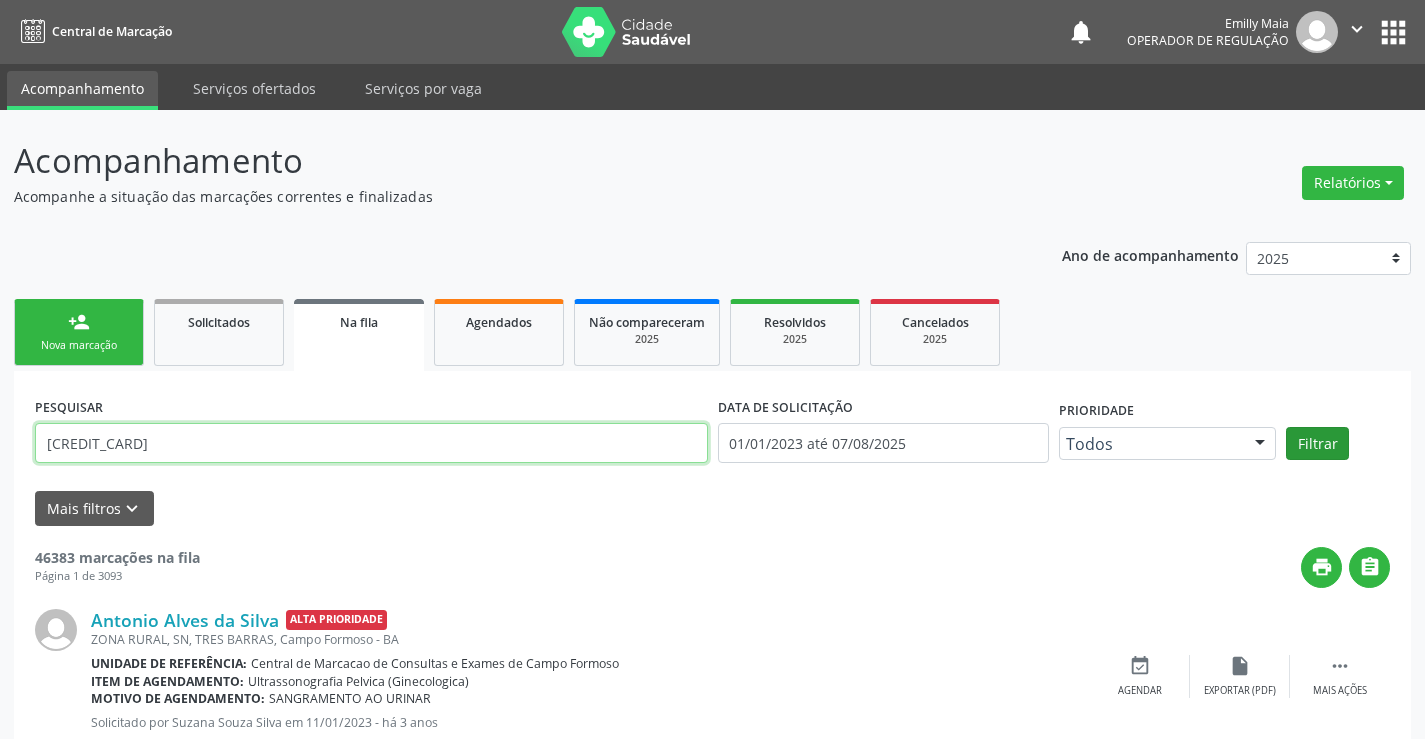 type on "700403105944150" 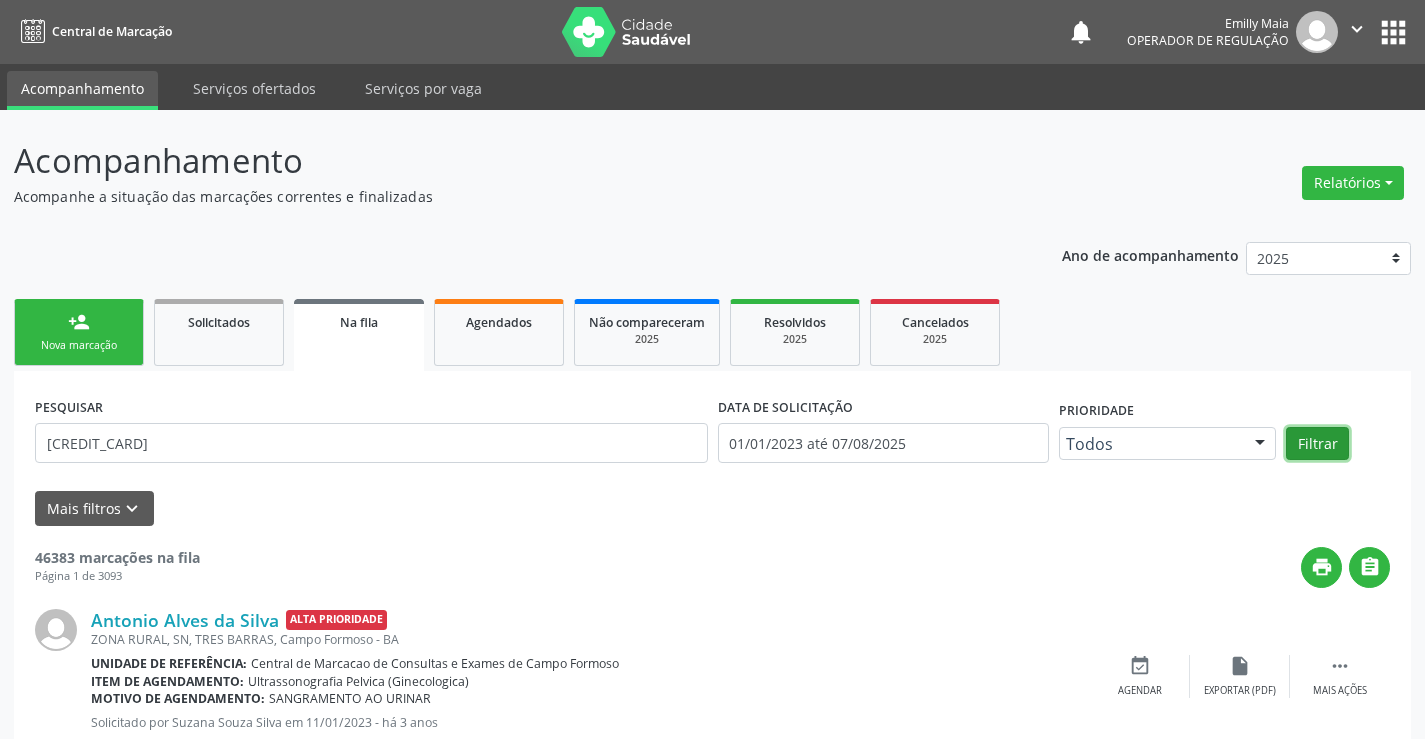 click on "Filtrar" at bounding box center (1317, 444) 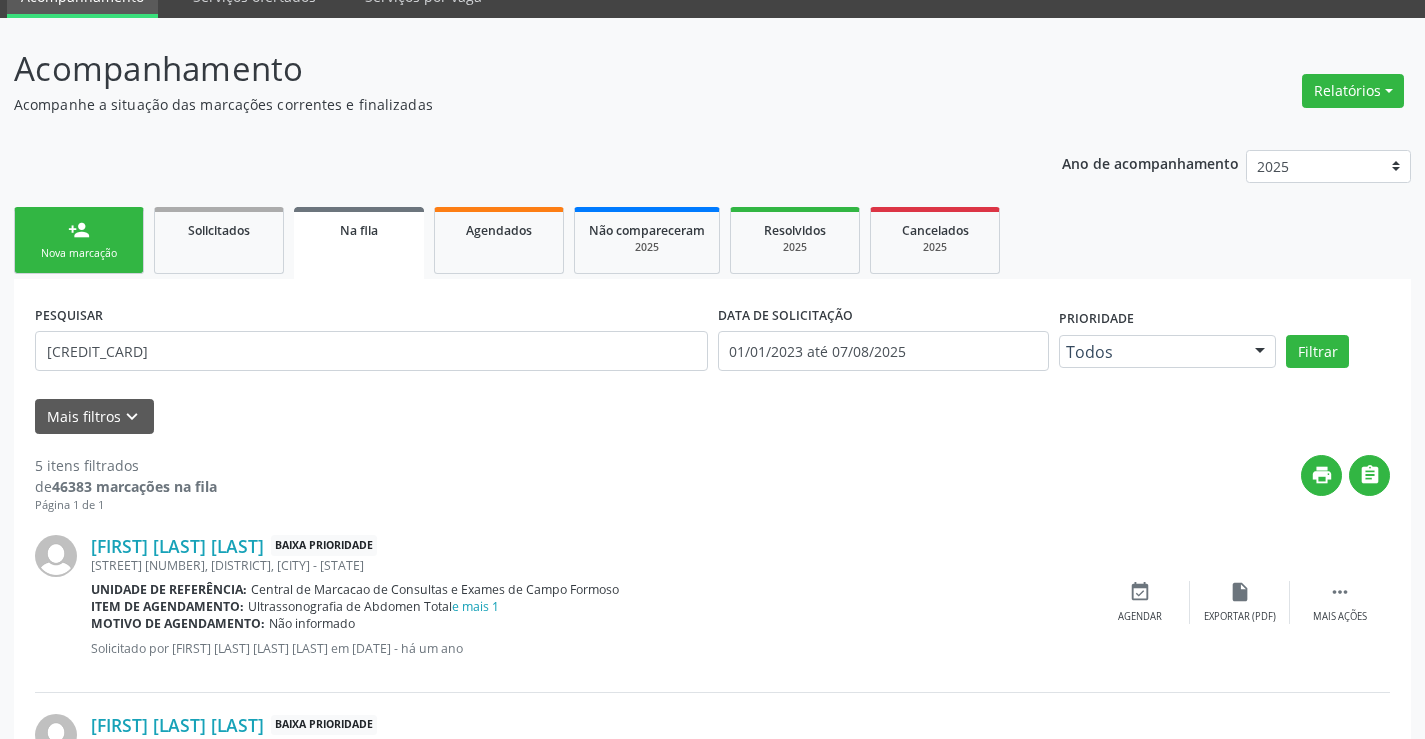 scroll, scrollTop: 0, scrollLeft: 0, axis: both 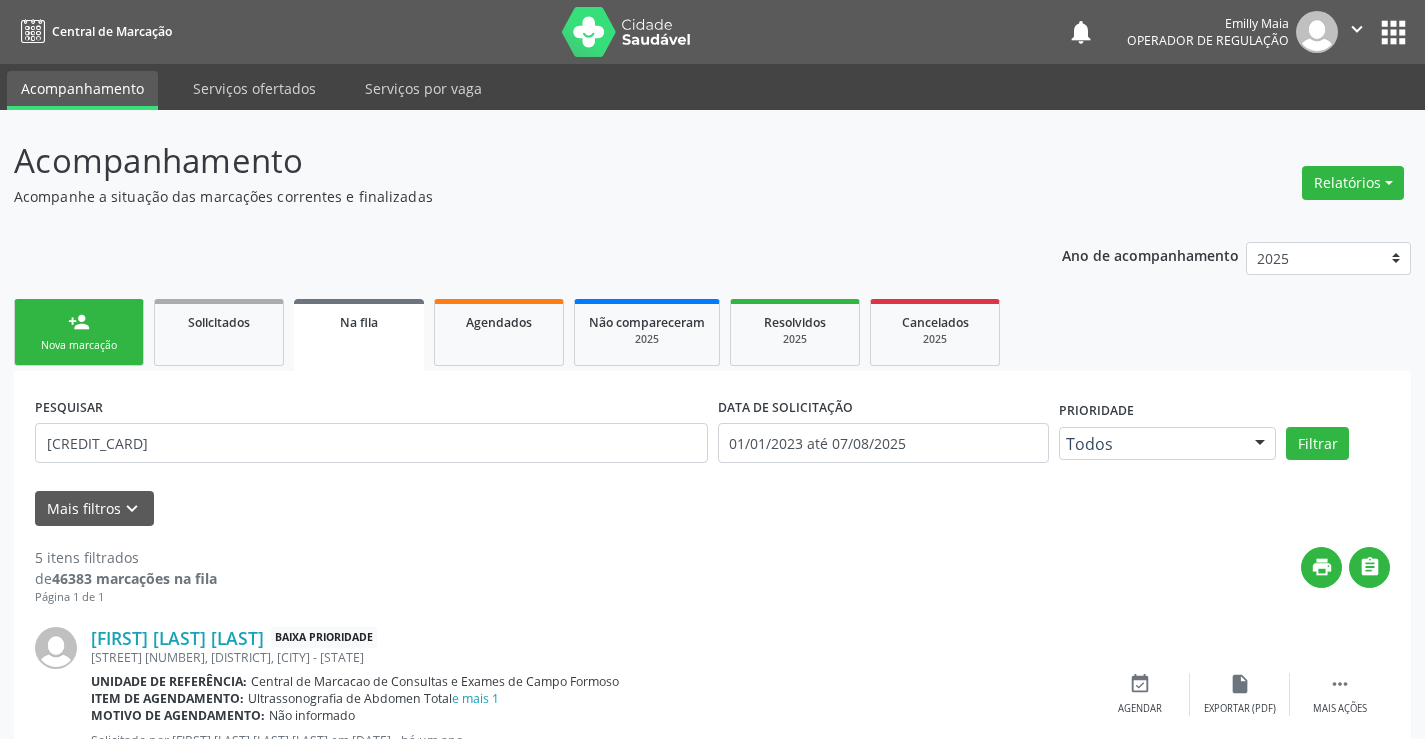 click on "person_add
Nova marcação" at bounding box center [79, 332] 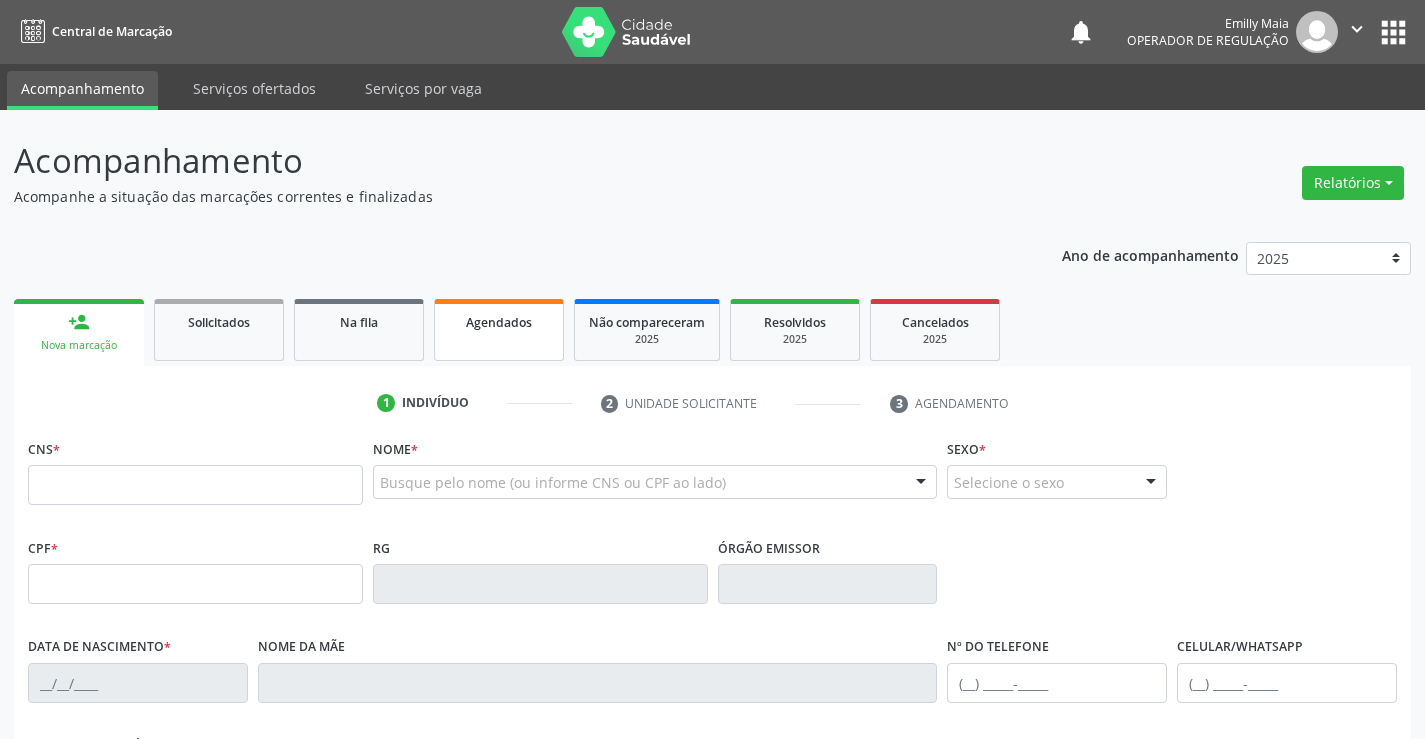click on "Agendados" at bounding box center [499, 330] 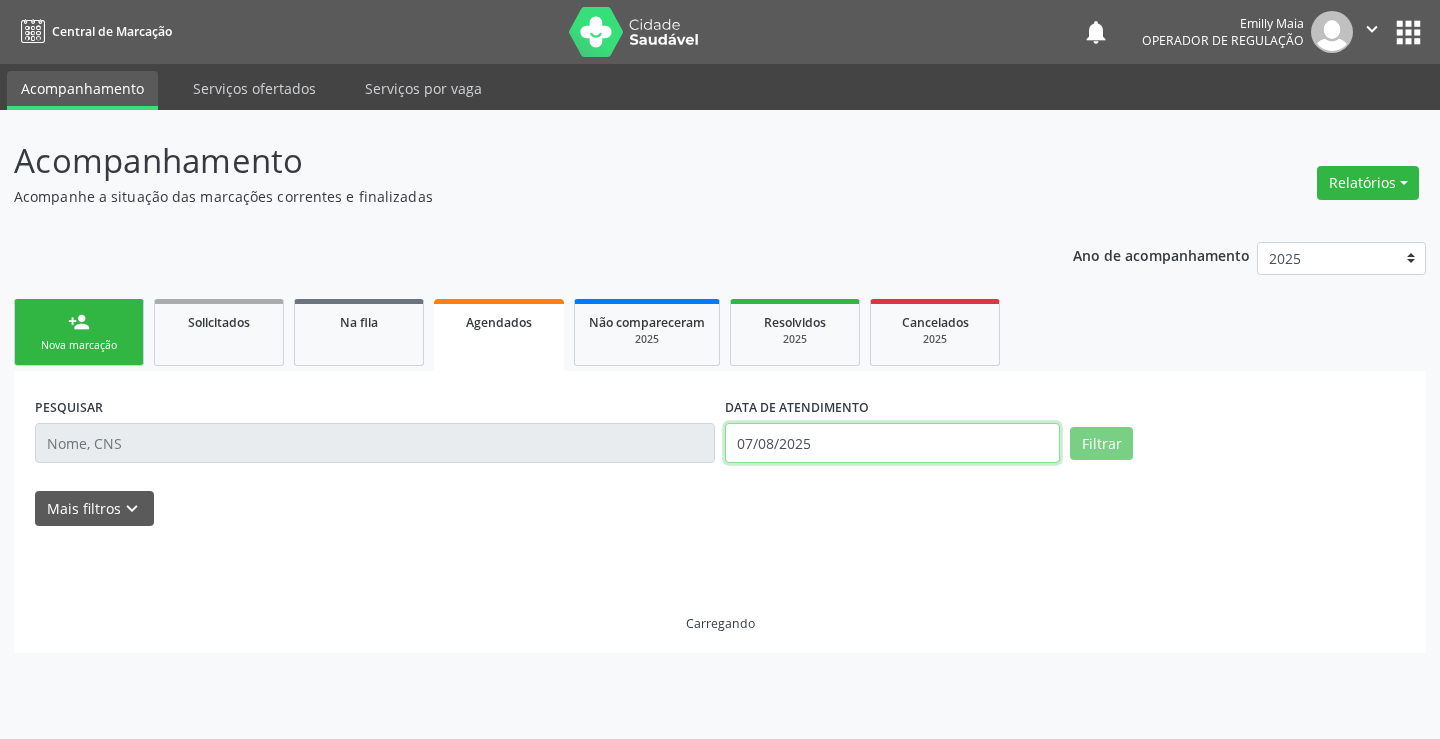 click on "07/08/2025" at bounding box center (892, 443) 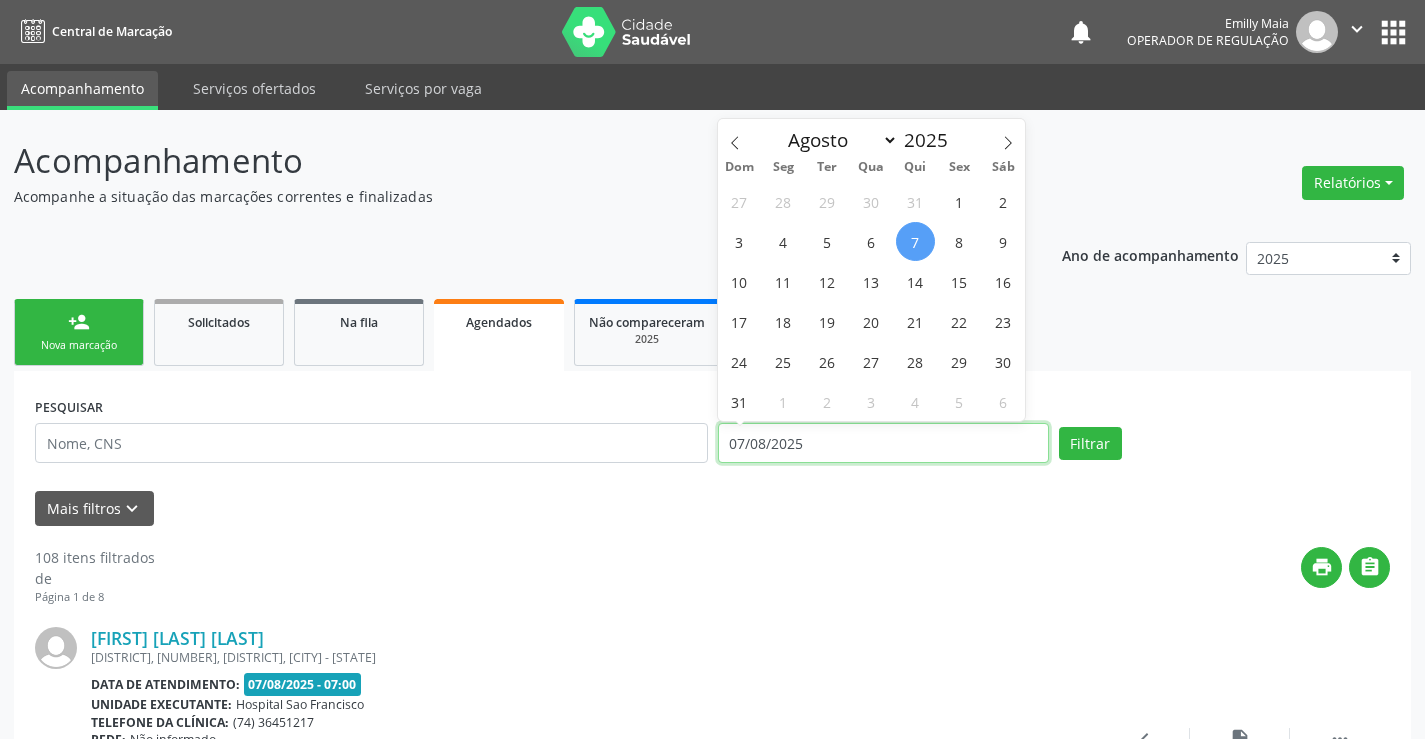 type 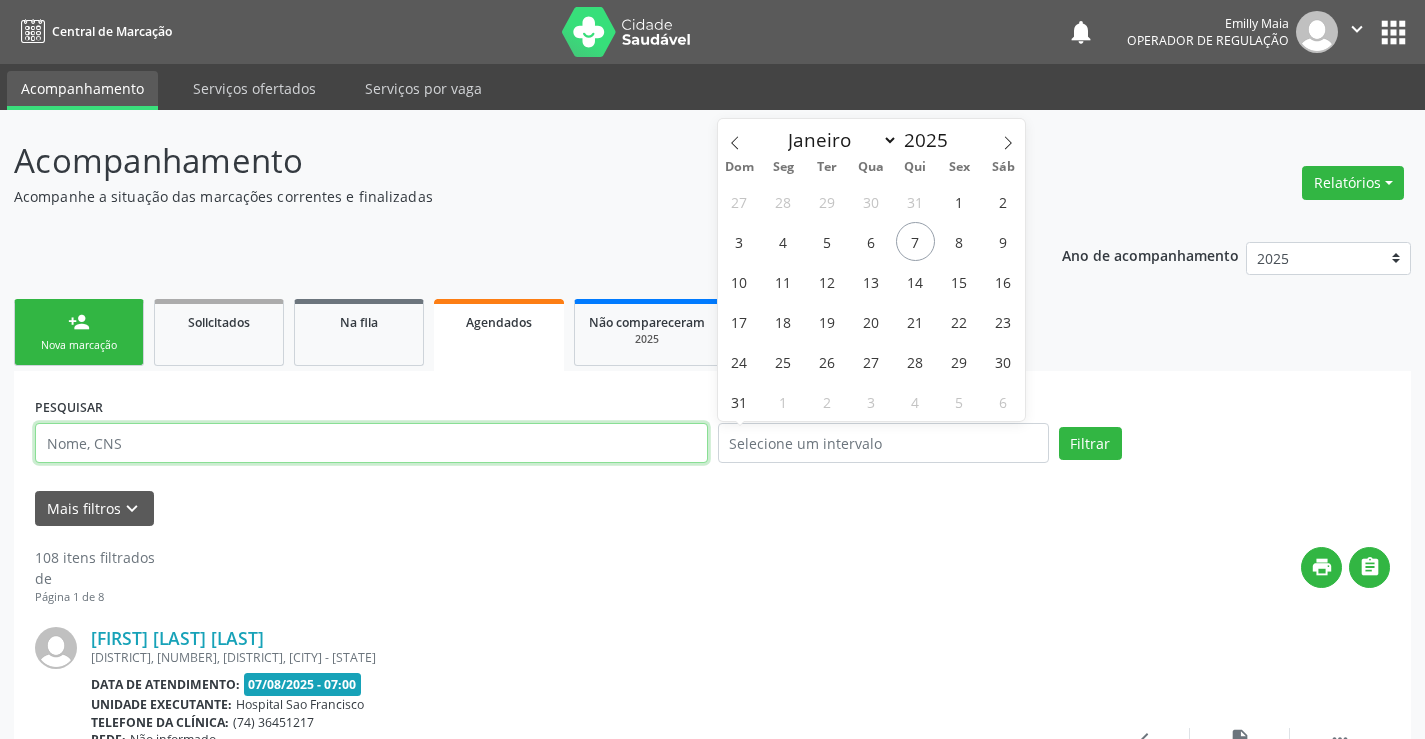 click at bounding box center [371, 443] 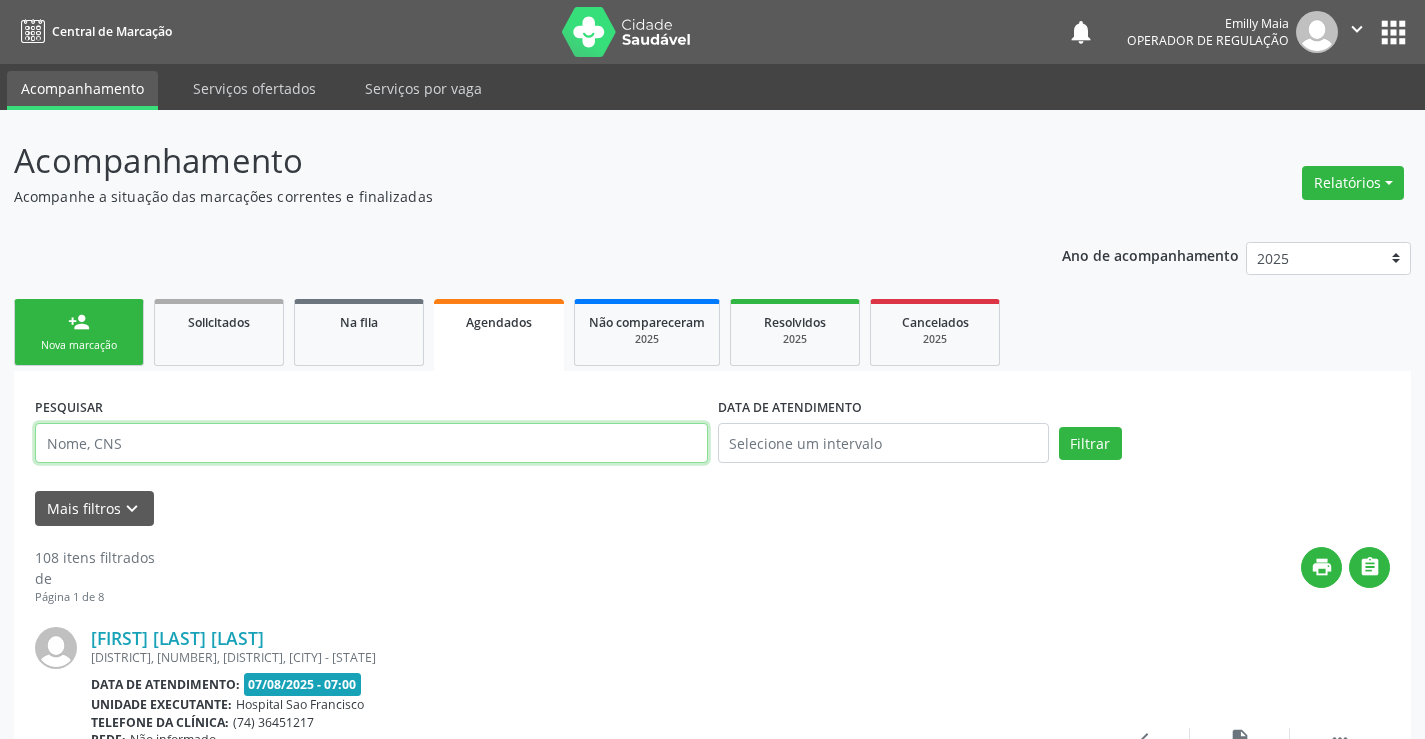 click at bounding box center (371, 443) 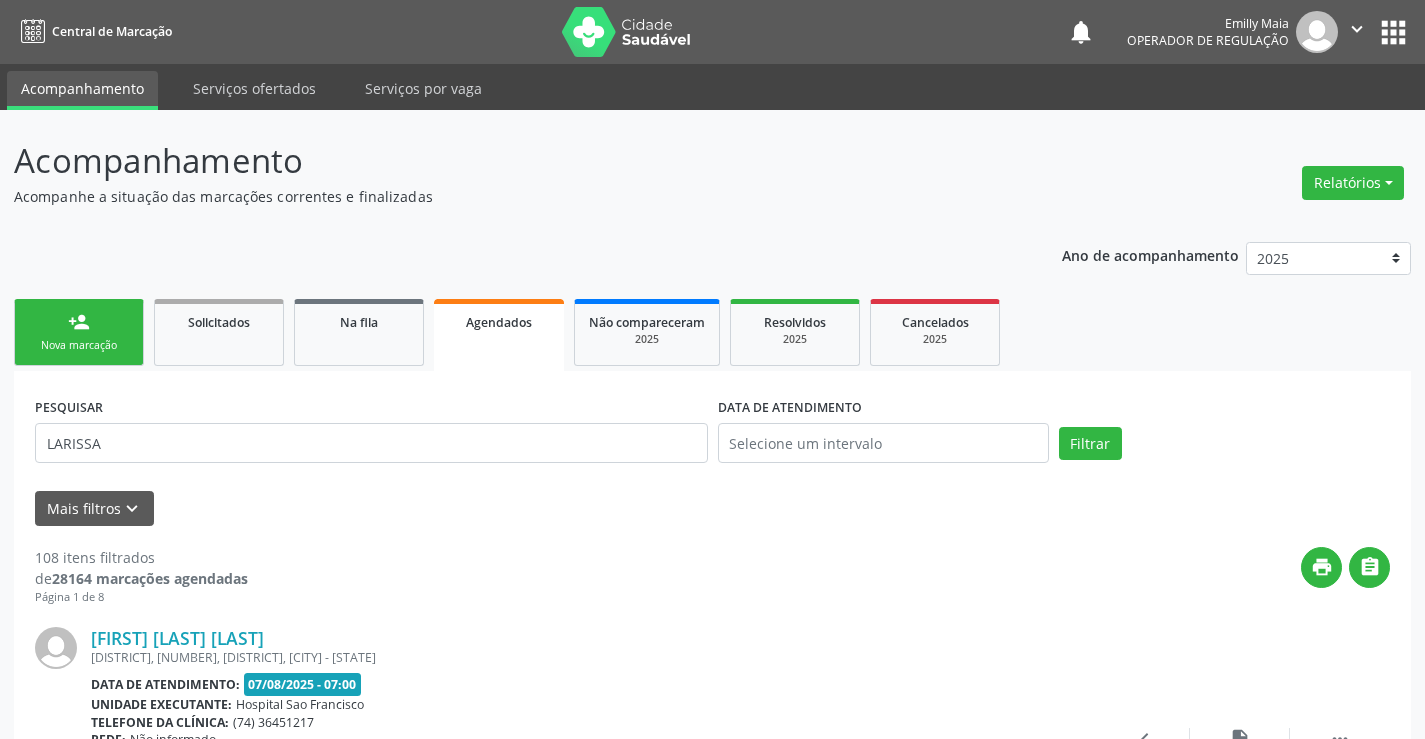 click on "Filtrar" at bounding box center (1224, 444) 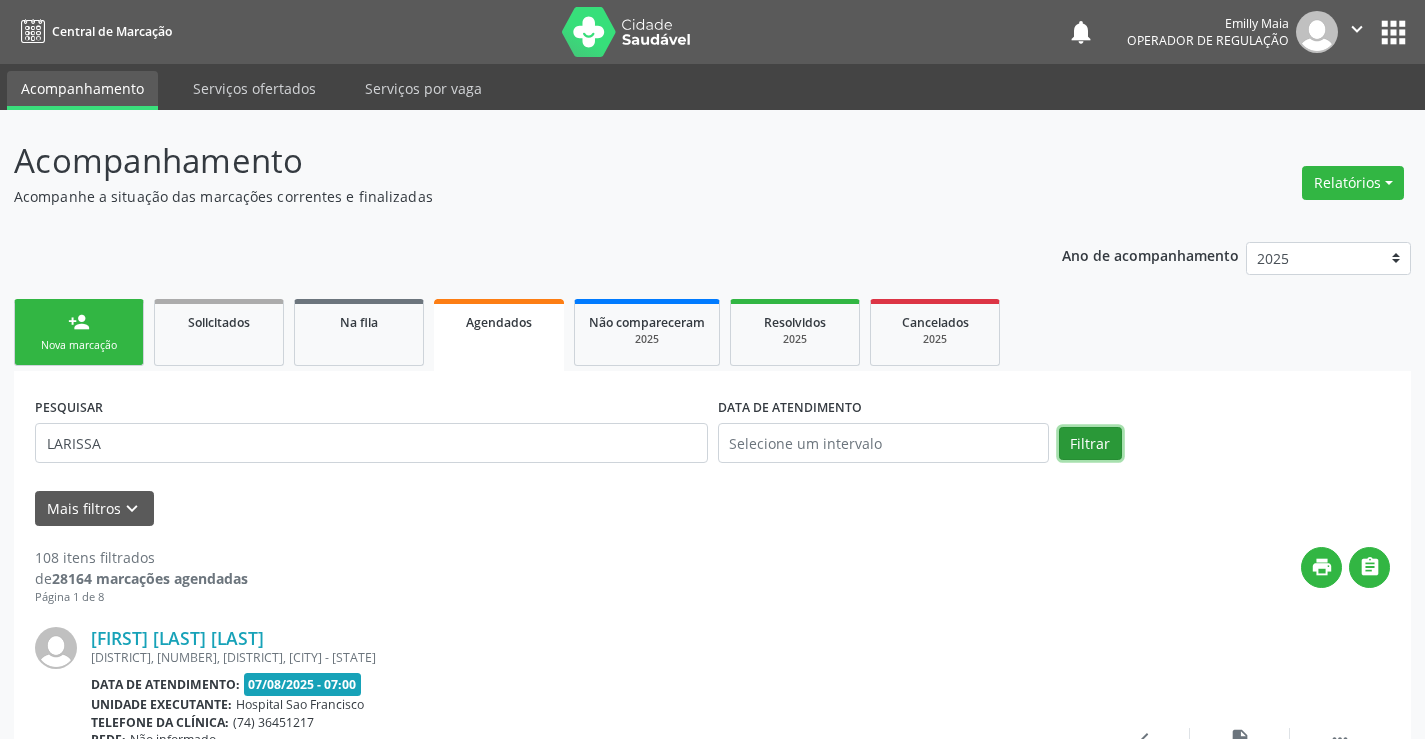 click on "Filtrar" at bounding box center [1090, 444] 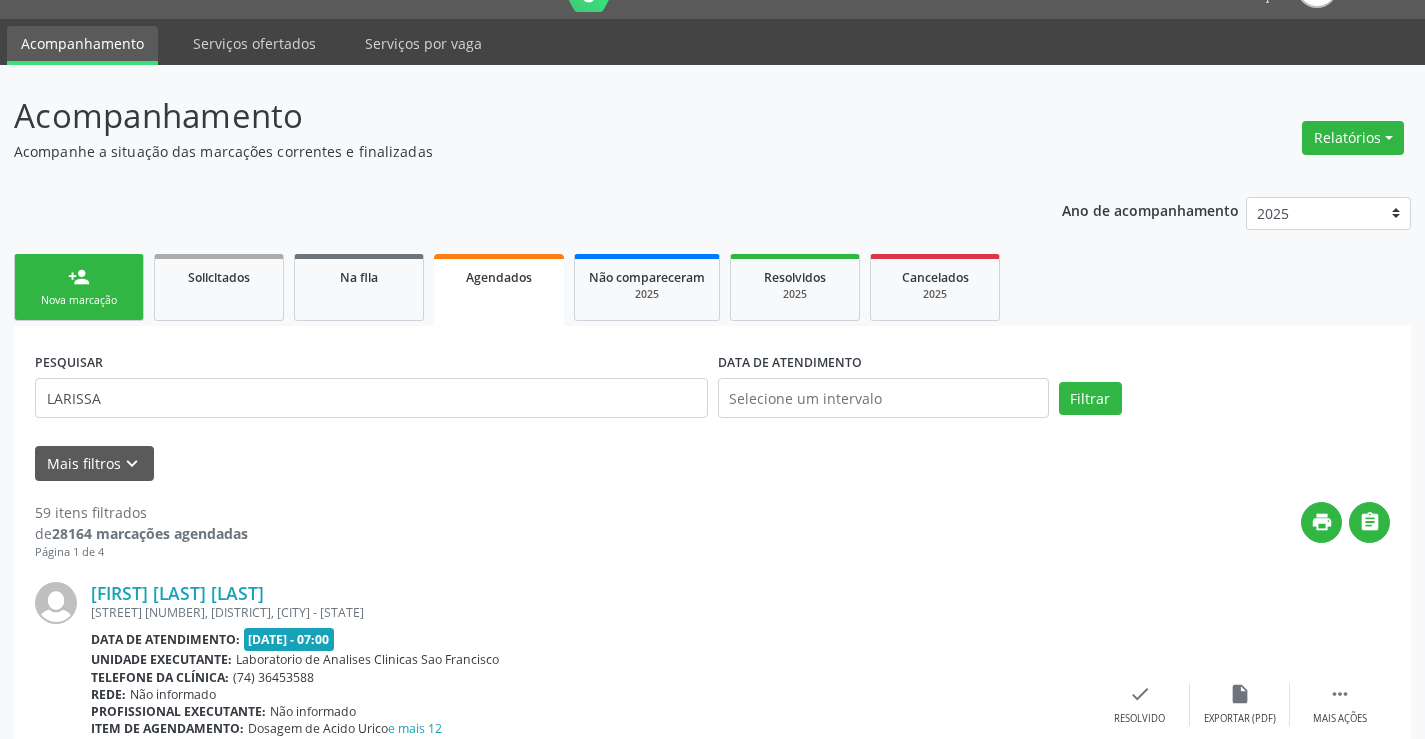 scroll, scrollTop: 0, scrollLeft: 0, axis: both 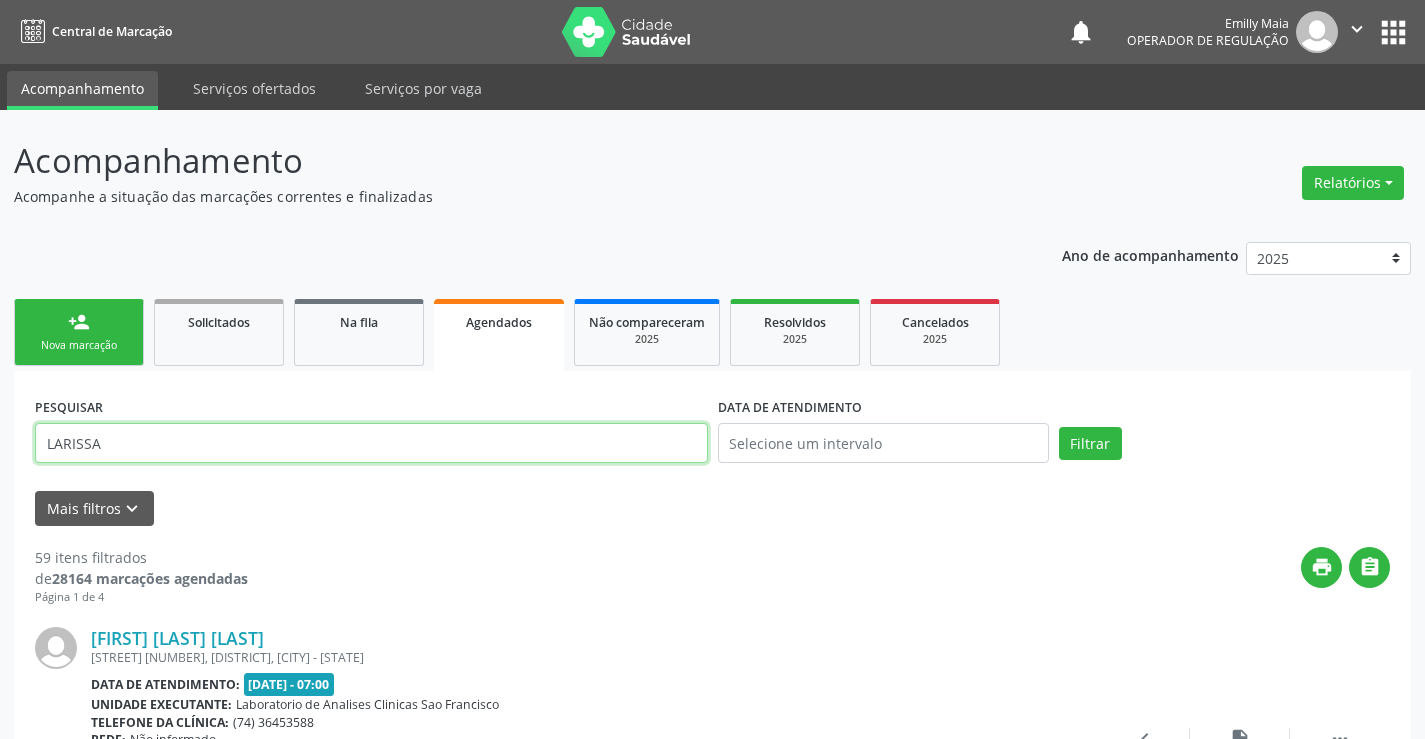 click on "LARISSA" at bounding box center (371, 443) 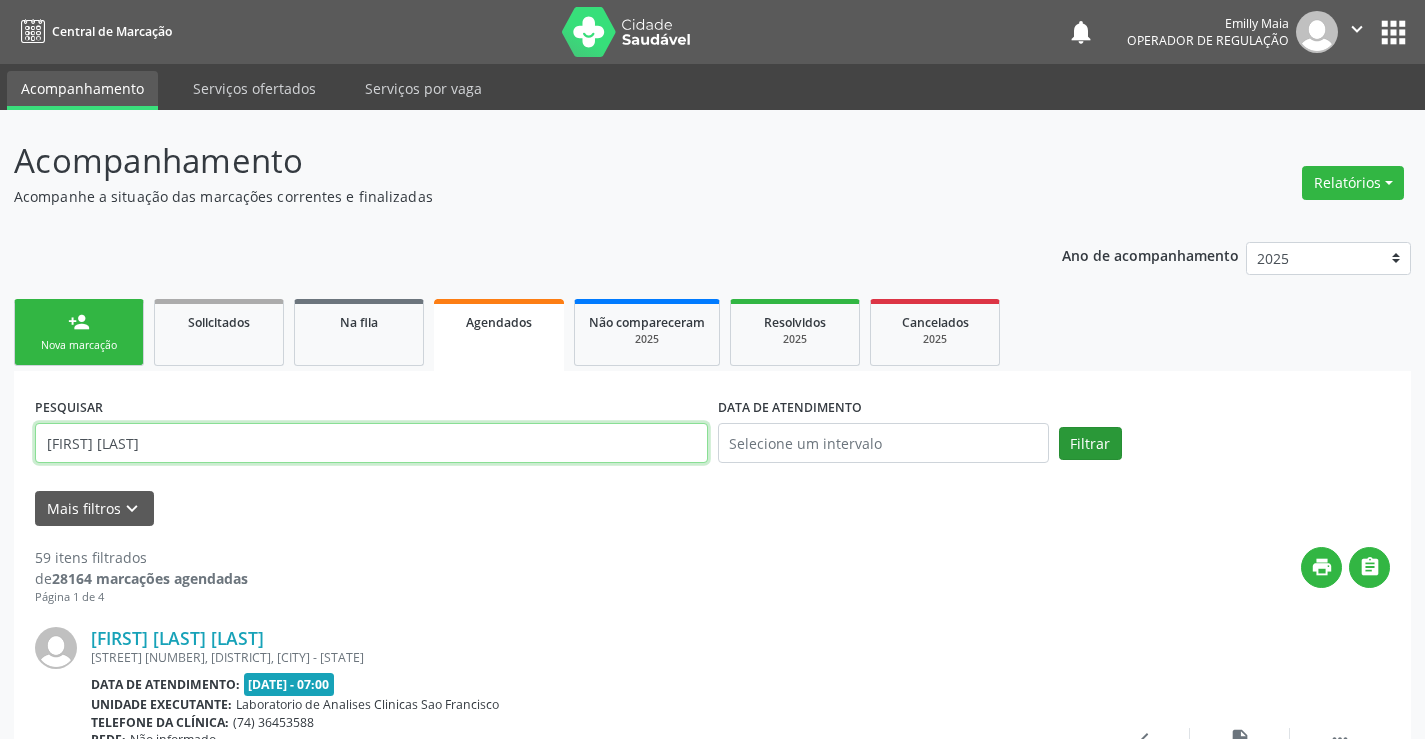 type on "CARLA LARISSA" 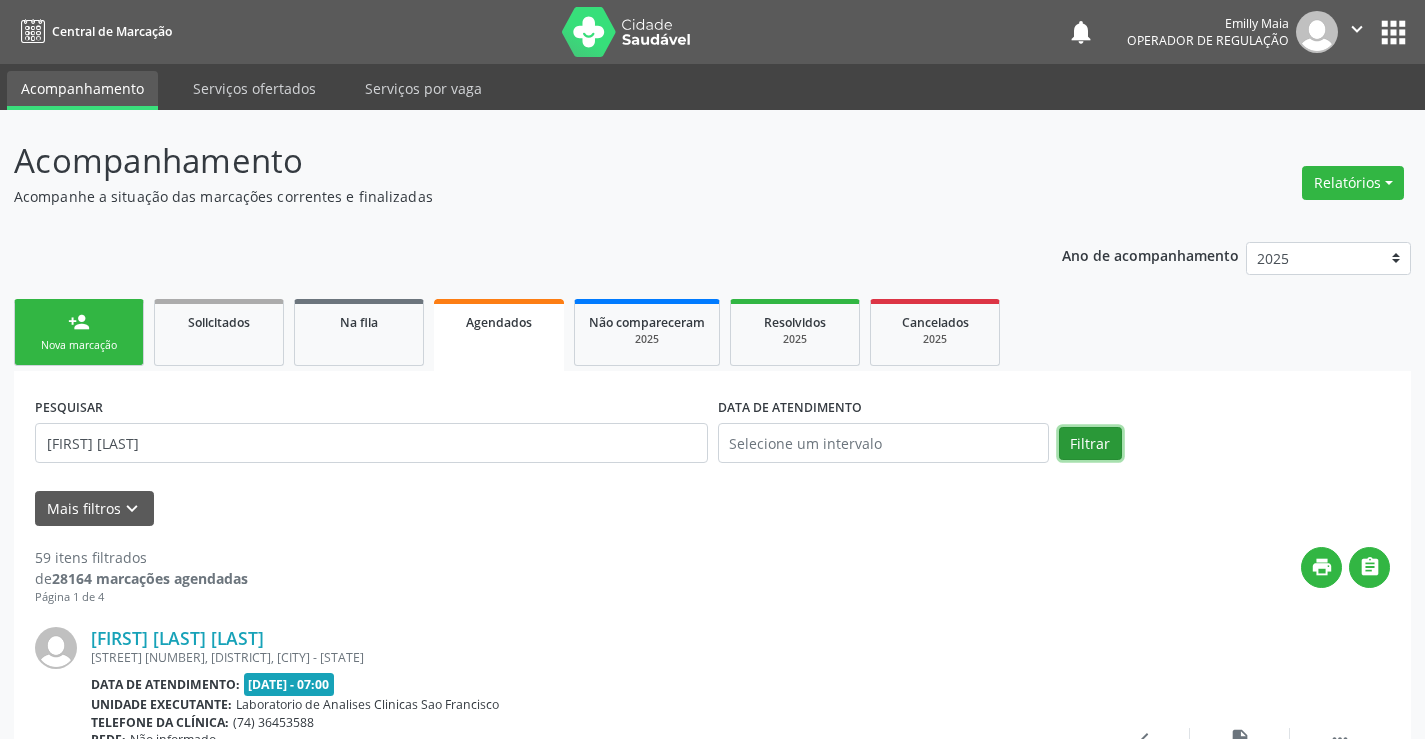 click on "Filtrar" at bounding box center (1090, 444) 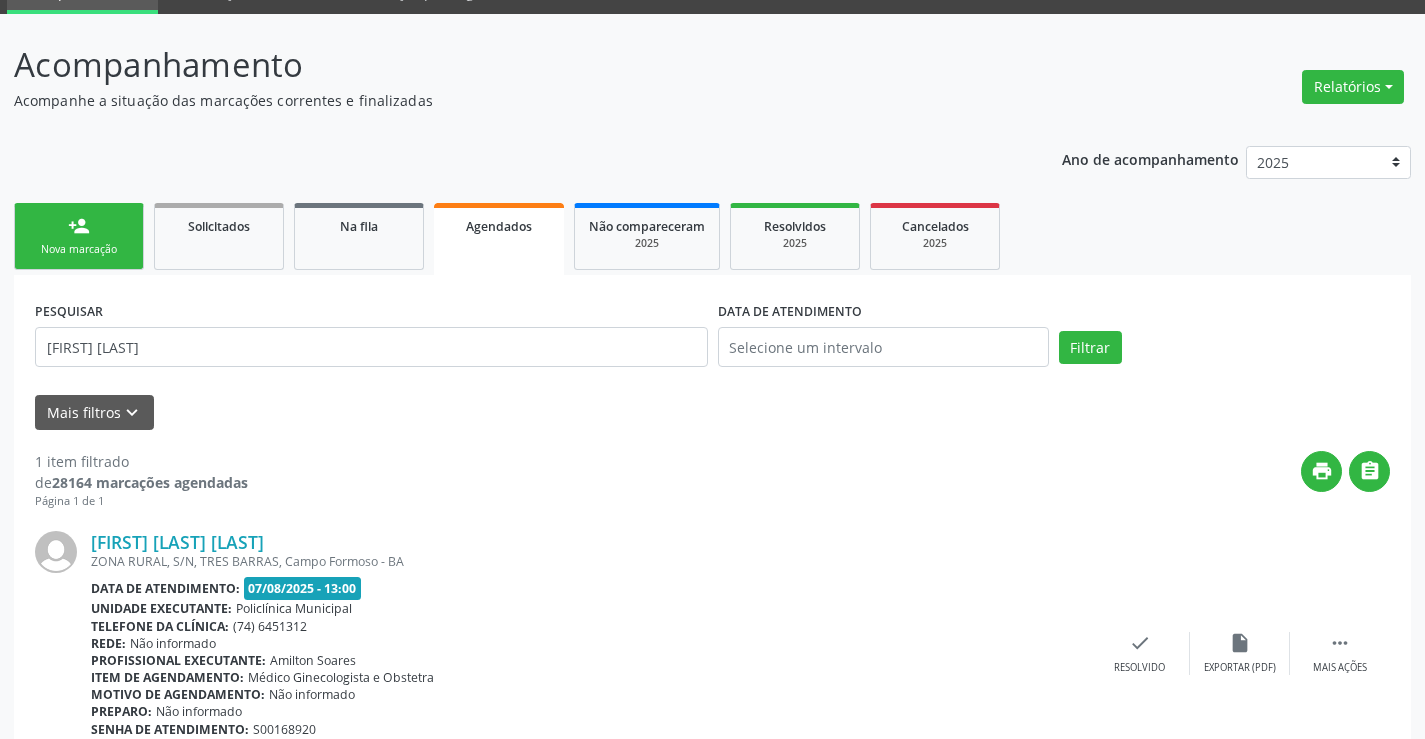 scroll, scrollTop: 189, scrollLeft: 0, axis: vertical 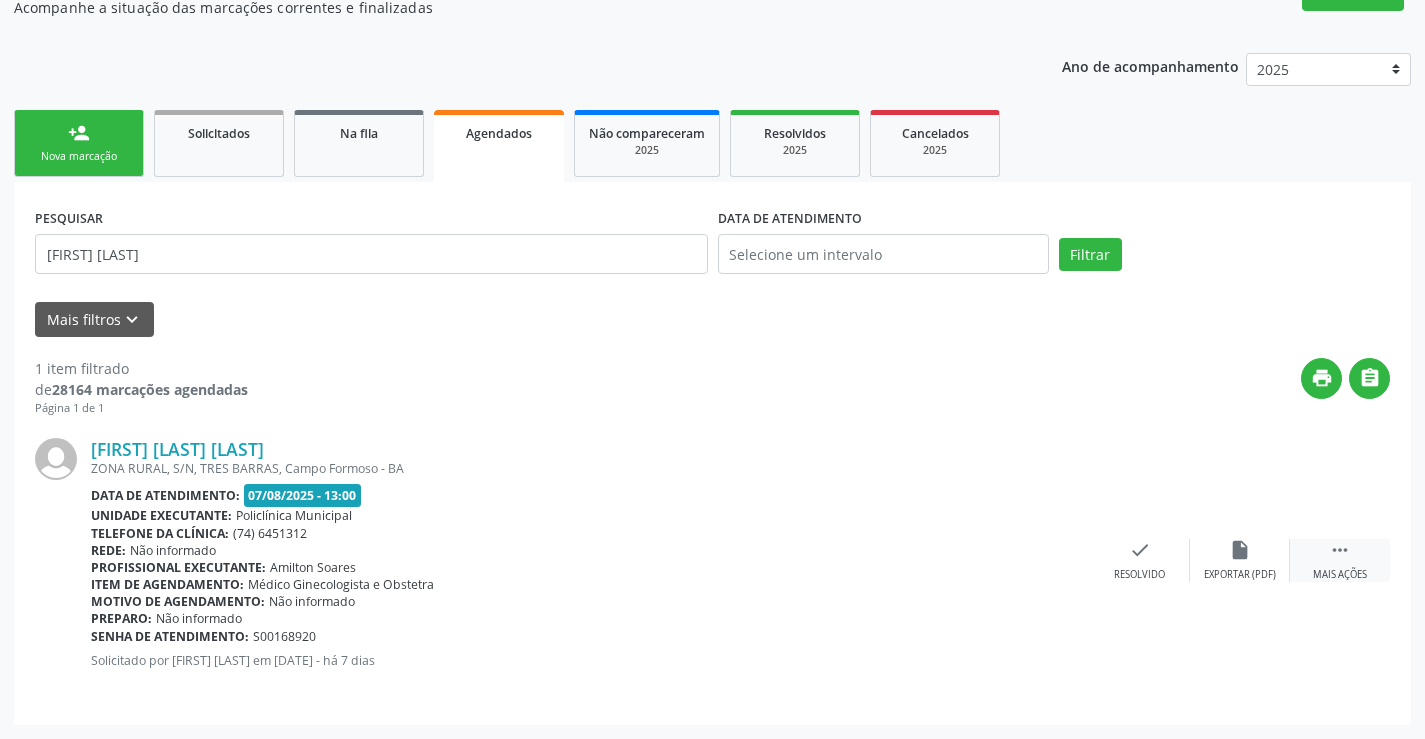 click on "" at bounding box center [1340, 550] 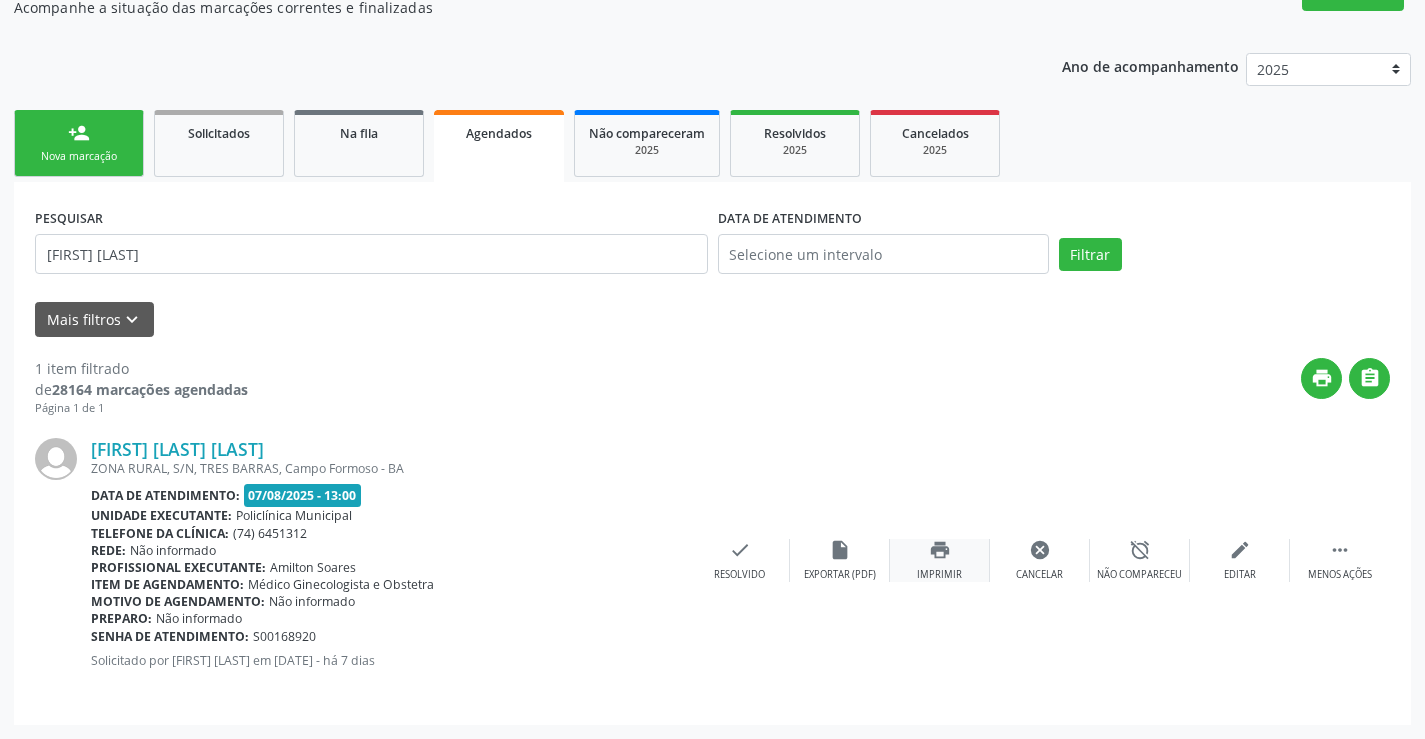 click on "print" at bounding box center [940, 550] 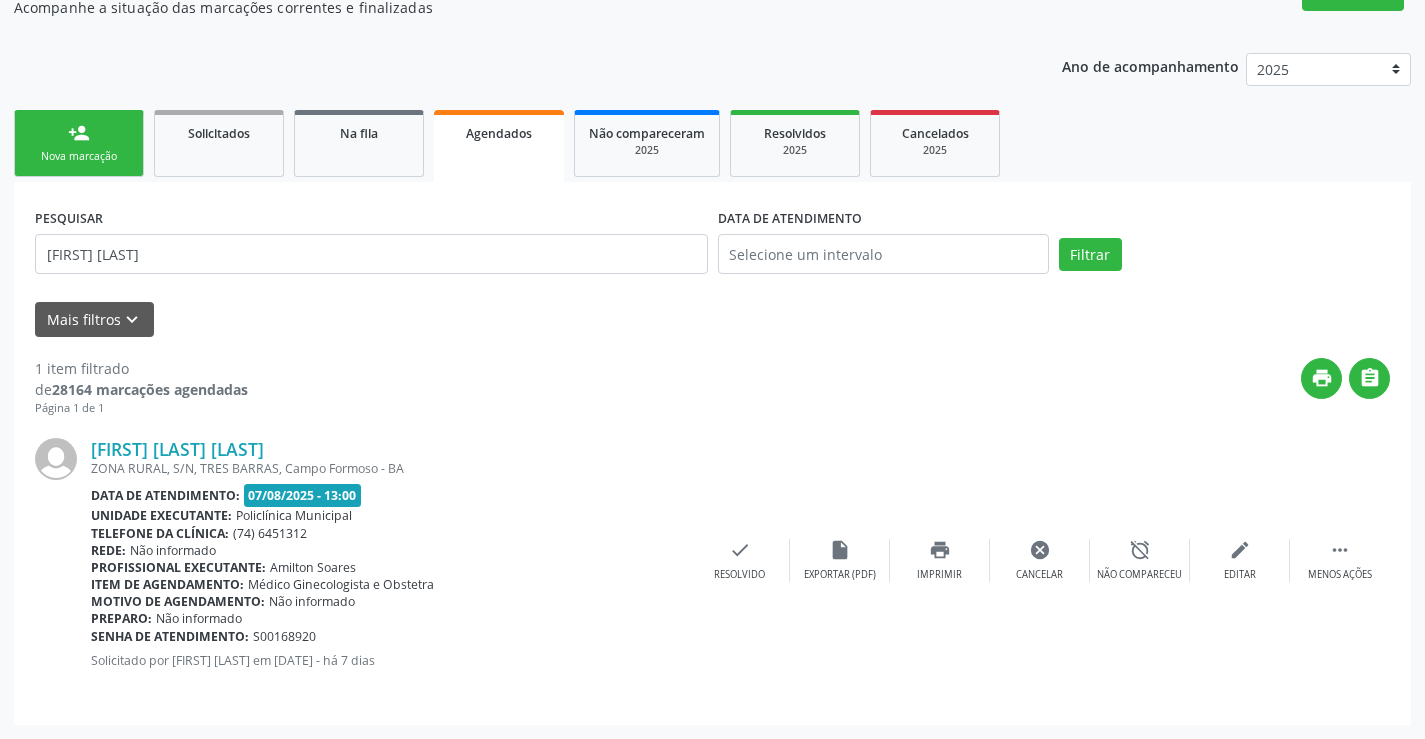 click on "person_add
Nova marcação" at bounding box center [79, 143] 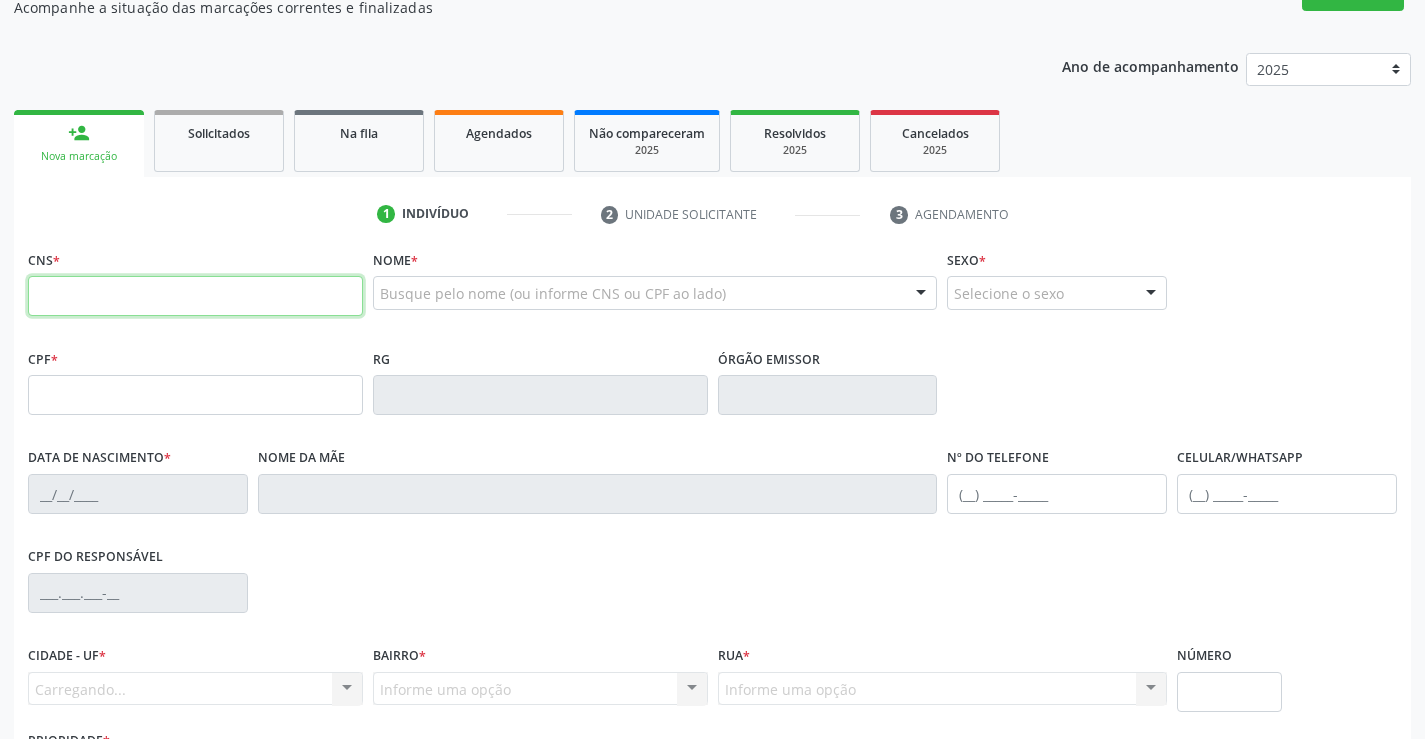 click at bounding box center [195, 296] 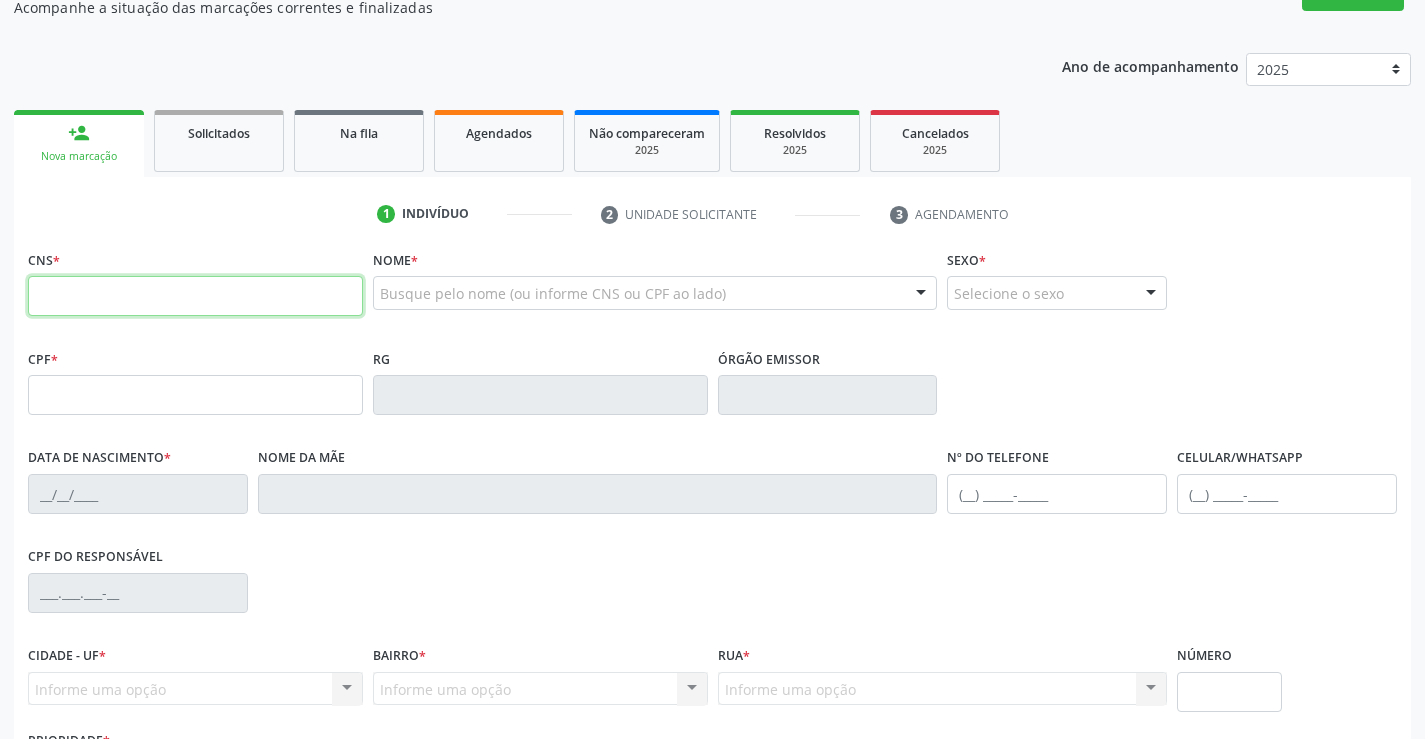 type on "702 6067 6245 6648" 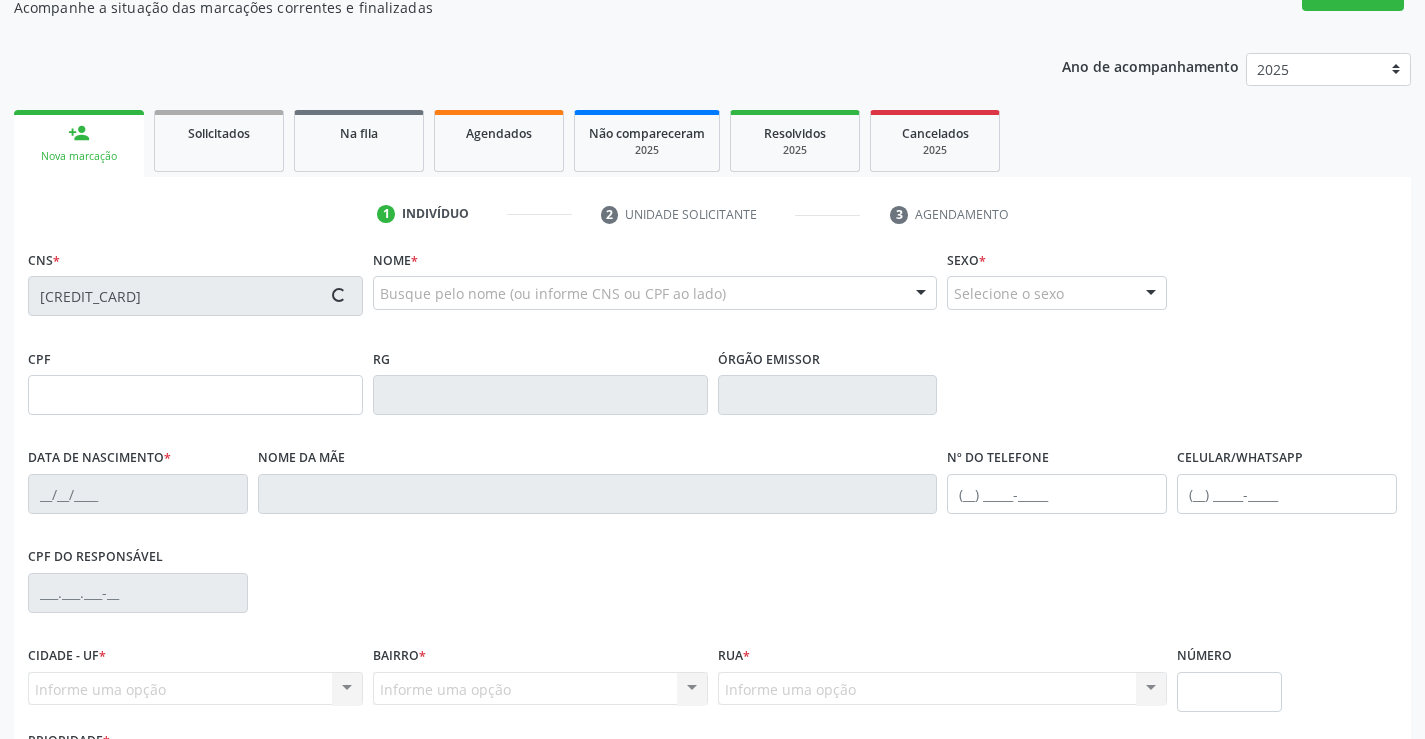 scroll, scrollTop: 345, scrollLeft: 0, axis: vertical 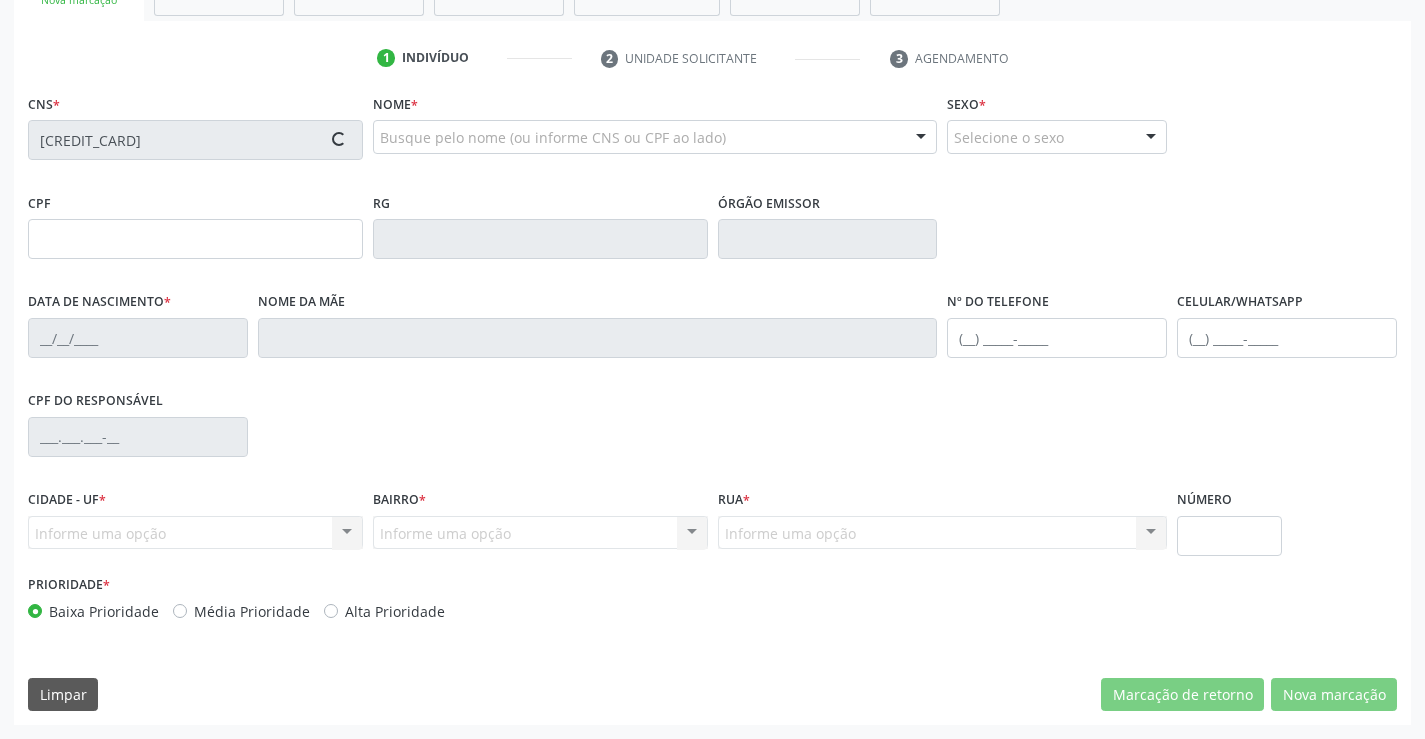 type on "0524729492" 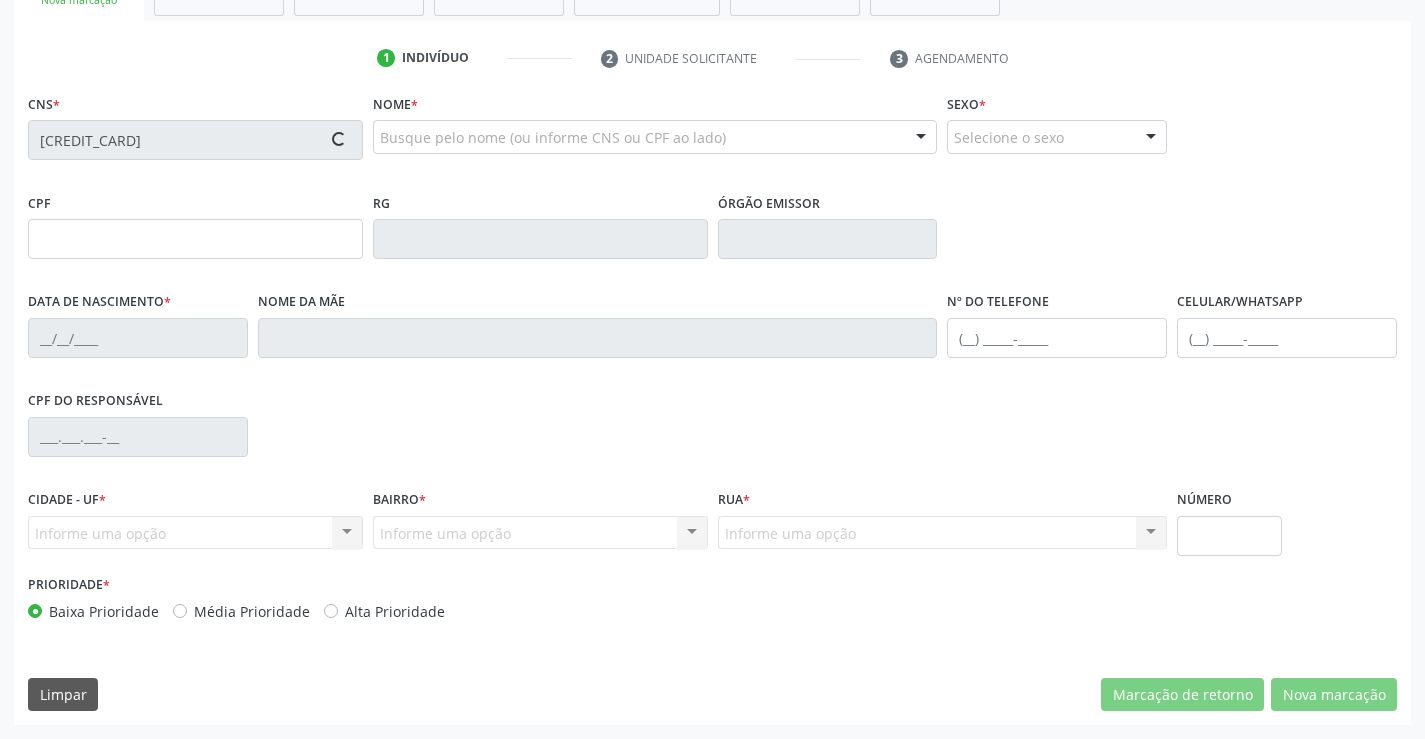 type on "01/05/1971" 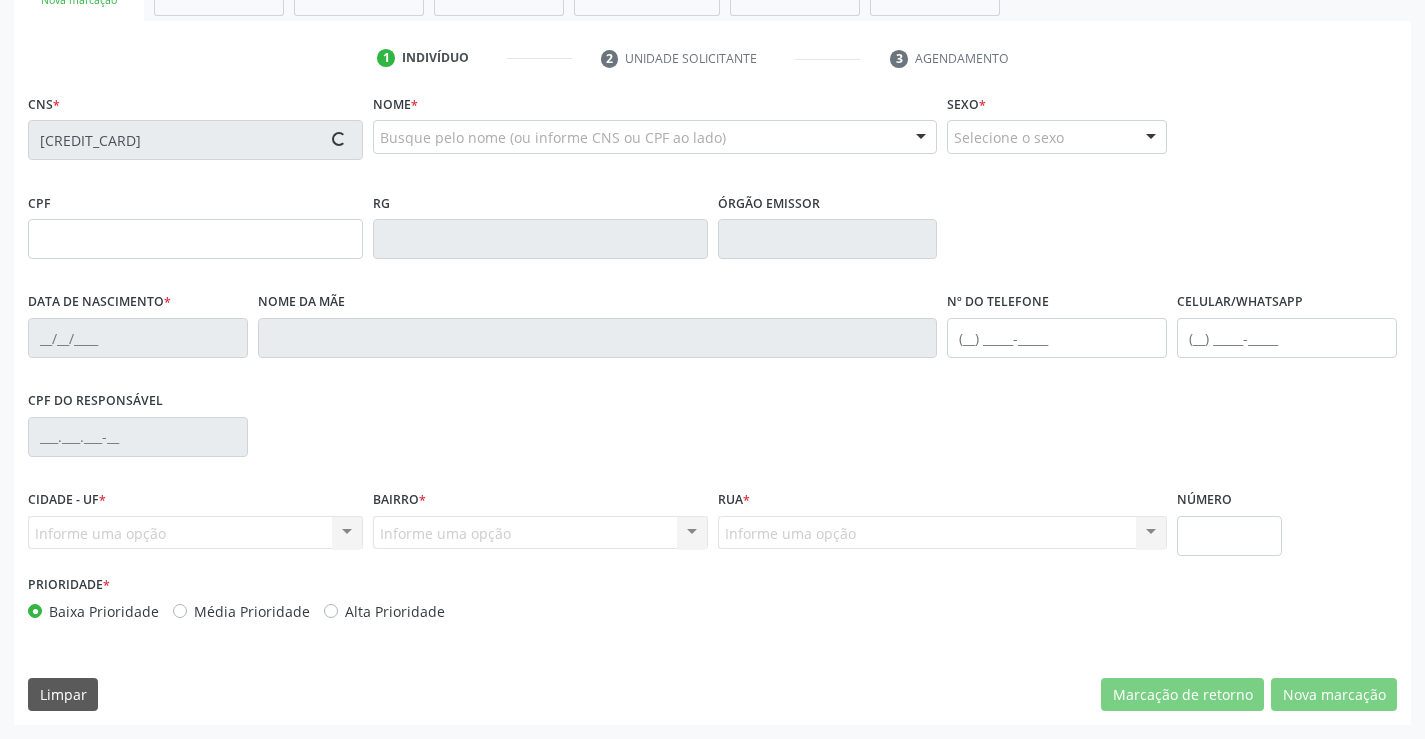 type on "(74) 99134-5748" 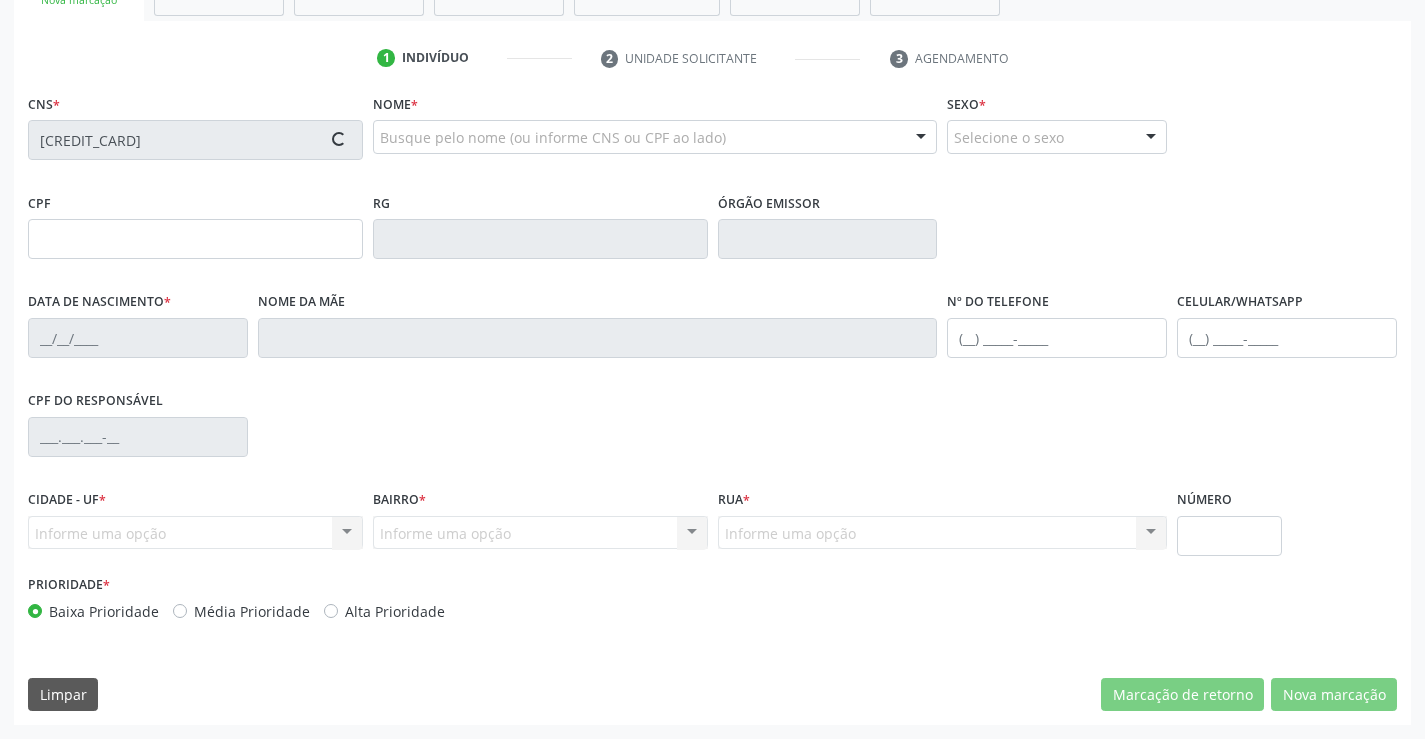 type on "(74) 99103-7729" 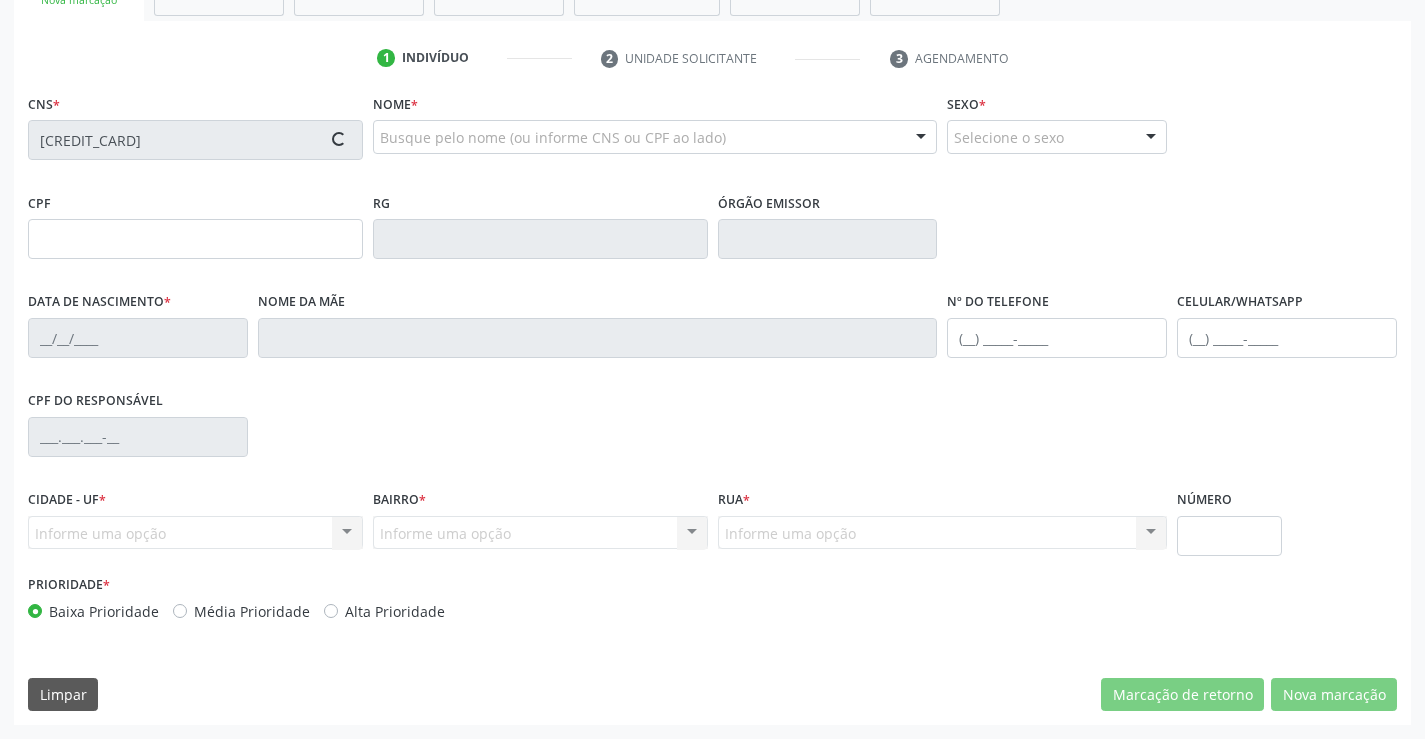 type on "907.821.605-06" 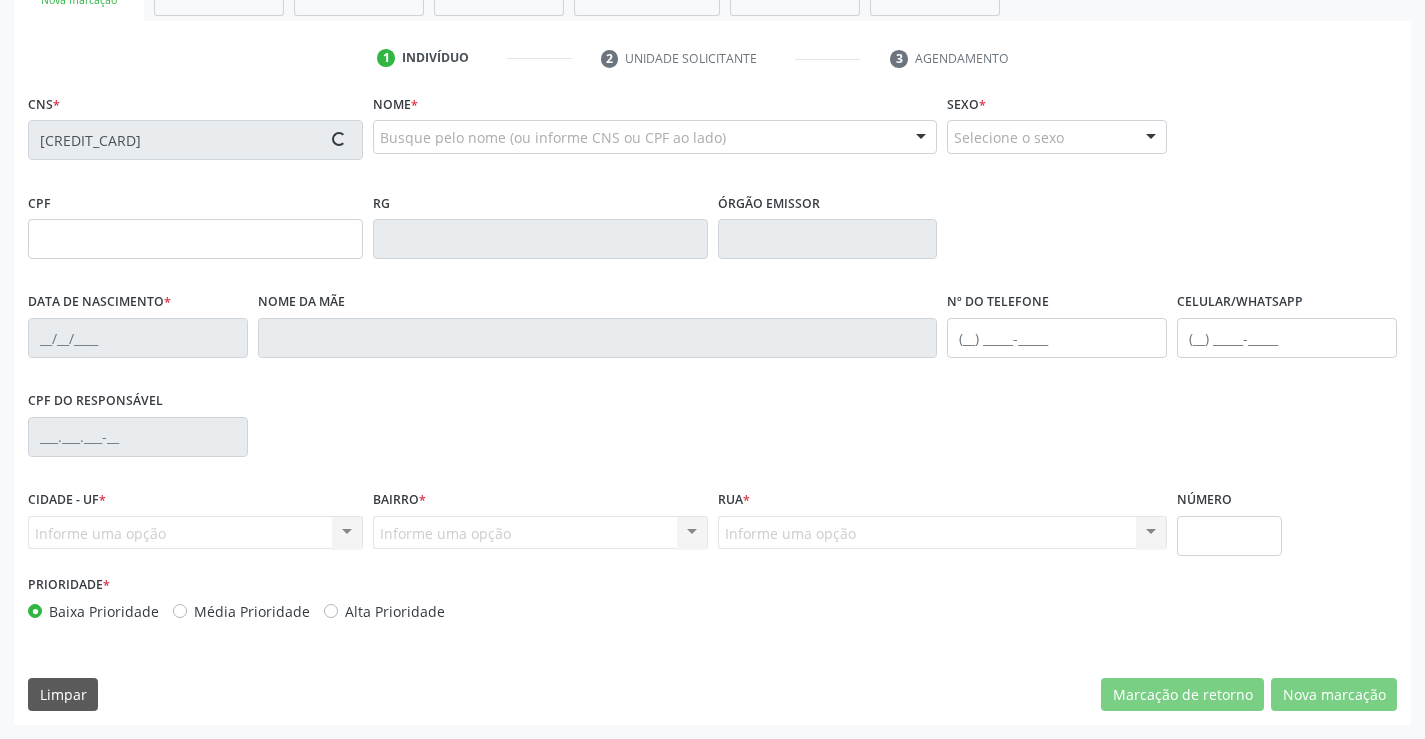 type on "SN" 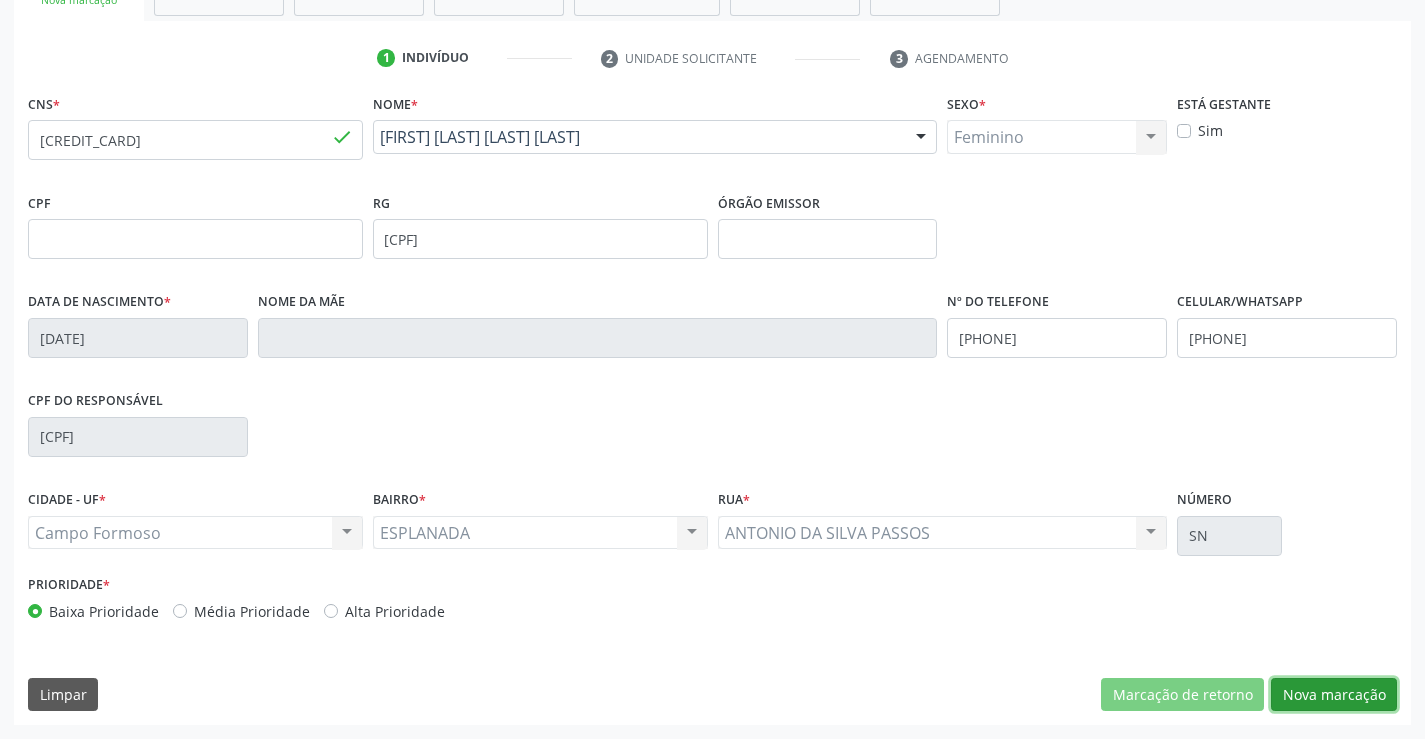 click on "Nova marcação" at bounding box center (1334, 695) 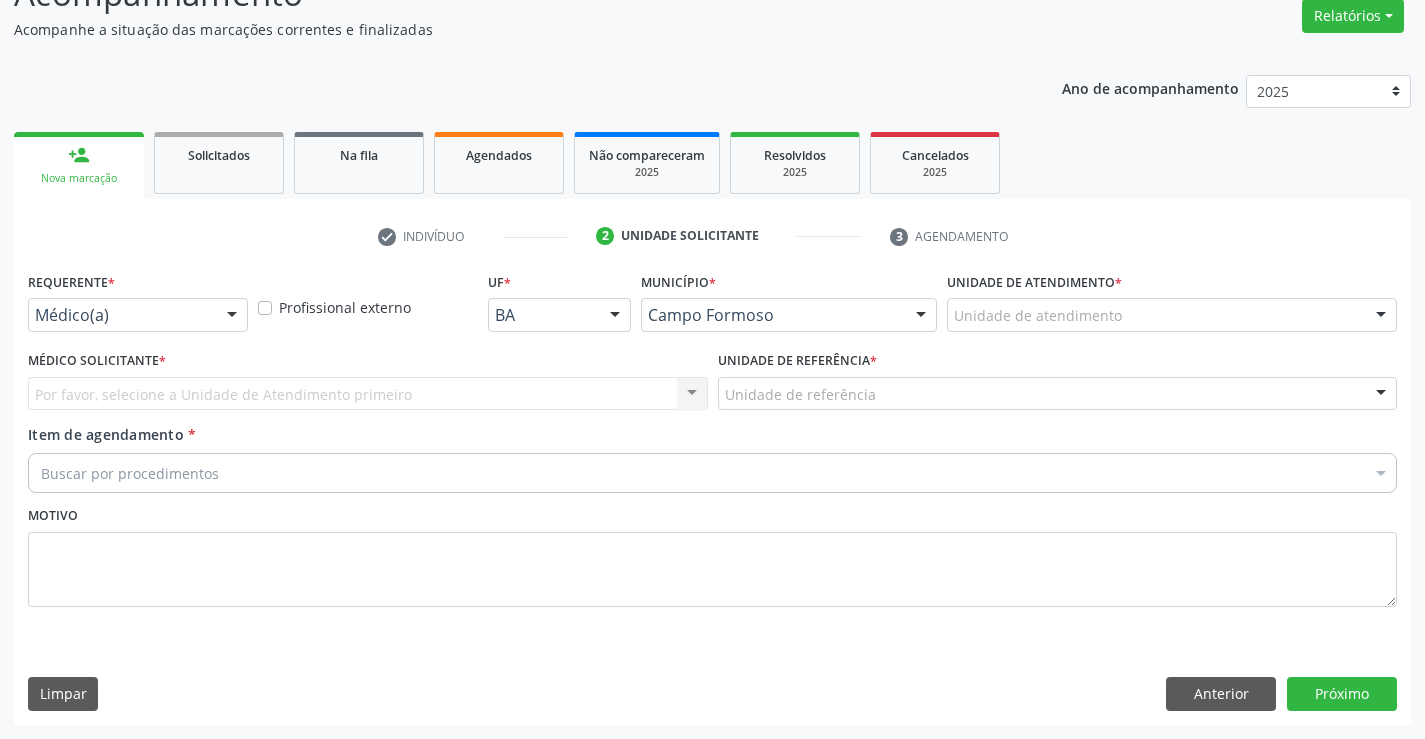 scroll, scrollTop: 167, scrollLeft: 0, axis: vertical 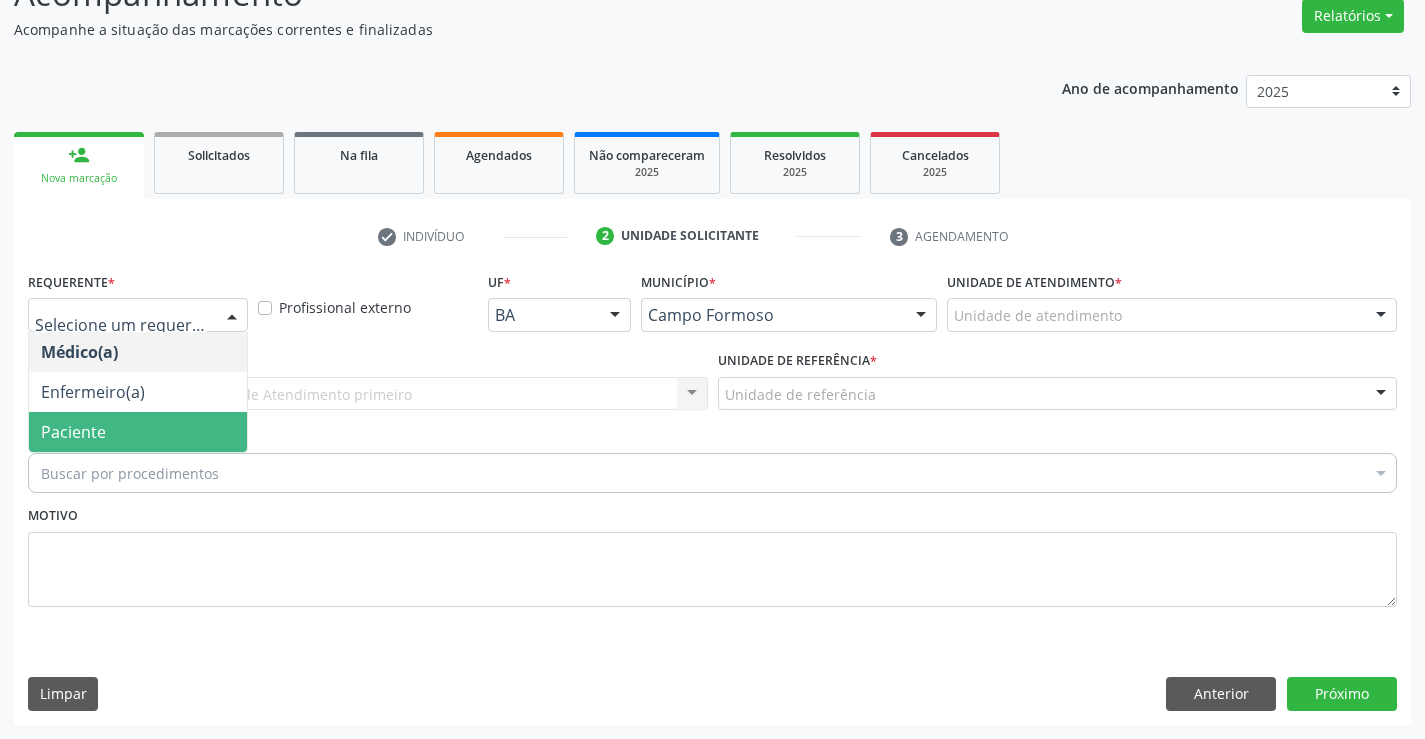 click on "Paciente" at bounding box center [138, 432] 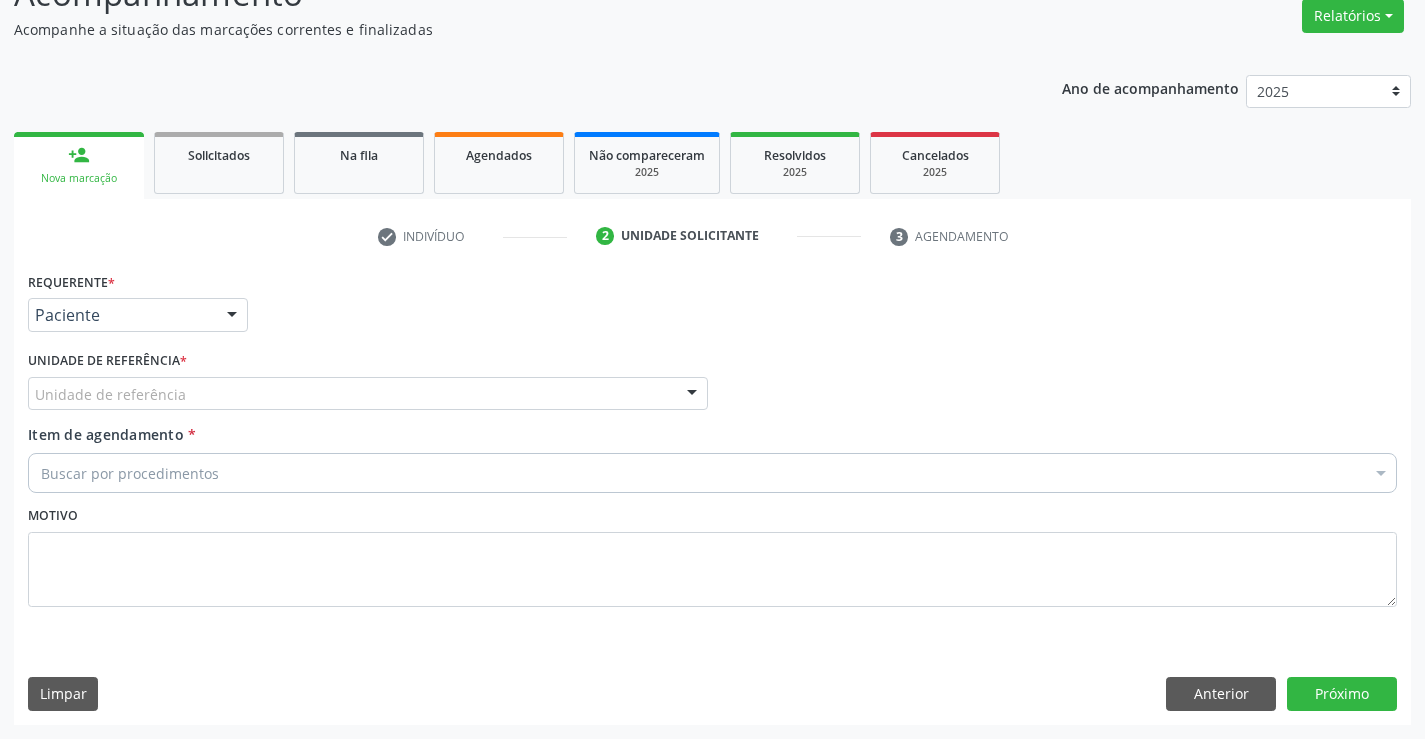 click on "Unidade de referência" at bounding box center (368, 394) 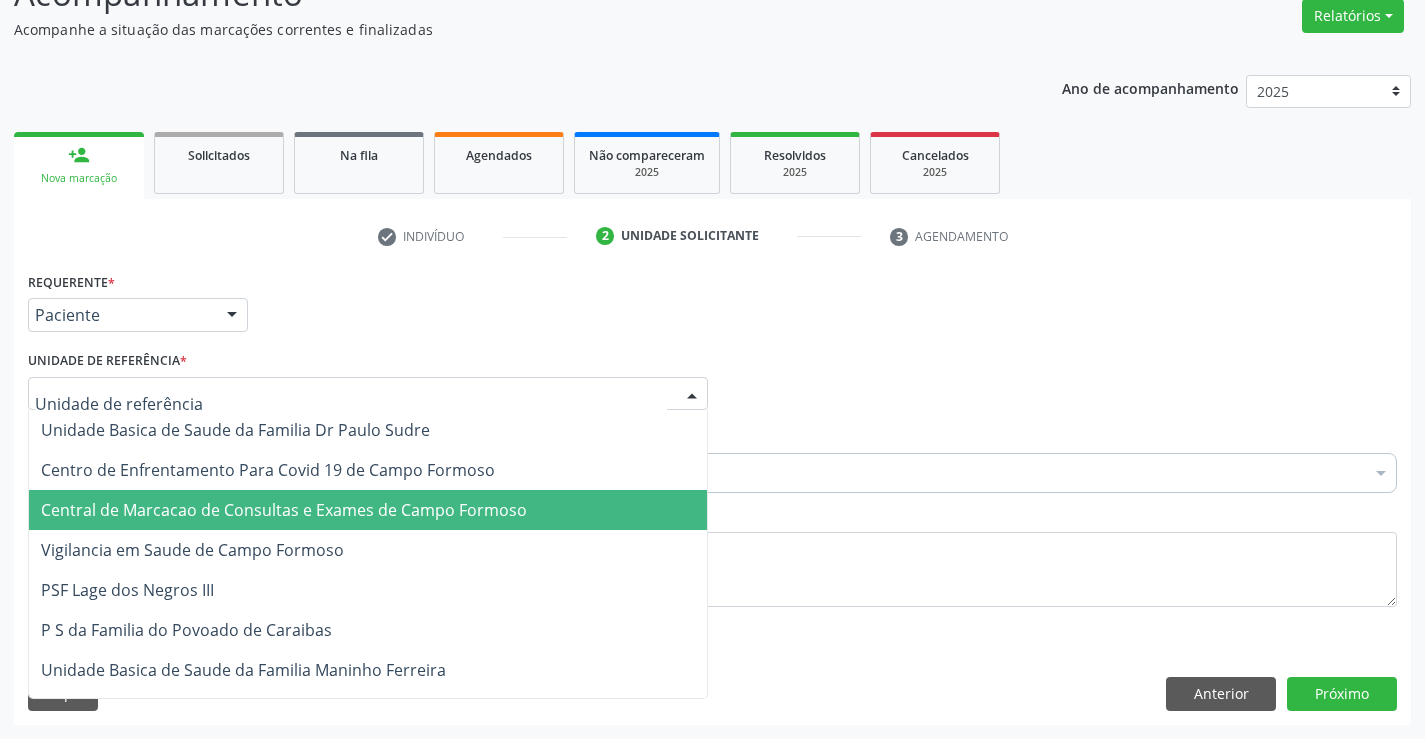 click on "Central de Marcacao de Consultas e Exames de Campo Formoso" at bounding box center (284, 510) 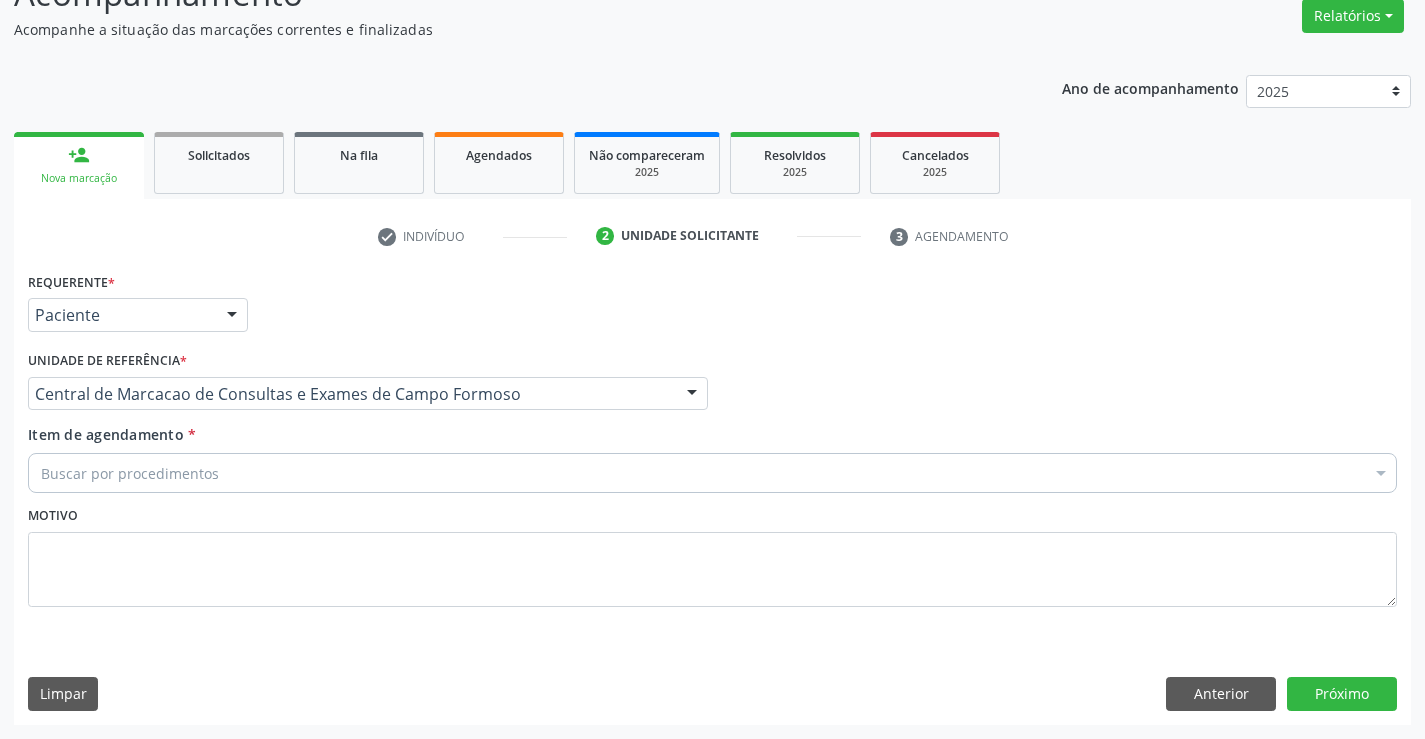click on "Buscar por procedimentos" at bounding box center [712, 473] 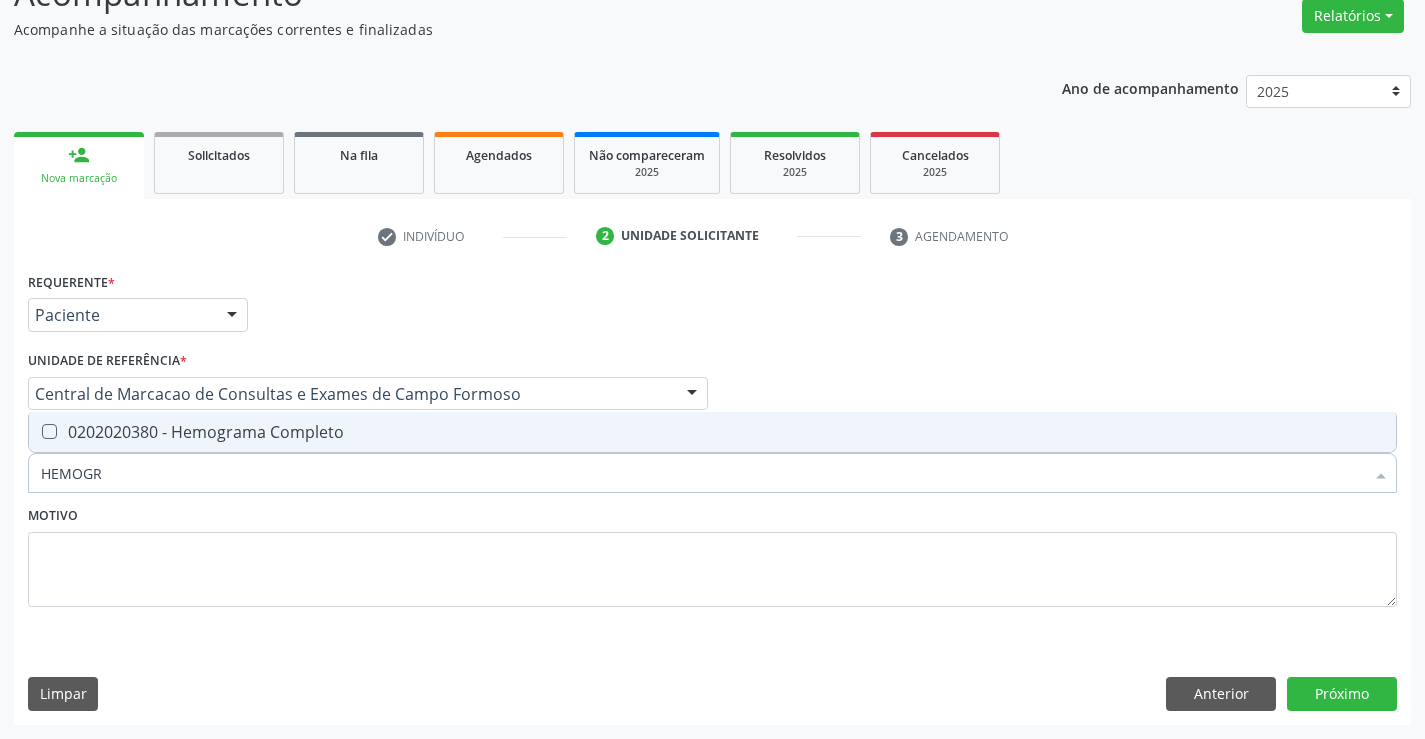 type on "HEMOGRA" 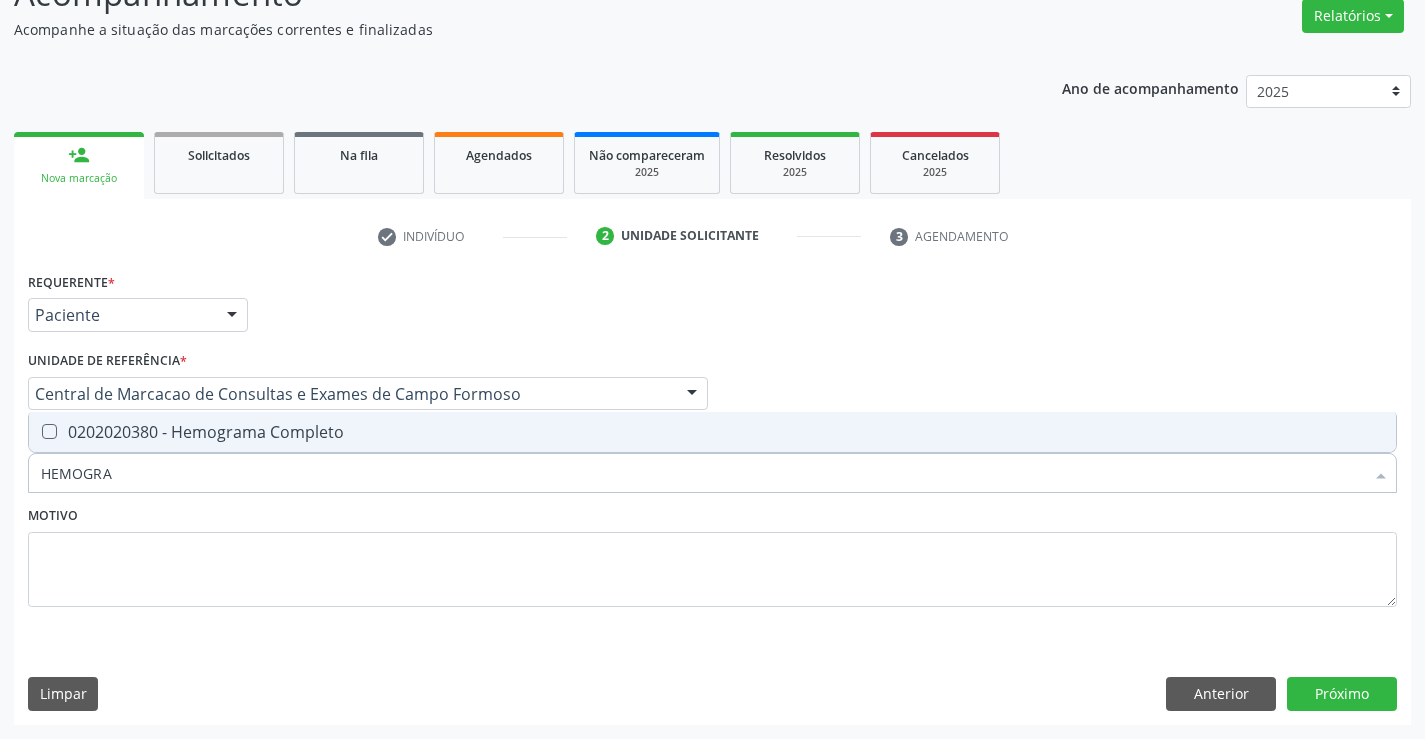 click on "0202020380 - Hemograma Completo" at bounding box center (712, 432) 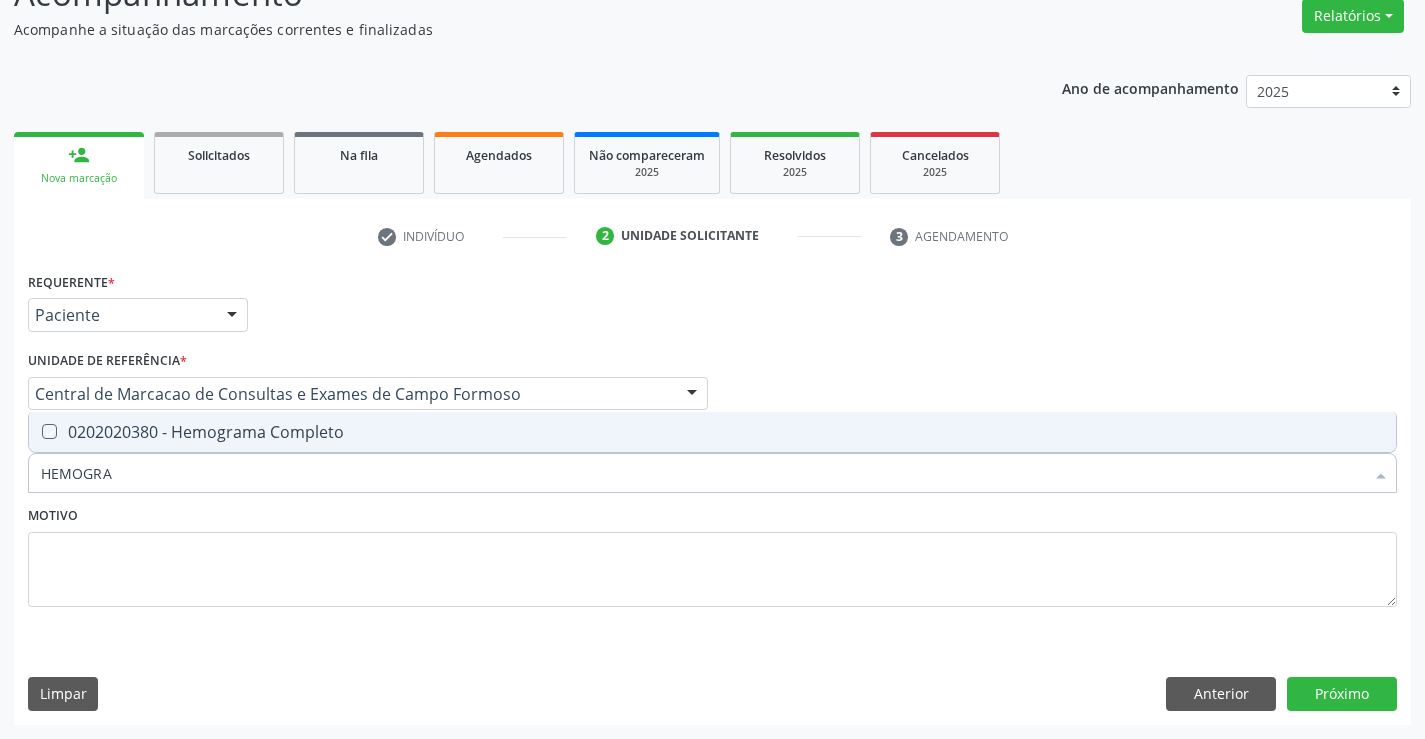 checkbox on "true" 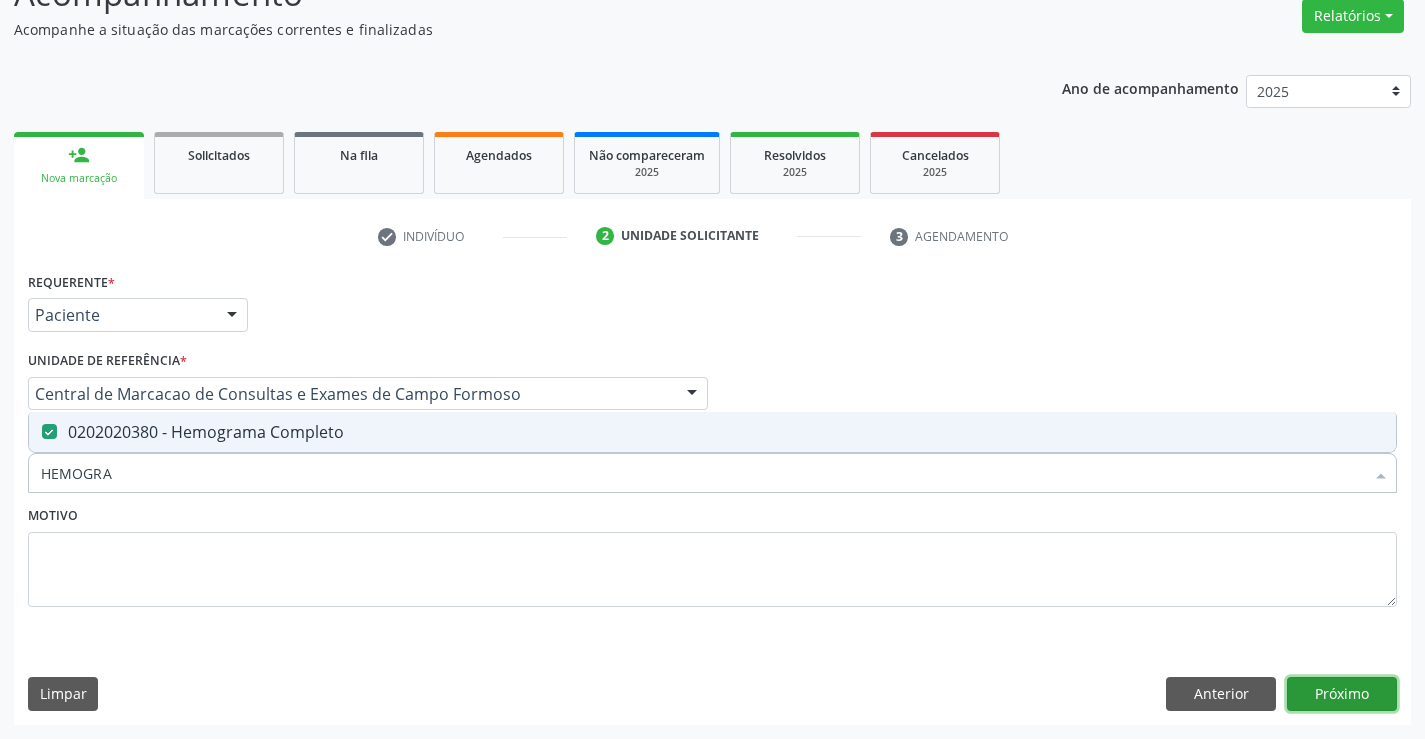 click on "Próximo" at bounding box center [1342, 694] 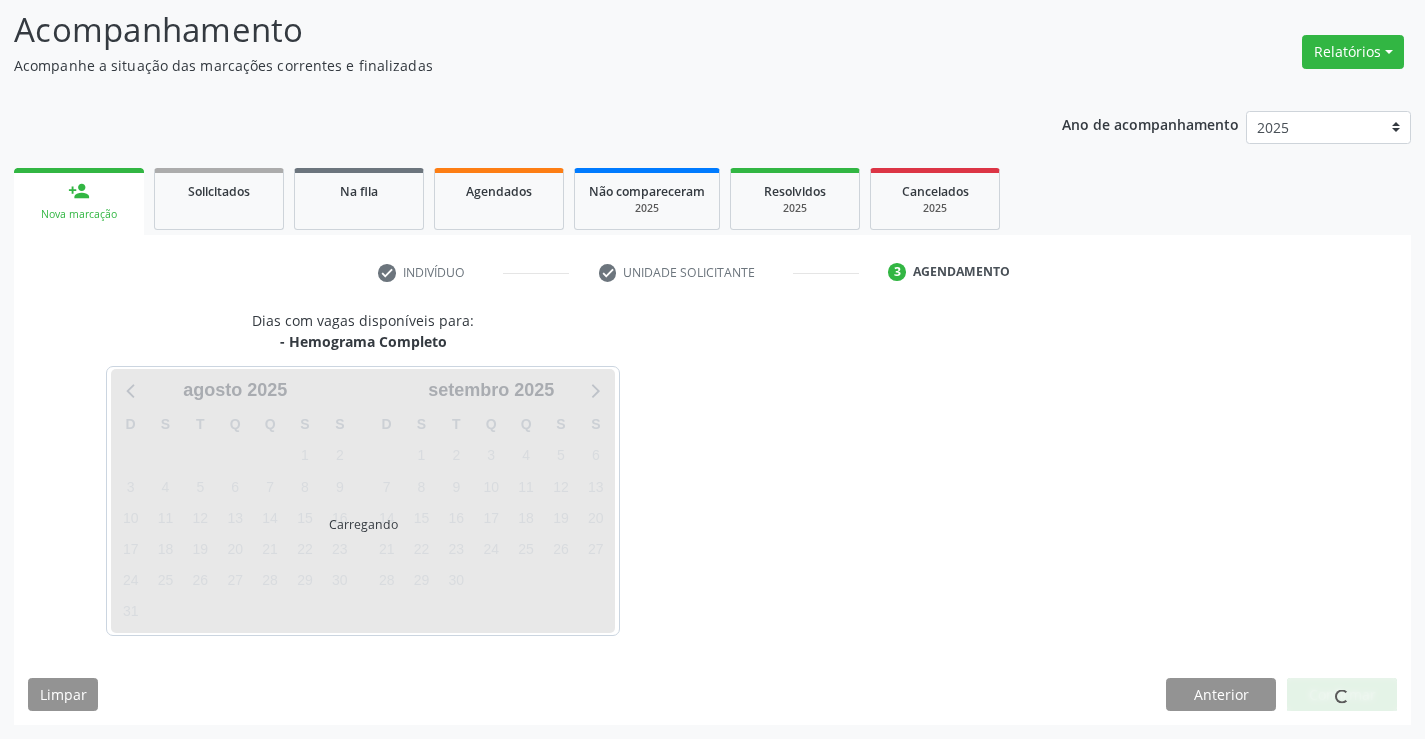 scroll, scrollTop: 131, scrollLeft: 0, axis: vertical 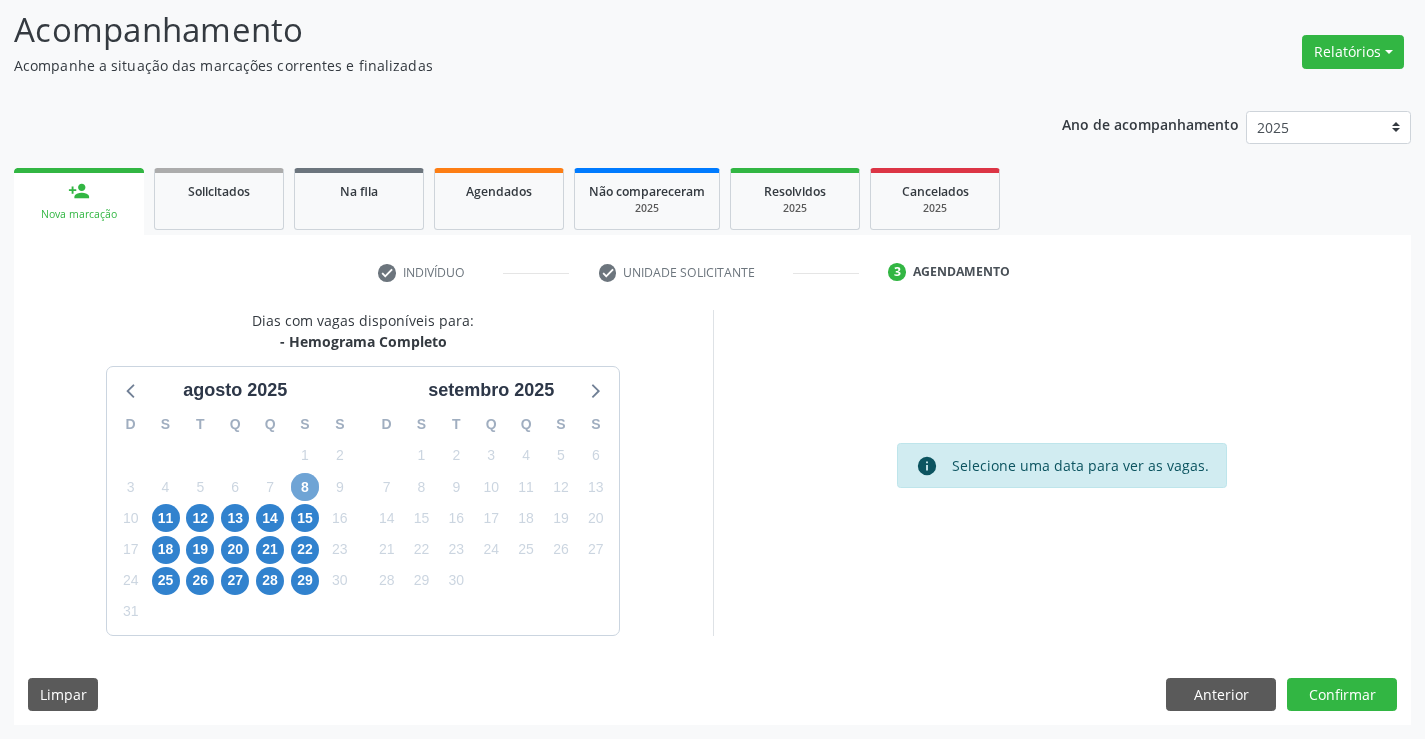 click on "8" at bounding box center [305, 487] 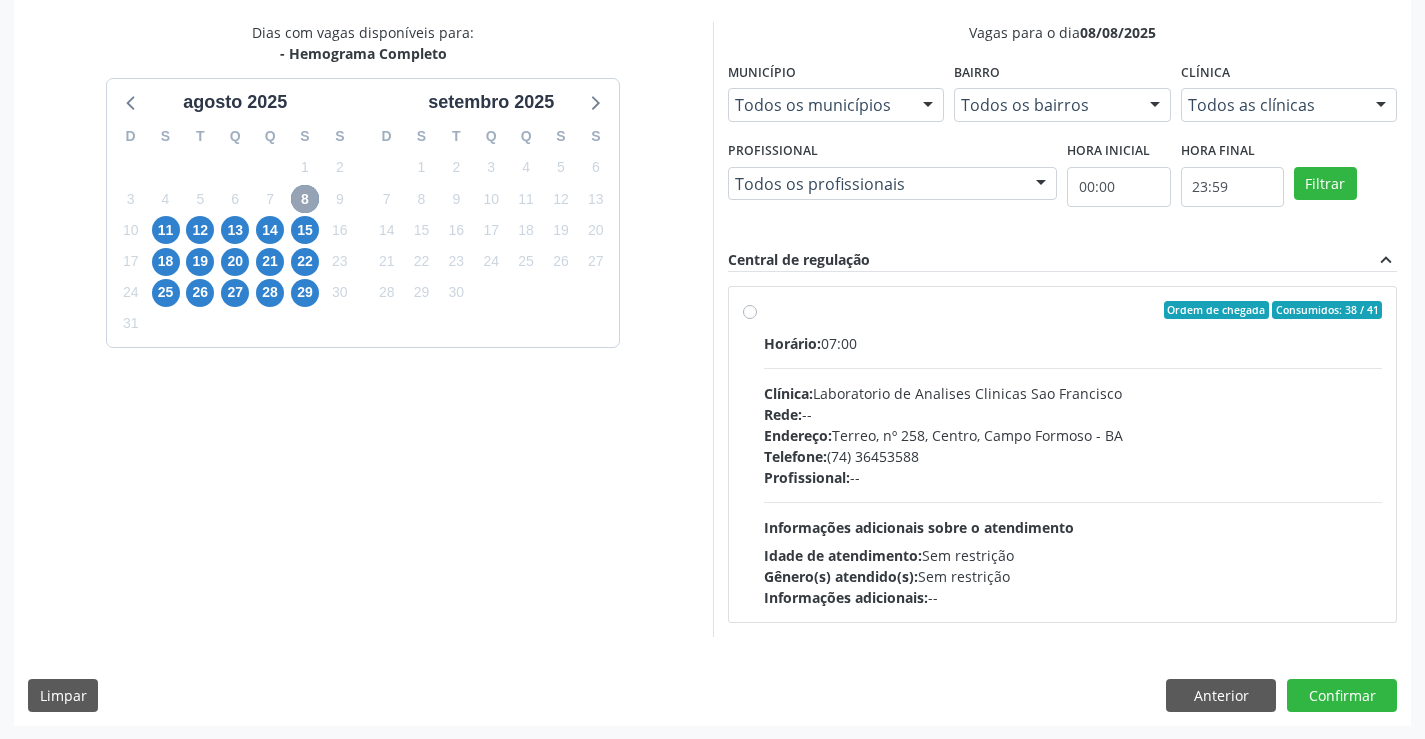 scroll, scrollTop: 420, scrollLeft: 0, axis: vertical 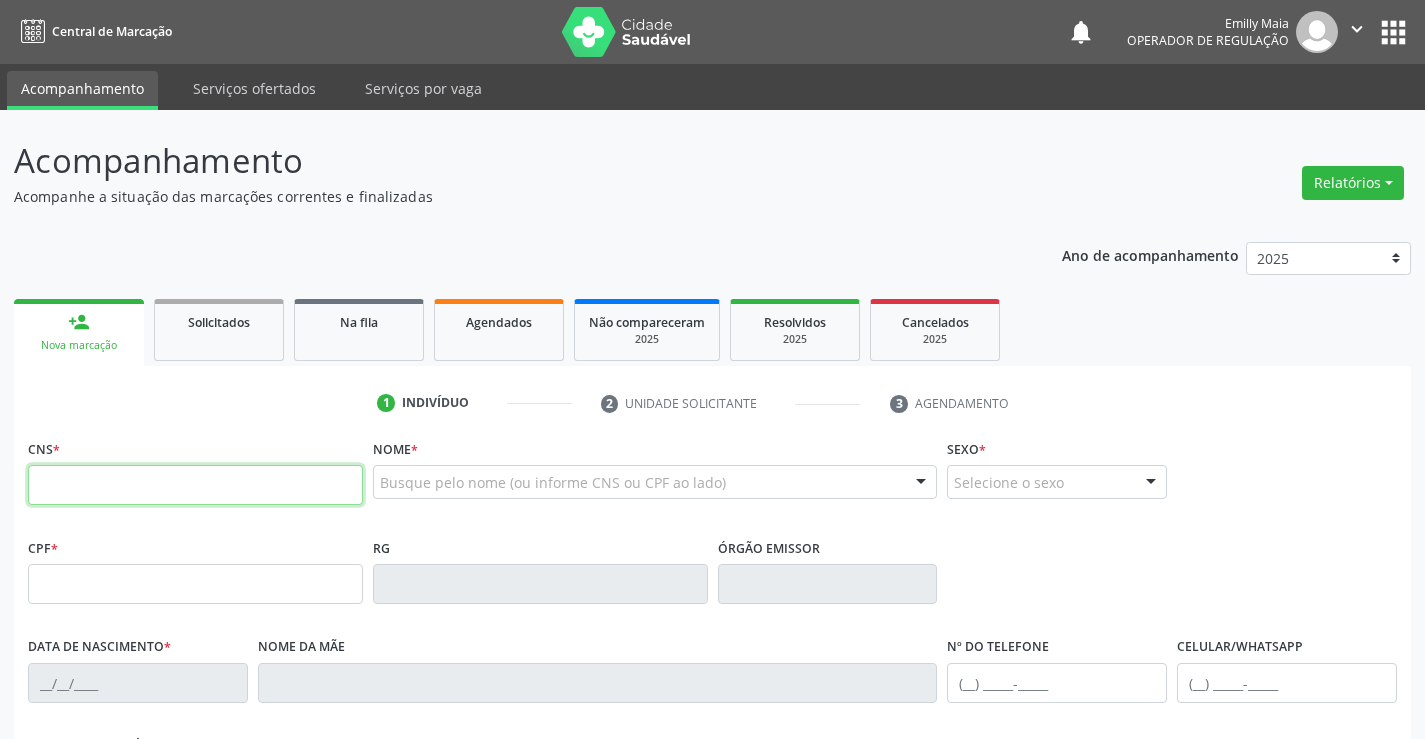 click at bounding box center [195, 485] 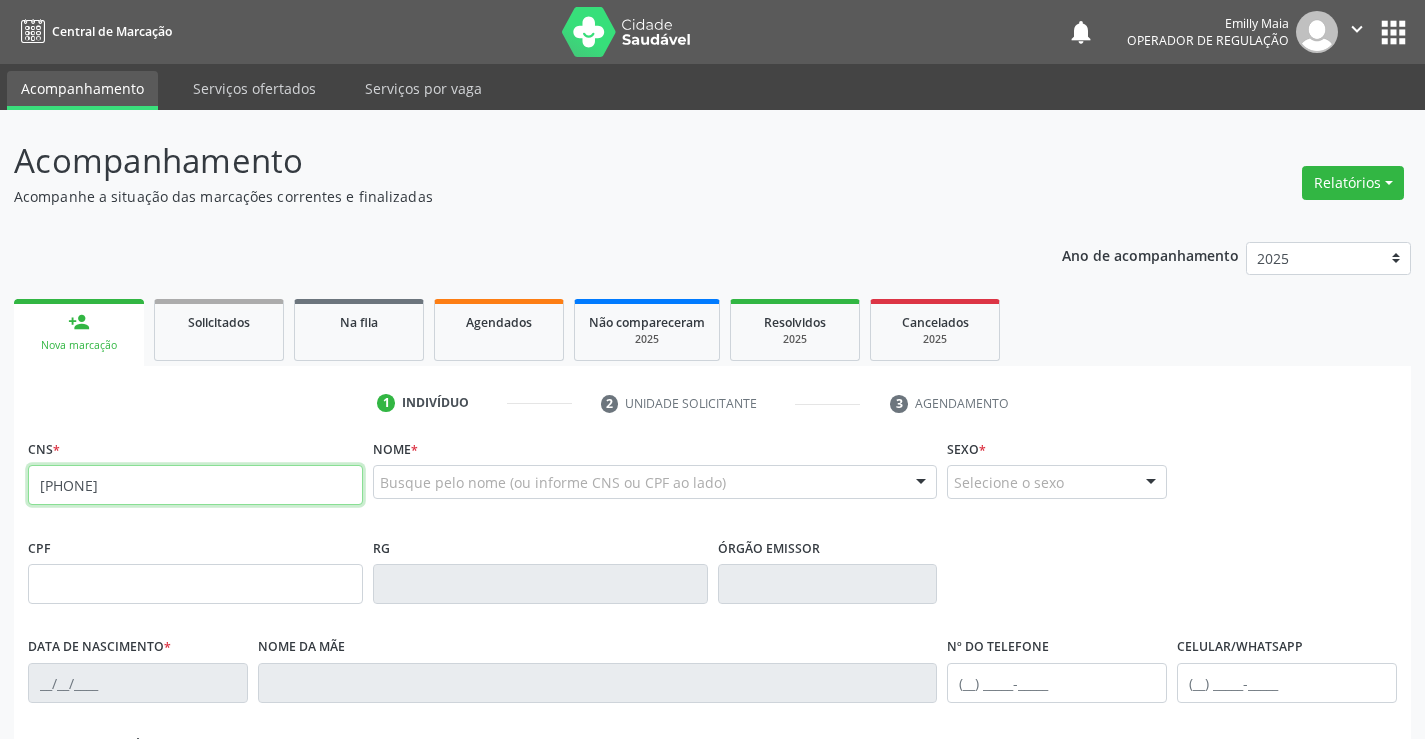 type on "[PHONE]" 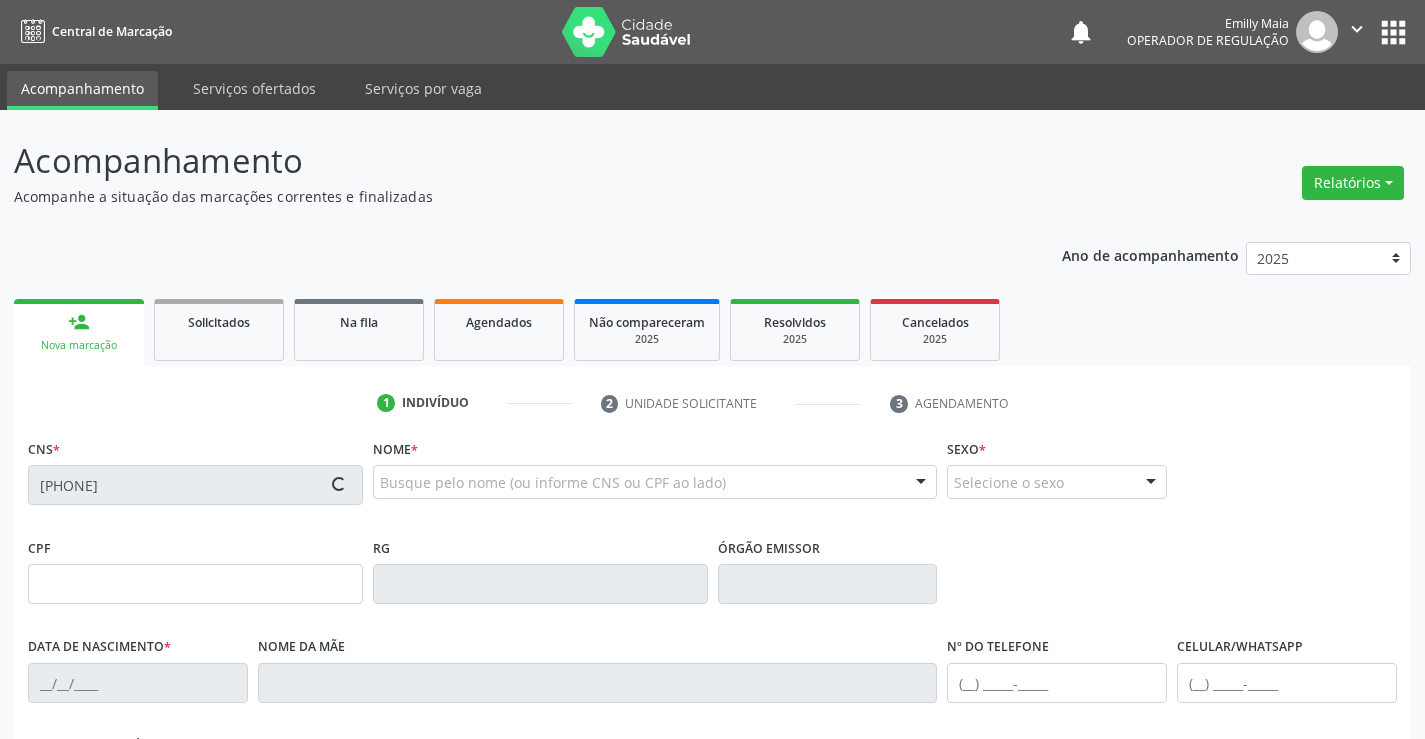 type on "[NUMBER]" 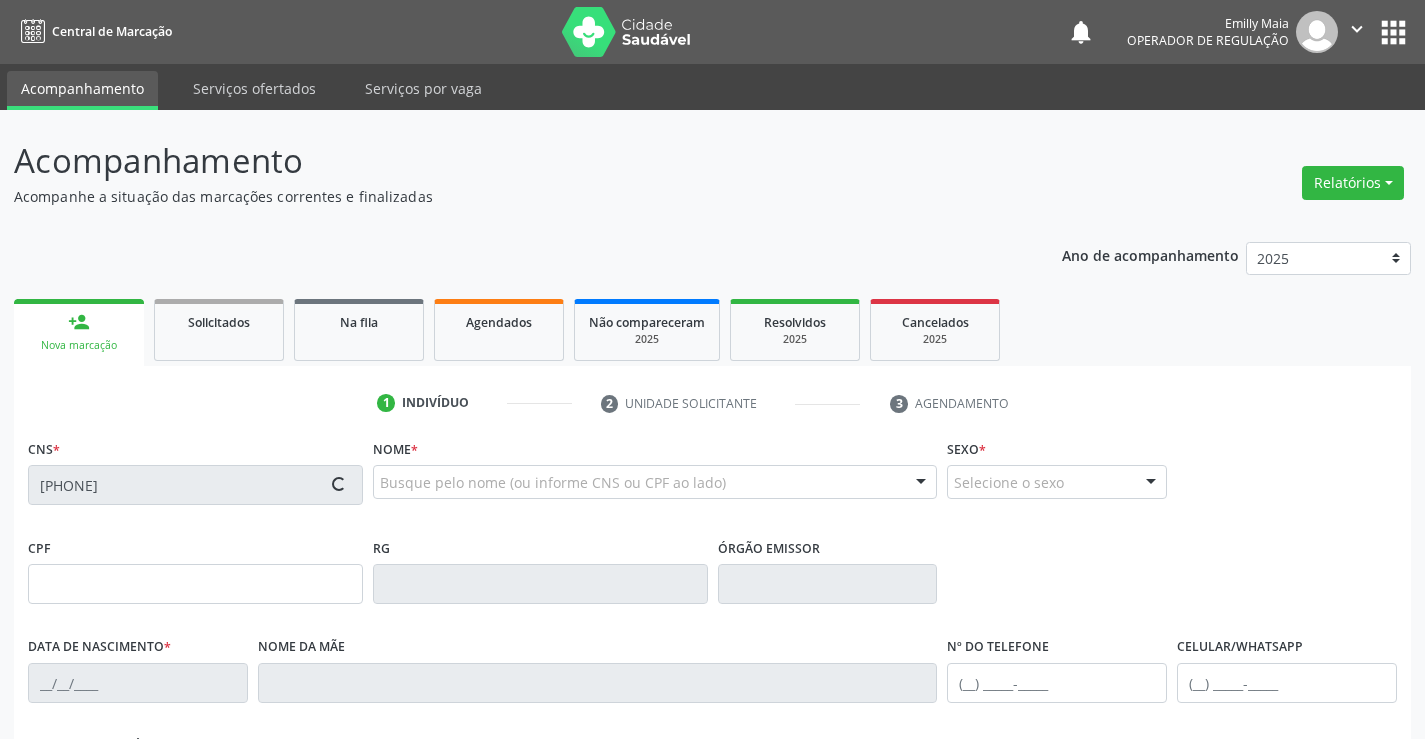 type on "[DATE]" 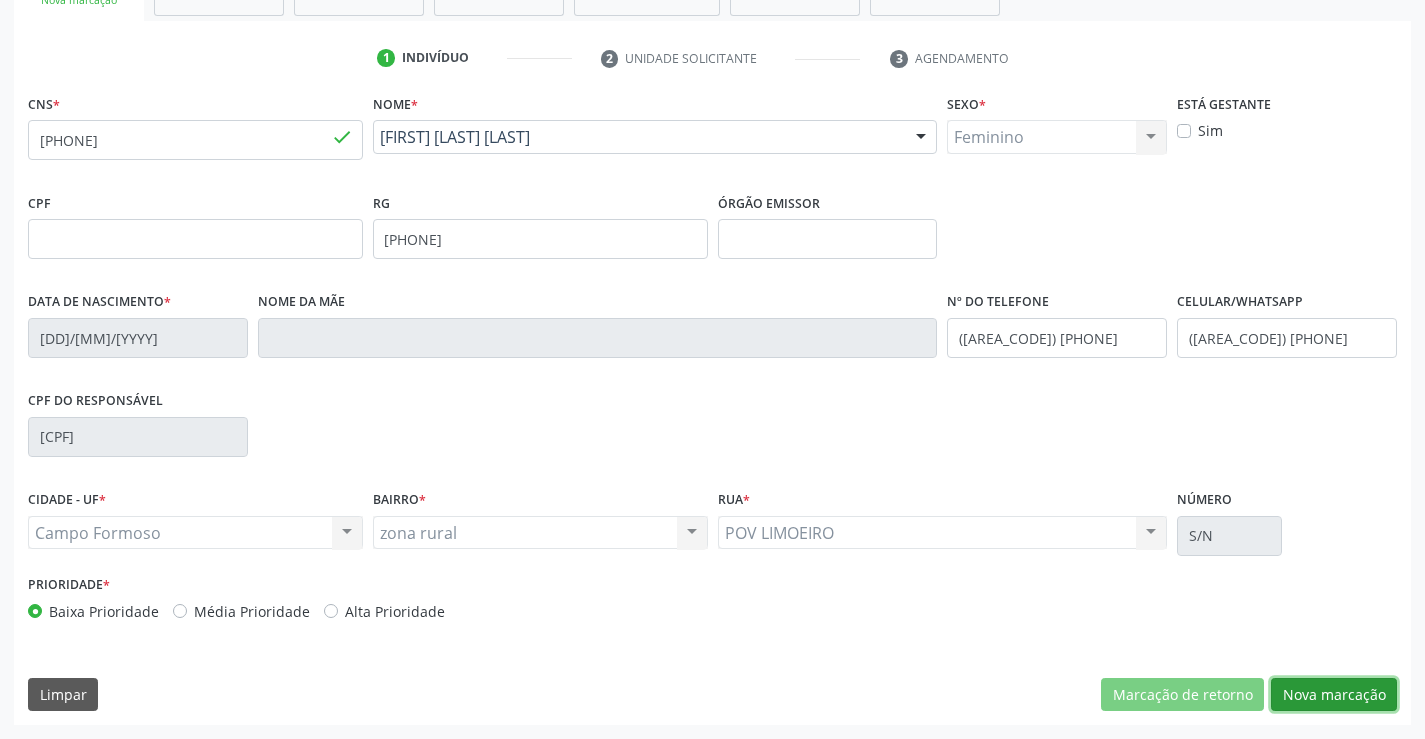 click on "Nova marcação" at bounding box center [1334, 695] 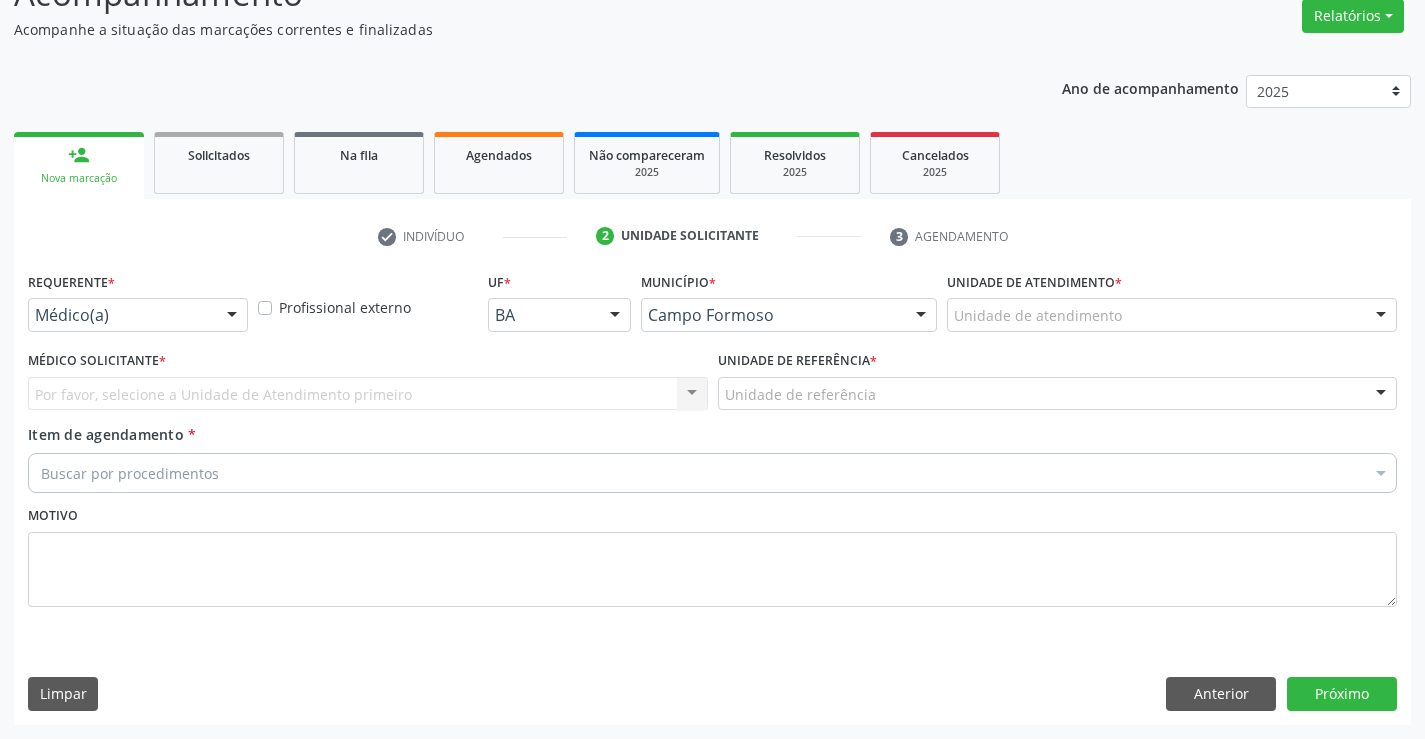 scroll, scrollTop: 167, scrollLeft: 0, axis: vertical 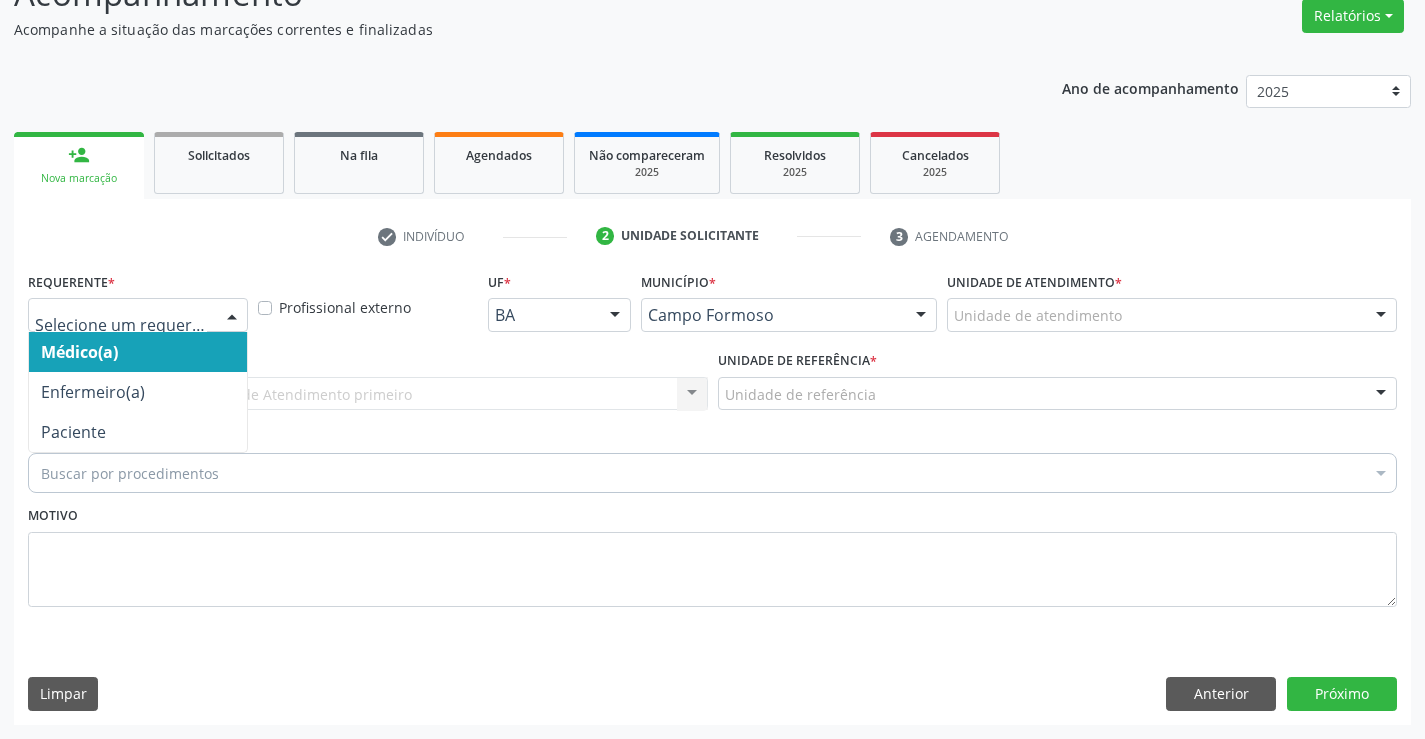 click at bounding box center [232, 316] 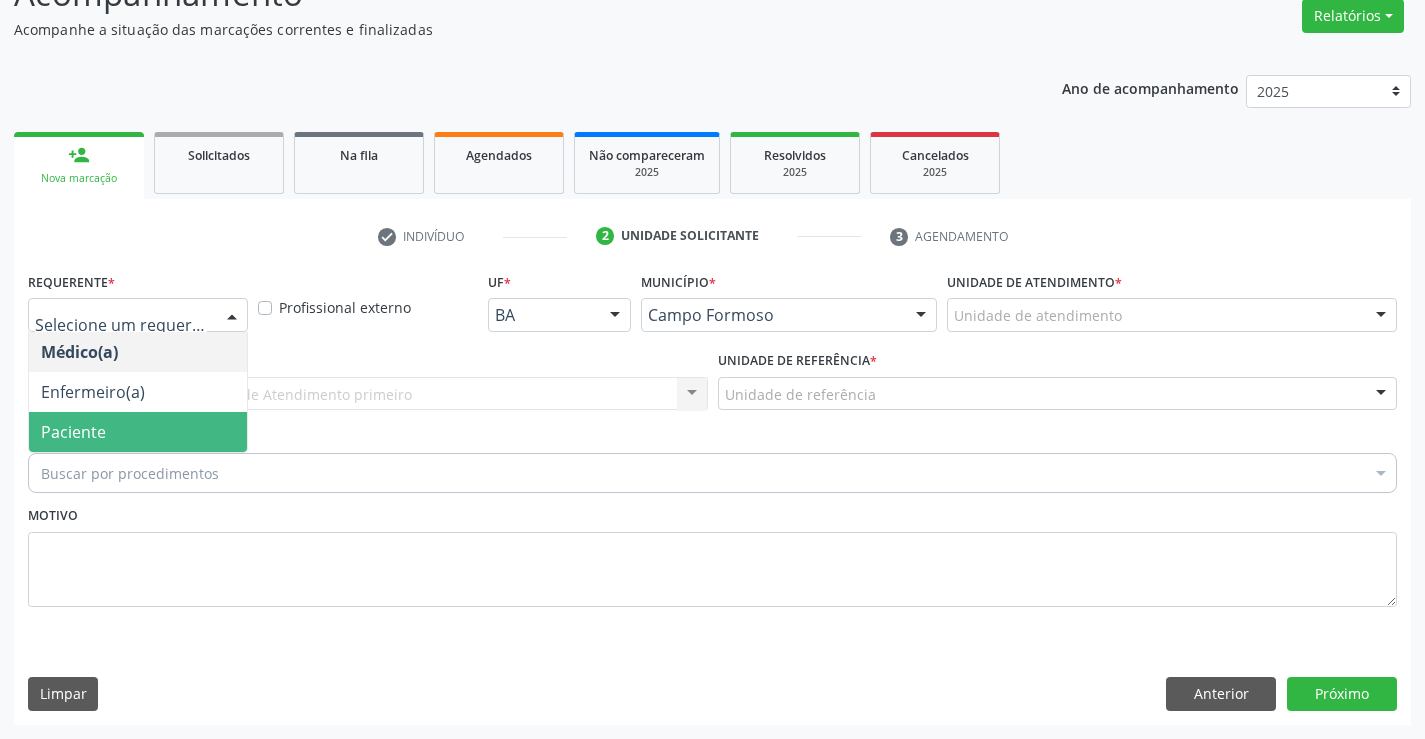click on "Paciente" at bounding box center (138, 432) 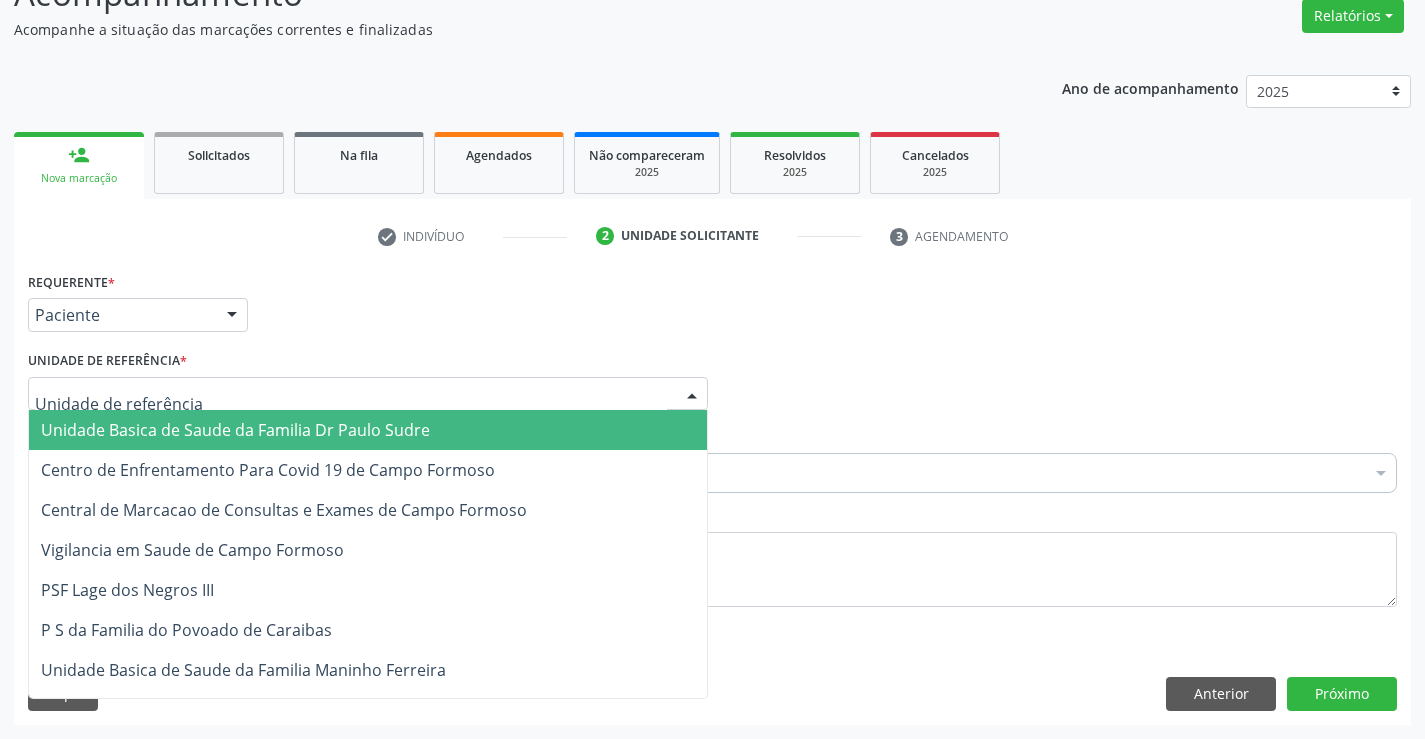 click at bounding box center (368, 394) 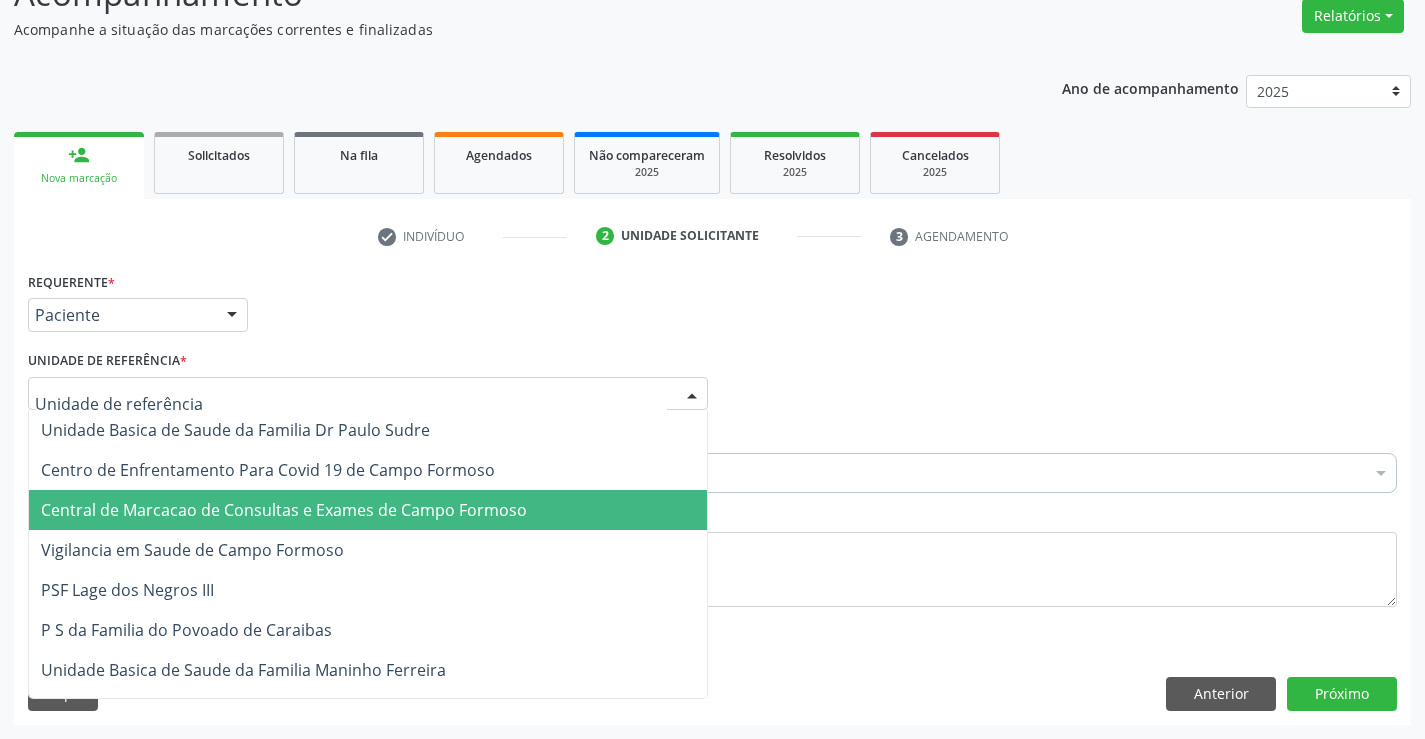 click on "Central de Marcacao de Consultas e Exames de Campo Formoso" at bounding box center [368, 510] 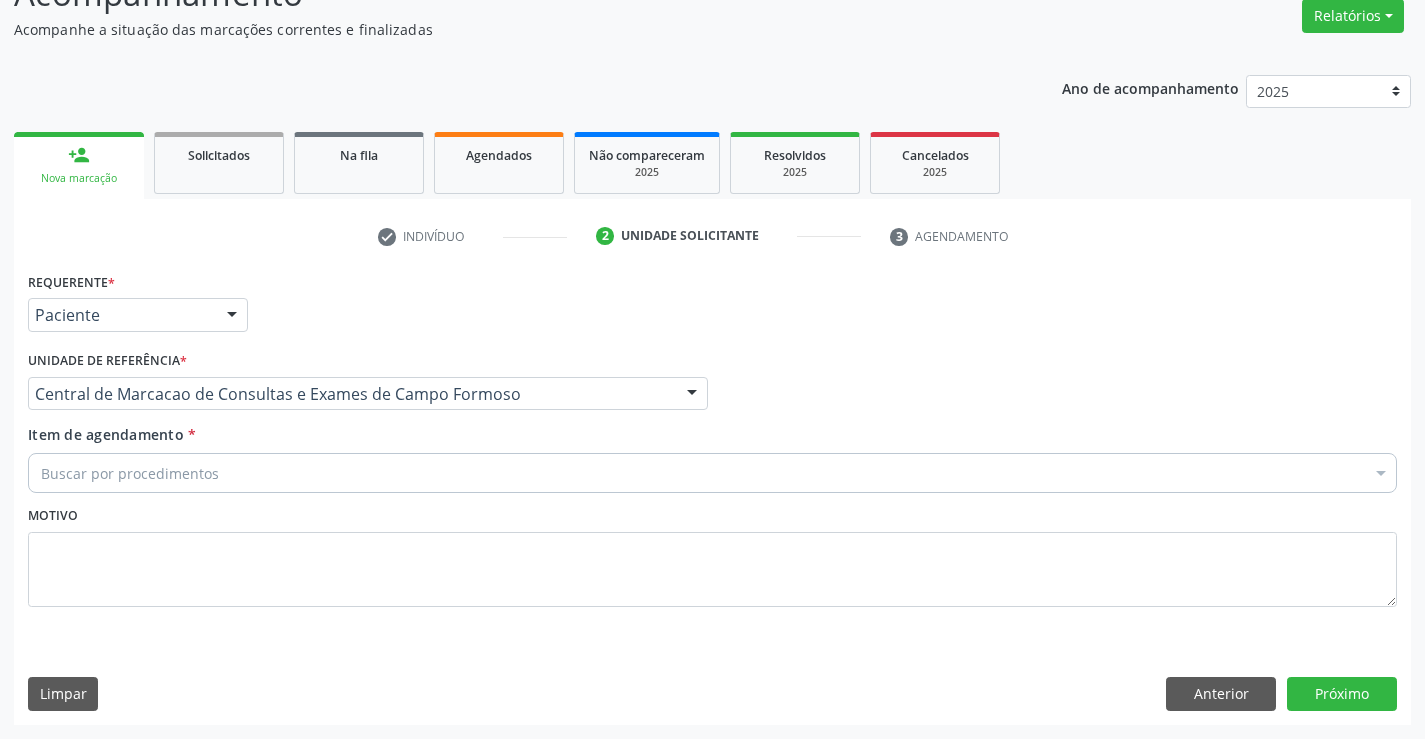 click on "Buscar por procedimentos
Selecionar todos
0202040089 - 3X Pesquisa de Larvas Nas Fezes
0604320140 - Abatacepte 125 Mg Injetável (Por Seringa Preenchida)
0604320124 - Abatacepte 250 Mg Injetável (Por Frasco Ampola).
0603050018 - Abciximabe
0406010013 - Abertura de Comunicacao Inter-Atrial
0406010021 - Abertura de Estenose Aortica Valvar
0406011265 - Abertura de Estenose Aortica Valvar (Criança e Adolescente)
0406010030 - Abertura de Estenose Pulmonar Valvar
0406011273 - Abertura de Estenose Pulmonar Valvar (Criança e Adolescente)
0301080011 - Abordagem Cognitiva Comportamental do Fumante (Por Atendimento / Paciente)
0307020010 - Acesso A Polpa Dentaria e Medicacao (Por Dente)
0604660030 - Acetazolamida 250 Mg (Por Comprimido)
0202010783 - Acidez Titulável no Leite Humano (Dornic)" at bounding box center (712, 470) 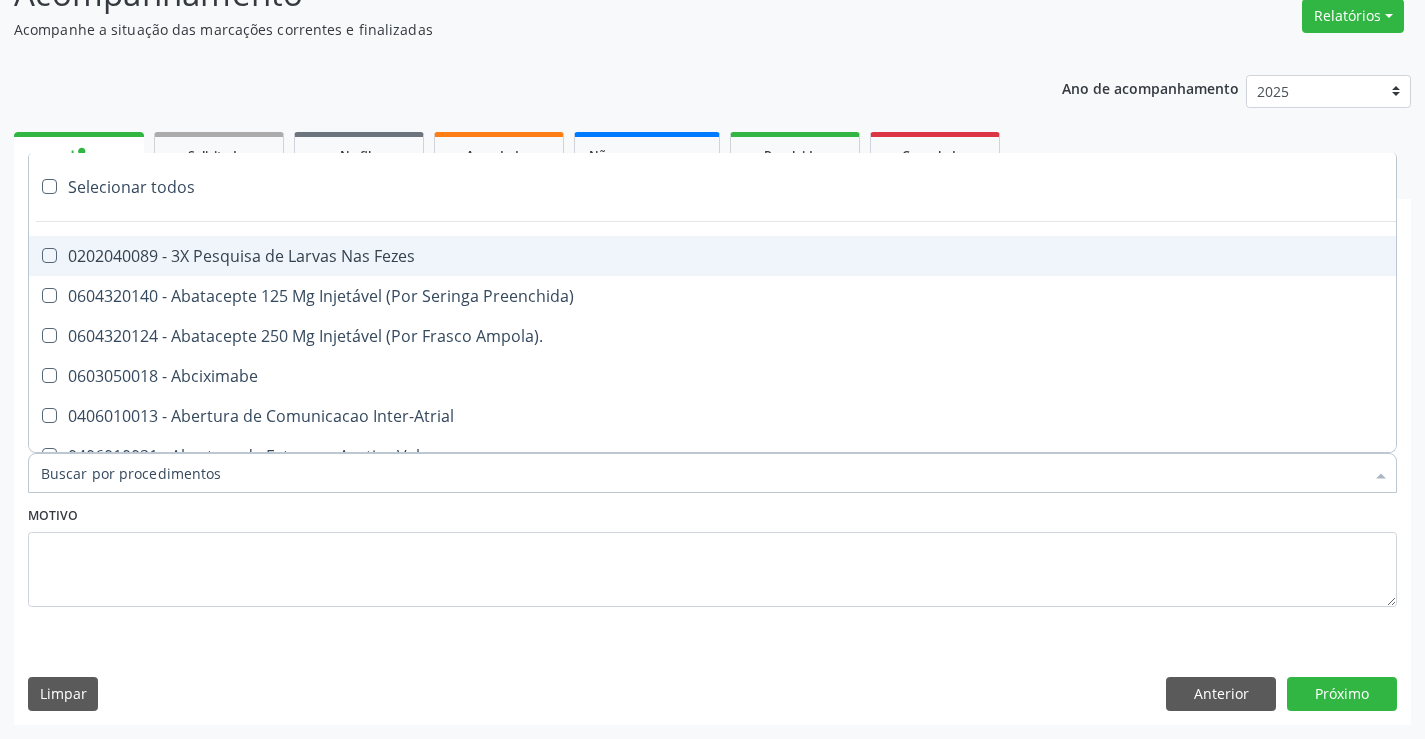 click on "Item de agendamento
*" at bounding box center [702, 473] 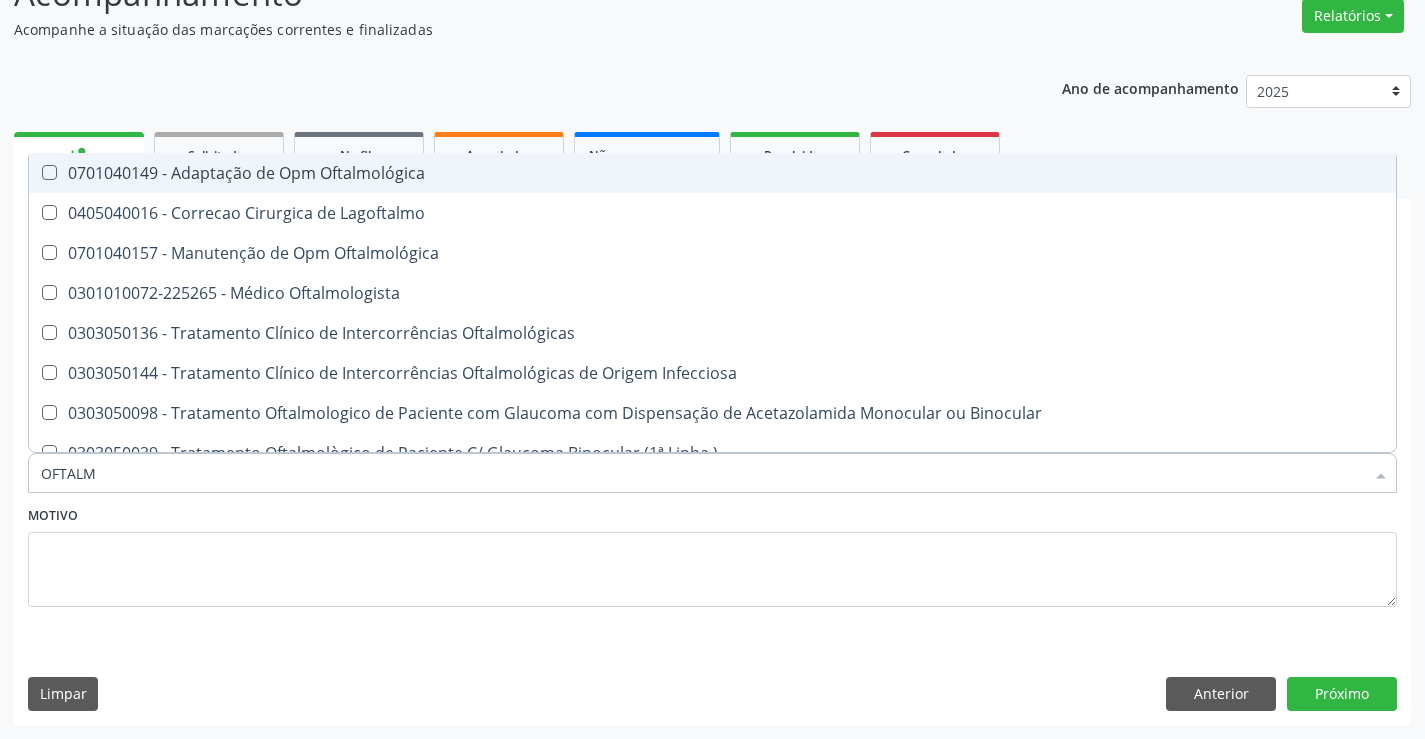 type on "OFTALMO" 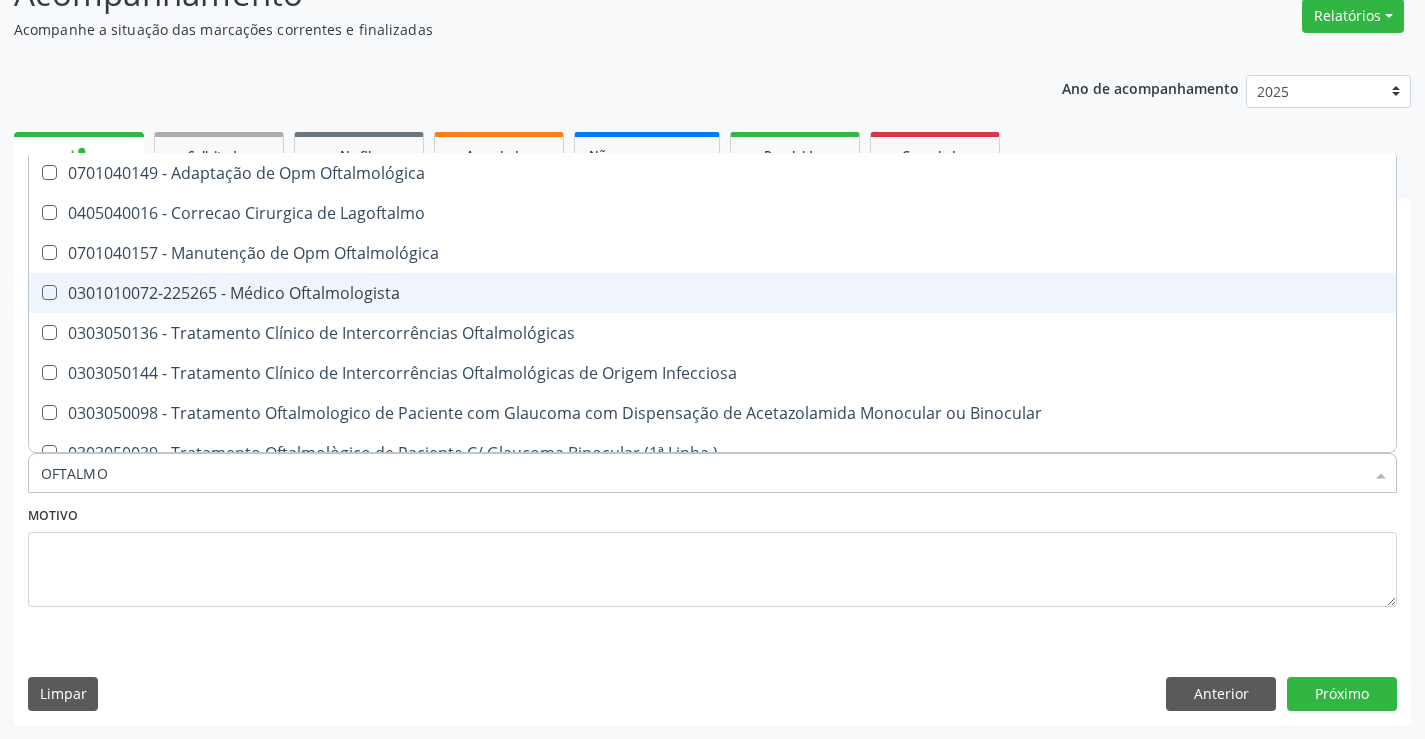 click on "0301010072-225265 - Médico Oftalmologista" at bounding box center (712, 293) 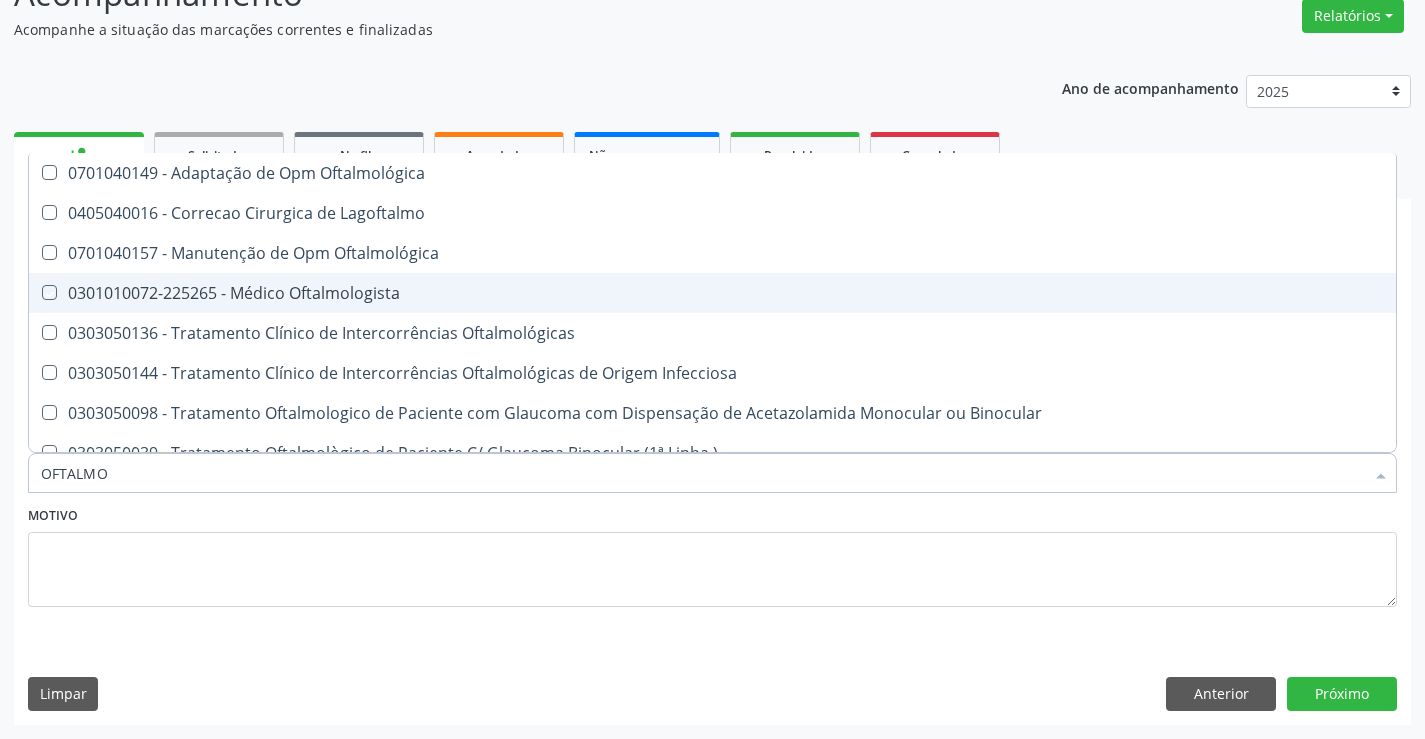 checkbox on "true" 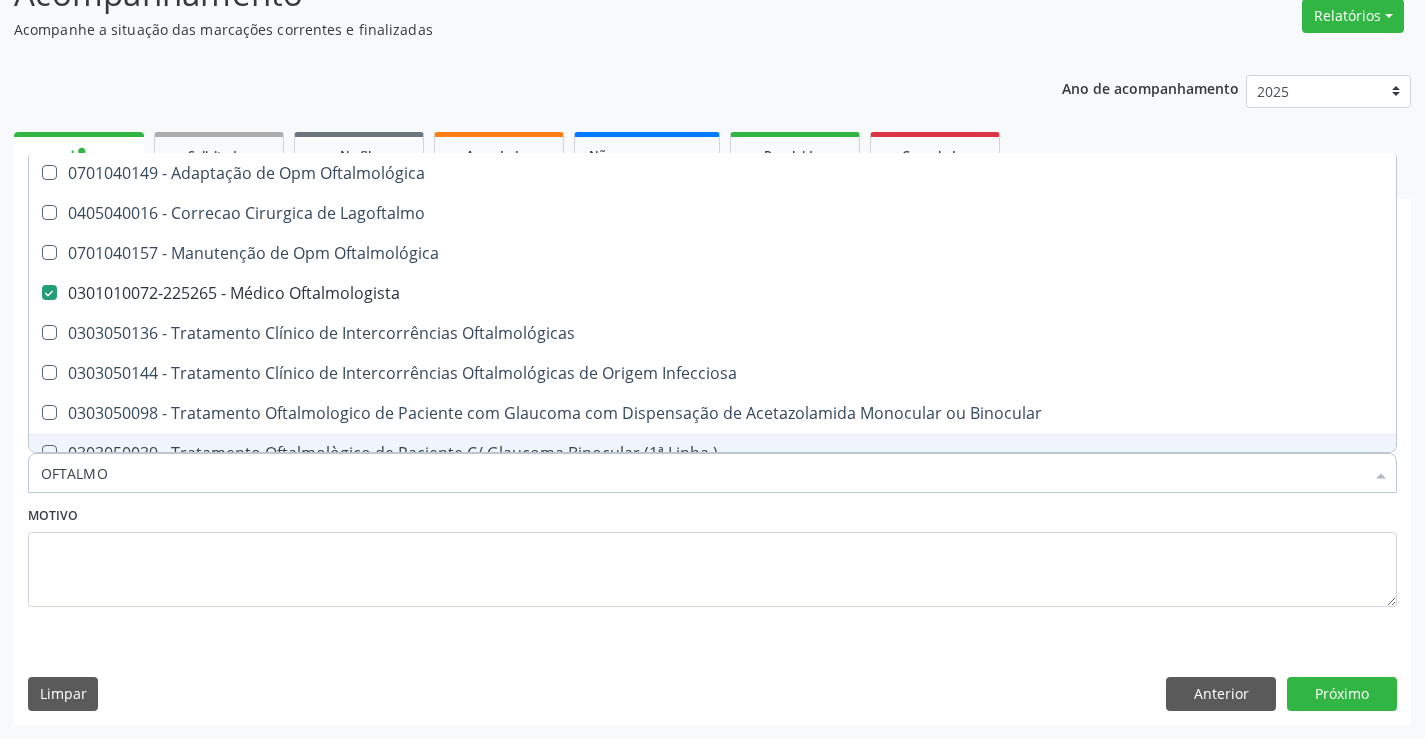 click on "OFTALMO" at bounding box center (702, 473) 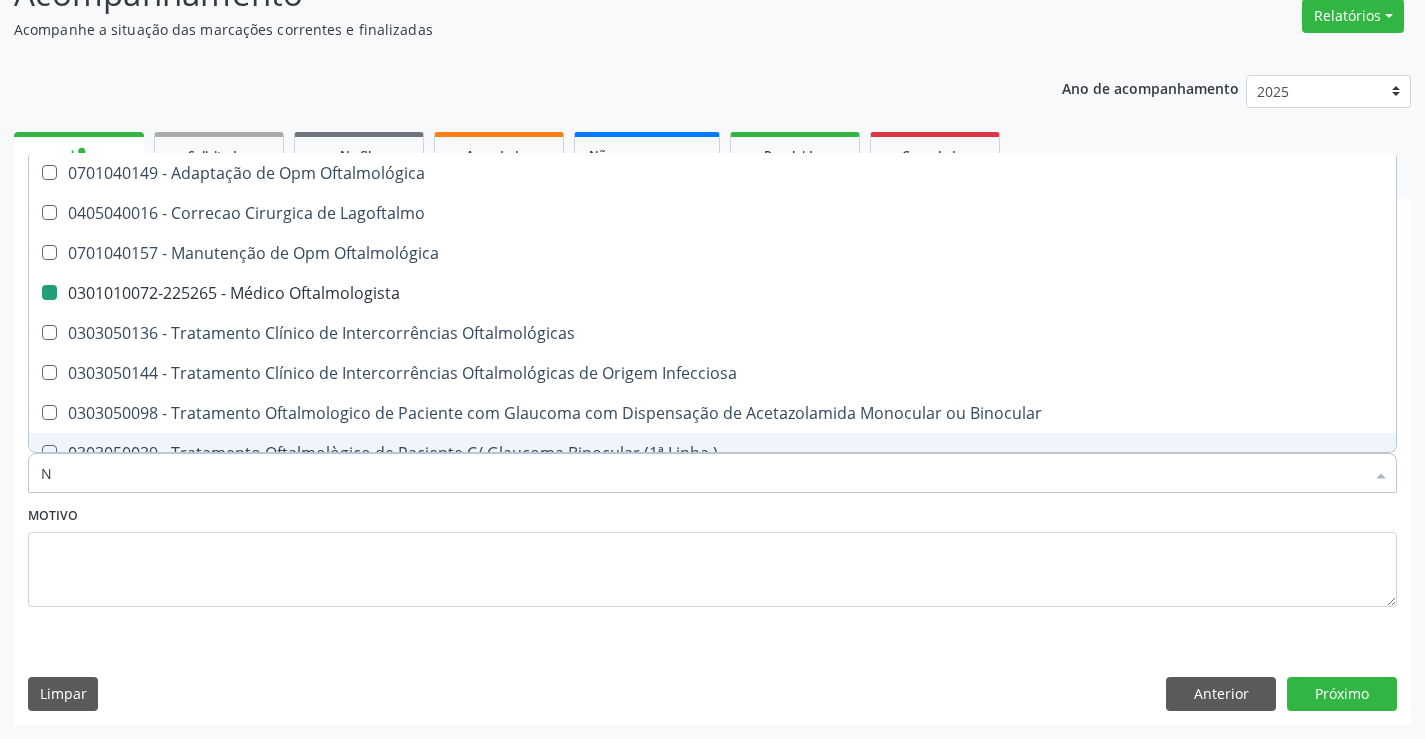 type on "NE" 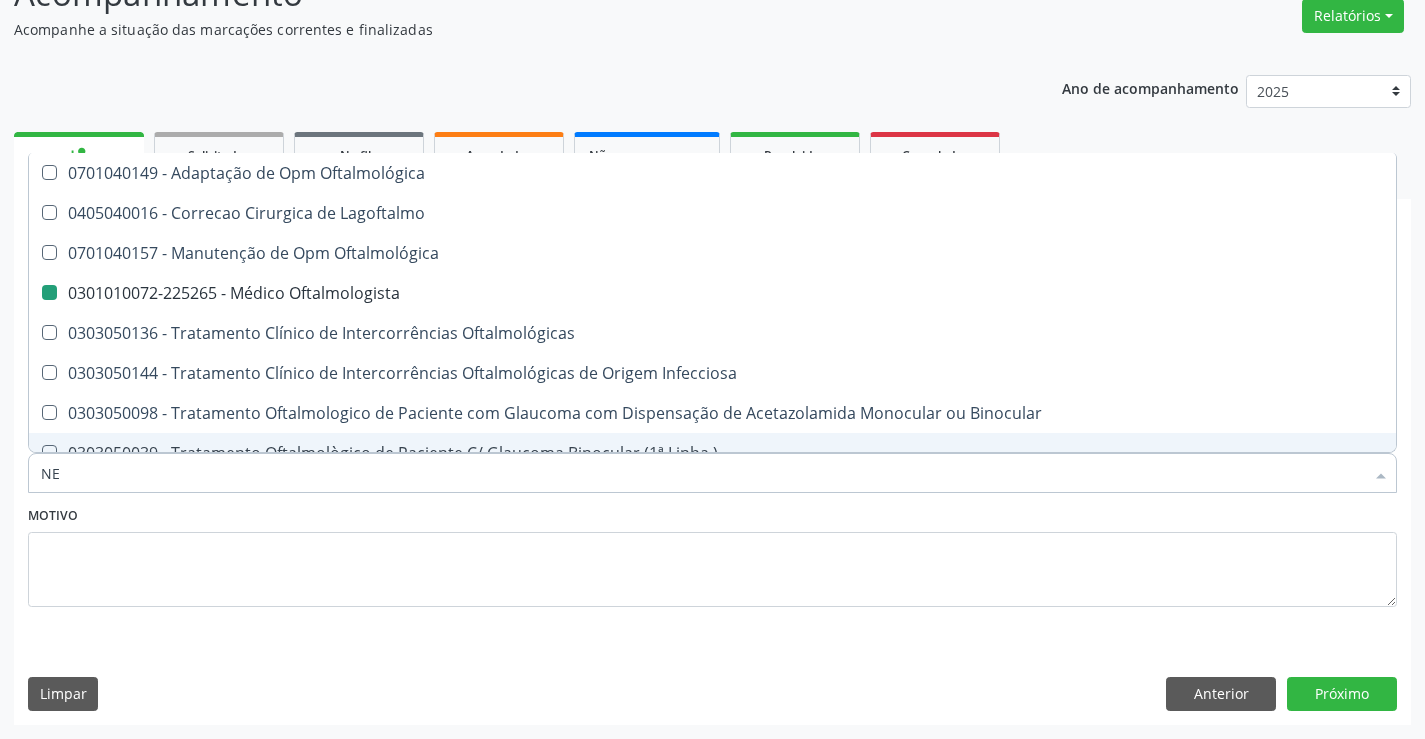 checkbox on "false" 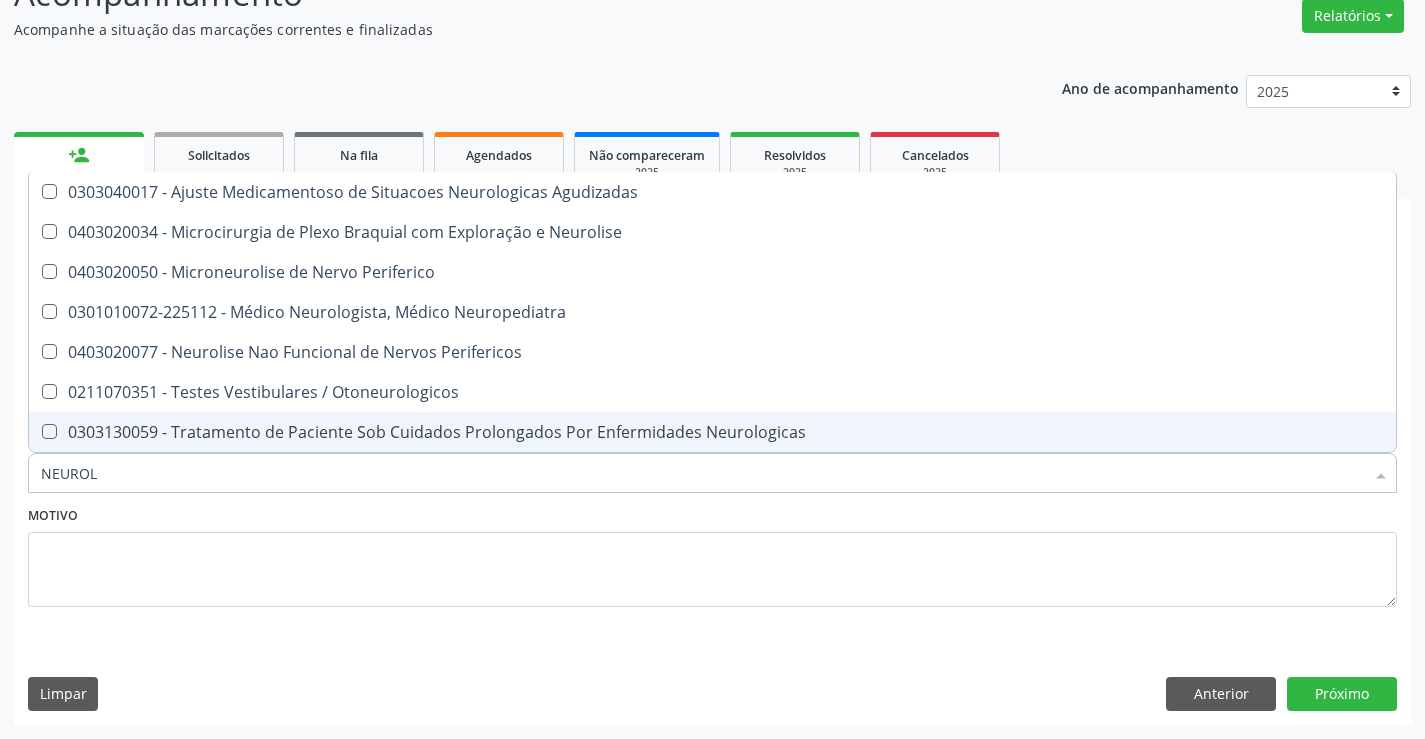 type on "NEUROLO" 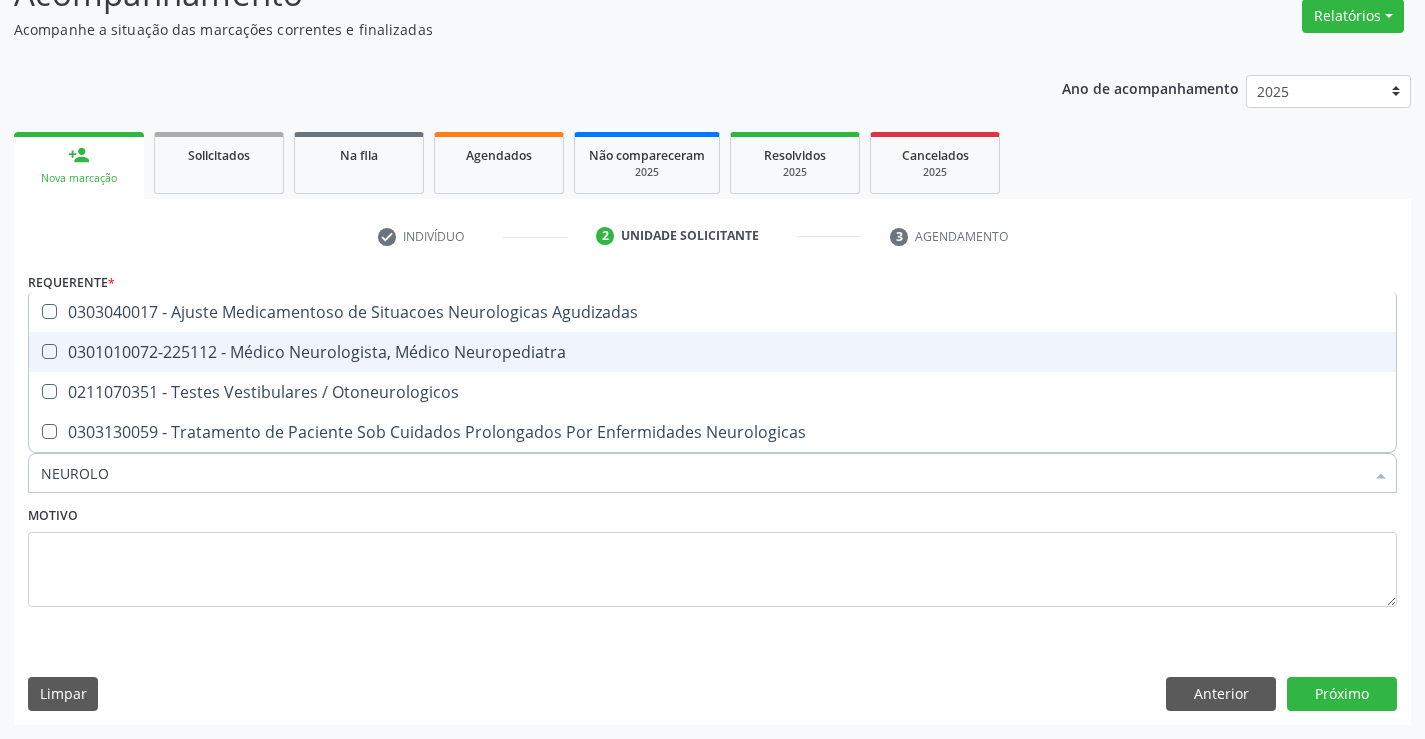 click on "0301010072-225112 - Médico Neurologista, Médico Neuropediatra" at bounding box center (712, 352) 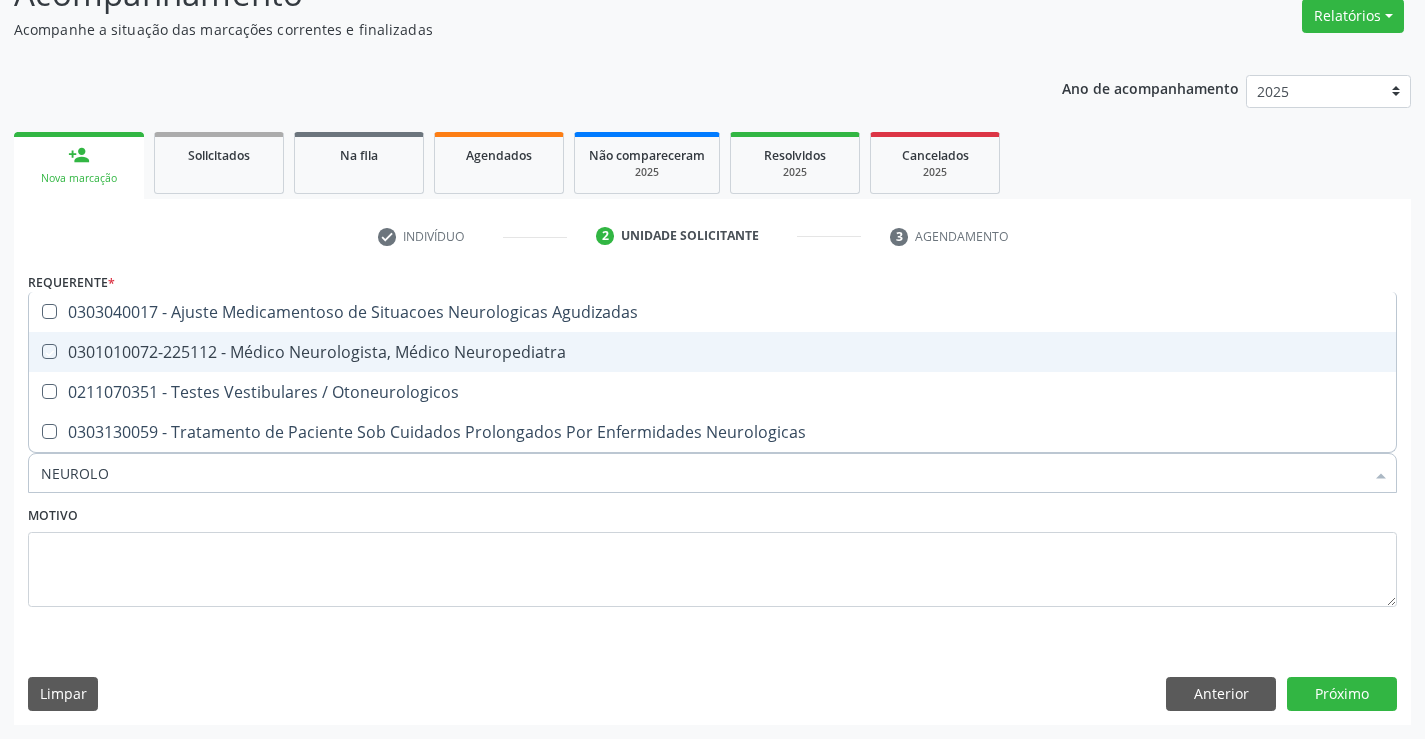 checkbox on "true" 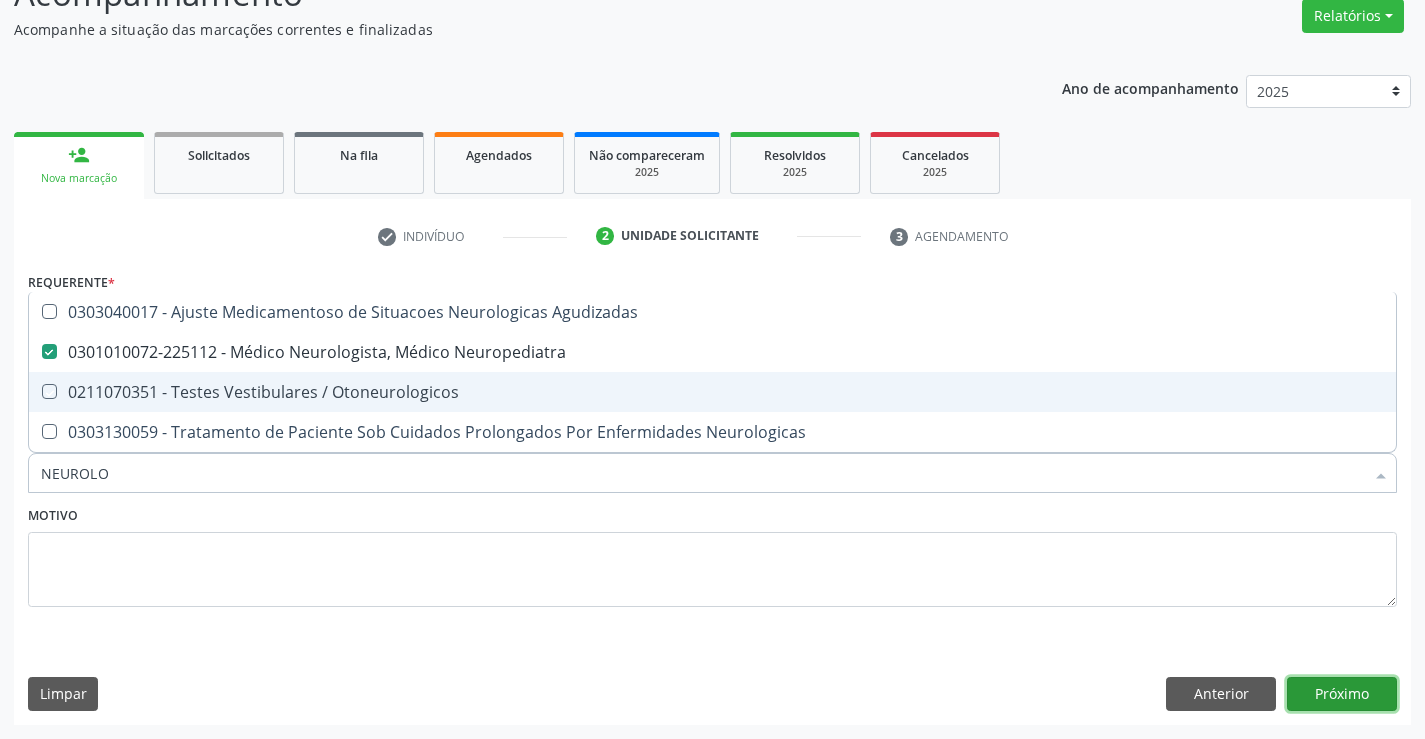 click on "Próximo" at bounding box center (1342, 694) 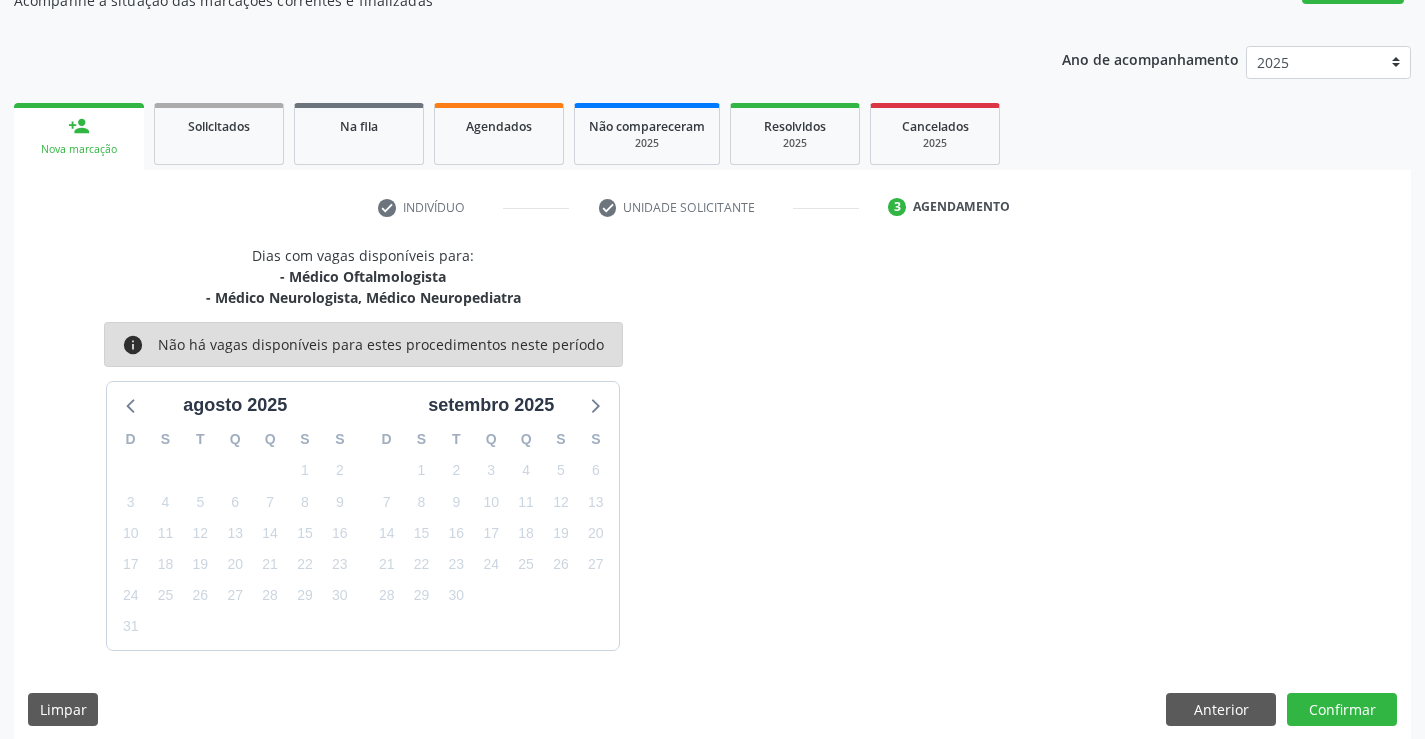 scroll, scrollTop: 211, scrollLeft: 0, axis: vertical 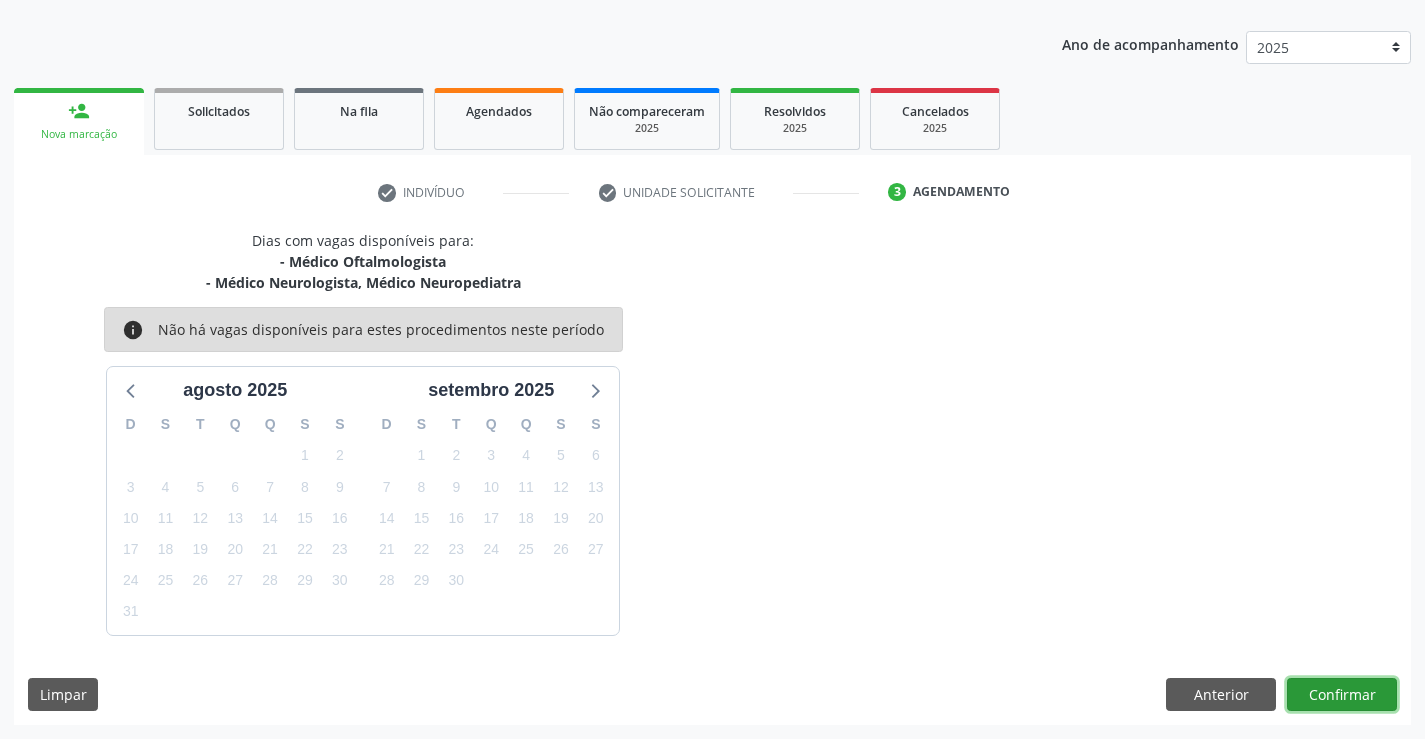 click on "Confirmar" at bounding box center (1342, 695) 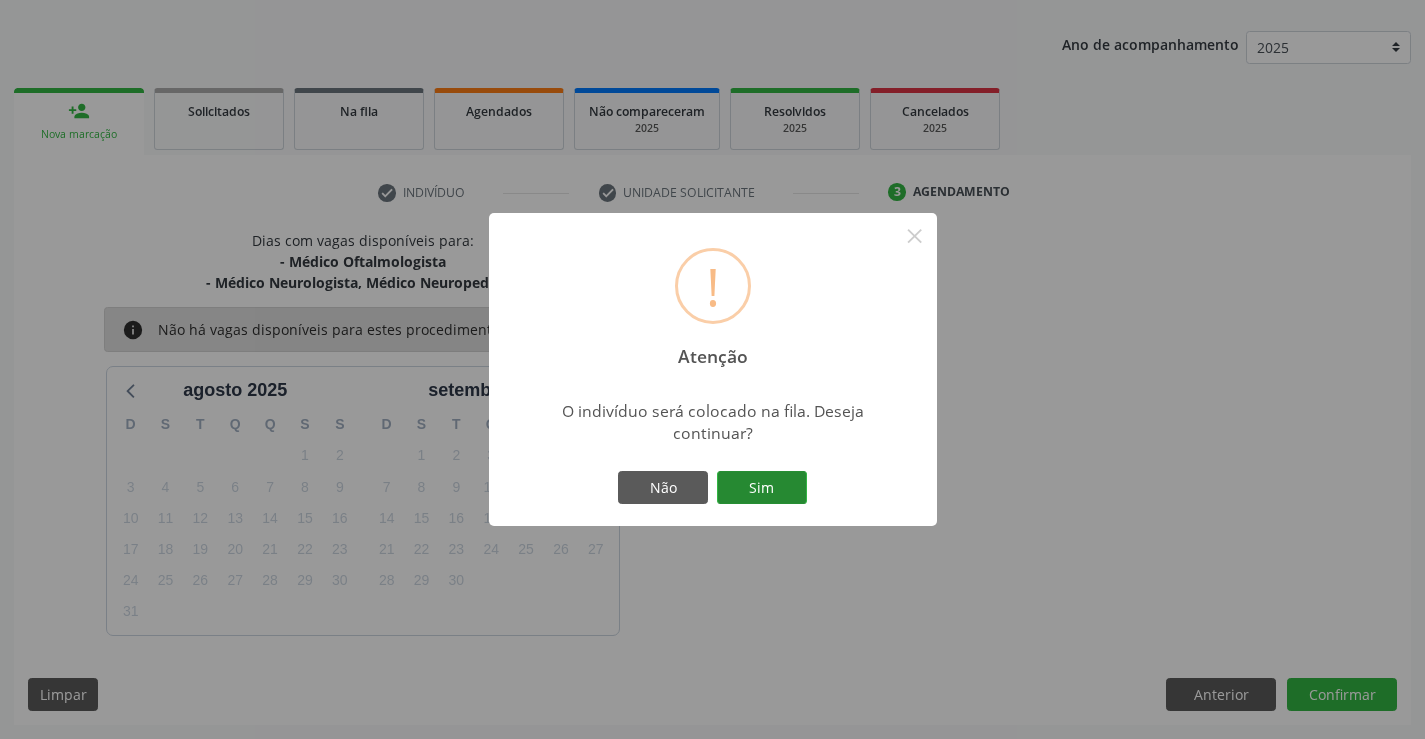 click on "Sim" at bounding box center [762, 488] 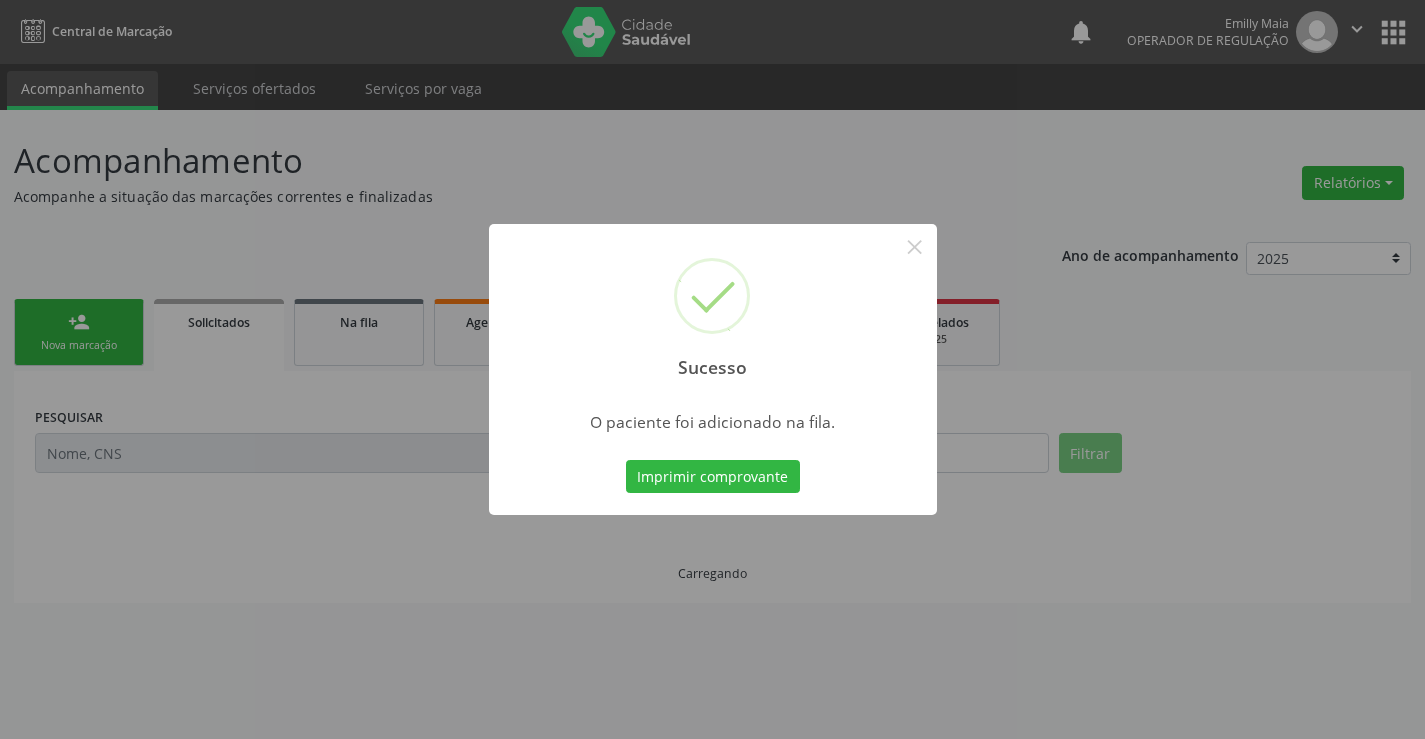 scroll, scrollTop: 0, scrollLeft: 0, axis: both 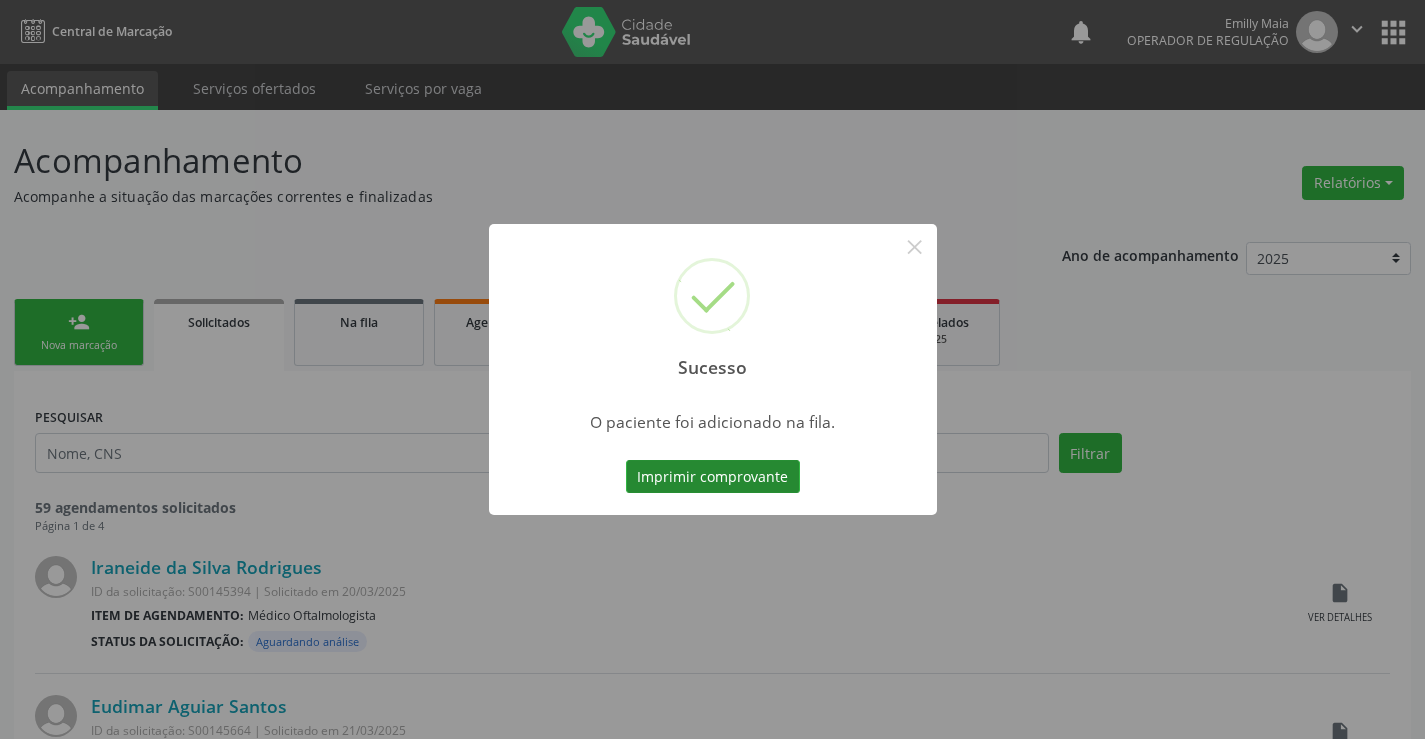 click on "Imprimir comprovante" at bounding box center [713, 477] 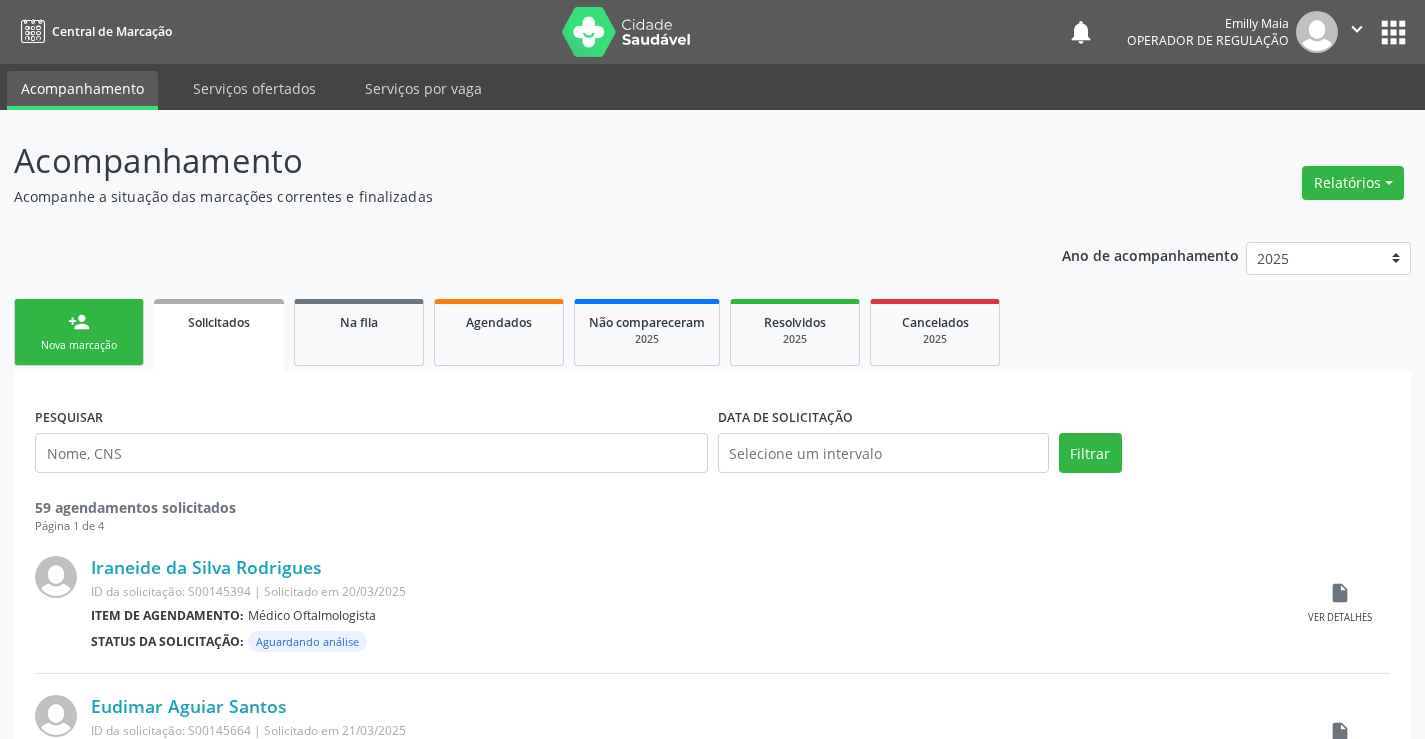 click on "person_add" at bounding box center (79, 322) 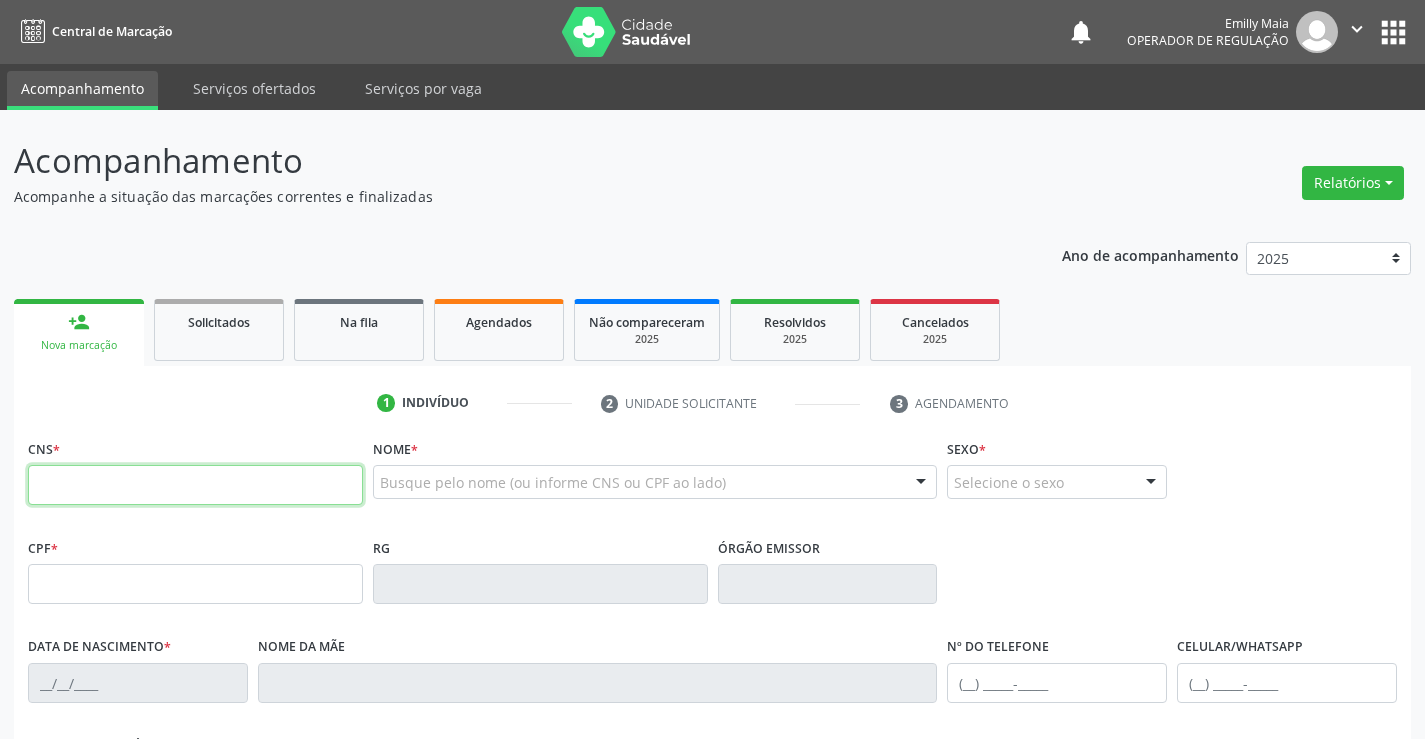 click at bounding box center [195, 485] 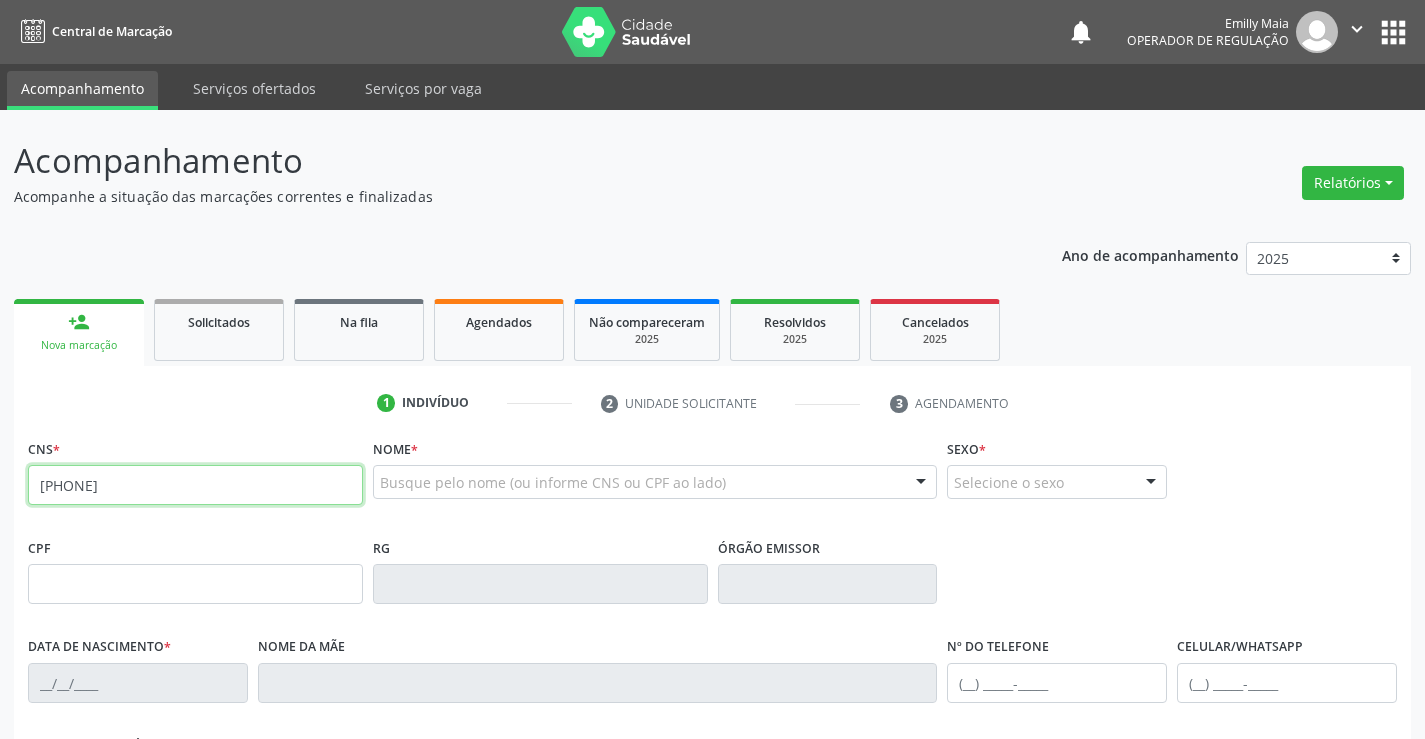 type on "[PHONE]" 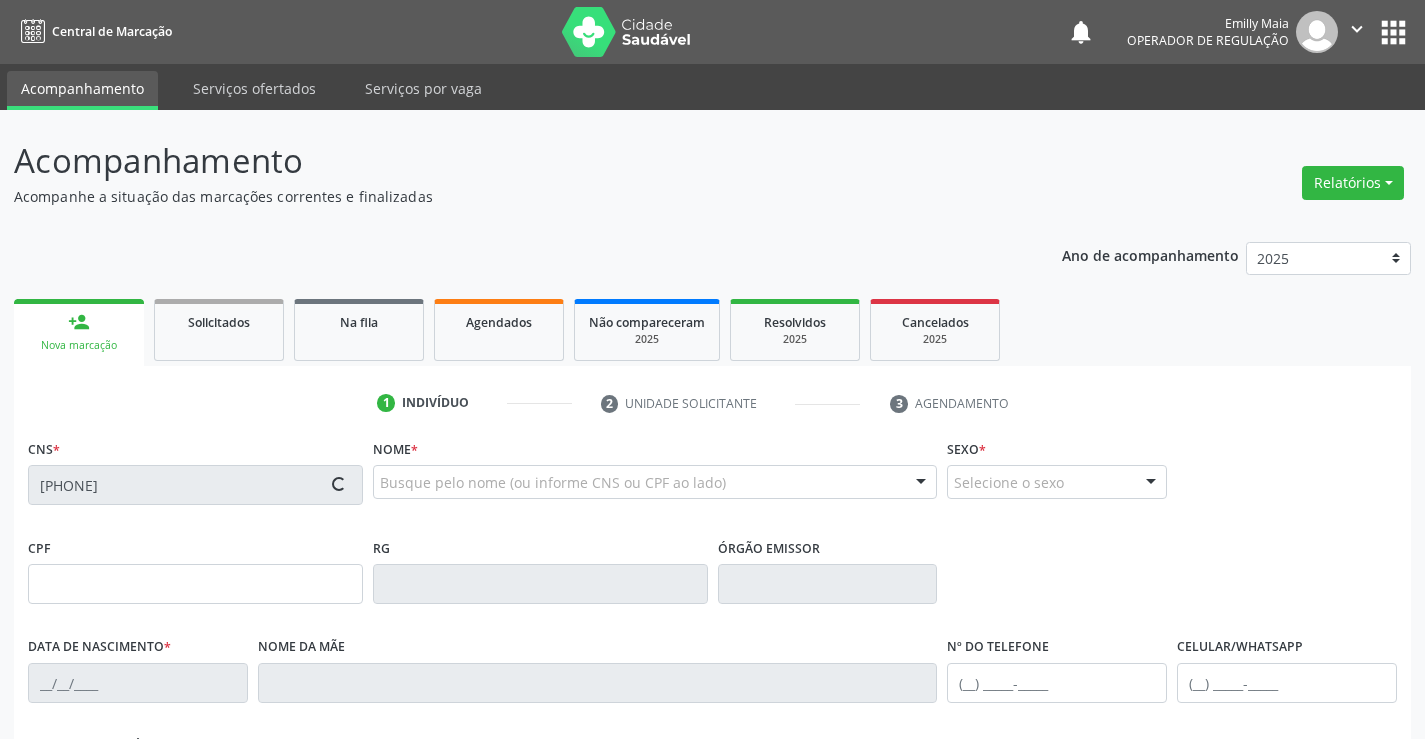 type on "[DATE]" 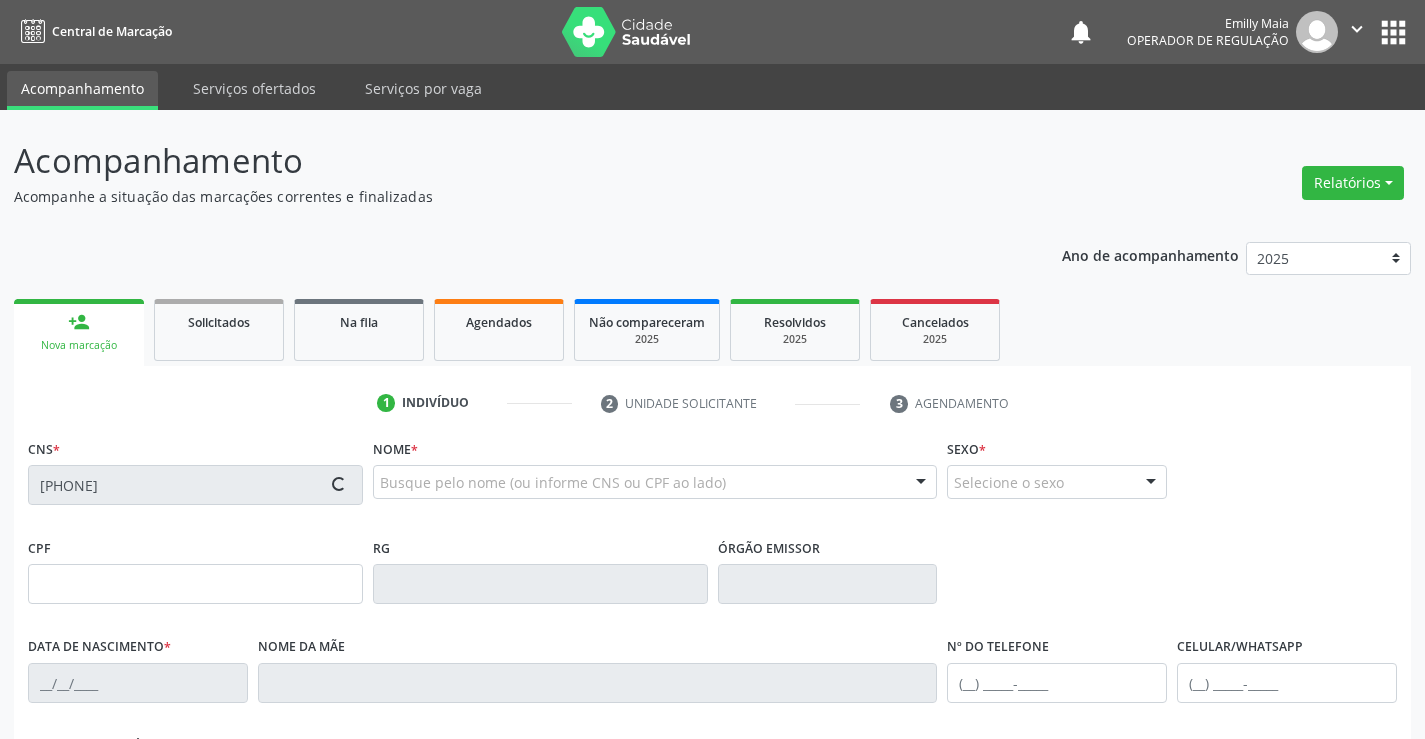 type on "04" 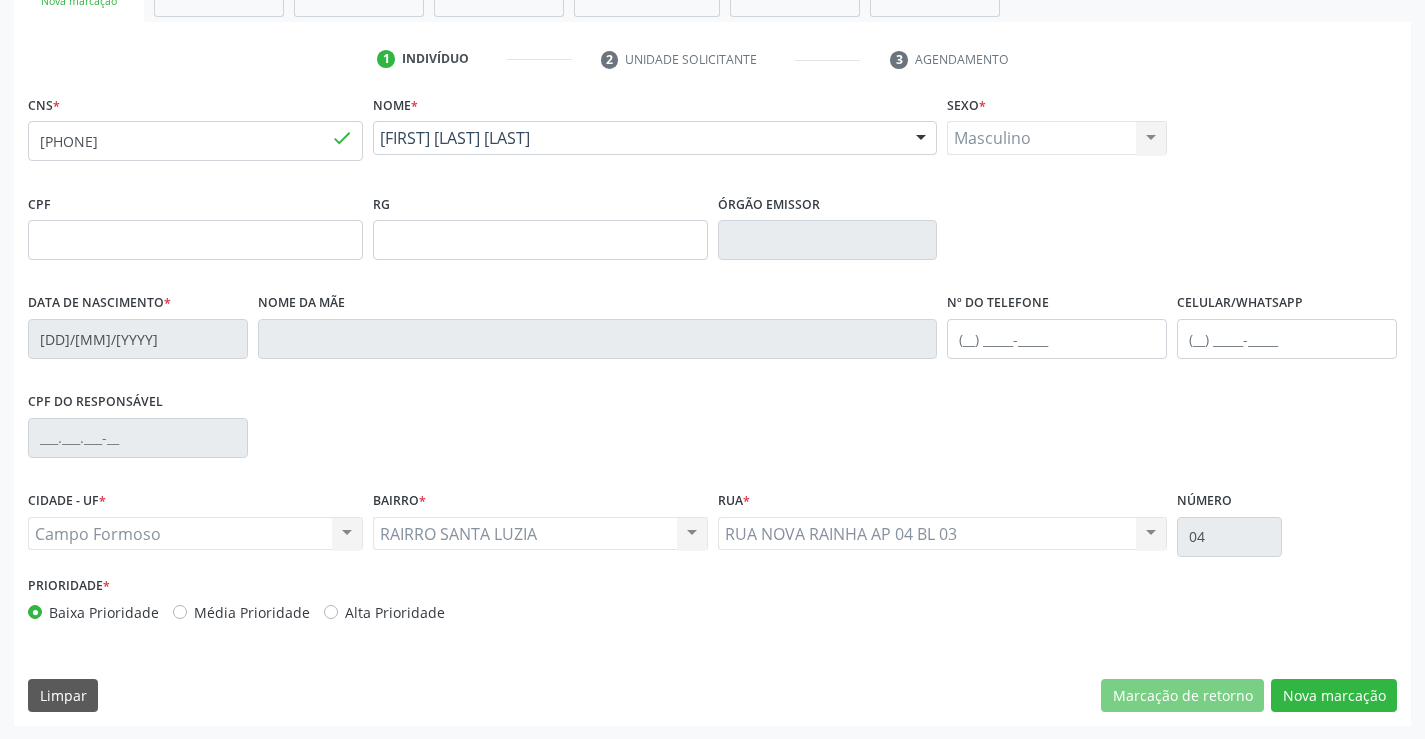scroll, scrollTop: 345, scrollLeft: 0, axis: vertical 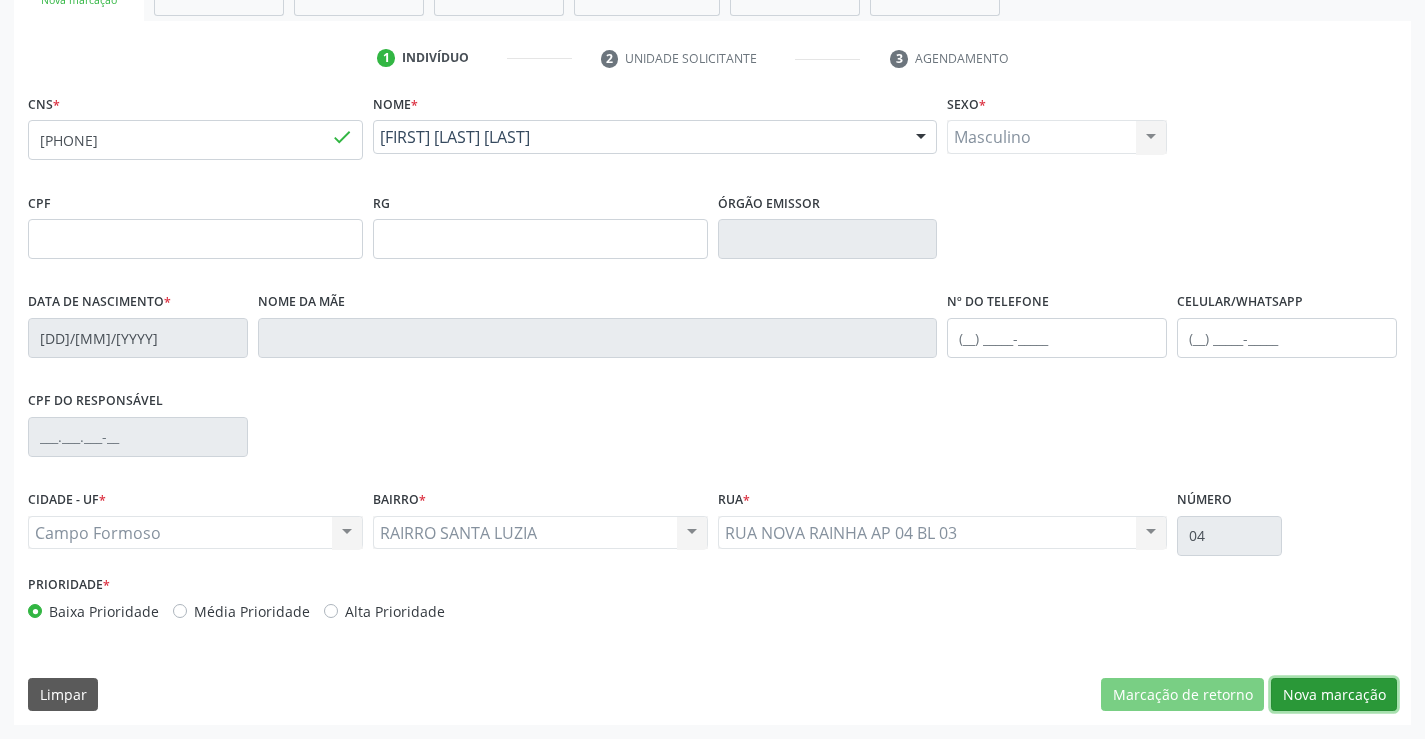click on "Nova marcação" at bounding box center [1334, 695] 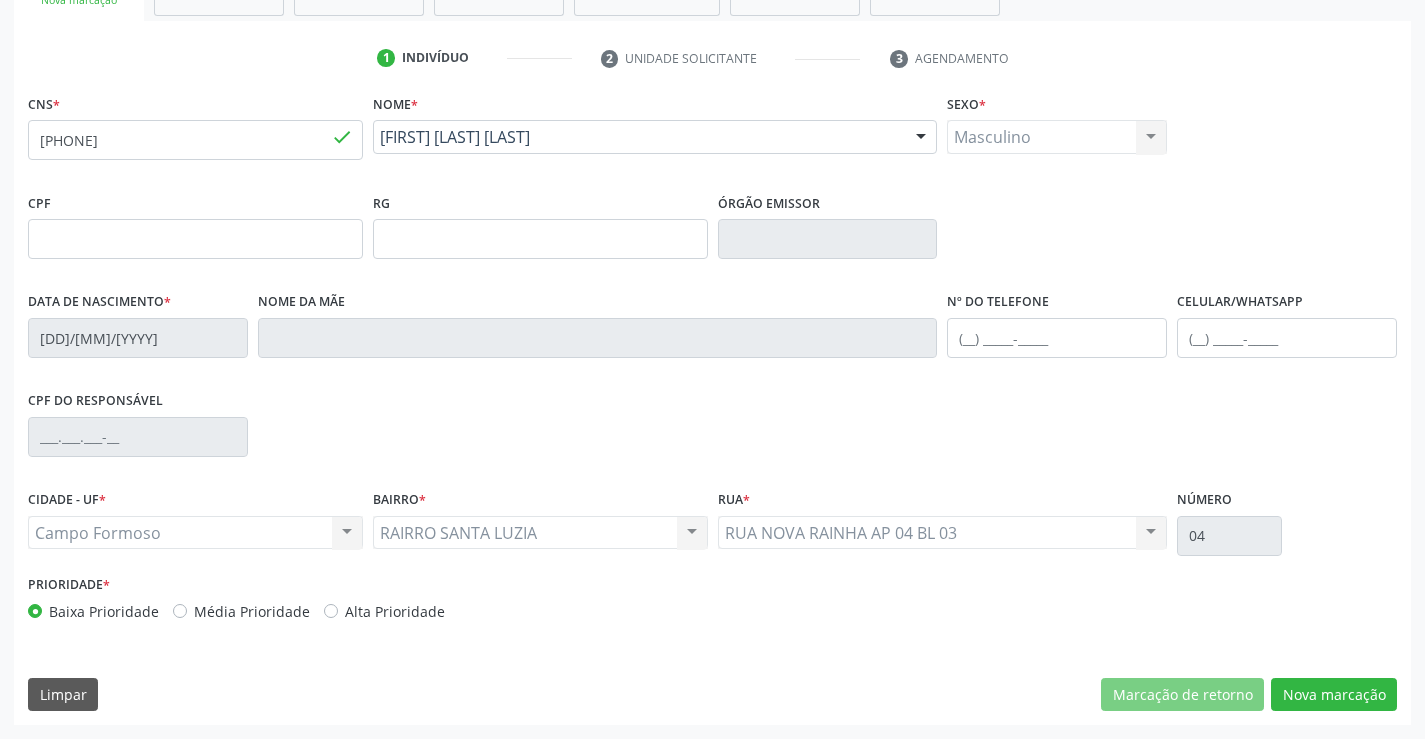 scroll, scrollTop: 167, scrollLeft: 0, axis: vertical 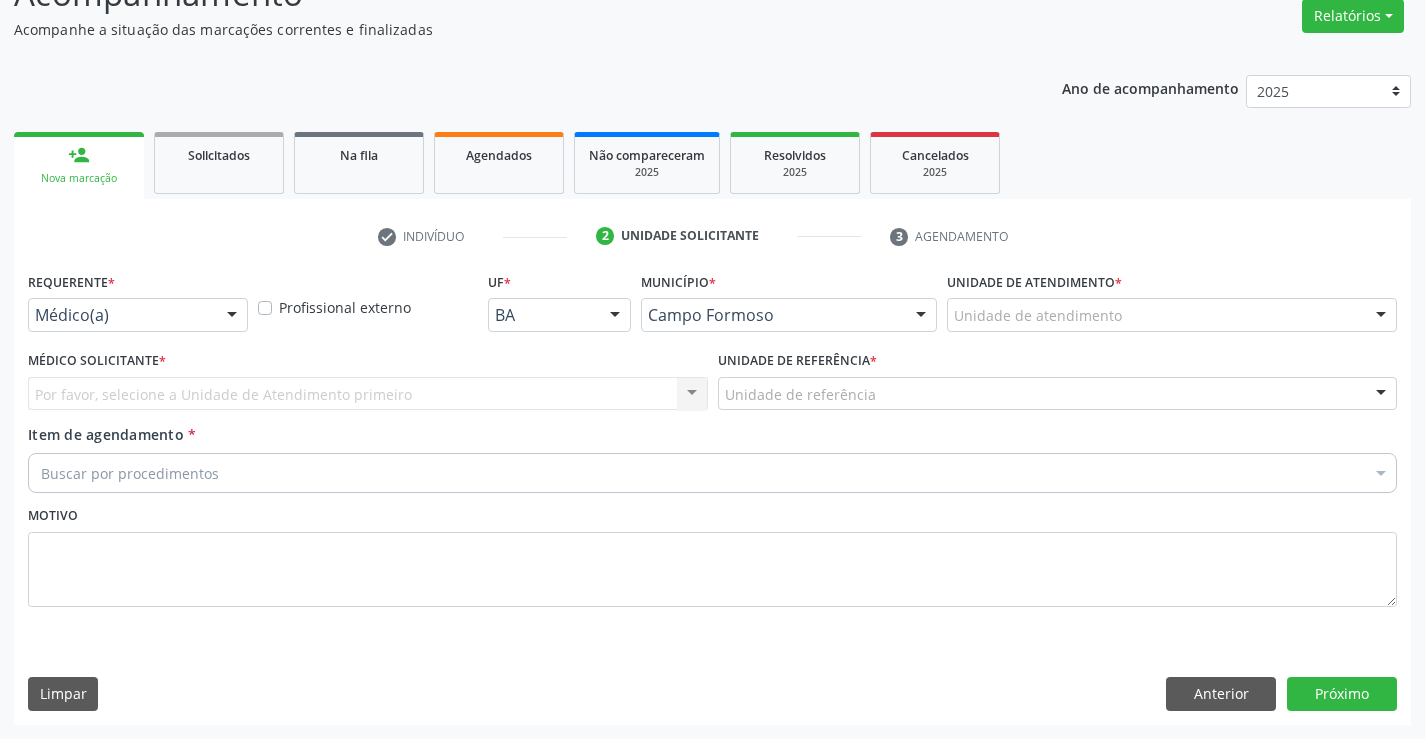 click on "Médico(a)" at bounding box center (138, 315) 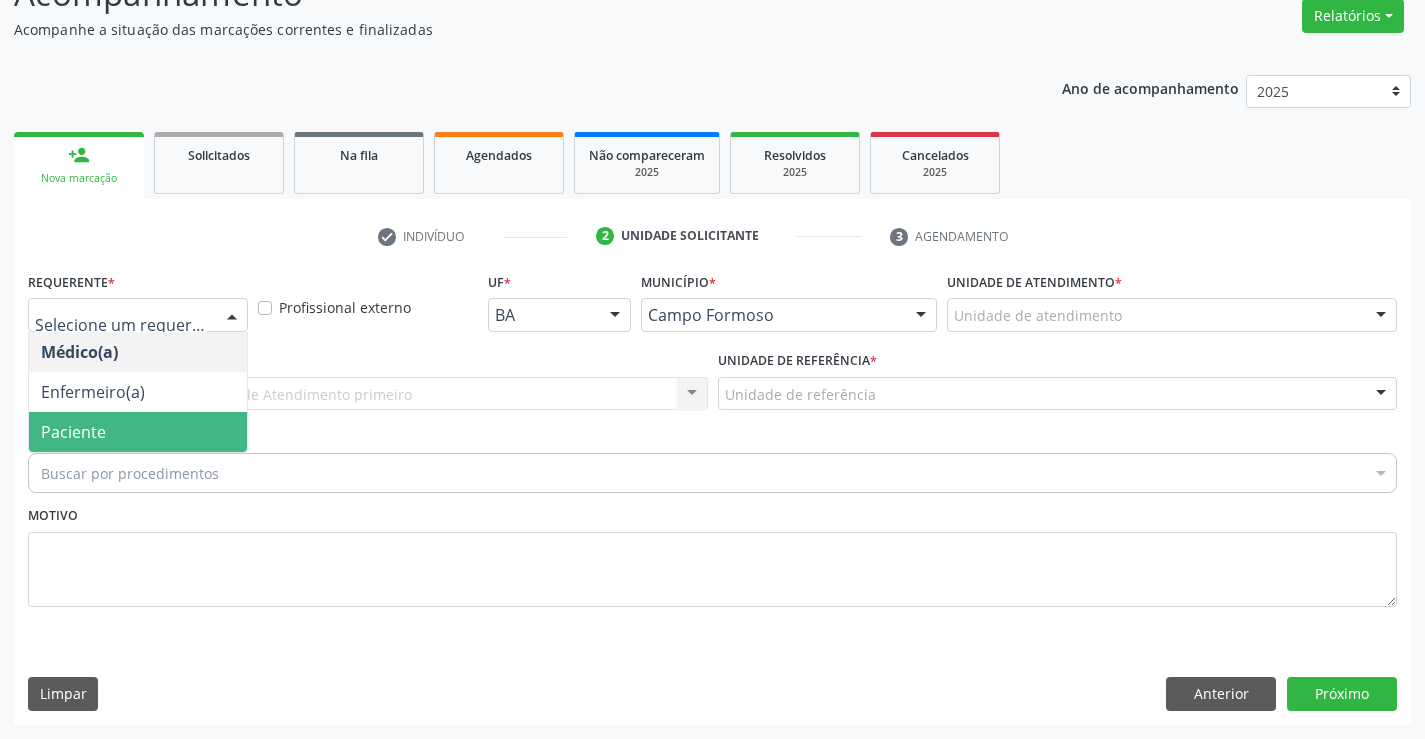 click on "Médico(a)   Enfermeiro(a)   Paciente
Nenhum resultado encontrado para: "   "
Não há nenhuma opção para ser exibida." at bounding box center [138, 392] 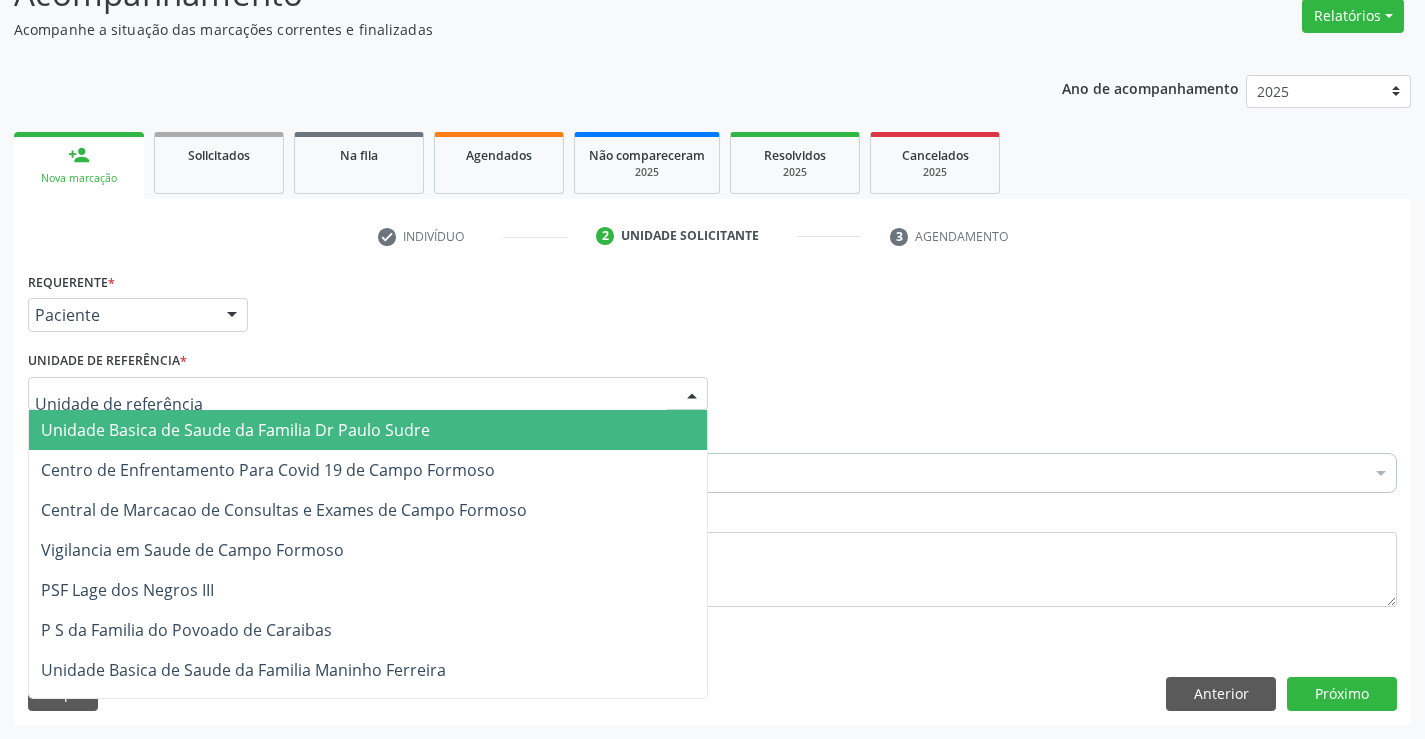 click at bounding box center (368, 394) 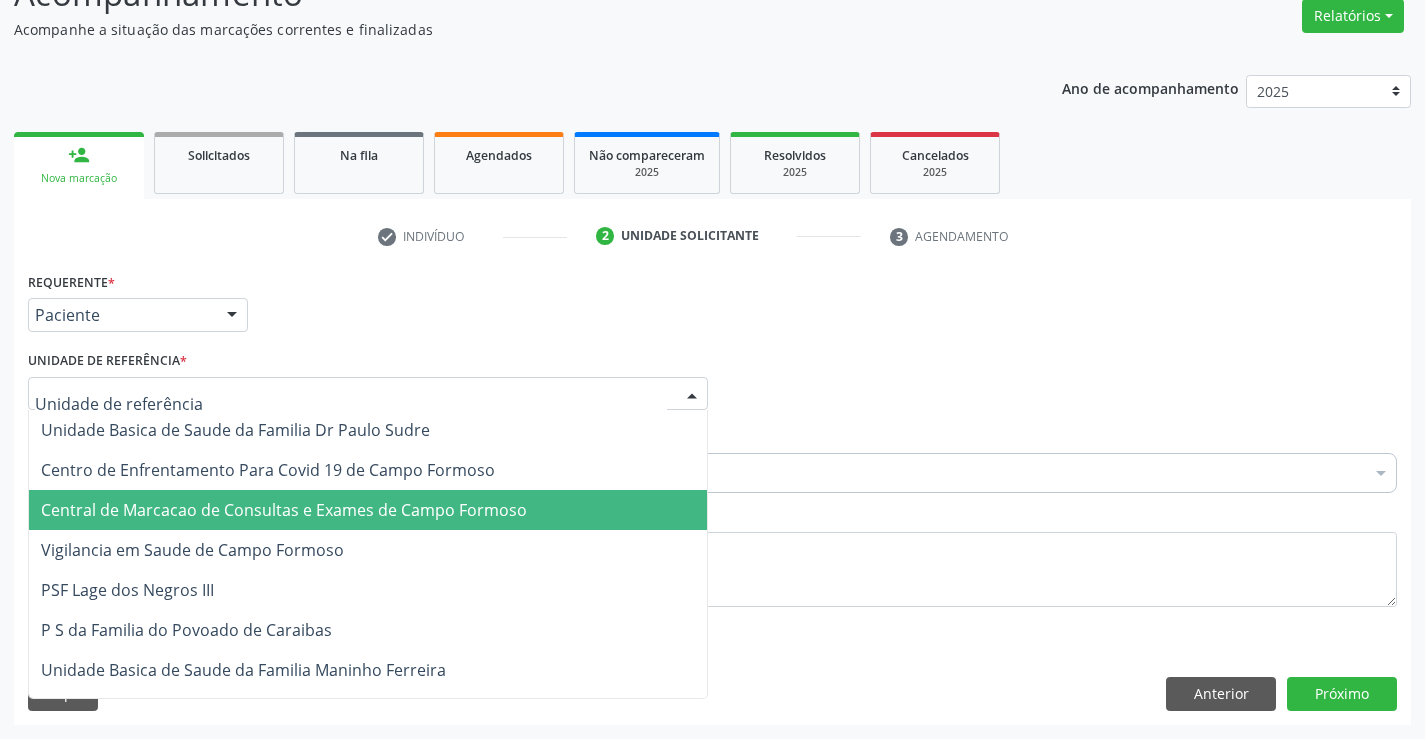 click on "Central de Marcacao de Consultas e Exames de Campo Formoso" at bounding box center [284, 510] 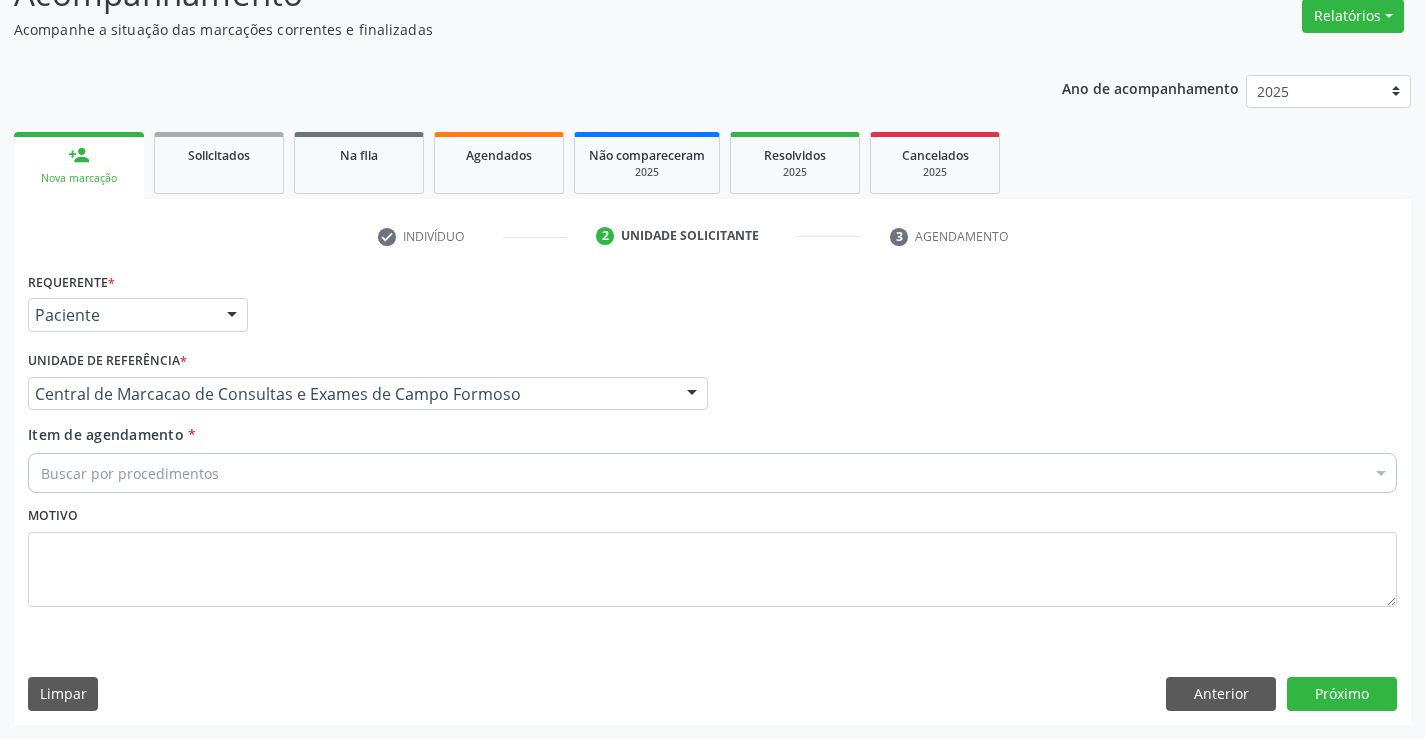 click on "Buscar por procedimentos" at bounding box center (712, 473) 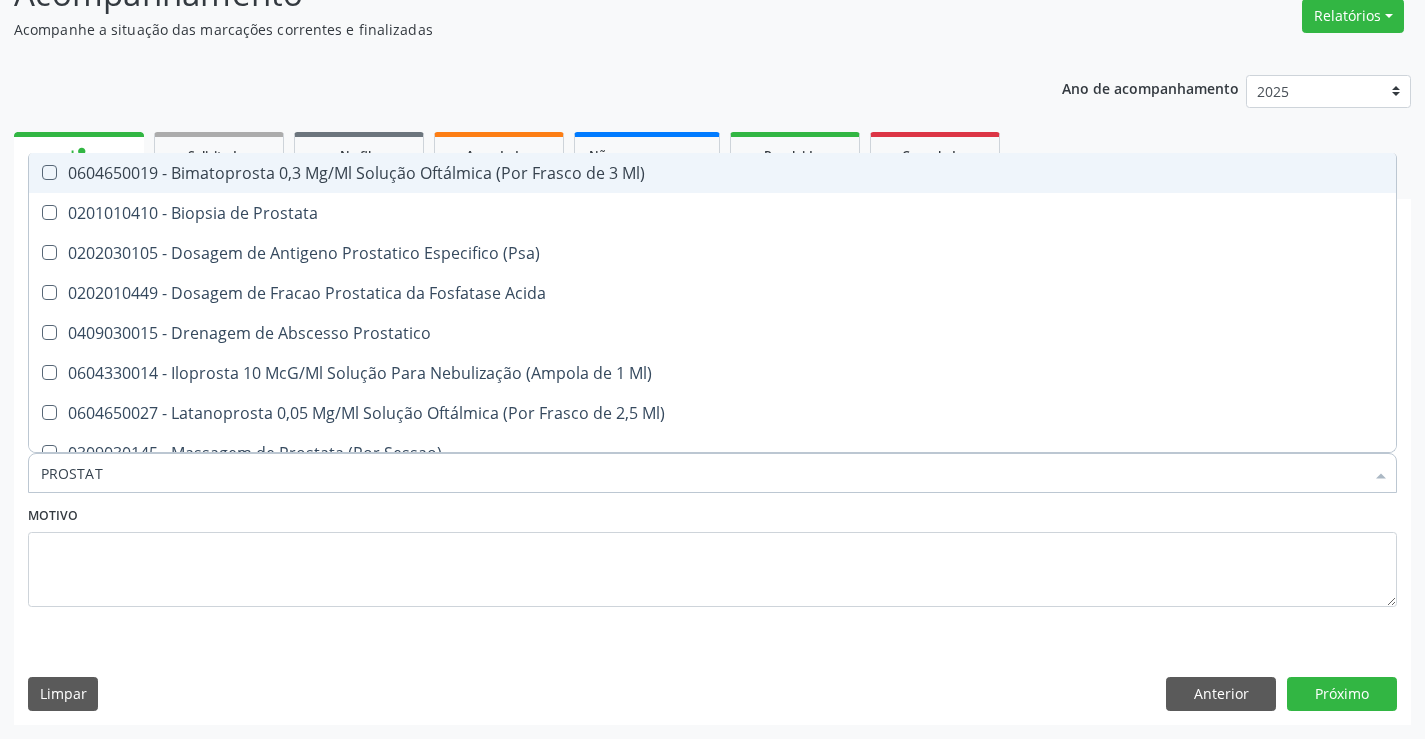 type on "PROSTATA" 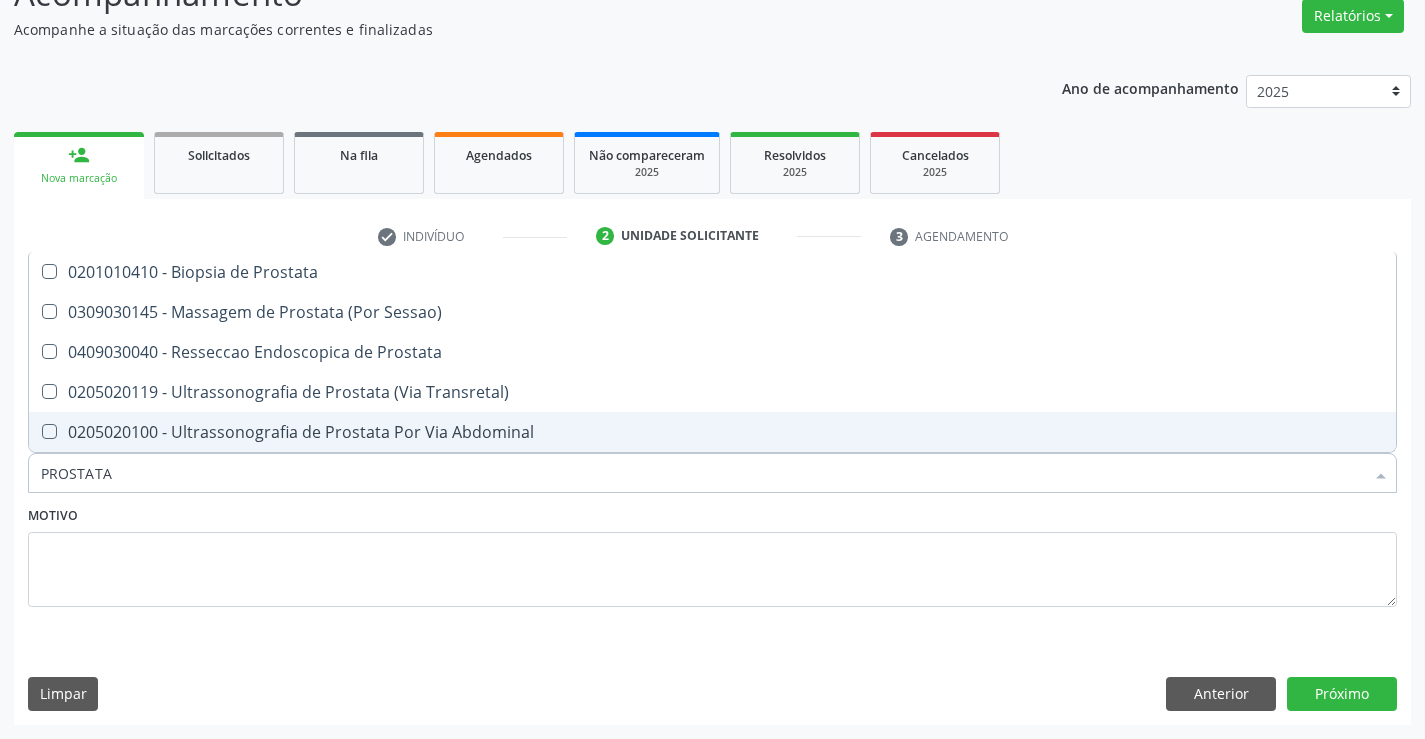click on "0205020100 - Ultrassonografia de Prostata Por Via Abdominal" at bounding box center [712, 432] 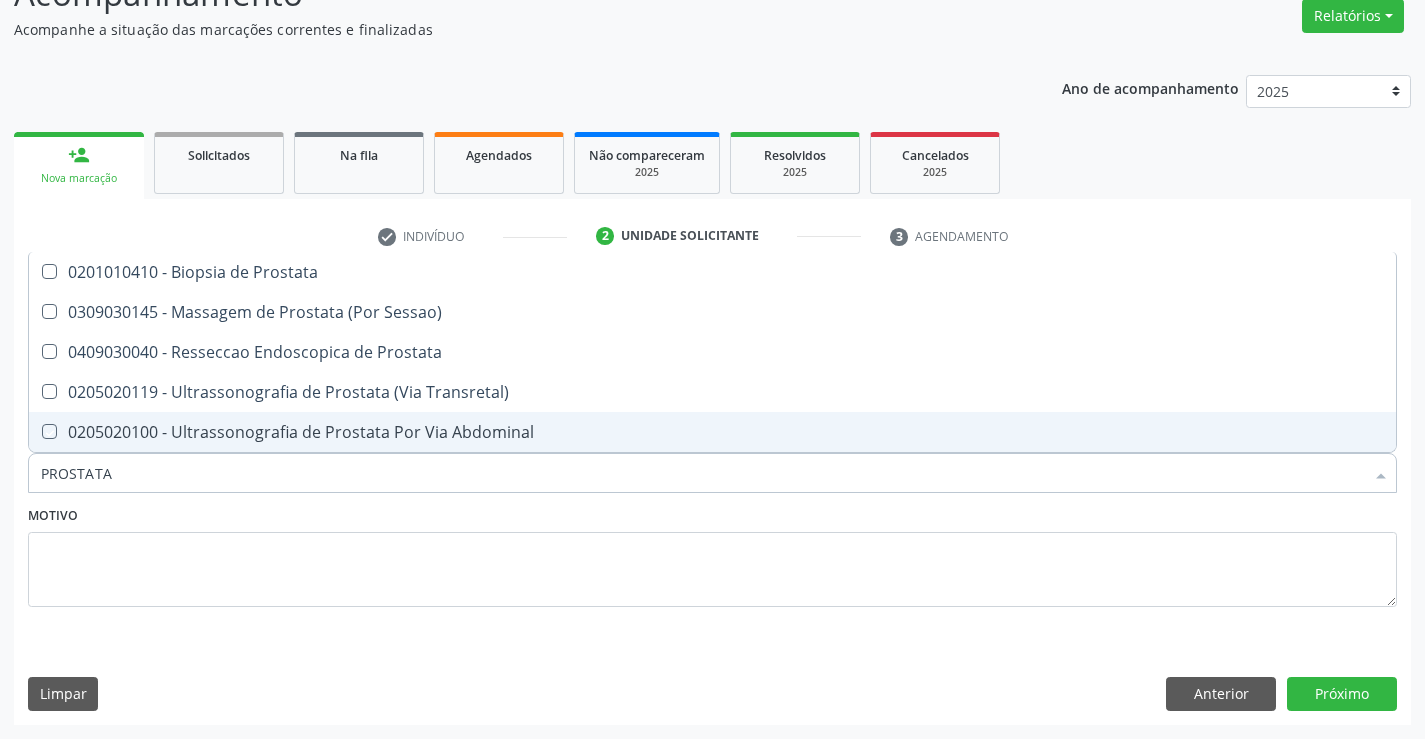 checkbox on "true" 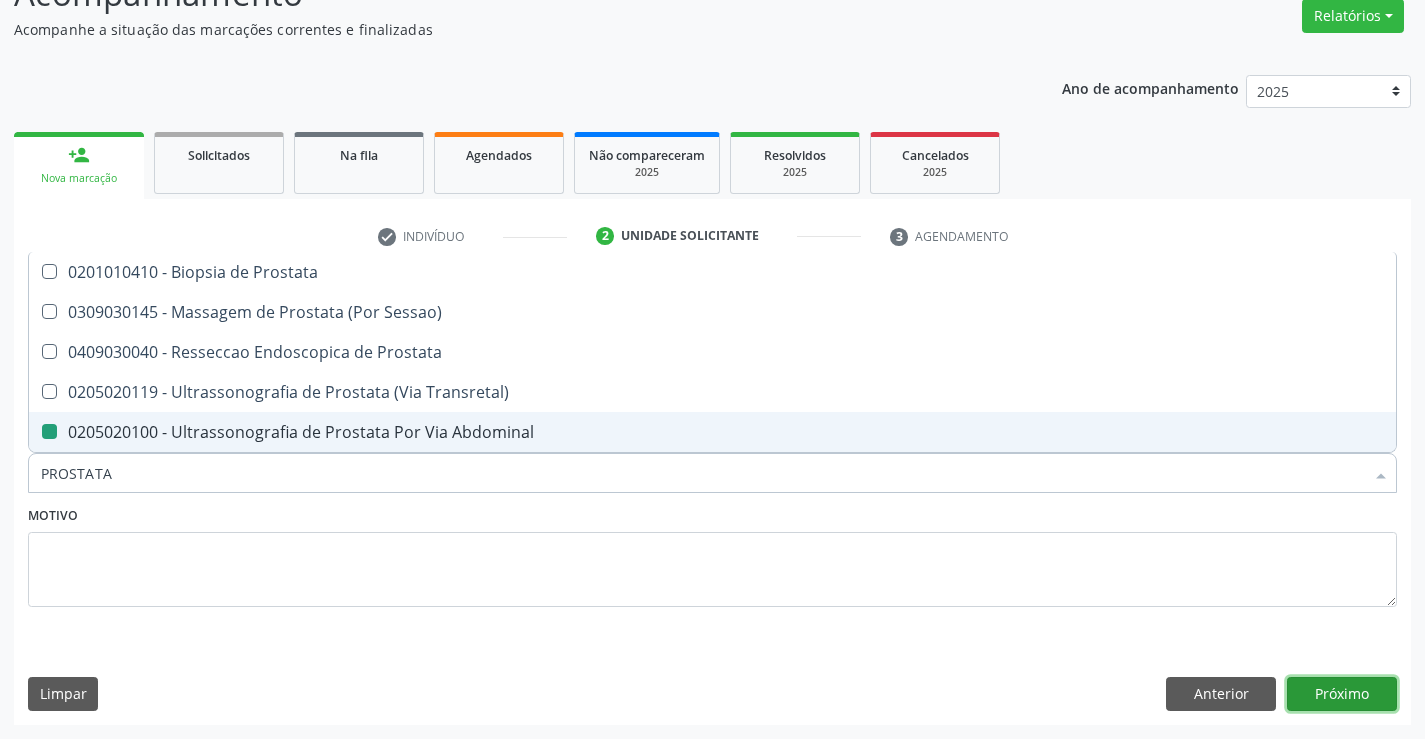 click on "Próximo" at bounding box center [1342, 694] 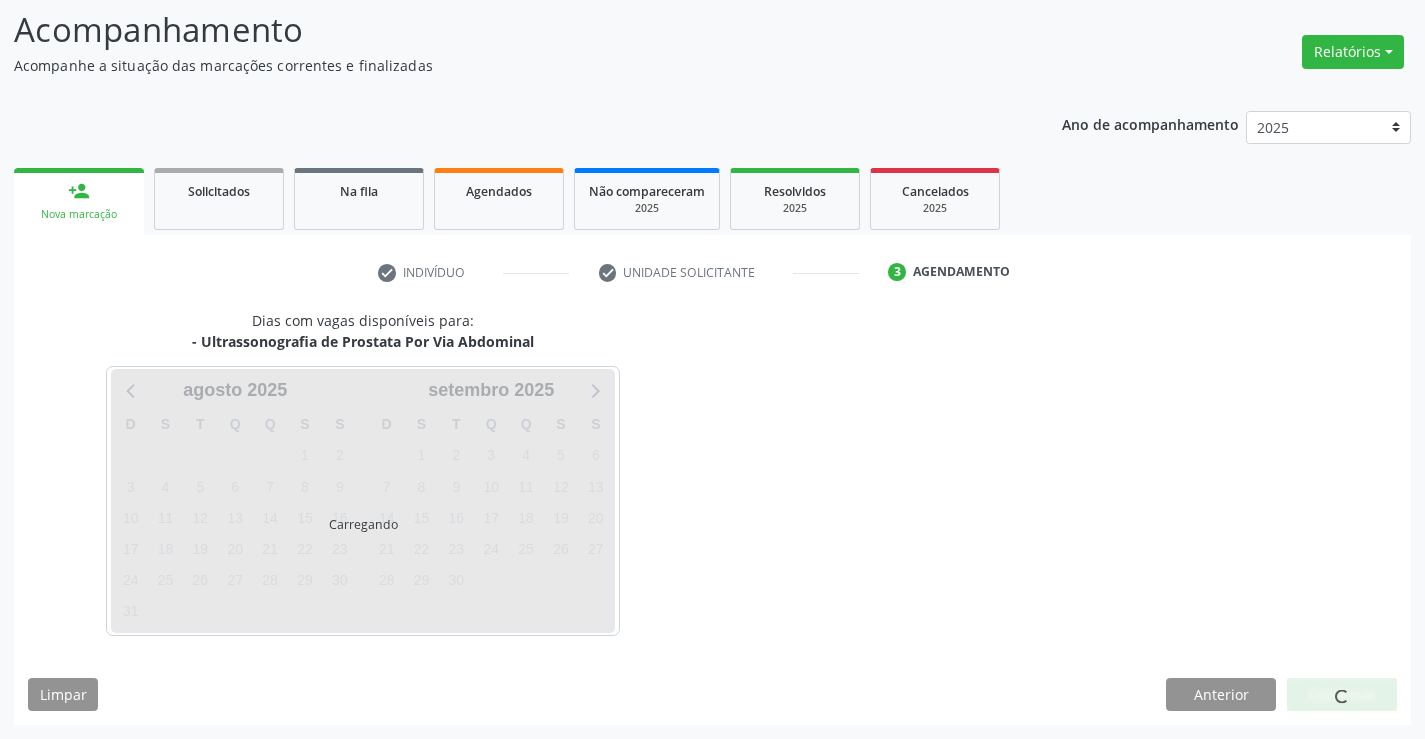 scroll, scrollTop: 131, scrollLeft: 0, axis: vertical 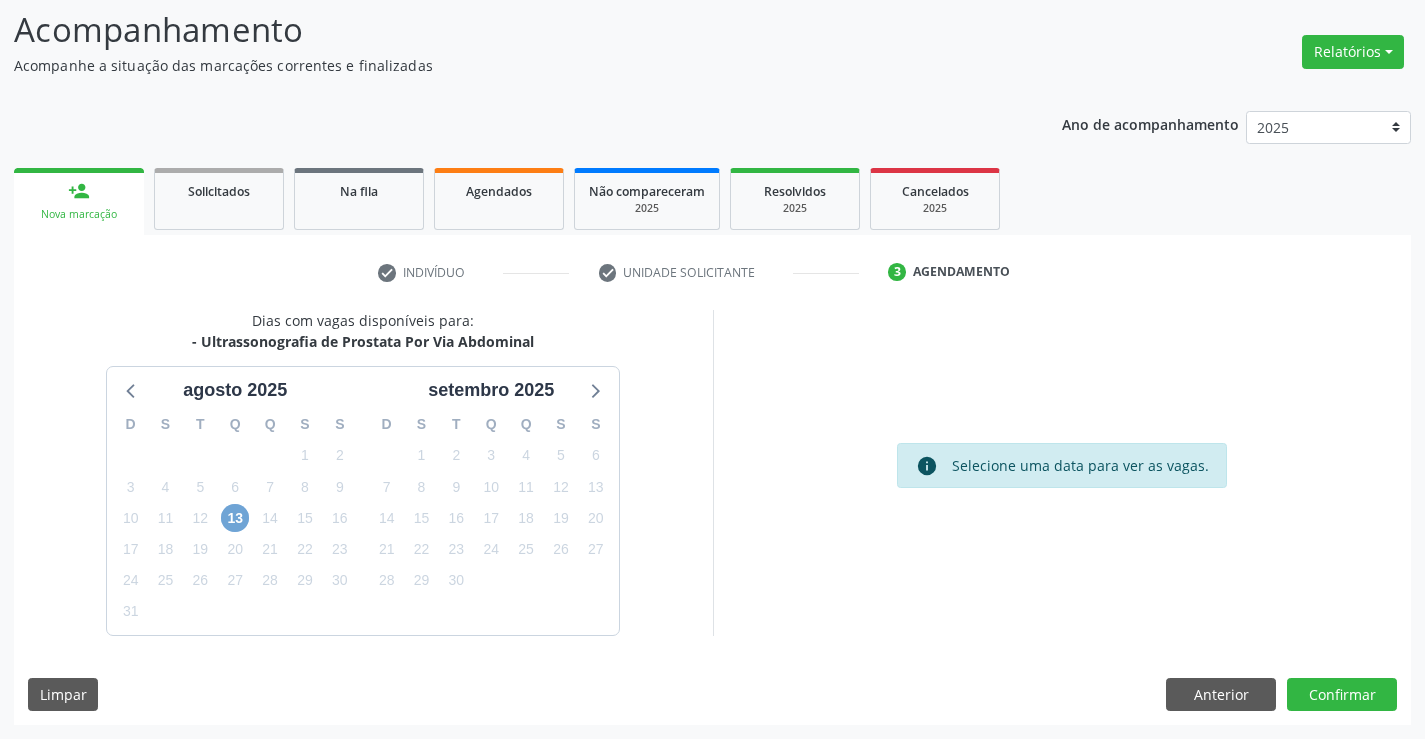 click on "13" at bounding box center (235, 518) 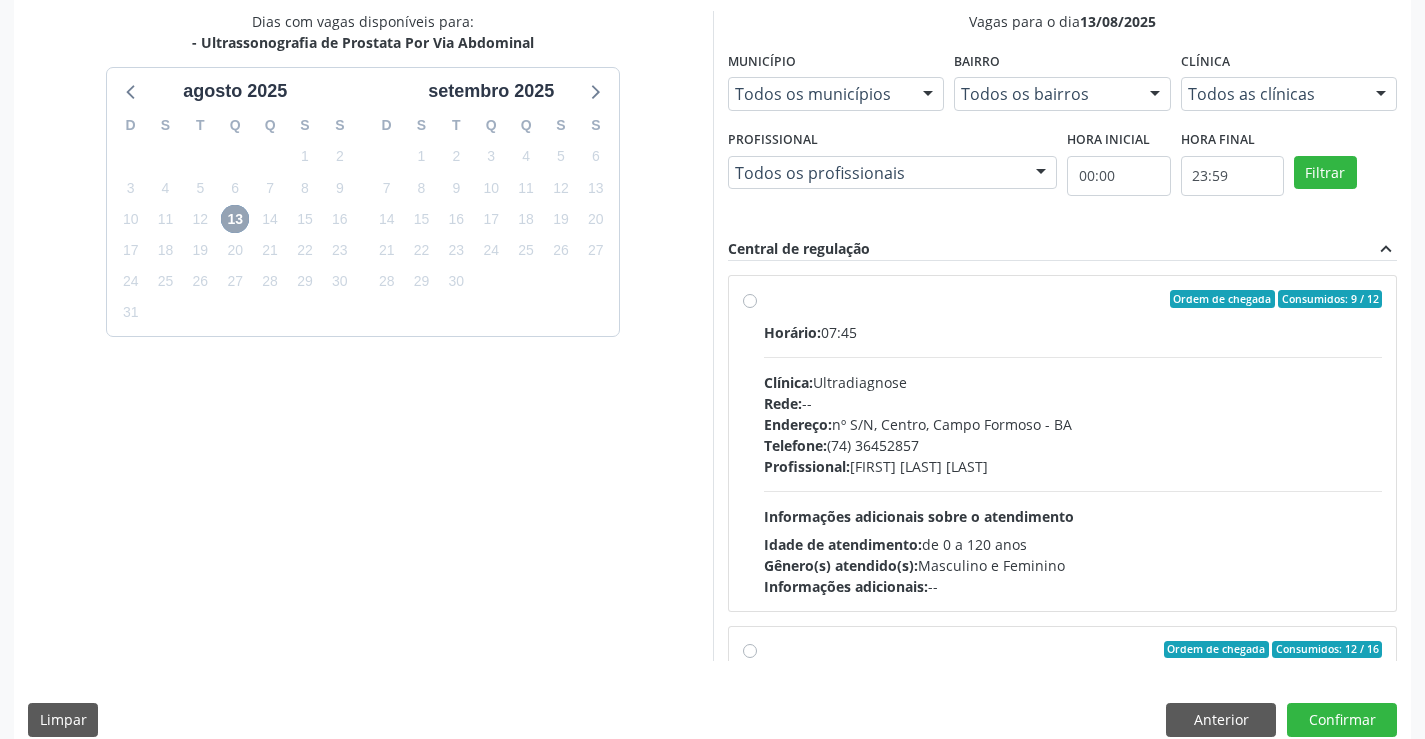 scroll, scrollTop: 456, scrollLeft: 0, axis: vertical 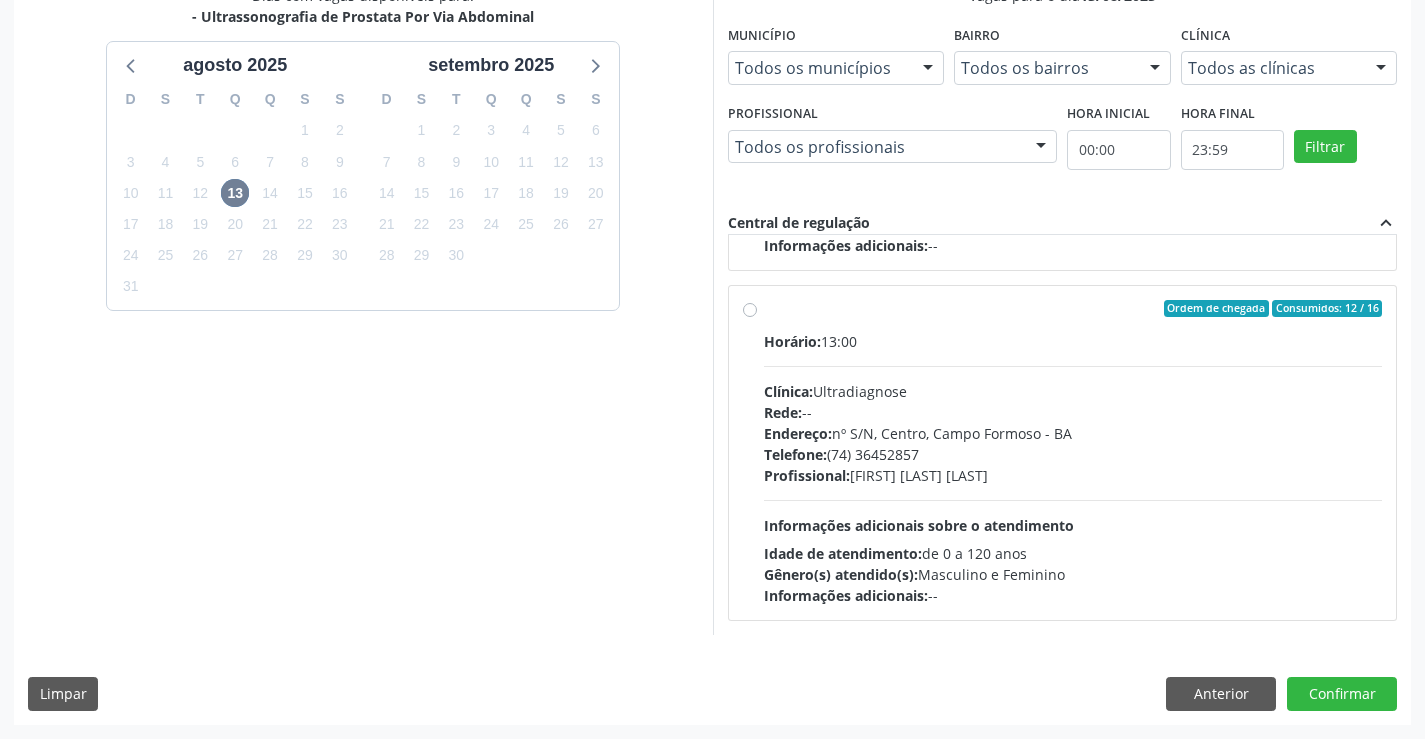 click on "Rede:
--" at bounding box center (1073, 412) 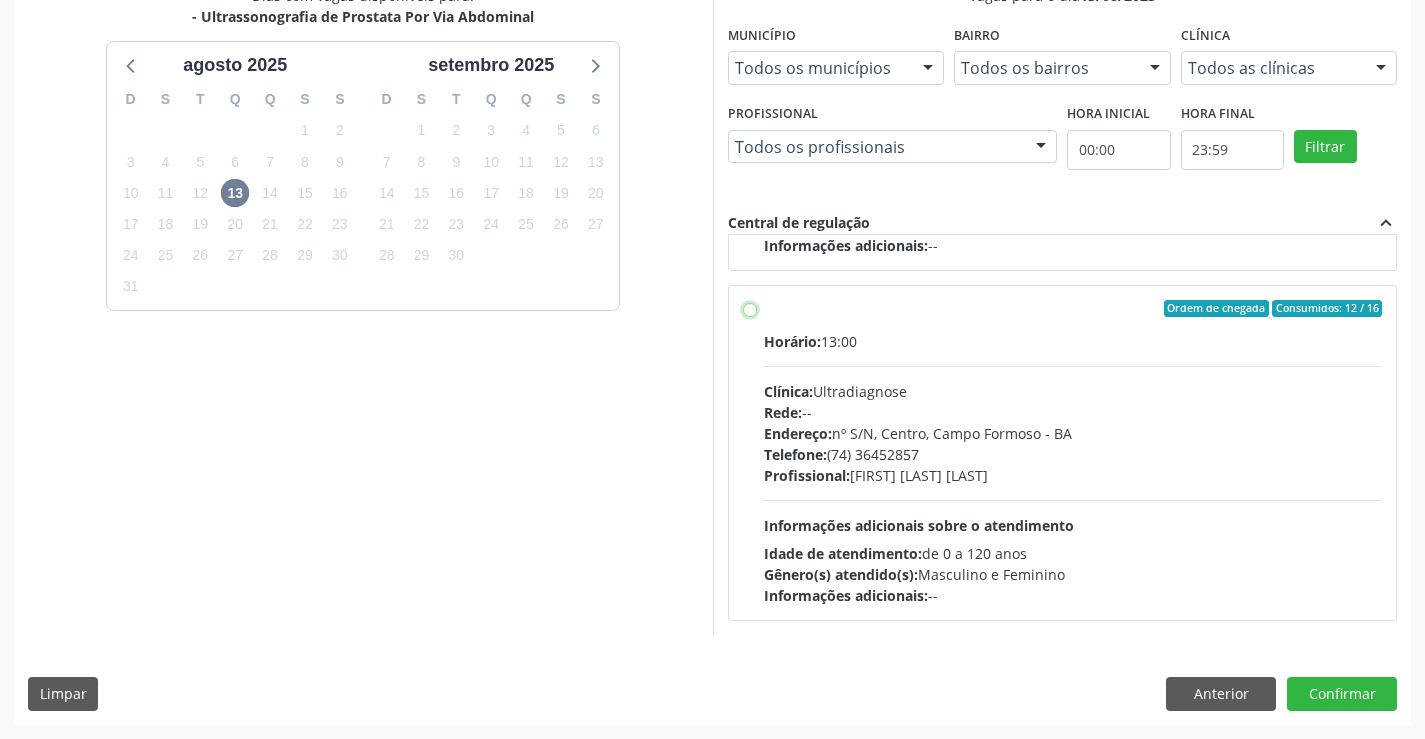 click on "Ordem de chegada
Consumidos: 12 / 16
Horário:   13:00
Clínica:  Ultradiagnose
Rede:
--
Endereço:   nº S/N, Centro, Campo Formoso - BA
Telefone:   (74) 36452857
Profissional:
Alciole Mendes Muritiba
Informações adicionais sobre o atendimento
Idade de atendimento:
de 0 a 120 anos
Gênero(s) atendido(s):
Masculino e Feminino
Informações adicionais:
--" at bounding box center [750, 309] 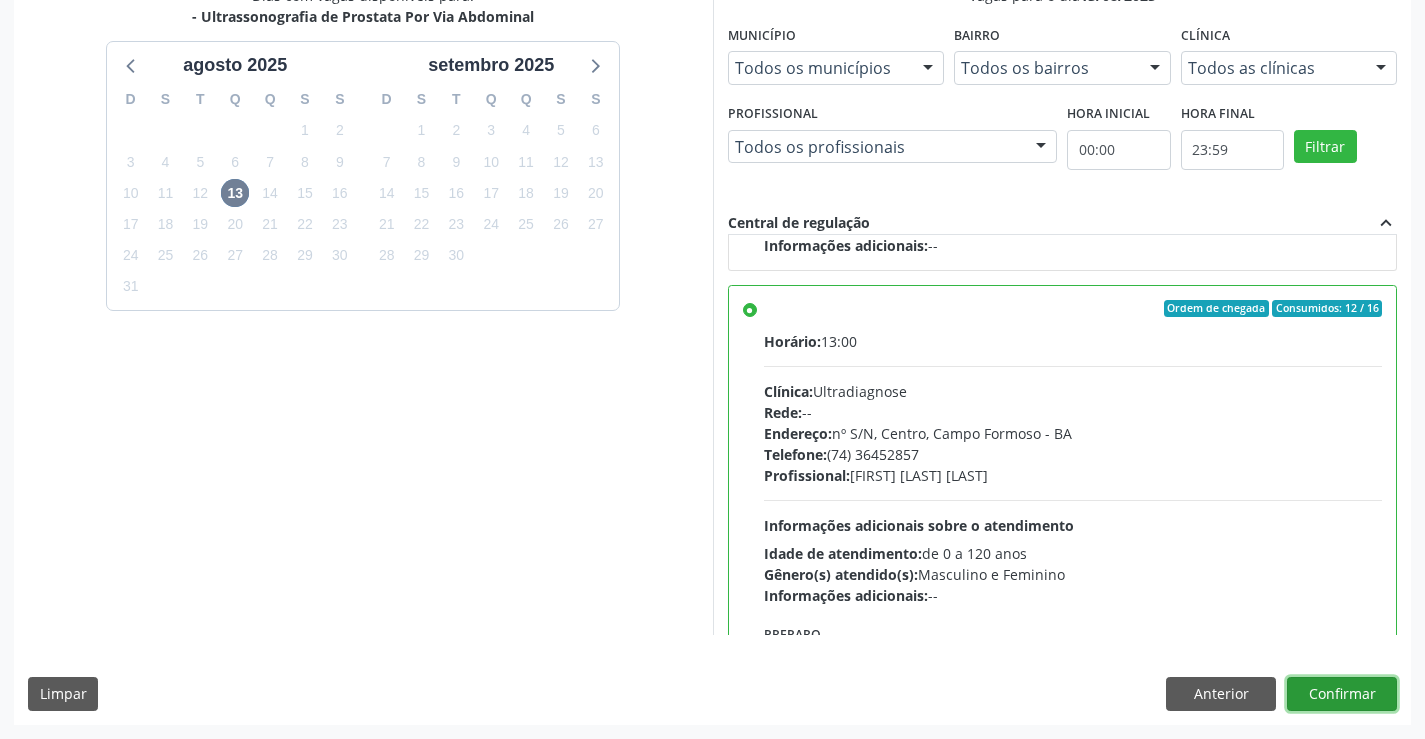 click on "Confirmar" at bounding box center [1342, 694] 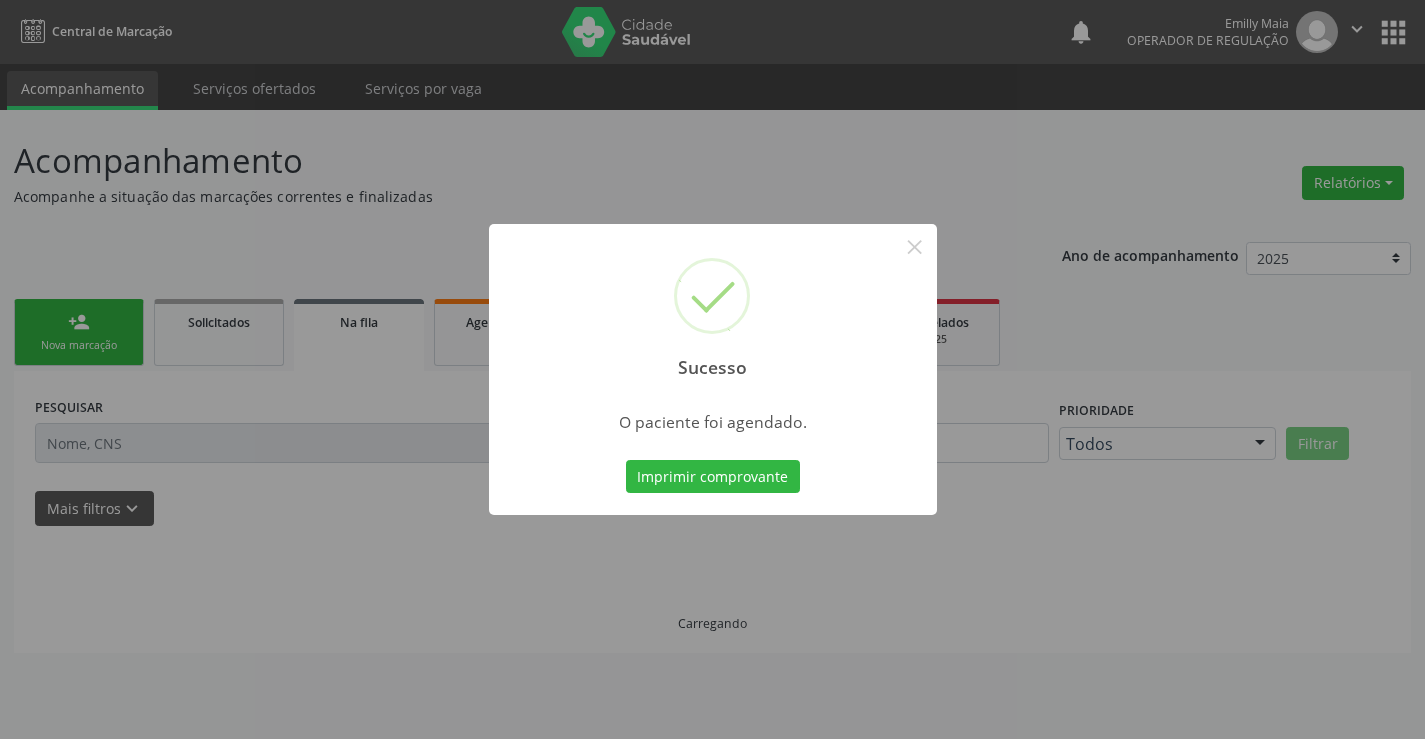 scroll, scrollTop: 0, scrollLeft: 0, axis: both 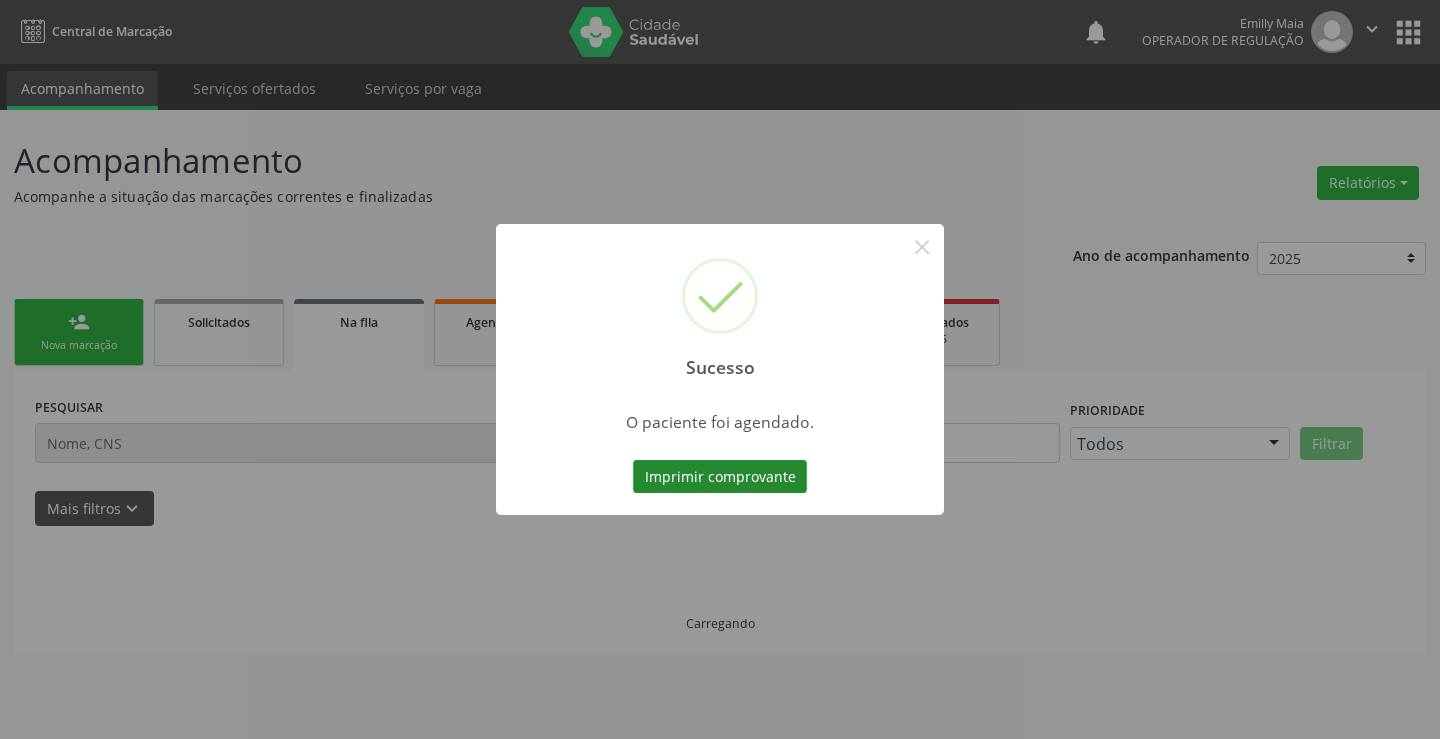 click on "Imprimir comprovante" at bounding box center (720, 477) 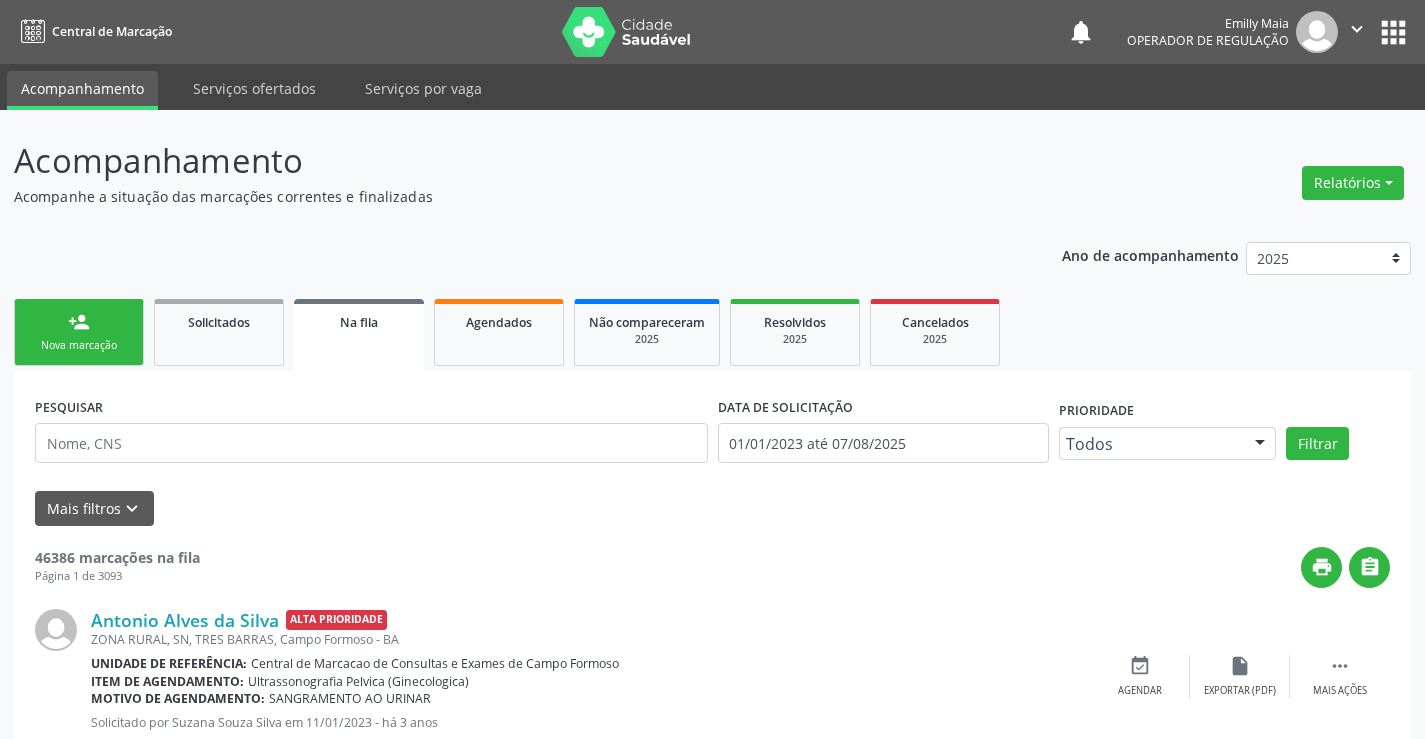click on "person_add
Nova marcação" at bounding box center (79, 332) 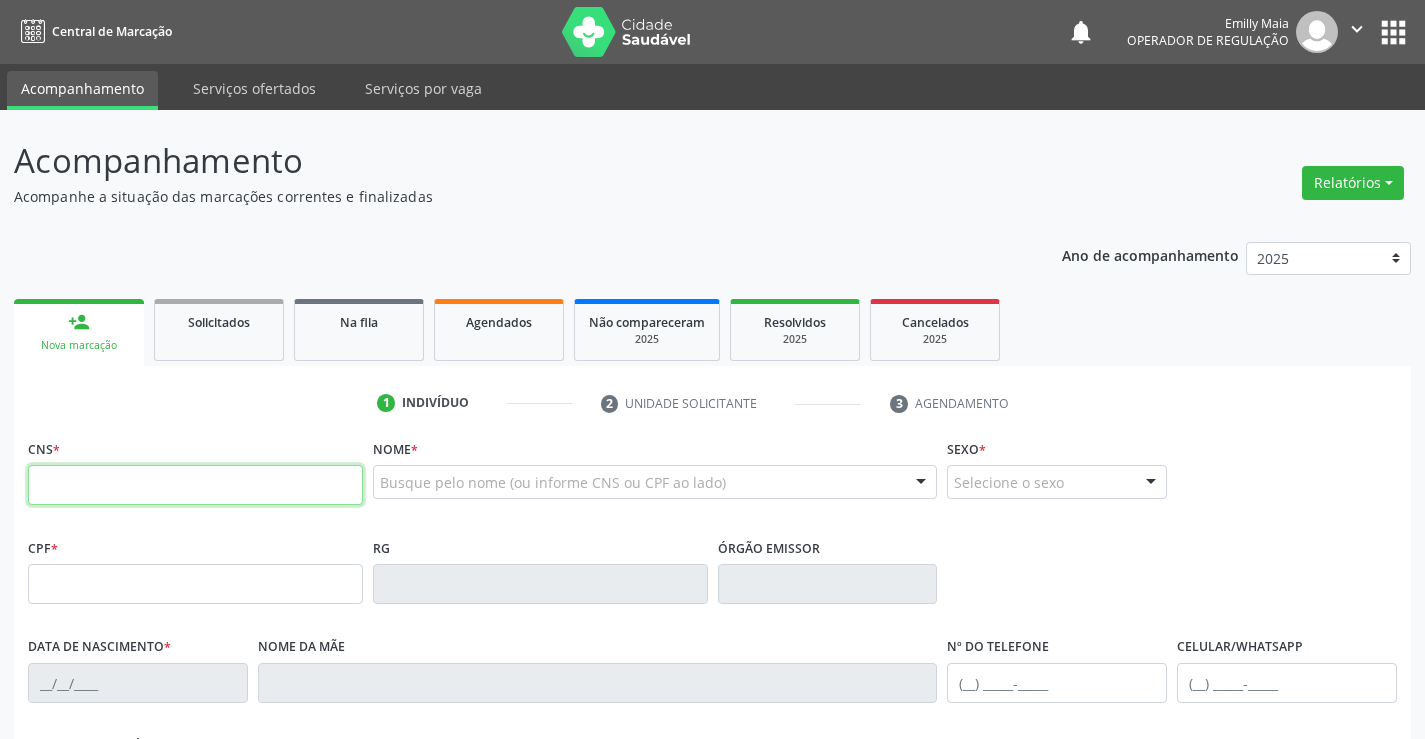 click at bounding box center [195, 485] 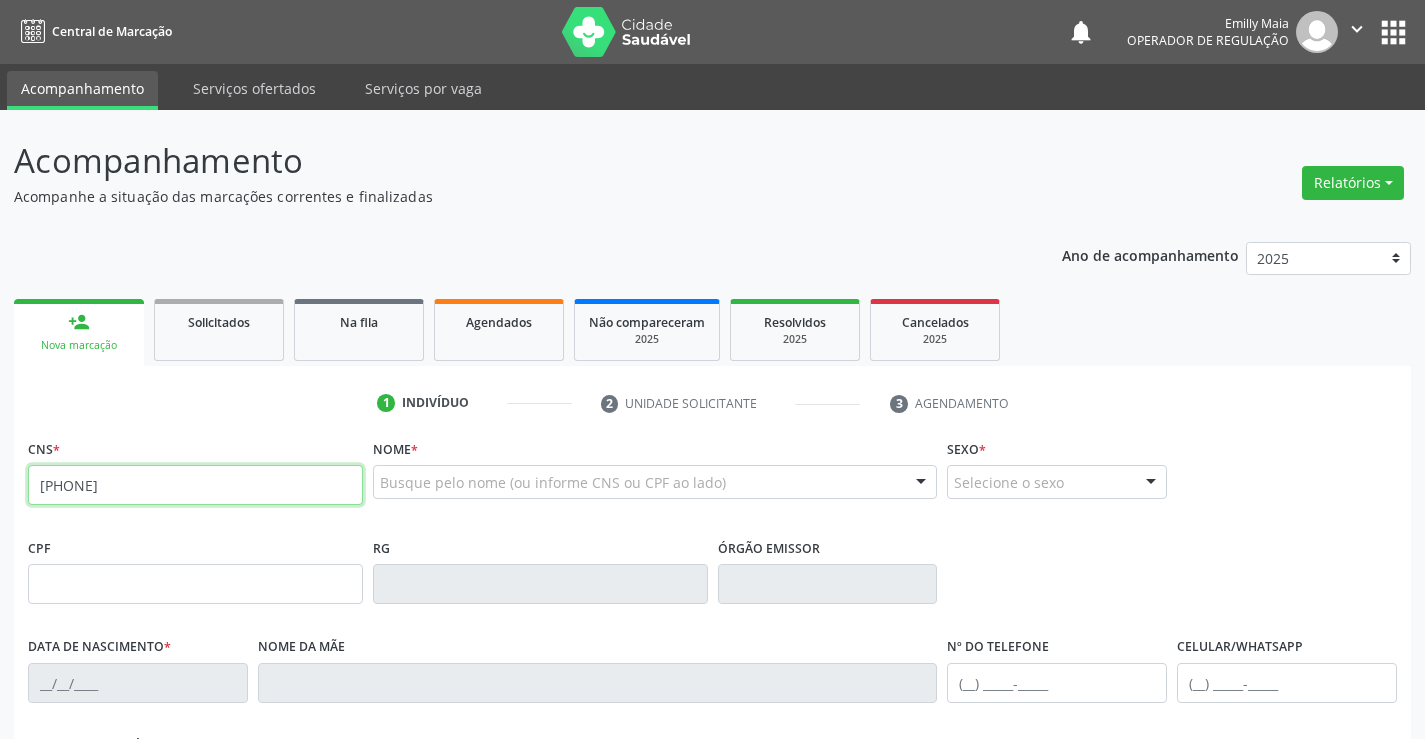 type on "702 3005 8647 0520" 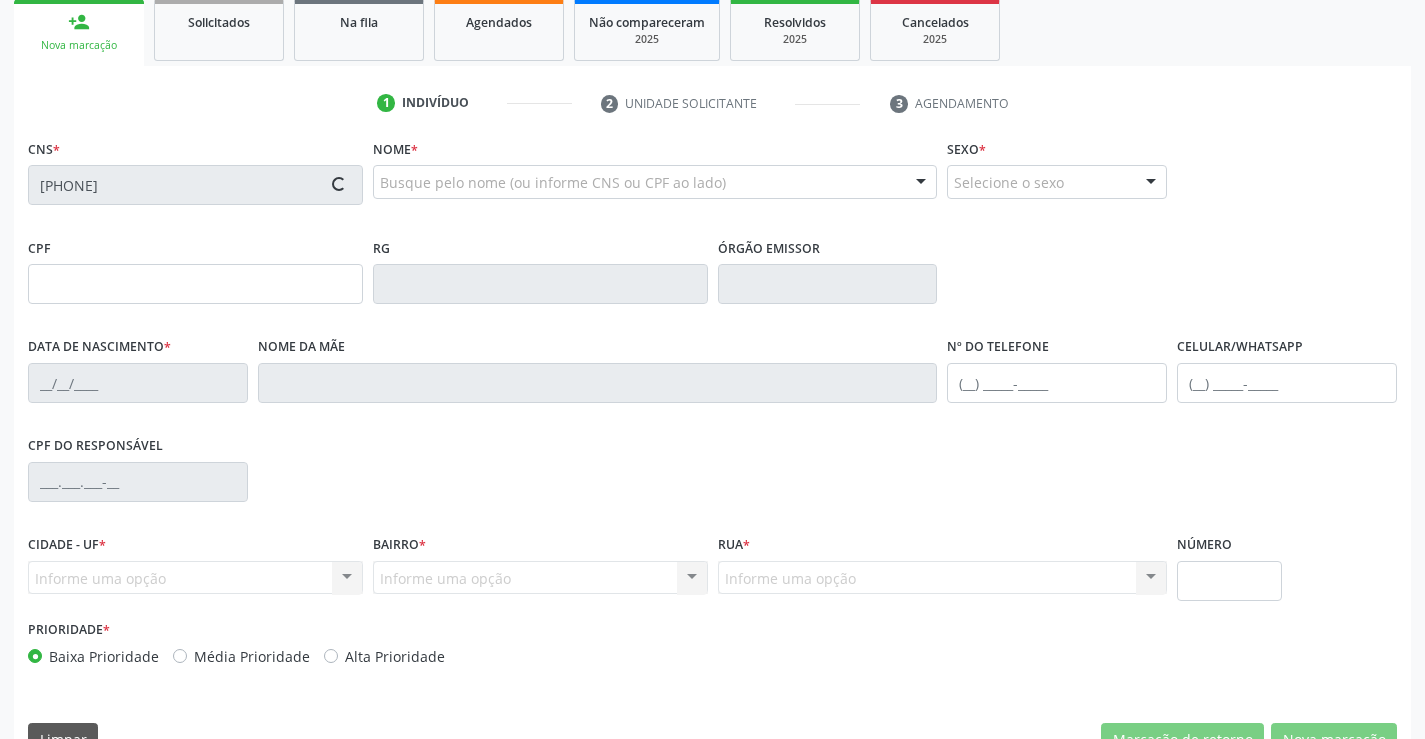 type on "563.088.685-15" 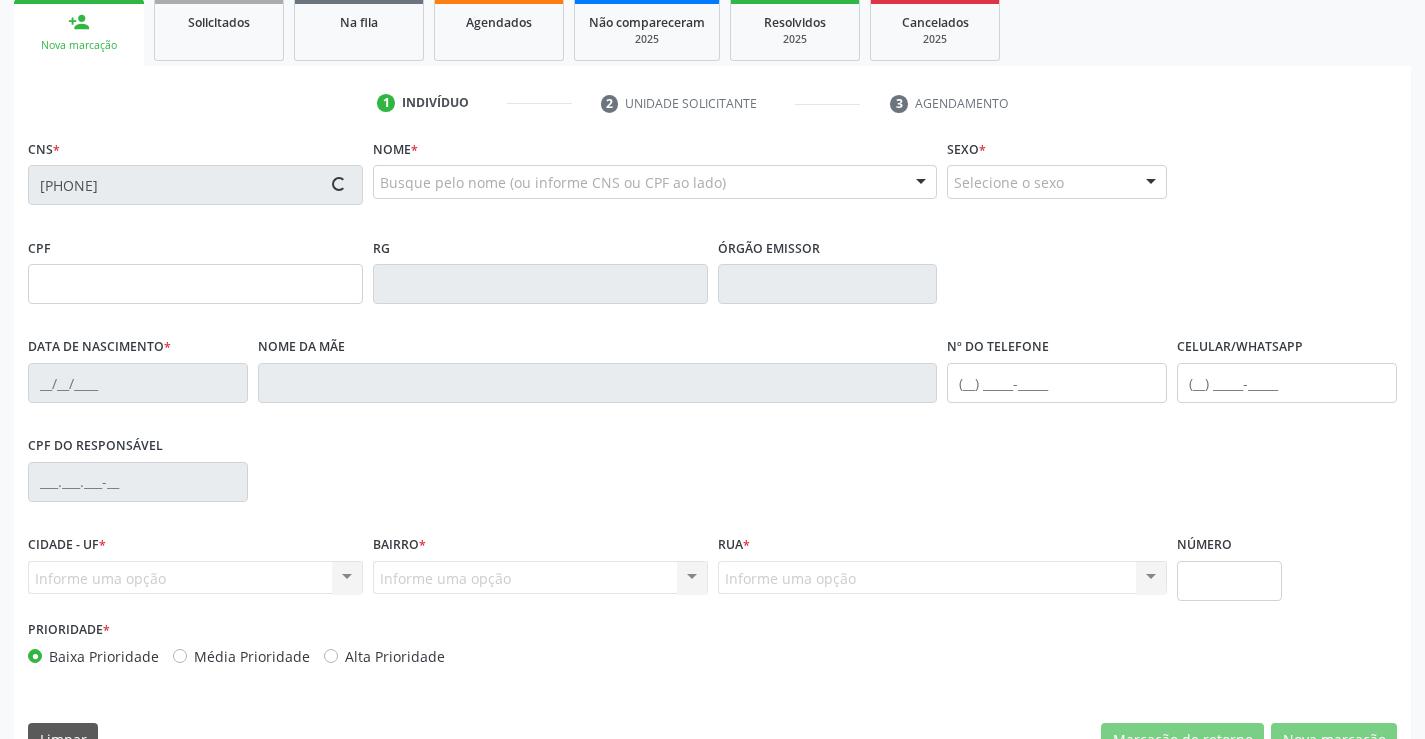 type on "0584617445" 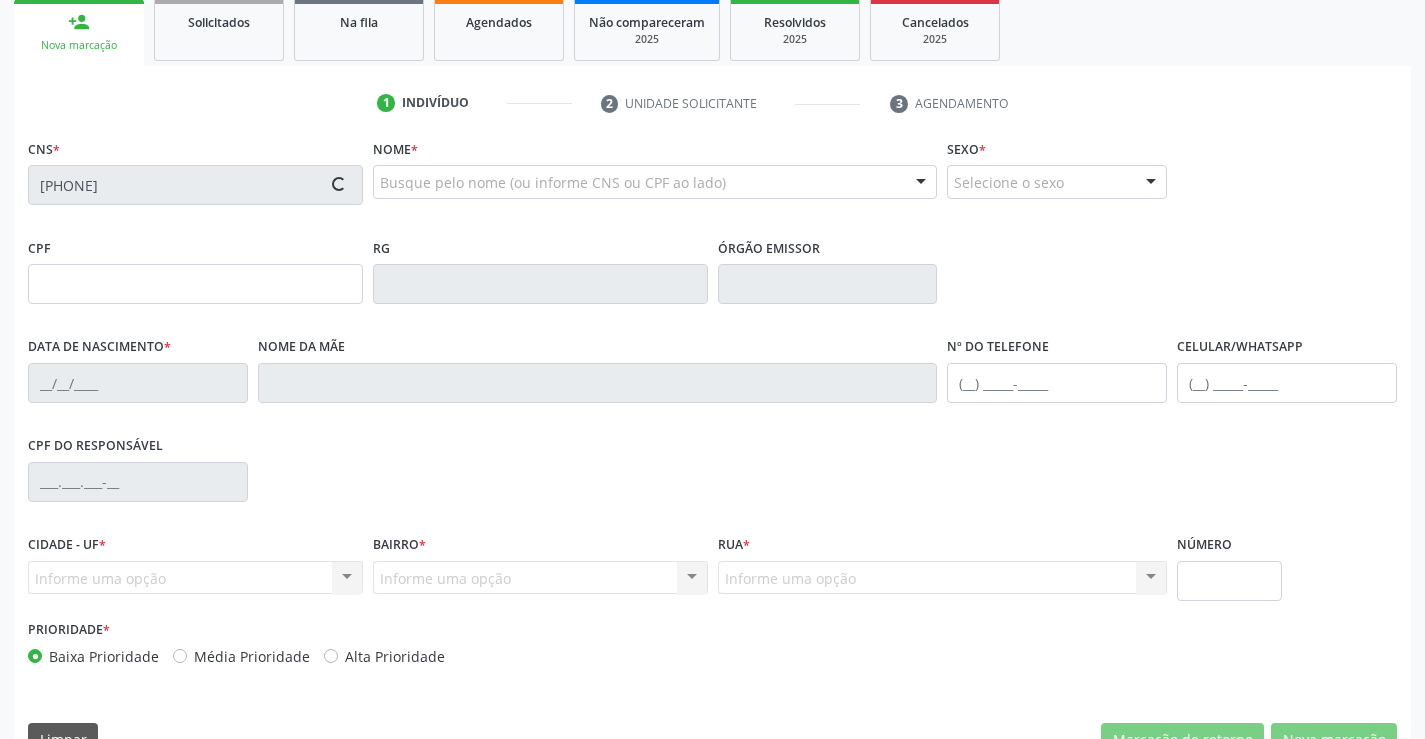 type on "26/02/1971" 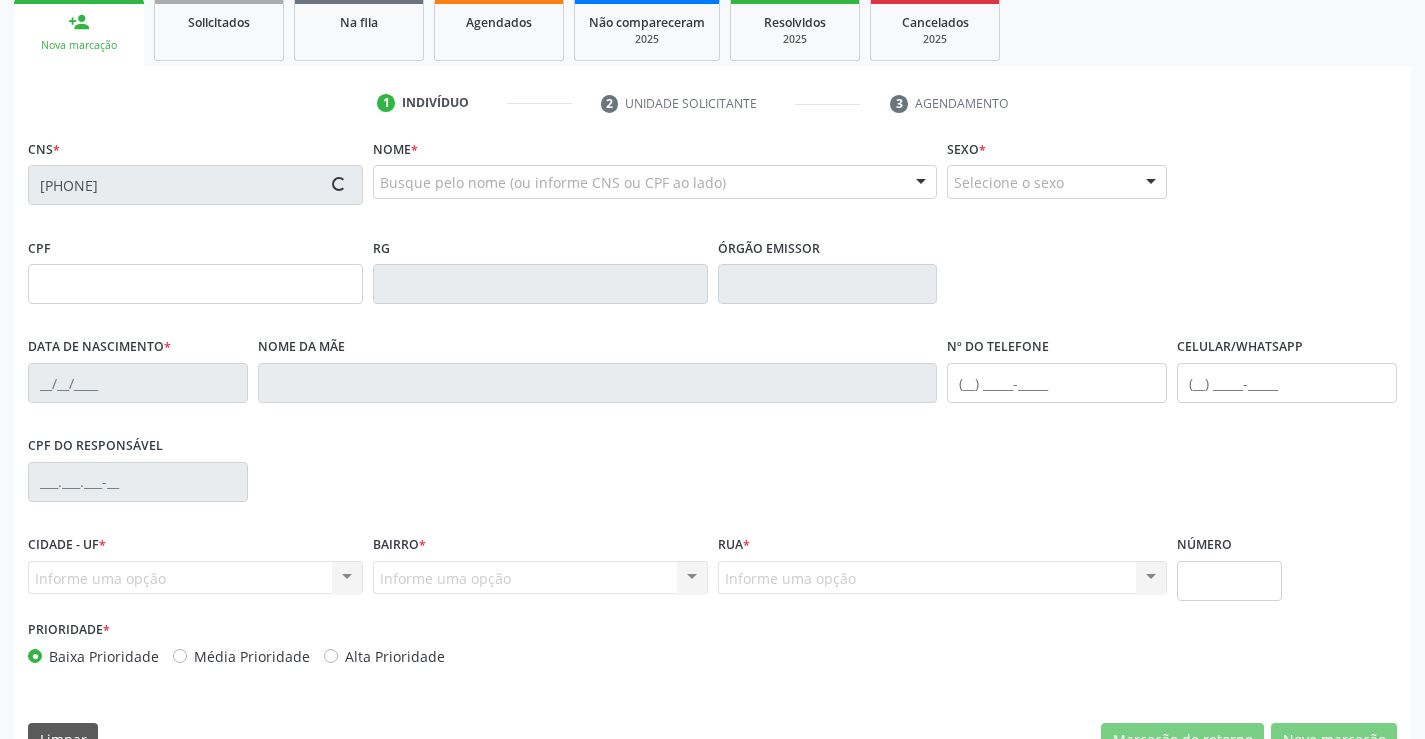 type on "(74) 98822-1684" 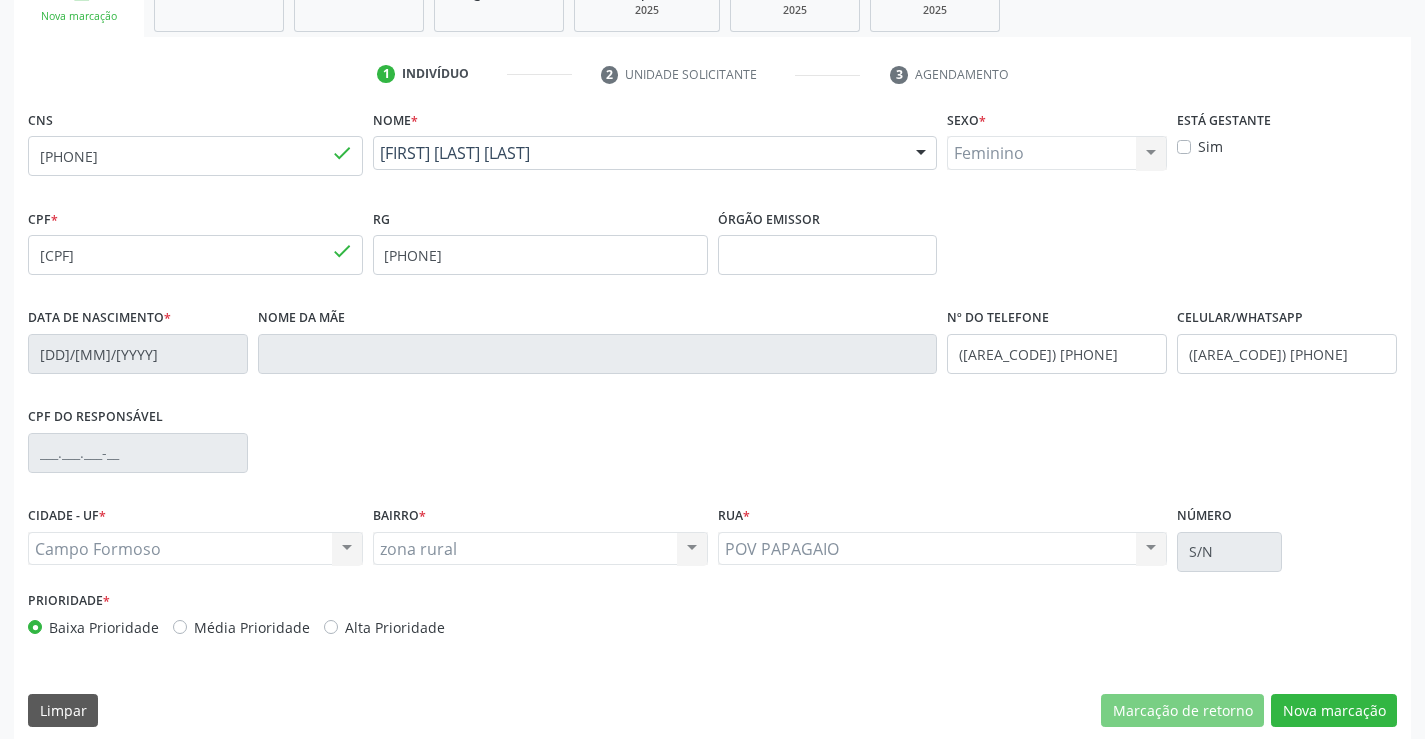 scroll, scrollTop: 345, scrollLeft: 0, axis: vertical 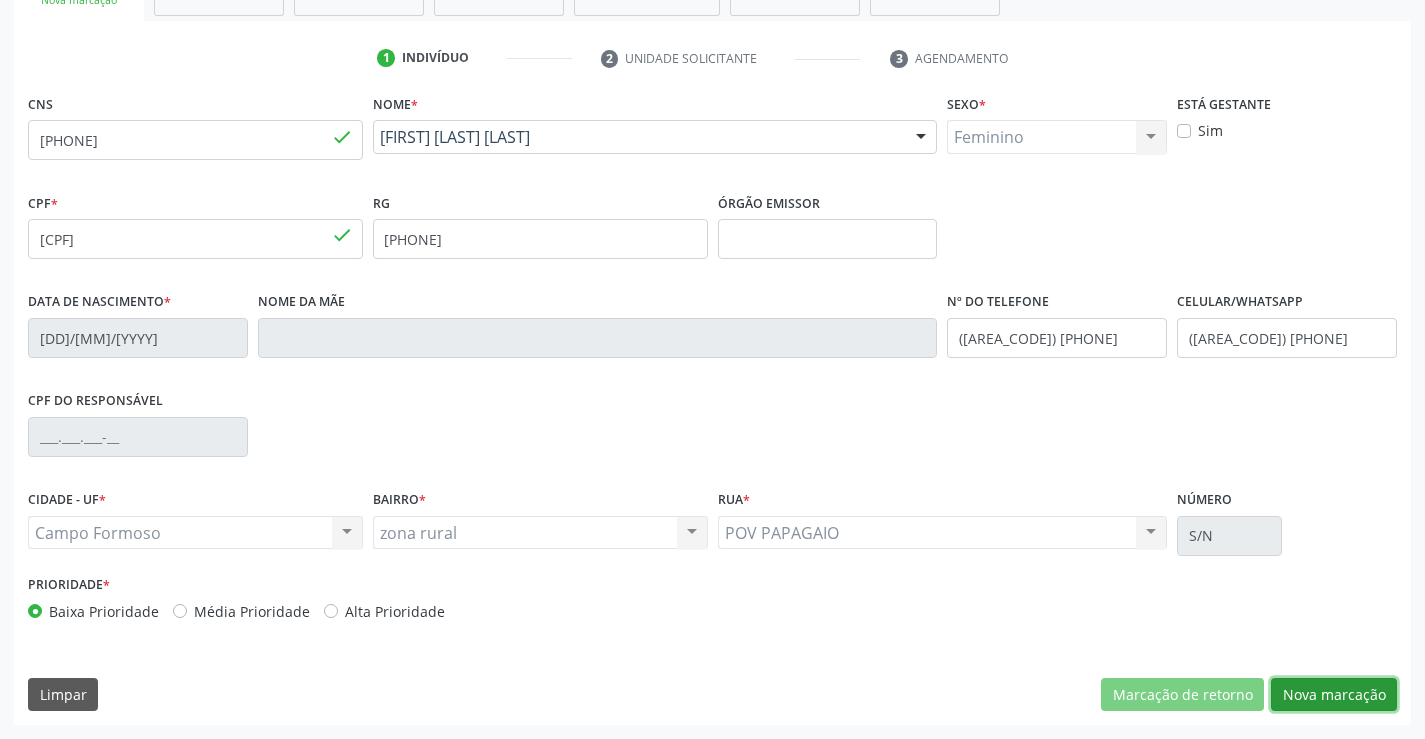 click on "Nova marcação" at bounding box center (1334, 695) 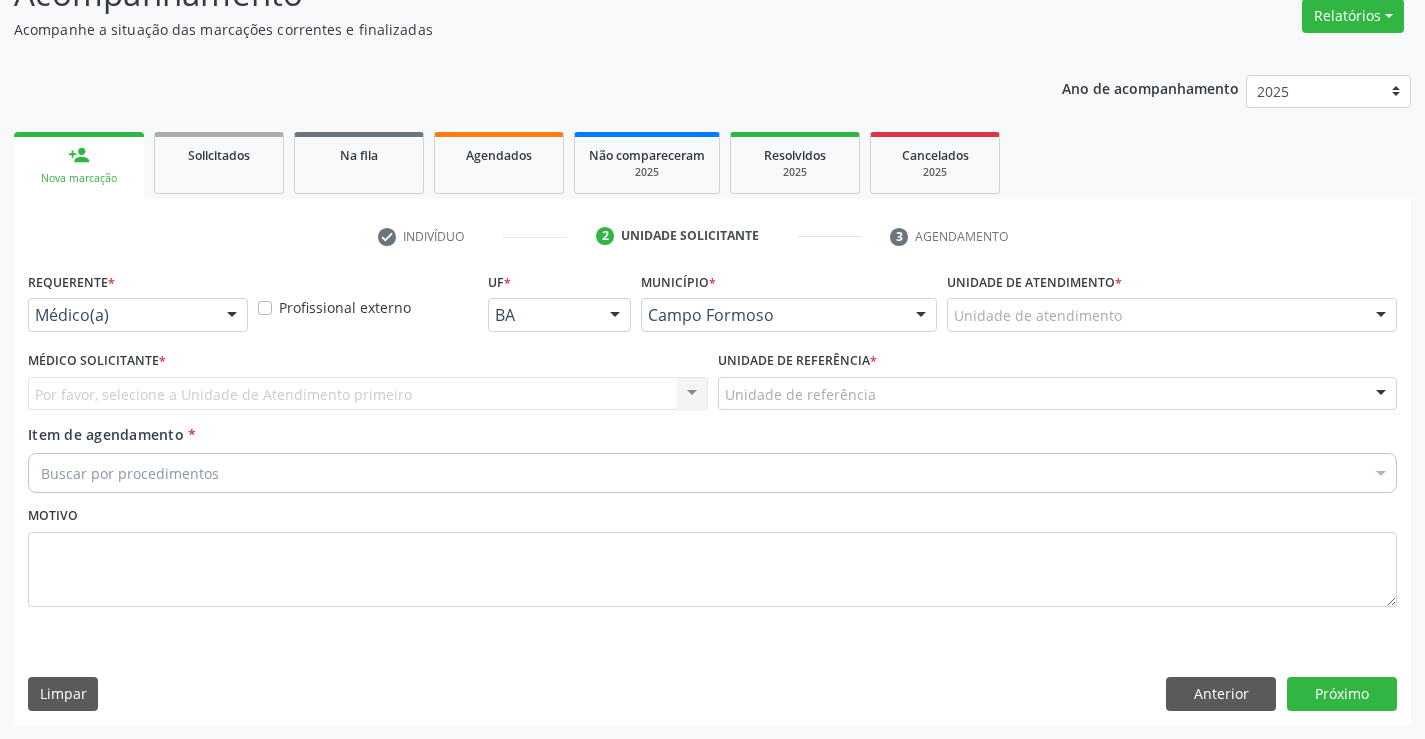 scroll, scrollTop: 167, scrollLeft: 0, axis: vertical 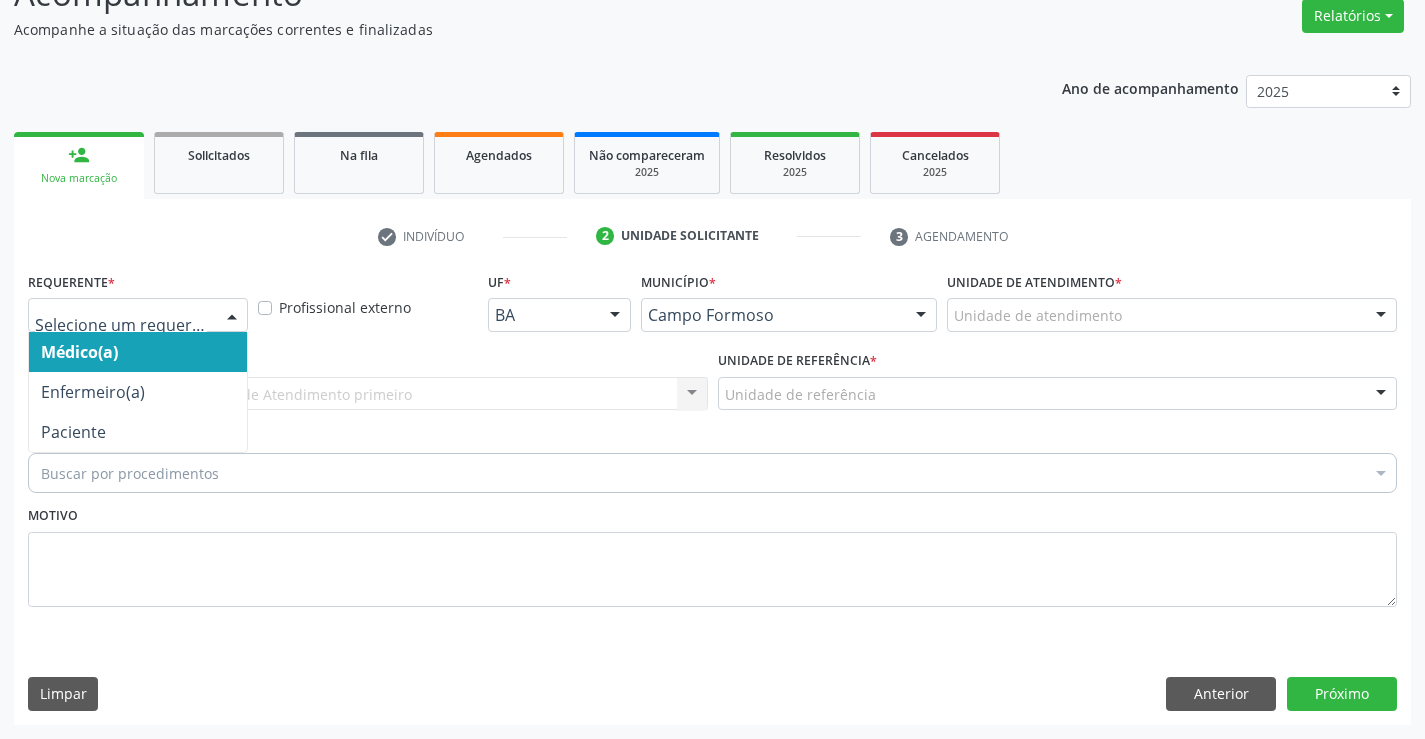 drag, startPoint x: 143, startPoint y: 311, endPoint x: 139, endPoint y: 326, distance: 15.524175 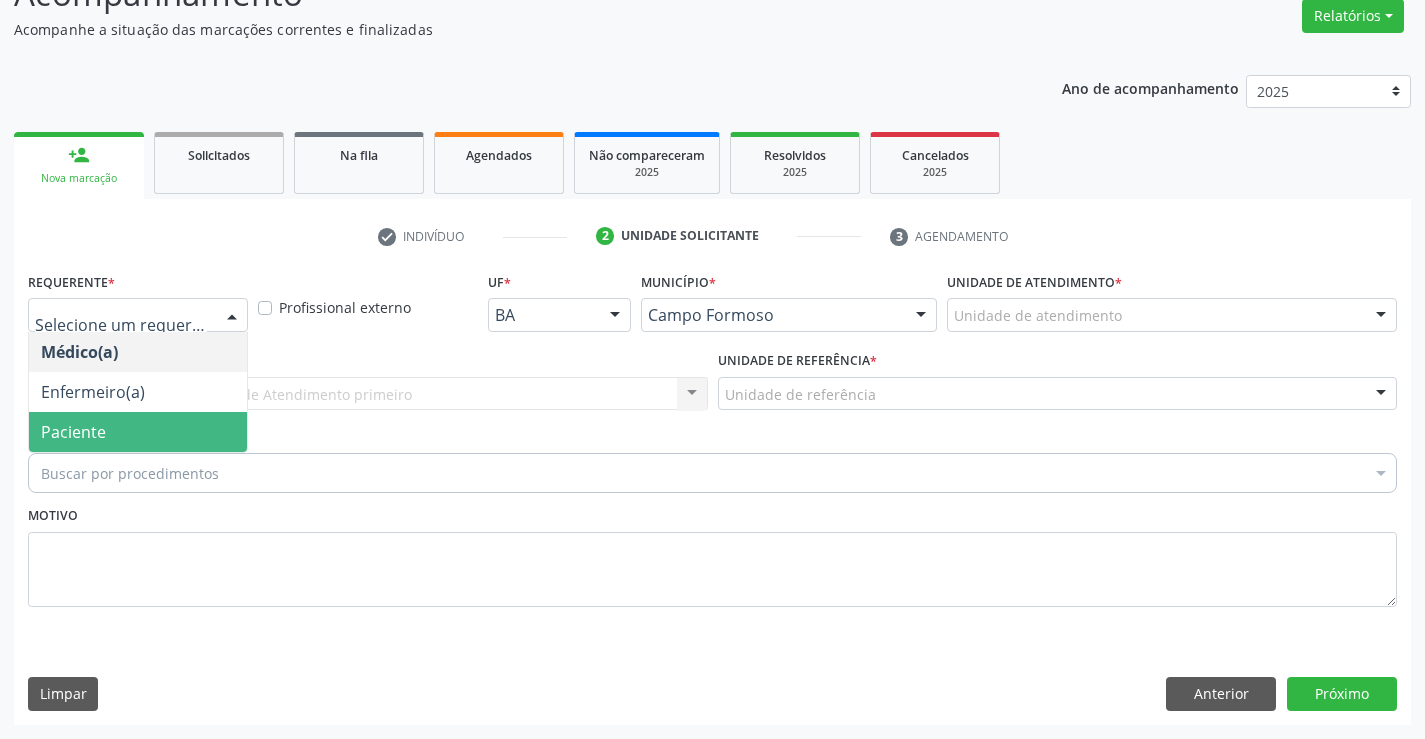 click on "Paciente" at bounding box center (138, 432) 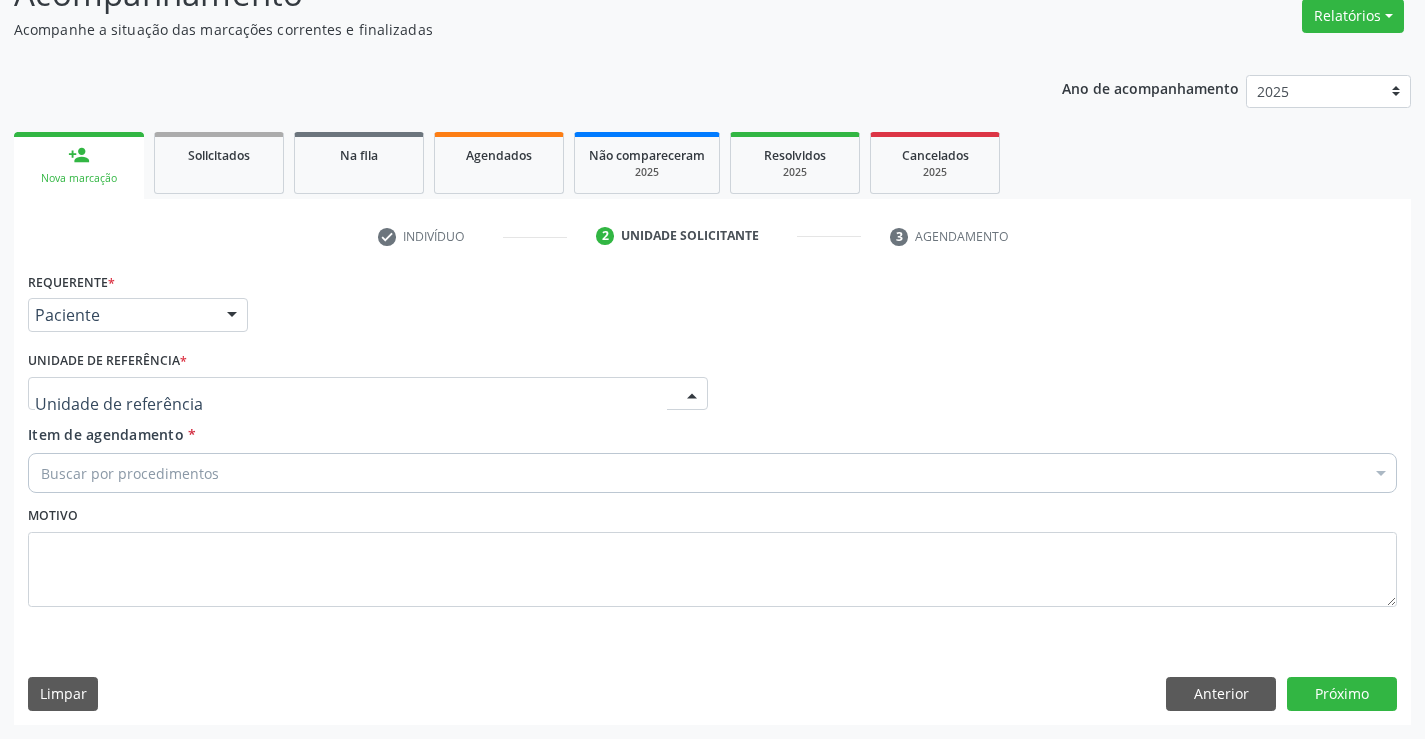 click at bounding box center (368, 394) 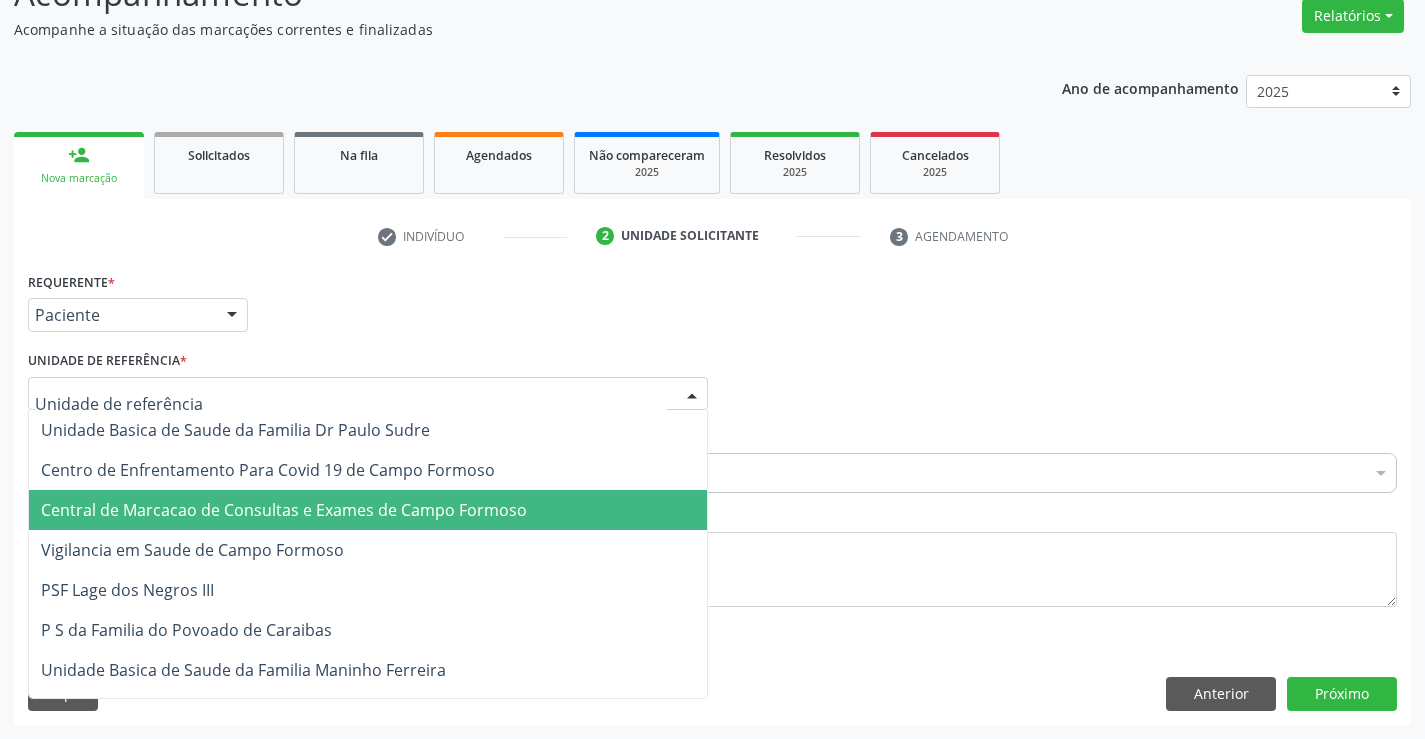 click on "Central de Marcacao de Consultas e Exames de Campo Formoso" at bounding box center [284, 510] 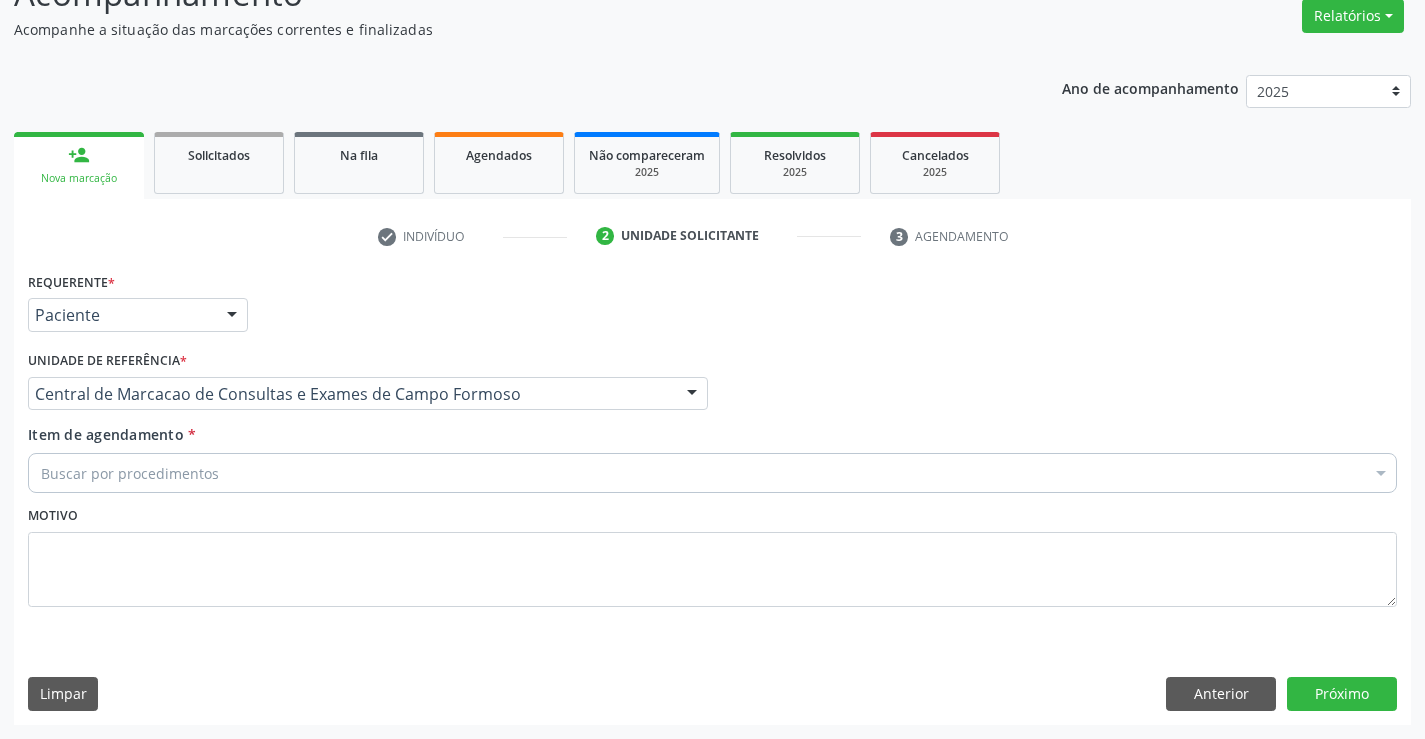click on "Buscar por procedimentos" at bounding box center [712, 473] 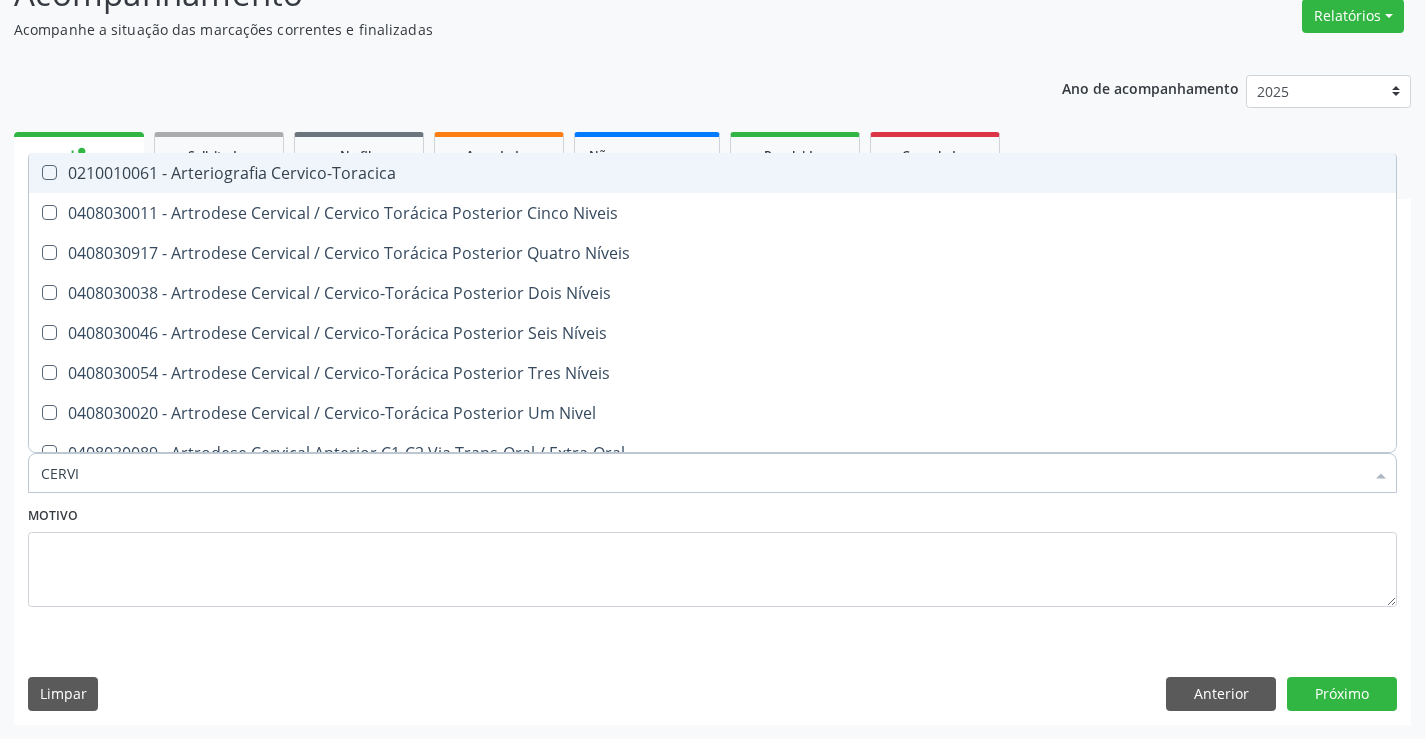 type on "CERVIC" 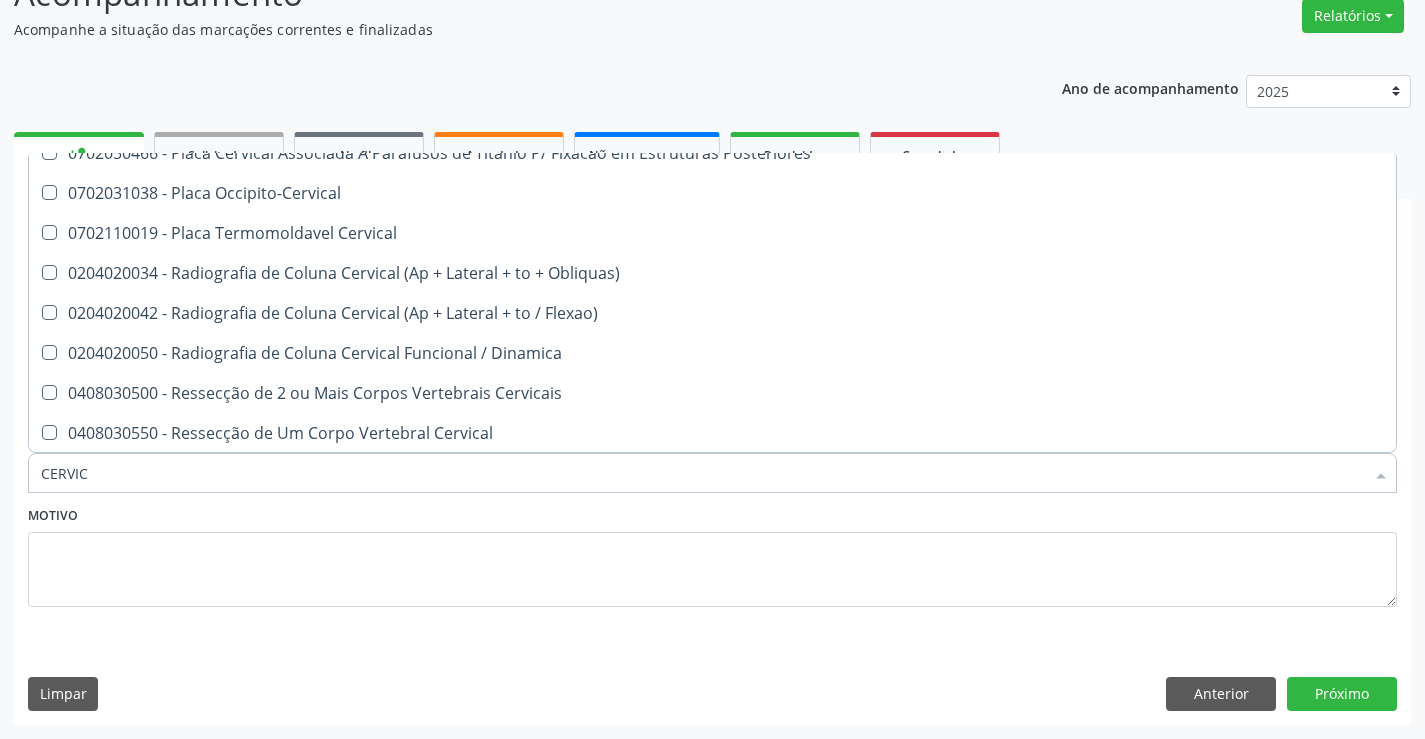 scroll, scrollTop: 2381, scrollLeft: 0, axis: vertical 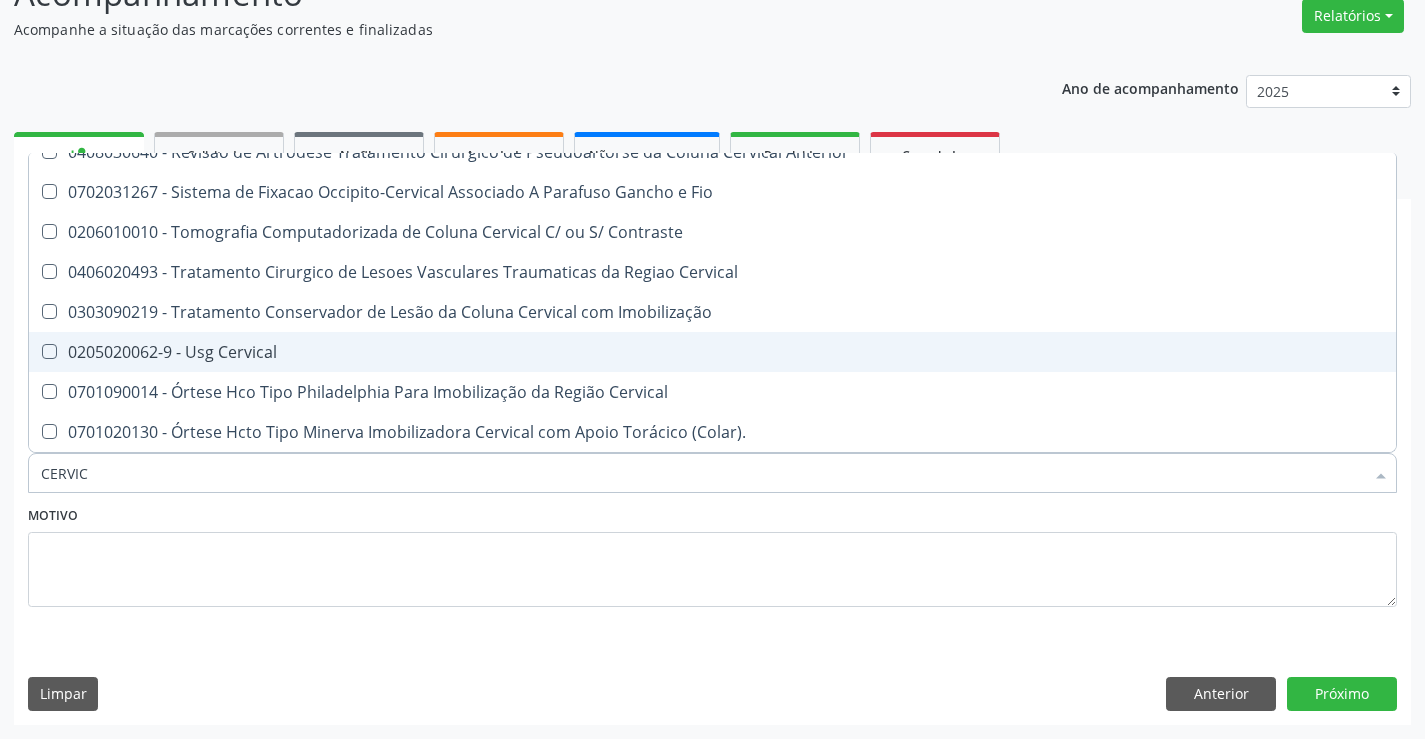 click on "0205020062-9 - Usg Cervical" at bounding box center [712, 352] 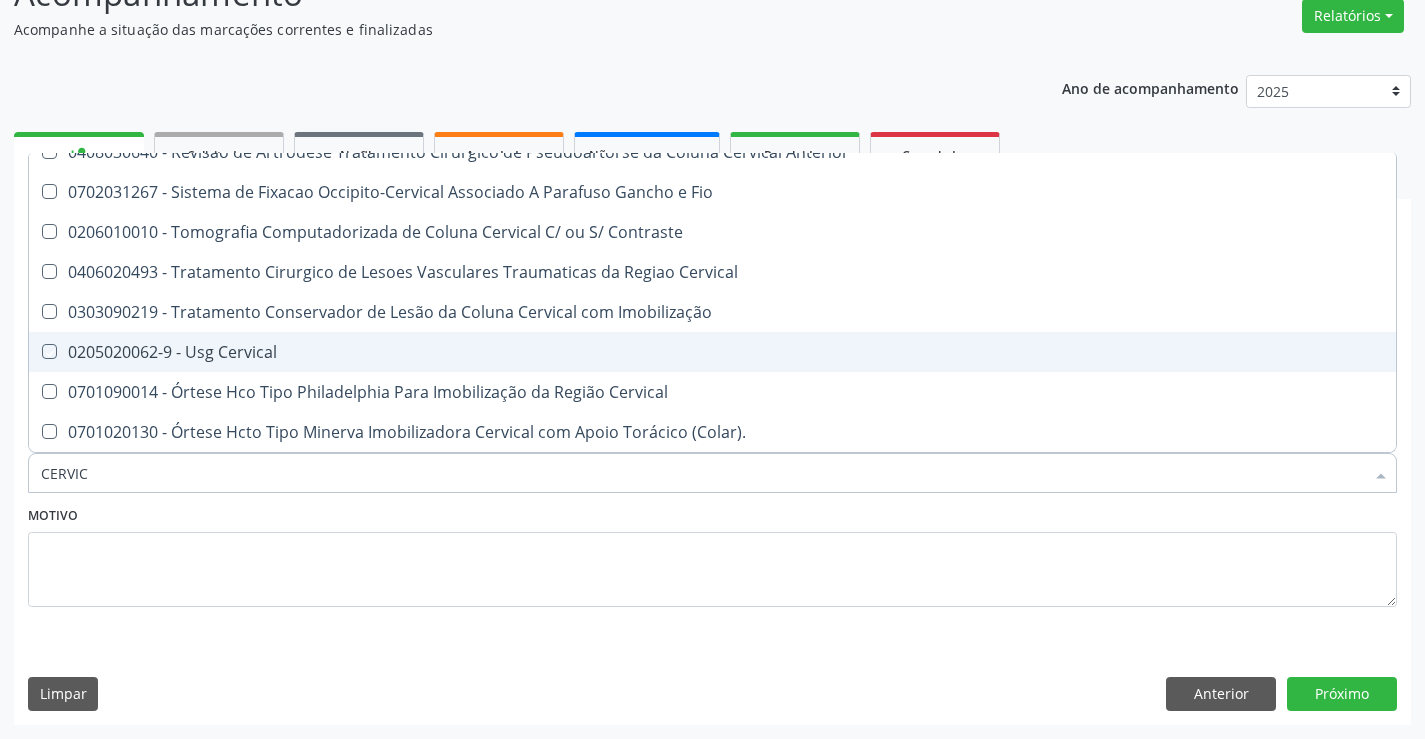 checkbox on "true" 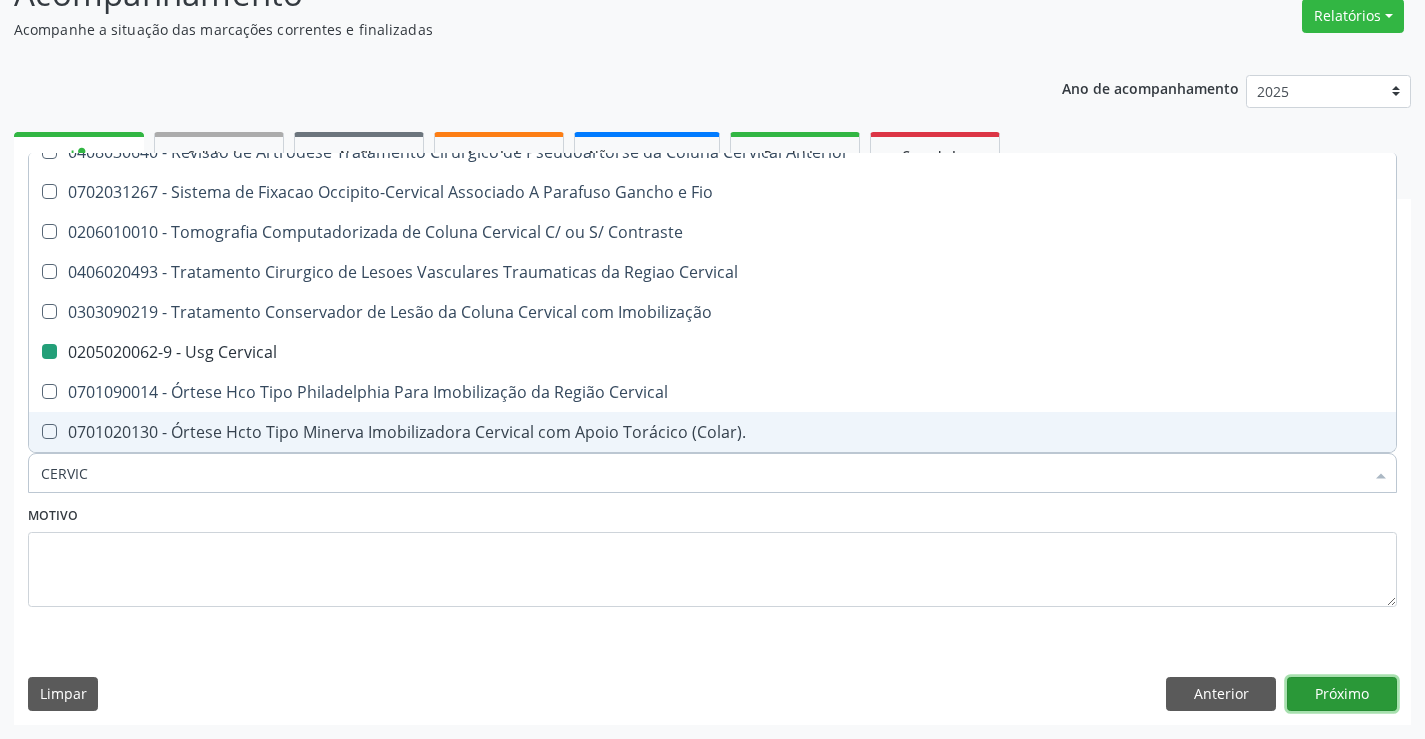 click on "Próximo" at bounding box center (1342, 694) 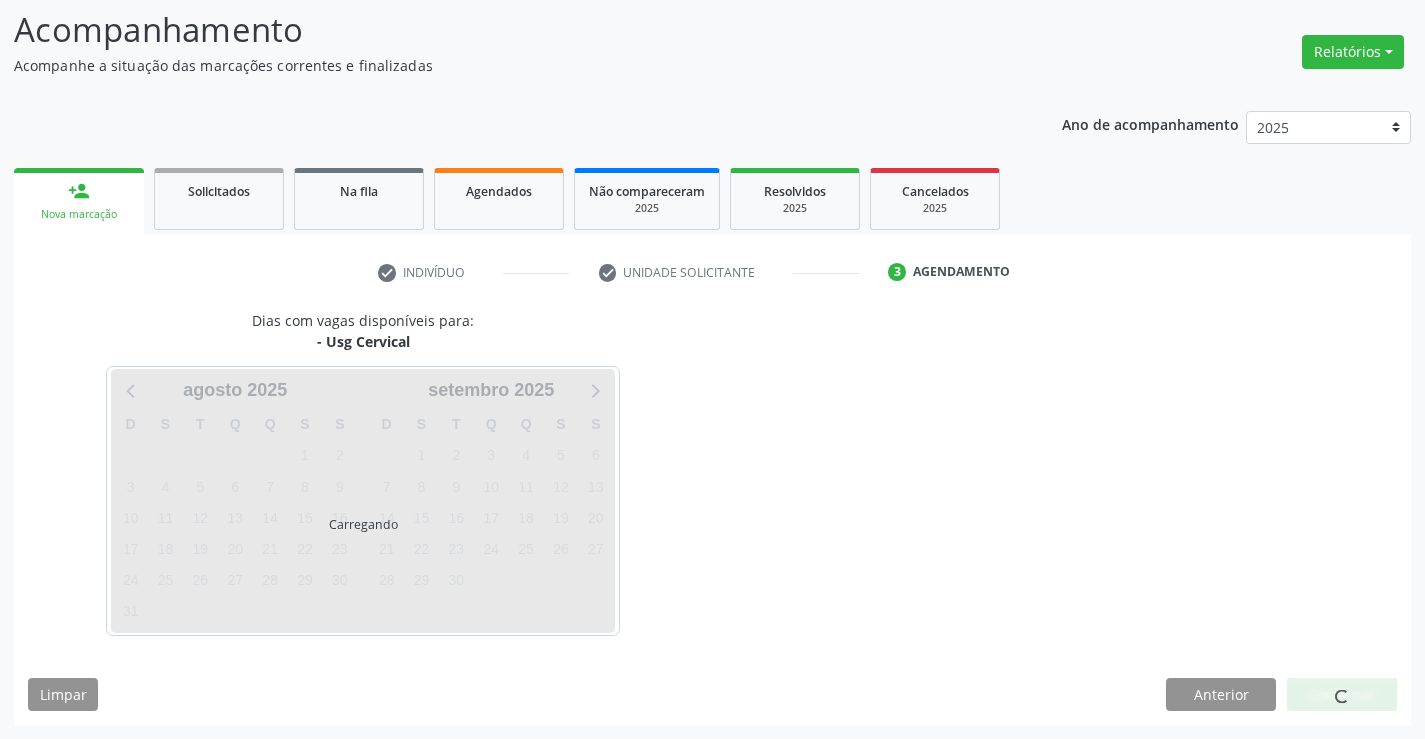 scroll, scrollTop: 131, scrollLeft: 0, axis: vertical 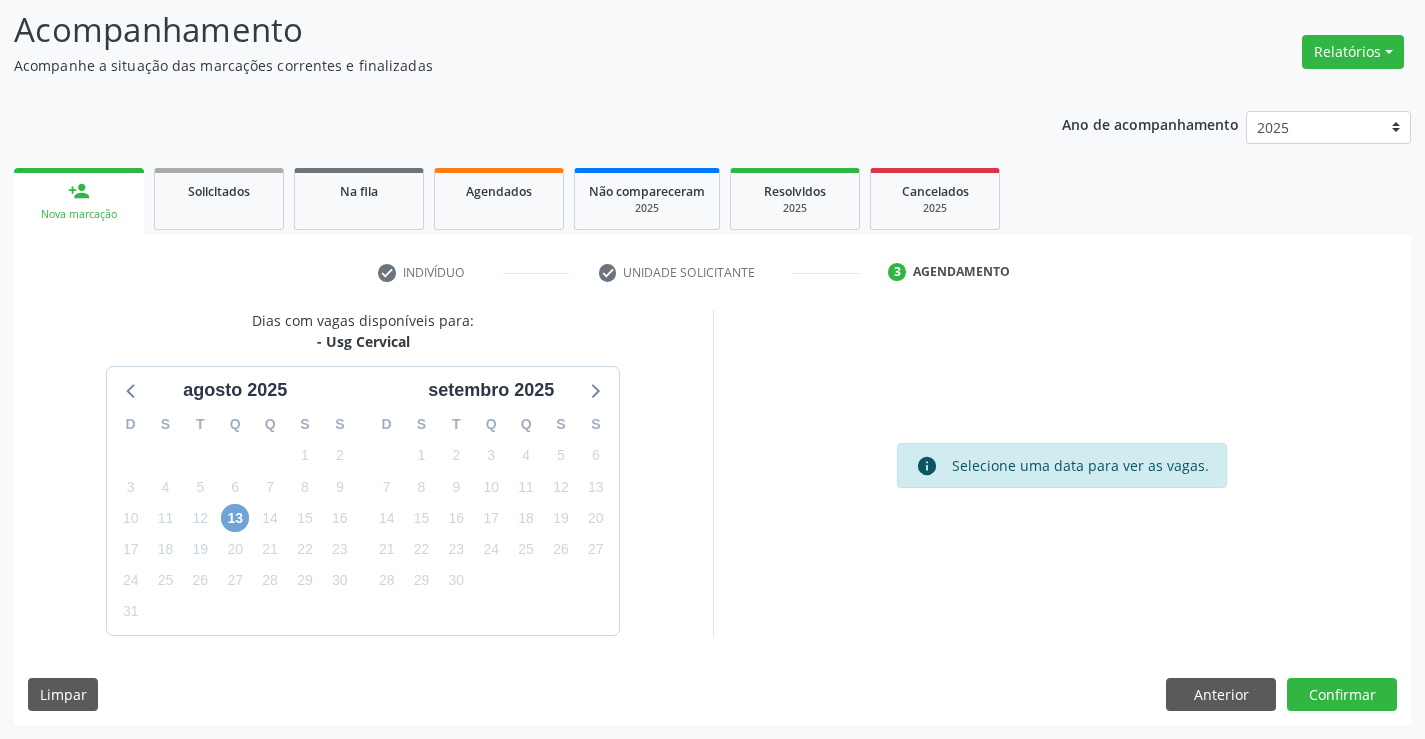 click on "13" at bounding box center (235, 518) 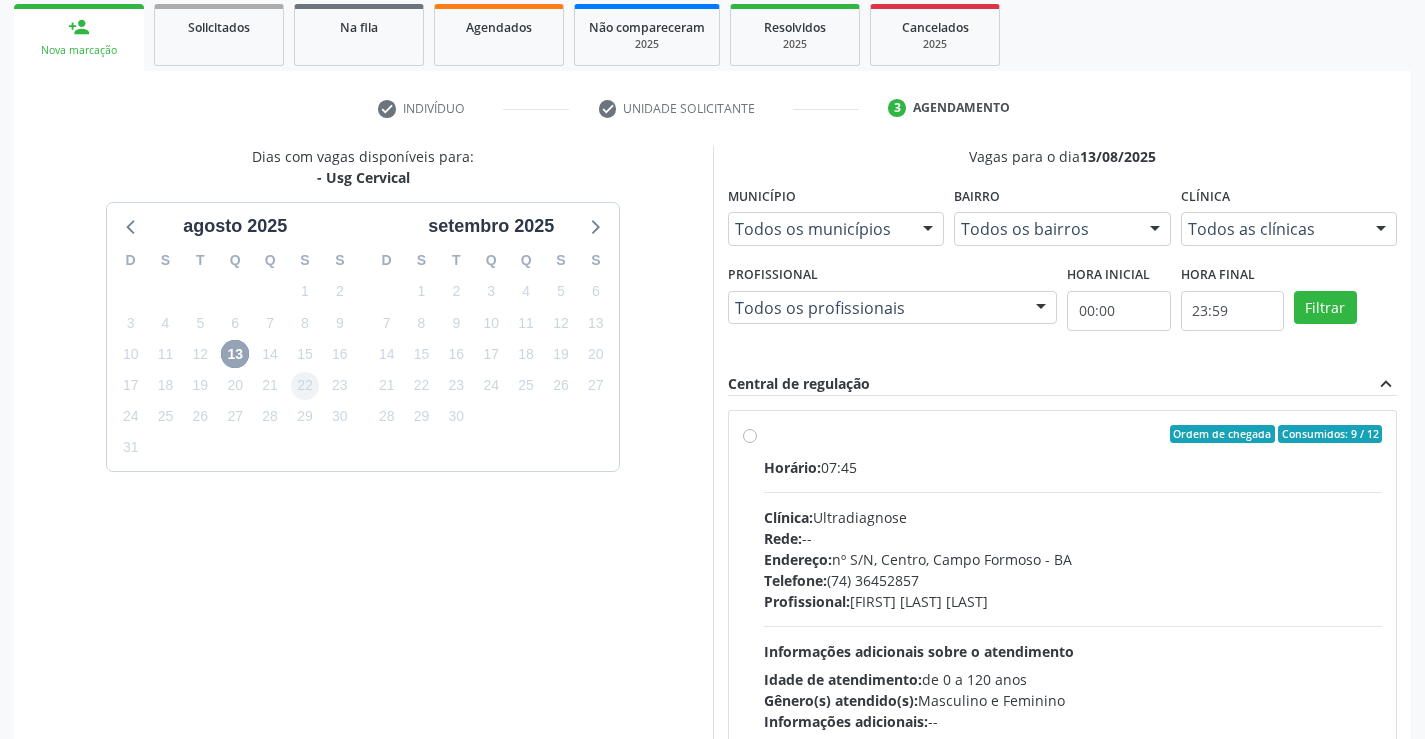 scroll, scrollTop: 331, scrollLeft: 0, axis: vertical 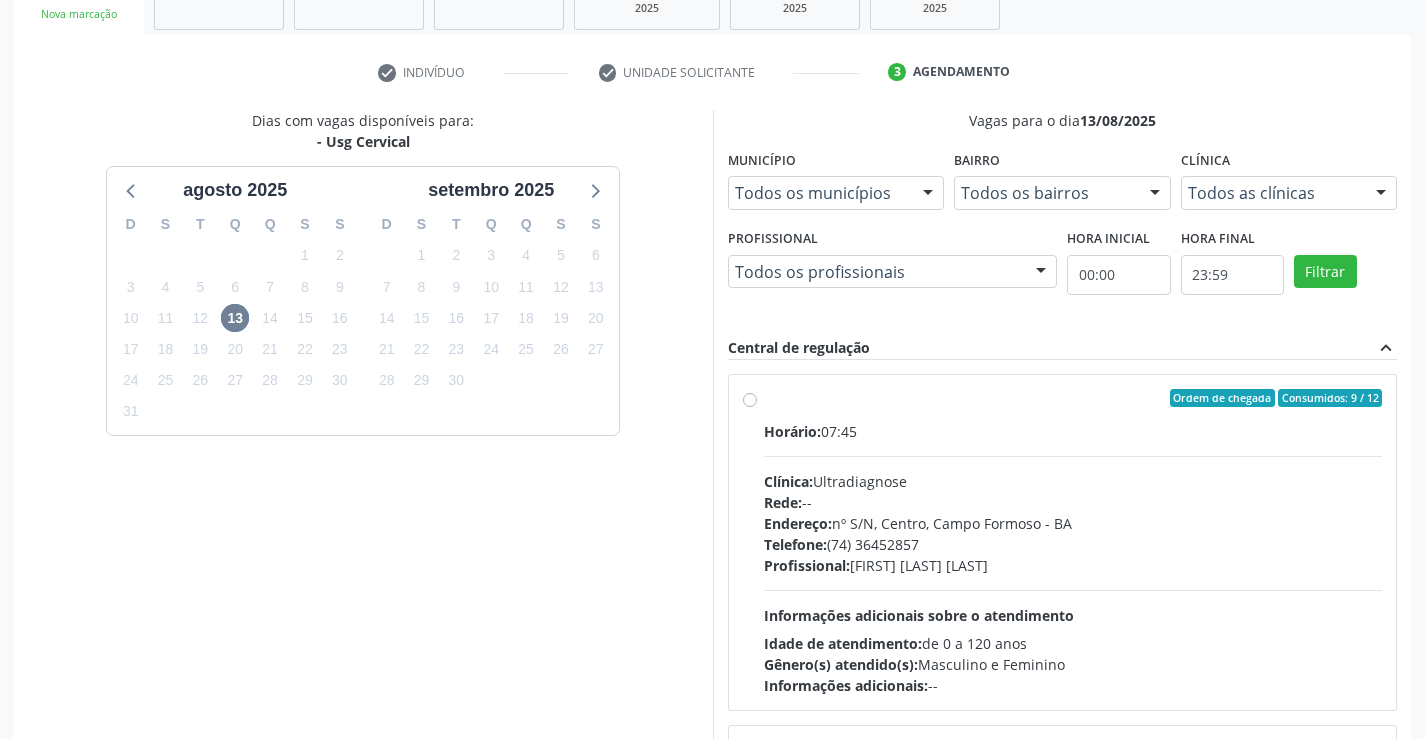 click on "Horário:   07:45
Clínica:  Ultradiagnose
Rede:
--
Endereço:   nº S/N, Centro, Campo Formoso - BA
Telefone:   (74) 36452857
Profissional:
Alciole Mendes Muritiba
Informações adicionais sobre o atendimento
Idade de atendimento:
de 0 a 120 anos
Gênero(s) atendido(s):
Masculino e Feminino
Informações adicionais:
--" at bounding box center (1073, 558) 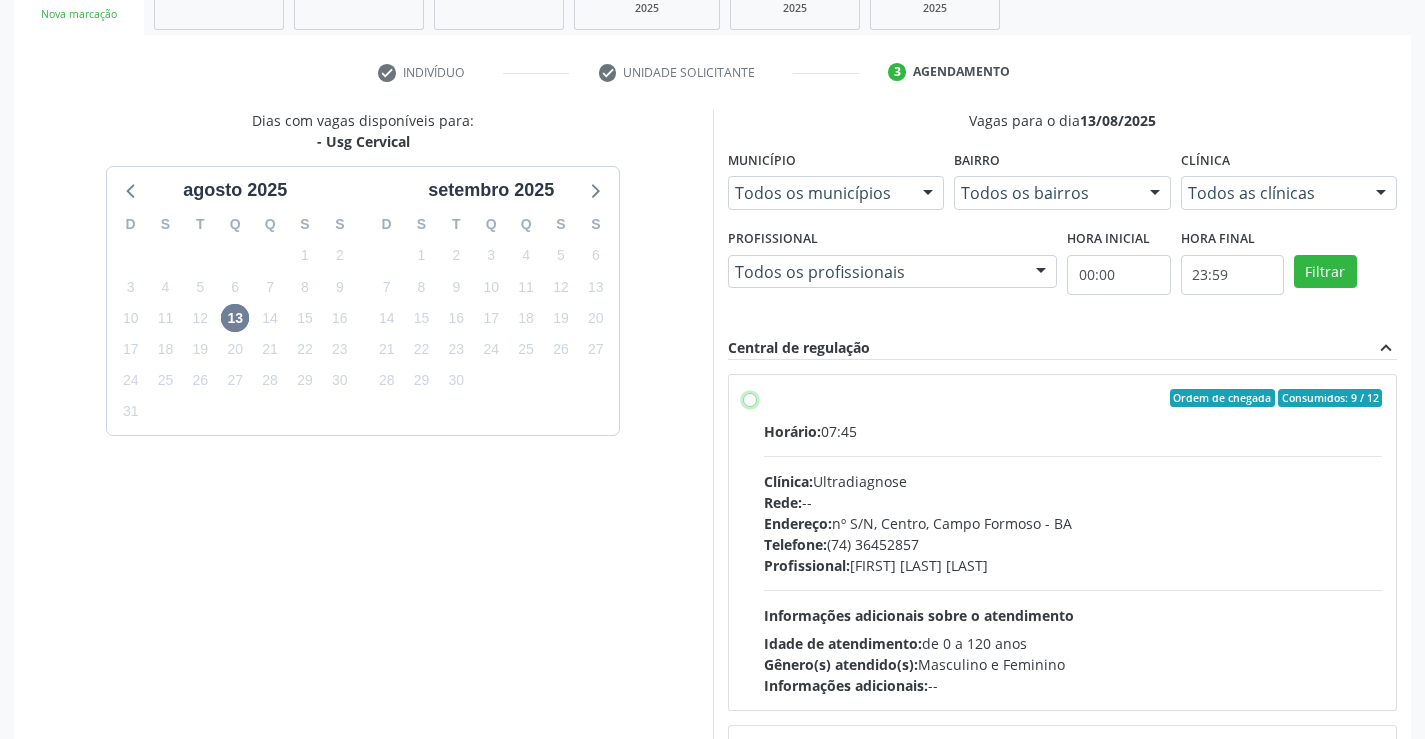 click on "Ordem de chegada
Consumidos: 9 / 12
Horário:   07:45
Clínica:  Ultradiagnose
Rede:
--
Endereço:   nº S/N, Centro, Campo Formoso - BA
Telefone:   (74) 36452857
Profissional:
Alciole Mendes Muritiba
Informações adicionais sobre o atendimento
Idade de atendimento:
de 0 a 120 anos
Gênero(s) atendido(s):
Masculino e Feminino
Informações adicionais:
--" at bounding box center [750, 398] 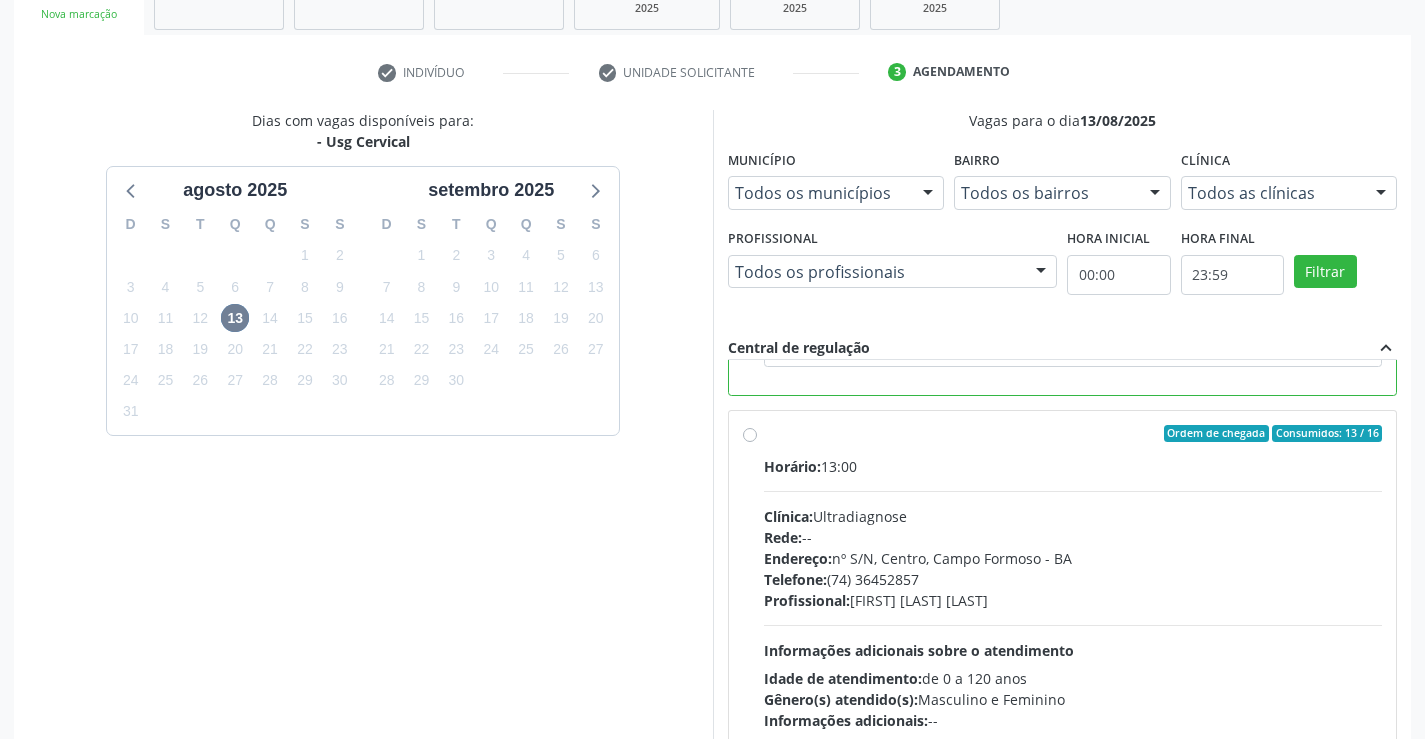 click on "Horário:   13:00
Clínica:  Ultradiagnose
Rede:
--
Endereço:   nº S/N, Centro, Campo Formoso - BA
Telefone:   (74) 36452857
Profissional:
Alciole Mendes Muritiba
Informações adicionais sobre o atendimento
Idade de atendimento:
de 0 a 120 anos
Gênero(s) atendido(s):
Masculino e Feminino
Informações adicionais:
--" at bounding box center [1073, 593] 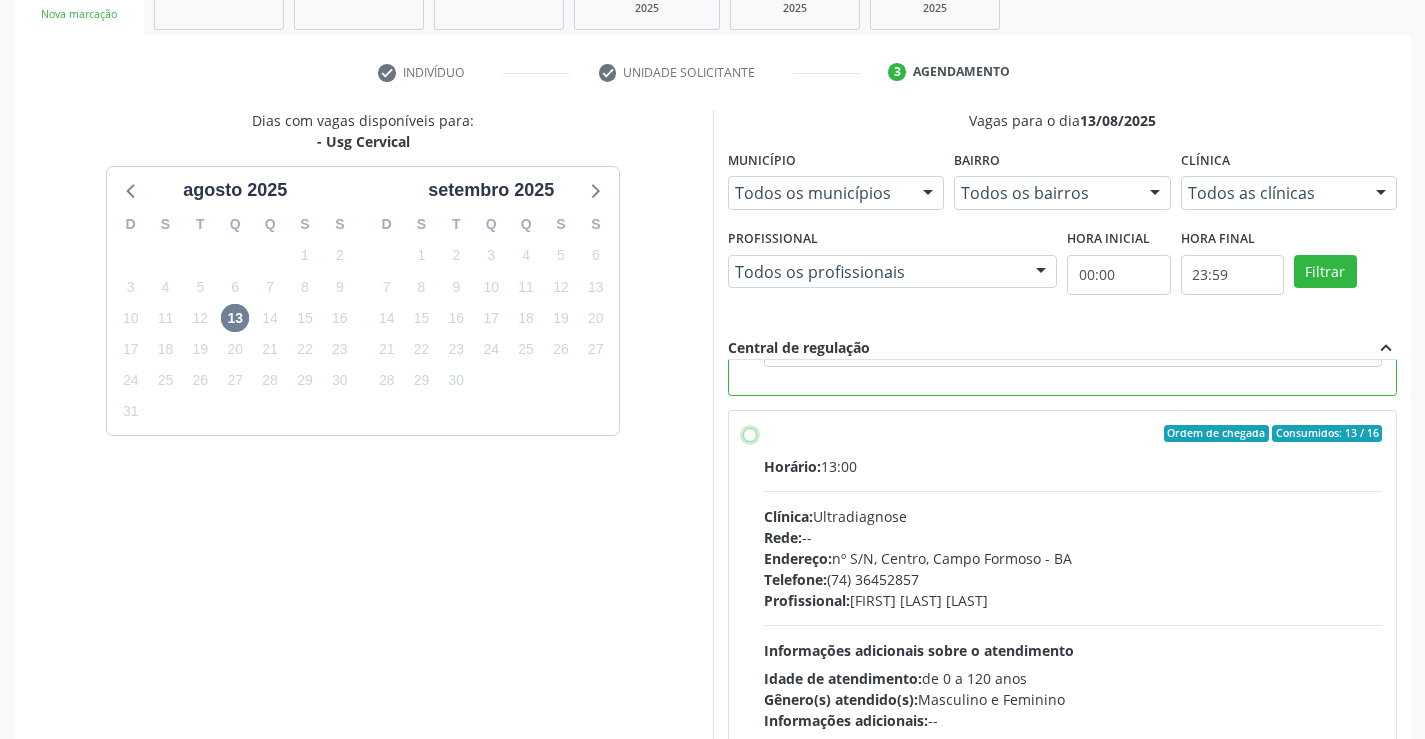 click on "Ordem de chegada
Consumidos: 13 / 16
Horário:   13:00
Clínica:  Ultradiagnose
Rede:
--
Endereço:   nº S/N, Centro, Campo Formoso - BA
Telefone:   (74) 36452857
Profissional:
Alciole Mendes Muritiba
Informações adicionais sobre o atendimento
Idade de atendimento:
de 0 a 120 anos
Gênero(s) atendido(s):
Masculino e Feminino
Informações adicionais:
--" at bounding box center (750, 434) 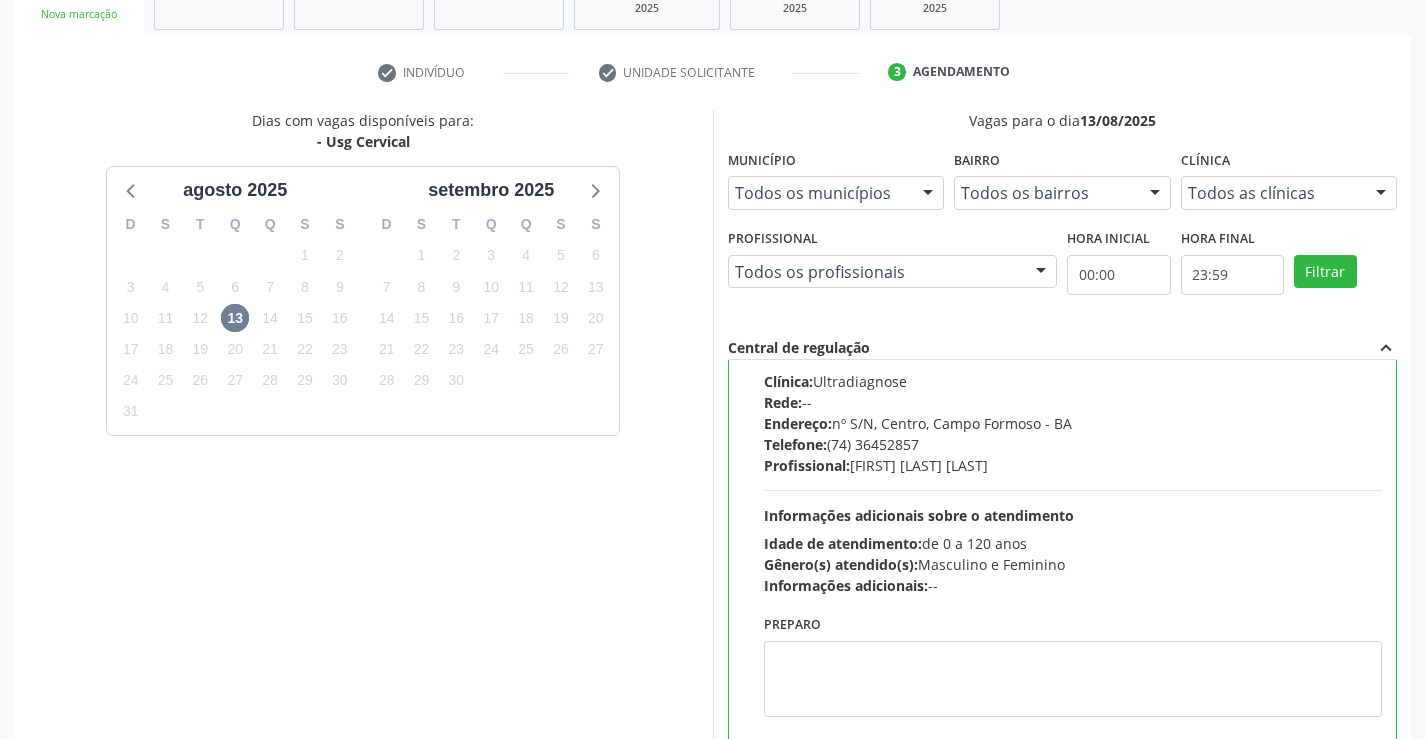scroll, scrollTop: 188, scrollLeft: 0, axis: vertical 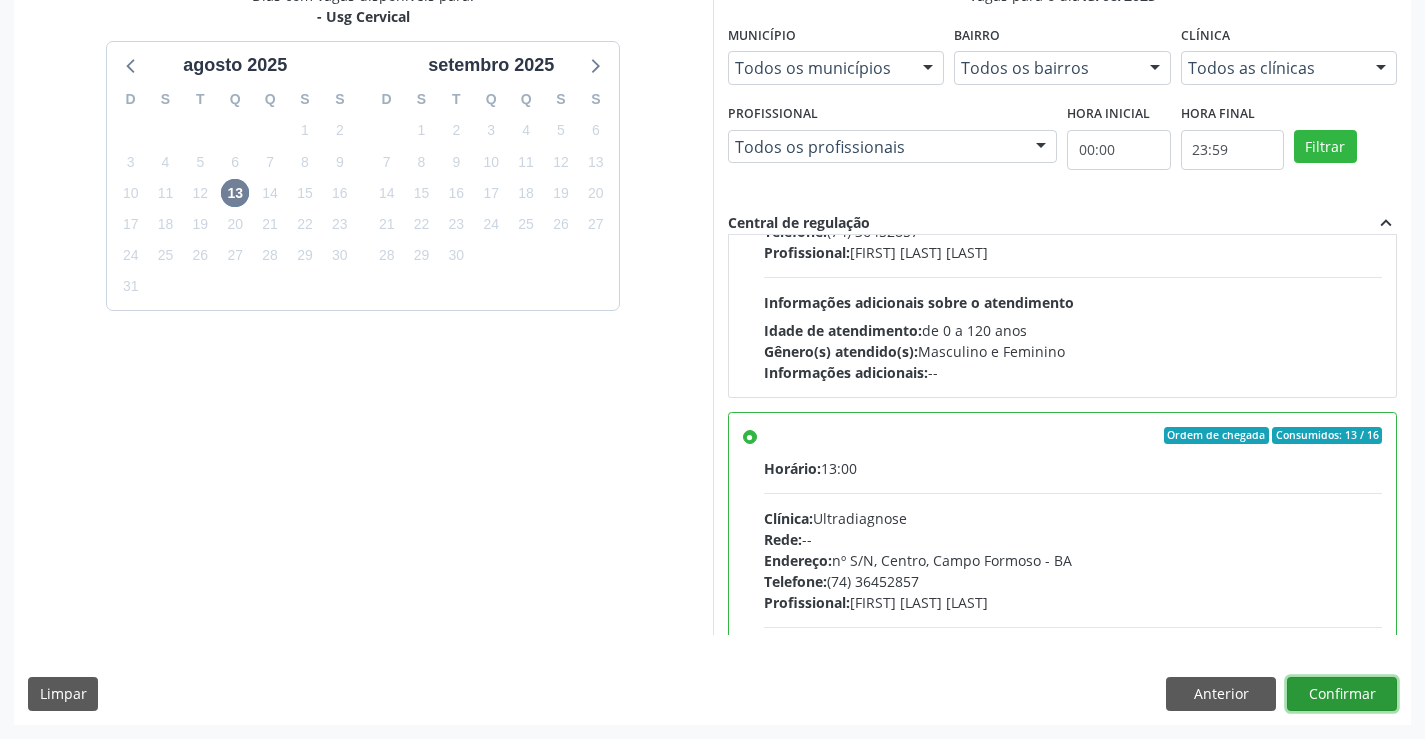 click on "Confirmar" at bounding box center [1342, 694] 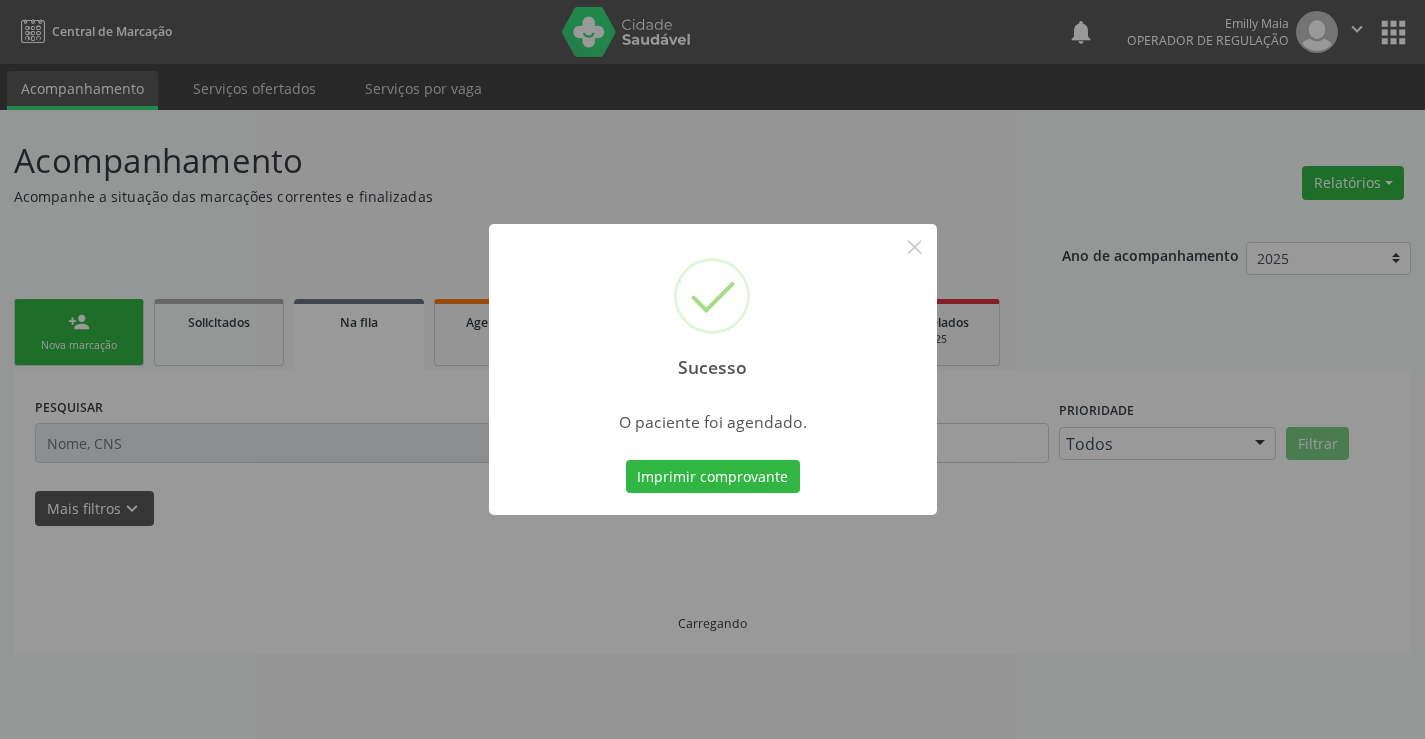 scroll, scrollTop: 0, scrollLeft: 0, axis: both 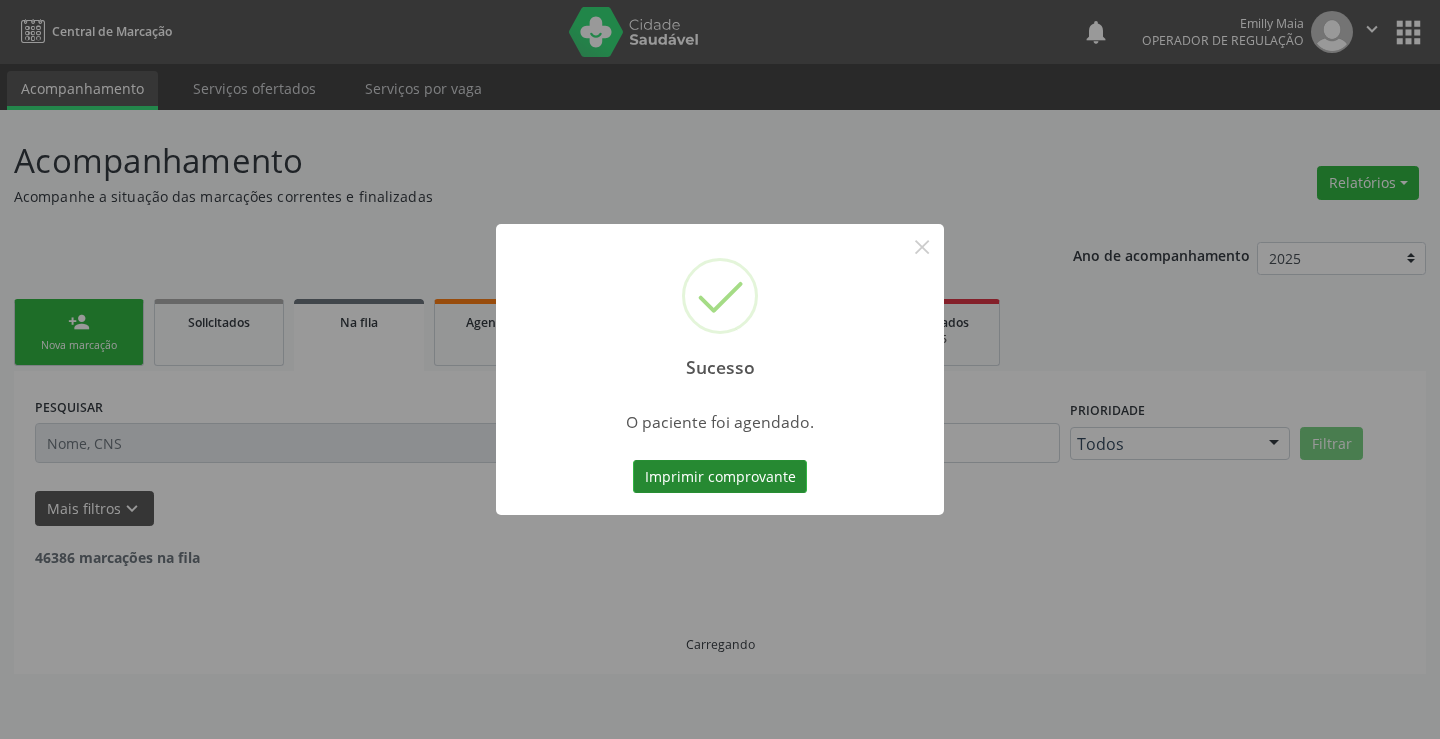click on "Imprimir comprovante" at bounding box center [720, 477] 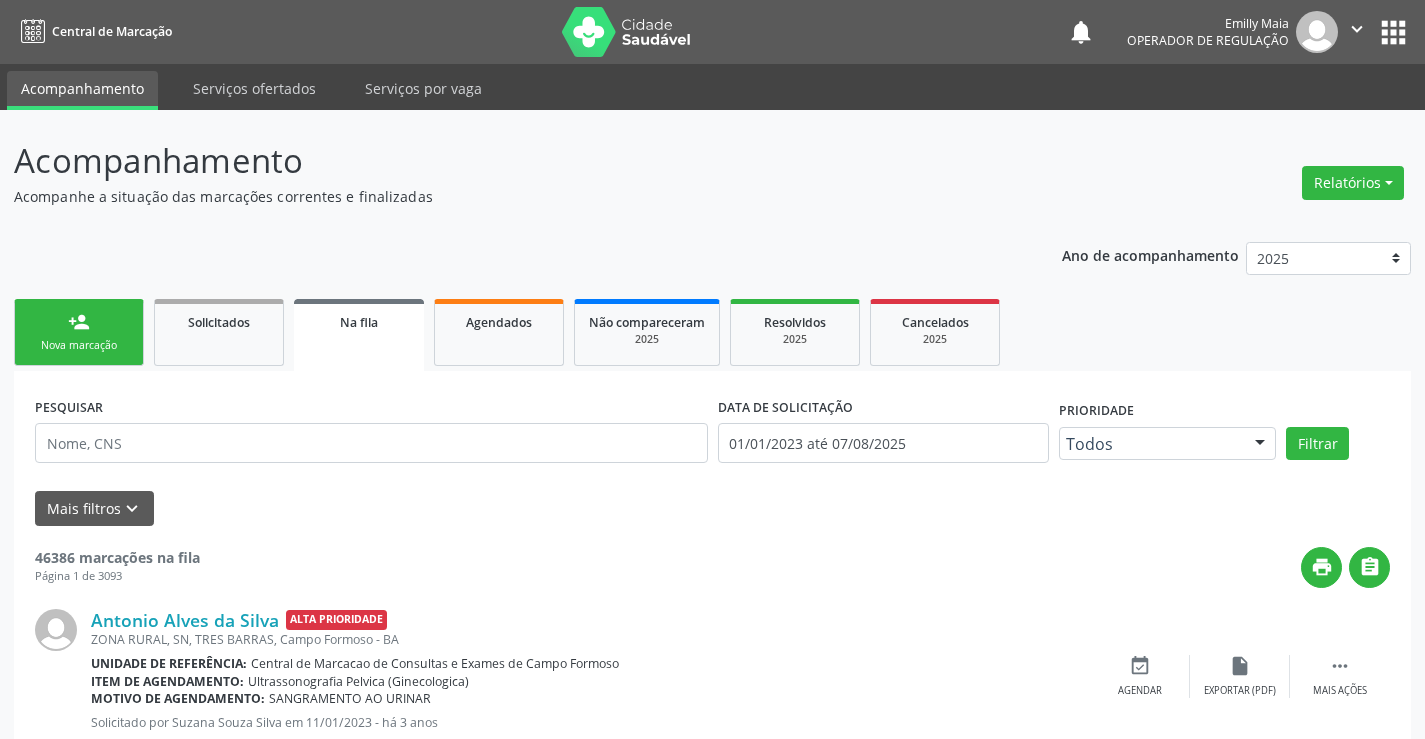 click on "person_add
Nova marcação" at bounding box center (79, 332) 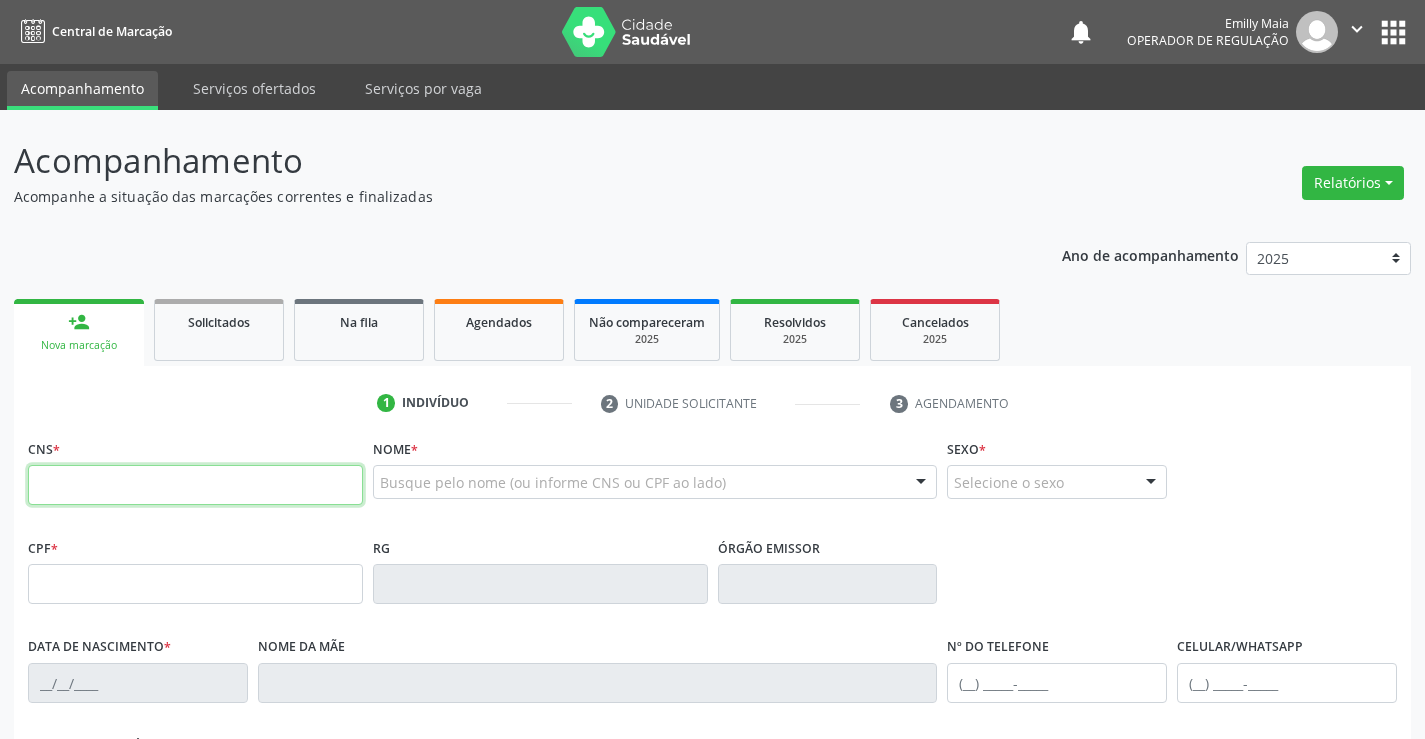 click at bounding box center (195, 485) 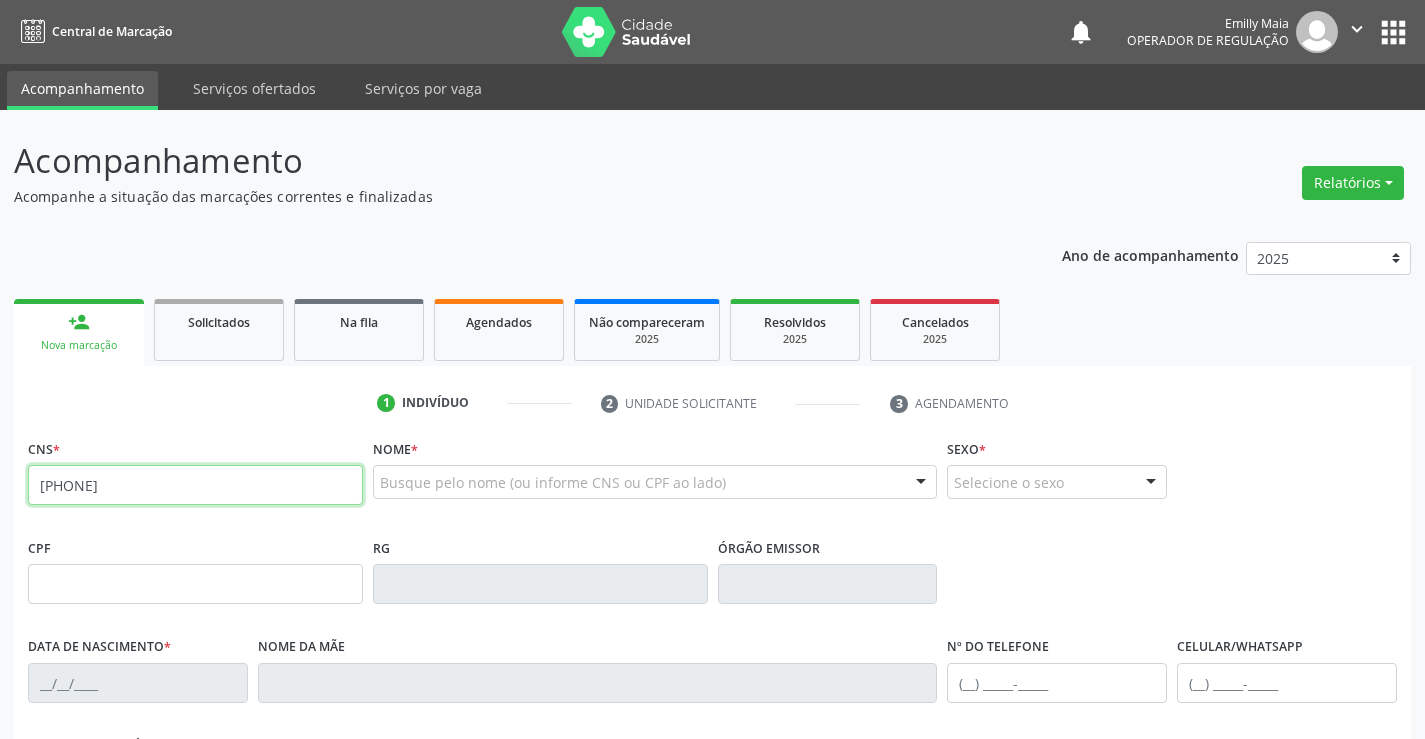 type on "705 6094 3392 5416" 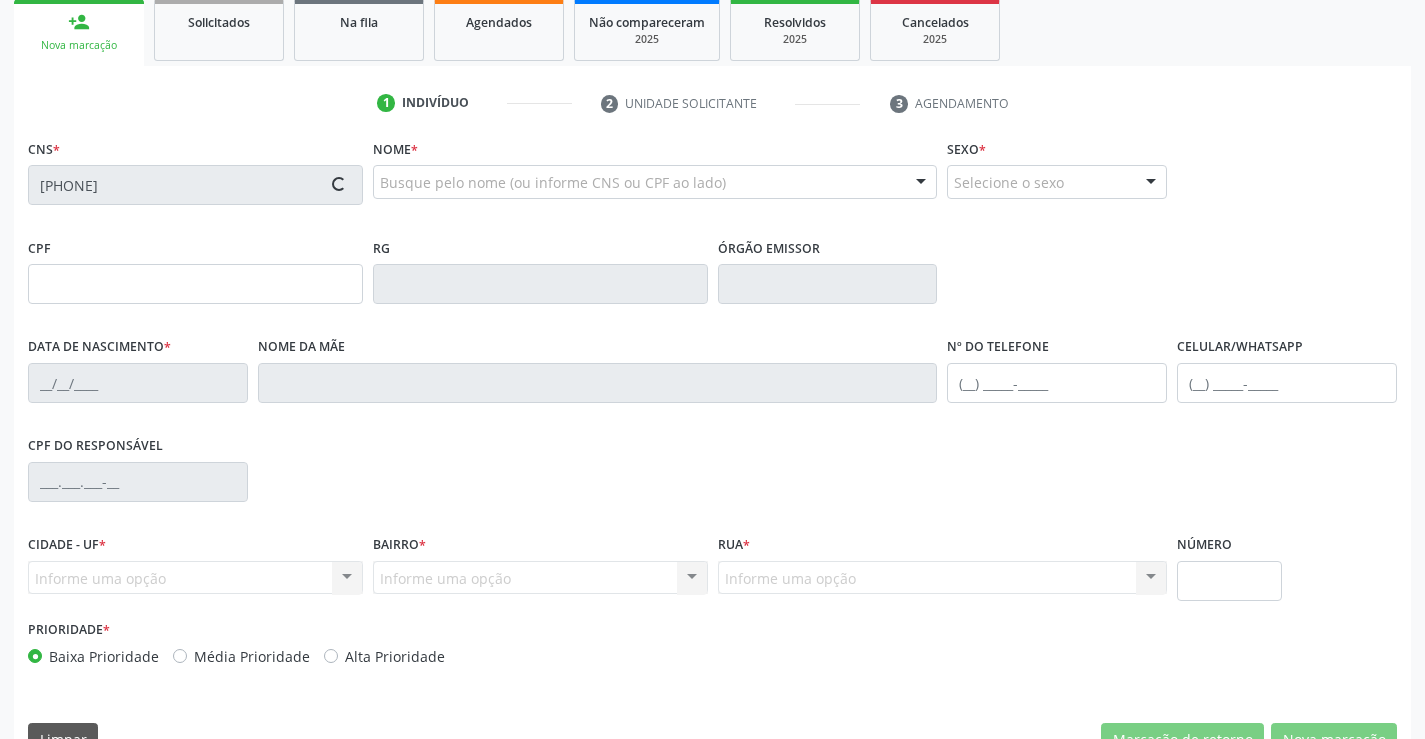 type on "1428262199" 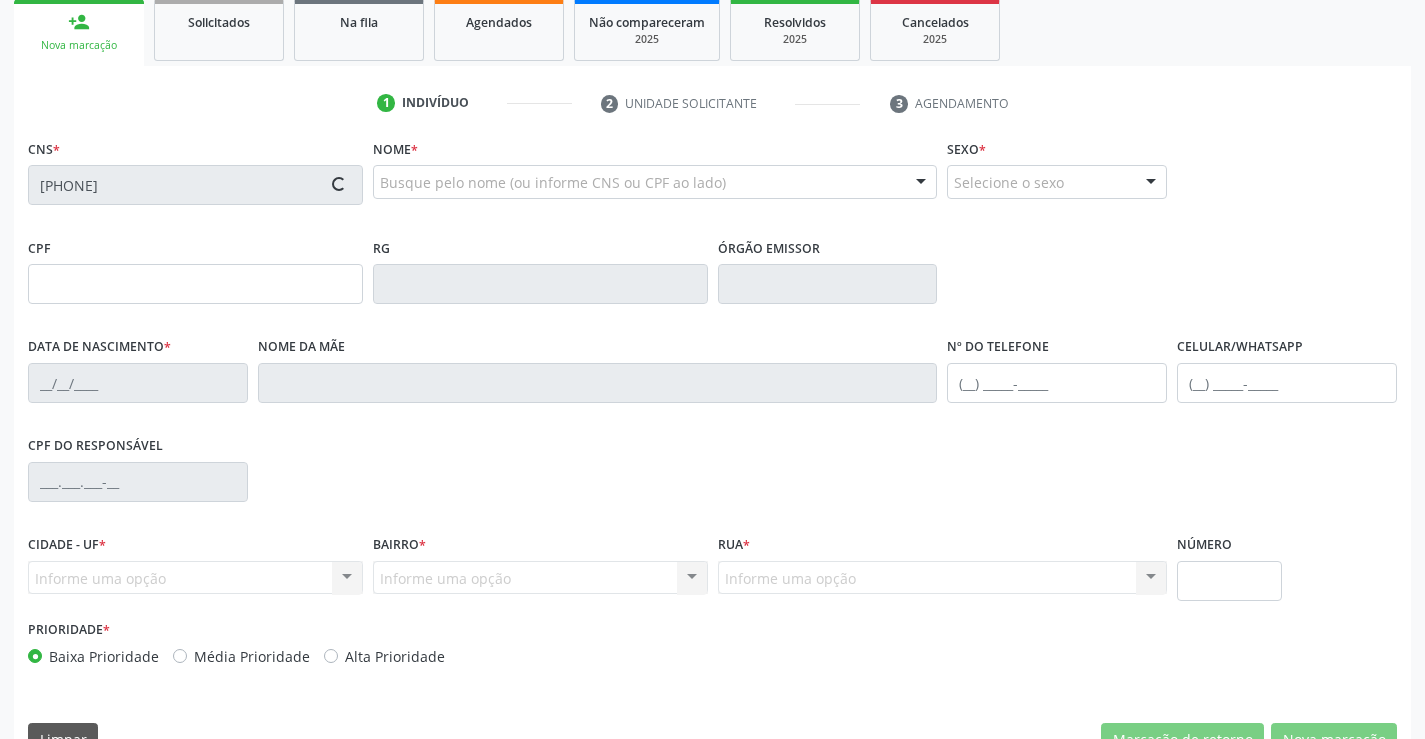 type on "16/01/1988" 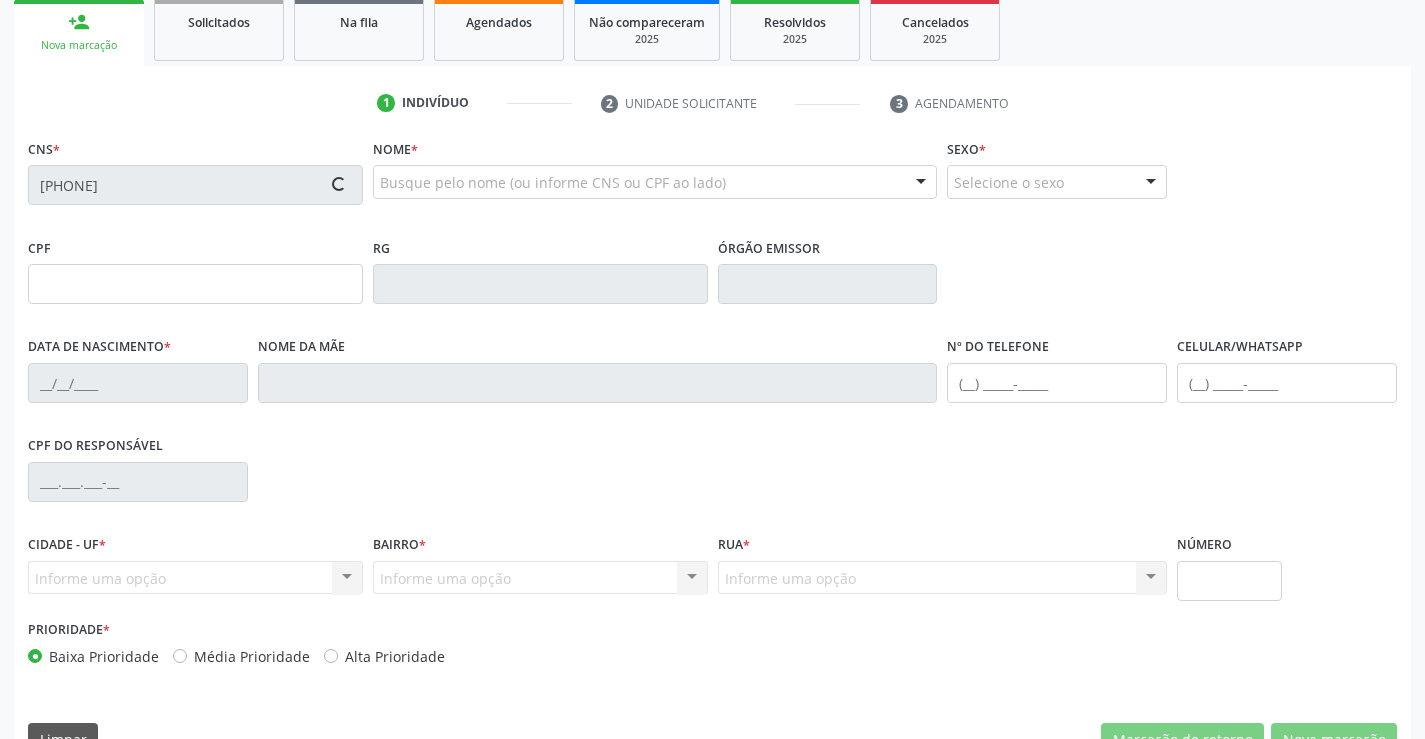 type on "(74) 98854-1927" 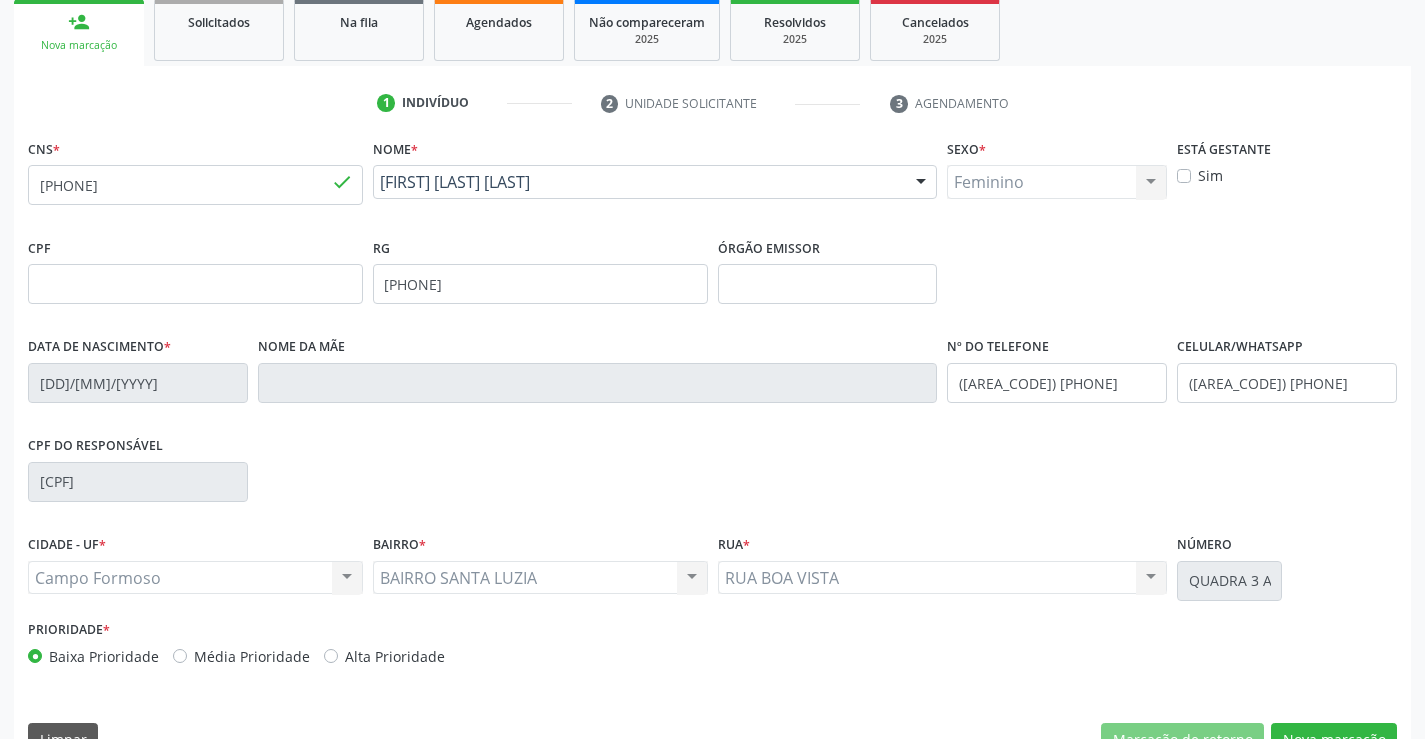 scroll, scrollTop: 345, scrollLeft: 0, axis: vertical 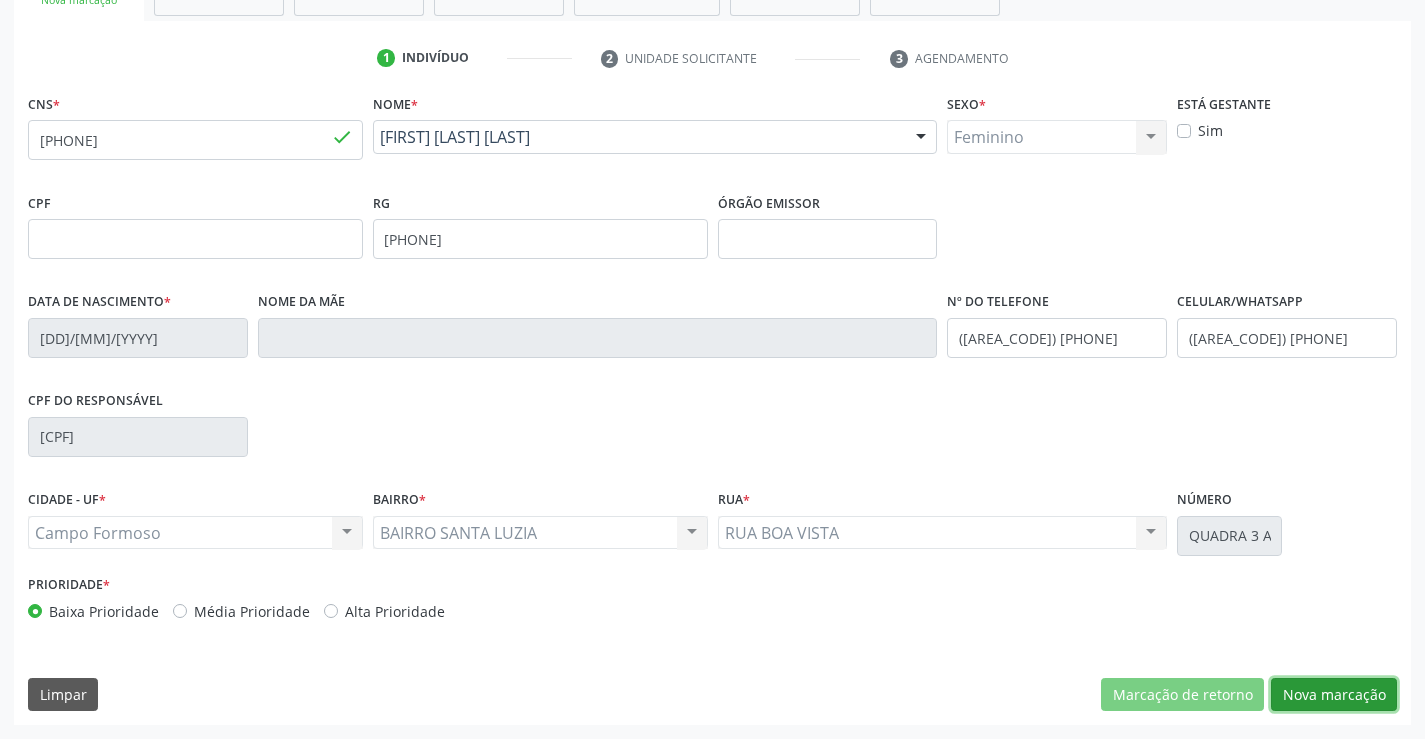 click on "Nova marcação" at bounding box center (1334, 695) 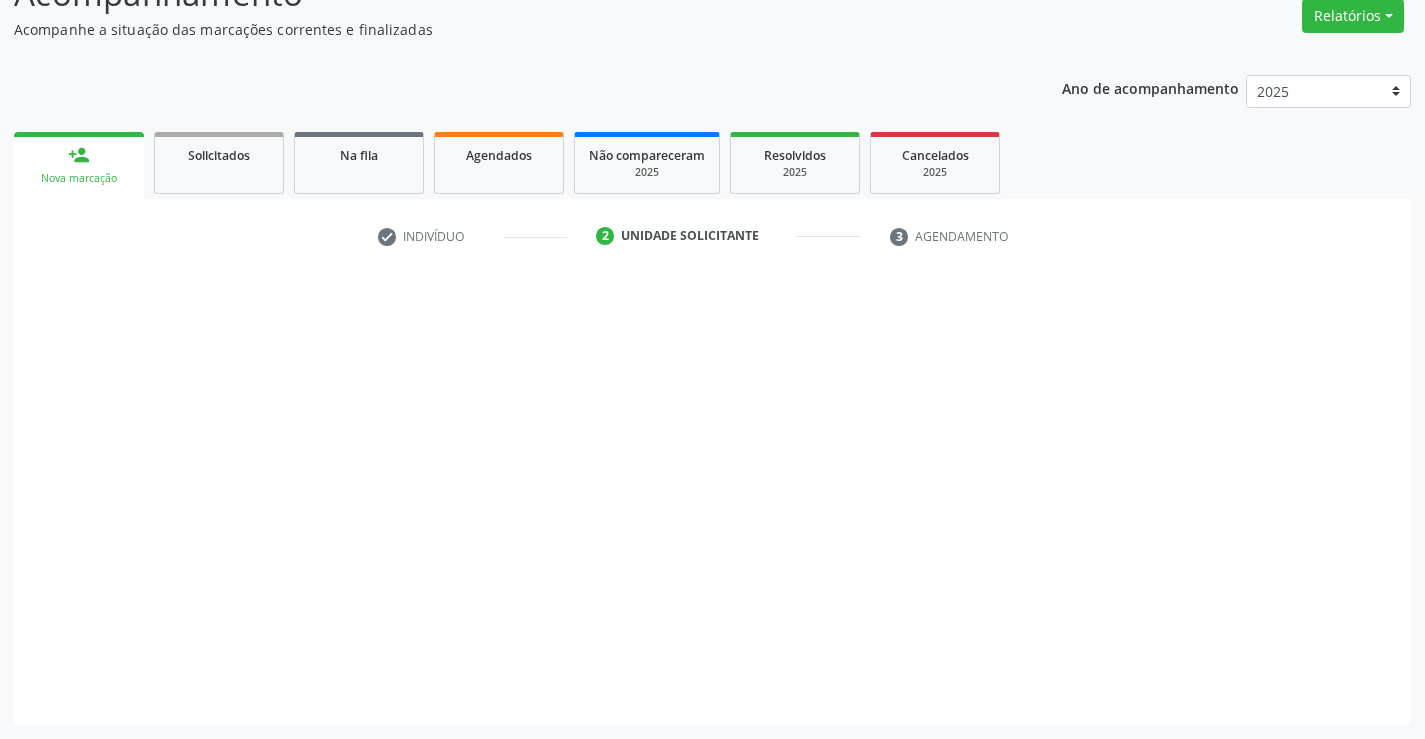 scroll, scrollTop: 167, scrollLeft: 0, axis: vertical 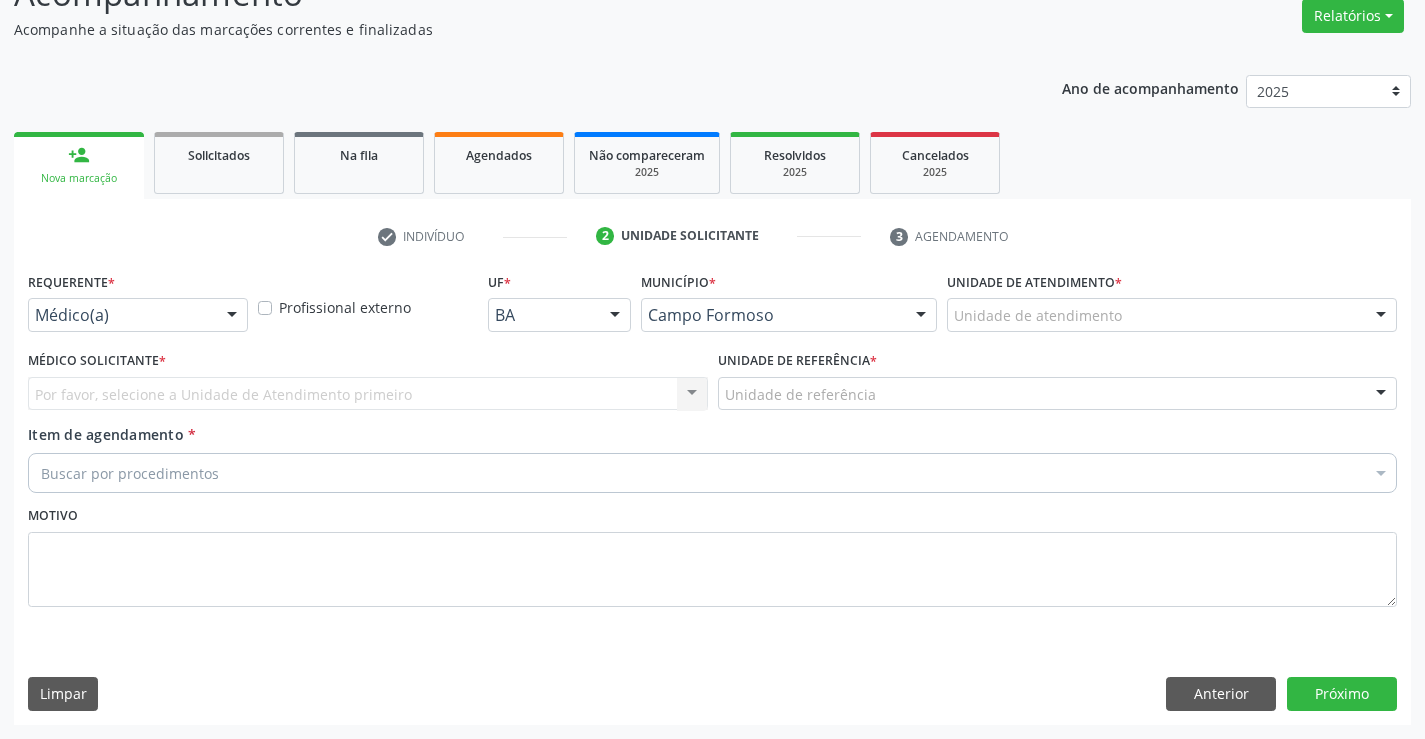 click at bounding box center [232, 316] 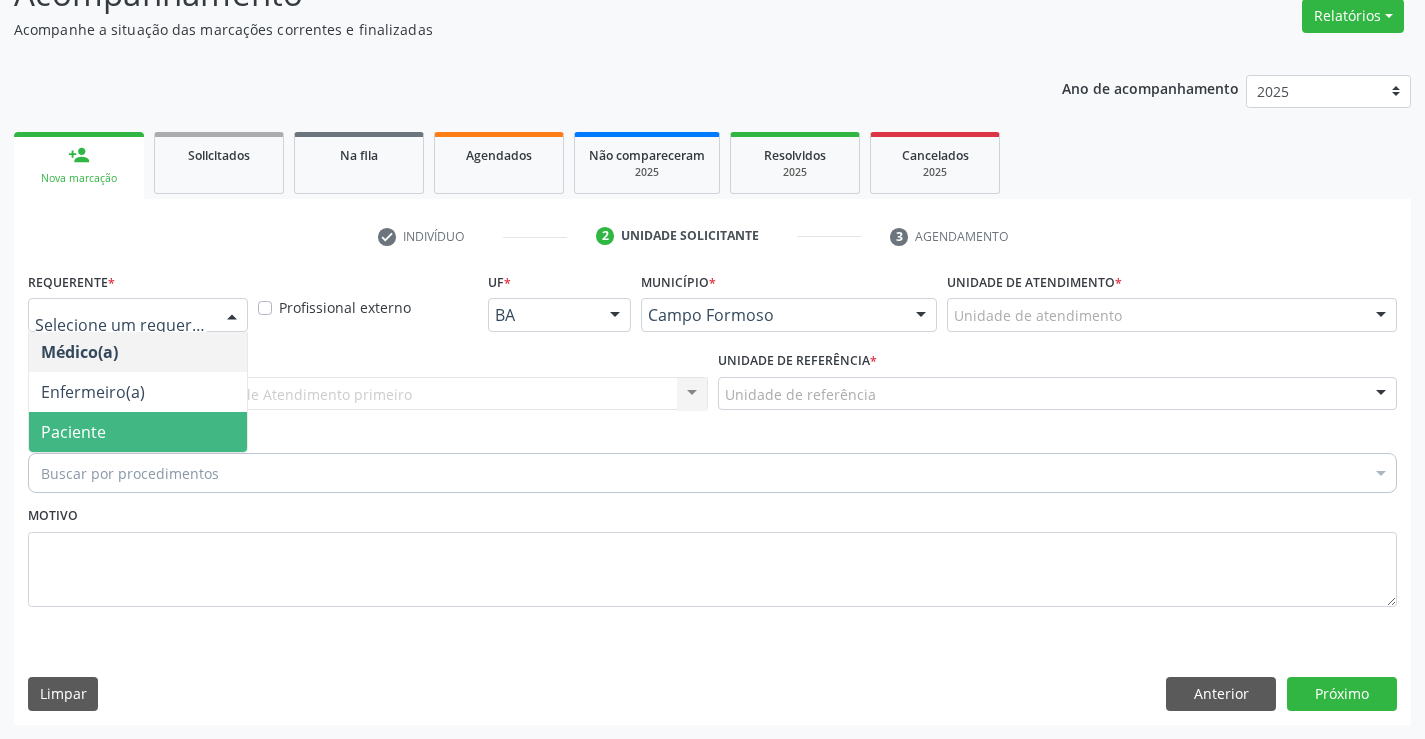 click on "Paciente" at bounding box center [138, 432] 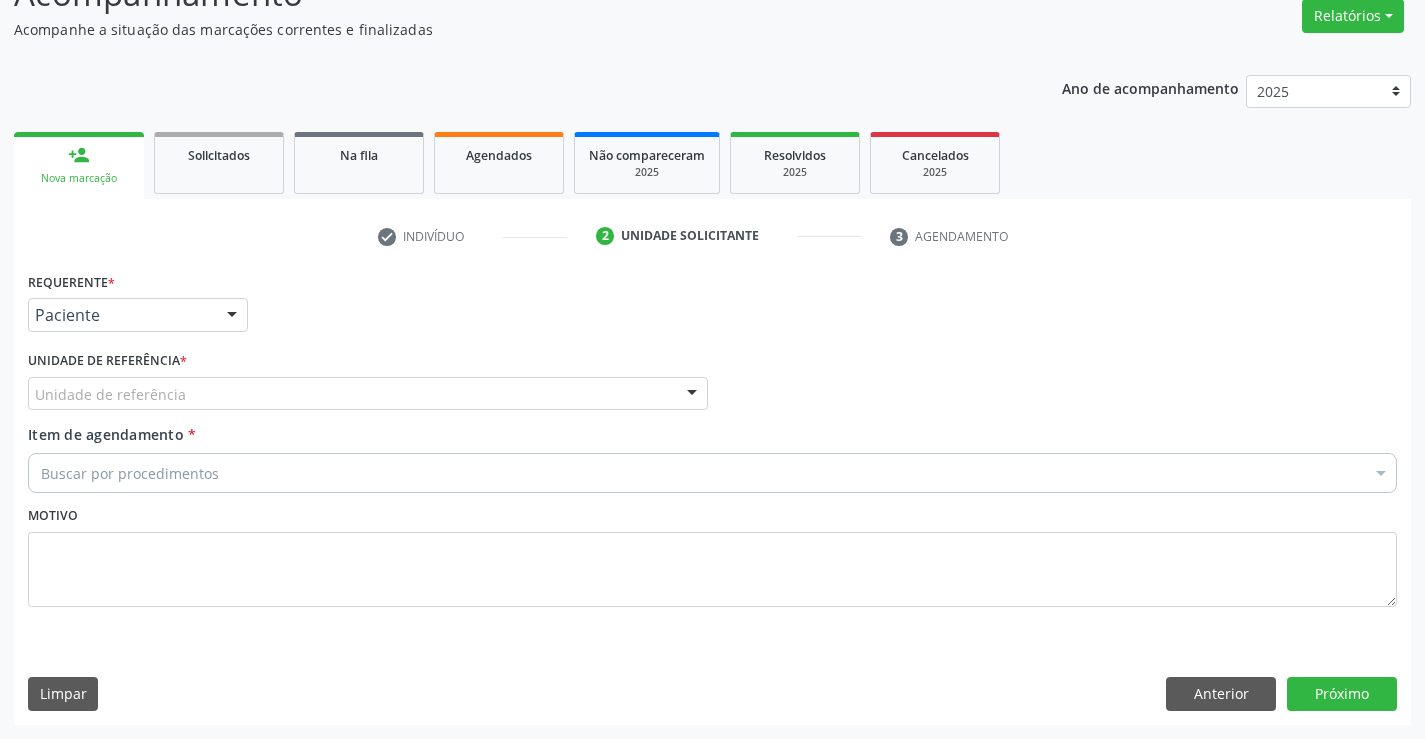 click on "Unidade de referência" at bounding box center (368, 394) 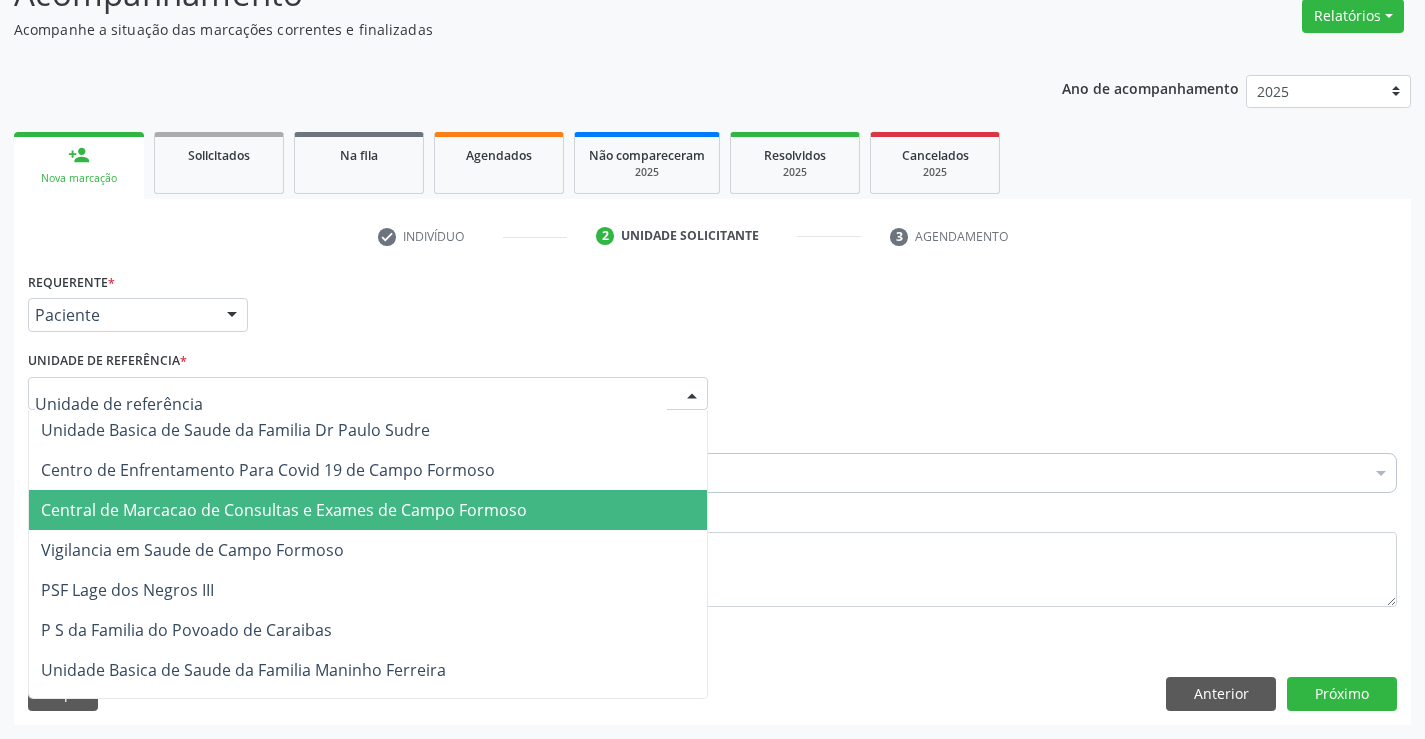 click on "Central de Marcacao de Consultas e Exames de Campo Formoso" at bounding box center [368, 510] 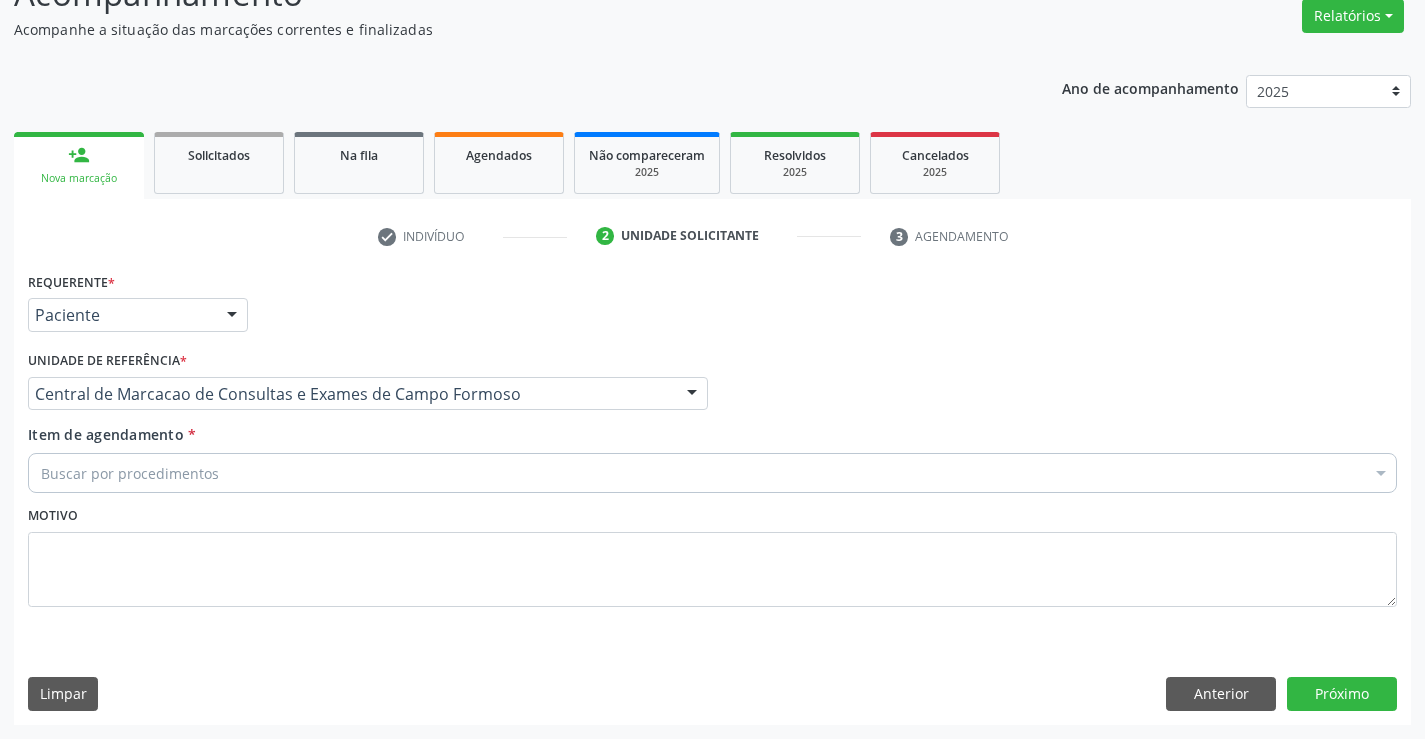 click on "Buscar por procedimentos" at bounding box center [712, 473] 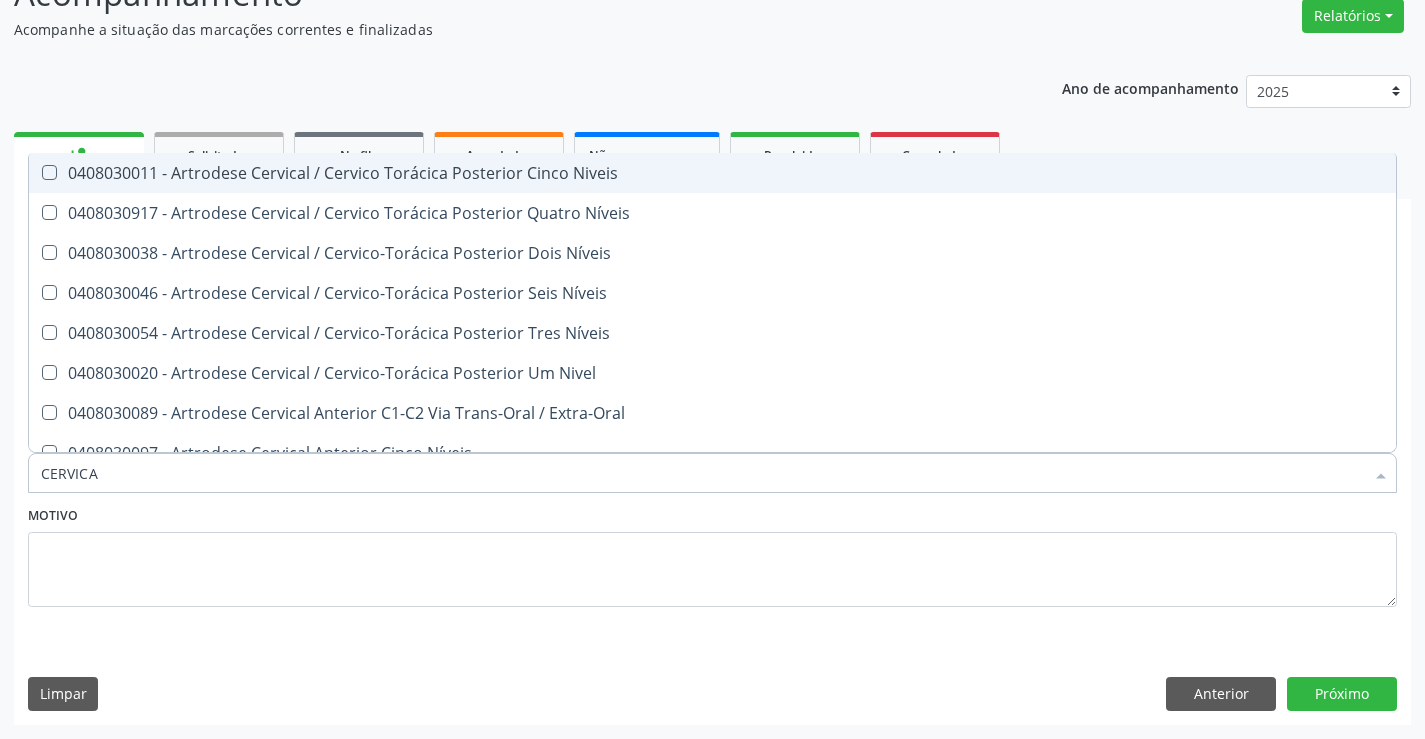 type on "CERVICAL" 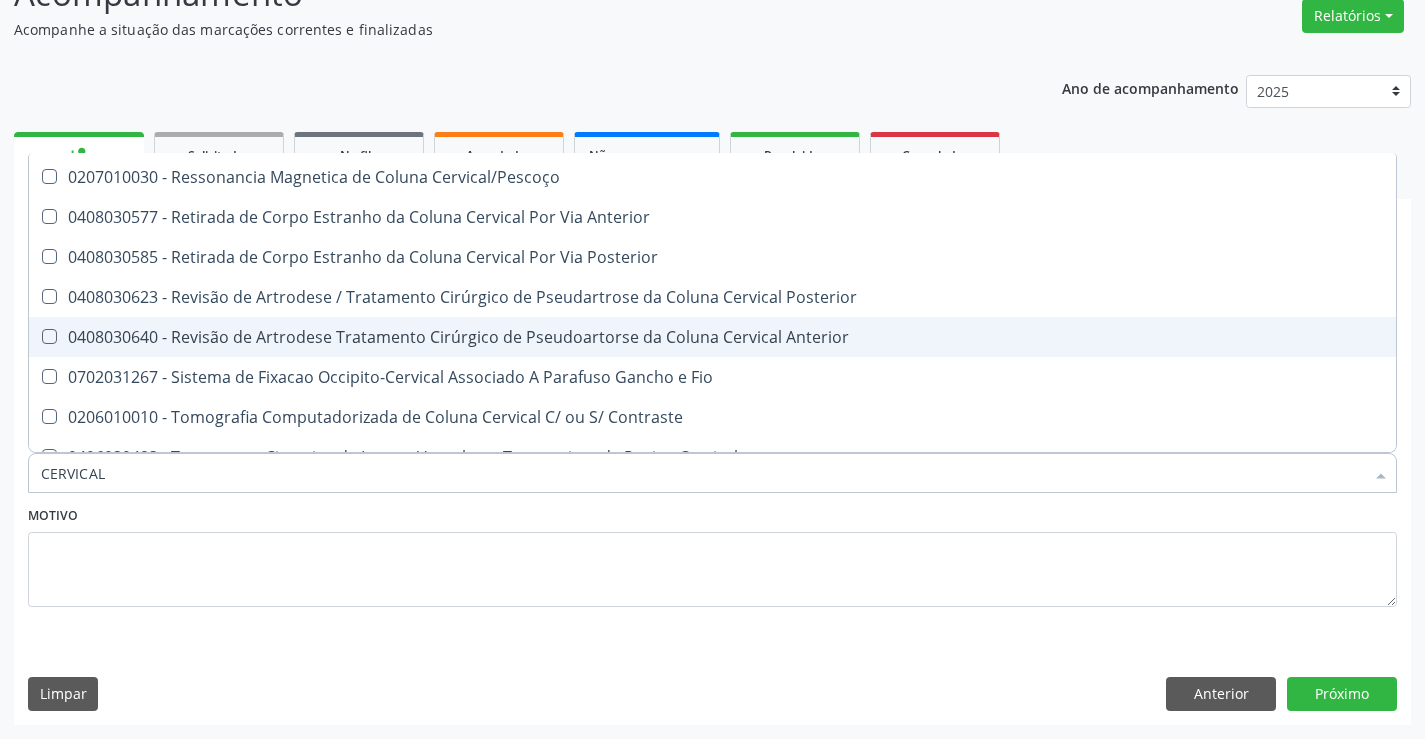 scroll, scrollTop: 2061, scrollLeft: 0, axis: vertical 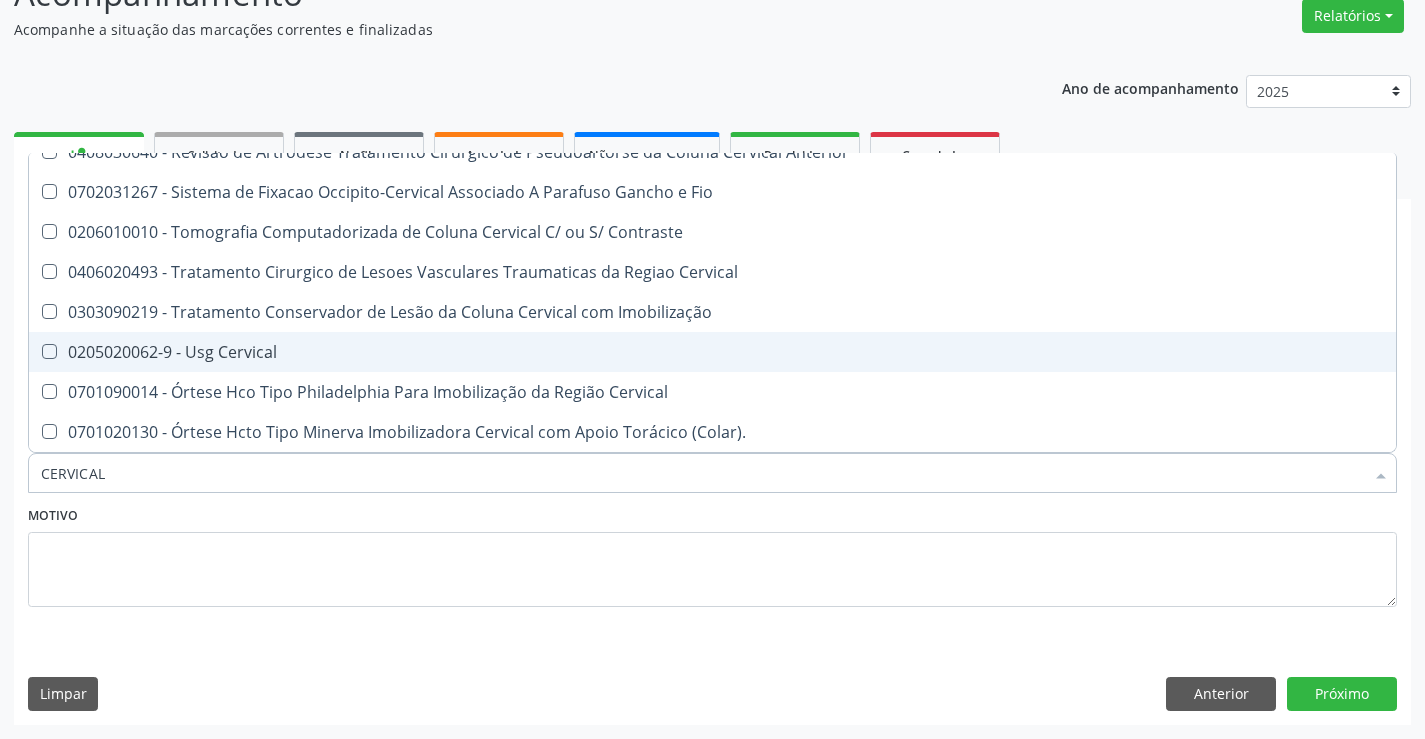 click on "0205020062-9 - Usg Cervical" at bounding box center (712, 352) 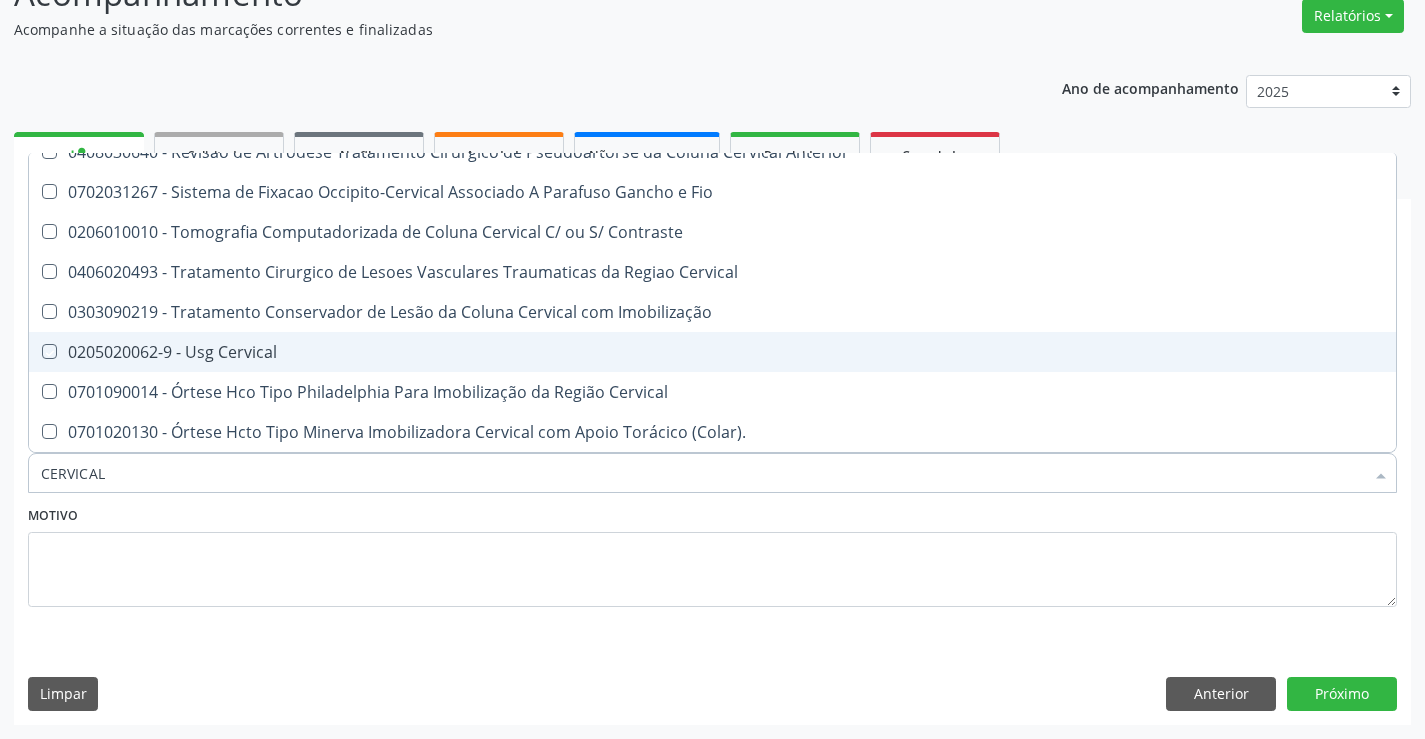 checkbox on "true" 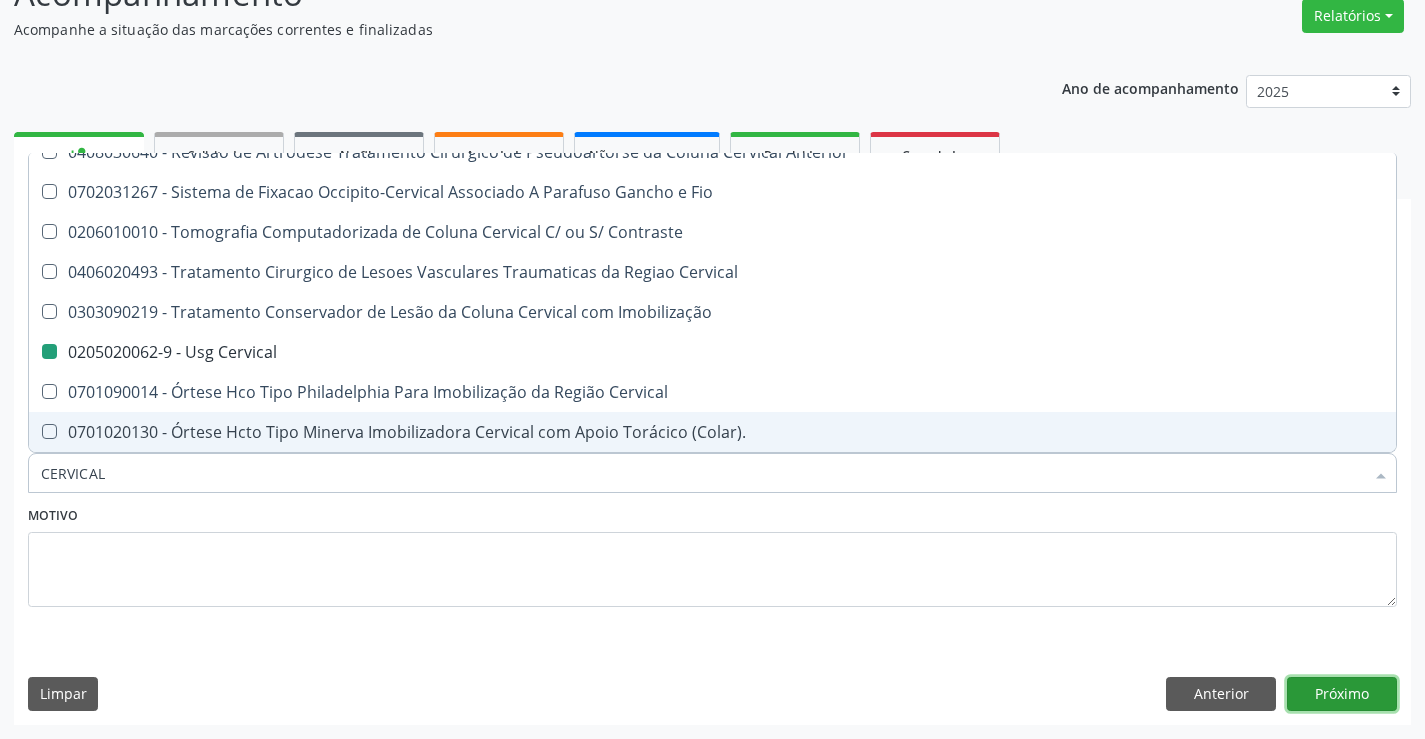 click on "Próximo" at bounding box center [1342, 694] 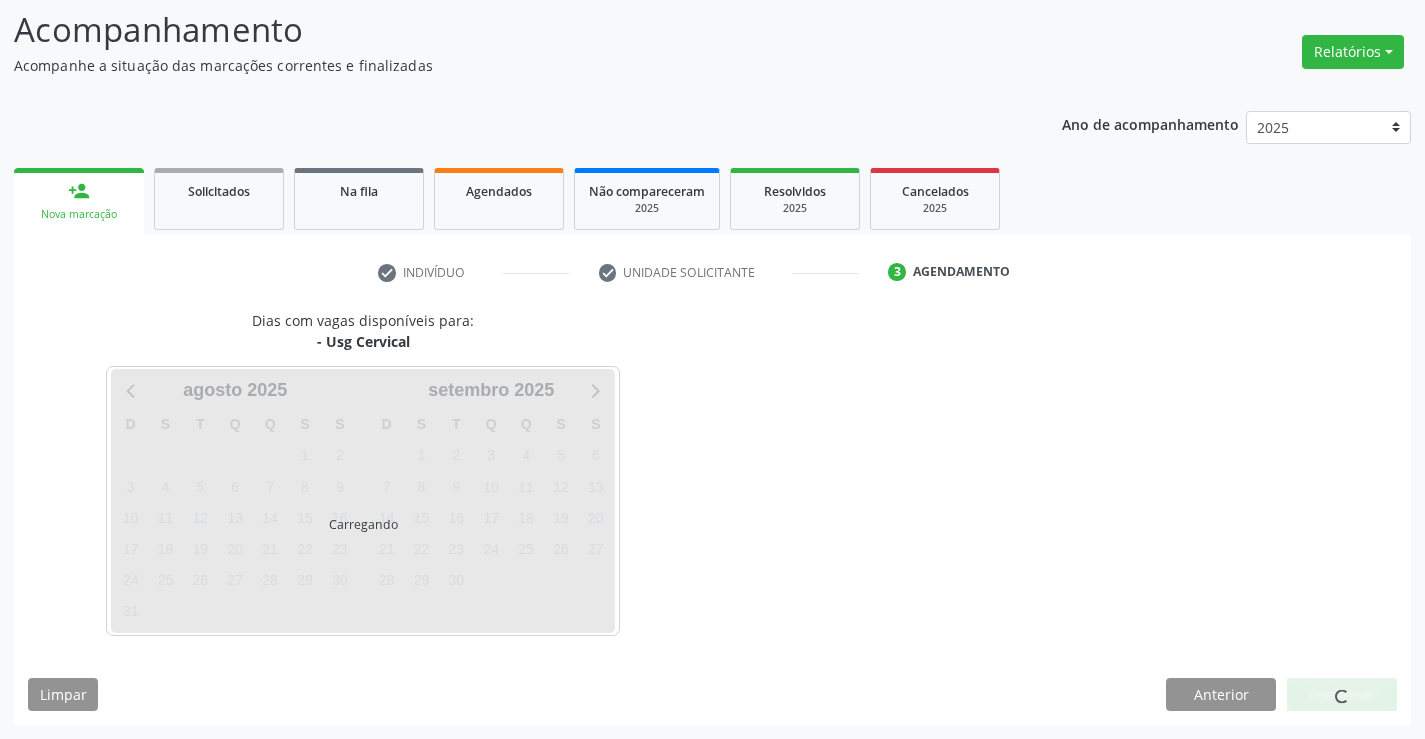 scroll, scrollTop: 131, scrollLeft: 0, axis: vertical 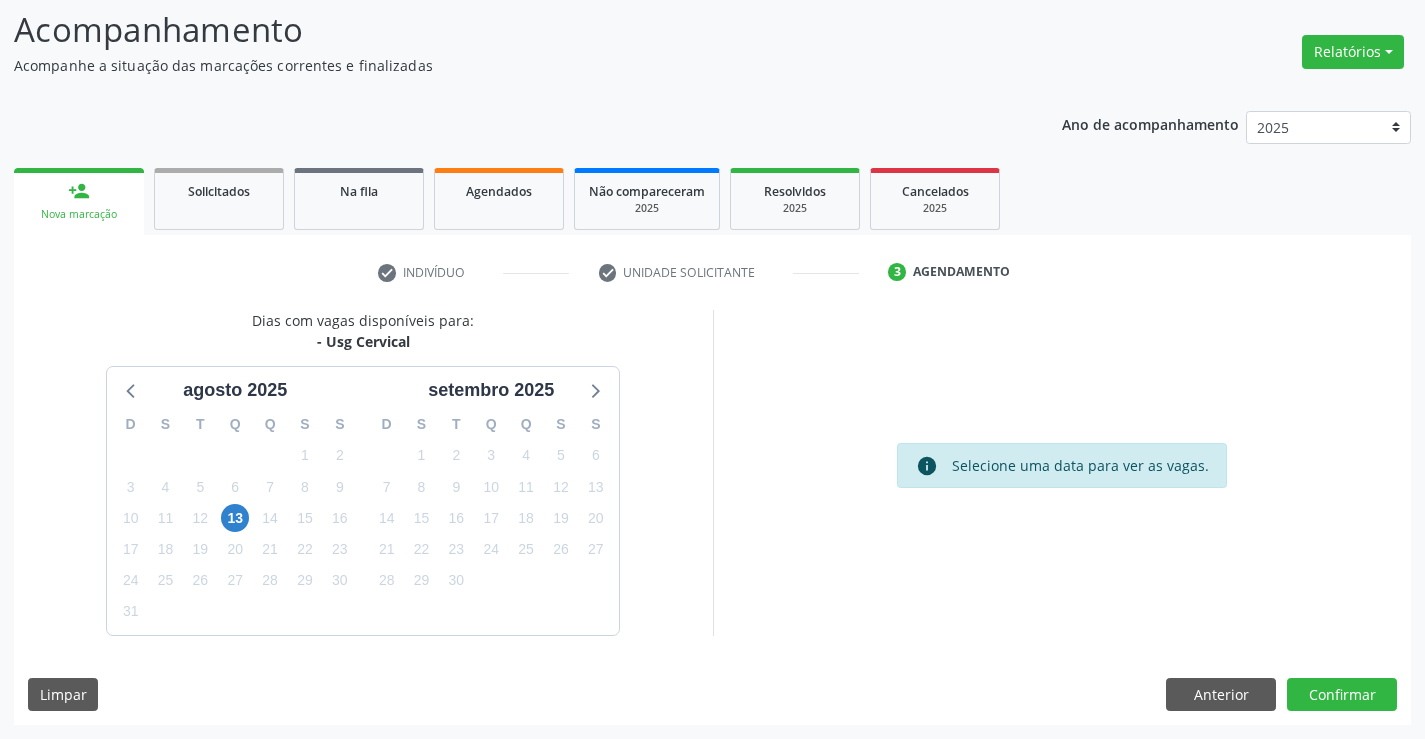 click on "13" at bounding box center [235, 518] 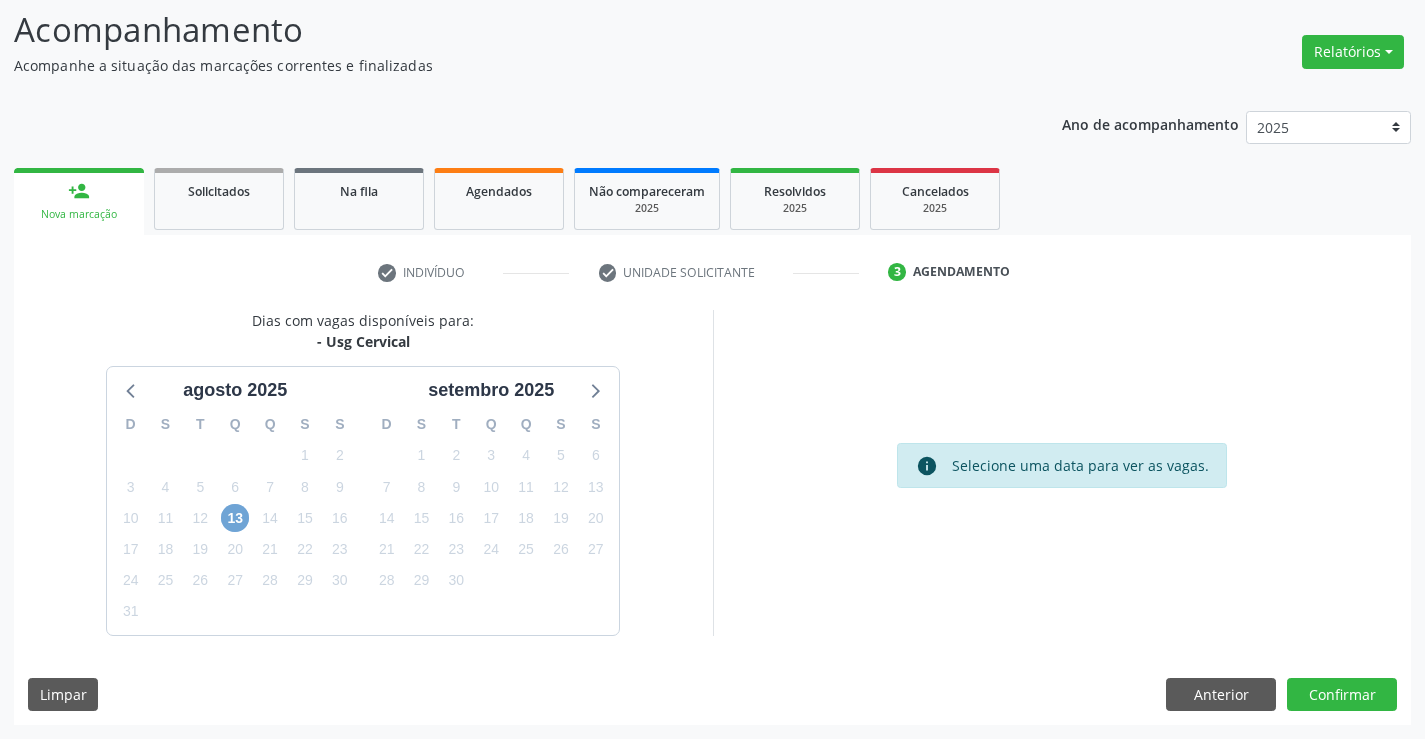 click on "13" at bounding box center [235, 518] 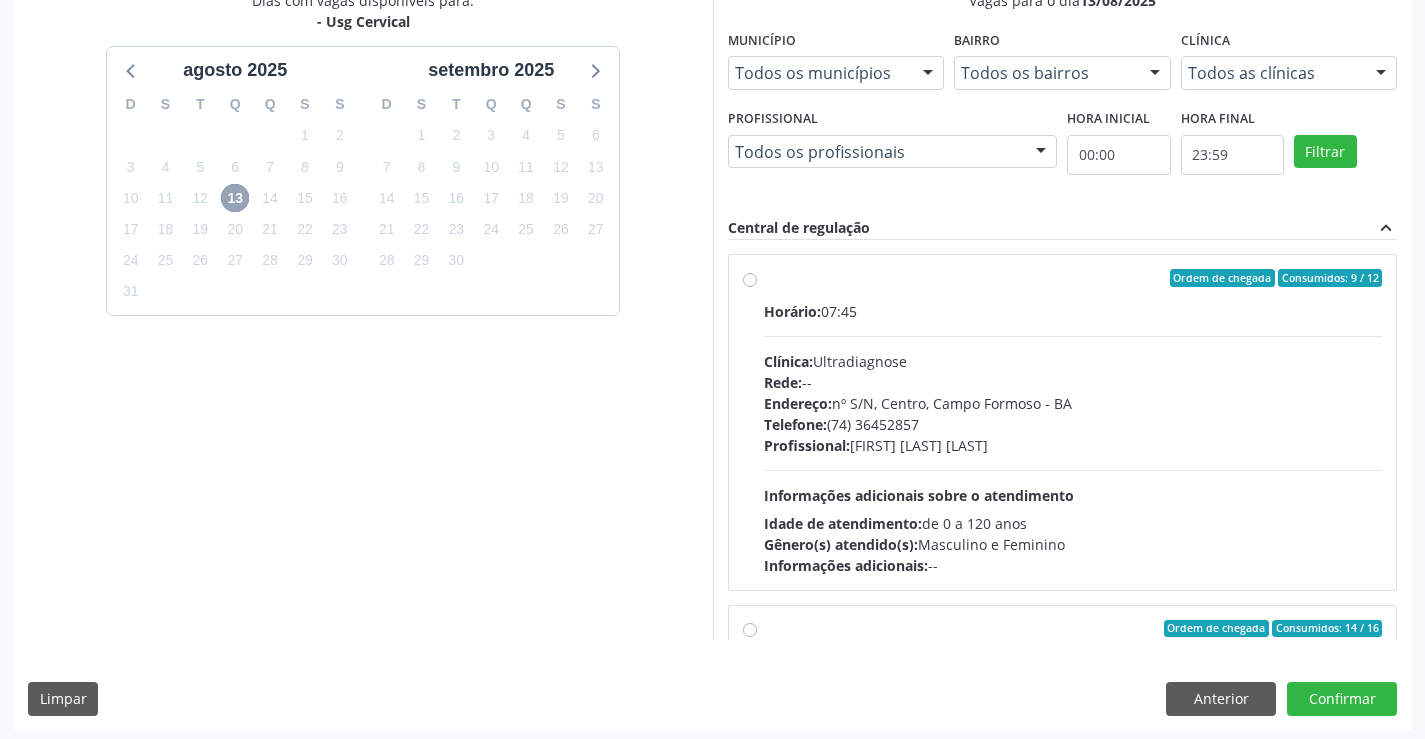 scroll, scrollTop: 456, scrollLeft: 0, axis: vertical 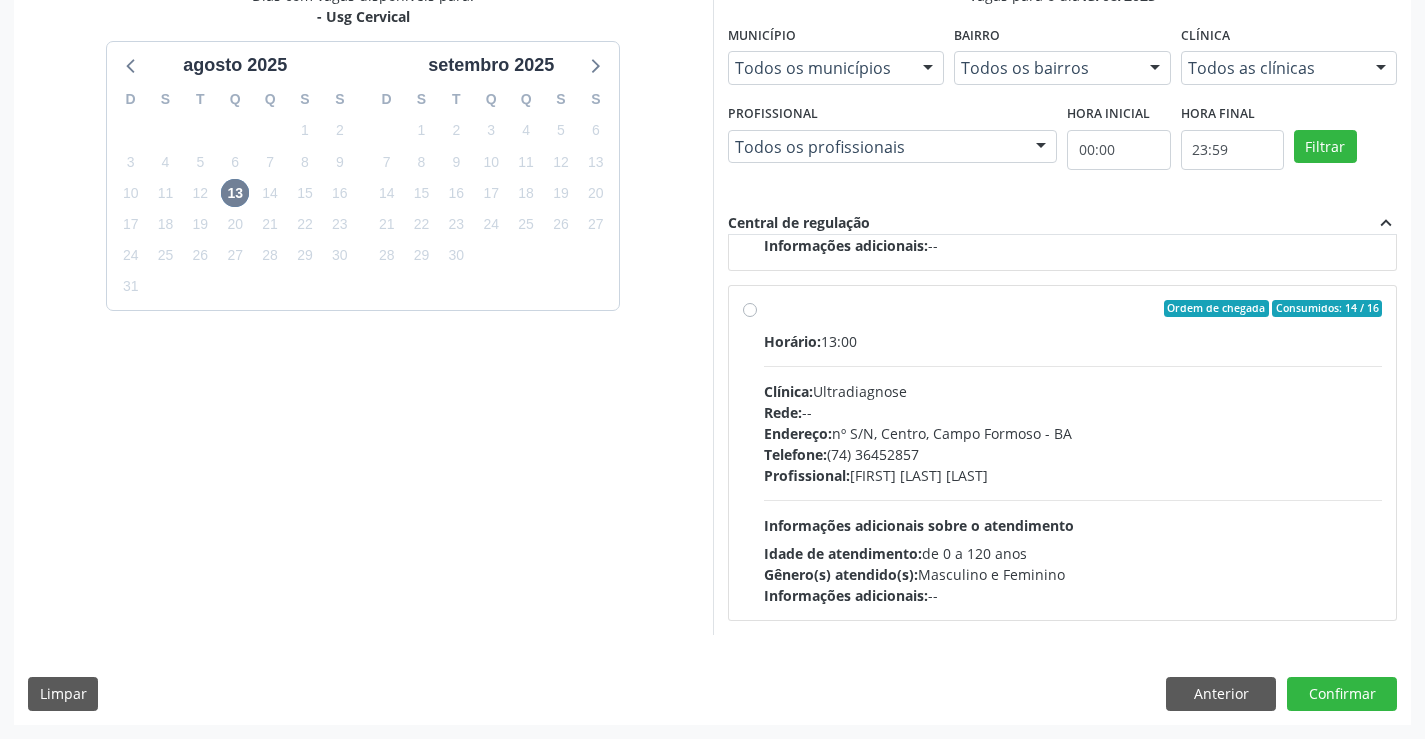 click on "Clínica:  Ultradiagnose" at bounding box center (1073, 391) 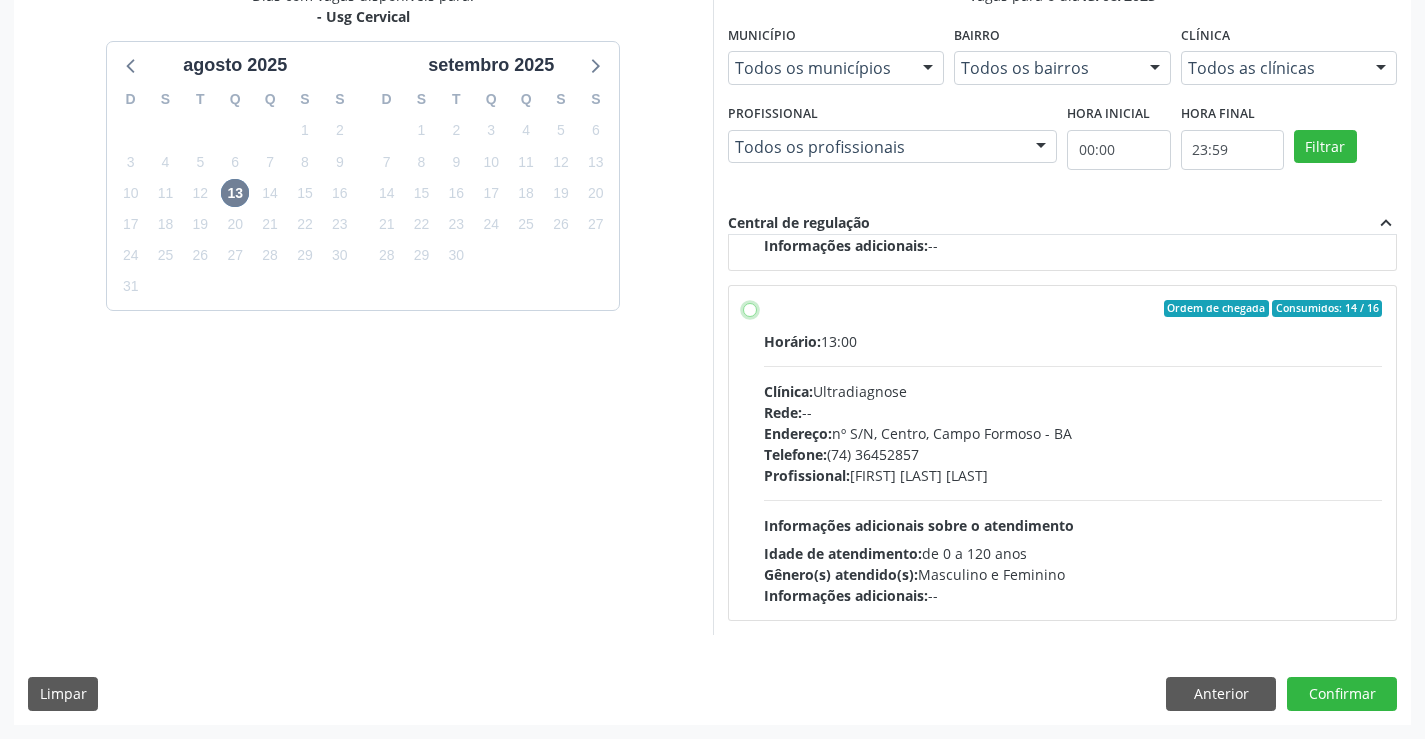 click on "Ordem de chegada
Consumidos: 14 / 16
Horário:   13:00
Clínica:  Ultradiagnose
Rede:
--
Endereço:   nº S/N, Centro, Campo Formoso - BA
Telefone:   (74) 36452857
Profissional:
Alciole Mendes Muritiba
Informações adicionais sobre o atendimento
Idade de atendimento:
de 0 a 120 anos
Gênero(s) atendido(s):
Masculino e Feminino
Informações adicionais:
--" at bounding box center (750, 309) 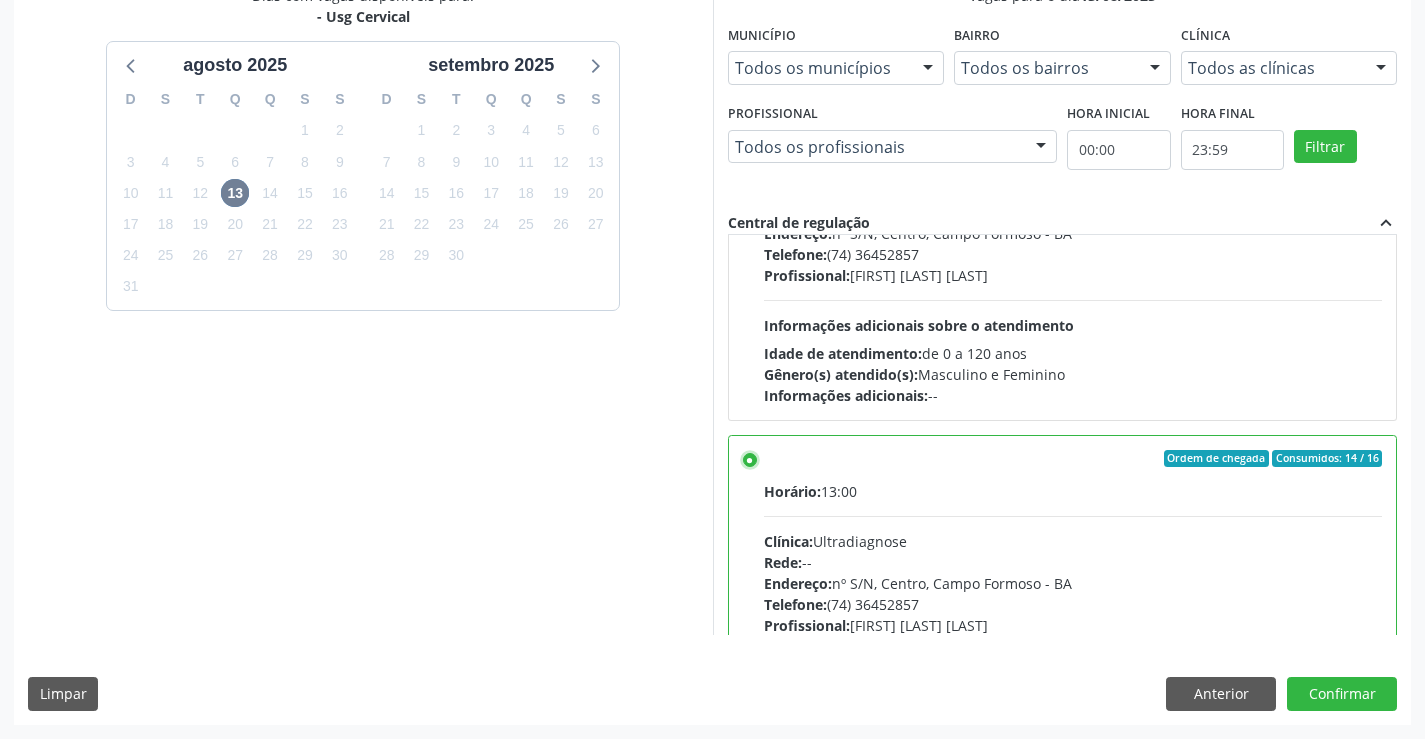 scroll, scrollTop: 15, scrollLeft: 0, axis: vertical 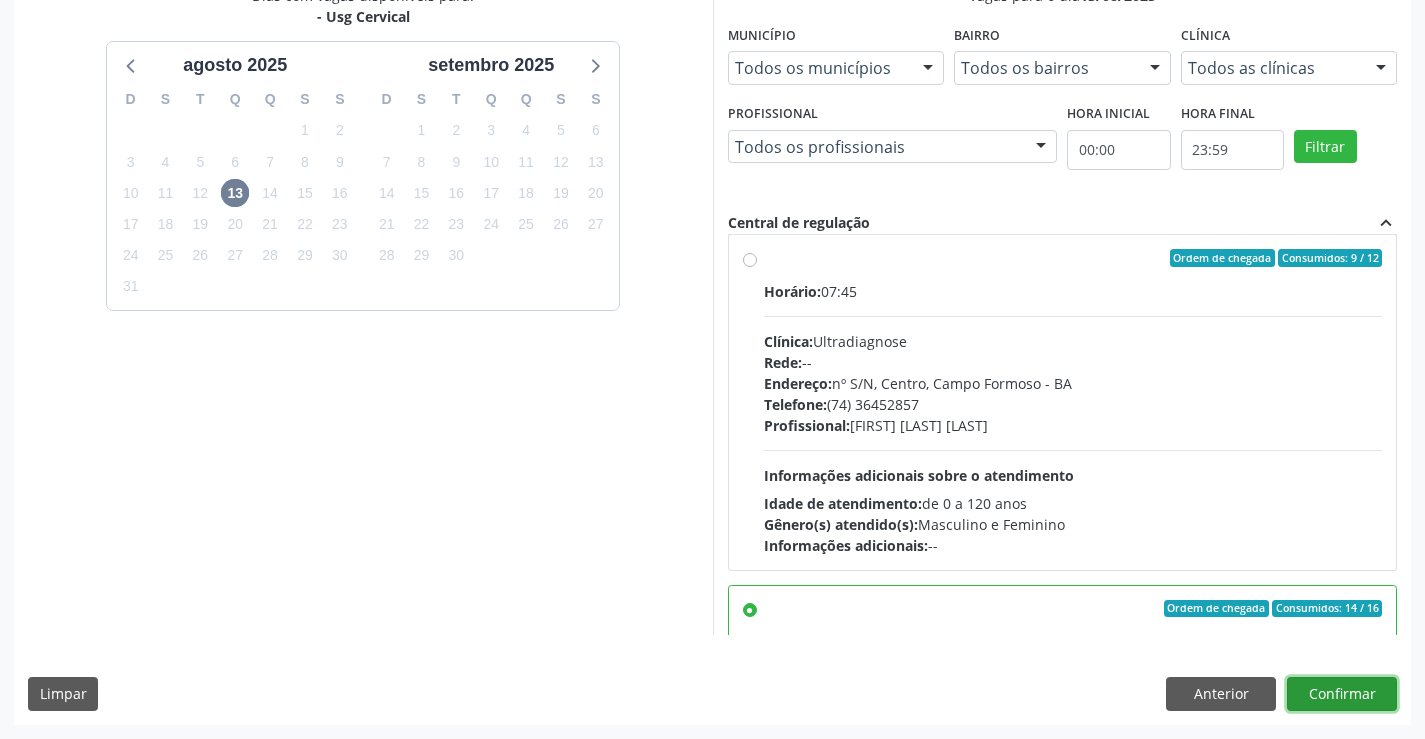 click on "Confirmar" at bounding box center [1342, 694] 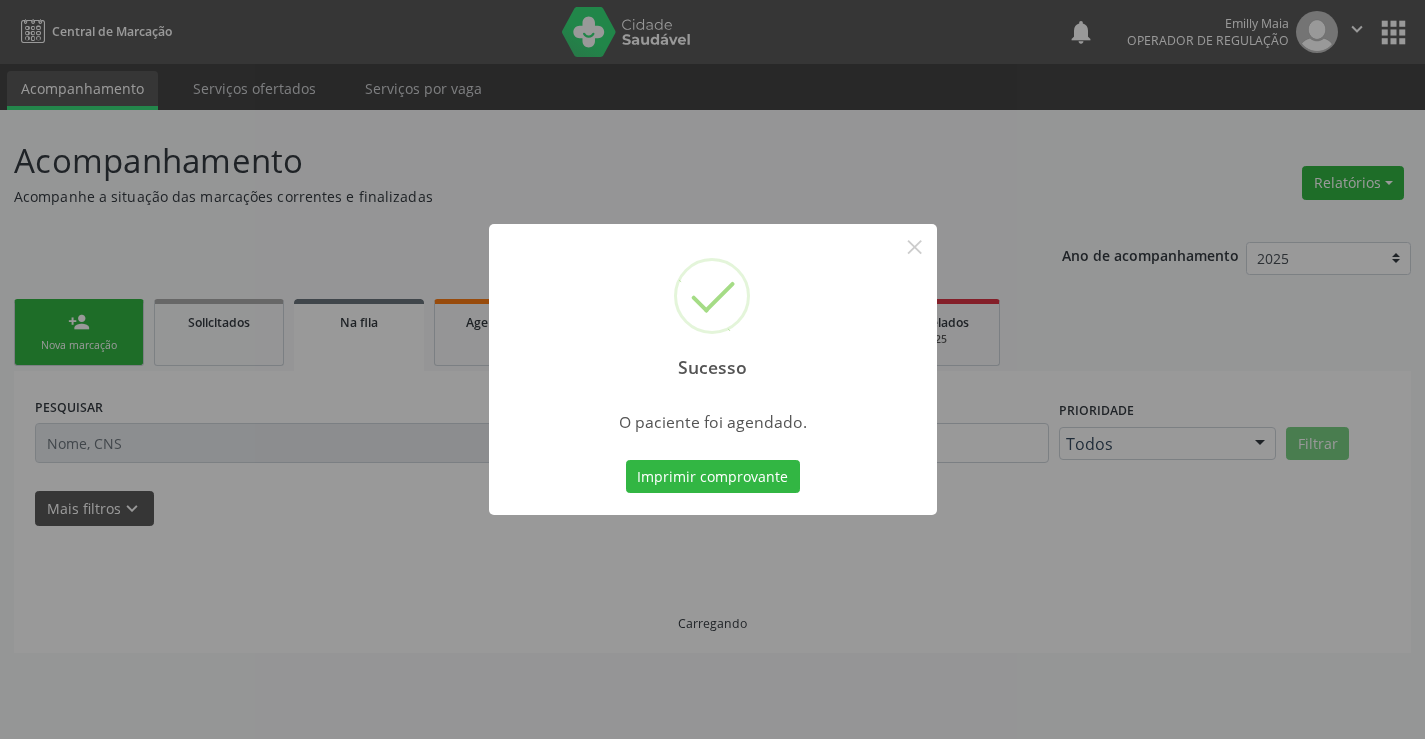 scroll, scrollTop: 0, scrollLeft: 0, axis: both 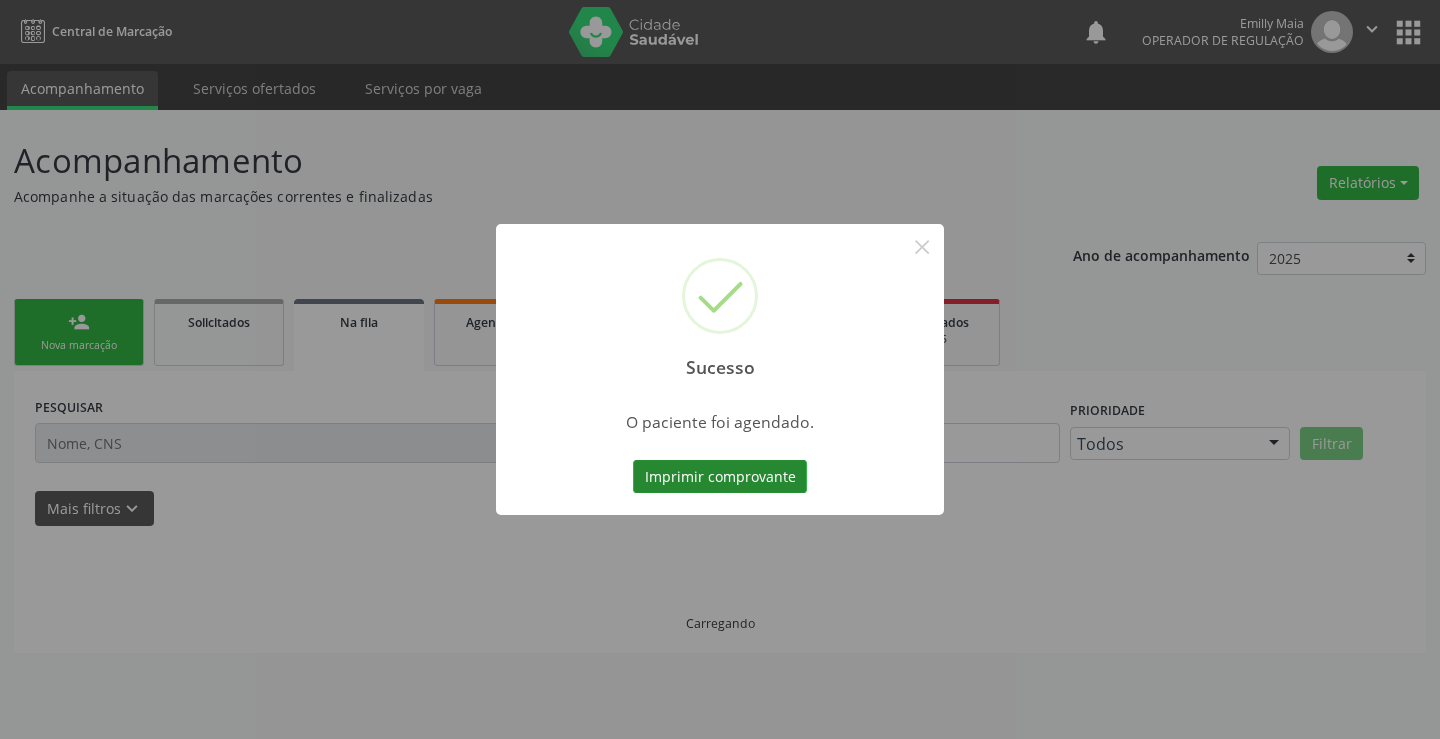 click on "Imprimir comprovante" at bounding box center (720, 477) 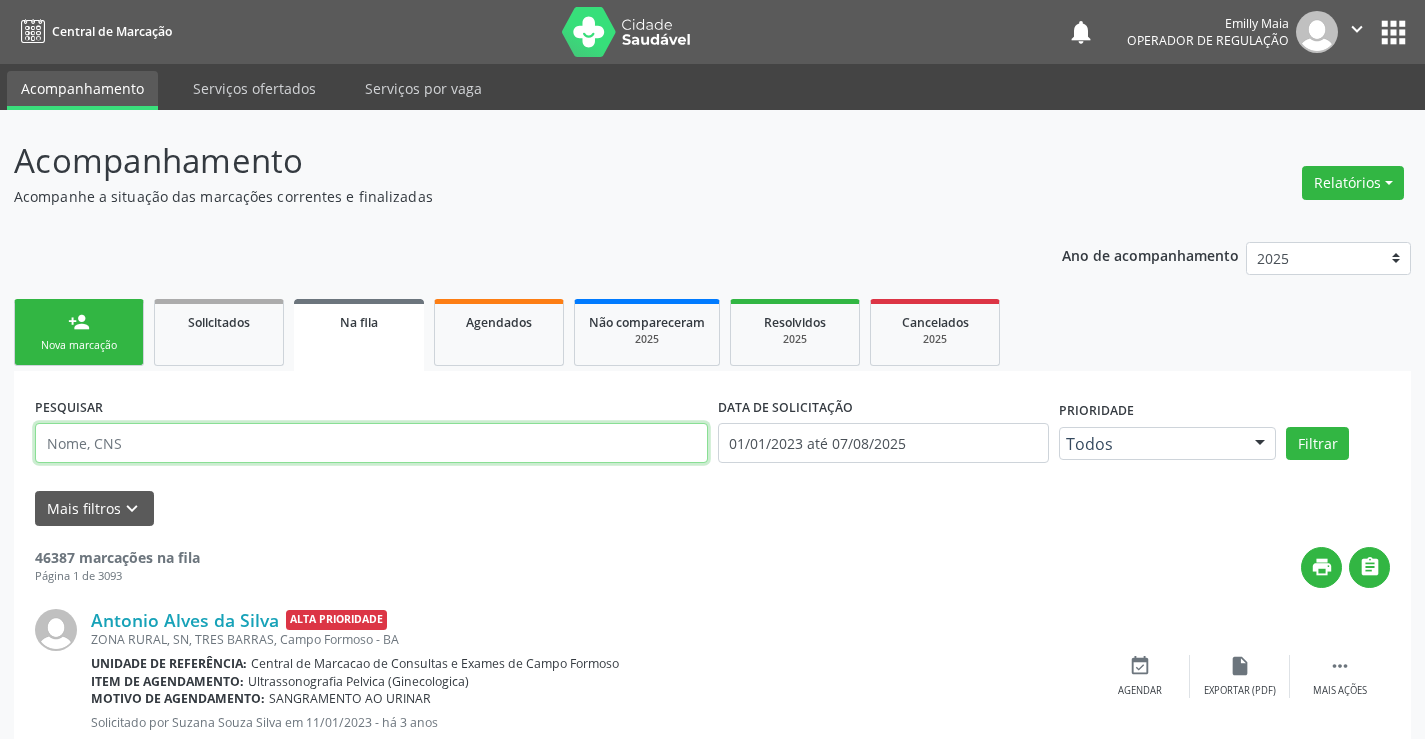 click at bounding box center [371, 443] 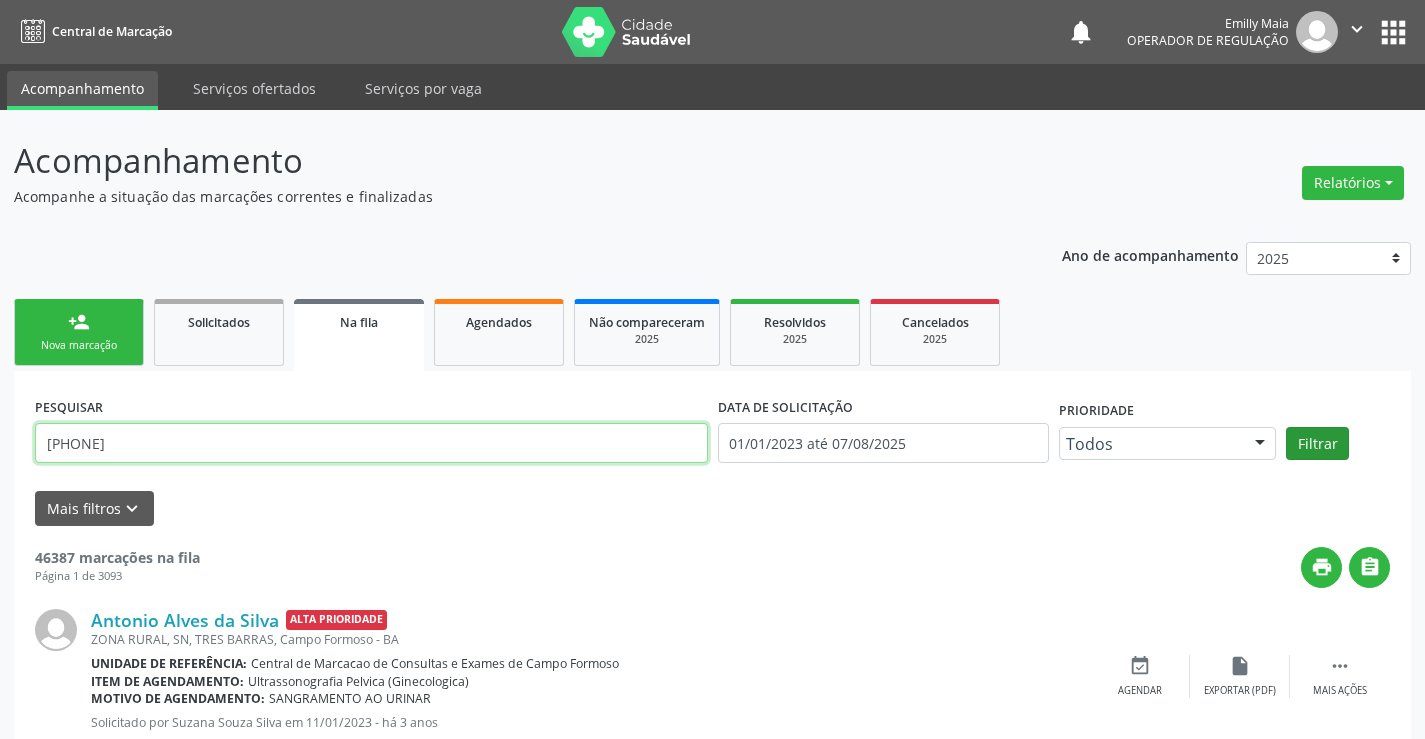 type on "[NUMBER]" 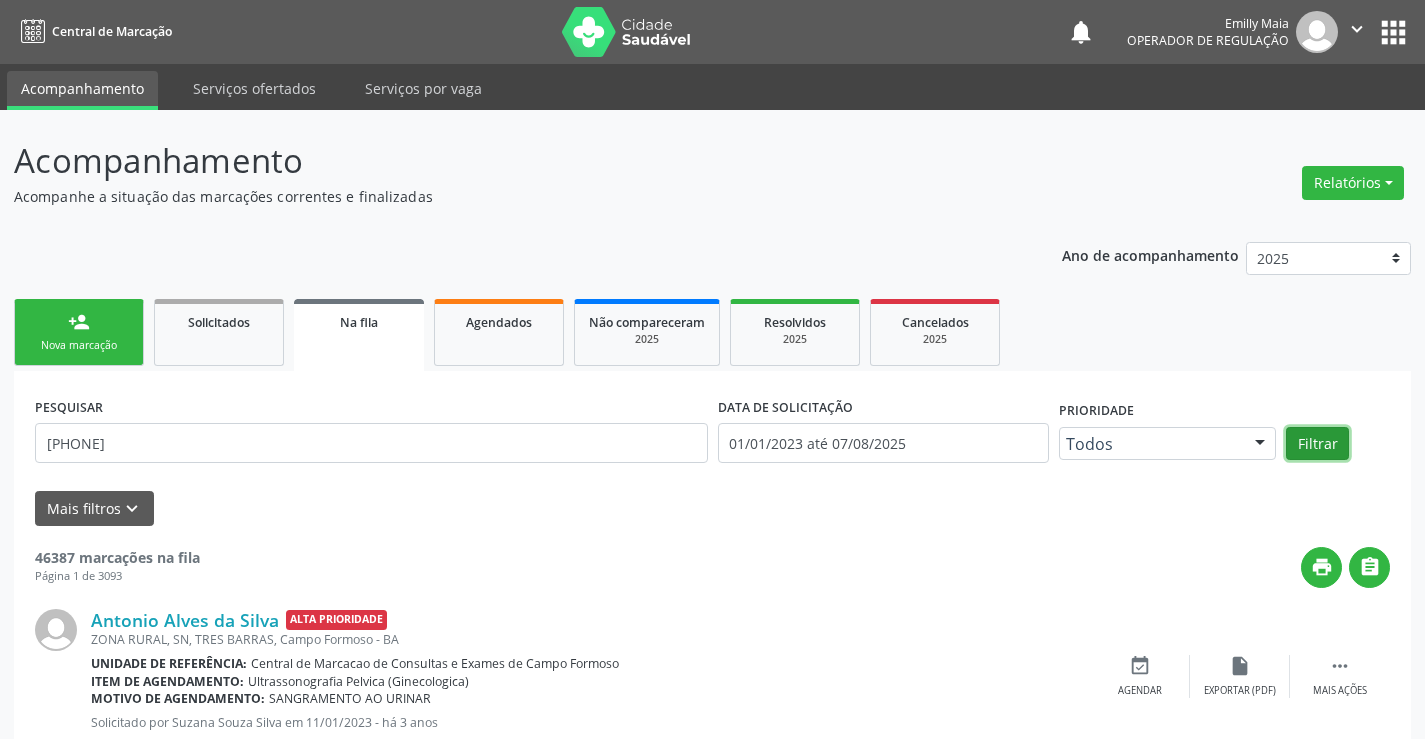 click on "Filtrar" at bounding box center (1317, 444) 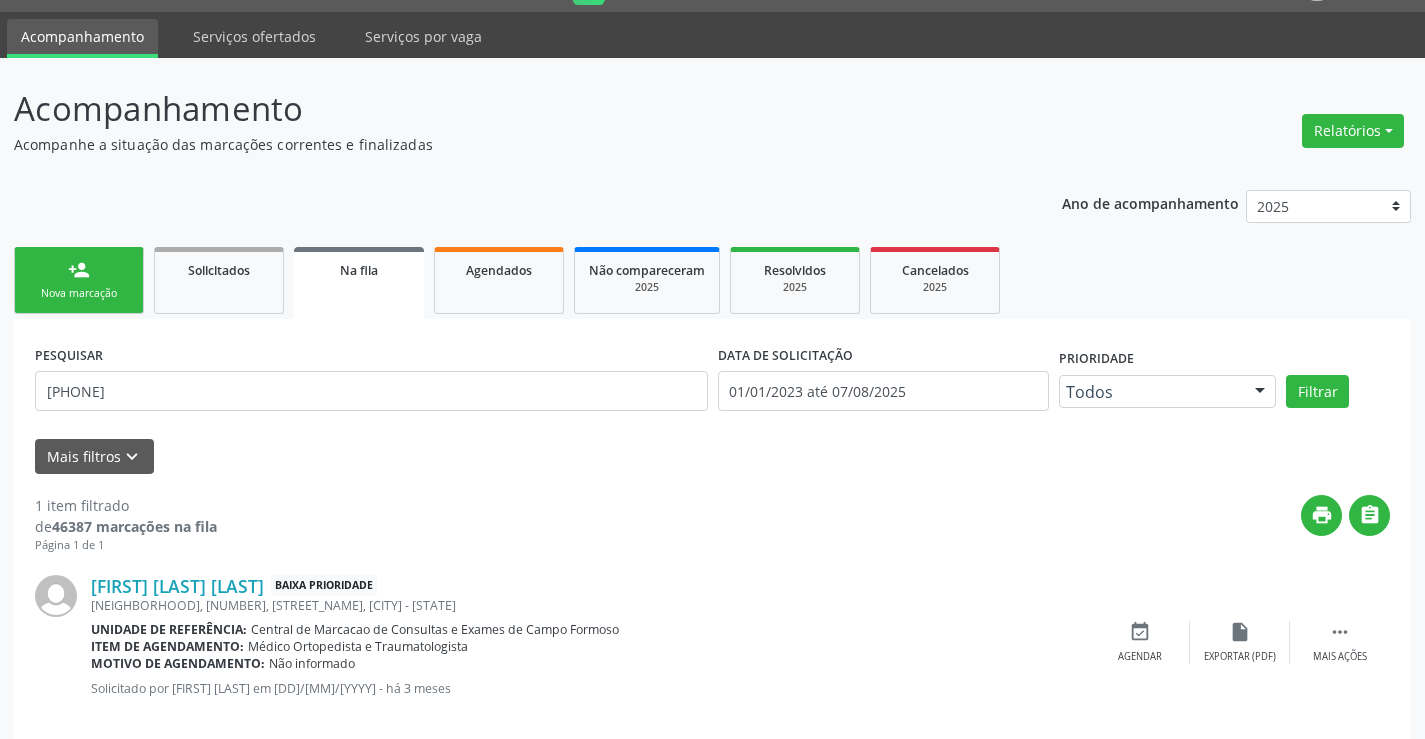 scroll, scrollTop: 80, scrollLeft: 0, axis: vertical 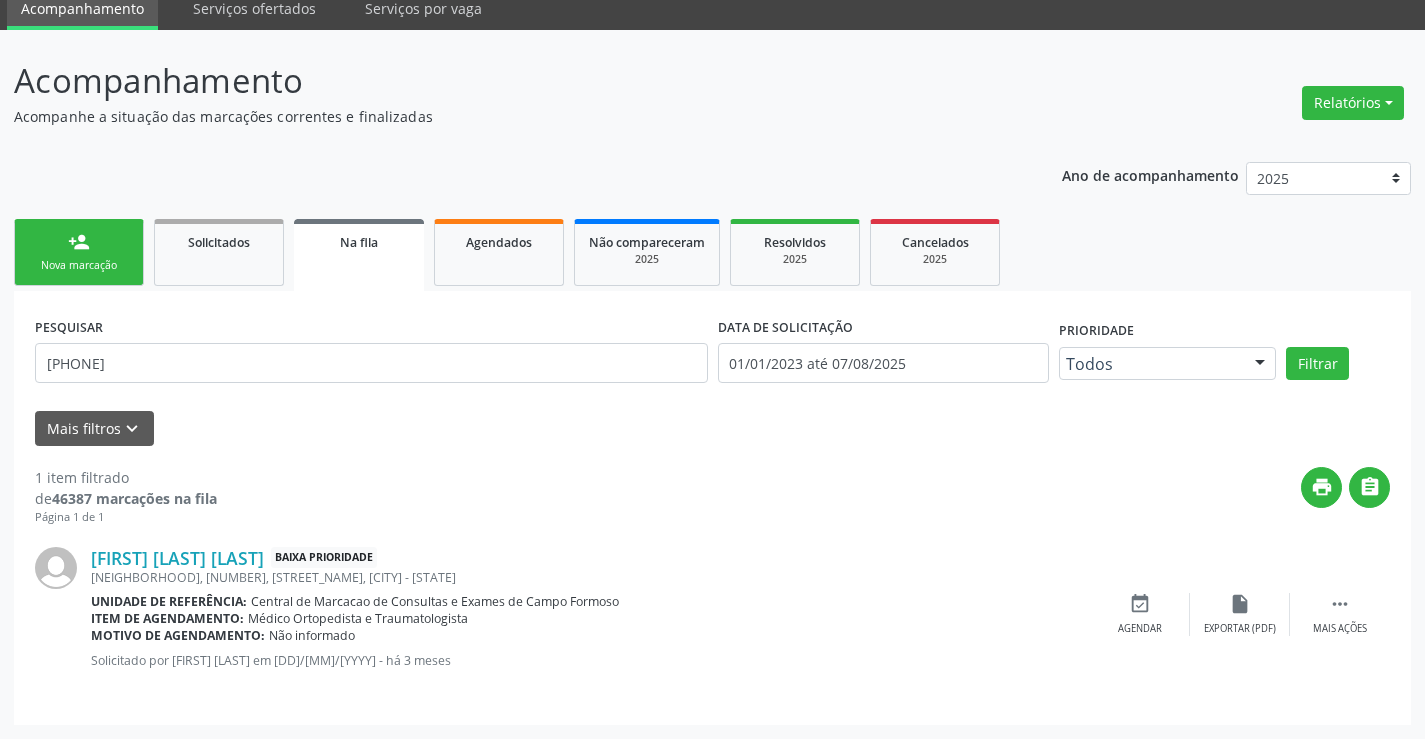 click on "person_add
Nova marcação" at bounding box center (79, 252) 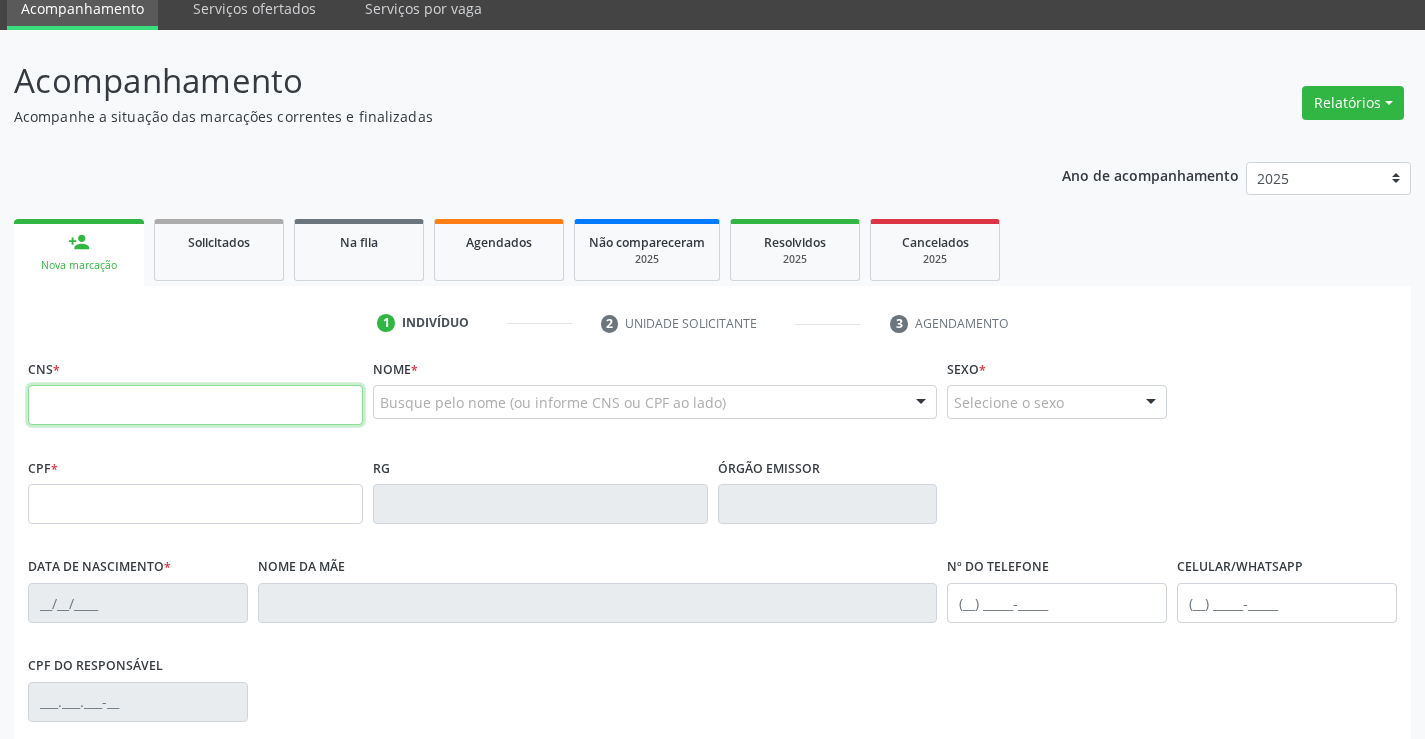 click at bounding box center [195, 405] 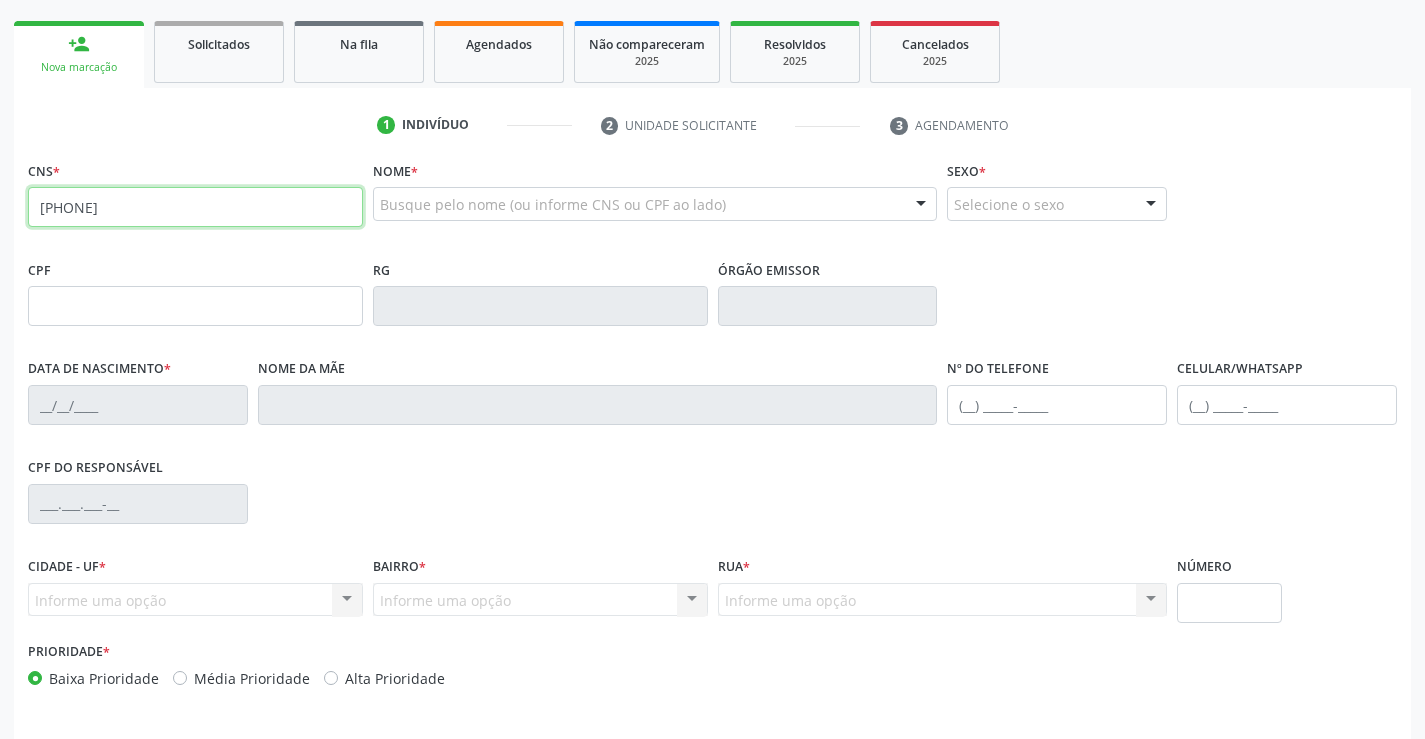 scroll, scrollTop: 280, scrollLeft: 0, axis: vertical 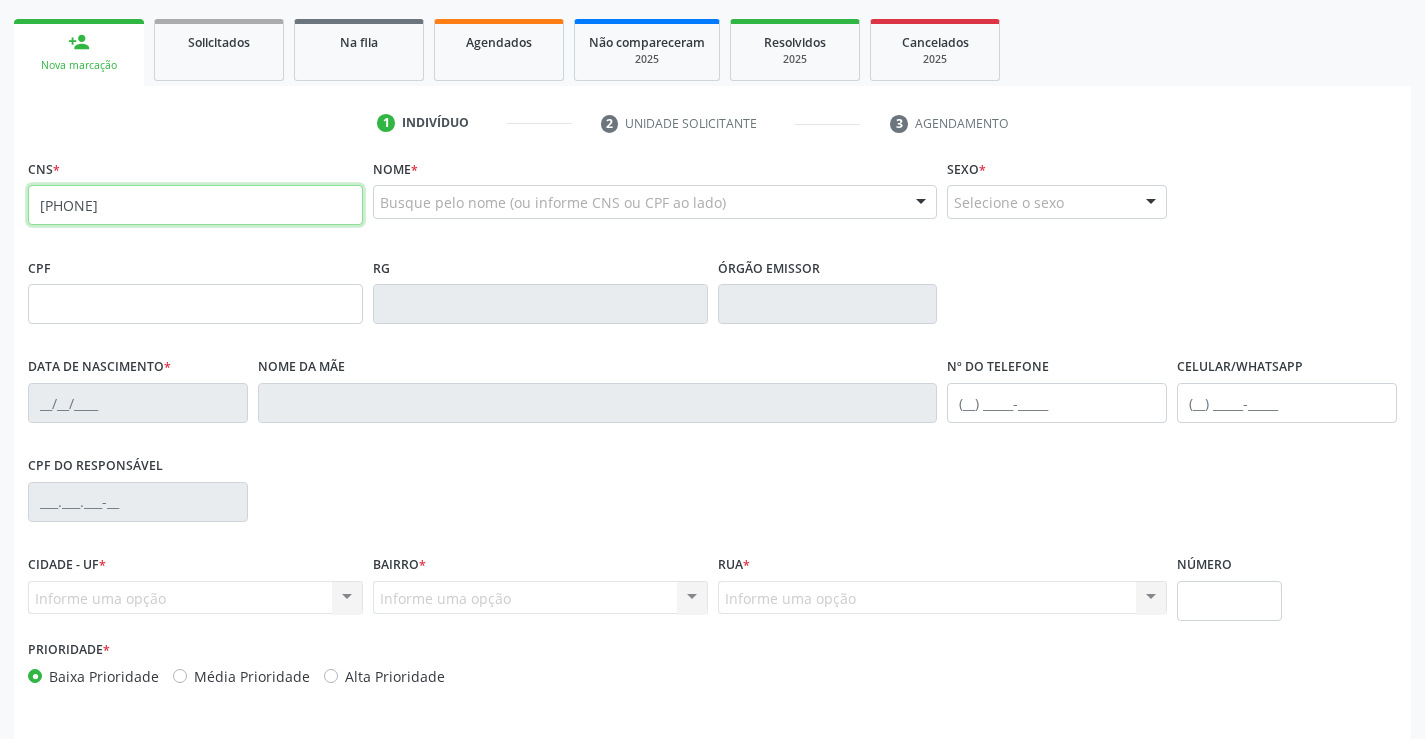 type on "706 8057 2750 2027" 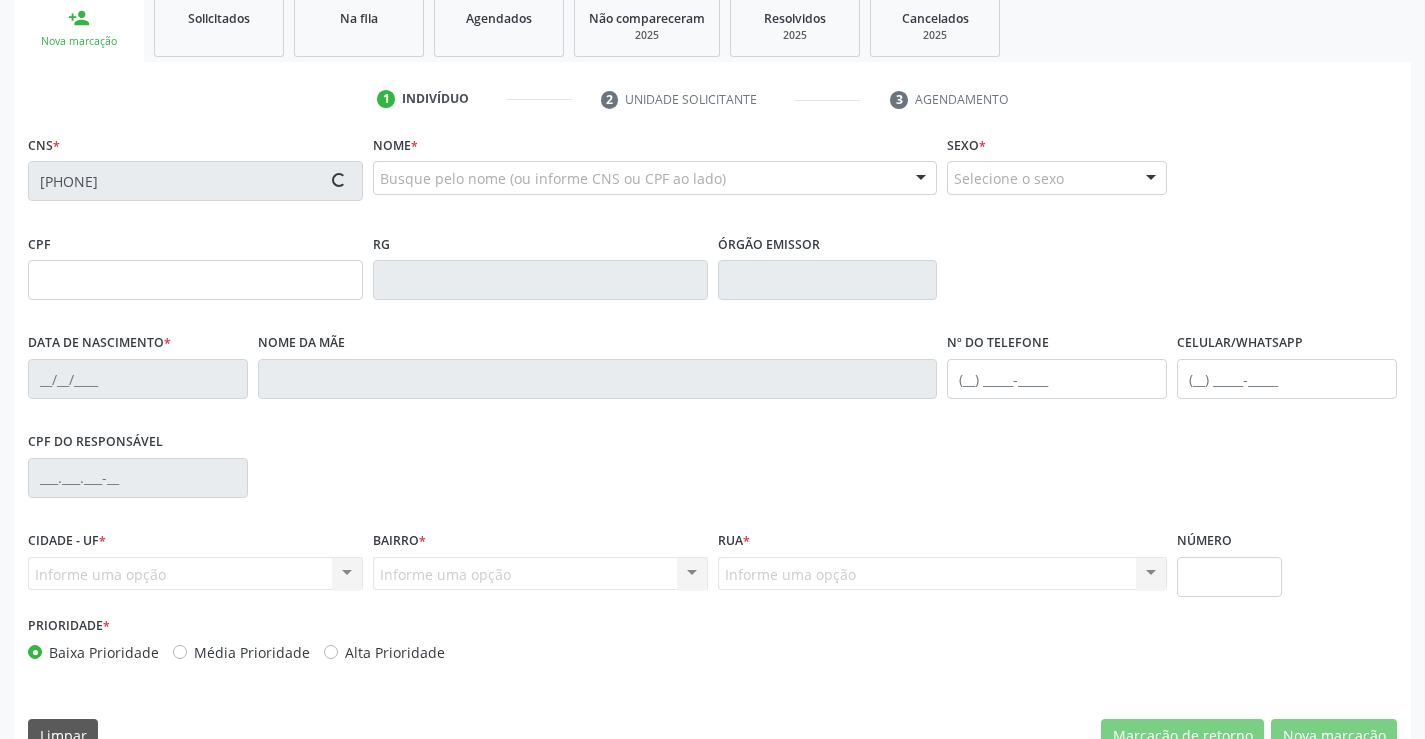 scroll, scrollTop: 345, scrollLeft: 0, axis: vertical 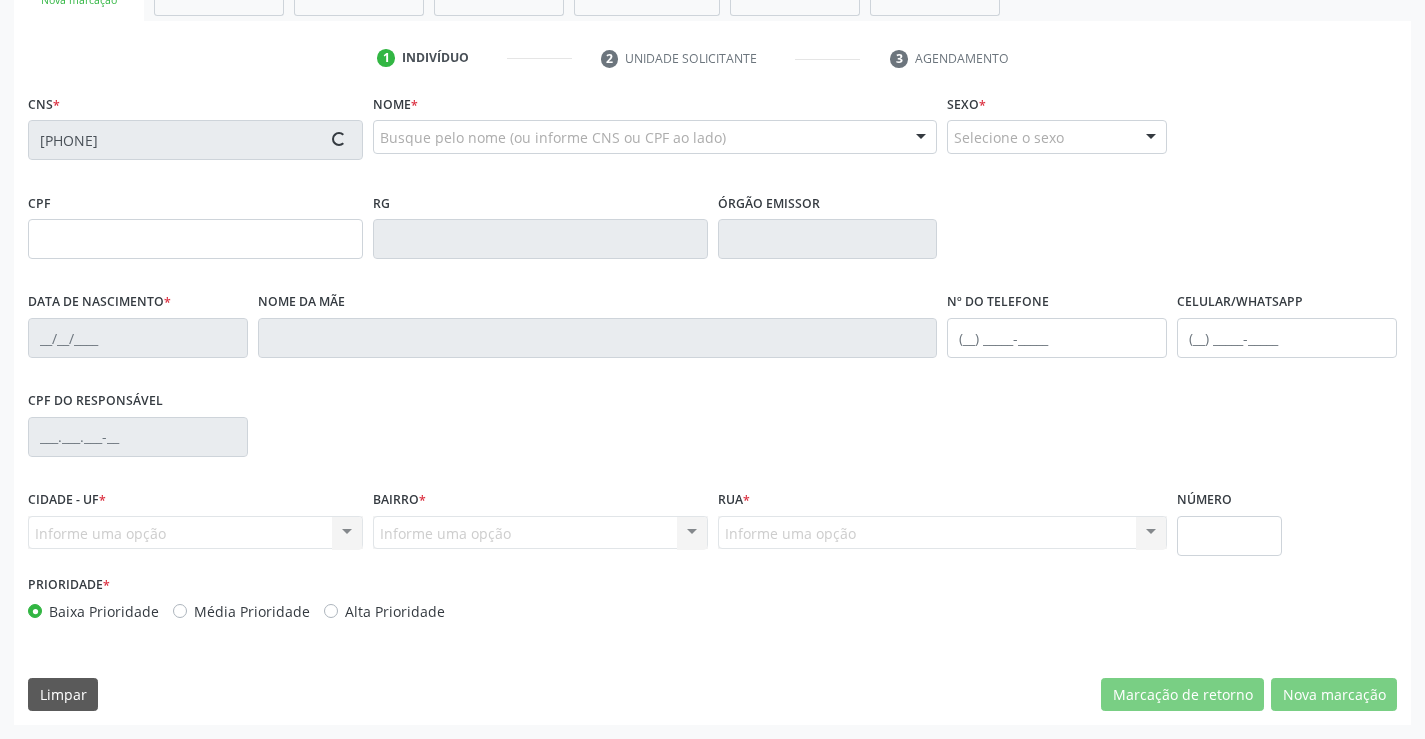 type on "0435004638" 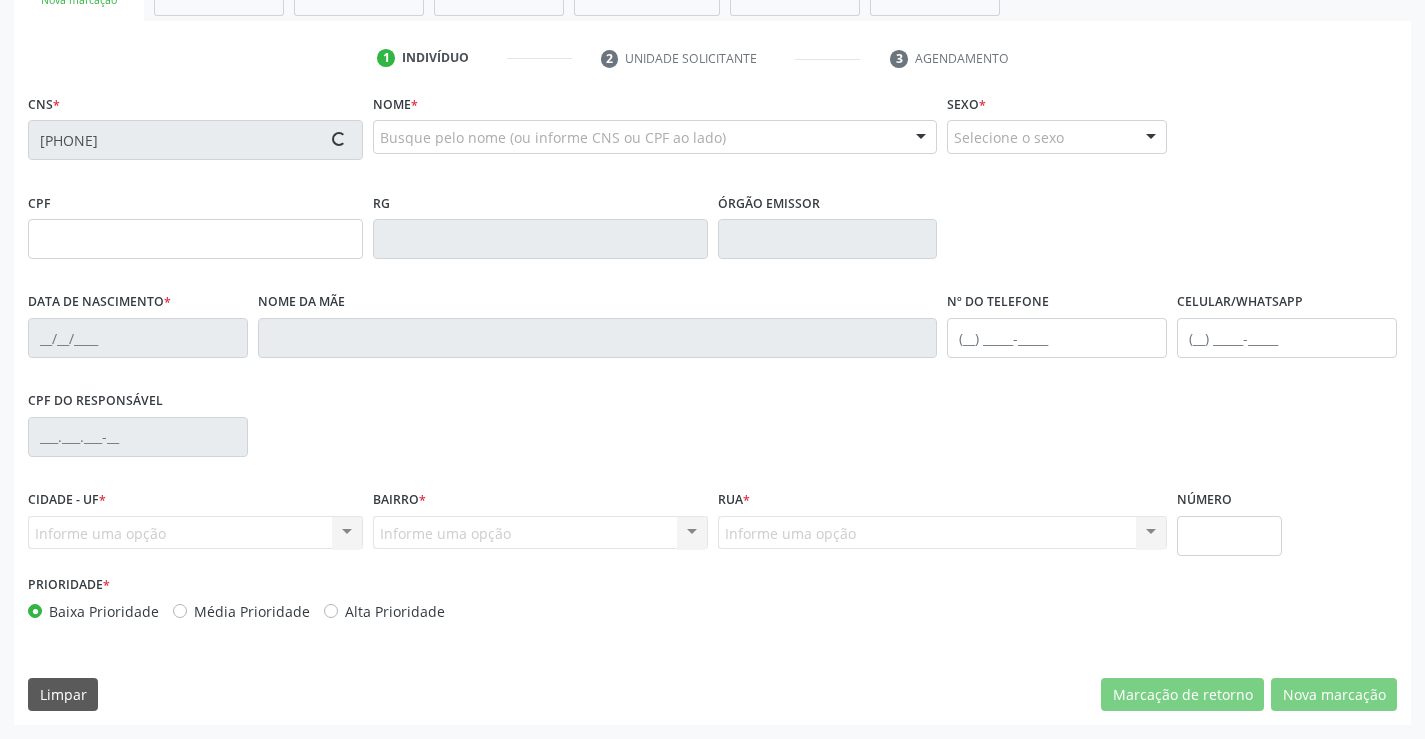 type on "SP" 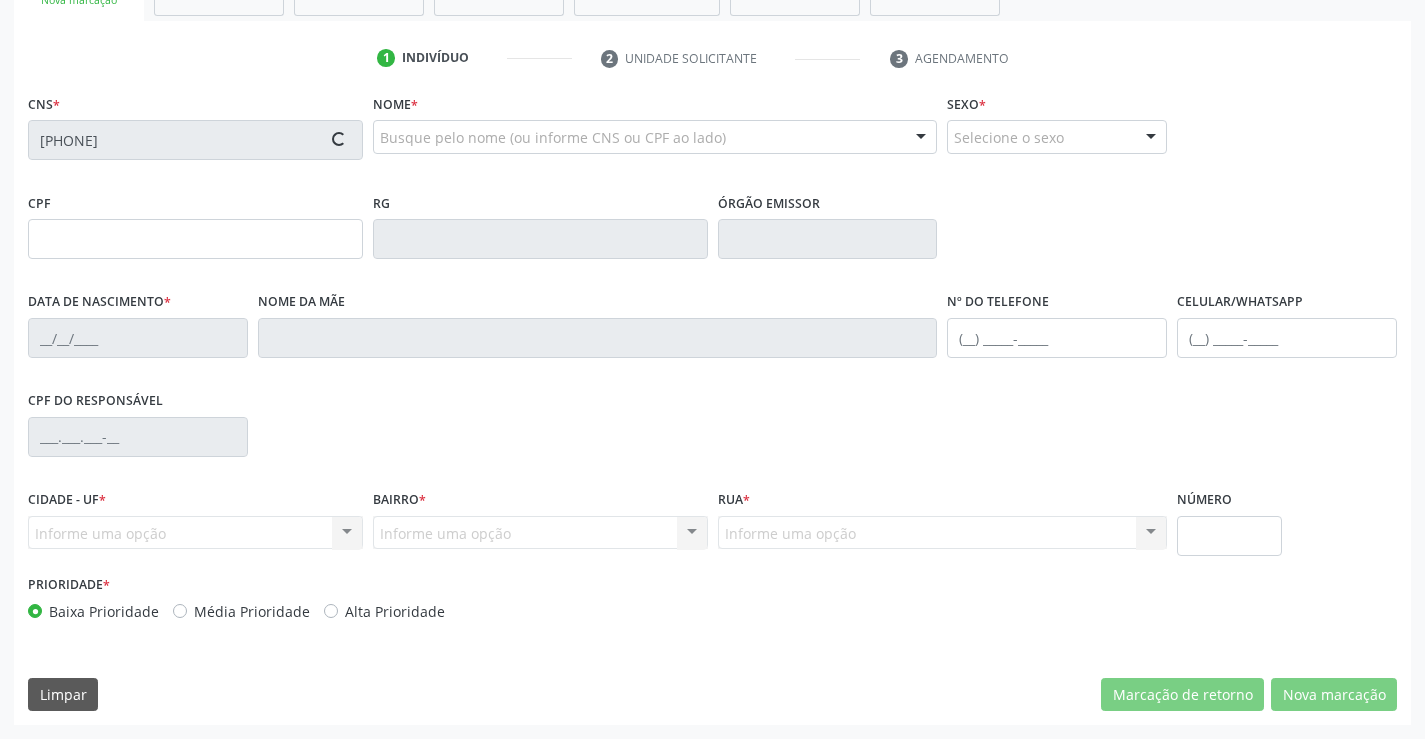 type on "11/12/1957" 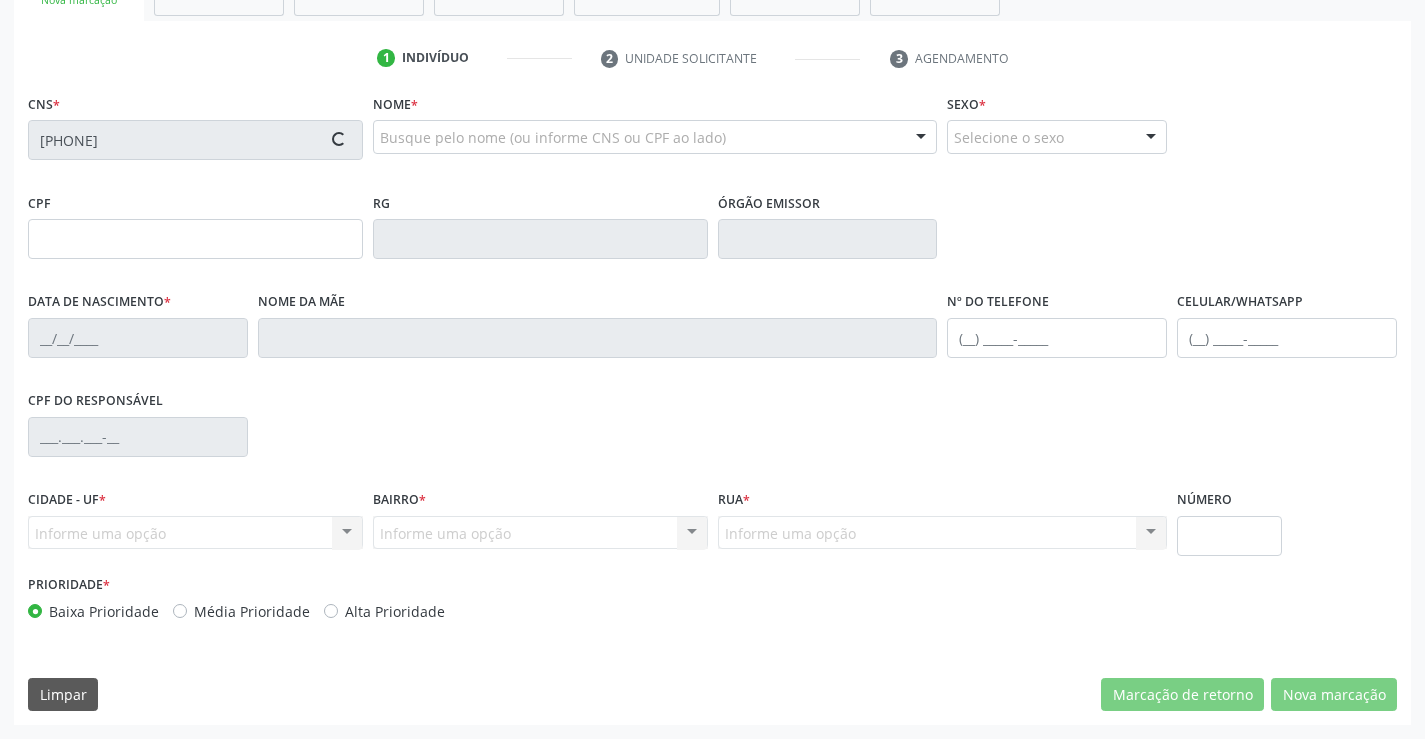 type on "Ana Maria de Jesus" 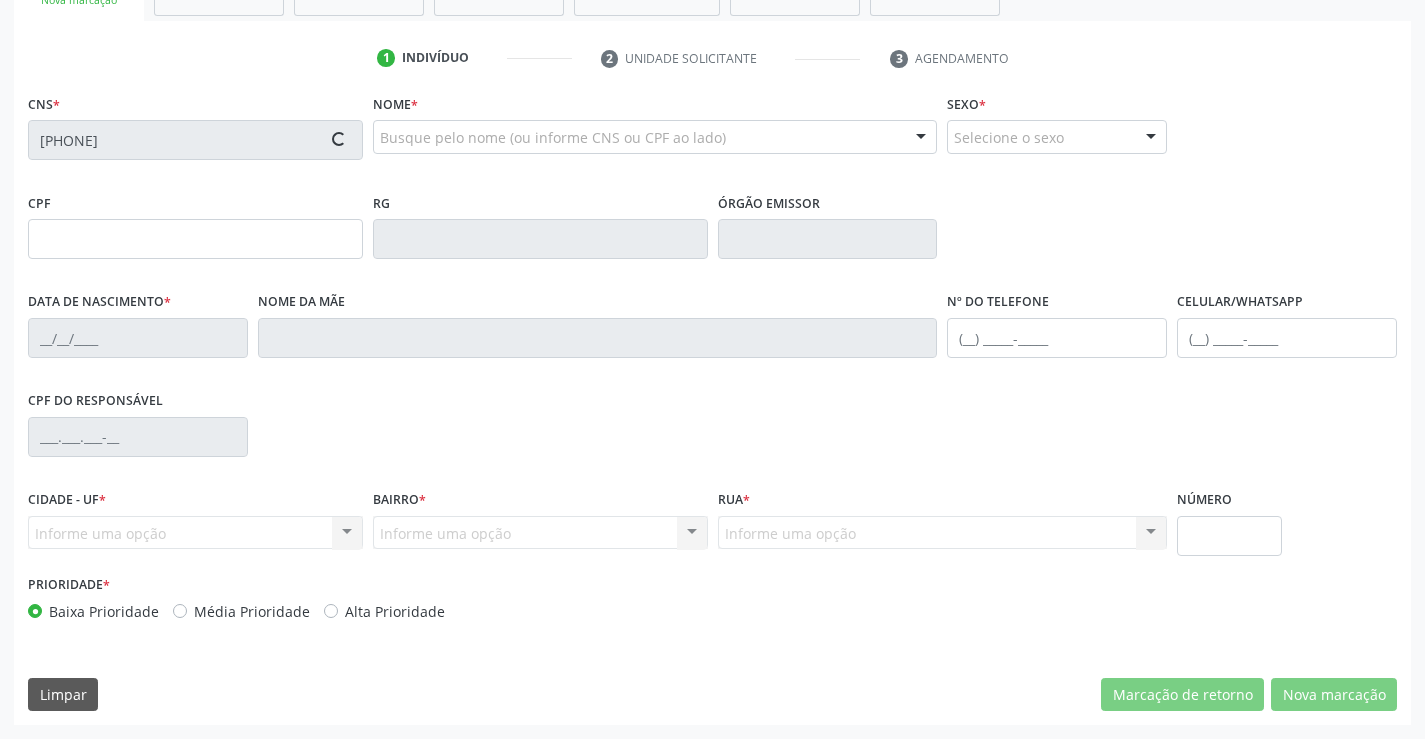 type on "(74) 8822-2664" 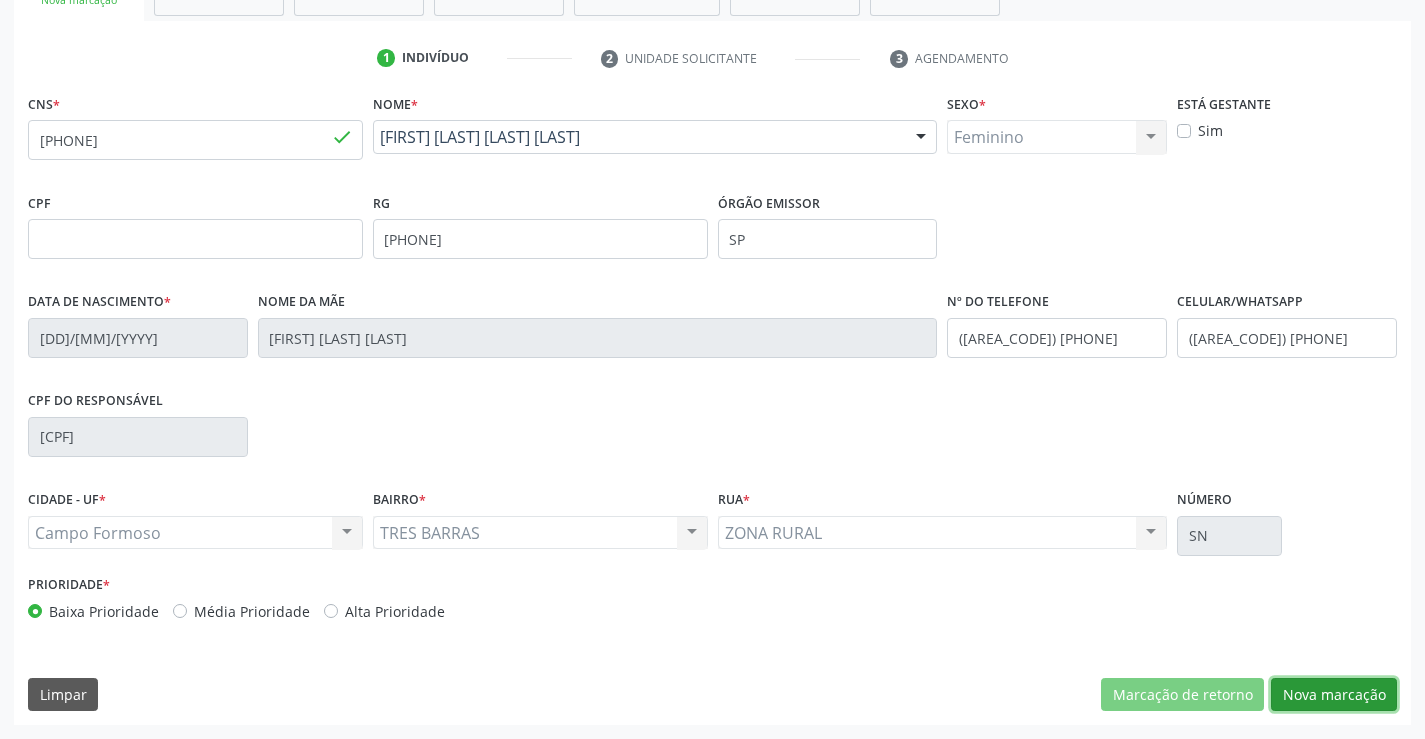 click on "Nova marcação" at bounding box center (1334, 695) 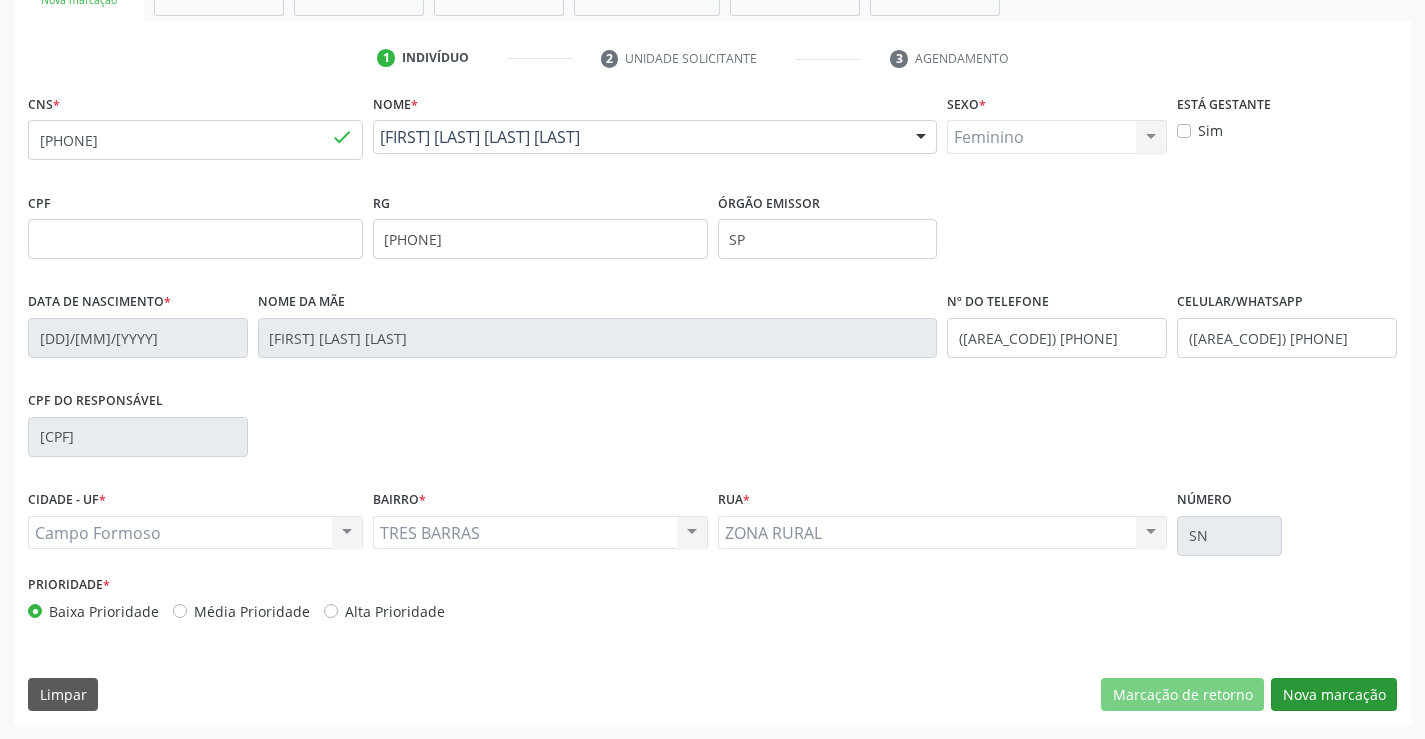 scroll, scrollTop: 167, scrollLeft: 0, axis: vertical 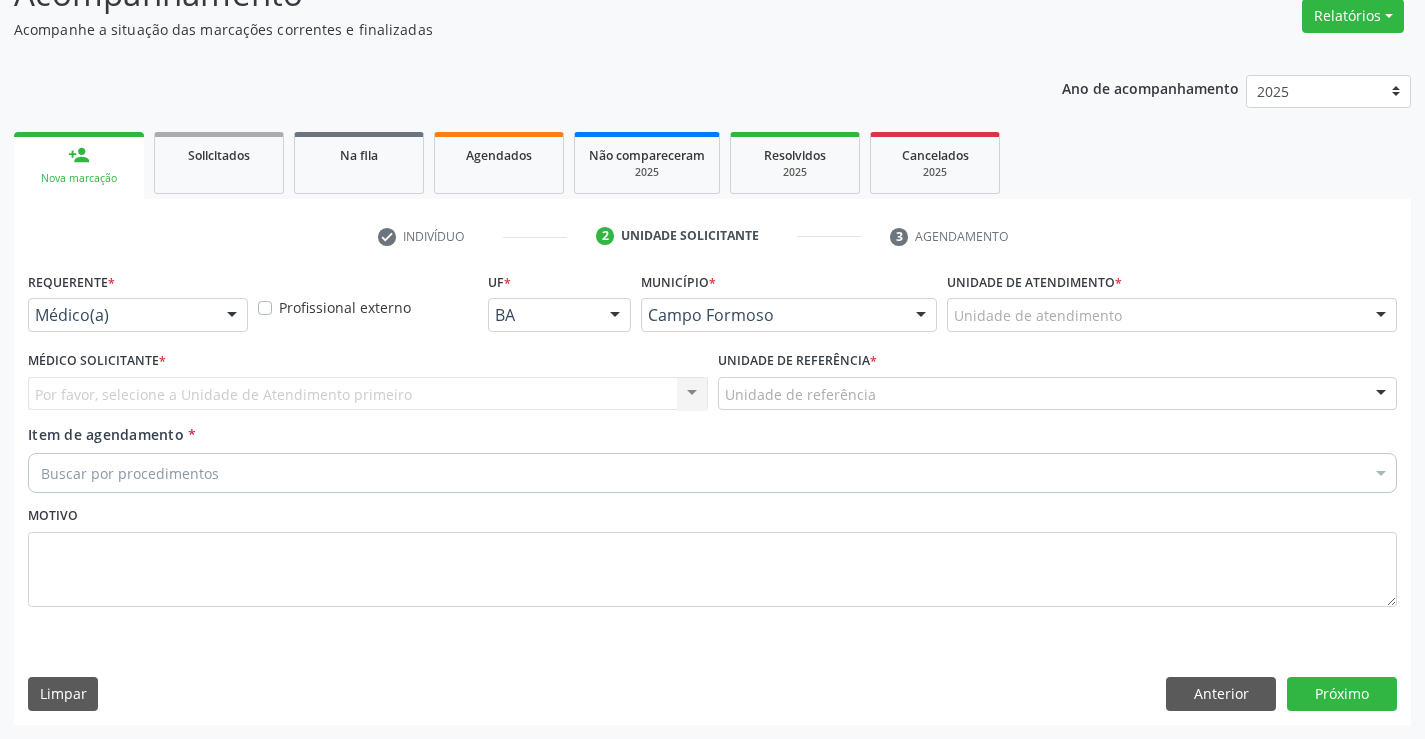 click at bounding box center (232, 316) 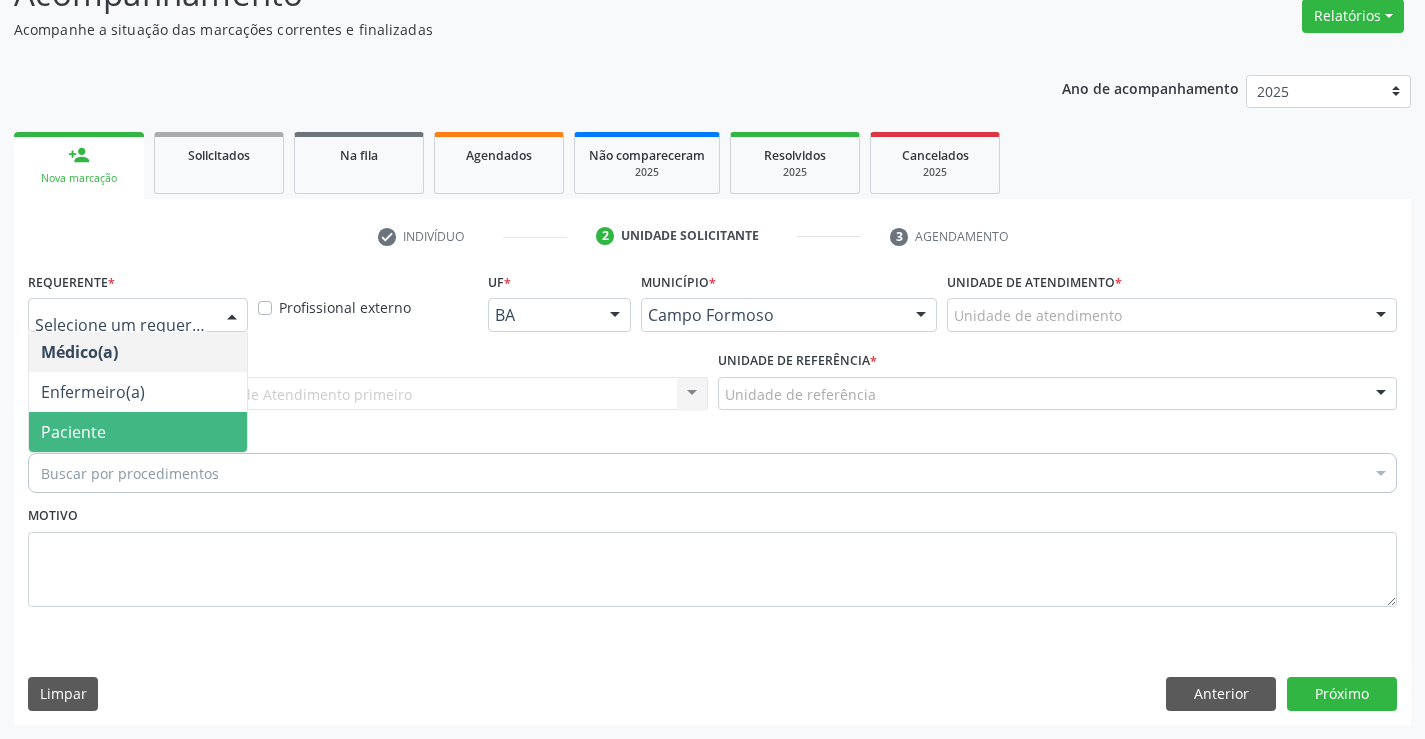 click on "Paciente" at bounding box center [138, 432] 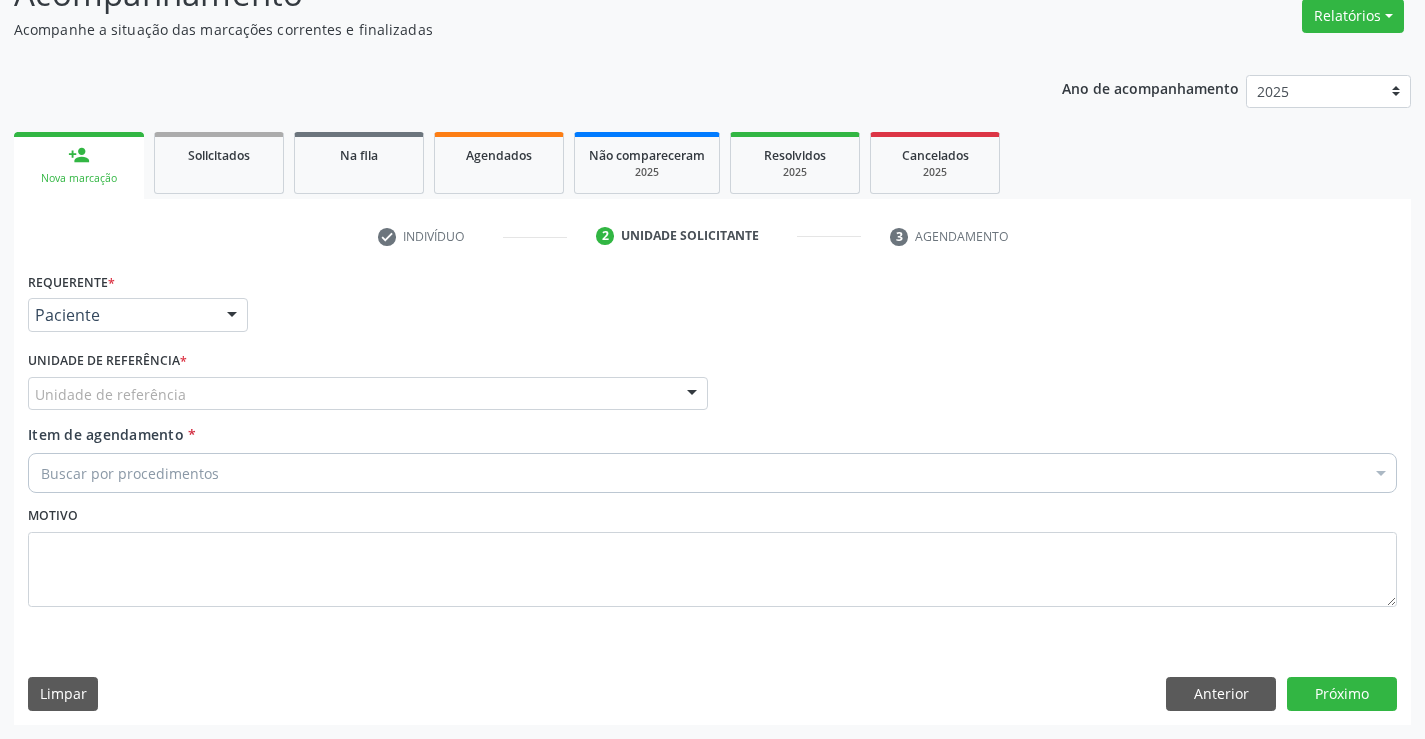 click on "Unidade de referência" at bounding box center [368, 394] 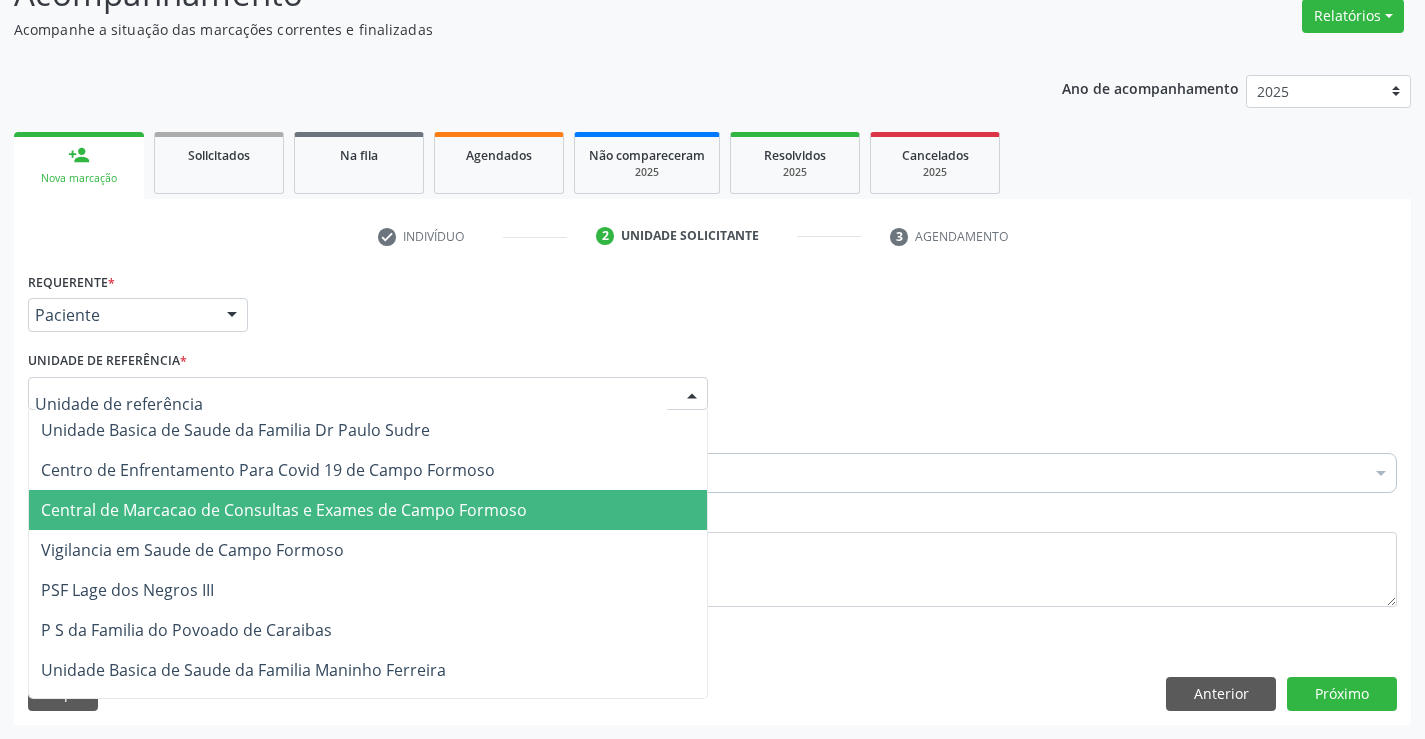 click on "Central de Marcacao de Consultas e Exames de Campo Formoso" at bounding box center [368, 510] 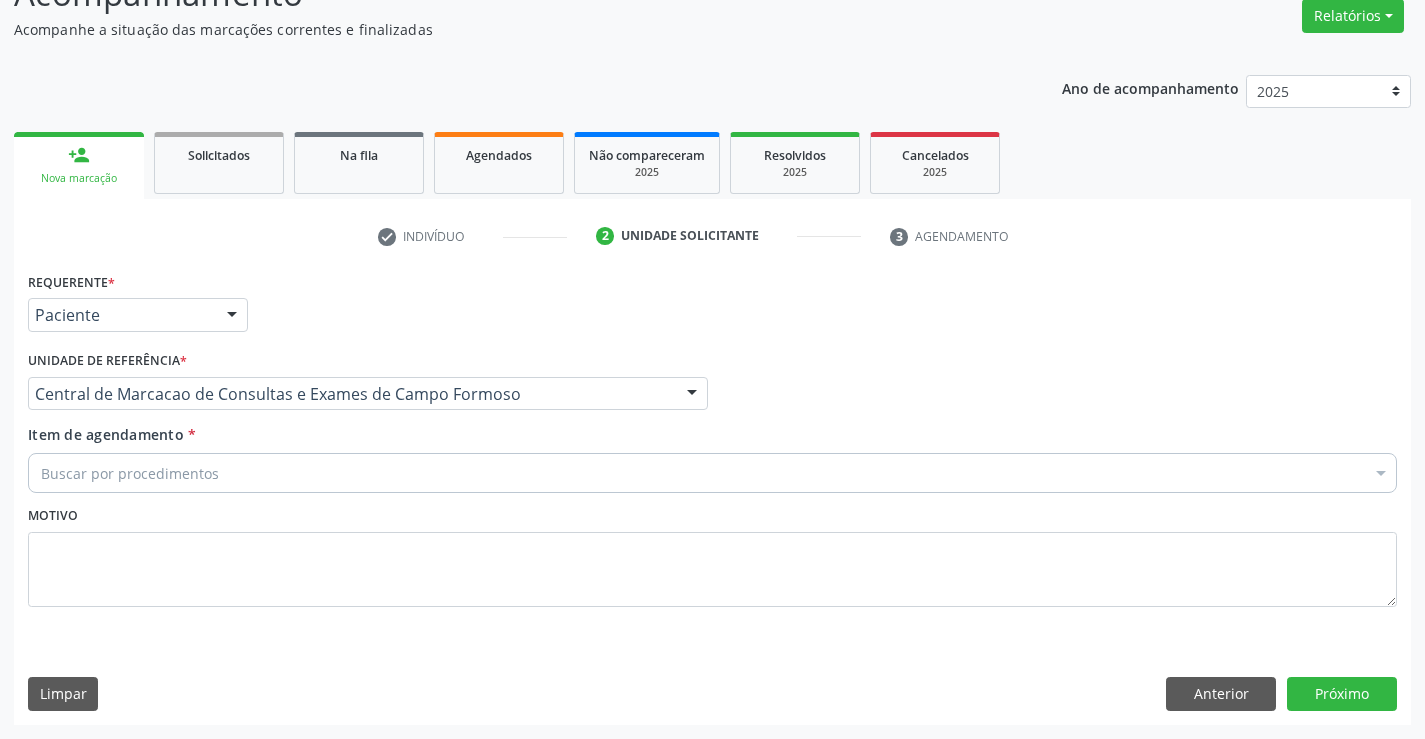 click on "Buscar por procedimentos" at bounding box center (712, 473) 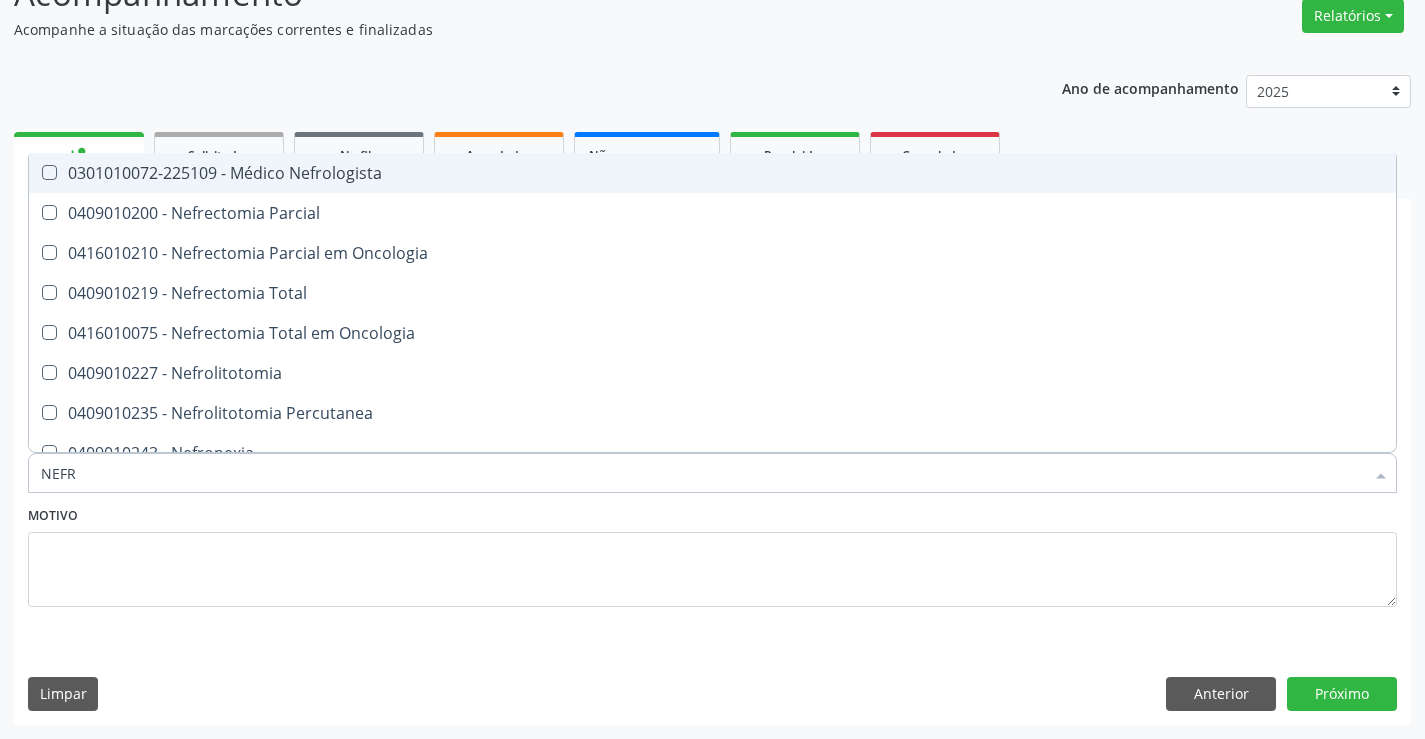 type on "NEFRO" 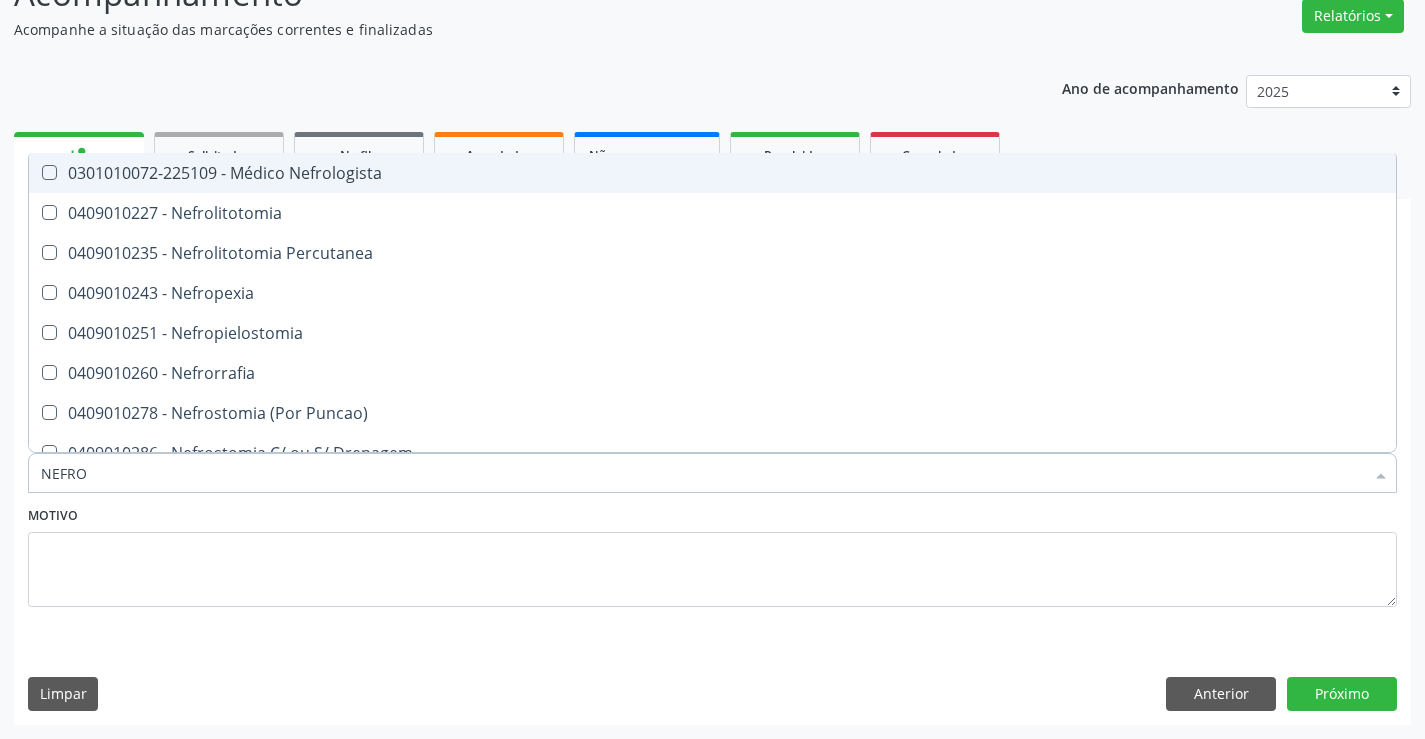 click on "0301010072-225109 - Médico Nefrologista" at bounding box center [712, 173] 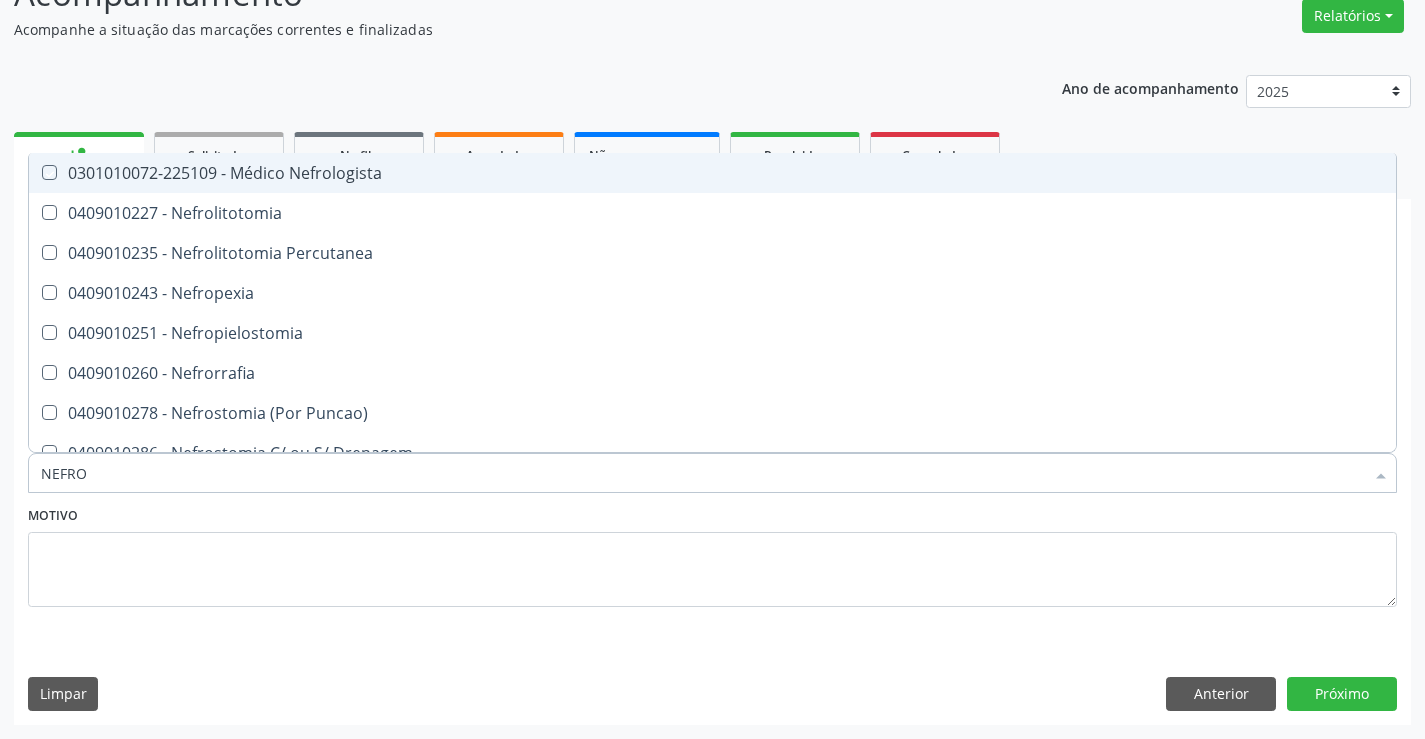 checkbox on "true" 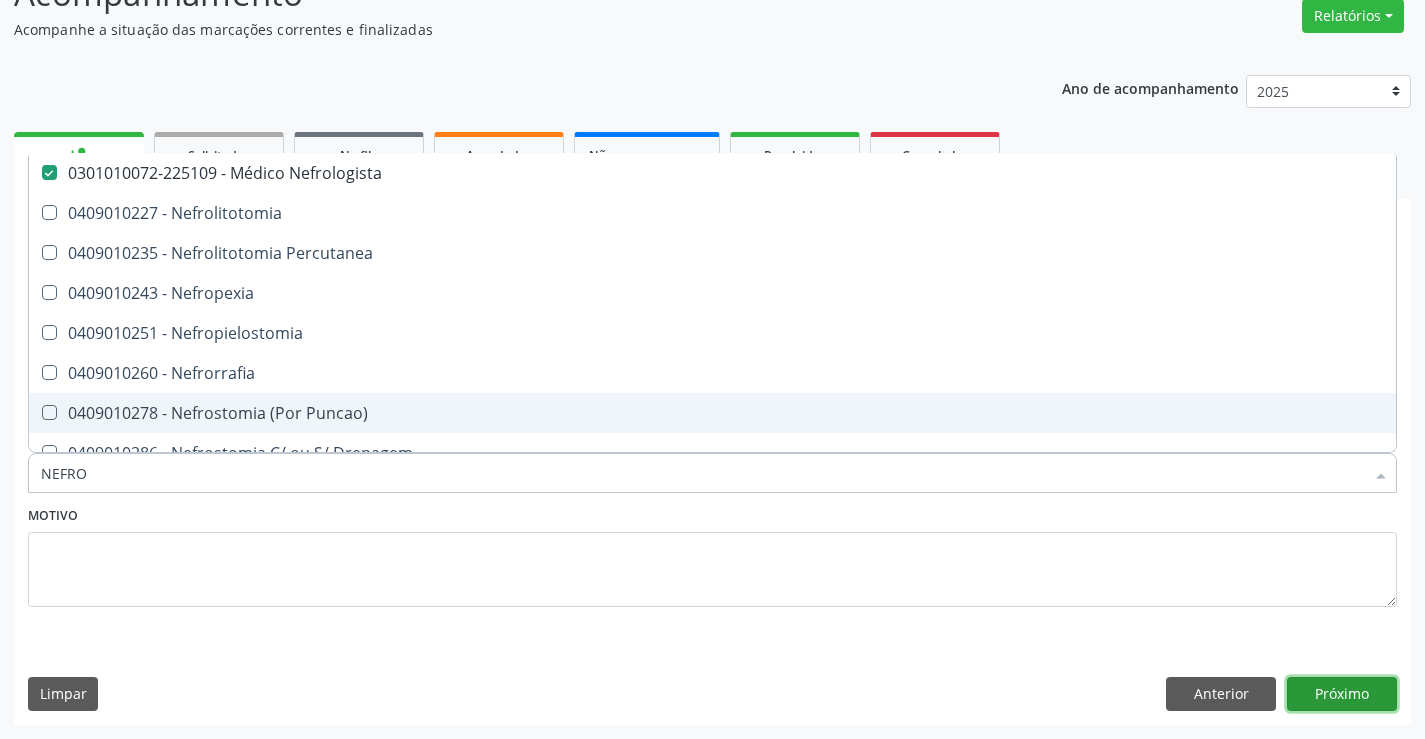 click on "Próximo" at bounding box center [1342, 694] 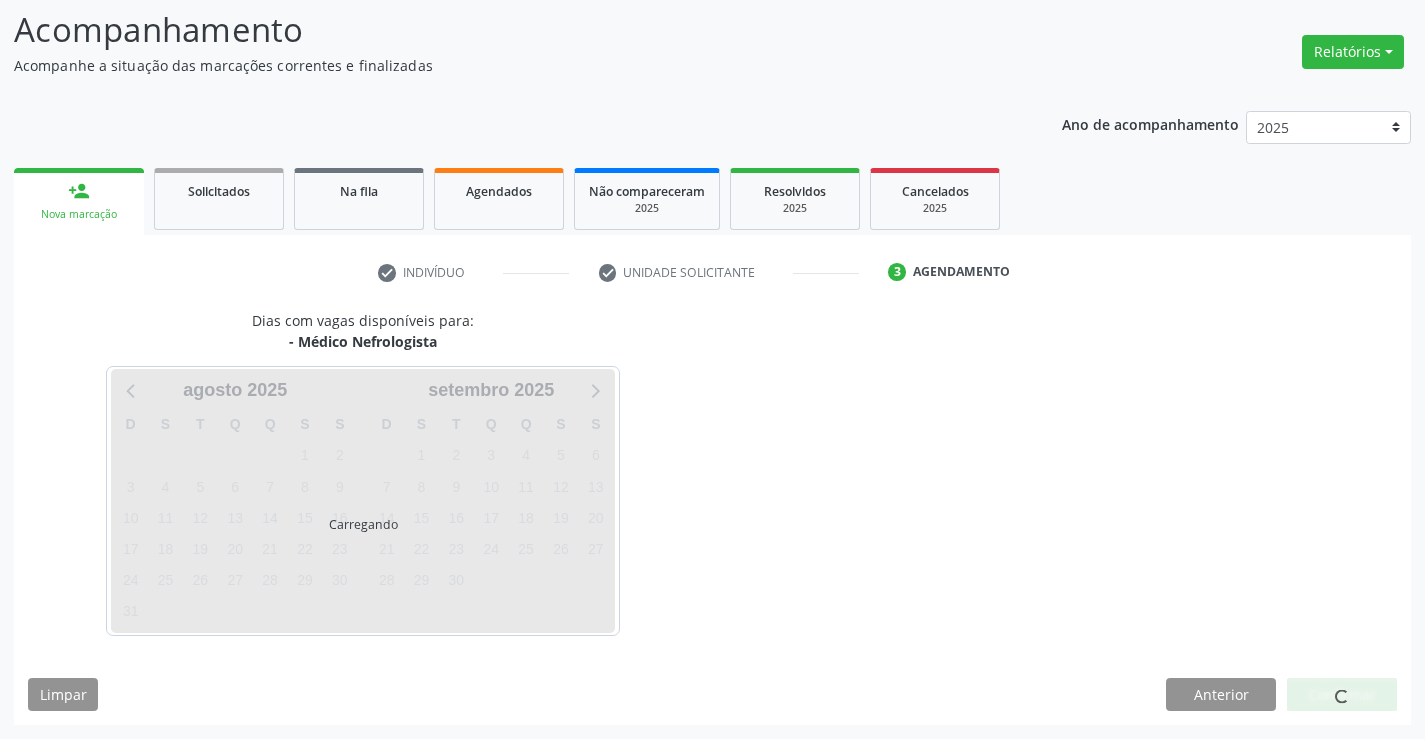 scroll, scrollTop: 131, scrollLeft: 0, axis: vertical 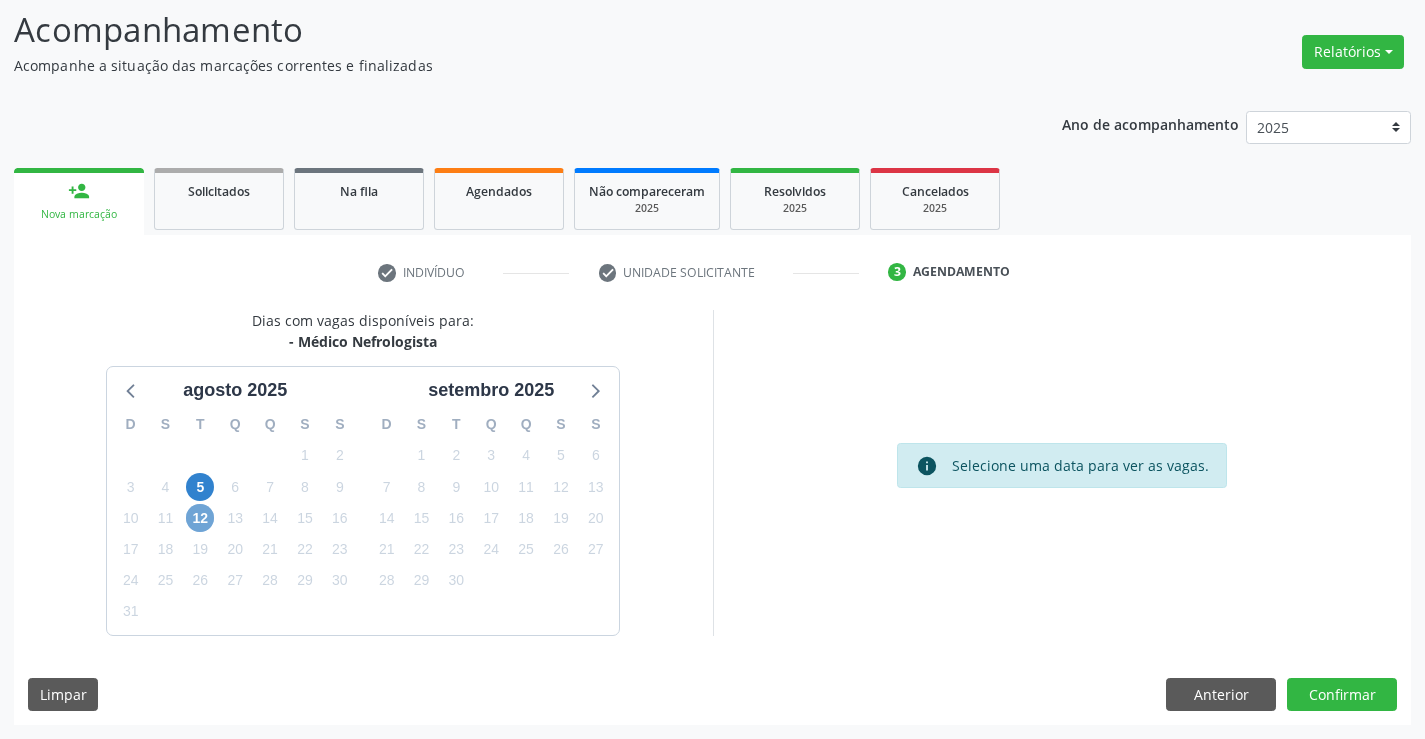 click on "12" at bounding box center [200, 518] 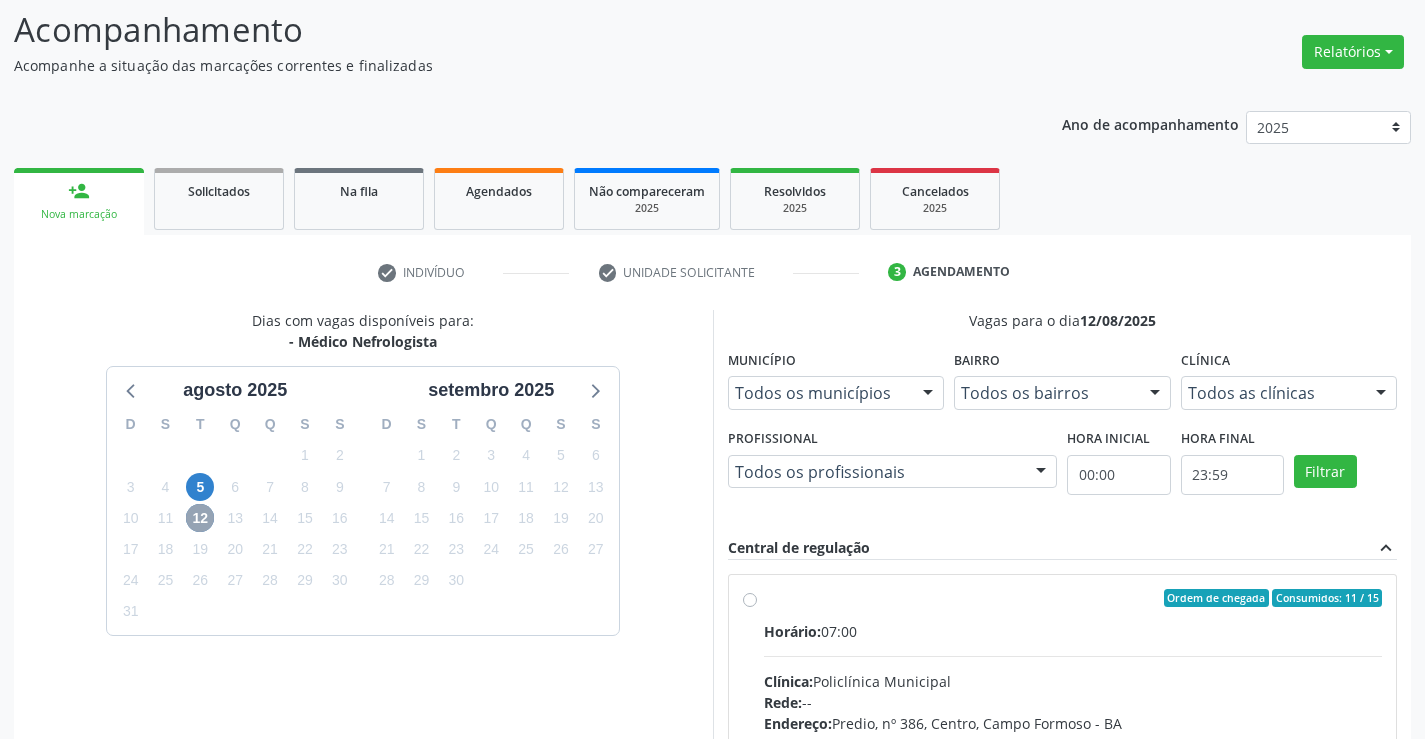 scroll, scrollTop: 420, scrollLeft: 0, axis: vertical 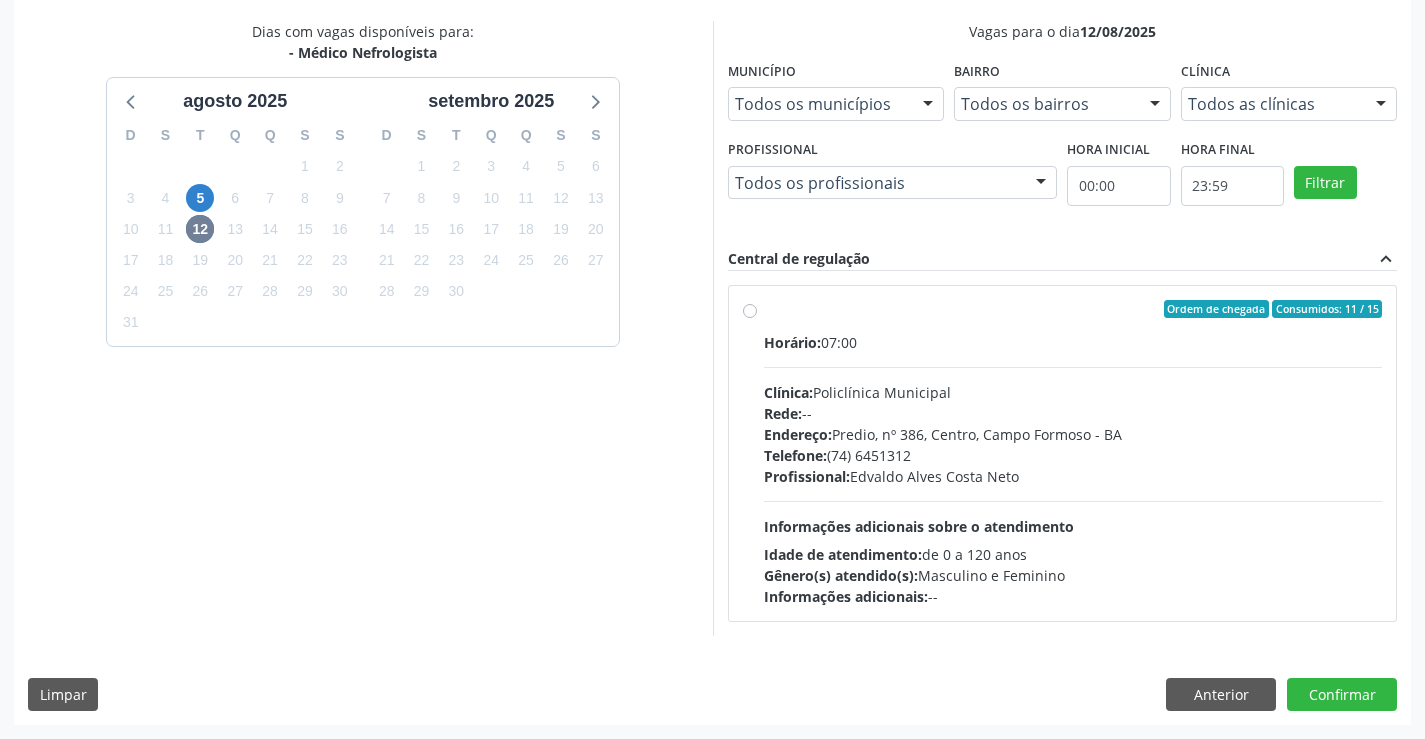 click on "Profissional:
Edvaldo Alves Costa Neto" at bounding box center (1073, 476) 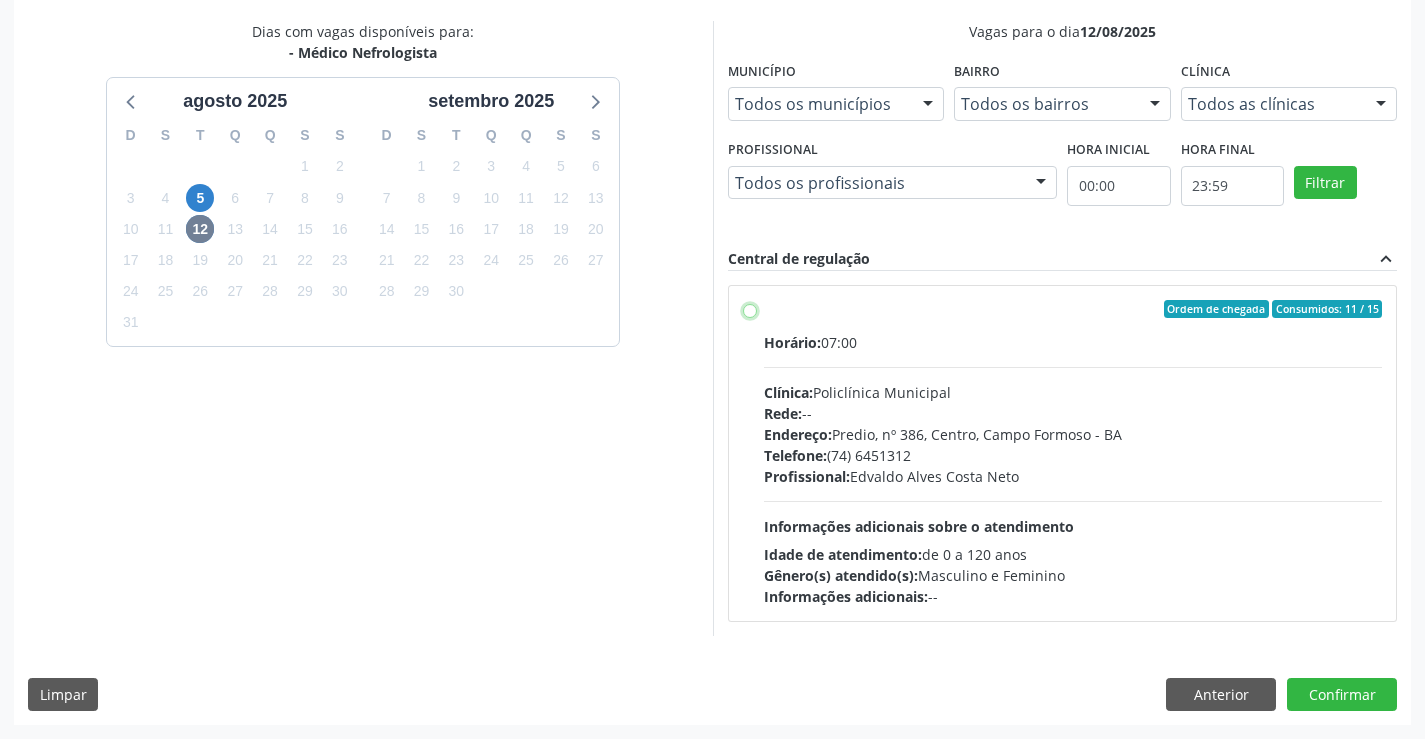 click on "Ordem de chegada
Consumidos: 11 / 15
Horário:   07:00
Clínica:  Policlínica Municipal
Rede:
--
Endereço:   Predio, nº 386, Centro, Campo Formoso - BA
Telefone:   (74) 6451312
Profissional:
Edvaldo Alves Costa Neto
Informações adicionais sobre o atendimento
Idade de atendimento:
de 0 a 120 anos
Gênero(s) atendido(s):
Masculino e Feminino
Informações adicionais:
--" at bounding box center [750, 309] 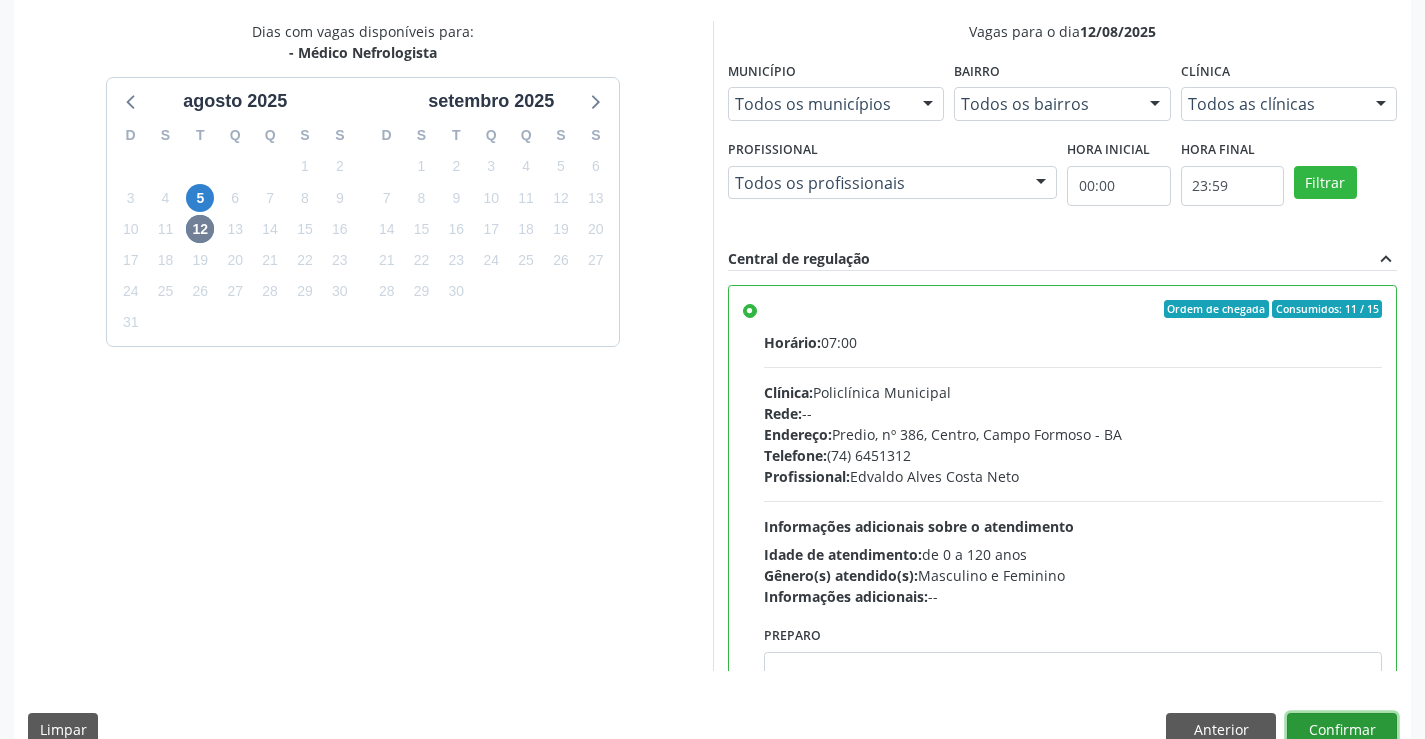 click on "Confirmar" at bounding box center (1342, 730) 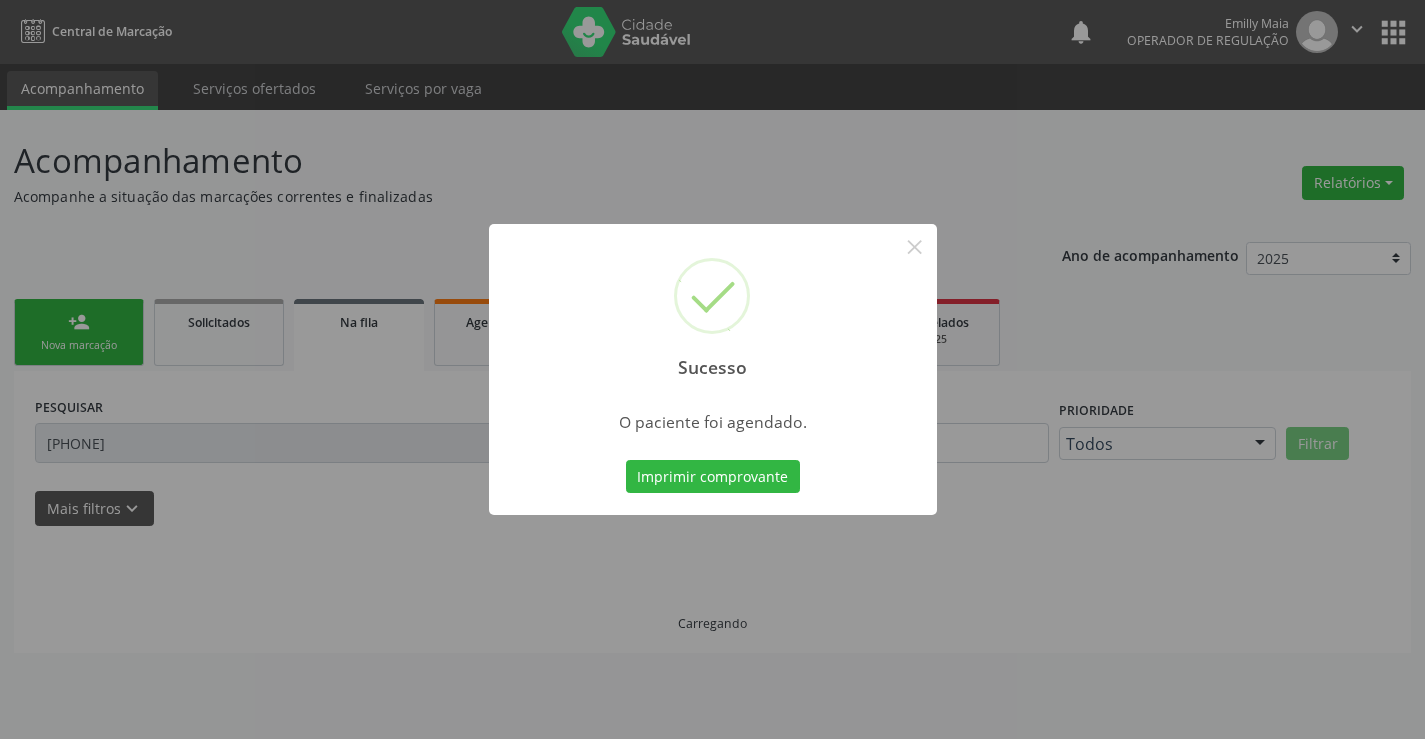 scroll, scrollTop: 0, scrollLeft: 0, axis: both 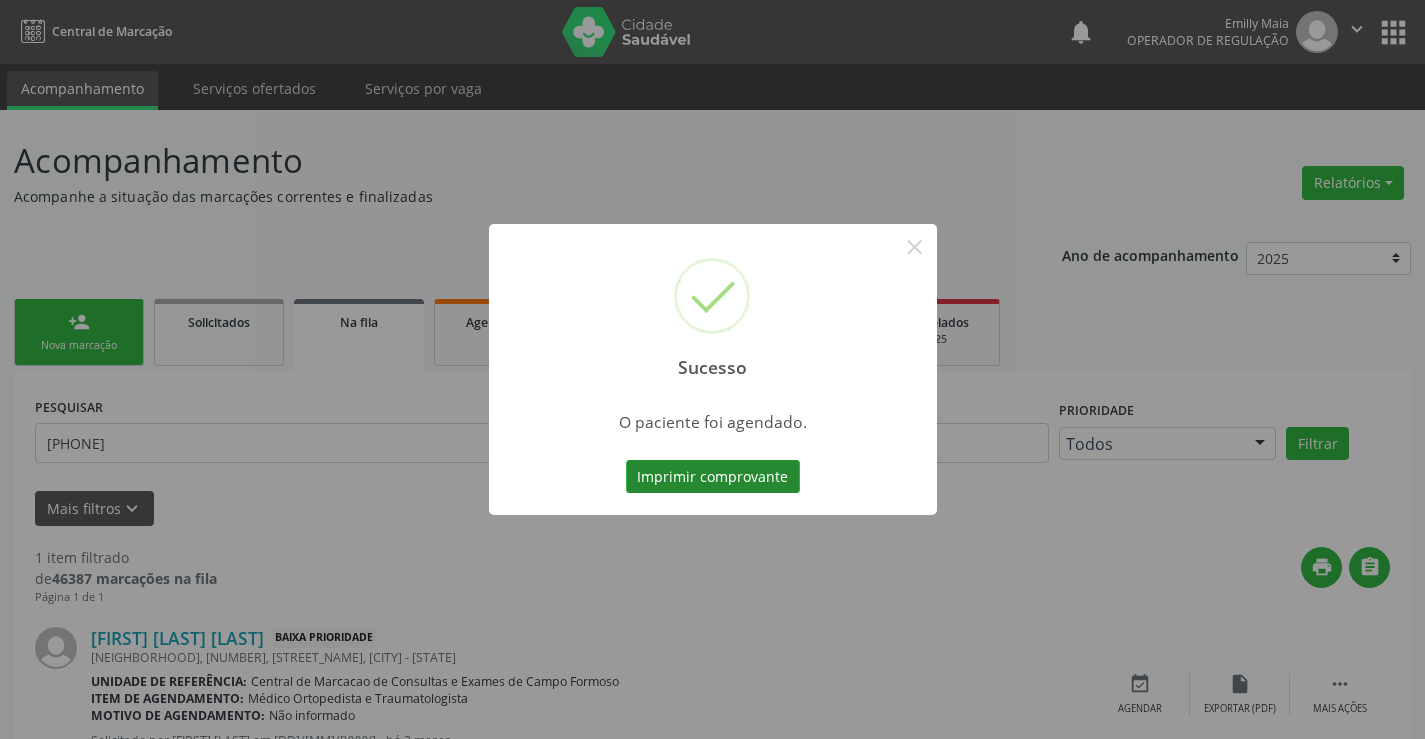 click on "Imprimir comprovante" at bounding box center [713, 477] 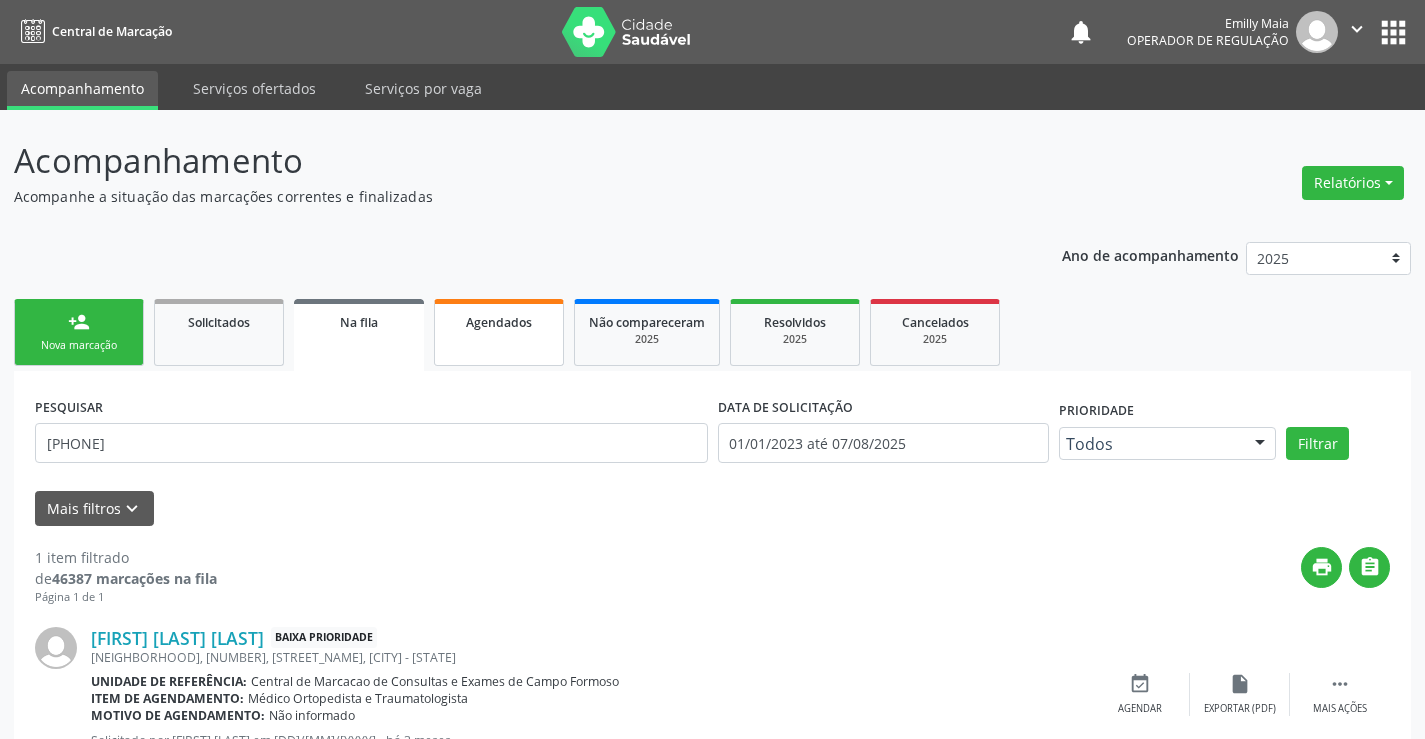 click on "Agendados" at bounding box center [499, 322] 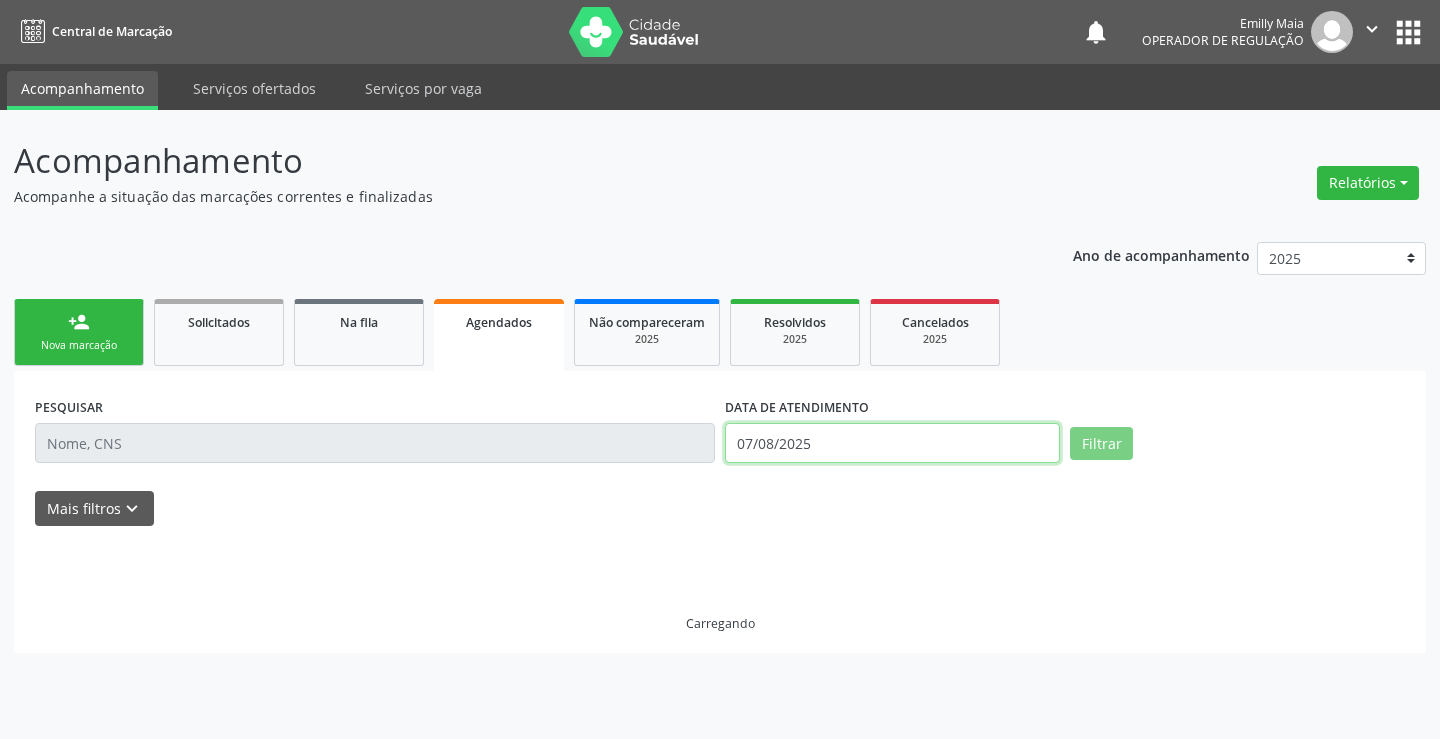 click on "07/08/2025" at bounding box center [892, 443] 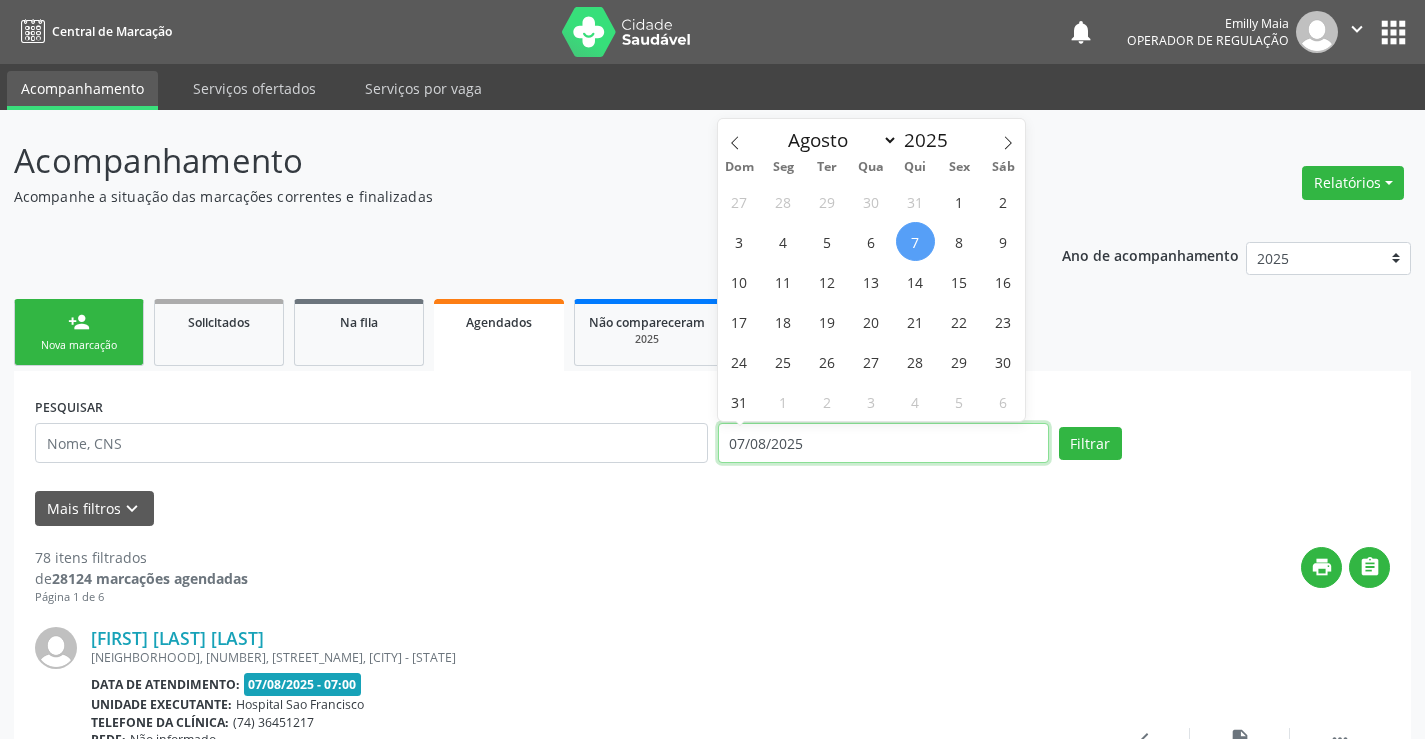 type 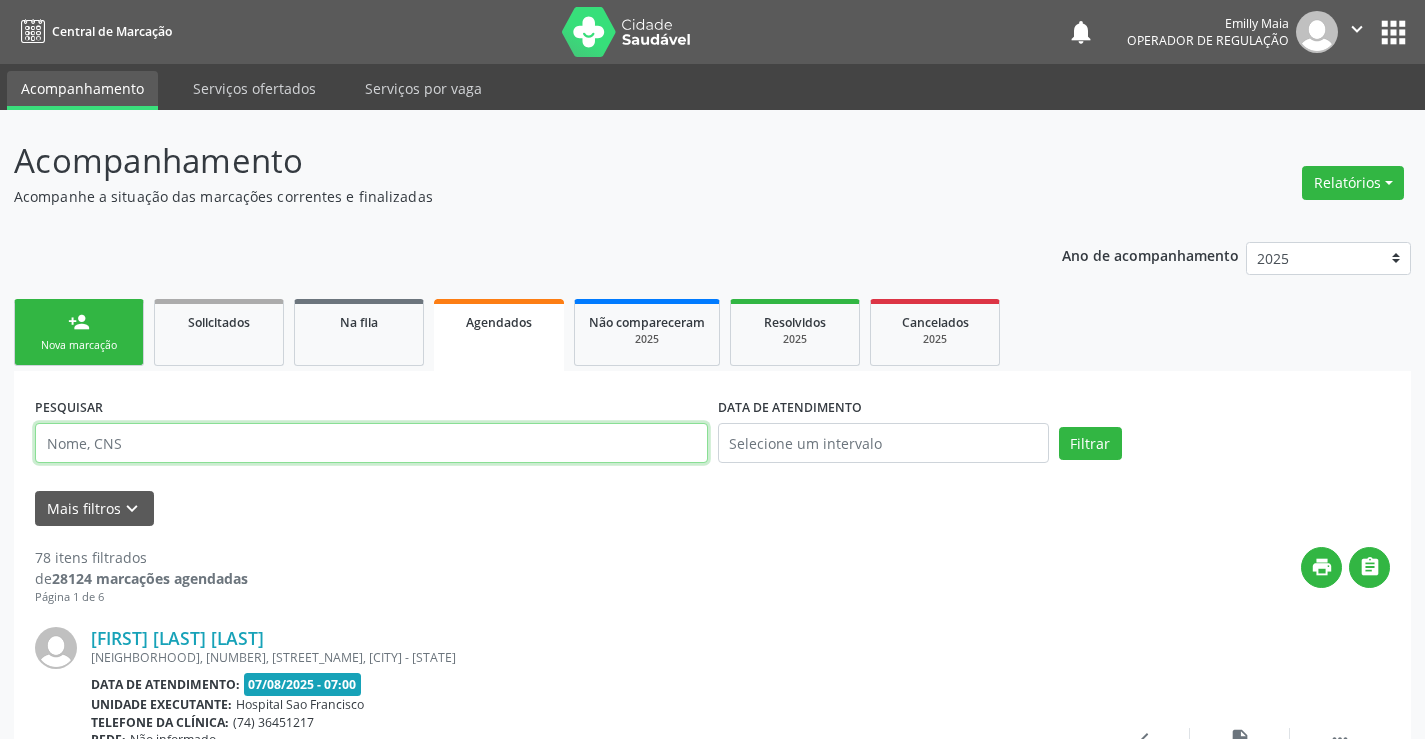 click at bounding box center (371, 443) 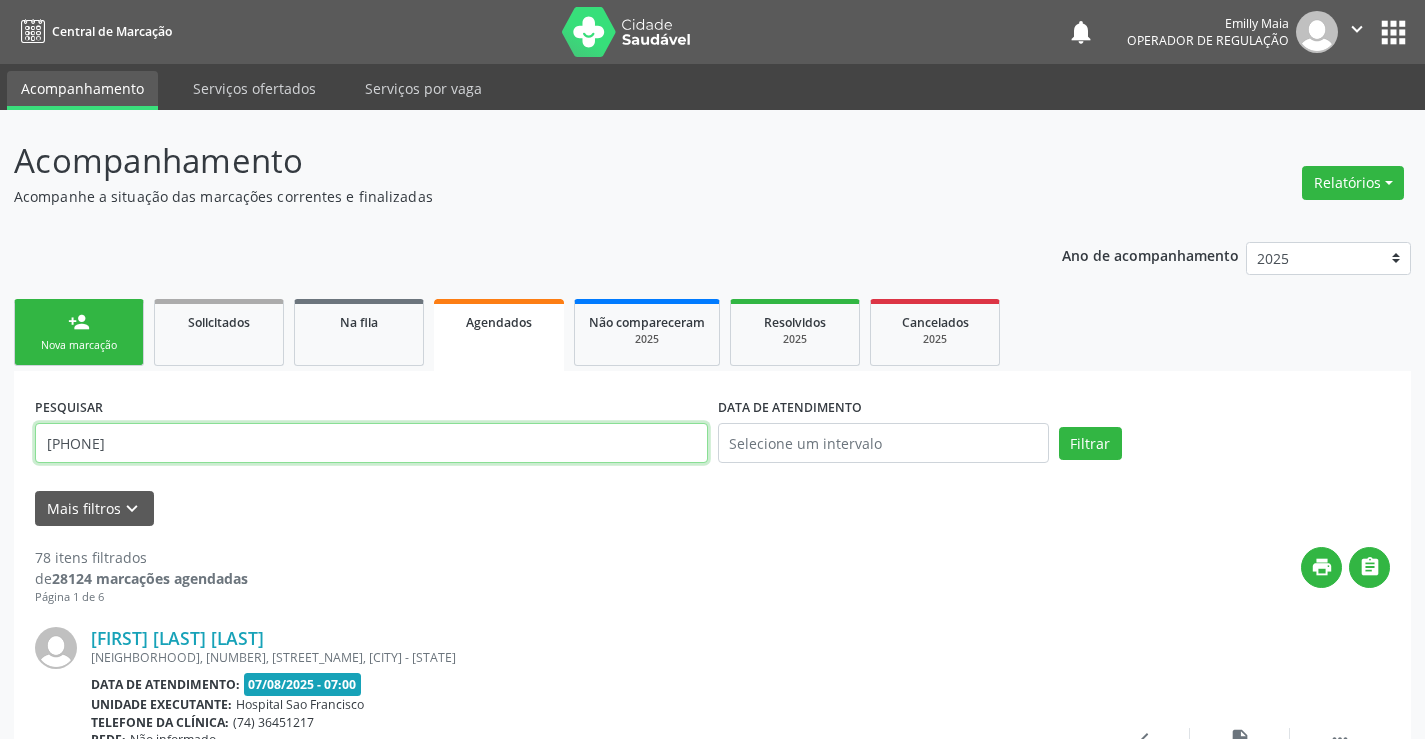 scroll, scrollTop: 300, scrollLeft: 0, axis: vertical 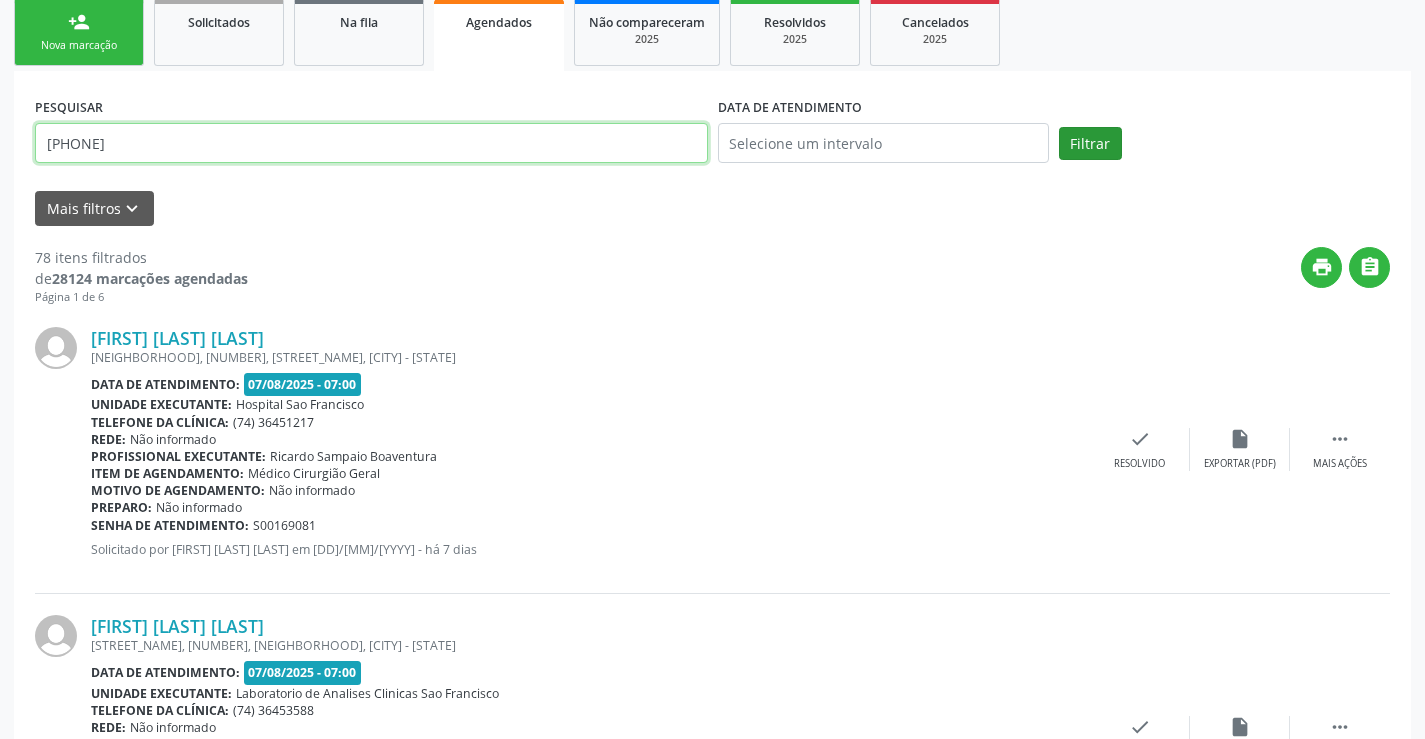 type on "[NUMBER]" 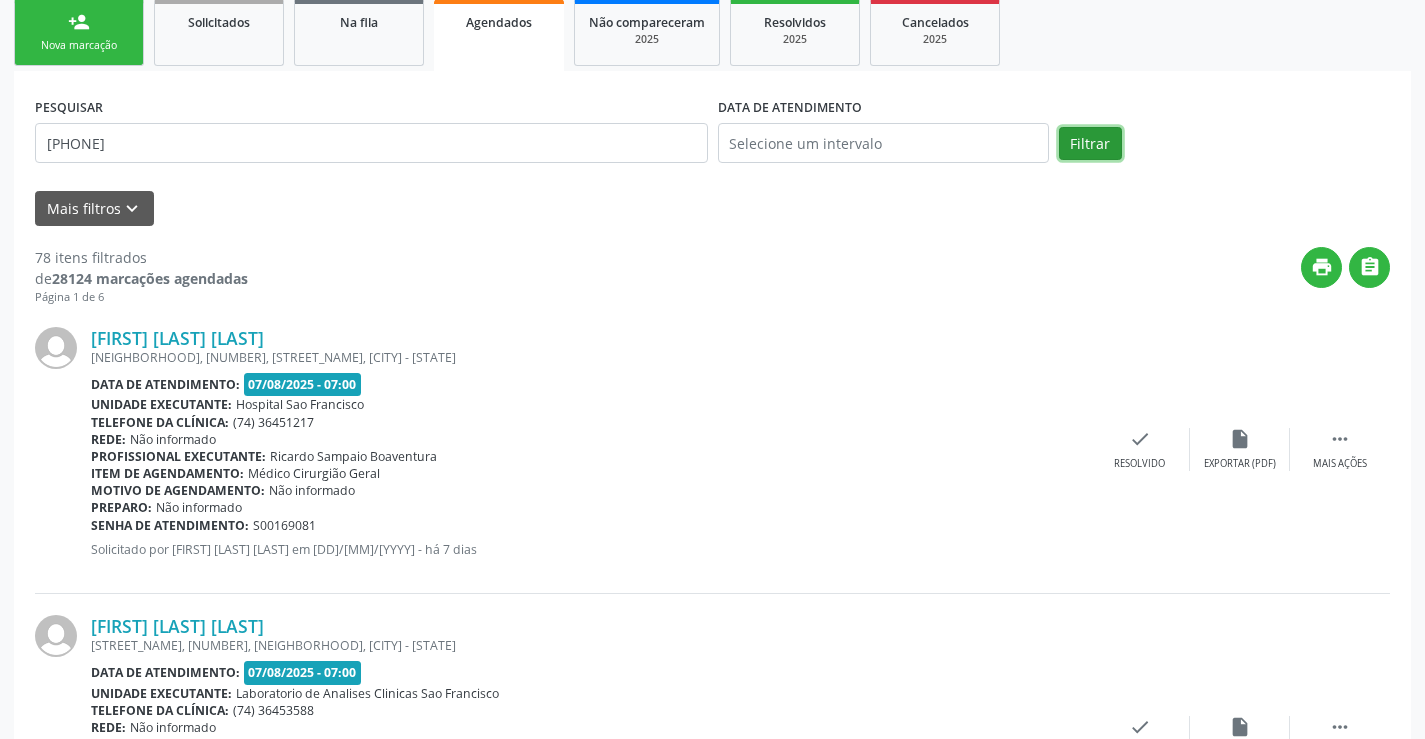click on "Filtrar" at bounding box center (1090, 144) 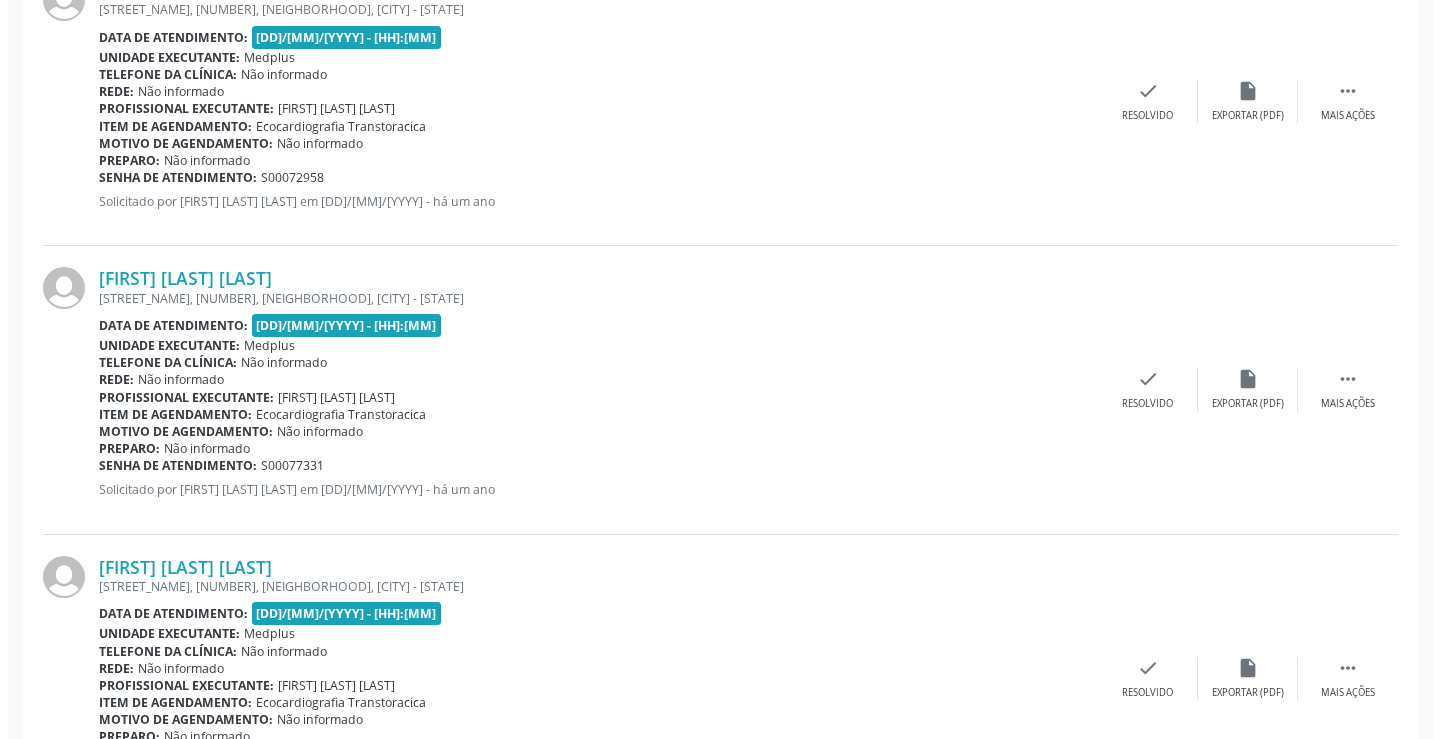 scroll, scrollTop: 1342, scrollLeft: 0, axis: vertical 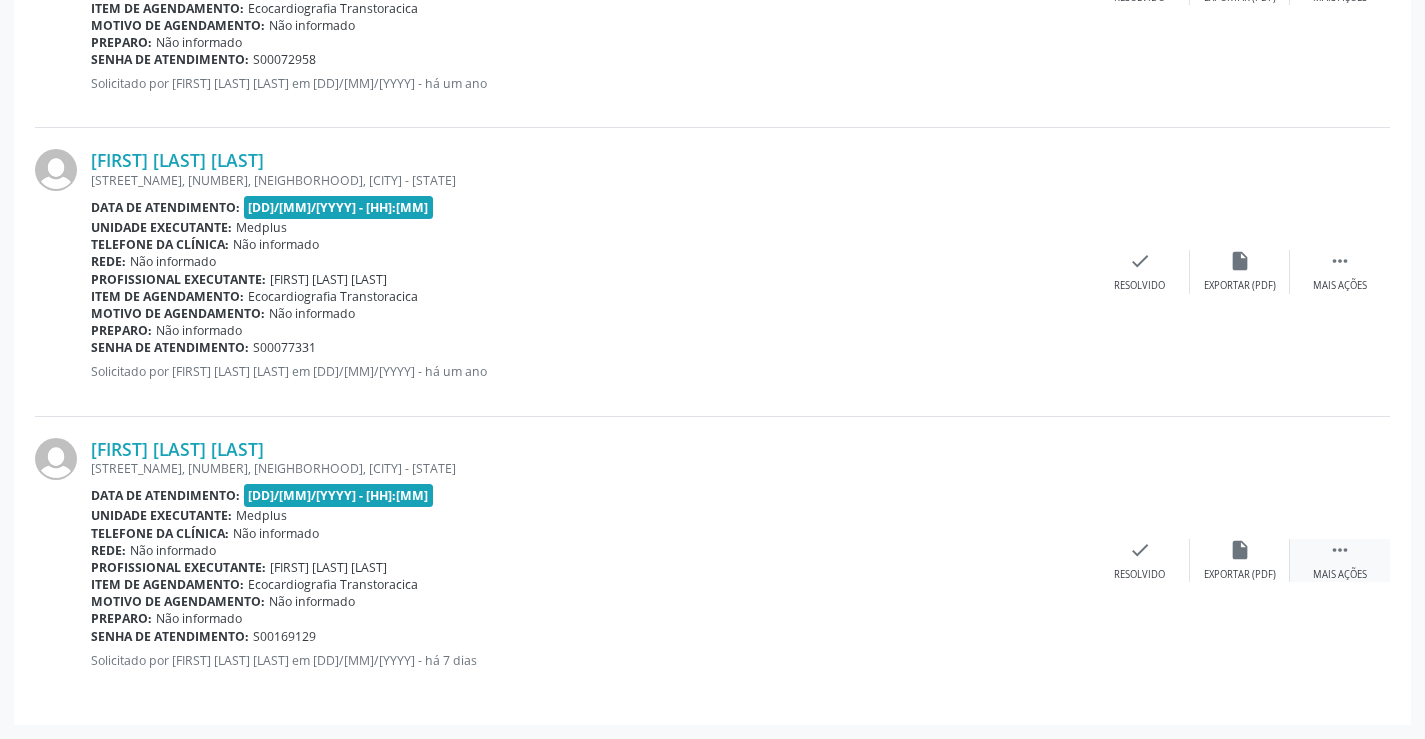 click on "
Mais ações" at bounding box center [1340, 560] 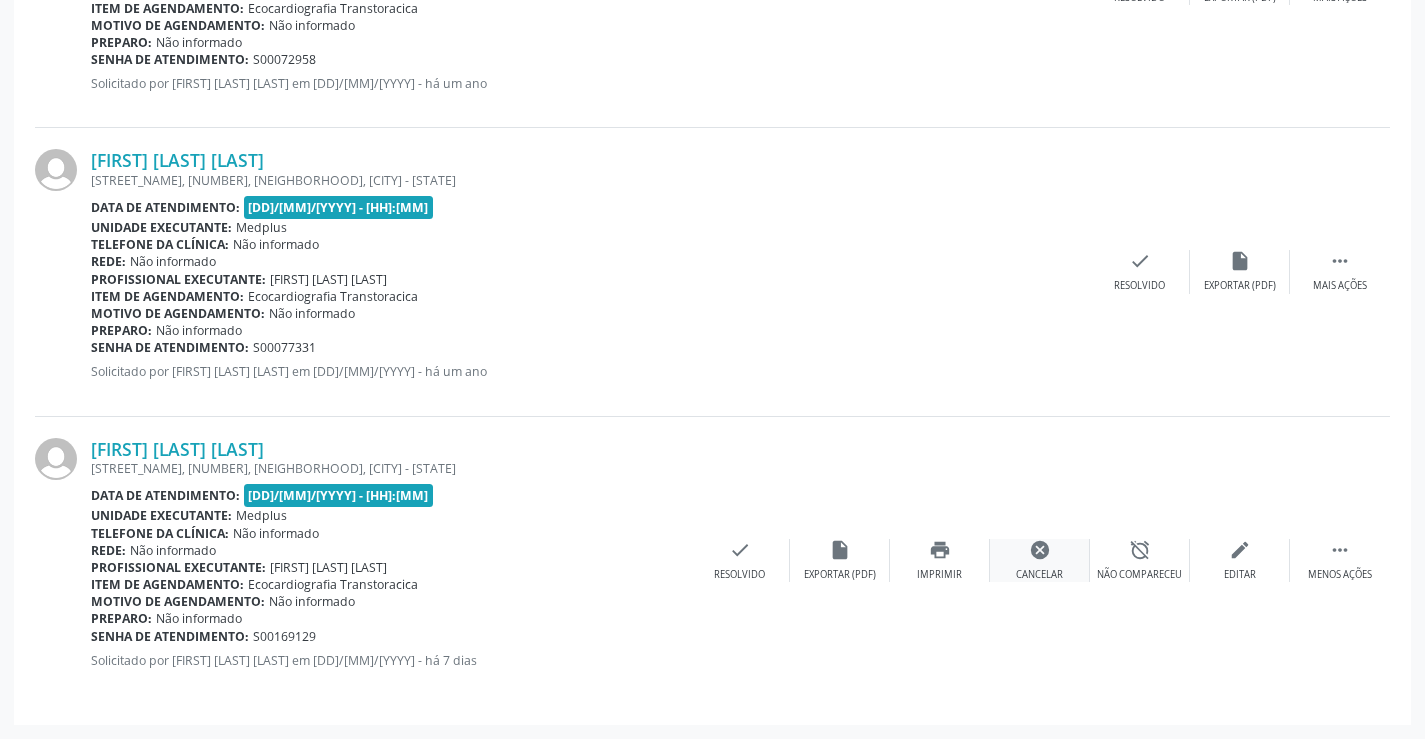 click on "cancel" at bounding box center [1040, 550] 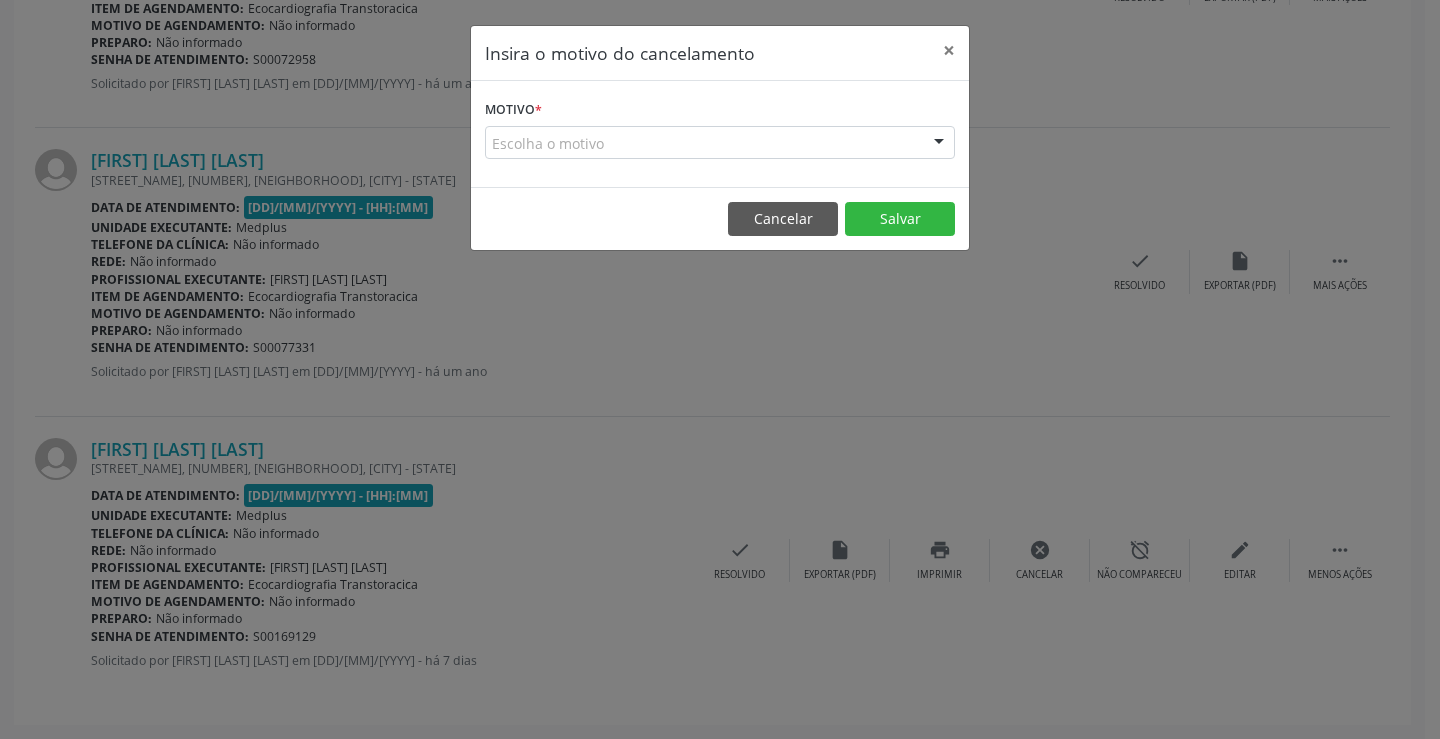 click on "Escolha o motivo" at bounding box center (720, 143) 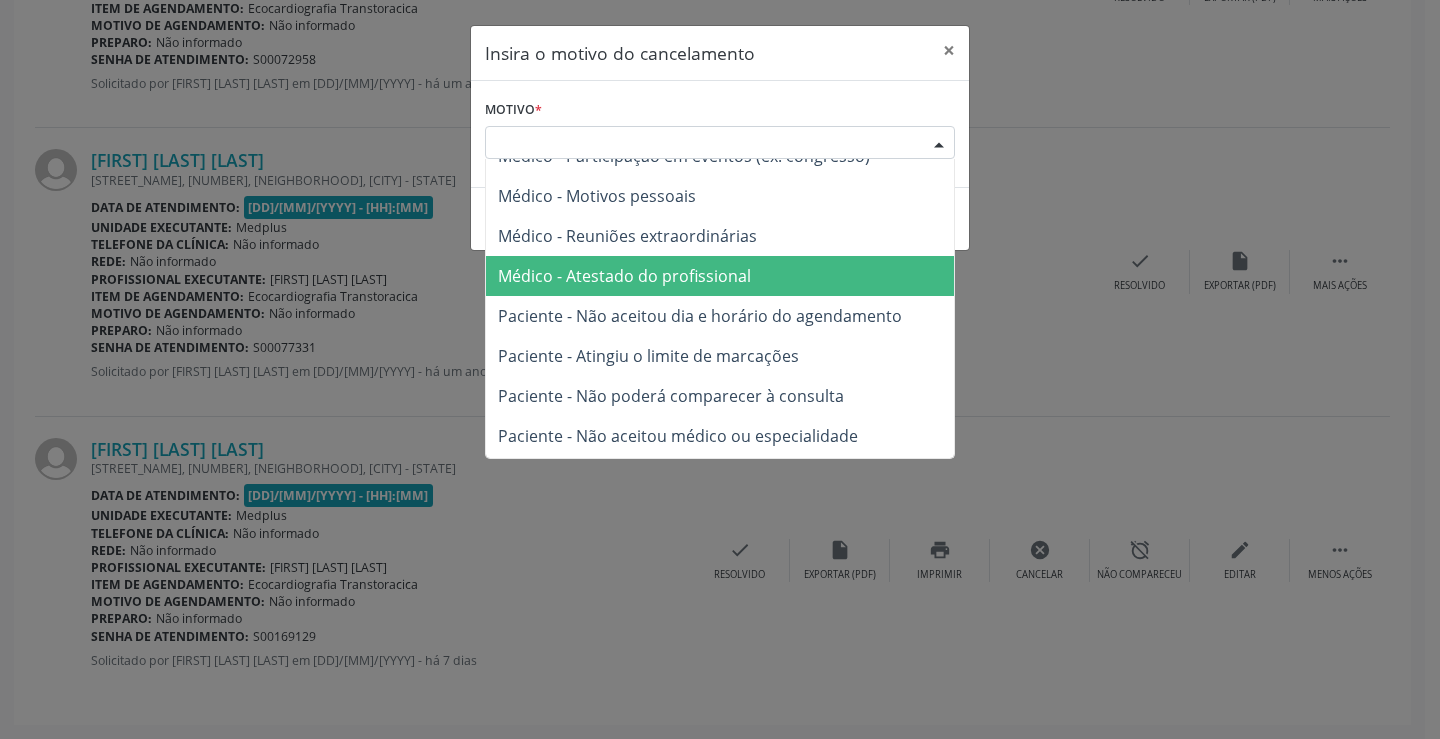 scroll, scrollTop: 101, scrollLeft: 0, axis: vertical 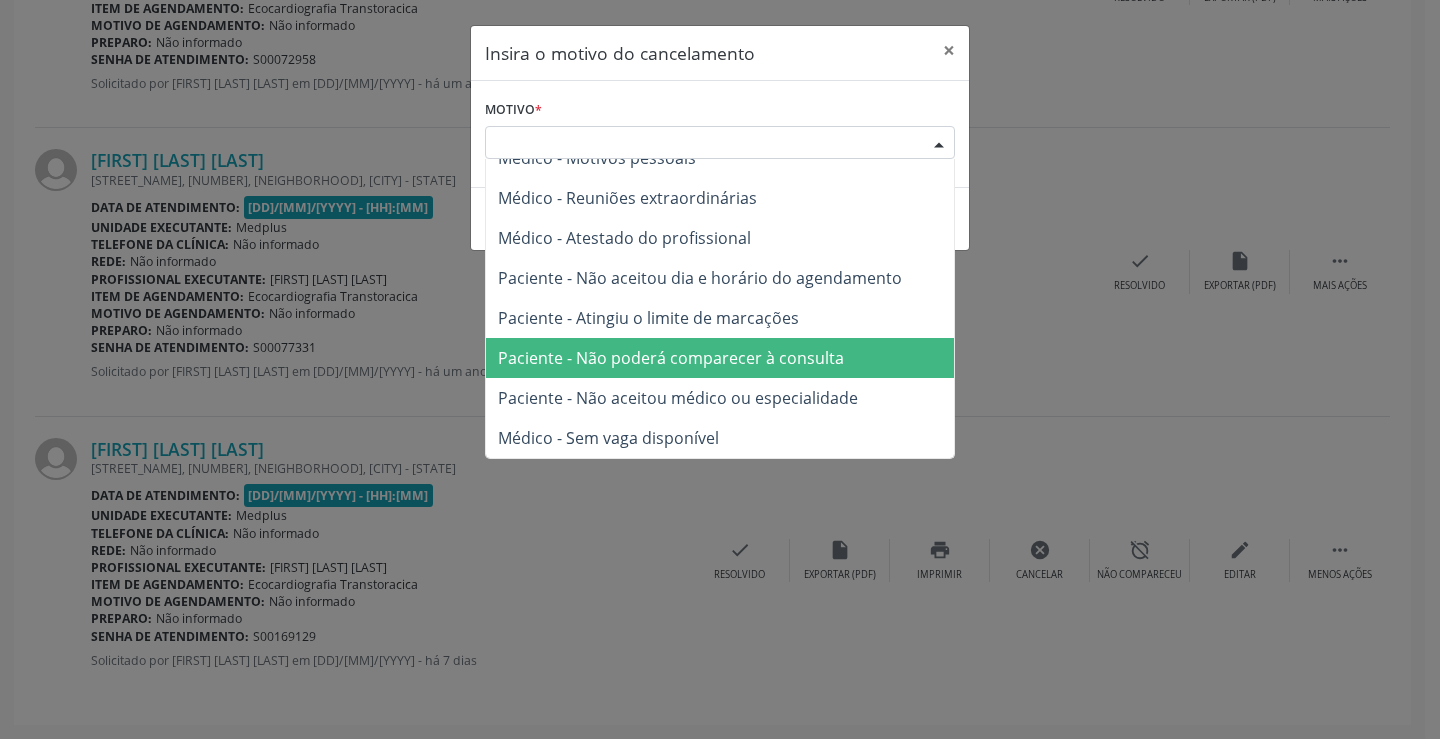 click on "Paciente - Não poderá comparecer à consulta" at bounding box center (671, 358) 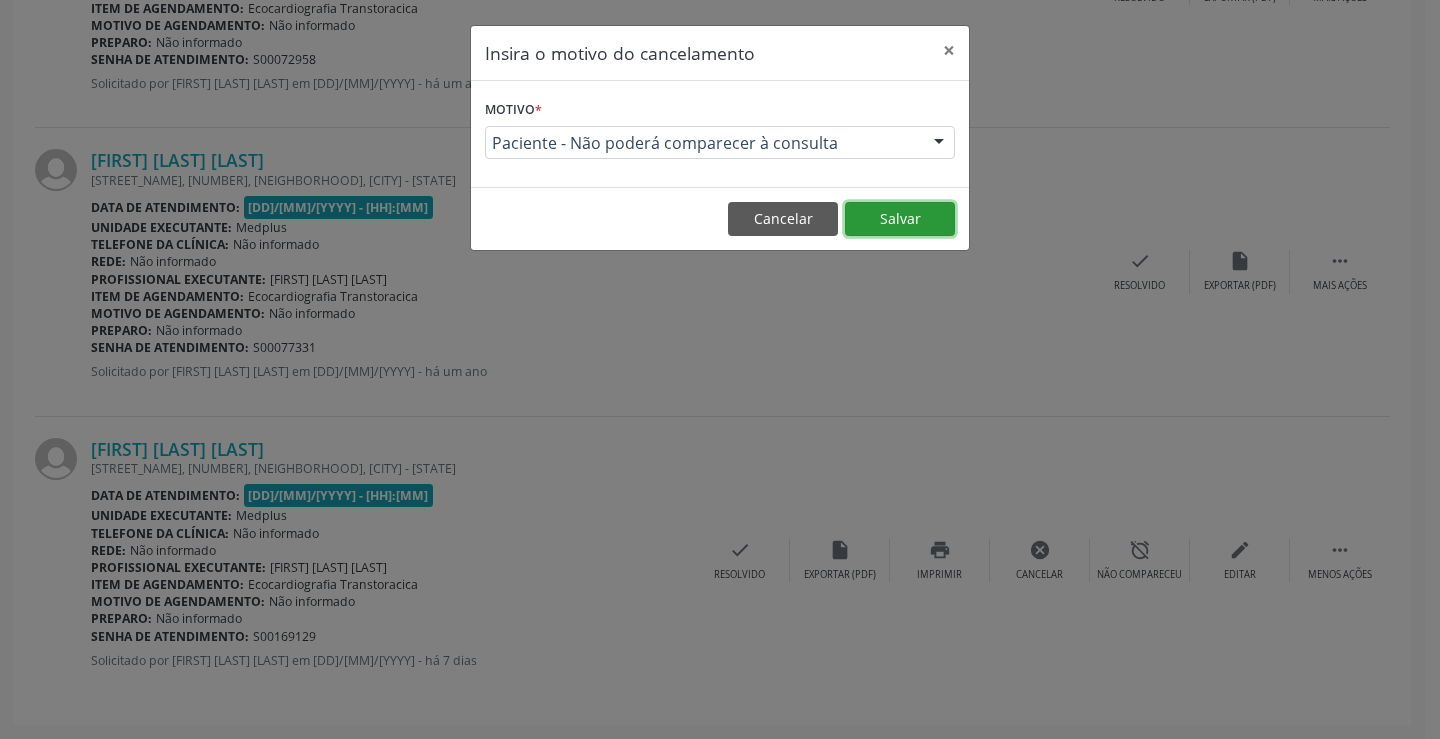 click on "Salvar" at bounding box center (900, 219) 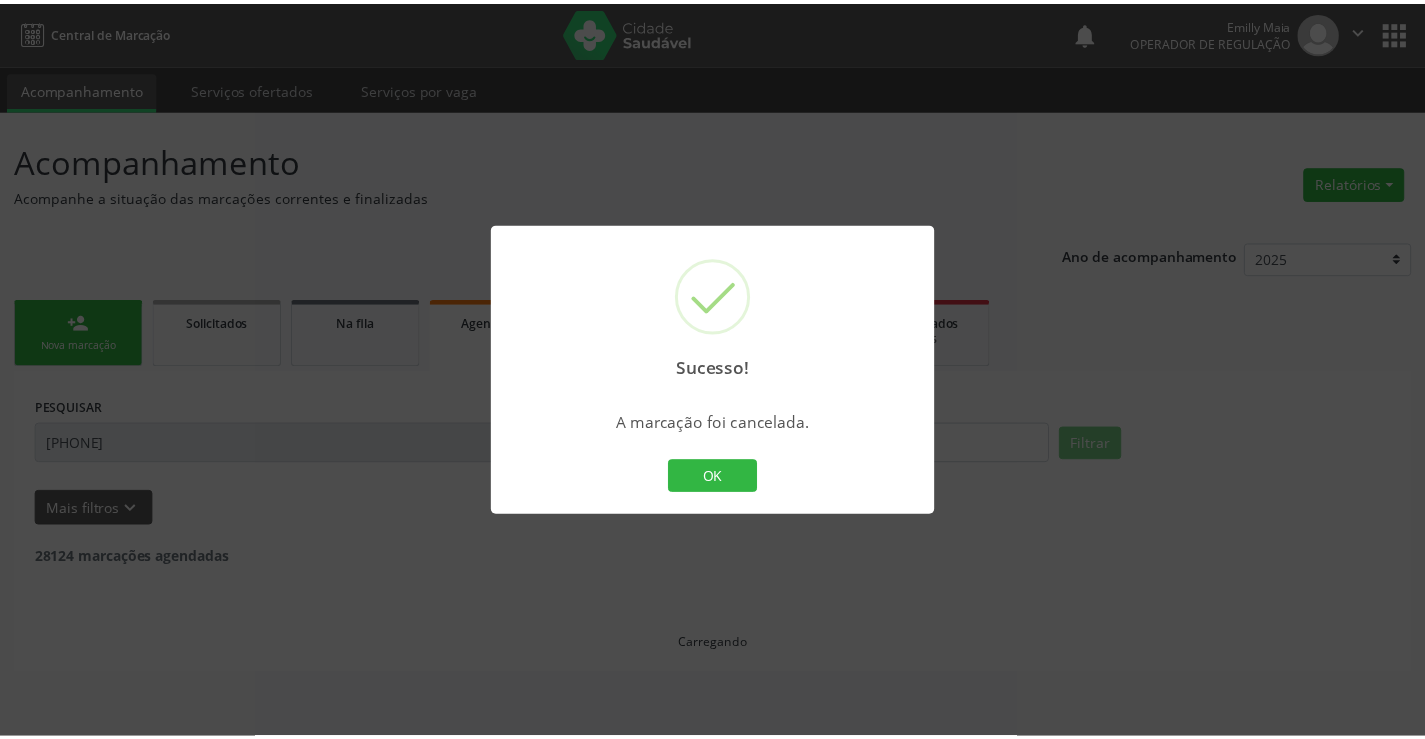 scroll, scrollTop: 0, scrollLeft: 0, axis: both 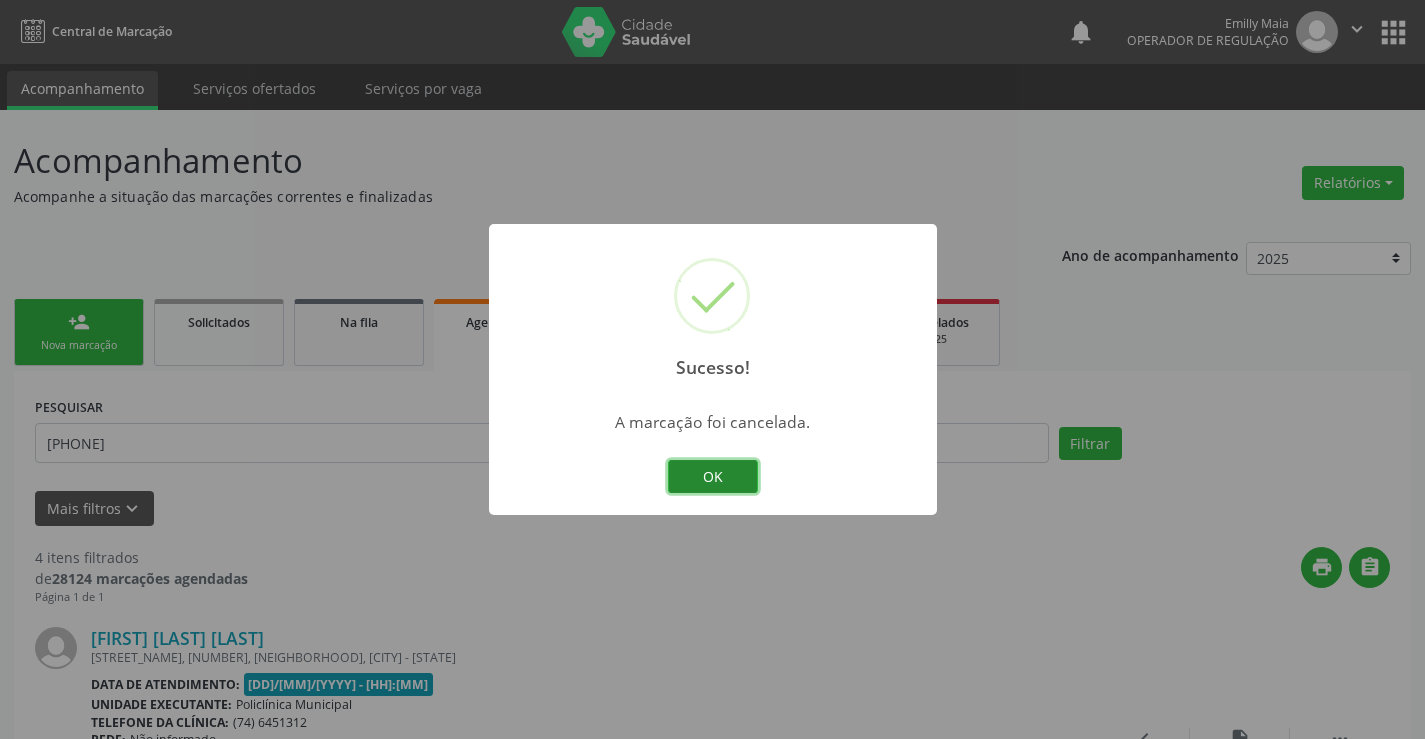 click on "OK" at bounding box center [713, 477] 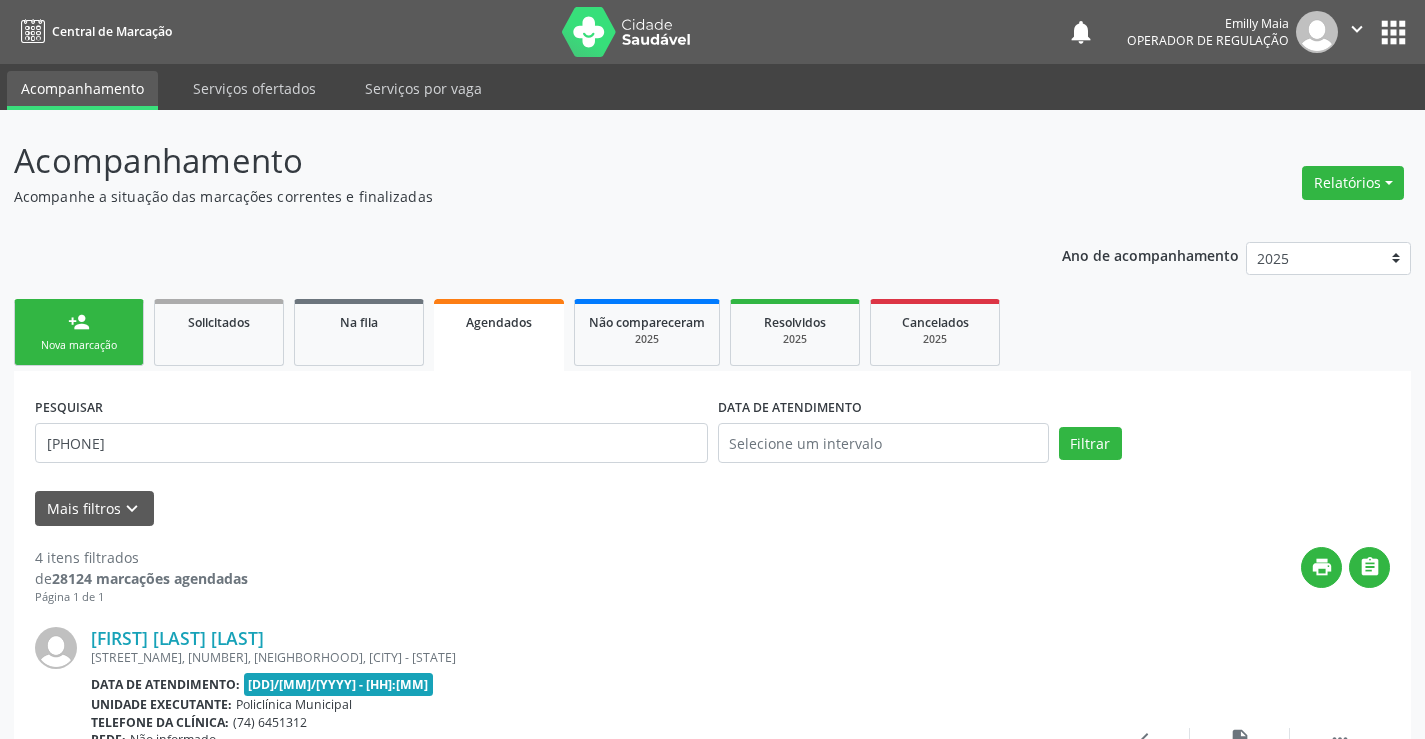 click on "person_add
Nova marcação" at bounding box center [79, 332] 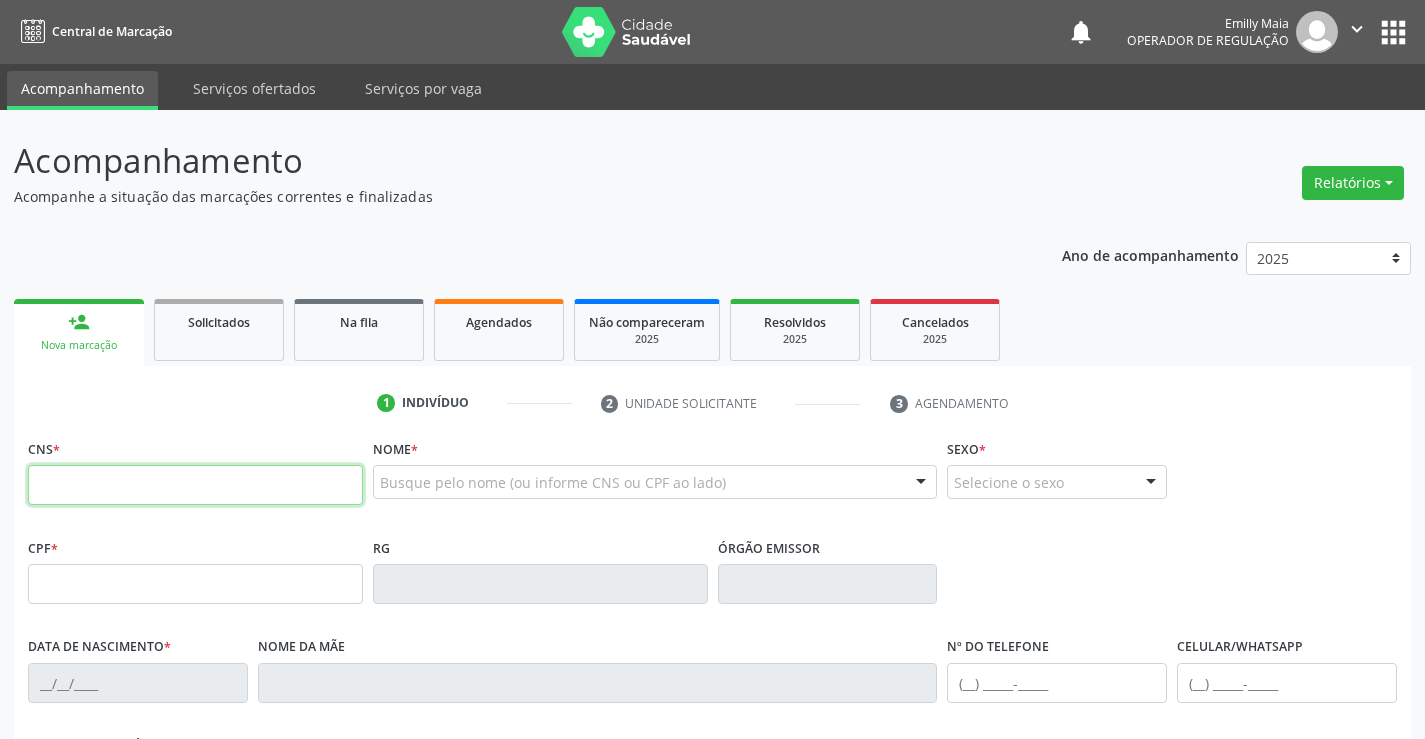 click at bounding box center (195, 485) 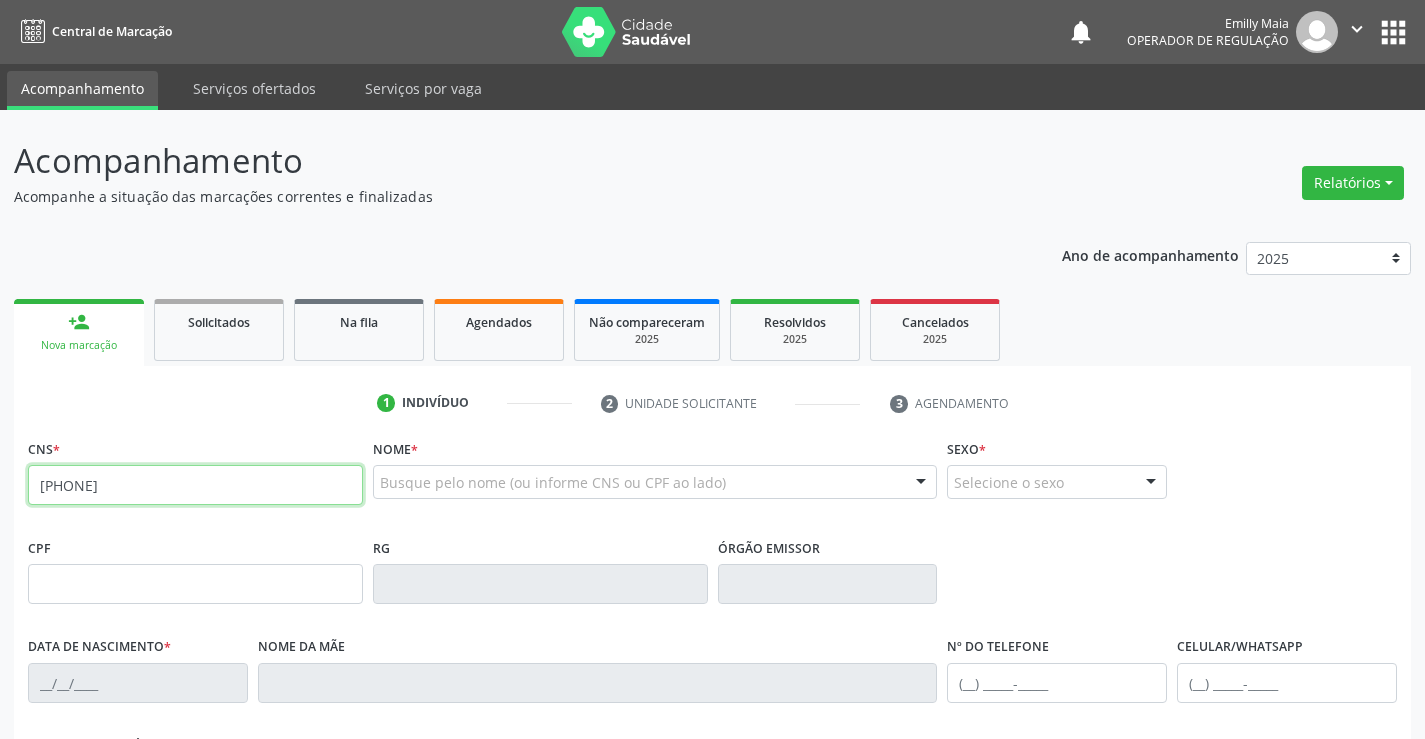 type on "706 8092 1467 1520" 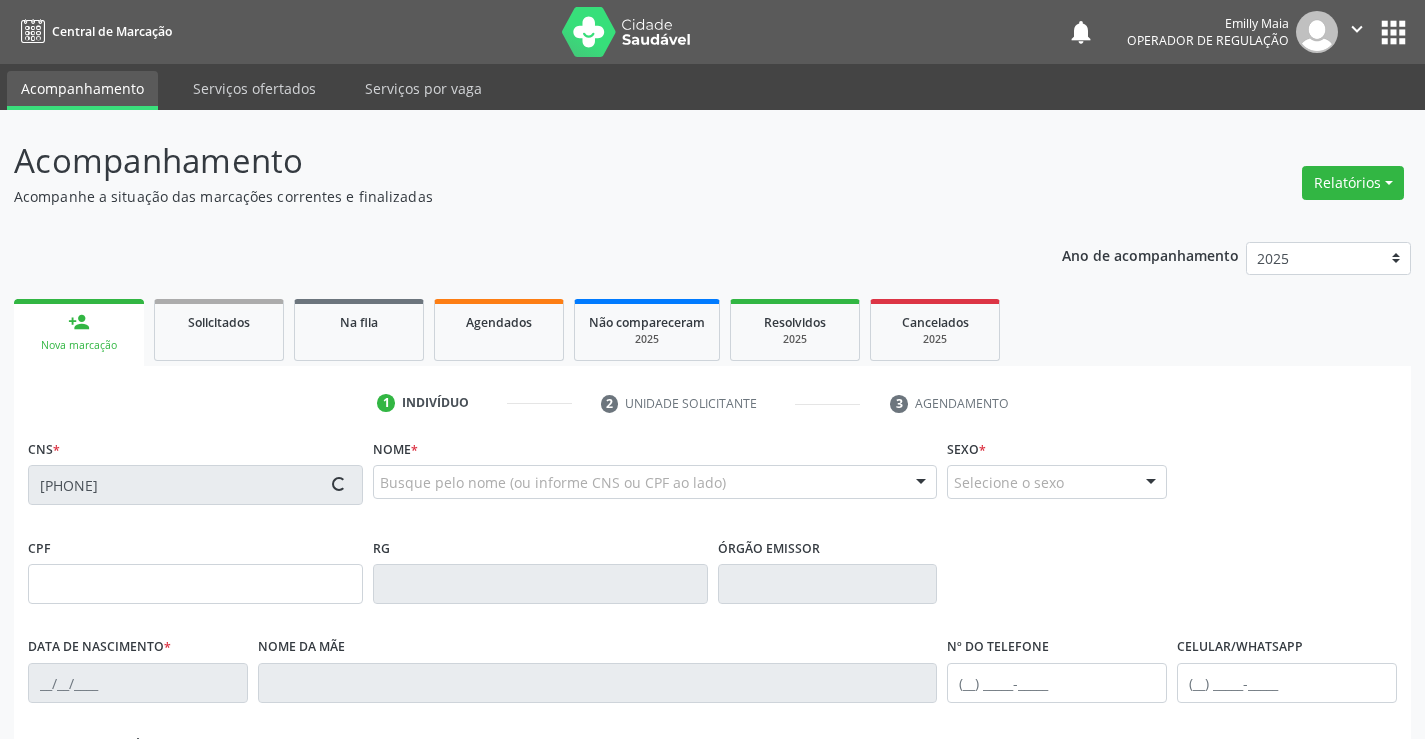 scroll, scrollTop: 345, scrollLeft: 0, axis: vertical 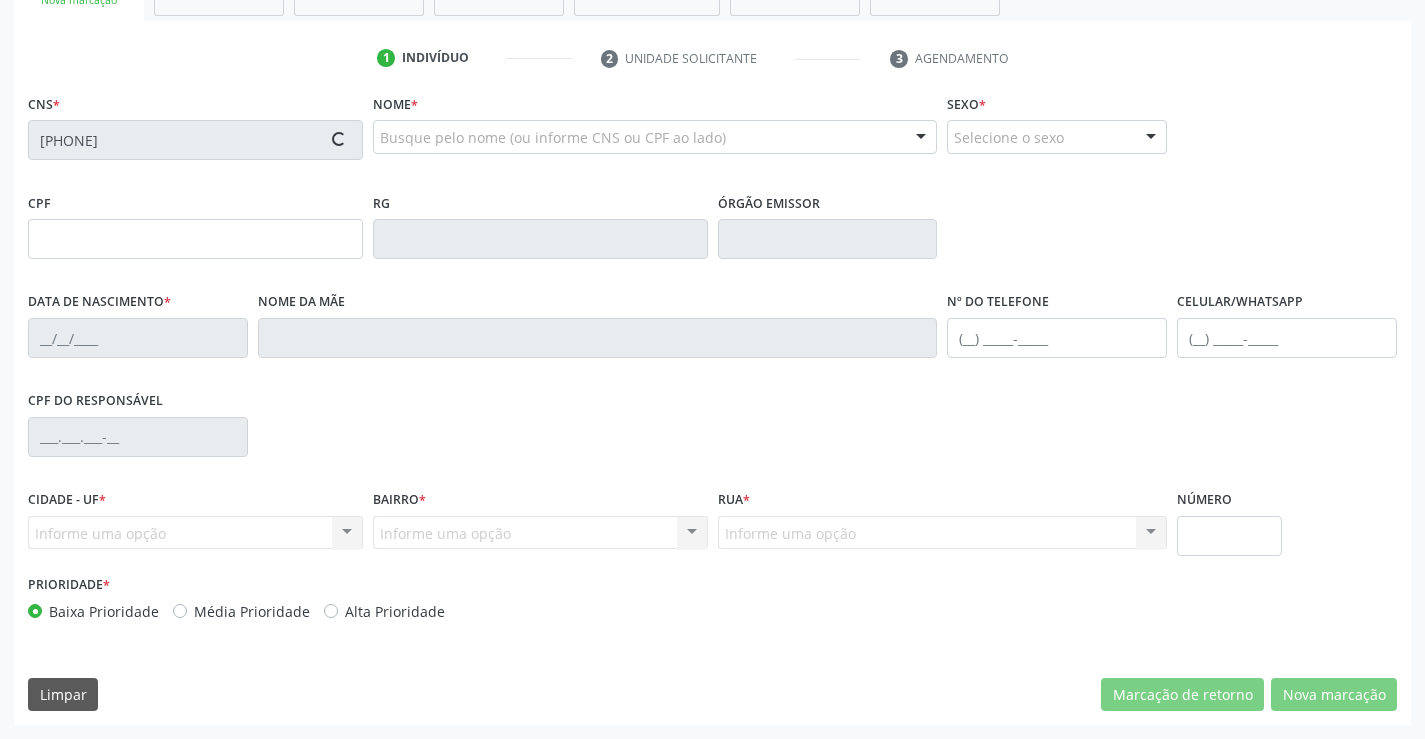 type on "001.491.435-24" 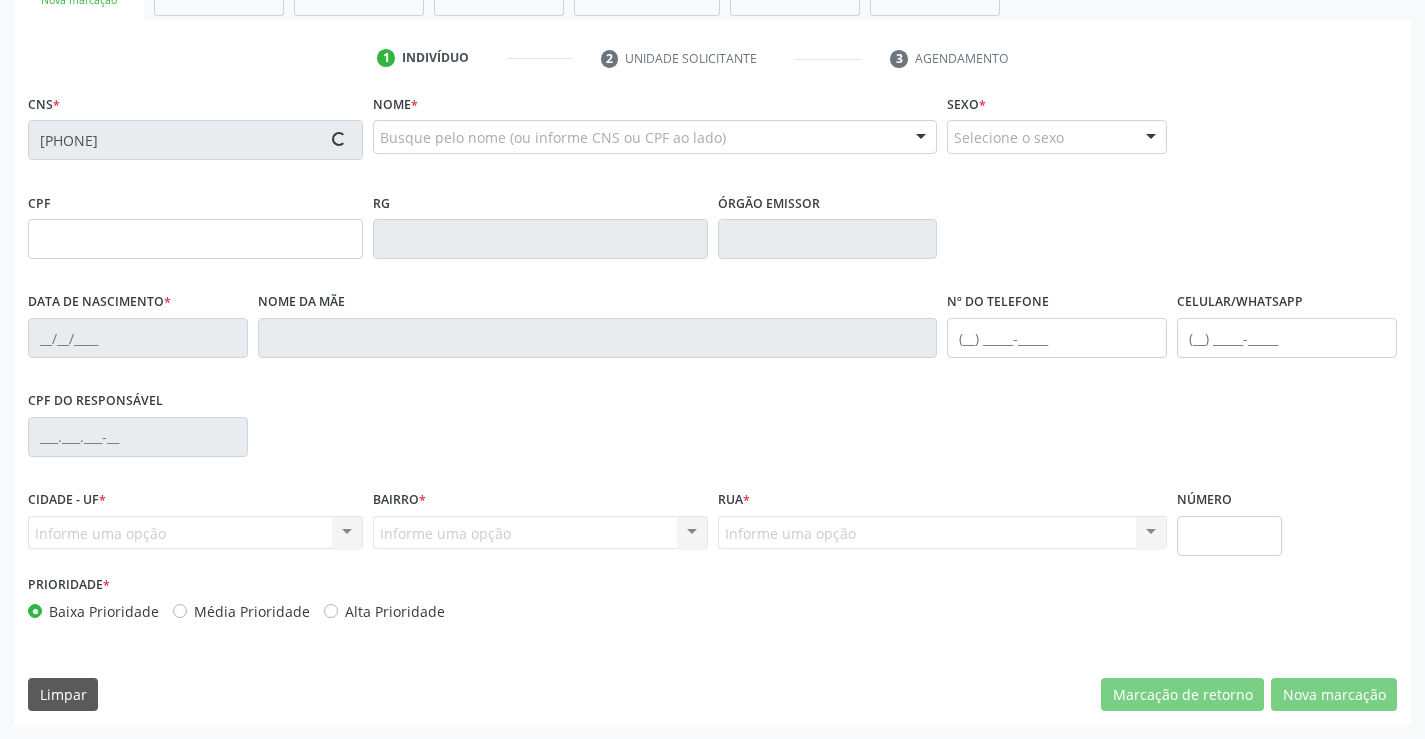 type on "0954706030" 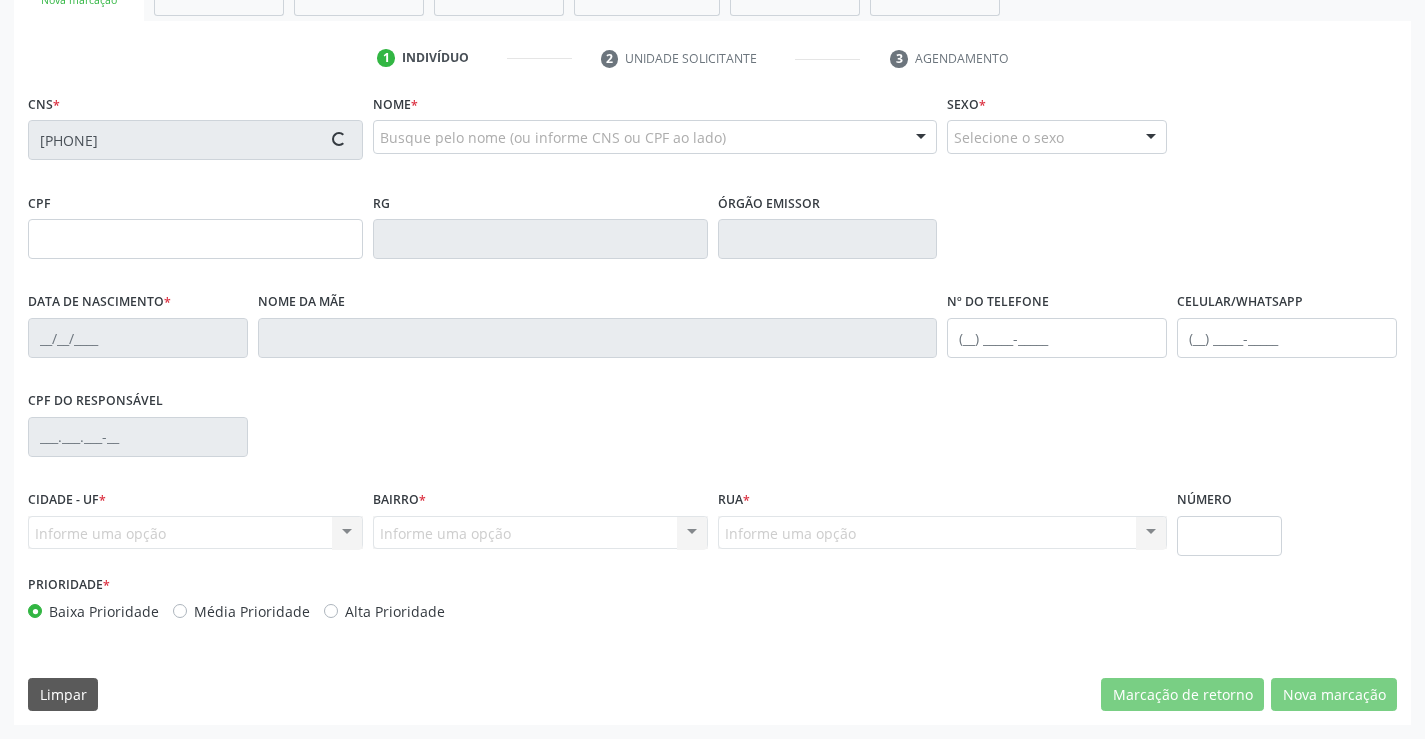 type on "12/08/1975" 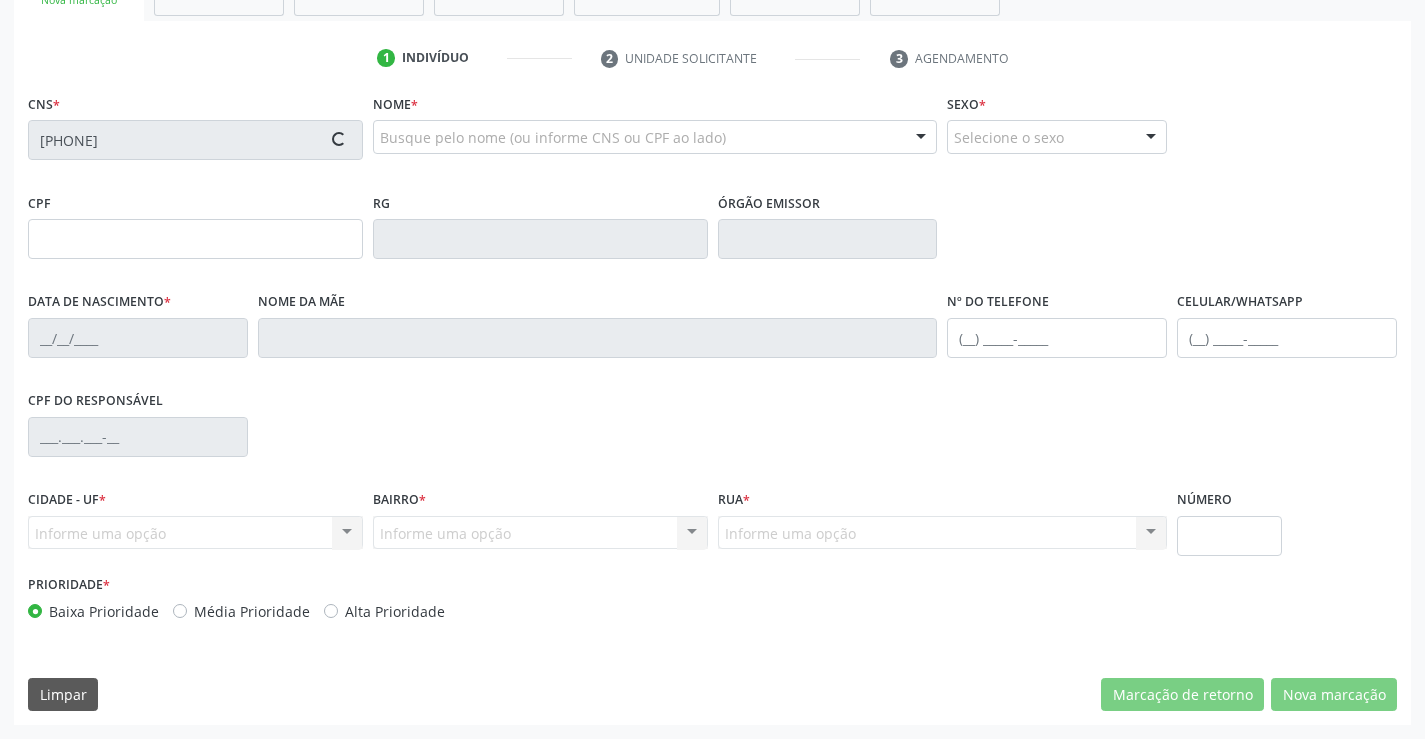 type on "(74) 99193-3292" 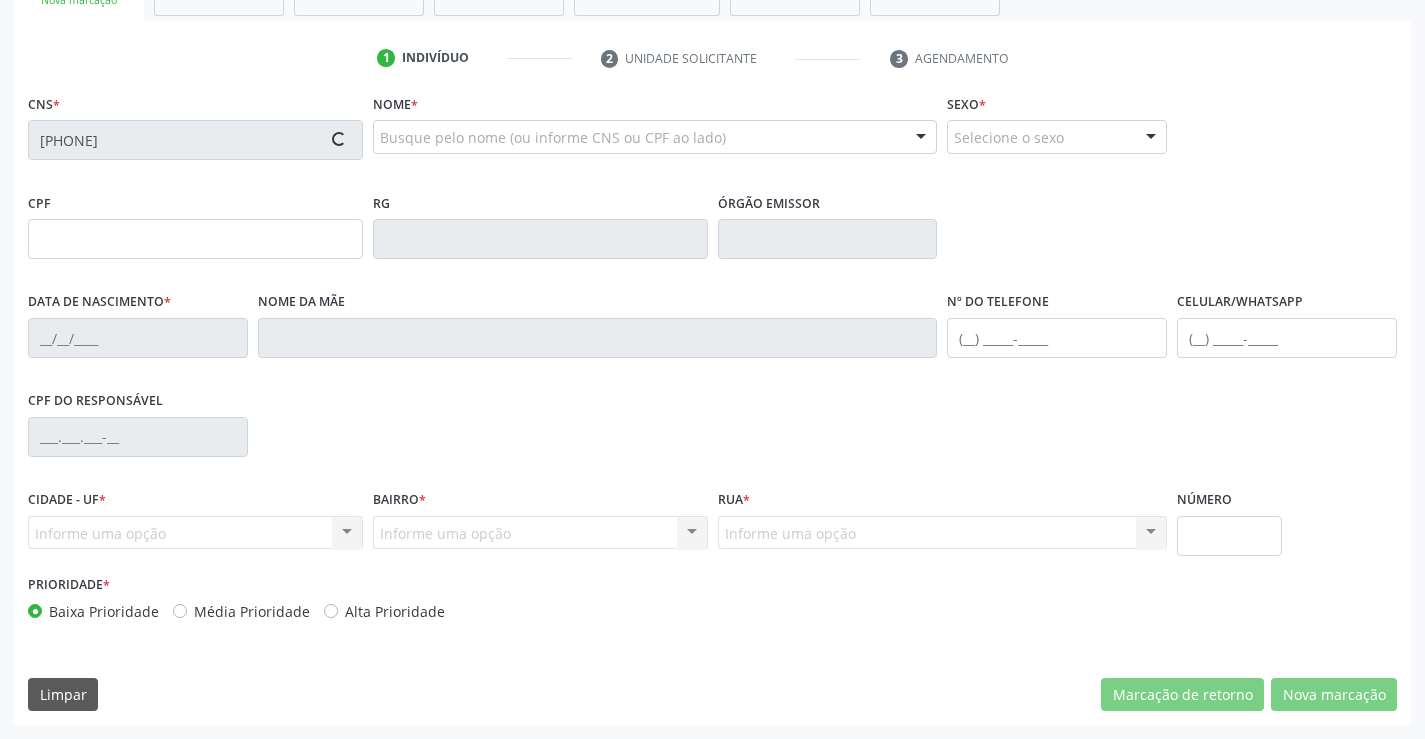 type on "S/N" 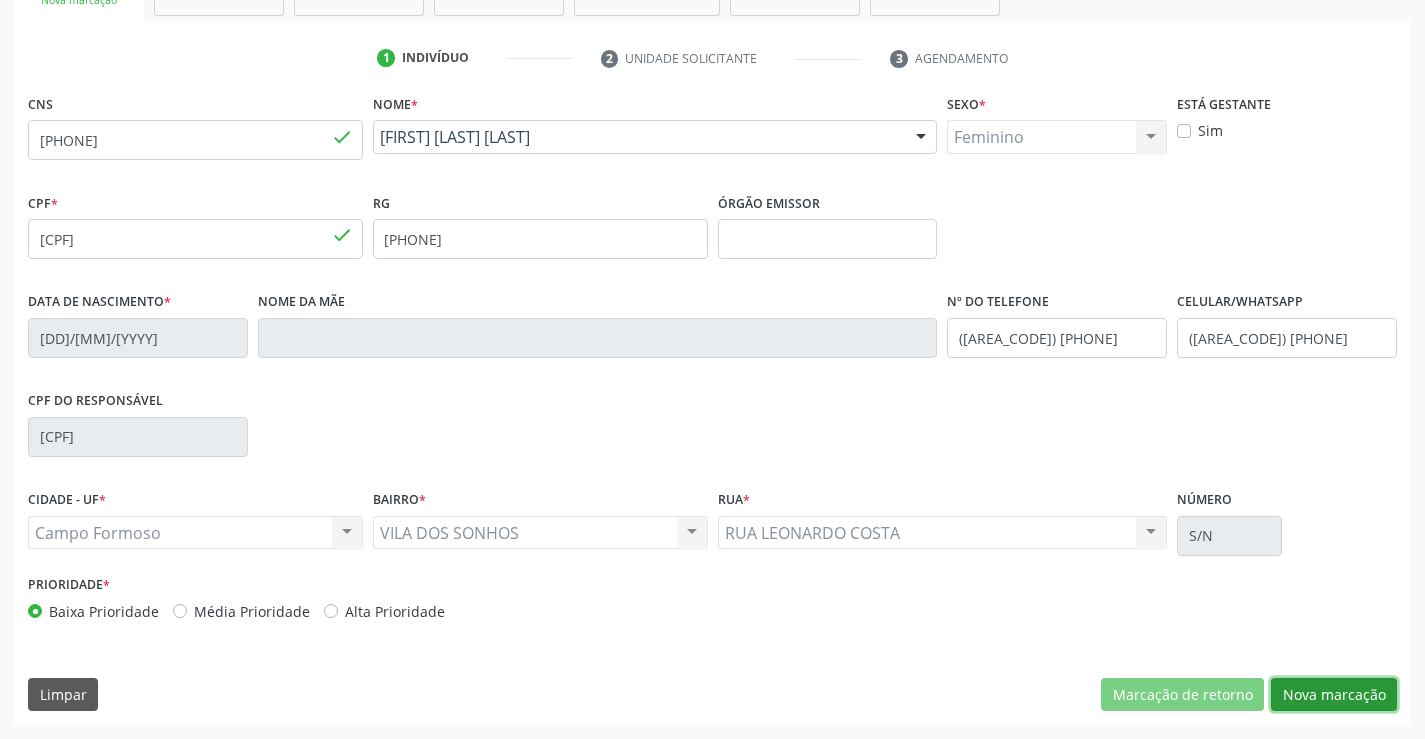 click on "Nova marcação" at bounding box center [1334, 695] 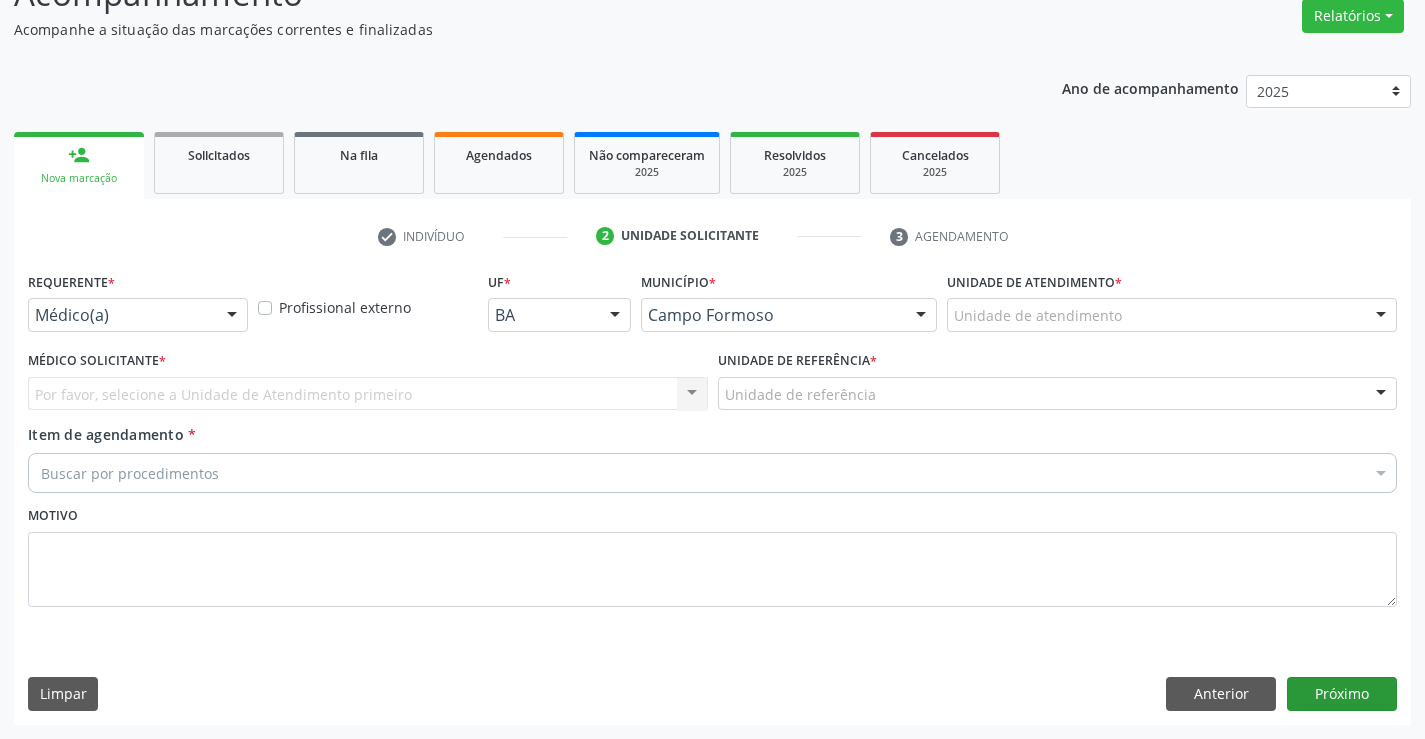 scroll, scrollTop: 167, scrollLeft: 0, axis: vertical 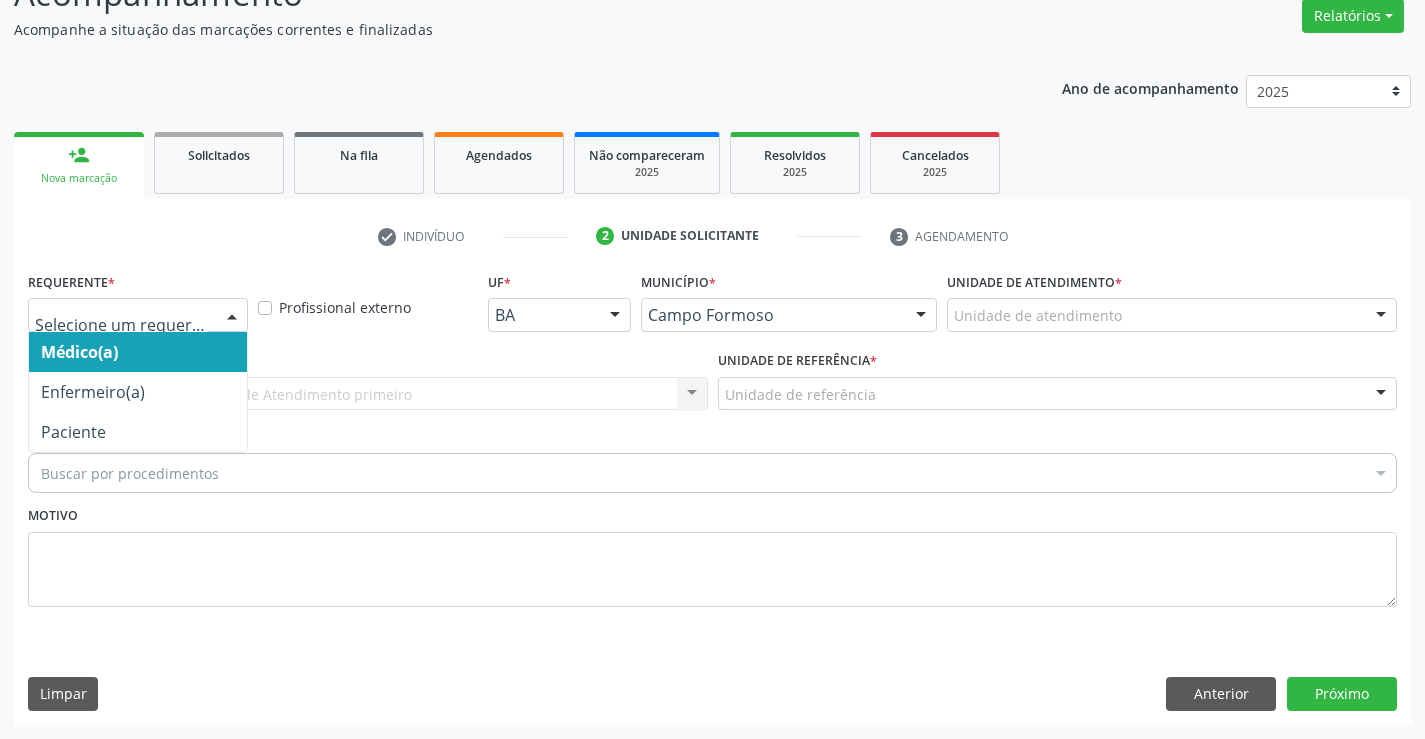 click at bounding box center (232, 316) 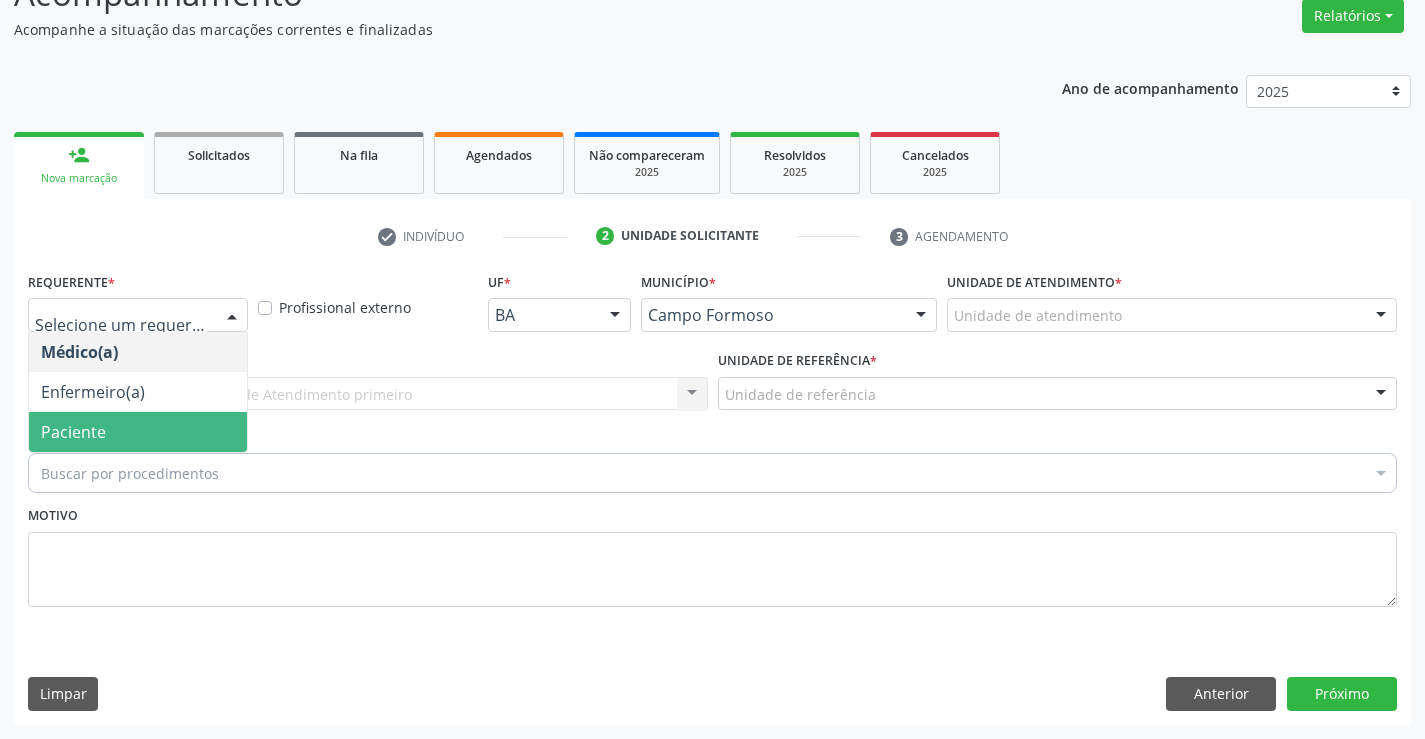 click on "Paciente" at bounding box center (138, 432) 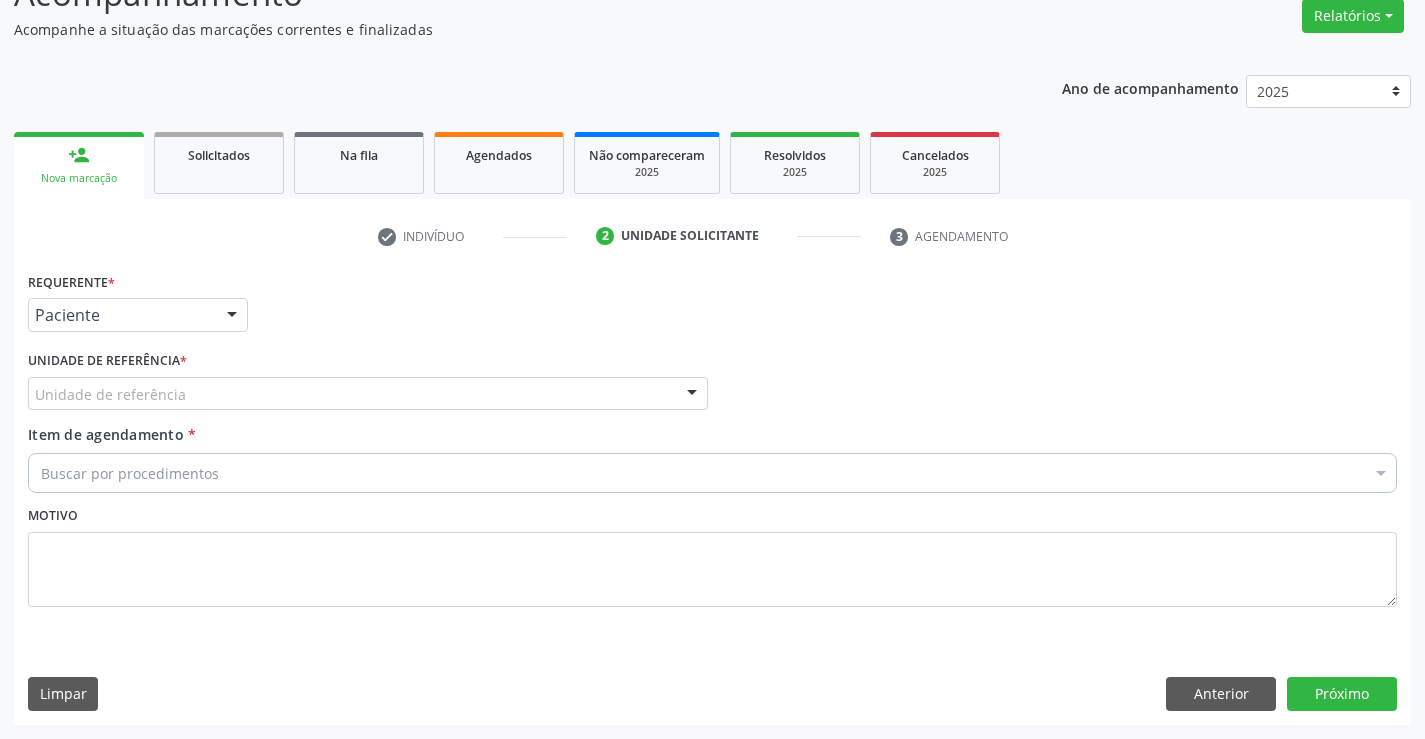 click on "Unidade de referência
*
Unidade de referência
Unidade Basica de Saude da Familia Dr Paulo Sudre   Centro de Enfrentamento Para Covid 19 de Campo Formoso   Central de Marcacao de Consultas e Exames de Campo Formoso   Vigilancia em Saude de Campo Formoso   PSF Lage dos Negros III   P S da Familia do Povoado de Caraibas   Unidade Basica de Saude da Familia Maninho Ferreira   P S de Curral da Ponta Psf Oseas Manoel da Silva   Farmacia Basica   Unidade Basica de Saude da Familia de Brejao da Caatinga   P S da Familia do Povoado de Pocos   P S da Familia do Povoado de Tiquara   P S da Familia do Povoado de Sao Tome   P S de Lages dos Negros   P S da Familia do Povoado de Tuiutiba   P S de Curral Velho   Centro de Saude Mutirao   Caps Centro de Atencao Psicossocial   Unidade Odontologica Movel   Unidade Basica de Saude da Familia Limoeiro   Unidade Basica de Saude da Familia Izabel Godinho de Freitas   Unidade Basica de Saude da Familia de Olho Dagua das Pombas" at bounding box center [368, 385] 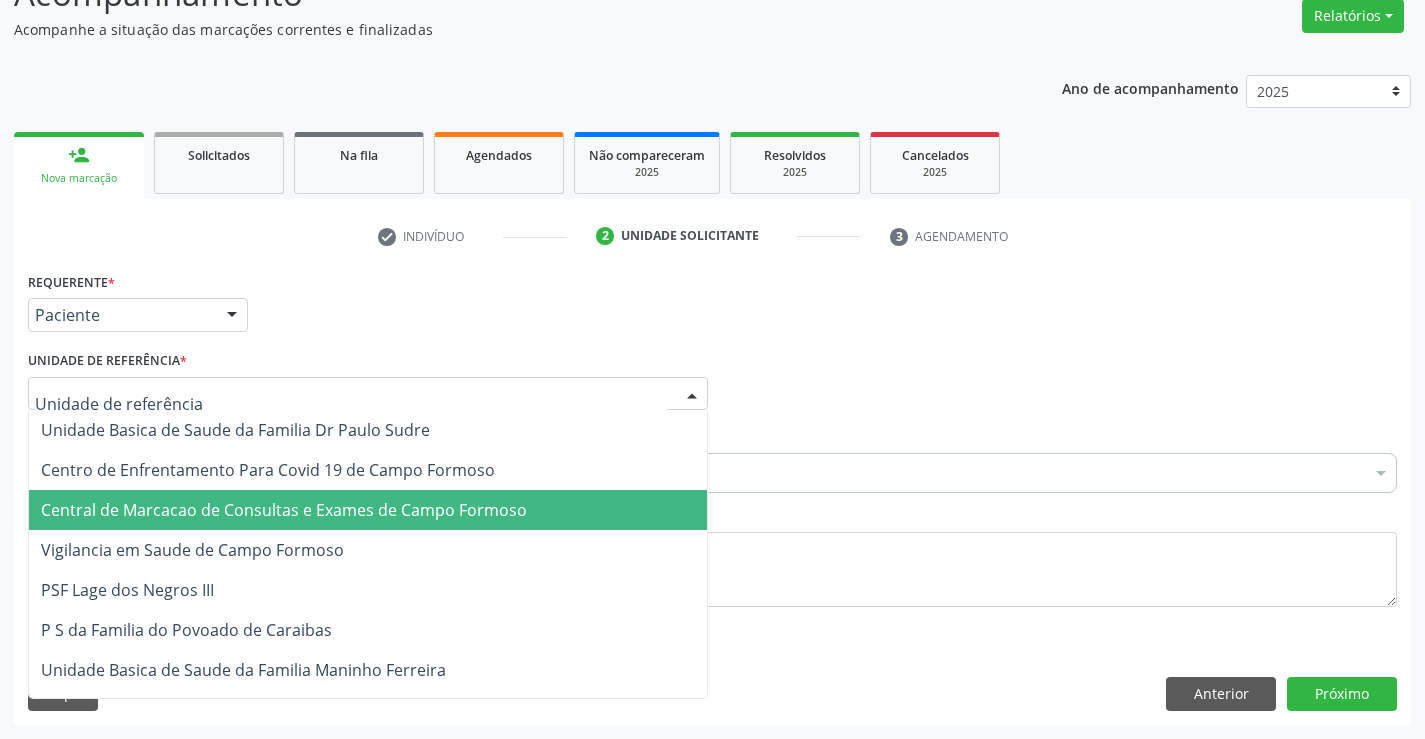 click on "Central de Marcacao de Consultas e Exames de Campo Formoso" at bounding box center [284, 510] 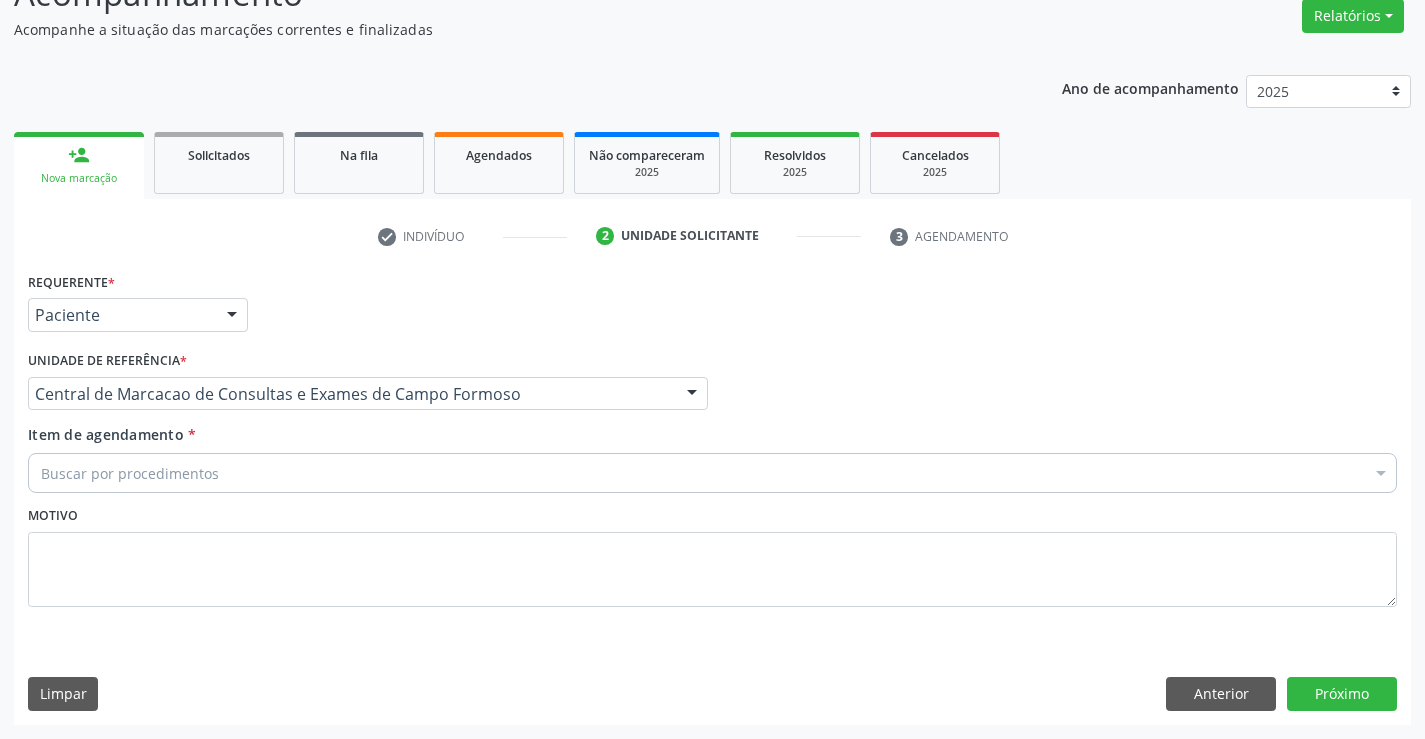 click on "Buscar por procedimentos" at bounding box center (712, 473) 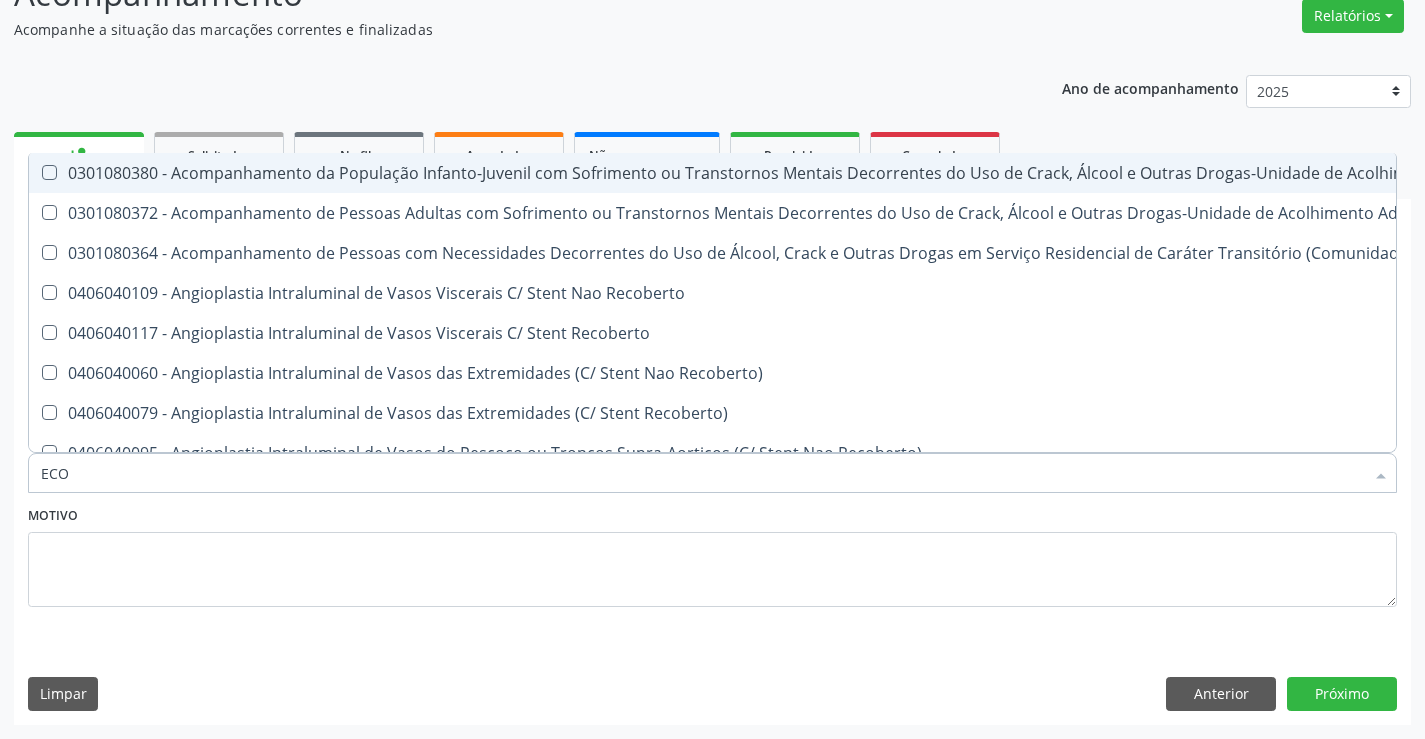 type on "ECOC" 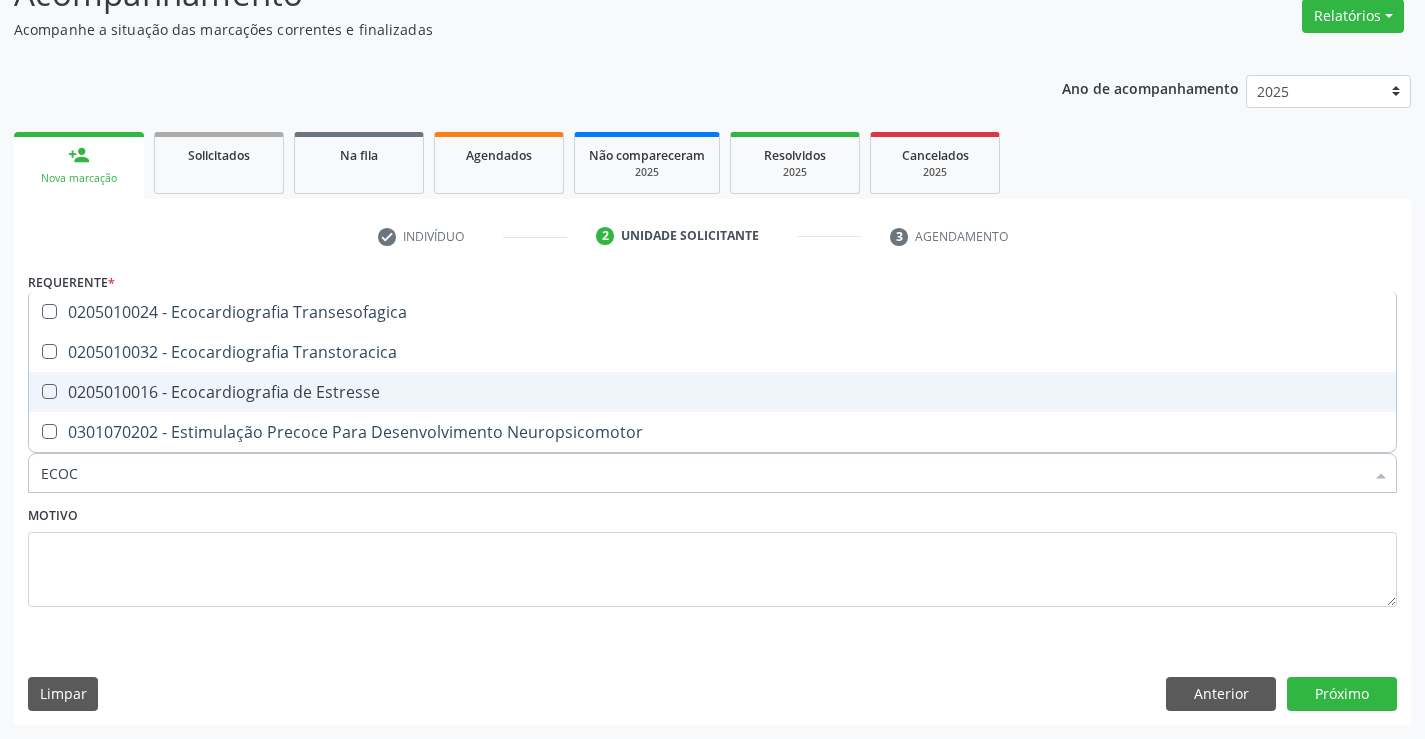 click on "0205010032 - Ecocardiografia Transtoracica" at bounding box center [712, 352] 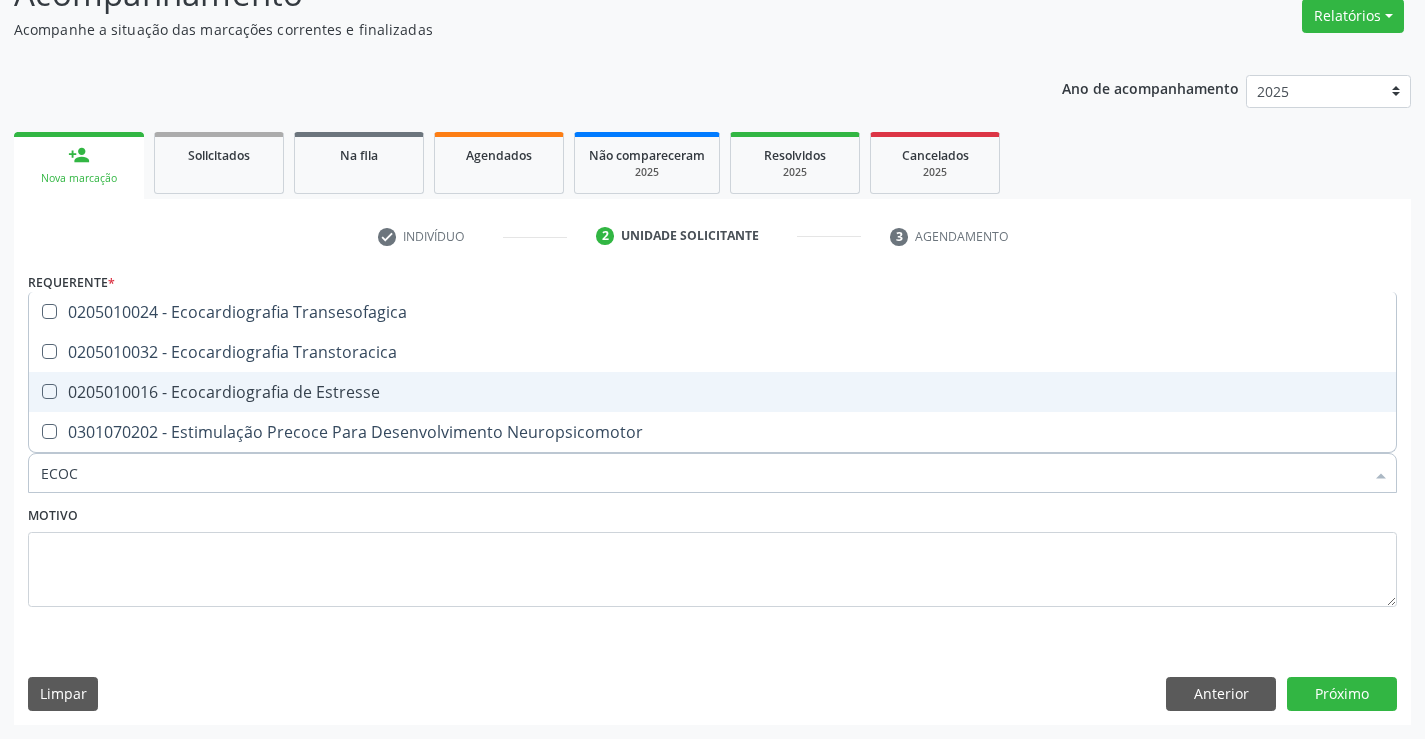checkbox on "true" 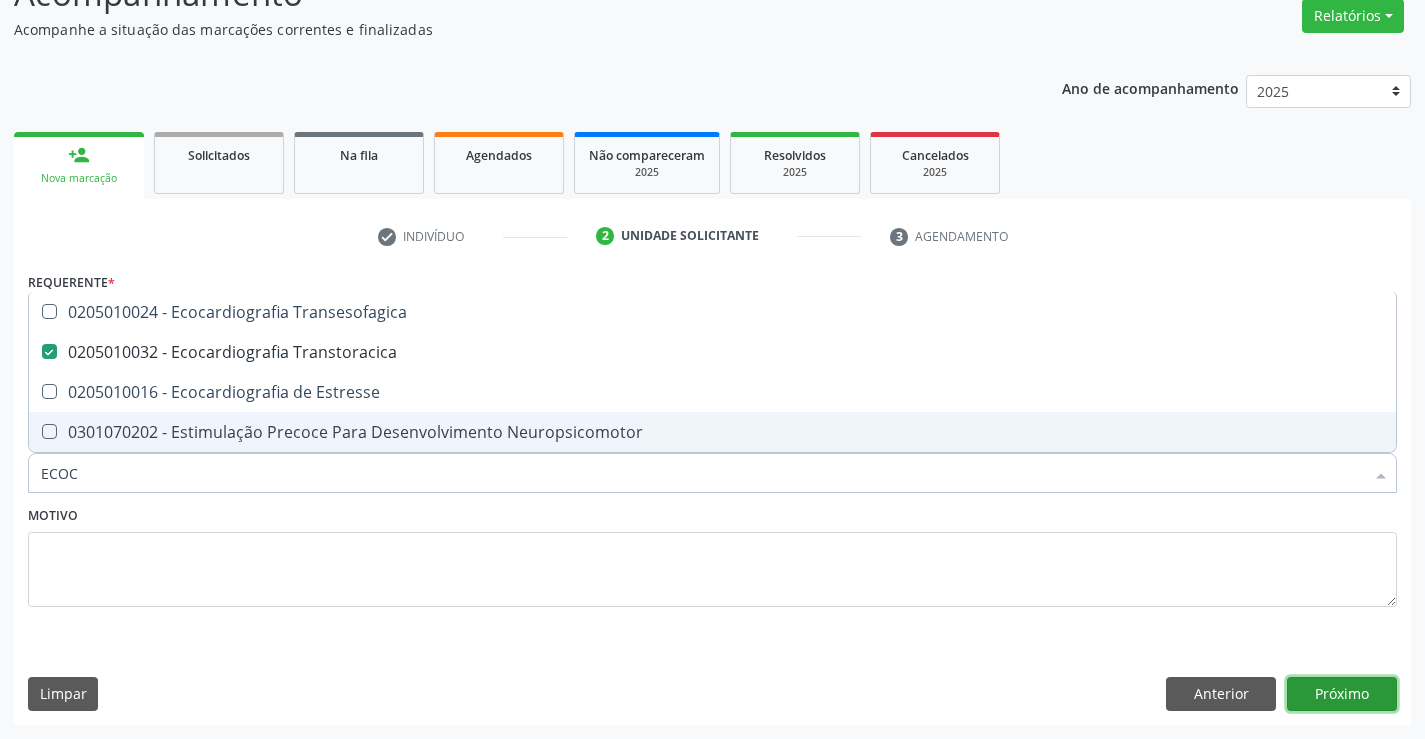 click on "Próximo" at bounding box center [1342, 694] 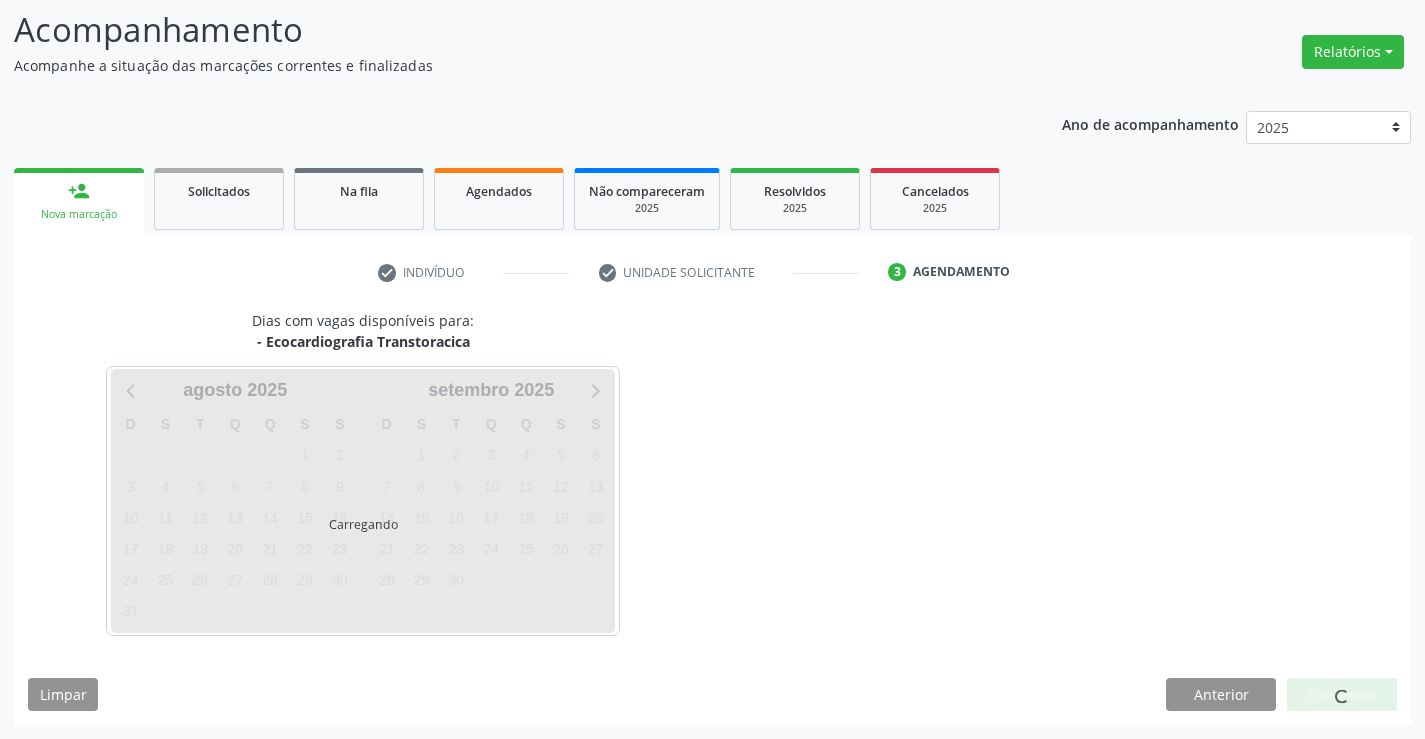 scroll, scrollTop: 131, scrollLeft: 0, axis: vertical 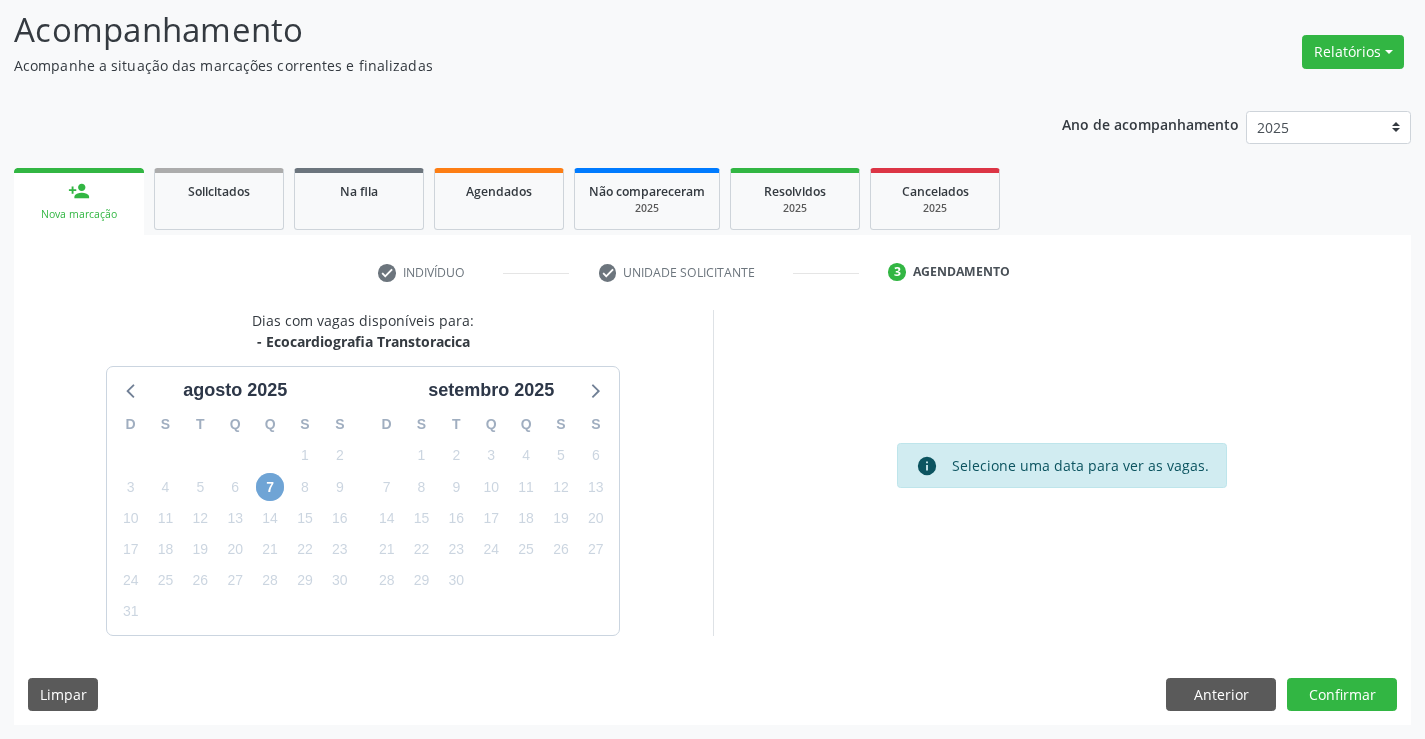 click on "7" at bounding box center [270, 487] 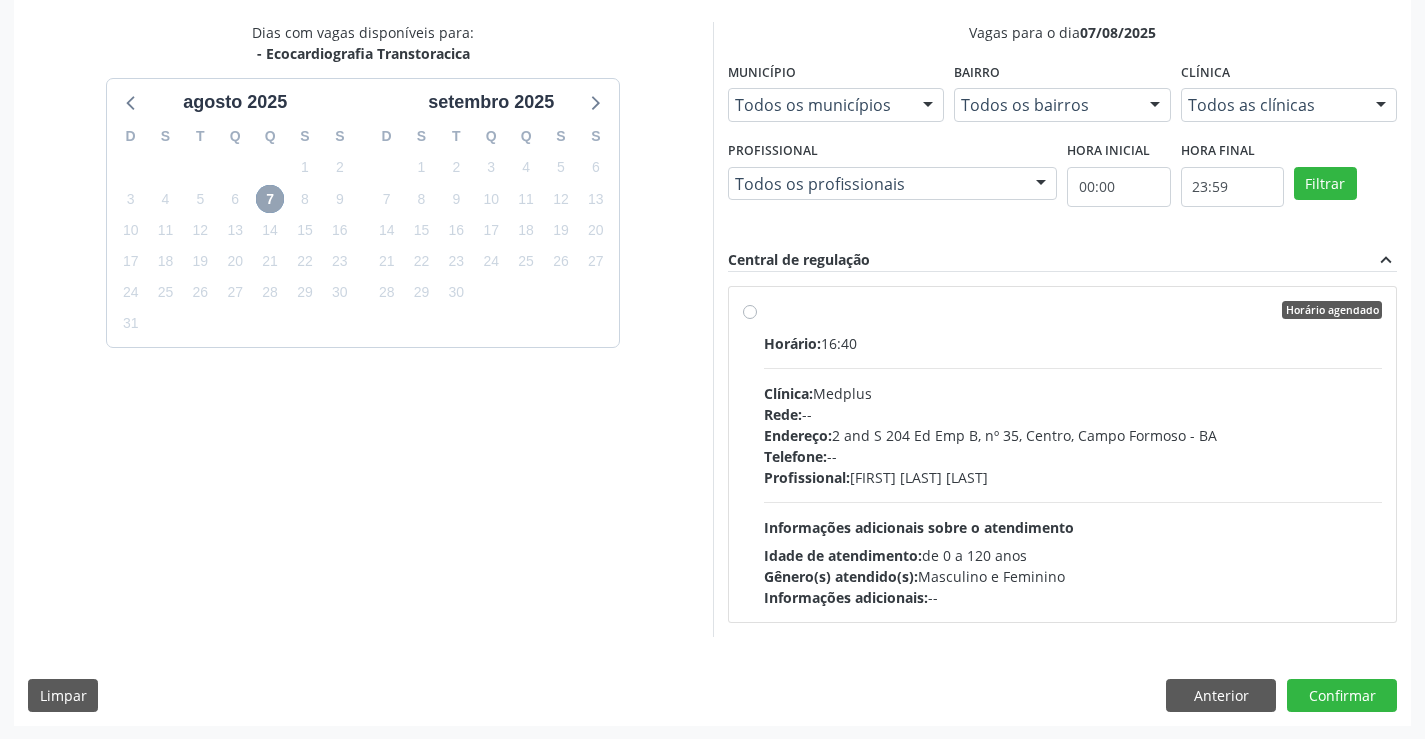 scroll, scrollTop: 420, scrollLeft: 0, axis: vertical 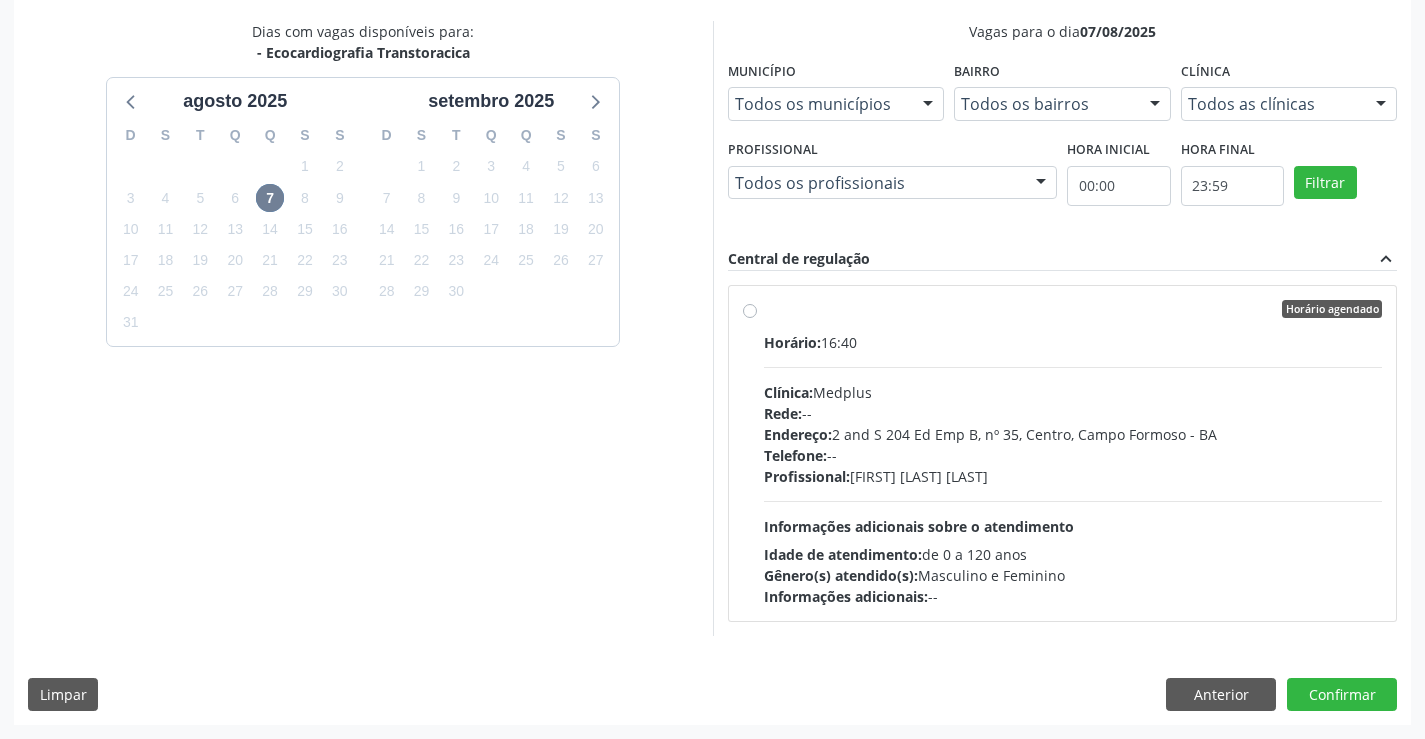 click on "Rede:
--" at bounding box center (1073, 413) 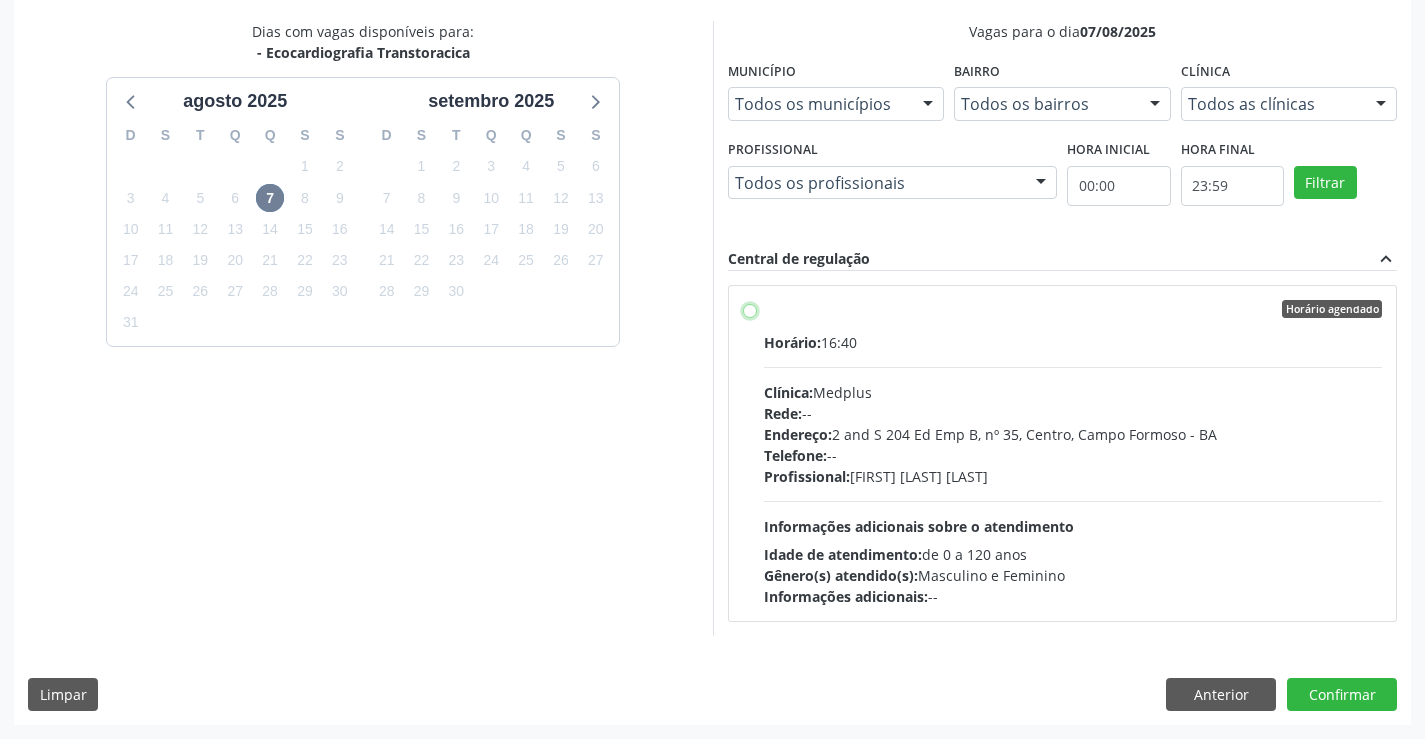 click on "Horário agendado
Horário:   16:40
Clínica:  Medplus
Rede:
--
Endereço:   2 and S 204 Ed Emp B, nº 35, Centro, Campo Formoso - BA
Telefone:   --
Profissional:
Antonio Miranda Rocha Junior
Informações adicionais sobre o atendimento
Idade de atendimento:
de 0 a 120 anos
Gênero(s) atendido(s):
Masculino e Feminino
Informações adicionais:
--" at bounding box center (750, 309) 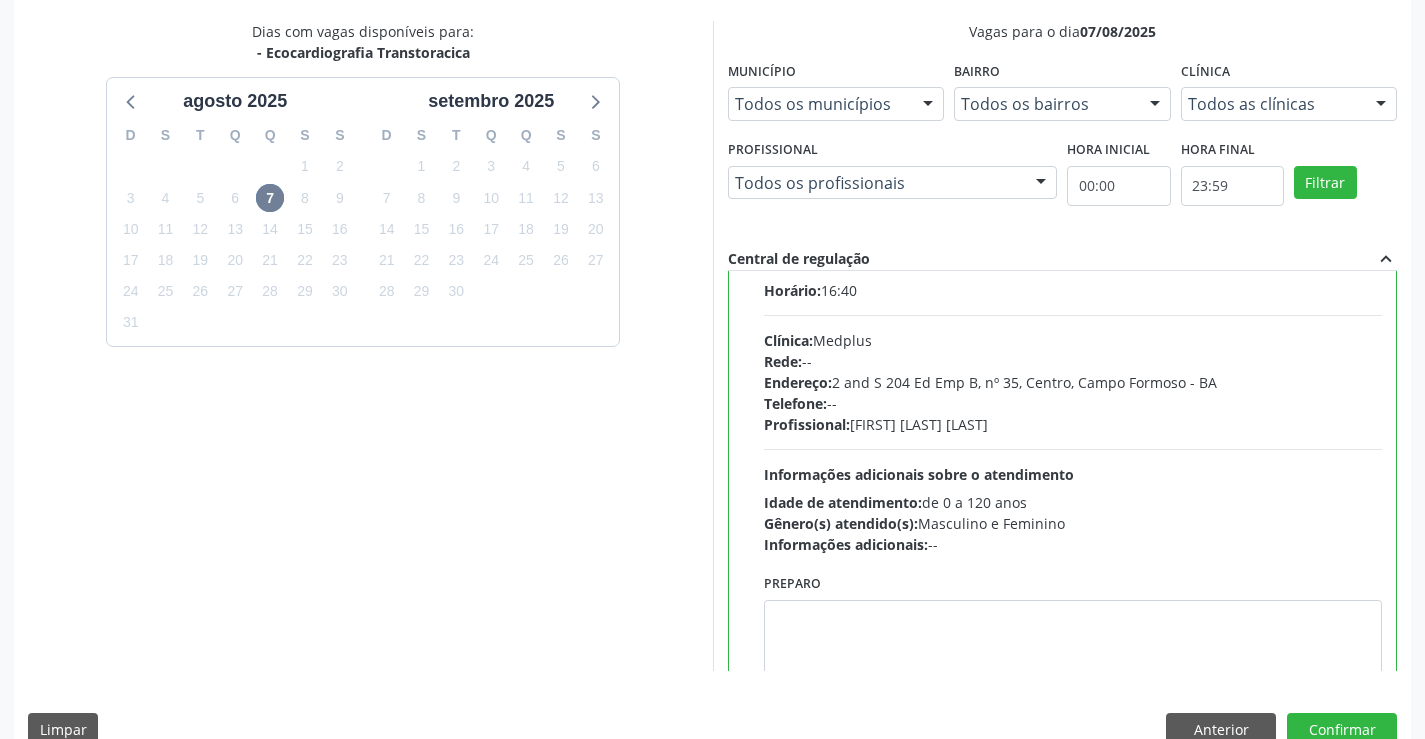 scroll, scrollTop: 99, scrollLeft: 0, axis: vertical 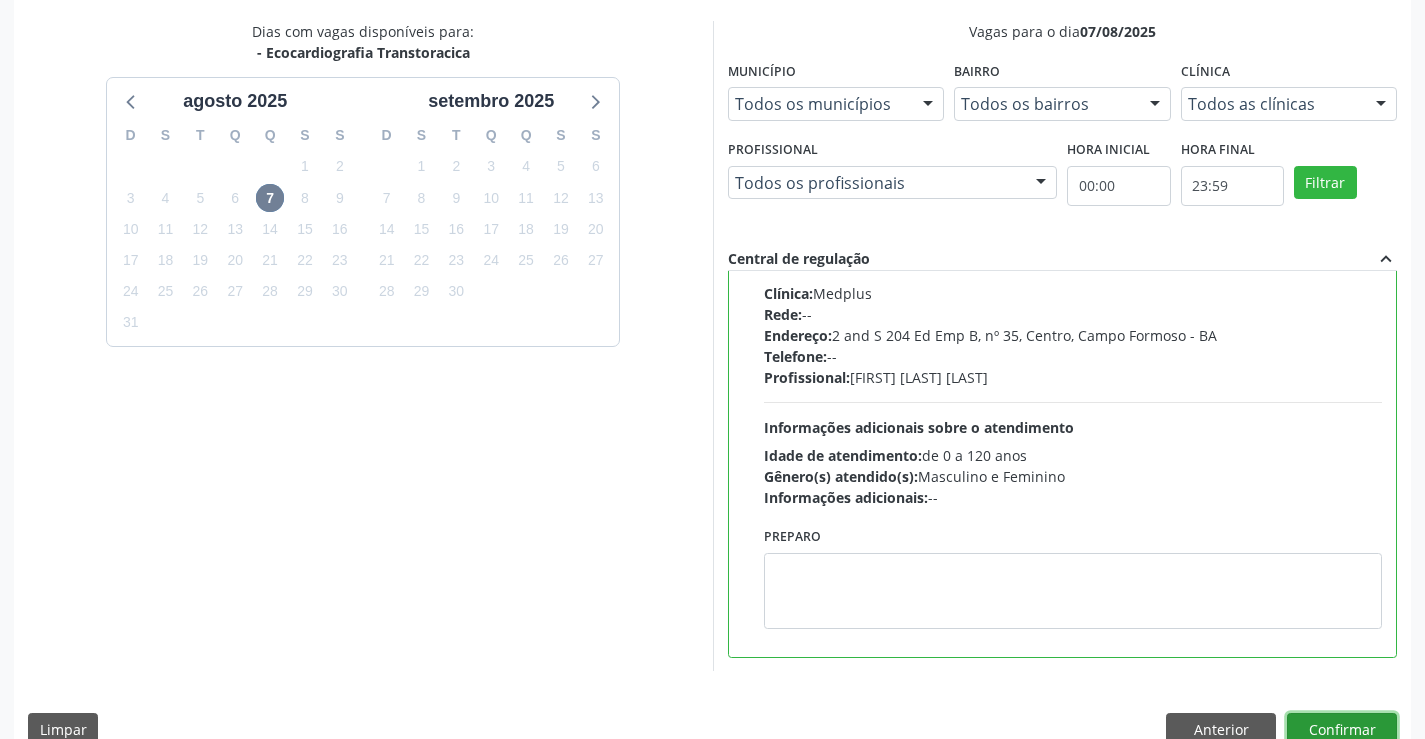 click on "Confirmar" at bounding box center [1342, 730] 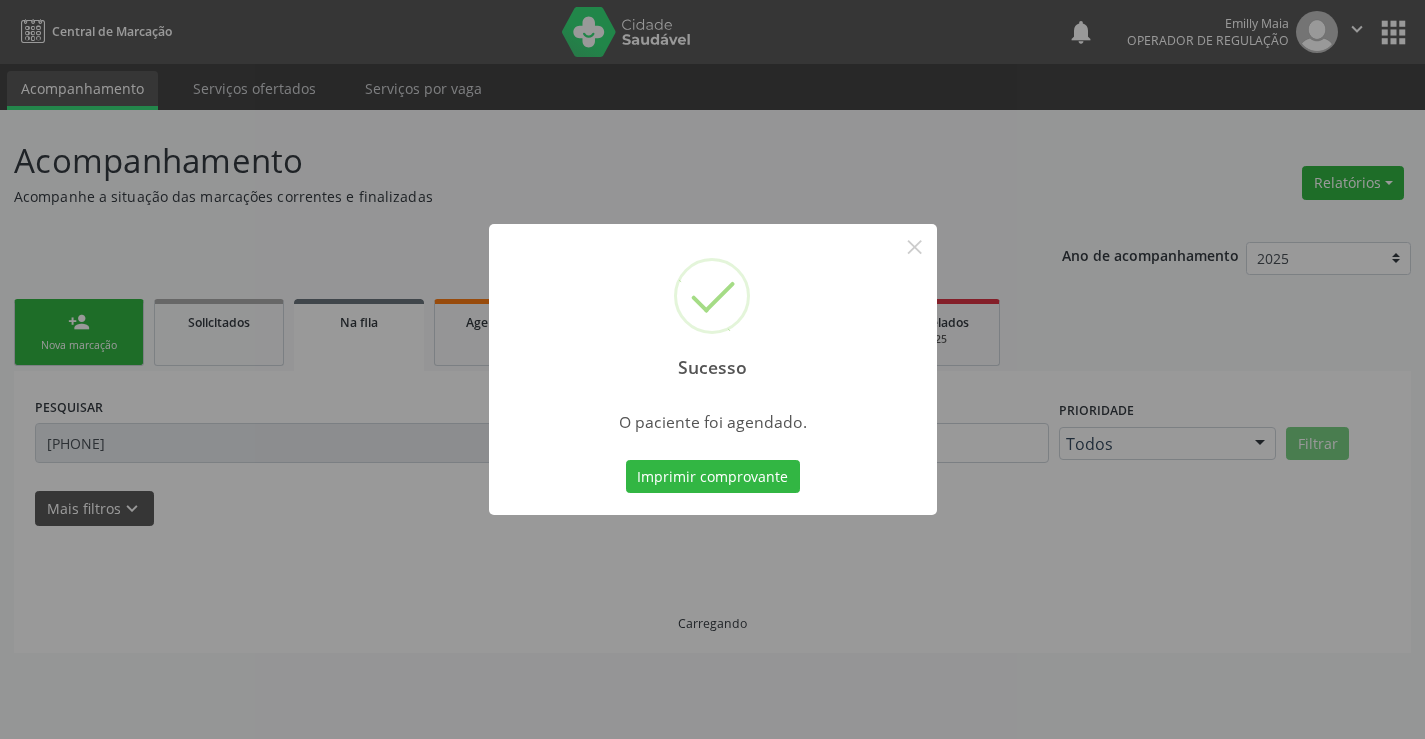 scroll, scrollTop: 0, scrollLeft: 0, axis: both 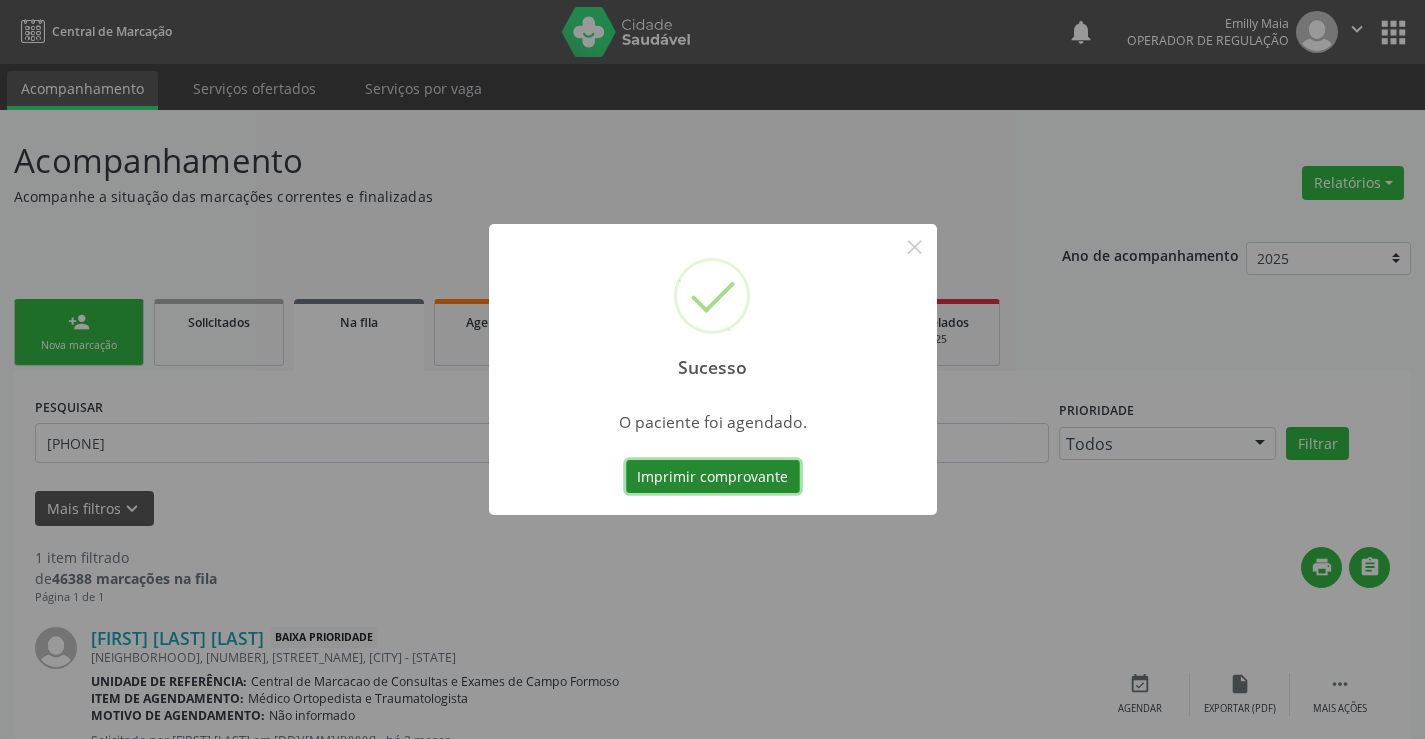 click on "Imprimir comprovante" at bounding box center (713, 477) 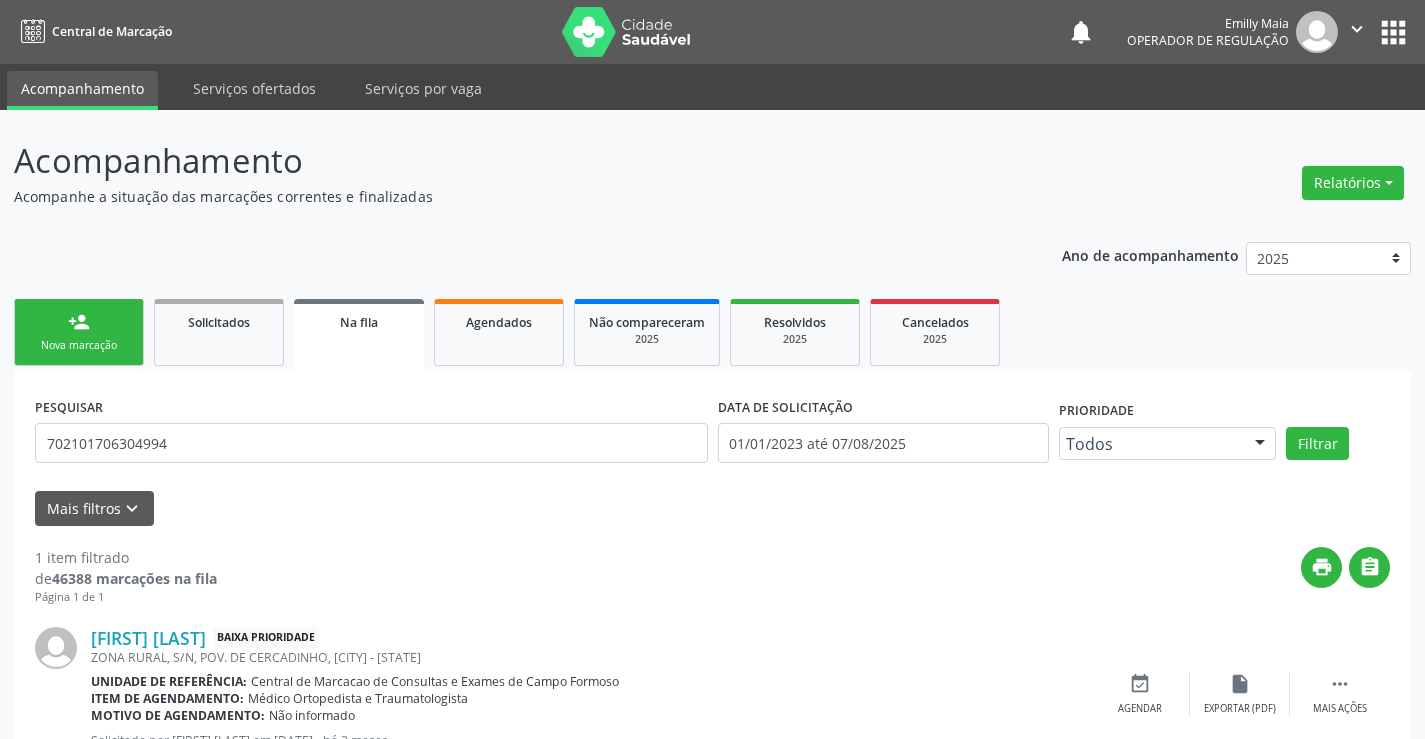 scroll, scrollTop: 0, scrollLeft: 0, axis: both 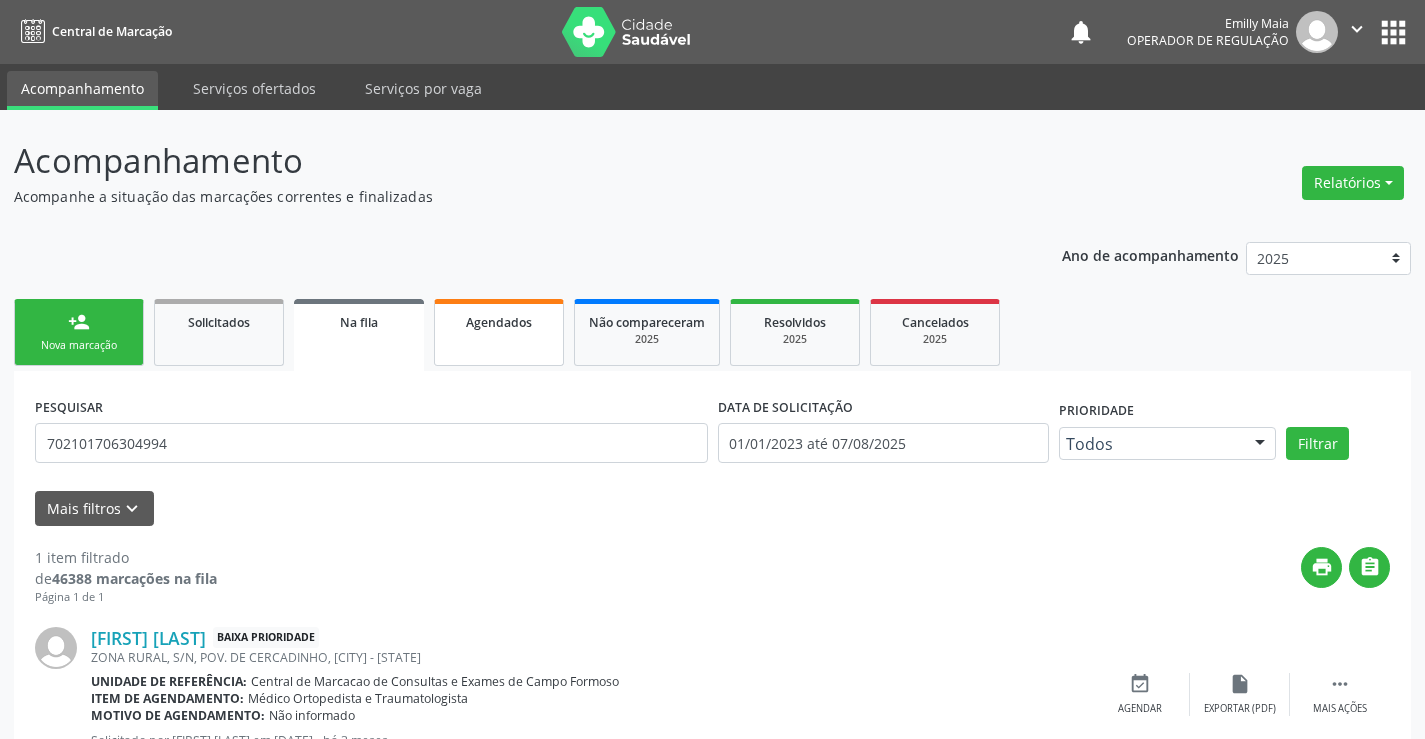 click on "Agendados" at bounding box center [499, 322] 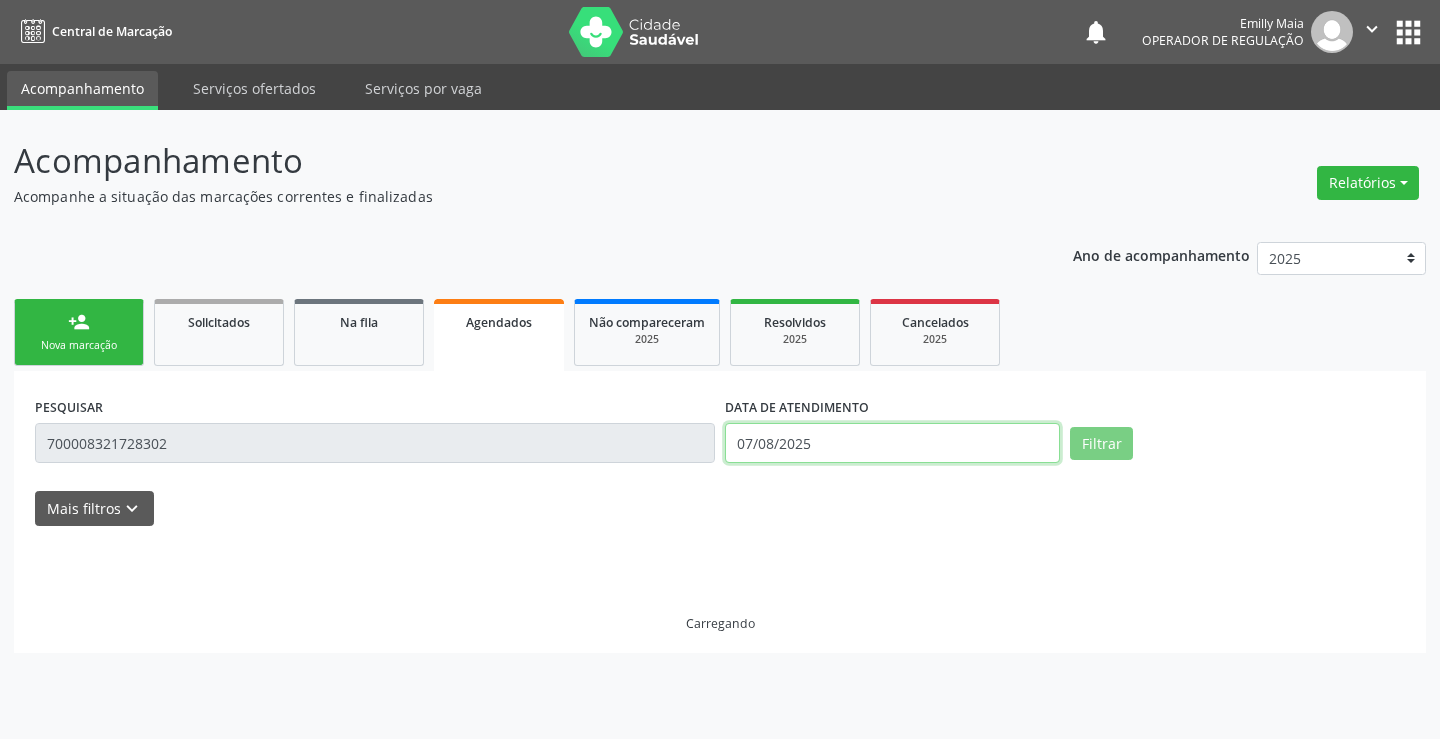 click on "07/08/2025" at bounding box center [892, 443] 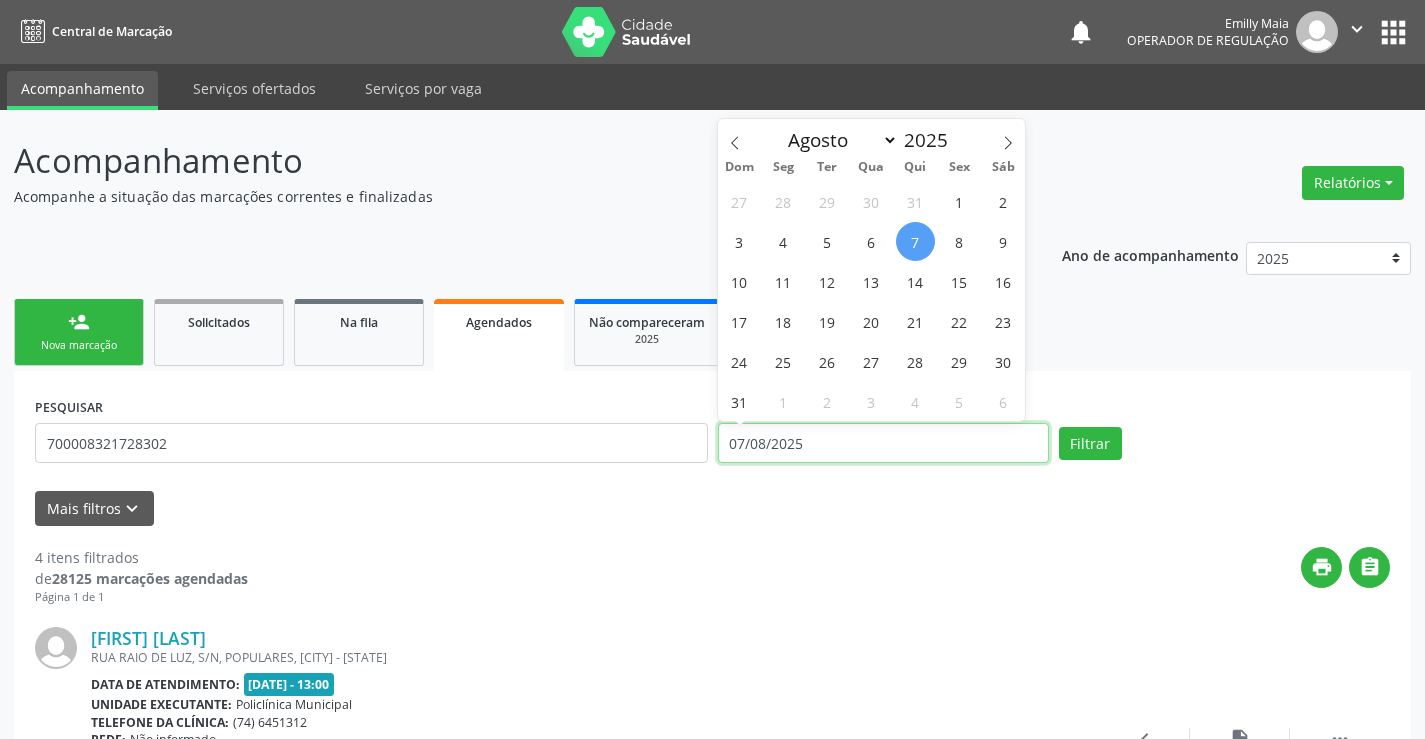 type 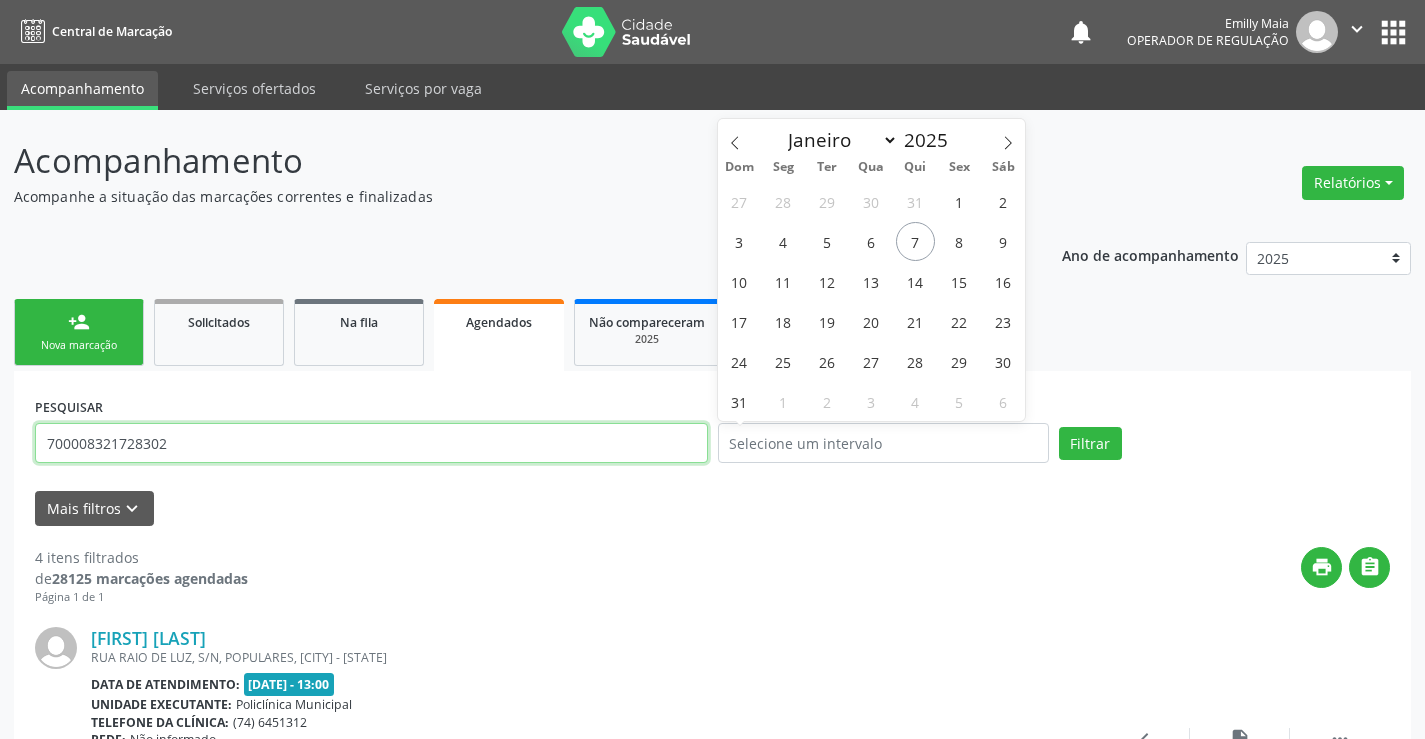 drag, startPoint x: 581, startPoint y: 442, endPoint x: 571, endPoint y: 461, distance: 21.470911 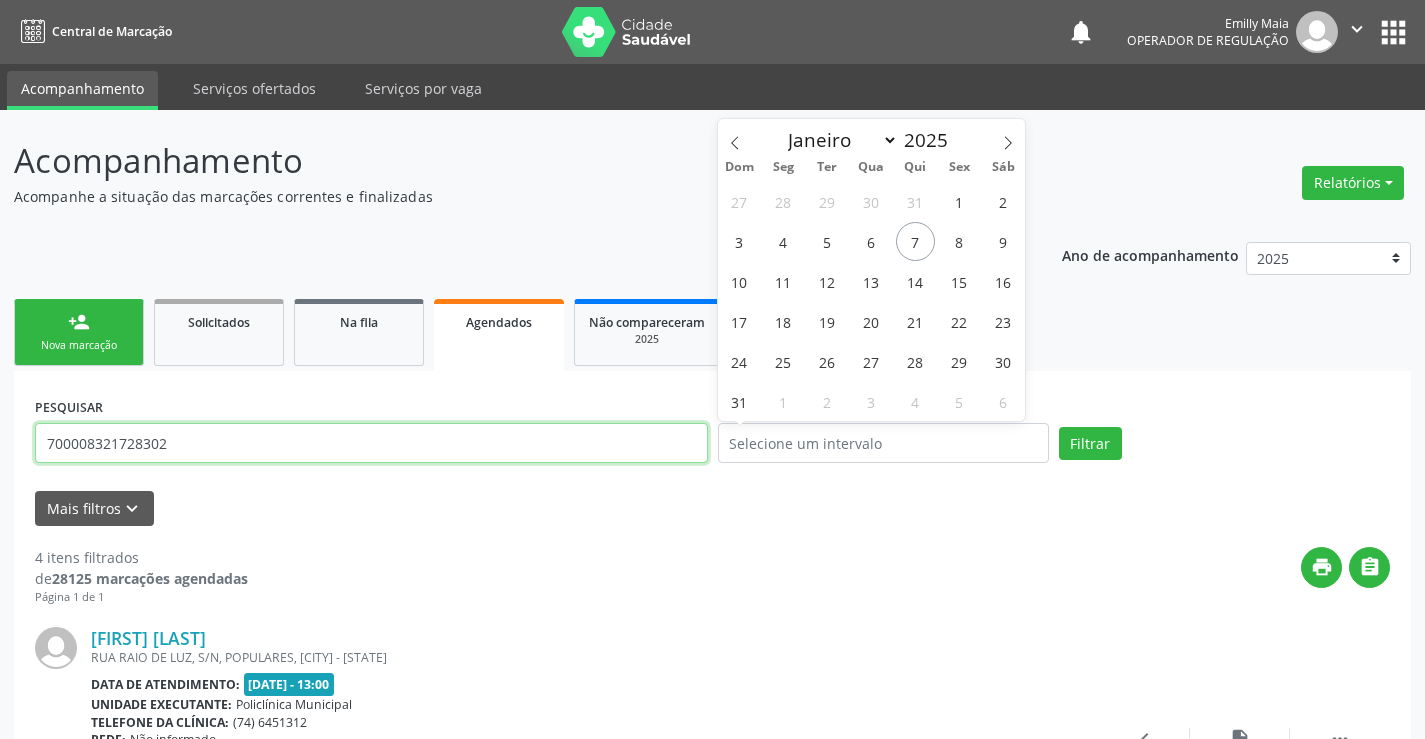 click on "[NUMBER]" at bounding box center (371, 443) 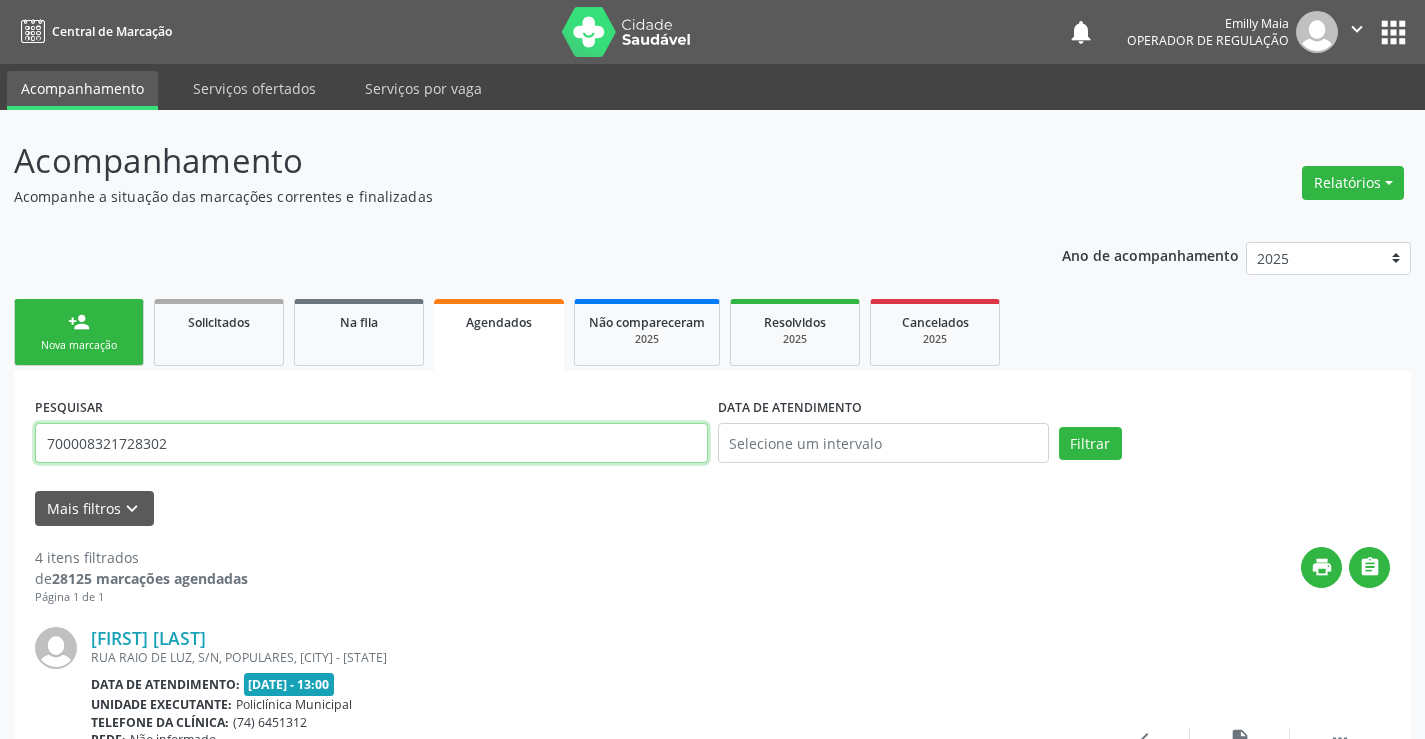 click on "[NUMBER]" at bounding box center (371, 443) 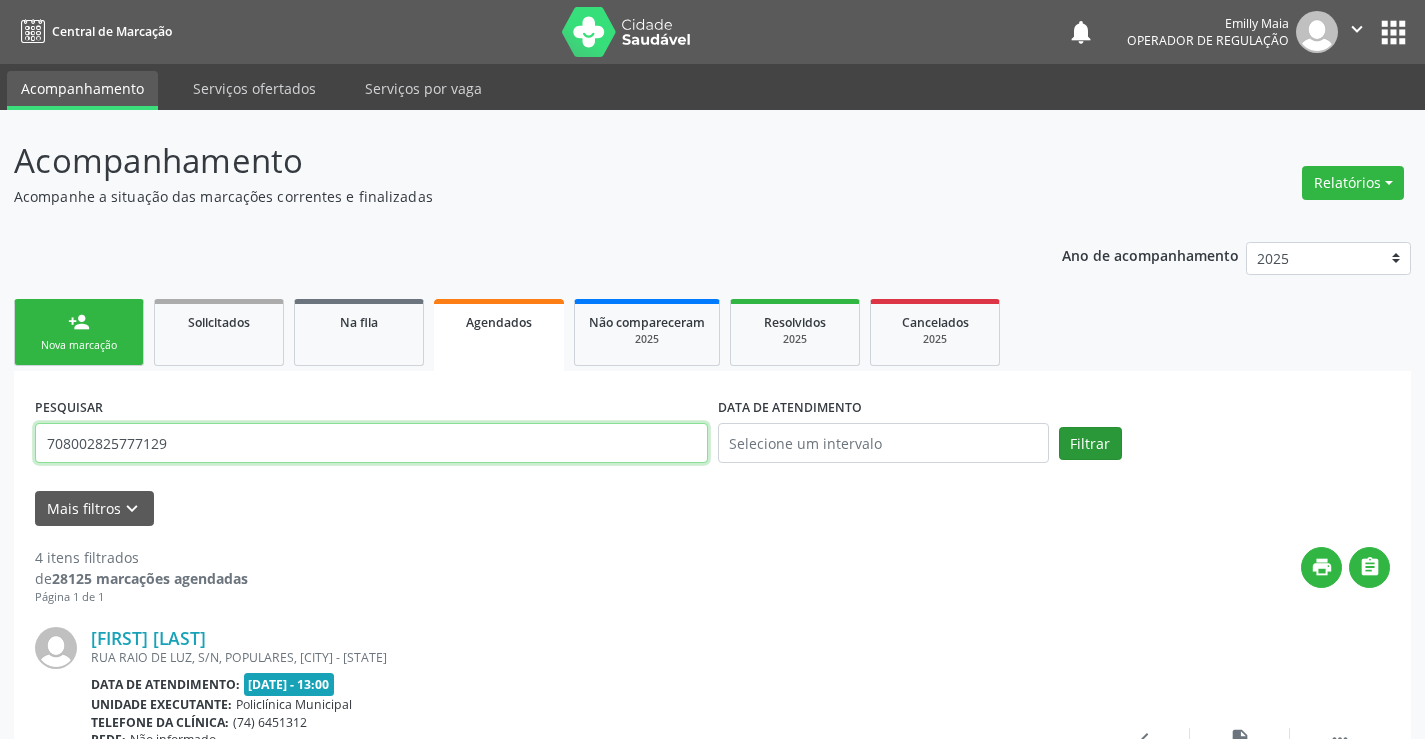 type on "[NUMBER]" 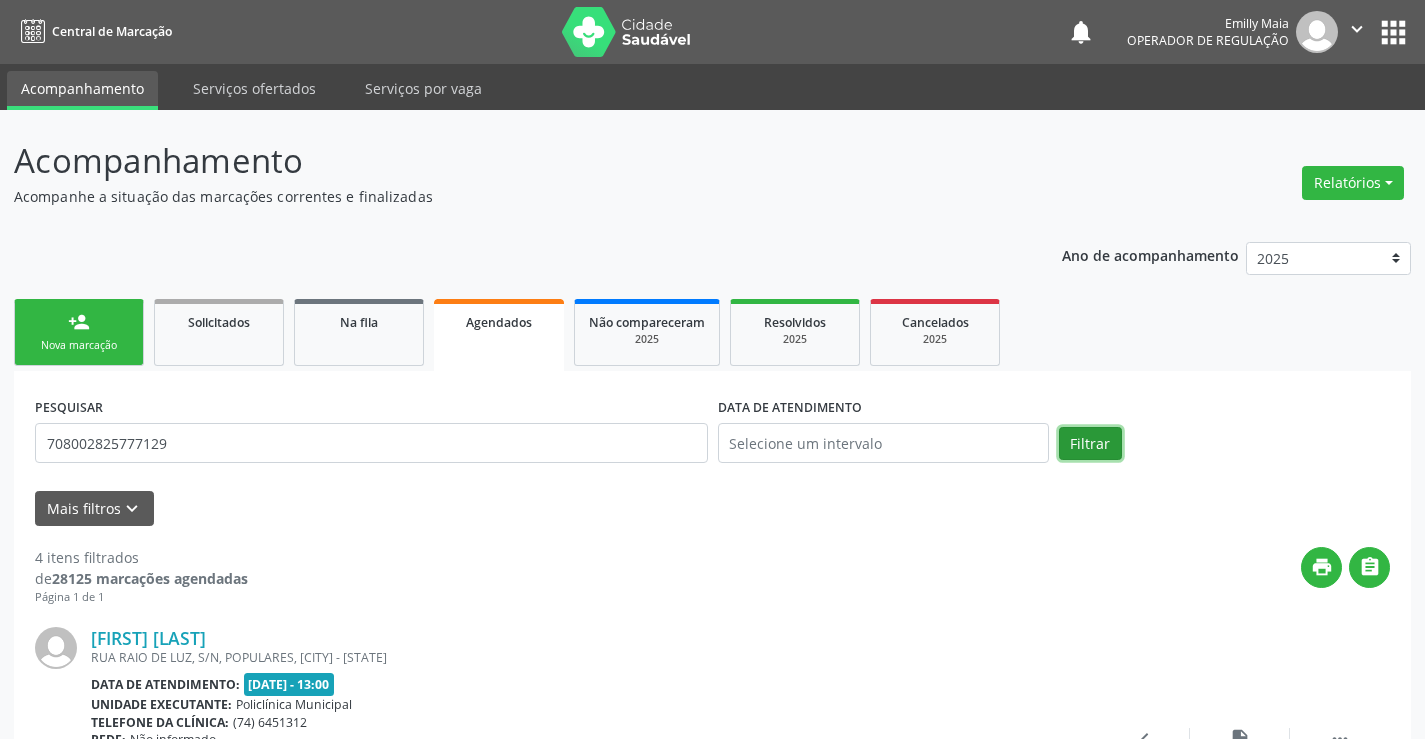 click on "Filtrar" at bounding box center (1090, 444) 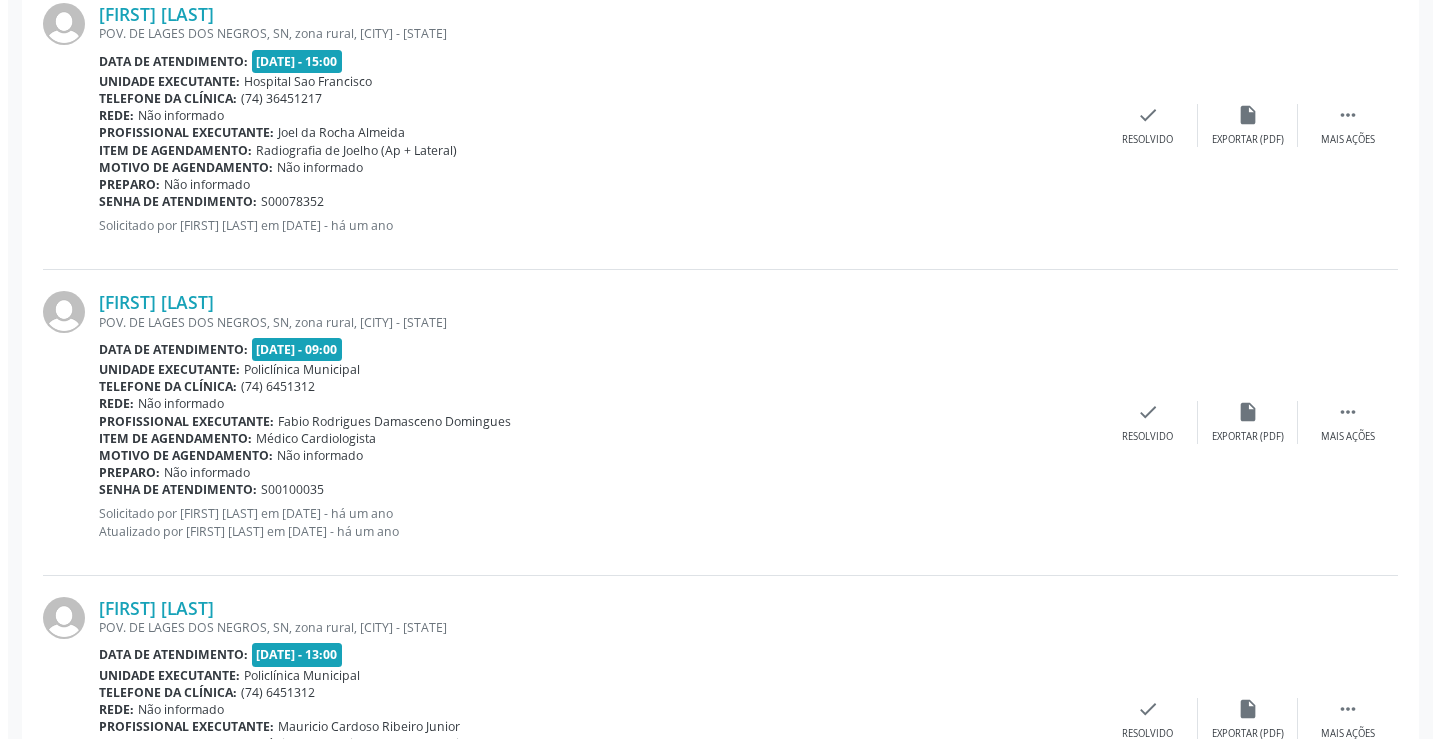 scroll, scrollTop: 1647, scrollLeft: 0, axis: vertical 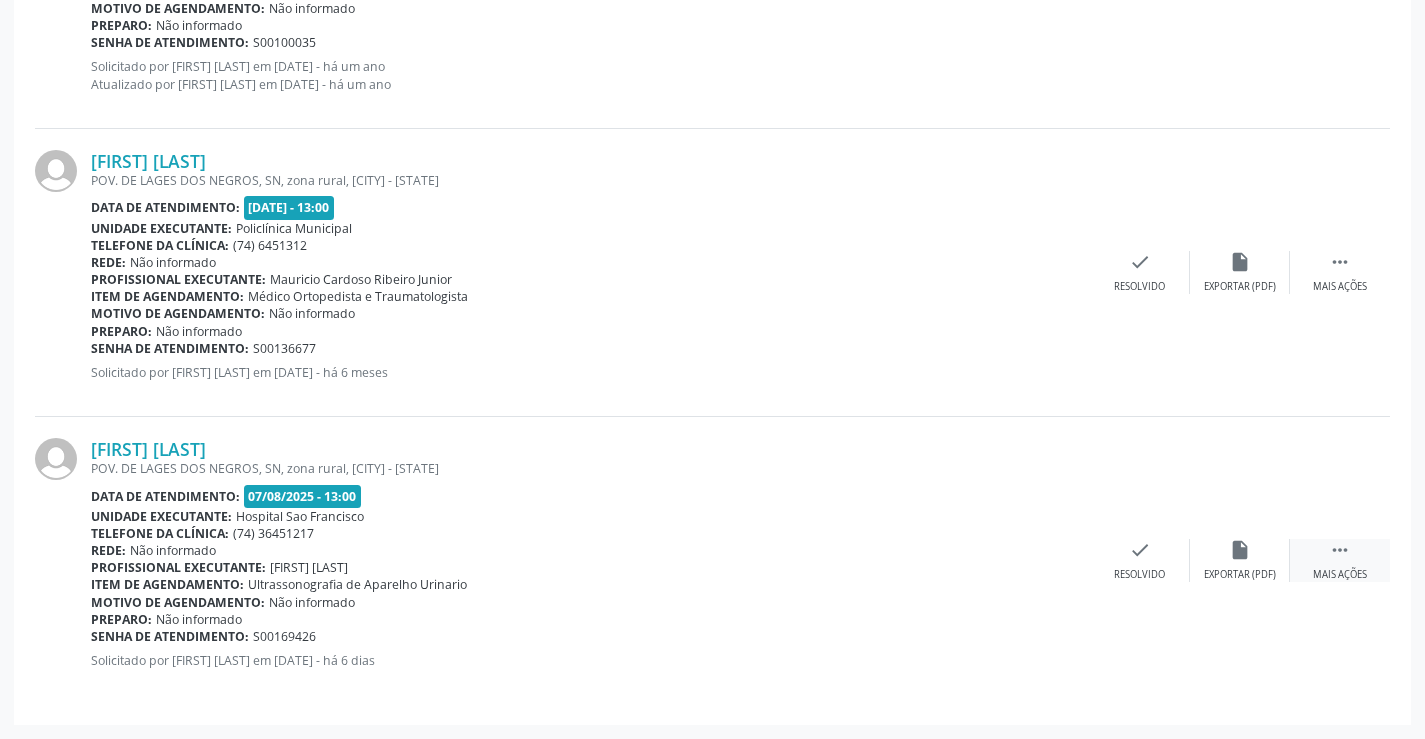 click on "
Mais ações" at bounding box center [1340, 560] 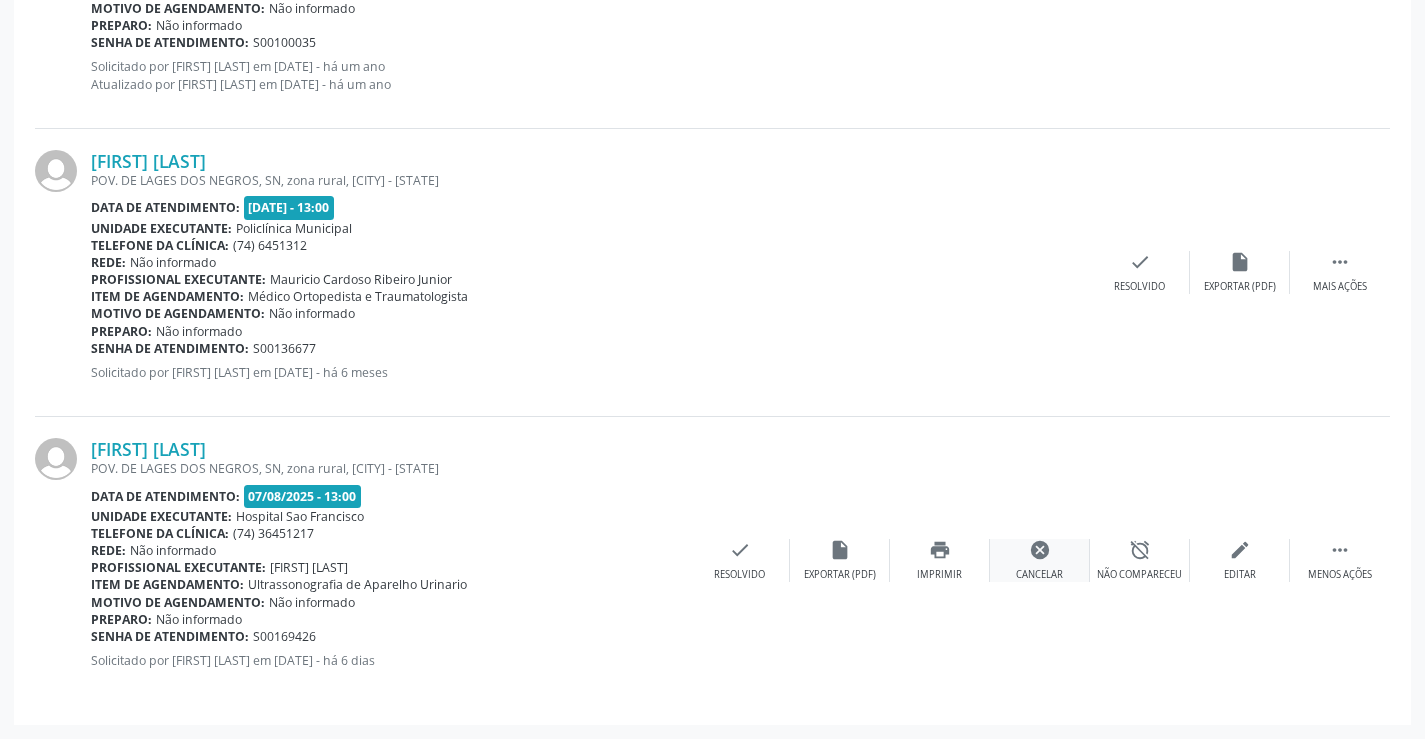 click on "cancel
Cancelar" at bounding box center (1040, 560) 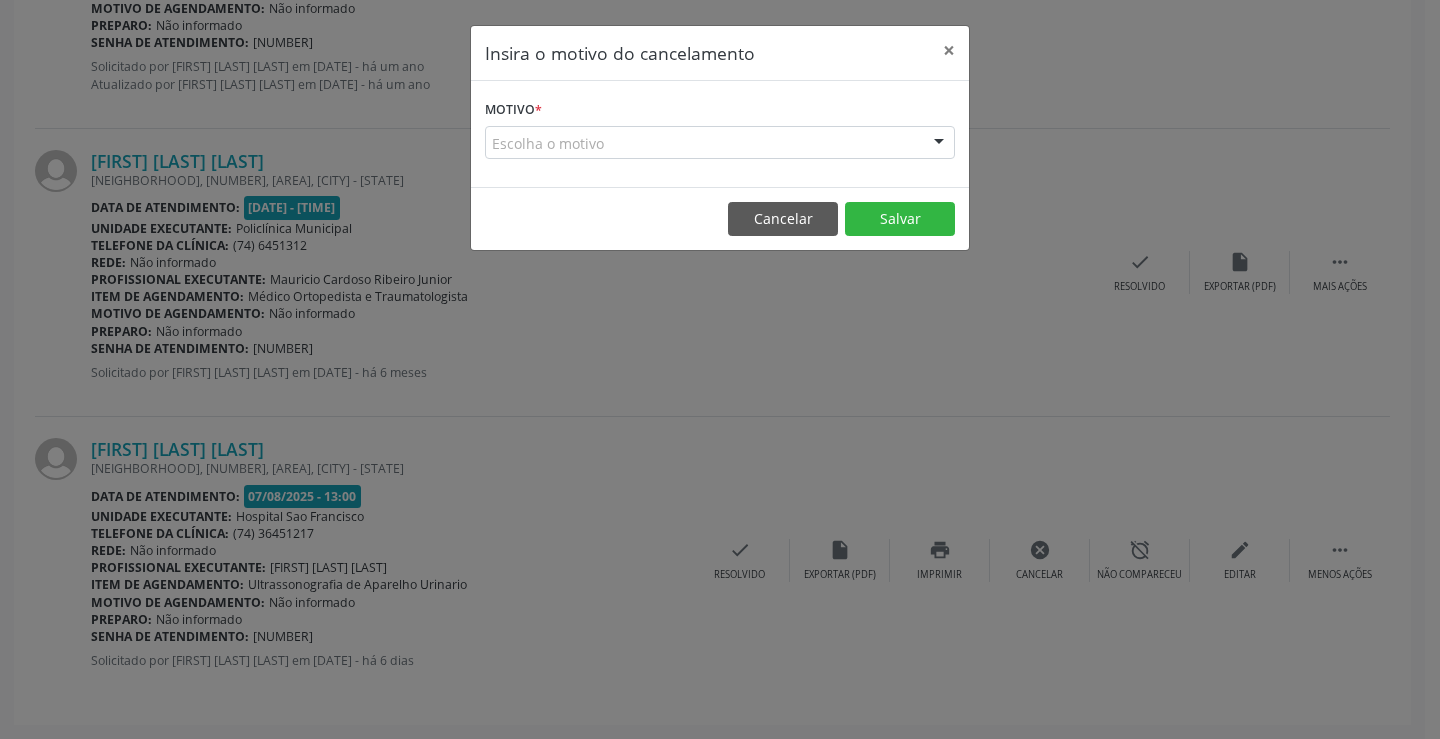 click on "Escolha o motivo" at bounding box center [720, 143] 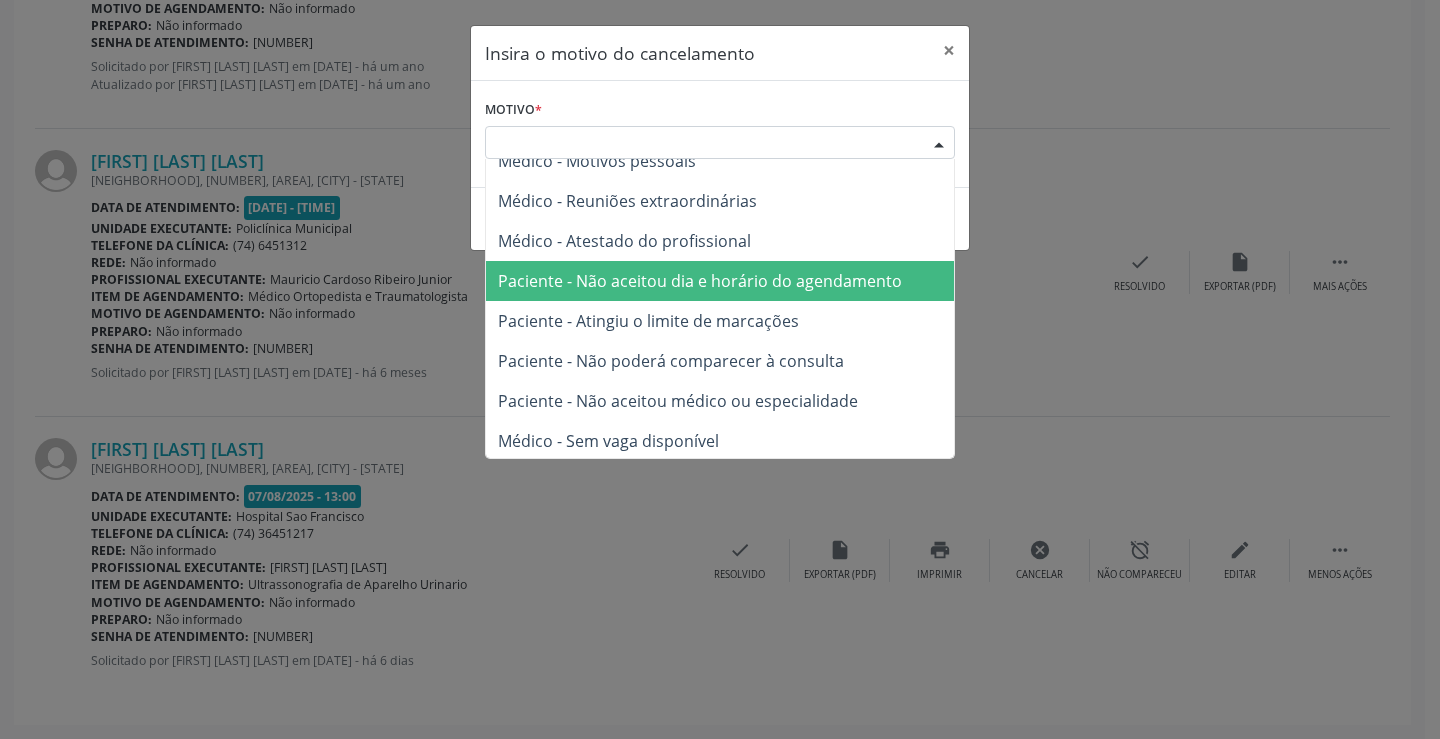 scroll, scrollTop: 101, scrollLeft: 0, axis: vertical 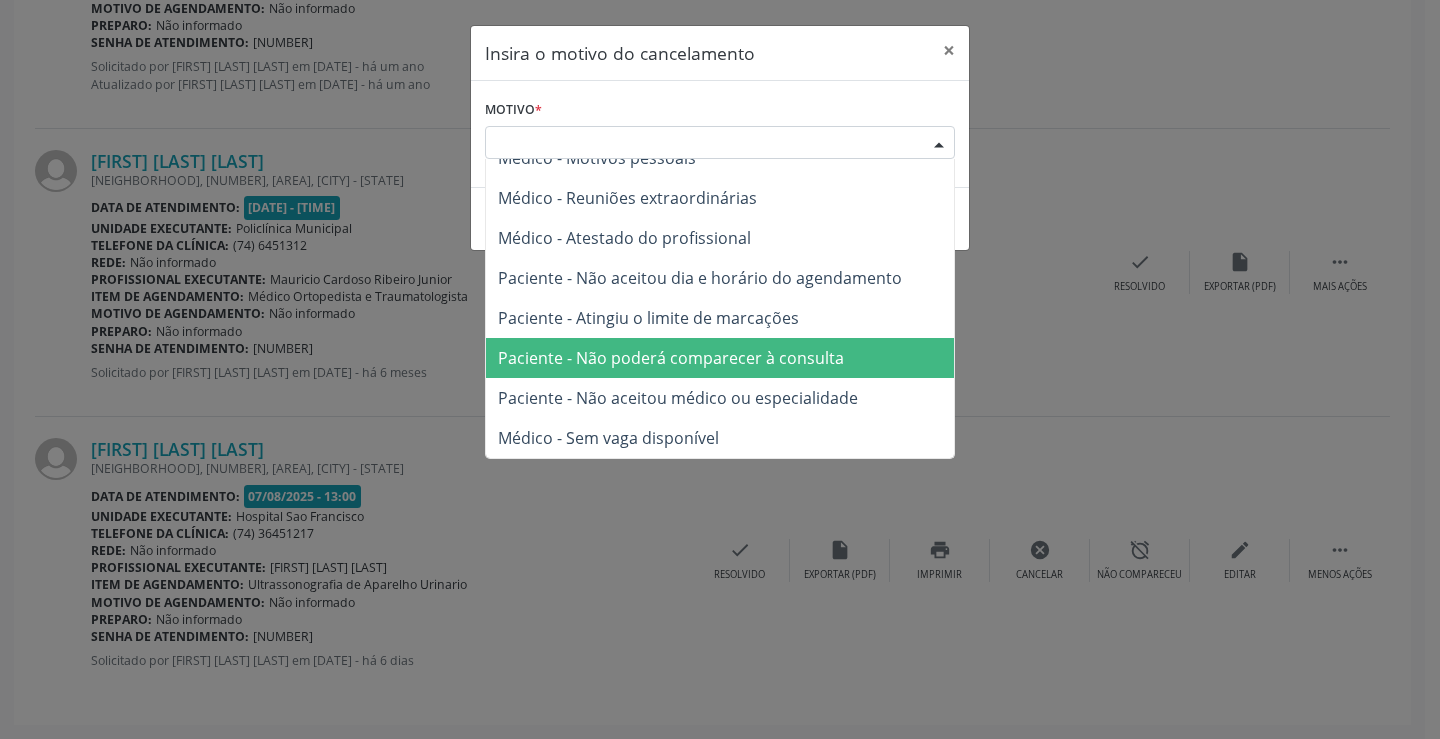 click on "Paciente - Não poderá comparecer à consulta" at bounding box center (671, 358) 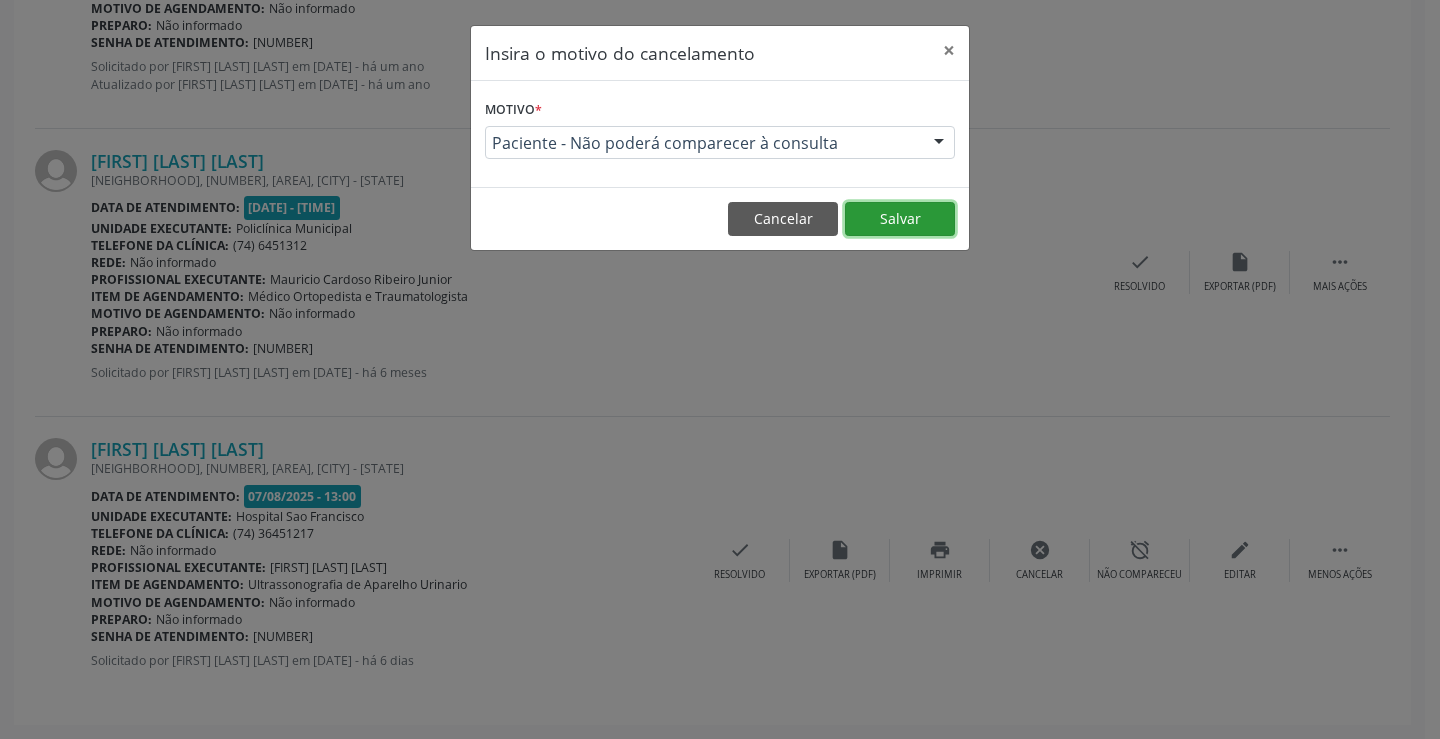 click on "Salvar" at bounding box center [900, 219] 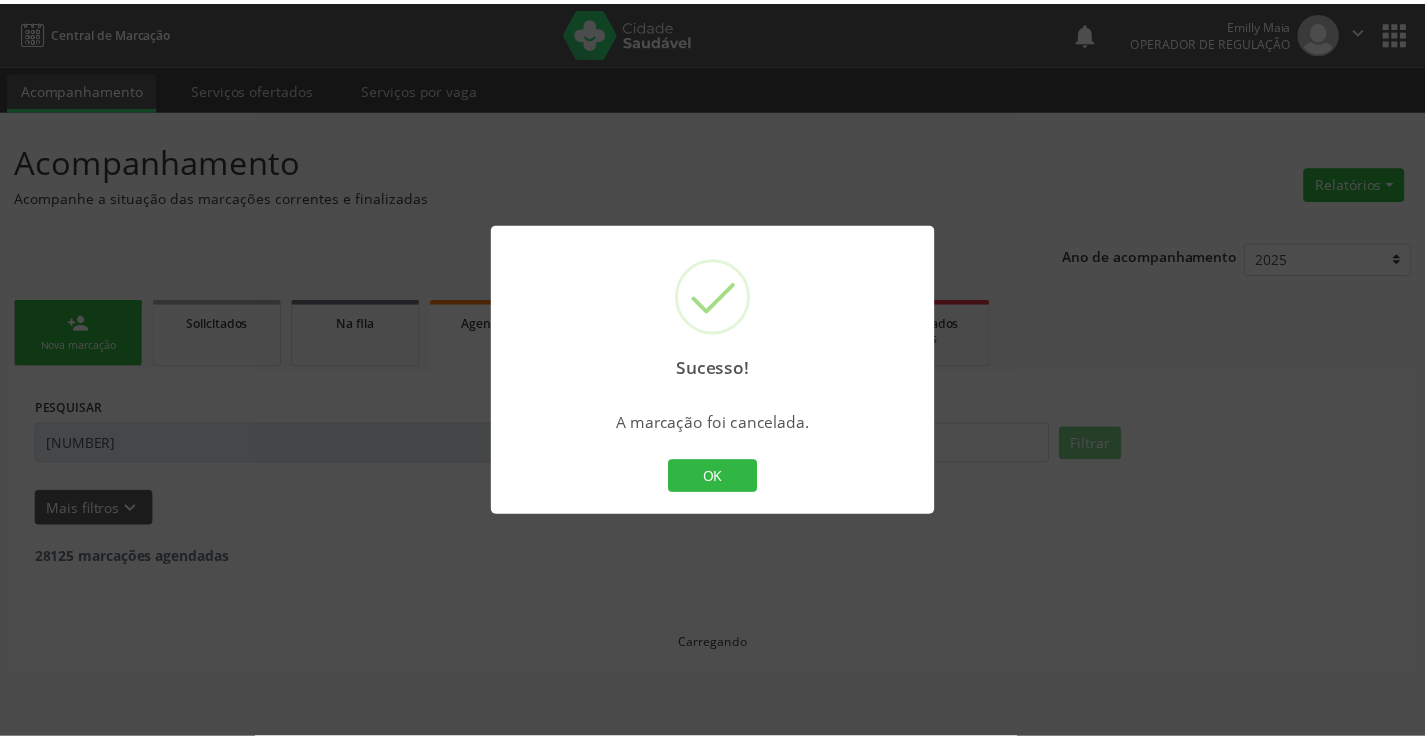 scroll, scrollTop: 0, scrollLeft: 0, axis: both 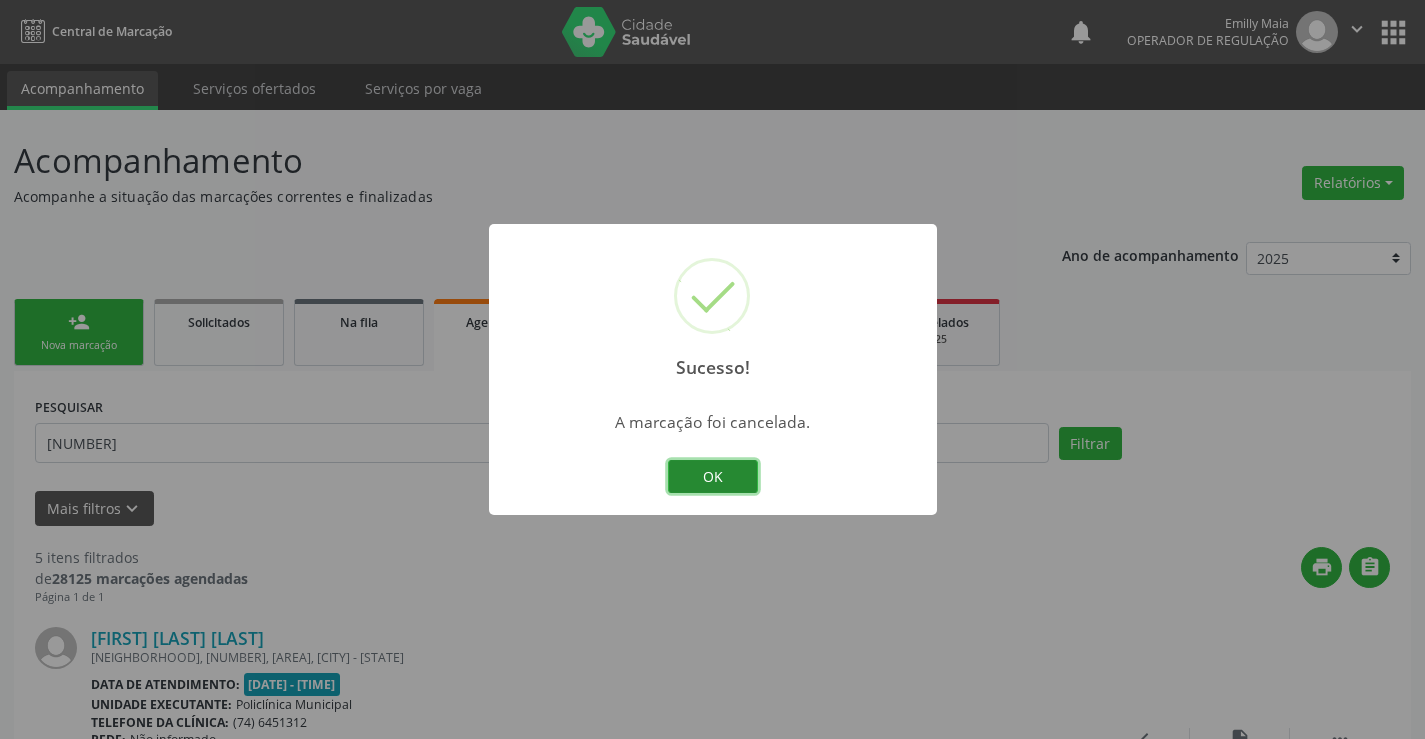 click on "OK" at bounding box center [713, 477] 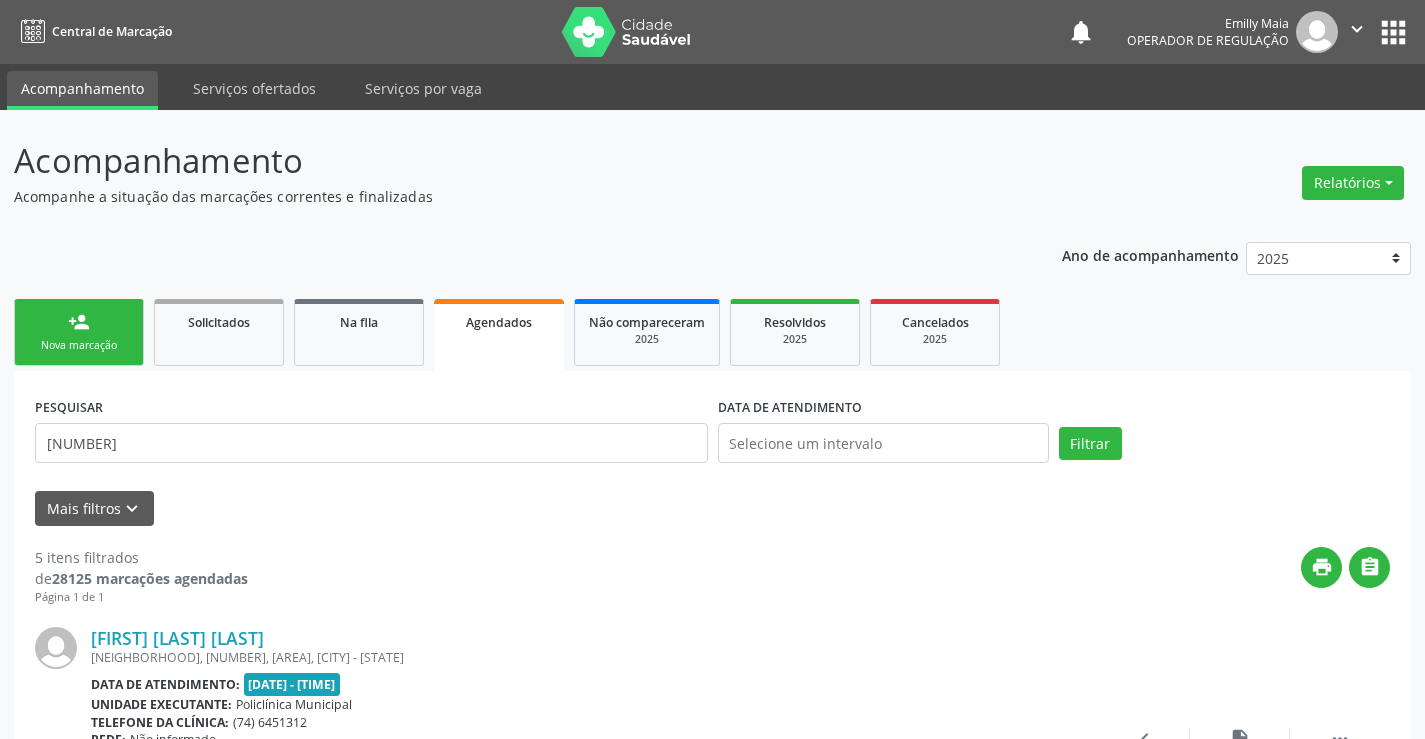 click on "Nova marcação" at bounding box center (79, 345) 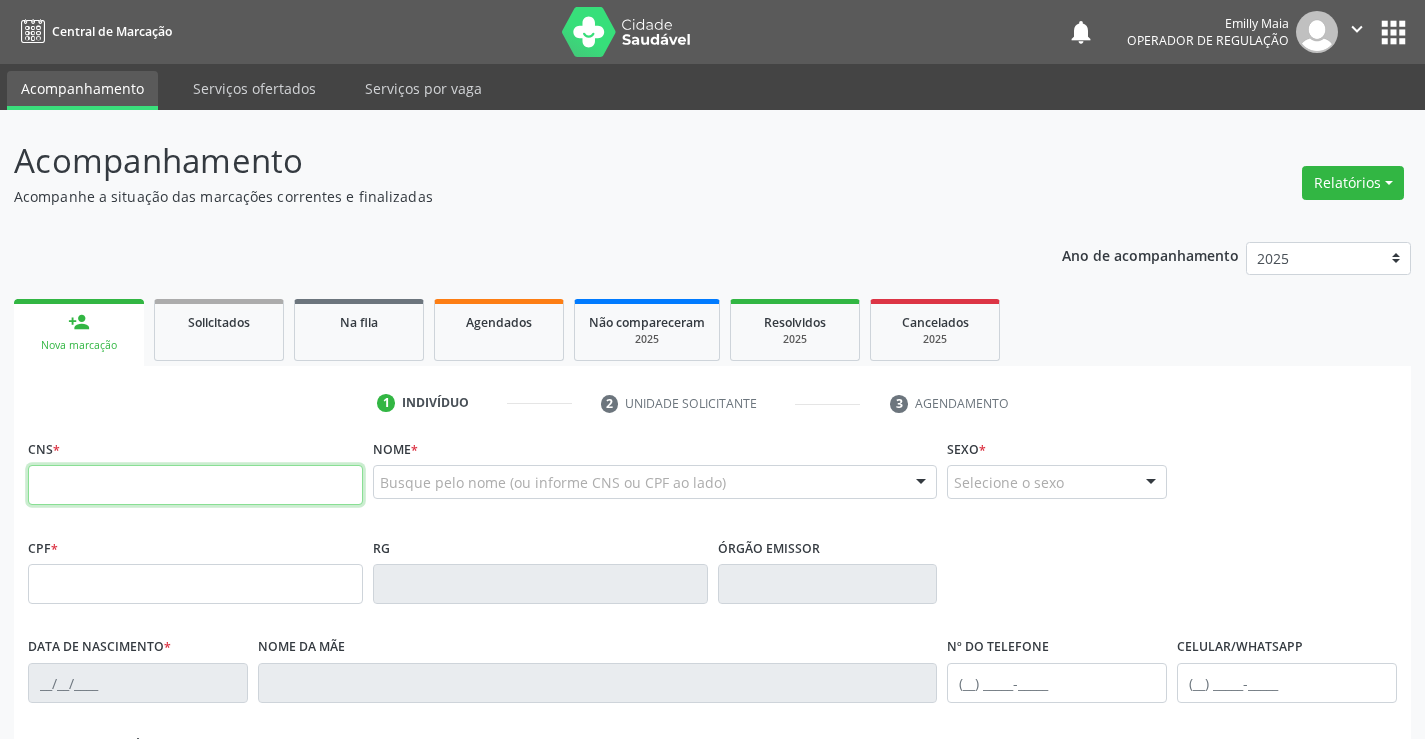 click at bounding box center (195, 485) 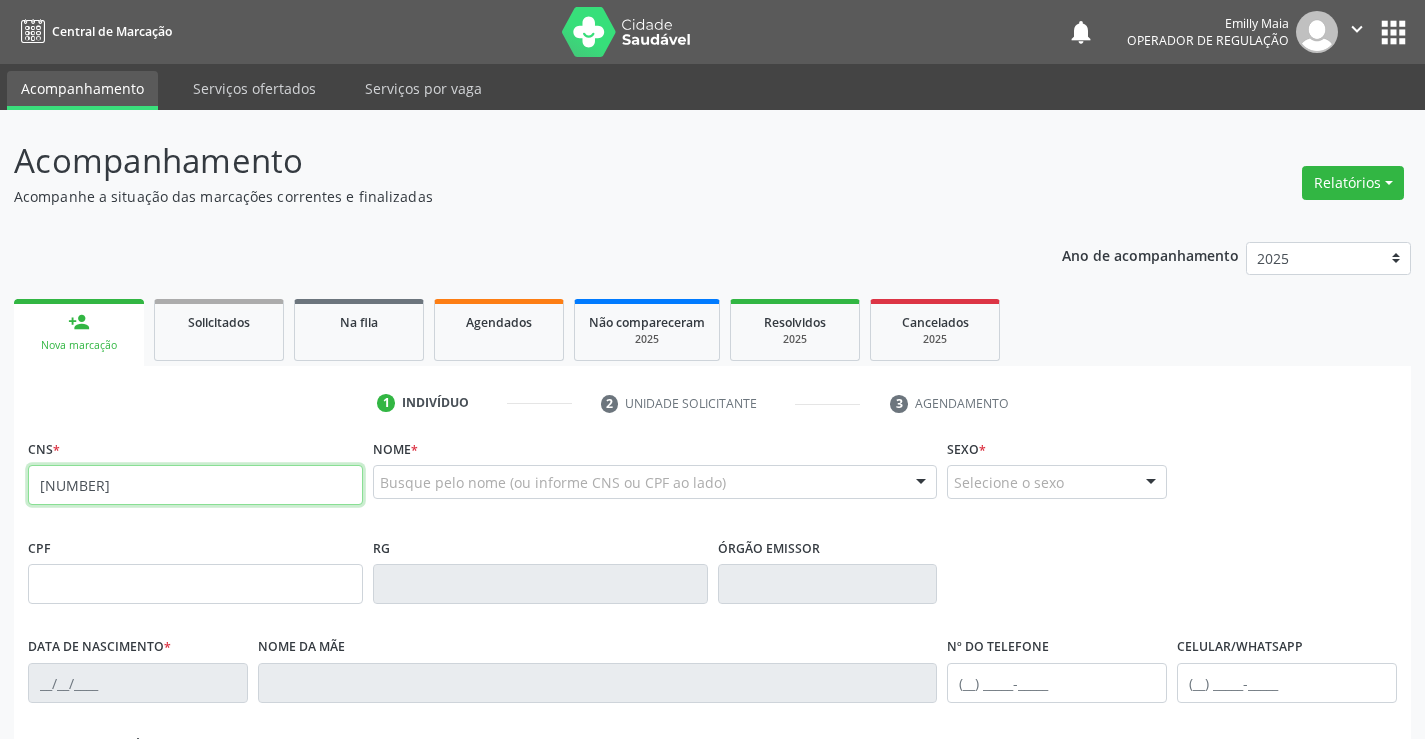 type on "[NUMBER]" 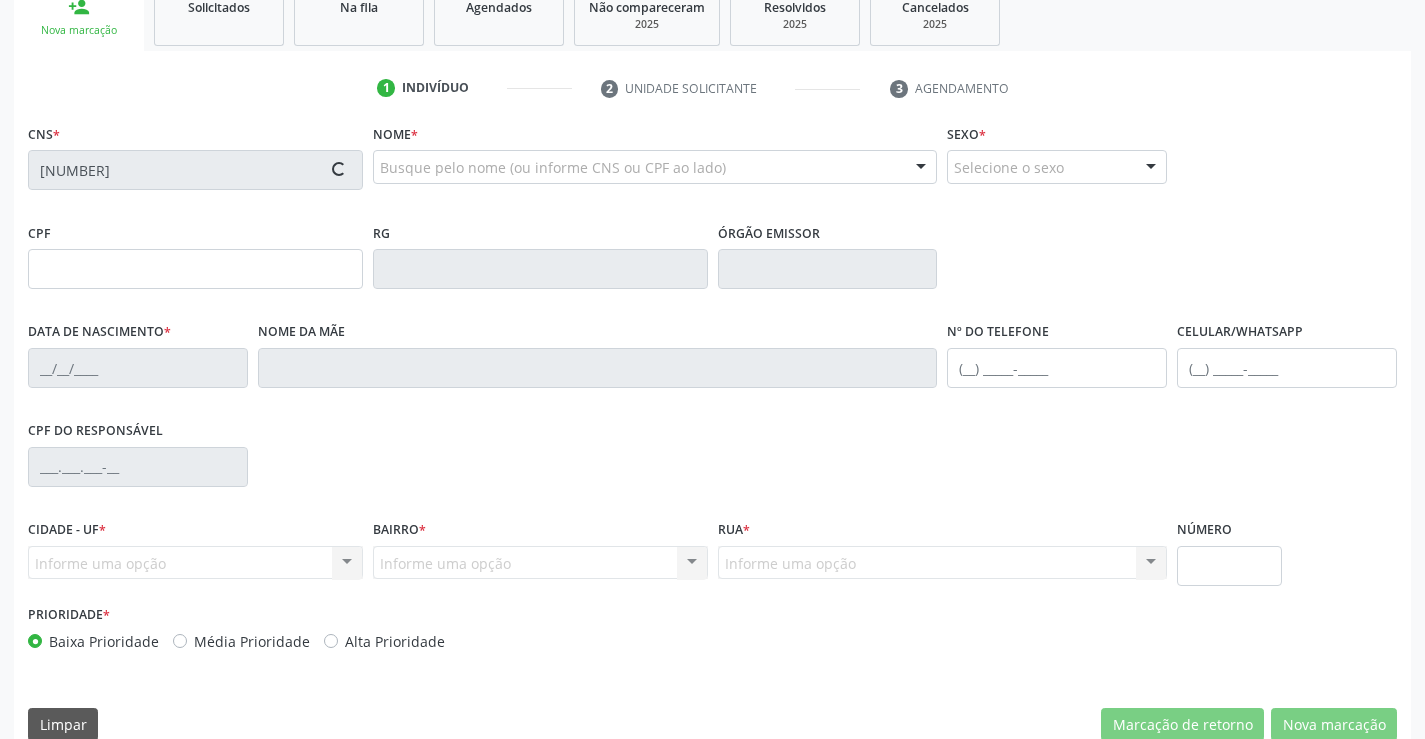 scroll, scrollTop: 345, scrollLeft: 0, axis: vertical 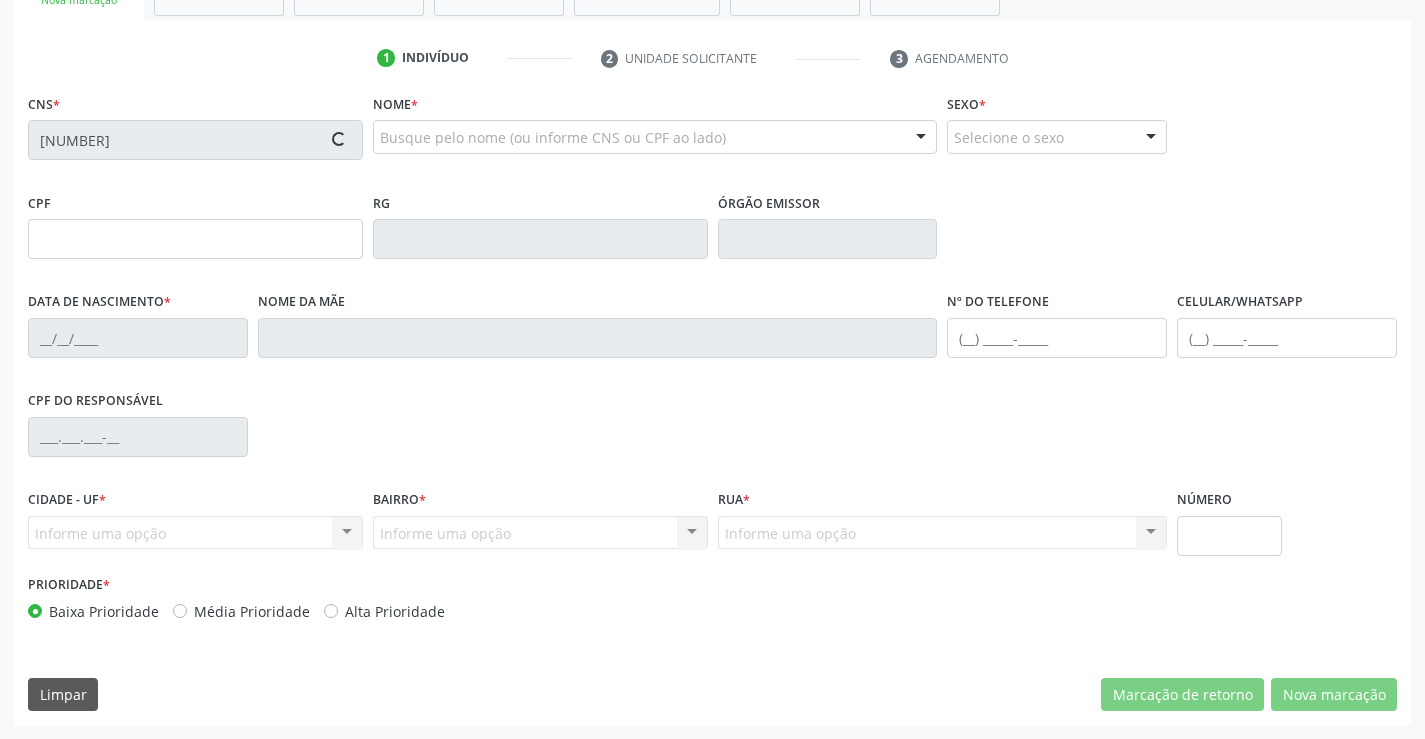 type on "[NUMBER]" 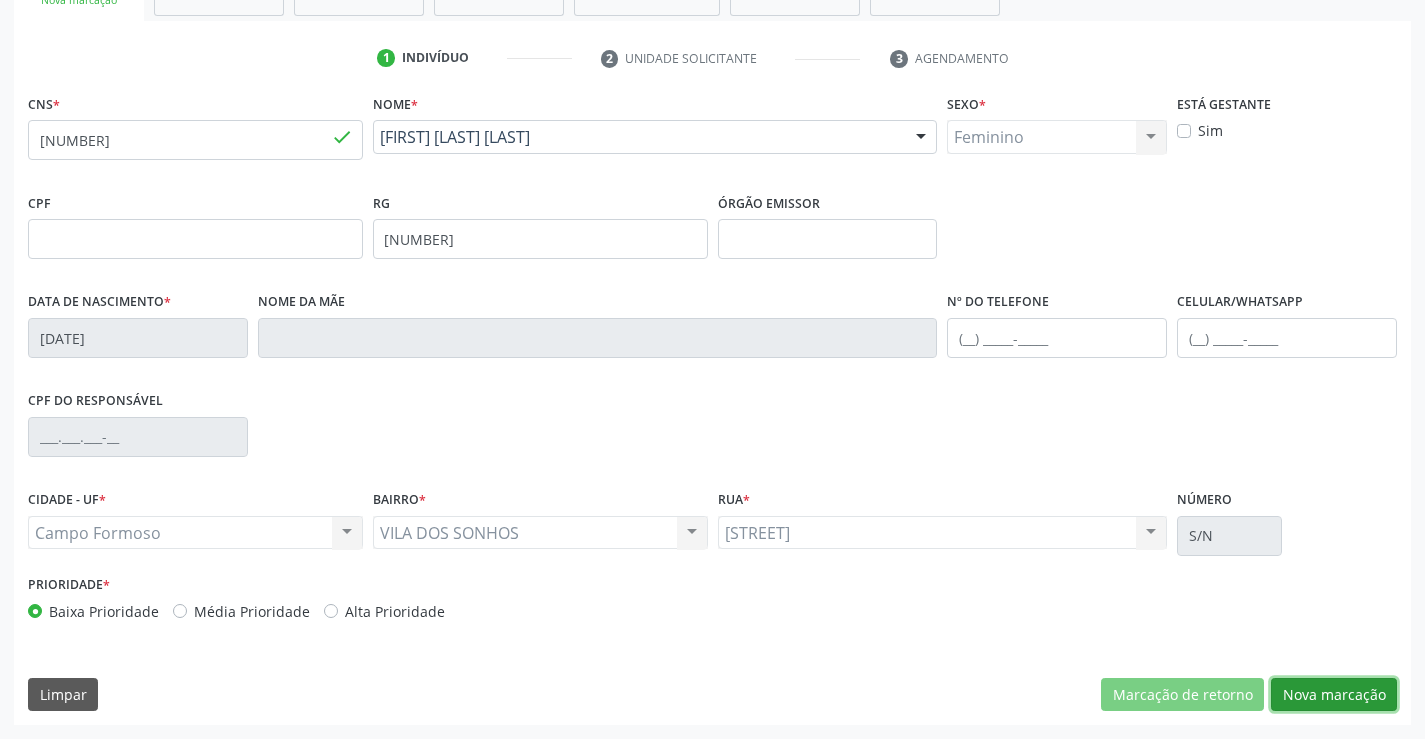 click on "Nova marcação" at bounding box center [1334, 695] 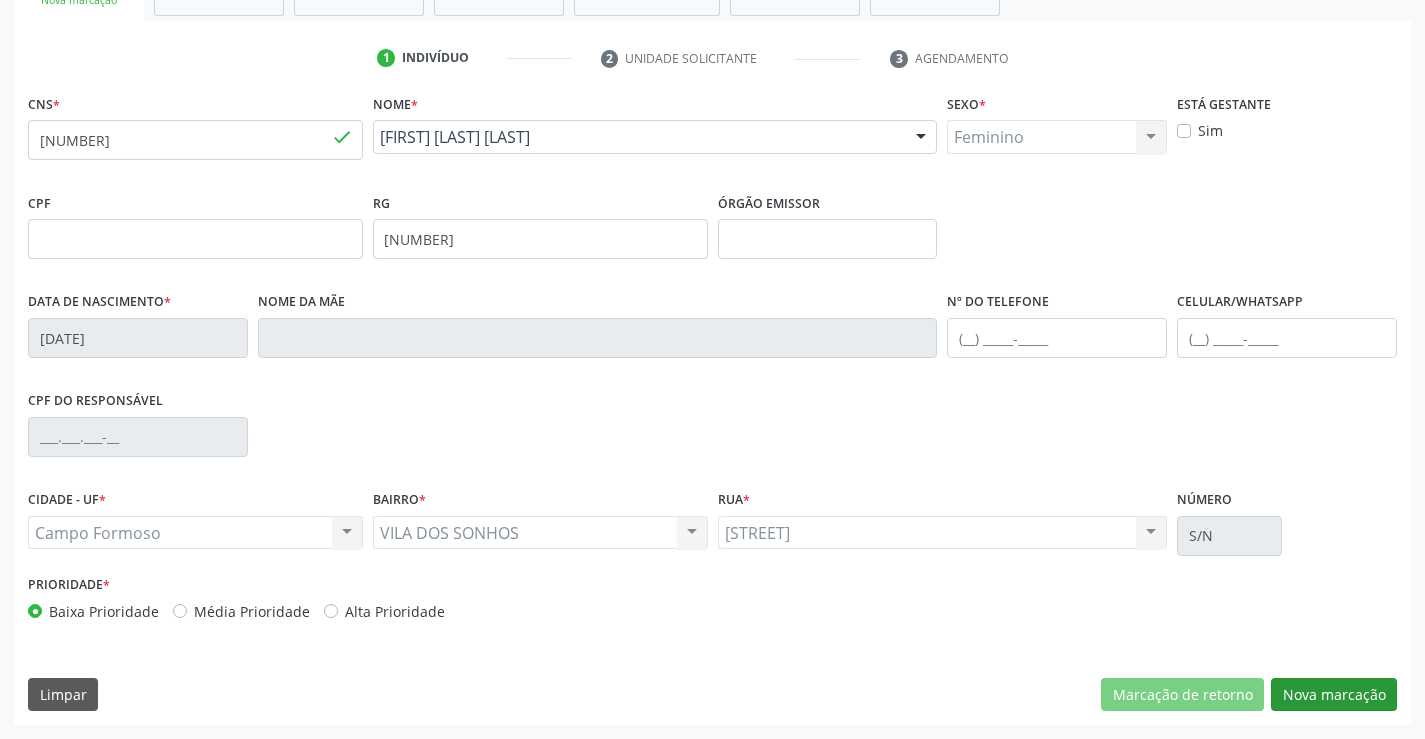 scroll, scrollTop: 167, scrollLeft: 0, axis: vertical 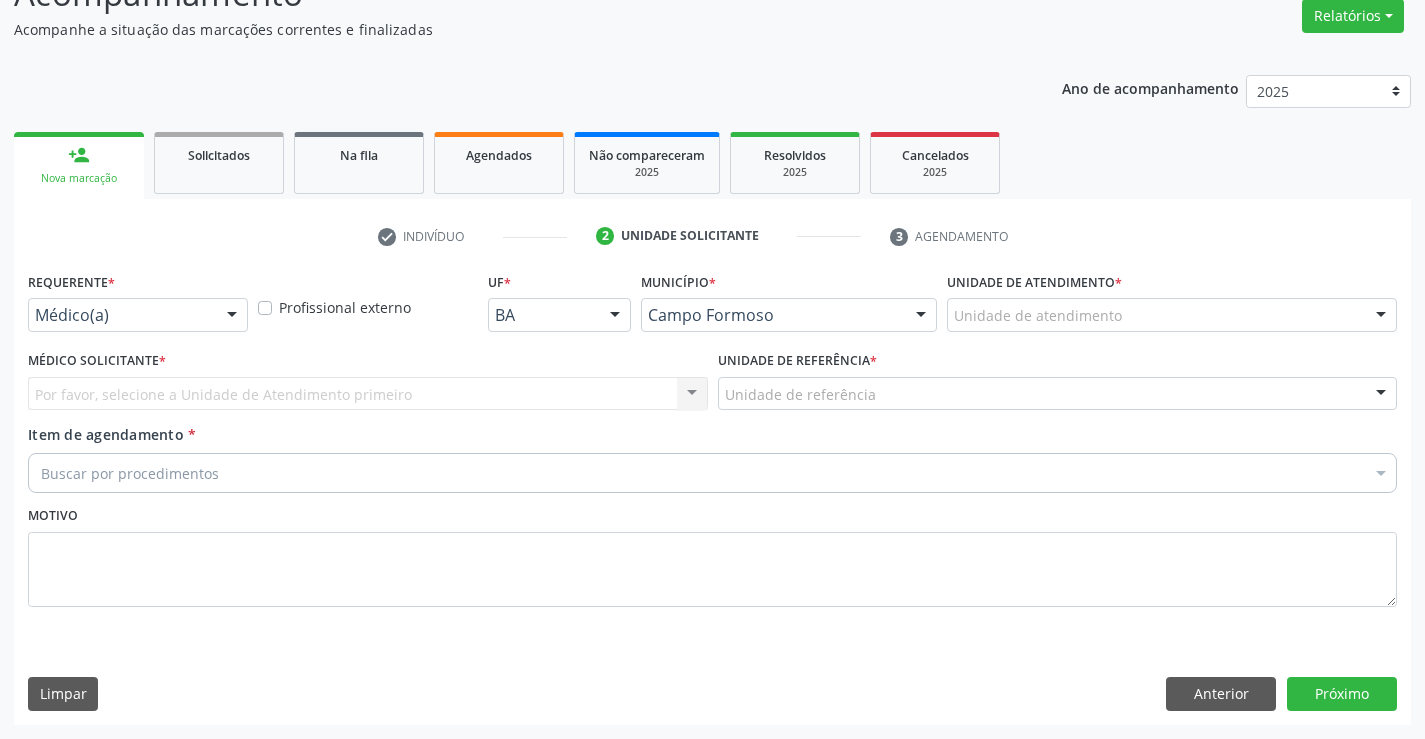 click at bounding box center (232, 316) 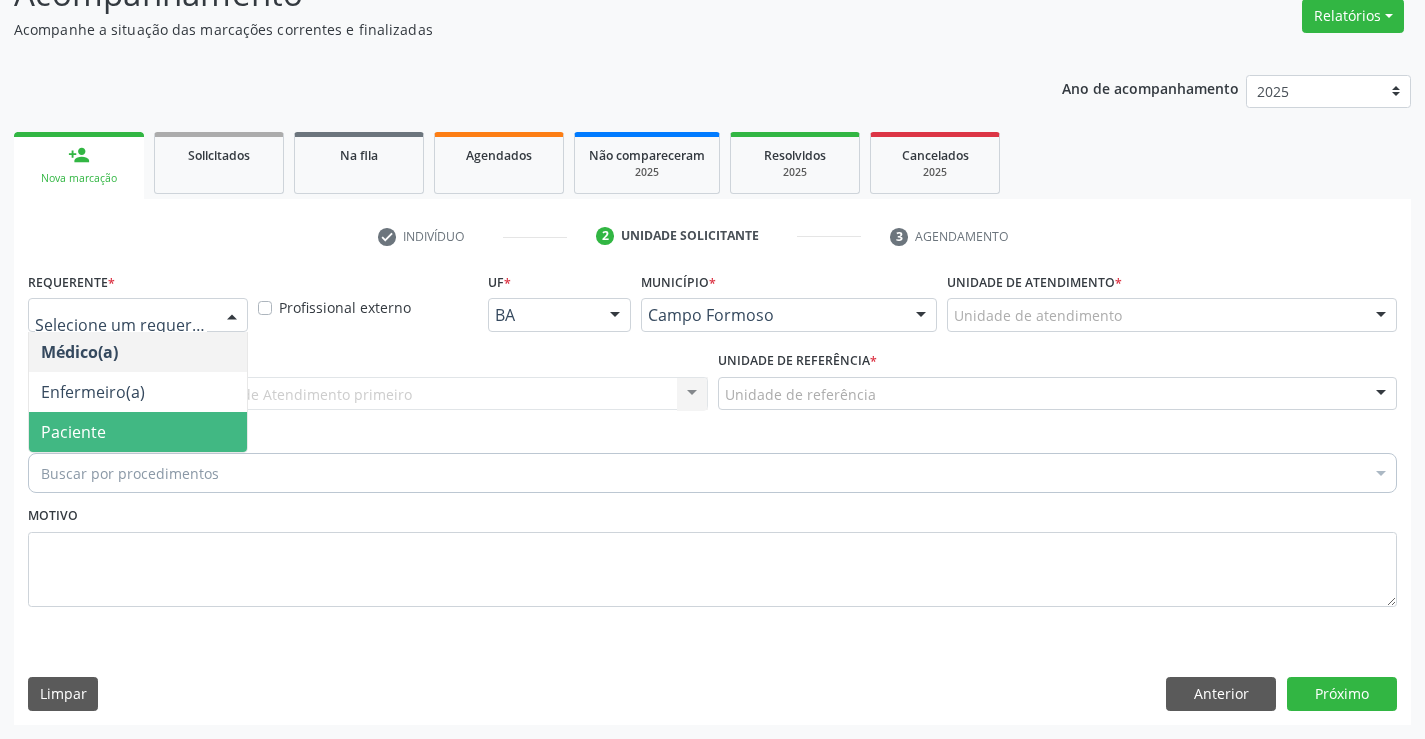 click on "Paciente" at bounding box center [138, 432] 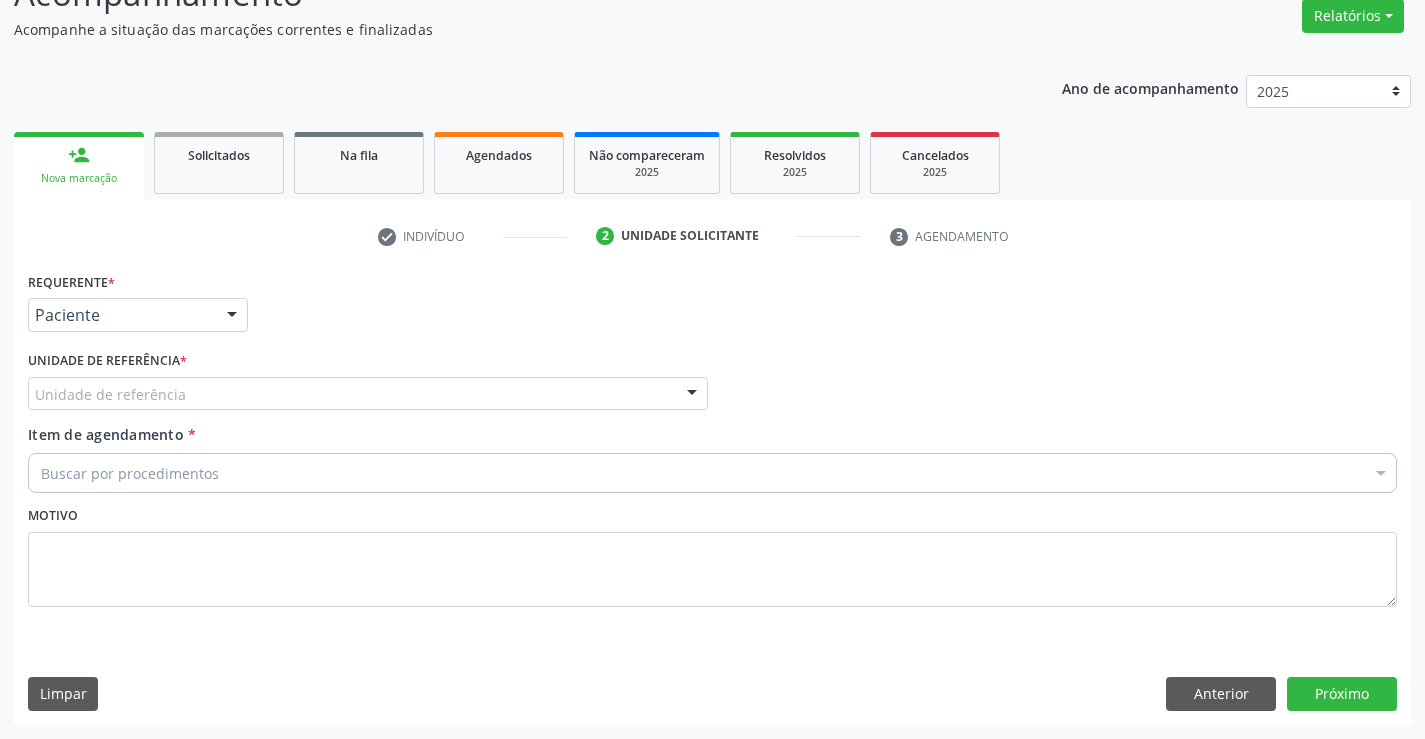 click on "Unidade de referência" at bounding box center (368, 394) 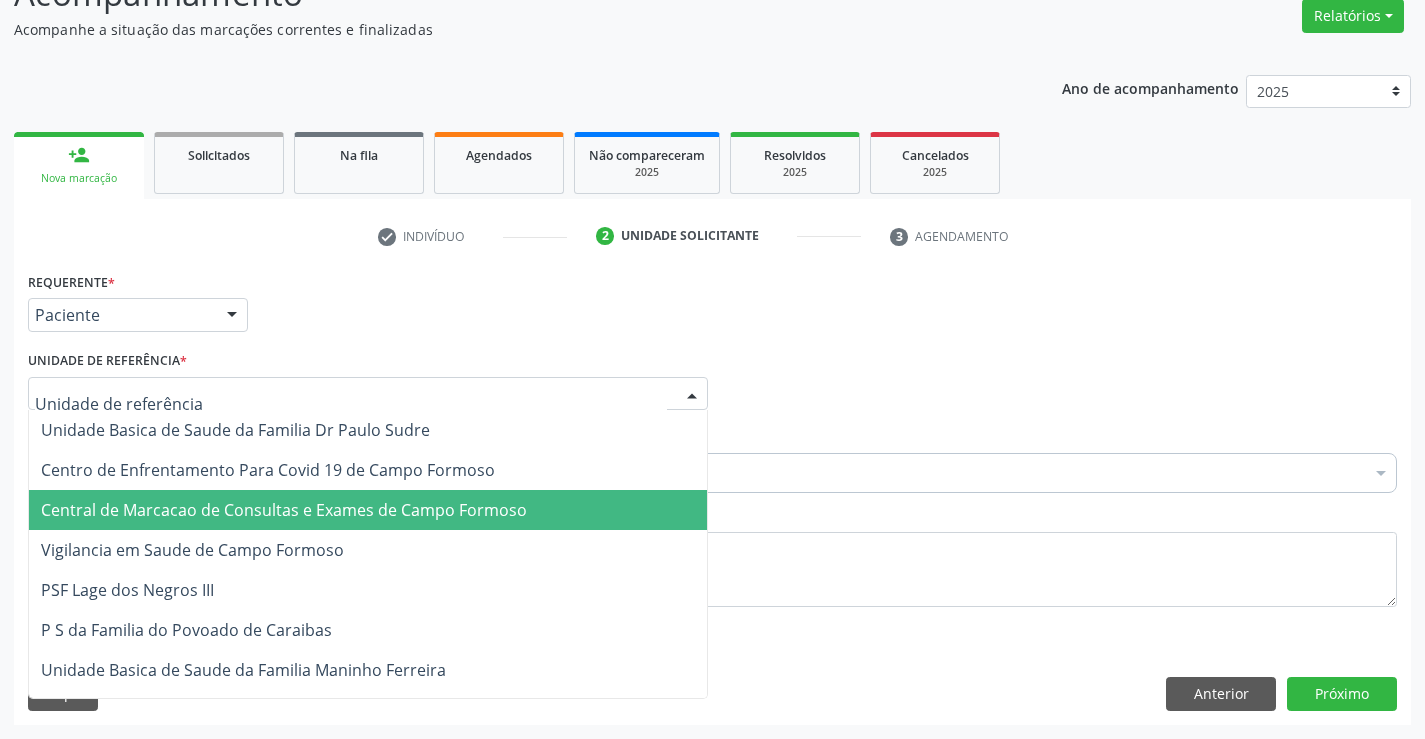 click on "Central de Marcacao de Consultas e Exames de Campo Formoso" at bounding box center (284, 510) 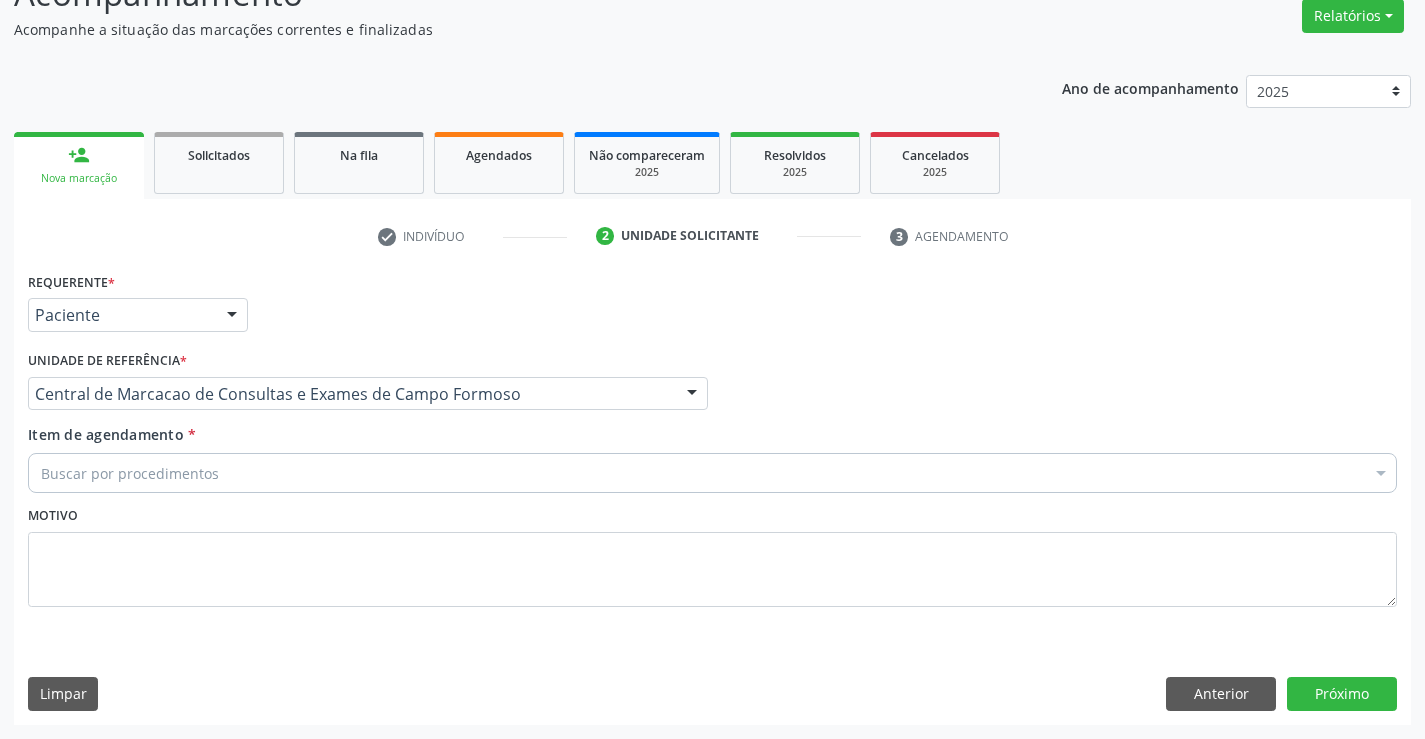 click on "Buscar por procedimentos" at bounding box center (712, 473) 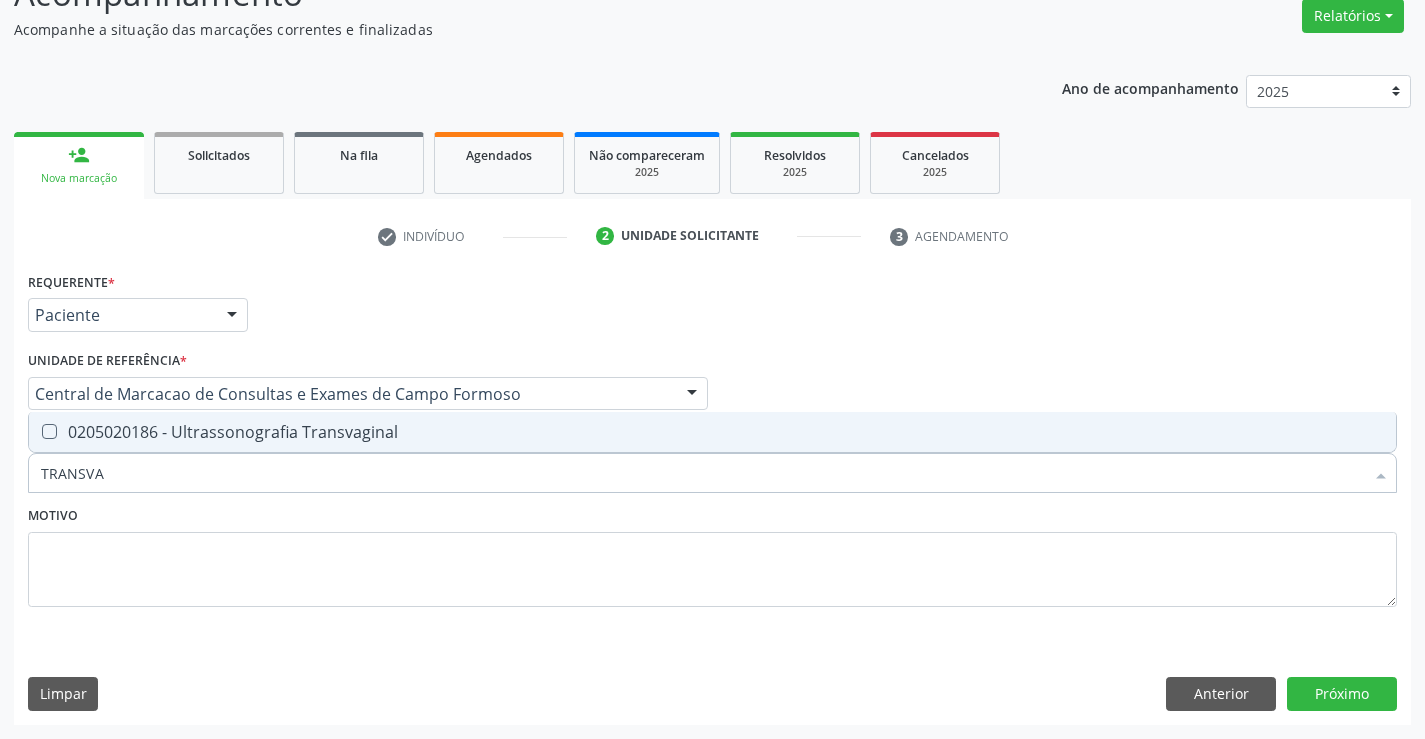 type on "TRANSVAG" 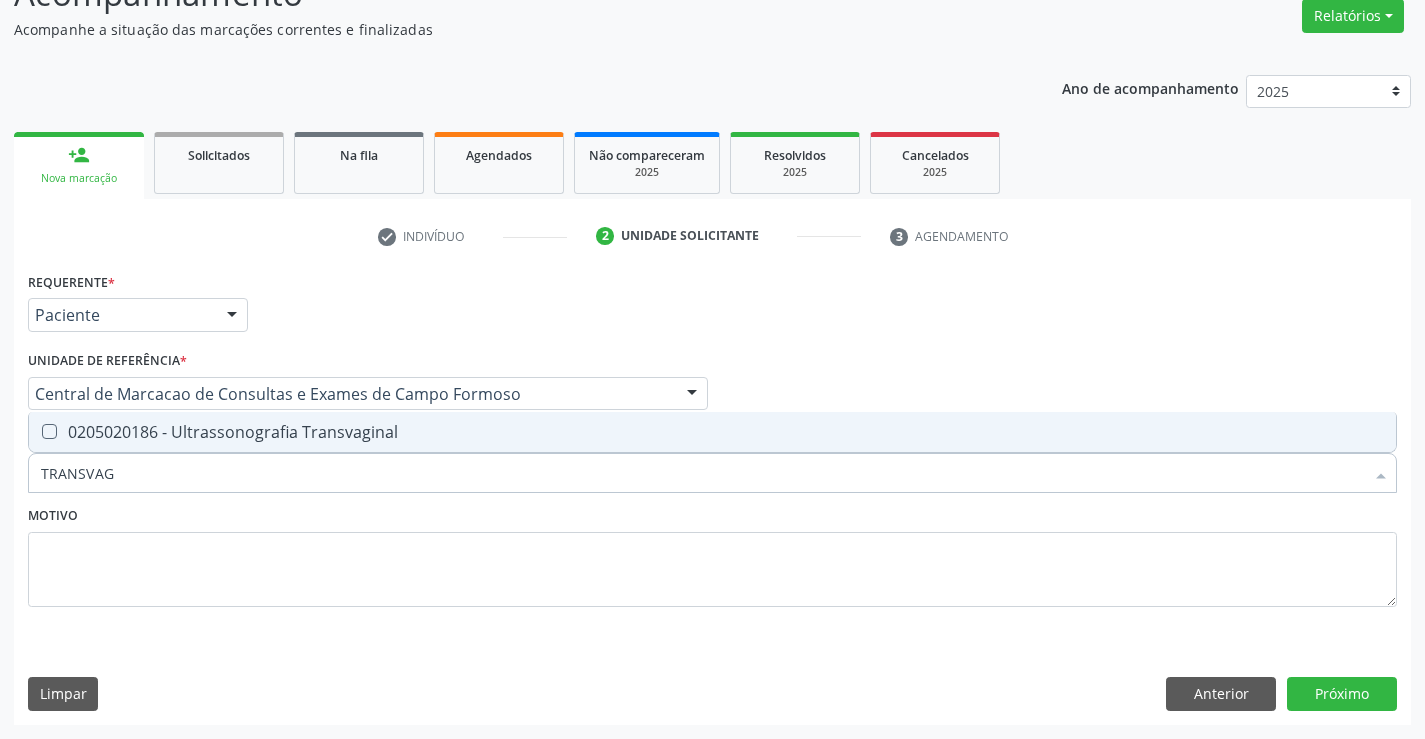 click on "0205020186 - Ultrassonografia Transvaginal" at bounding box center [712, 432] 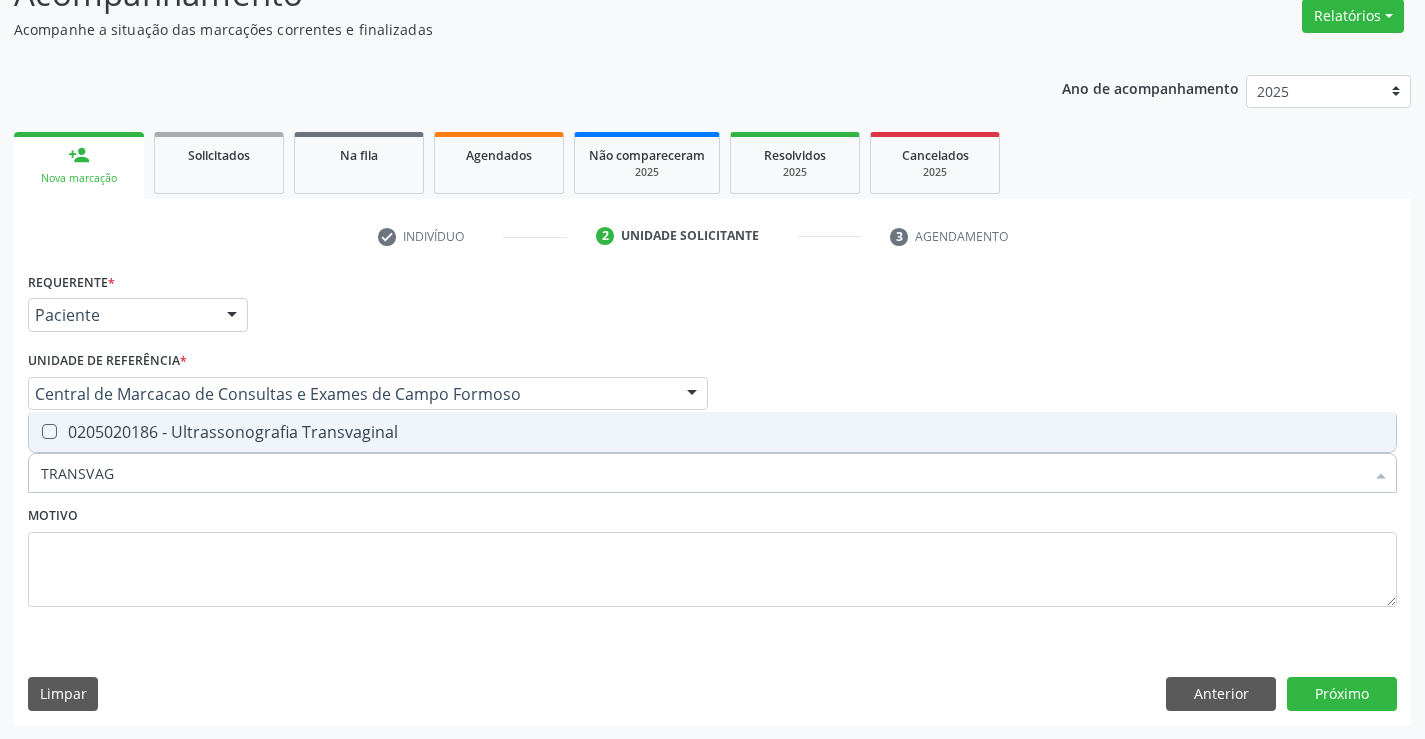 checkbox on "true" 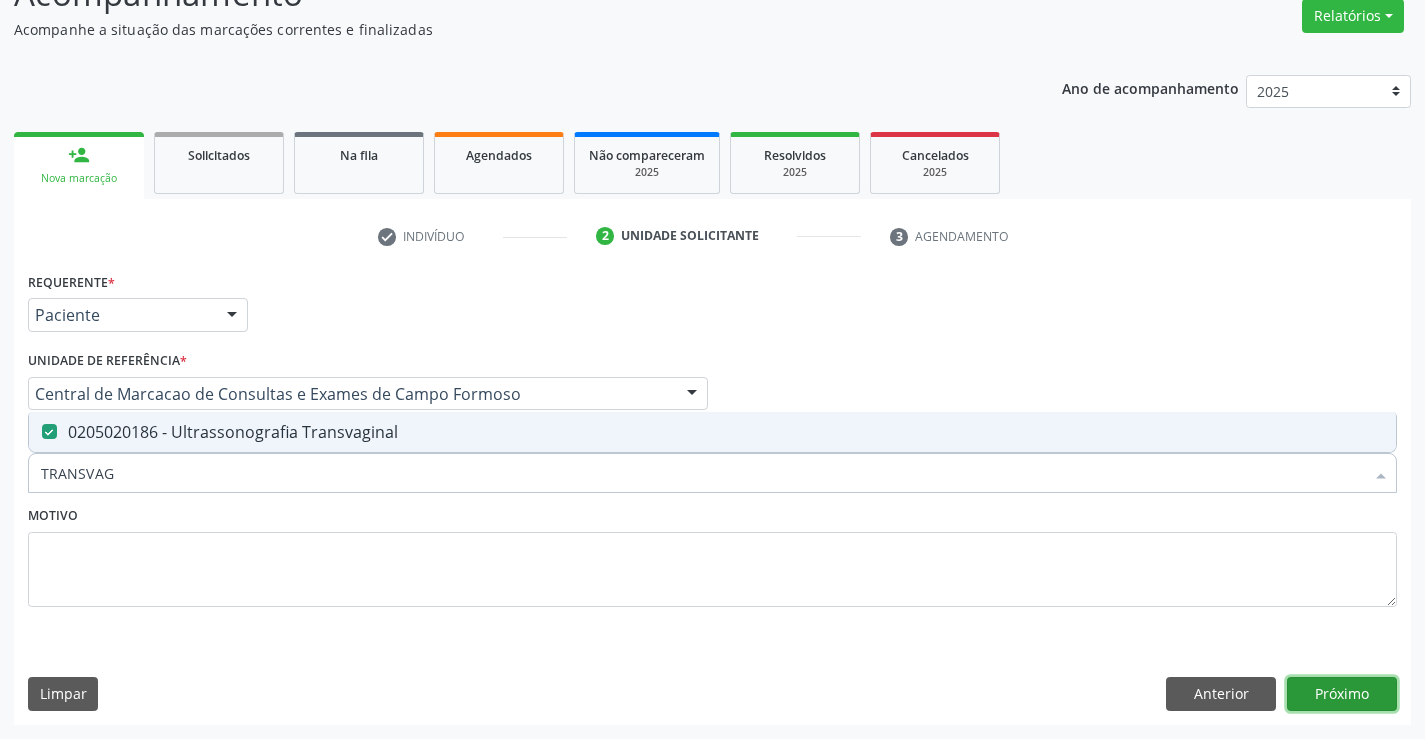 click on "Próximo" at bounding box center [1342, 694] 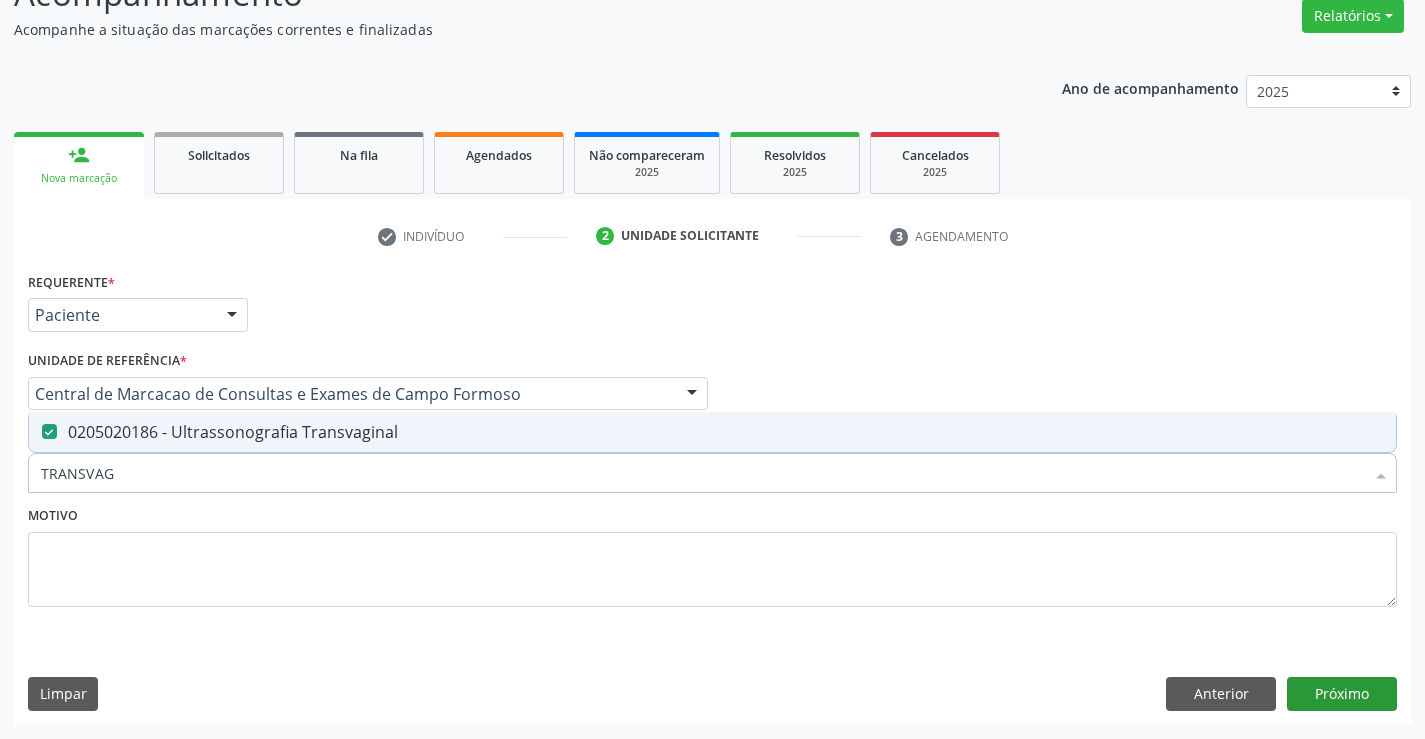 scroll, scrollTop: 131, scrollLeft: 0, axis: vertical 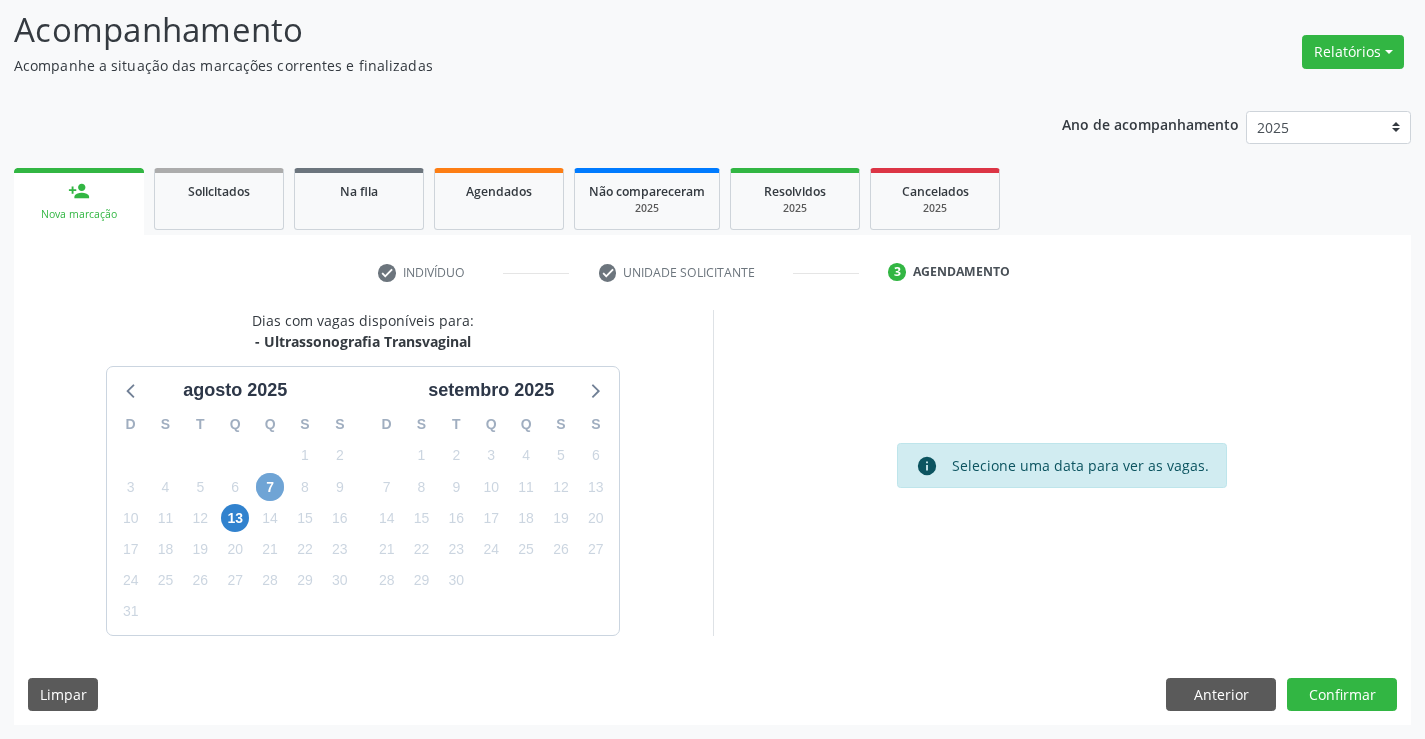 click on "7" at bounding box center [270, 487] 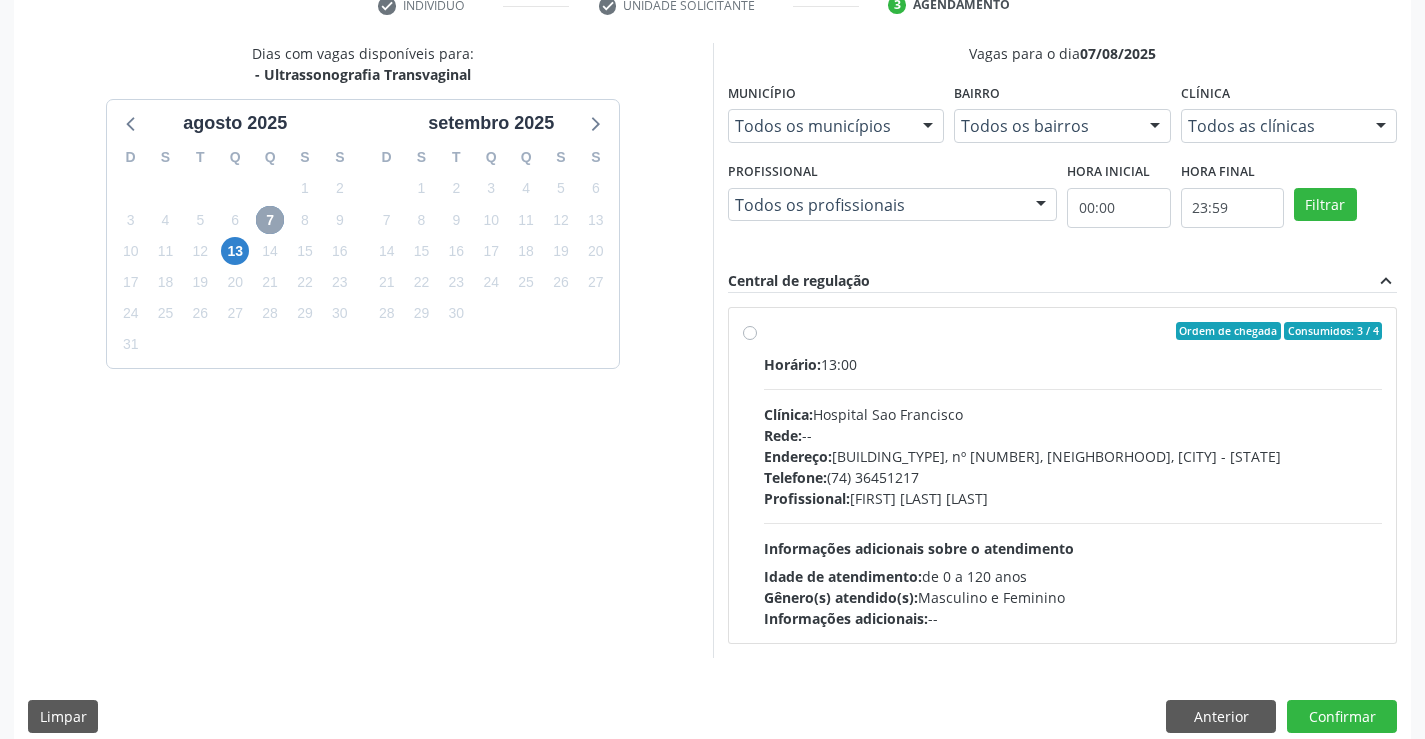 scroll, scrollTop: 420, scrollLeft: 0, axis: vertical 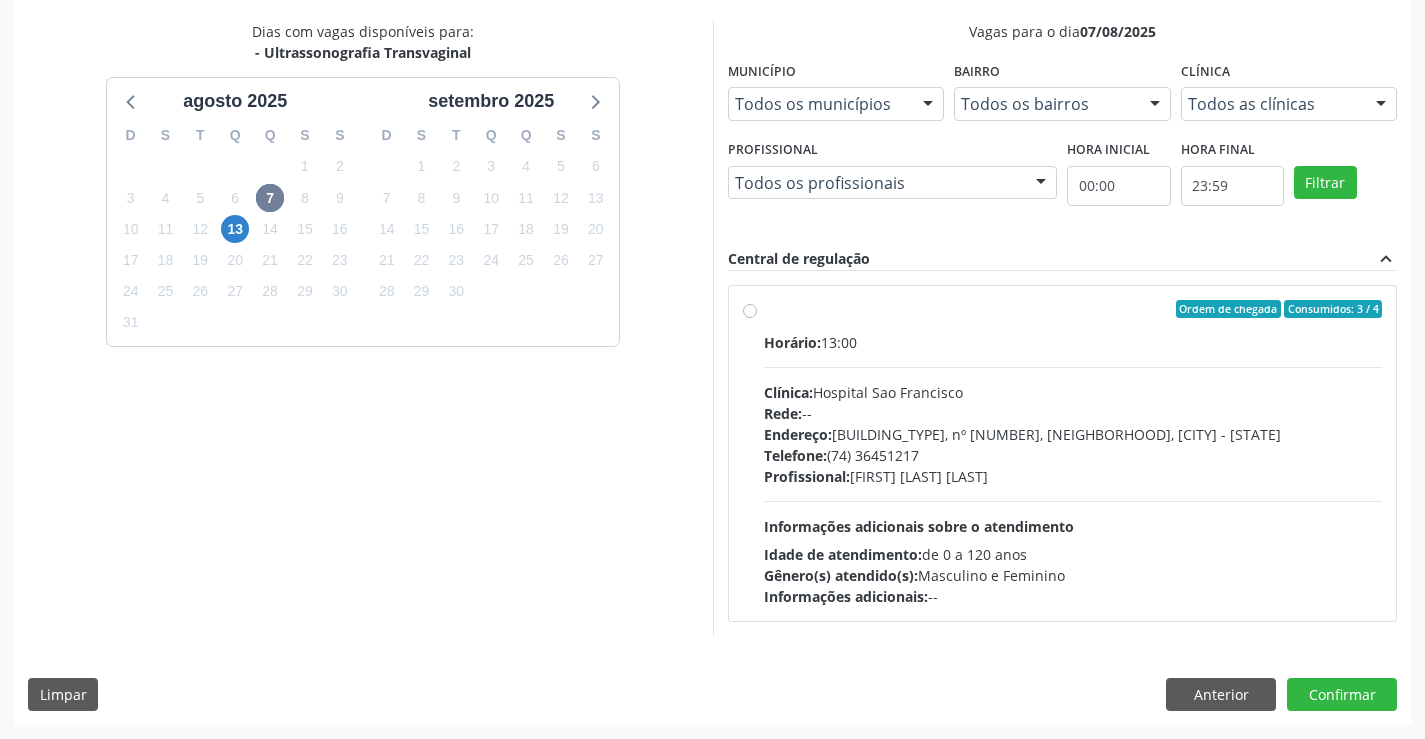 click on "Rede:
--" at bounding box center [1073, 413] 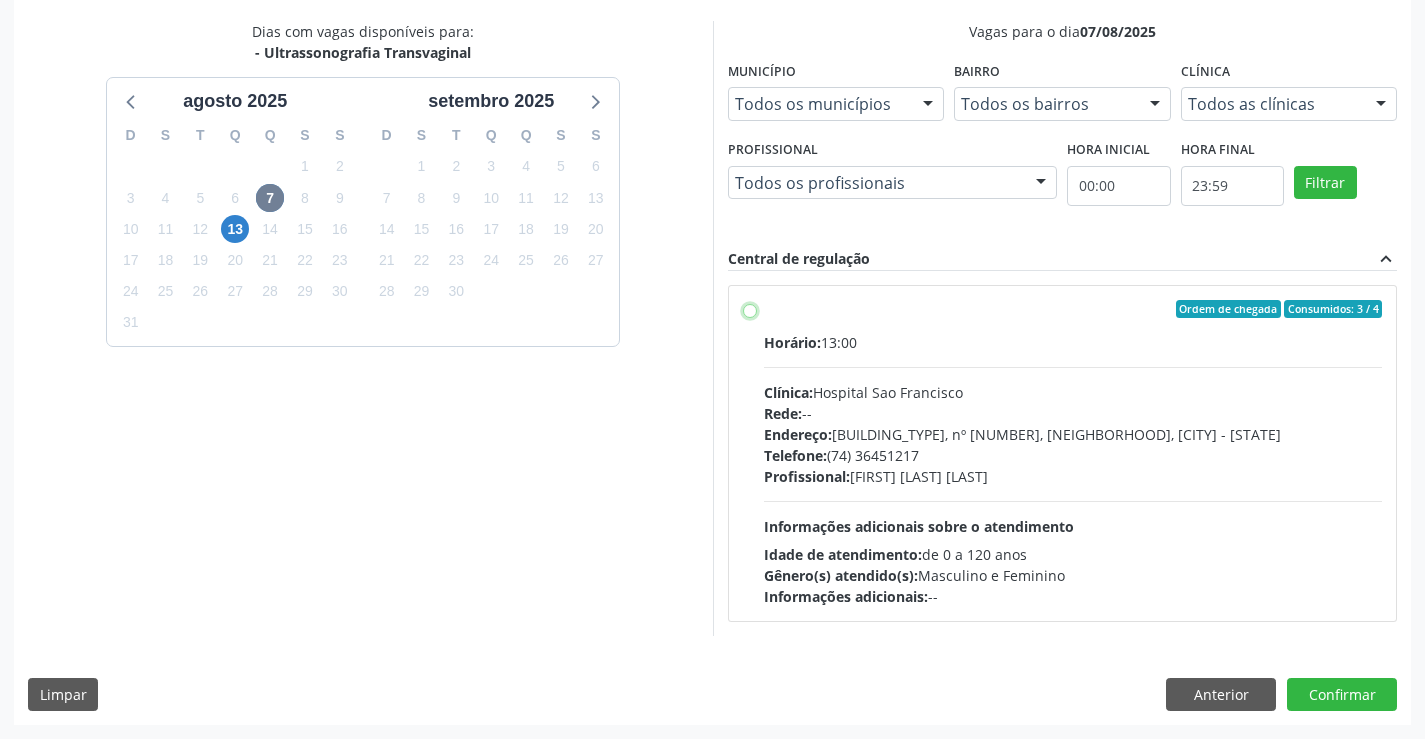 click on "Ordem de chegada
Consumidos: 3 / 4
Horário:   [TIME]
Clínica:  Hospital Sao Francisco
Rede:
--
Endereço:   [BUILDING_TYPE], nº [NUMBER], [NEIGHBORHOOD], [CITY] - [STATE]
Telefone:   [PHONE_NUMBER]
Profissional:
[FIRST] [LAST] [LAST]
Informações adicionais sobre o atendimento
Idade de atendimento:
de 0 a 120 anos
Gênero(s) atendido(s):
Masculino e Feminino
Informações adicionais:
--" at bounding box center (750, 309) 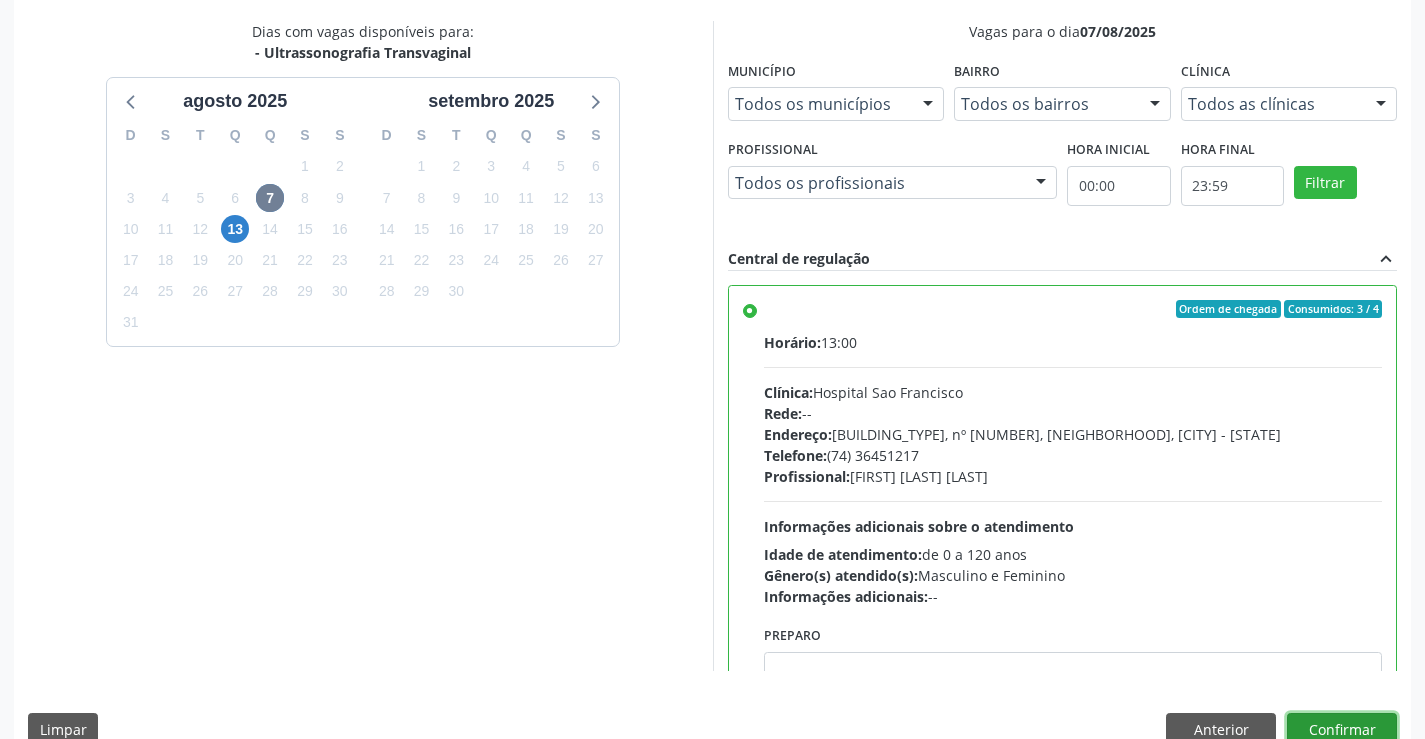 click on "Confirmar" at bounding box center (1342, 730) 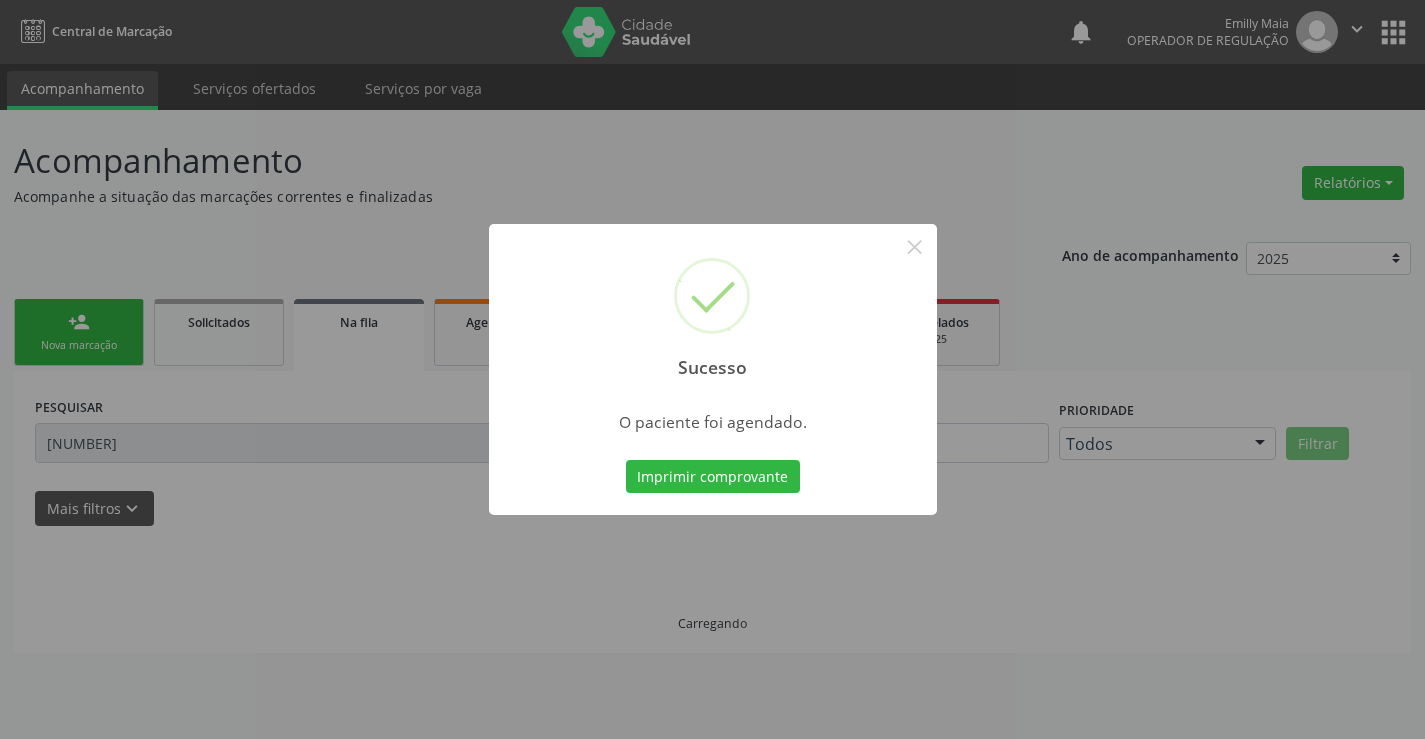 scroll, scrollTop: 0, scrollLeft: 0, axis: both 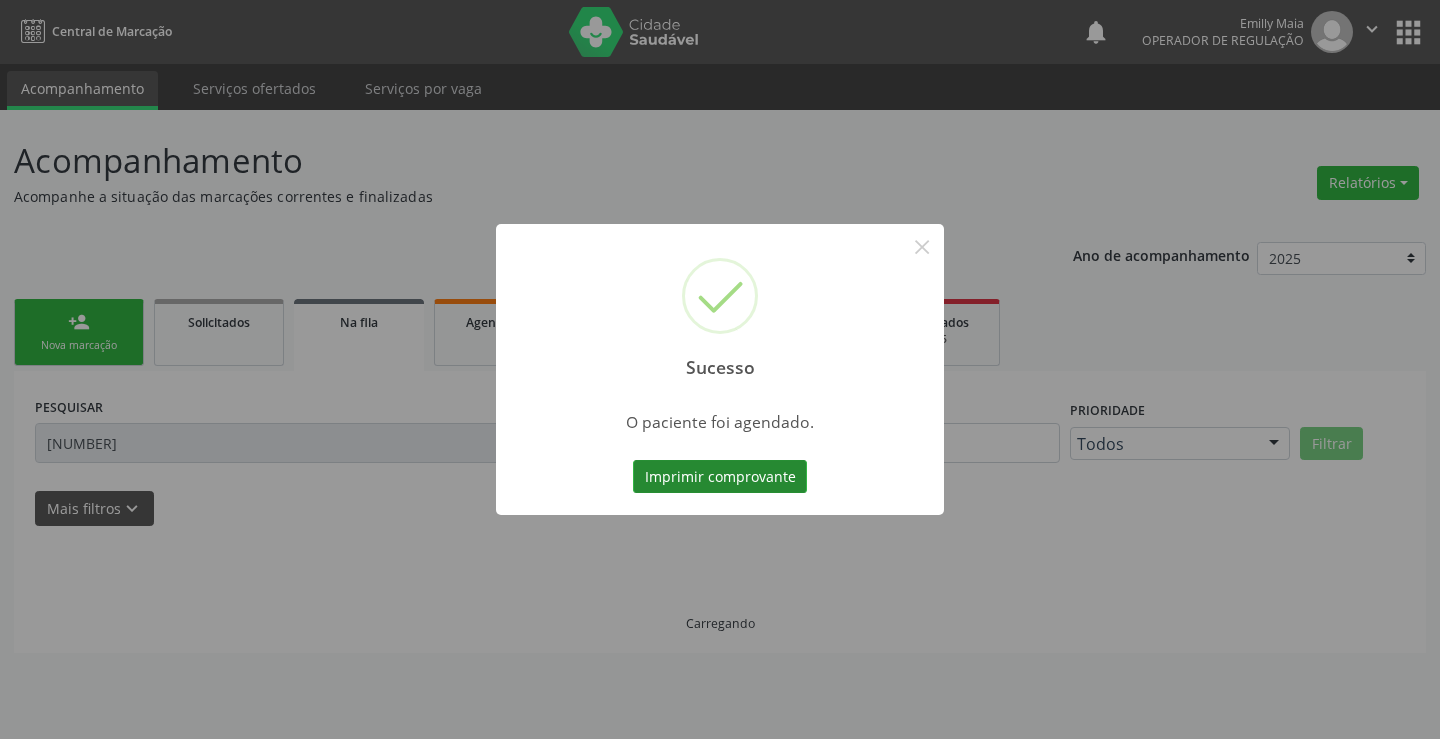 click on "Imprimir comprovante" at bounding box center (720, 477) 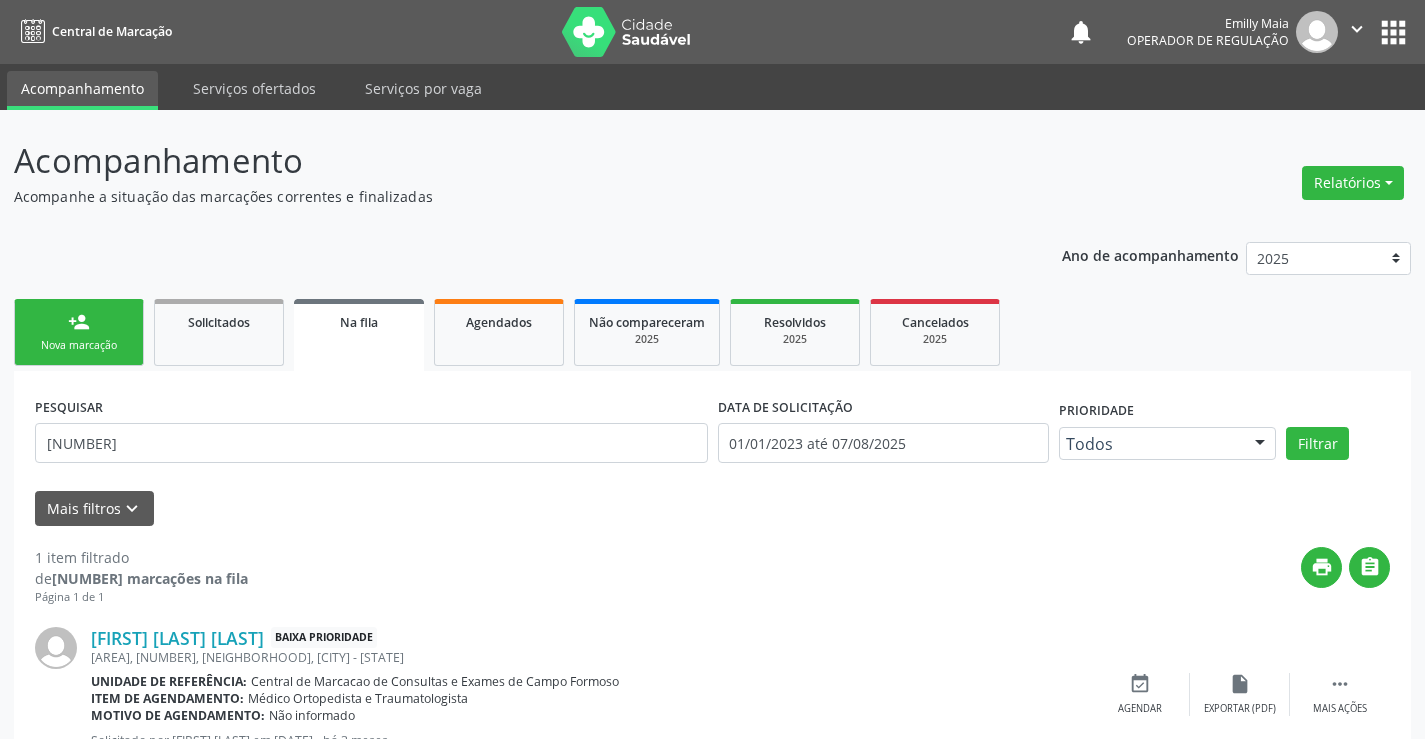 click on "person_add
Nova marcação" at bounding box center (79, 332) 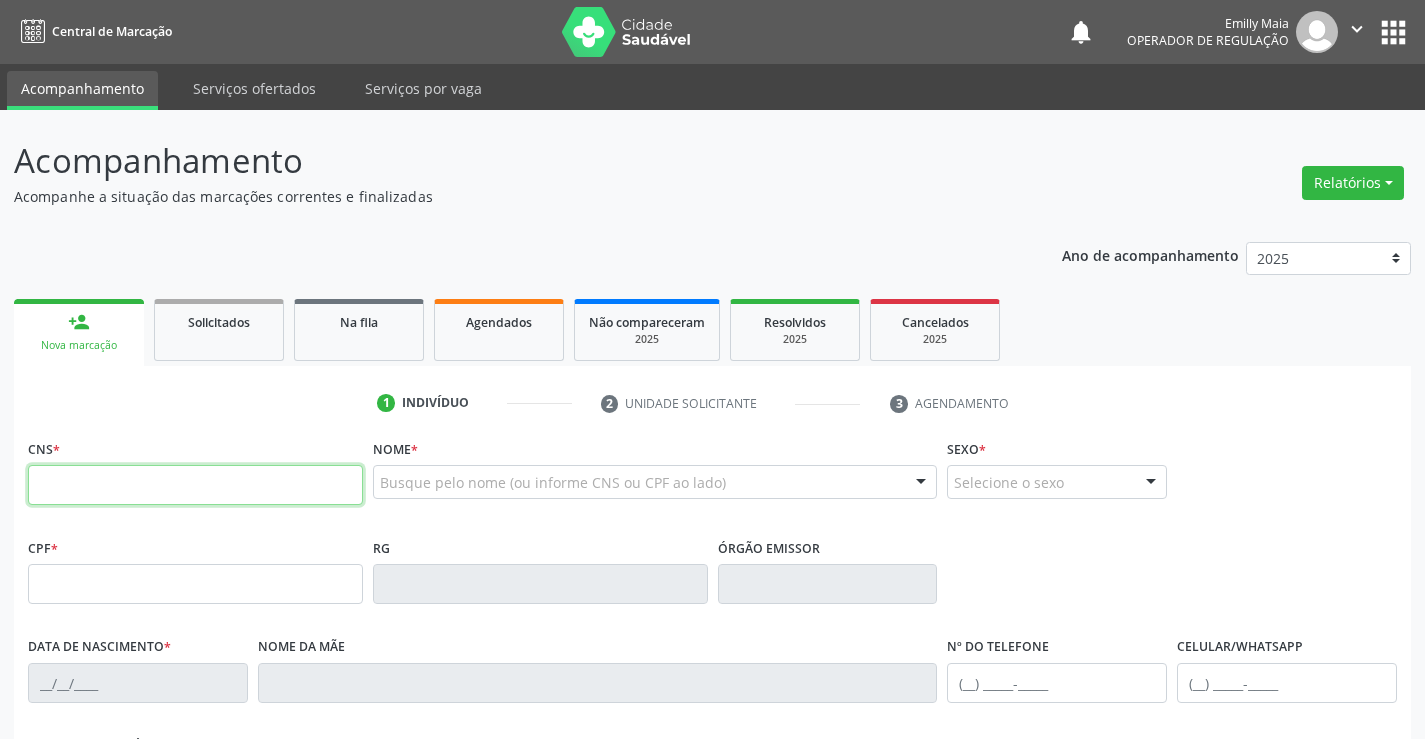 click at bounding box center (195, 485) 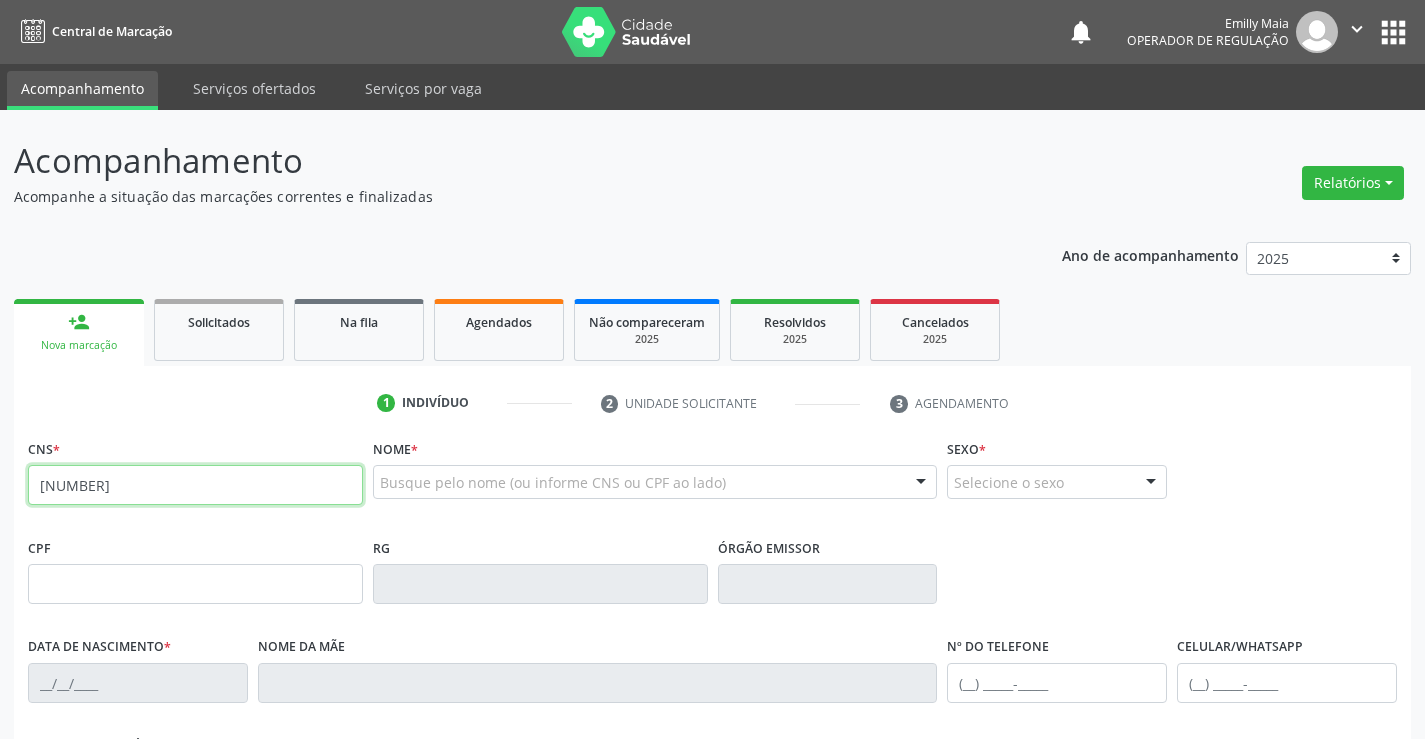 type on "[NUMBER]" 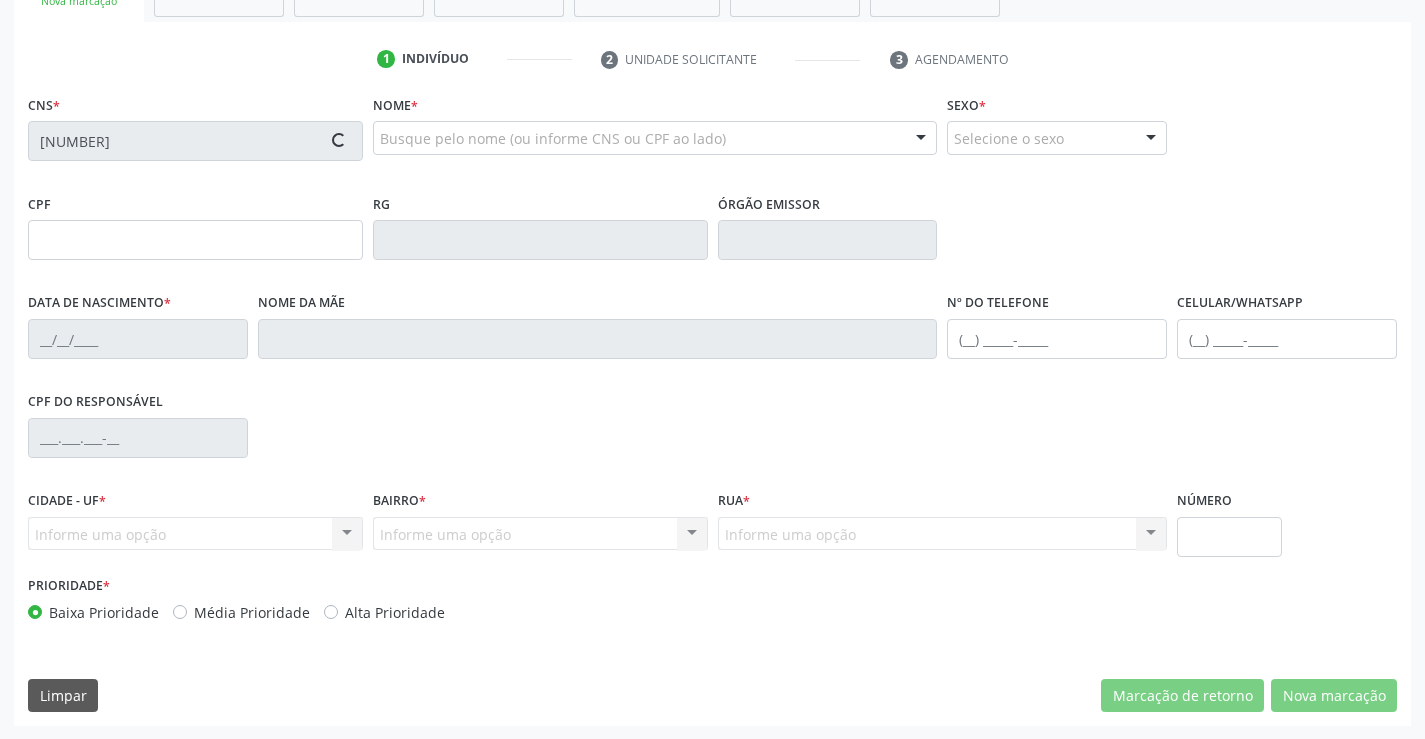 scroll, scrollTop: 345, scrollLeft: 0, axis: vertical 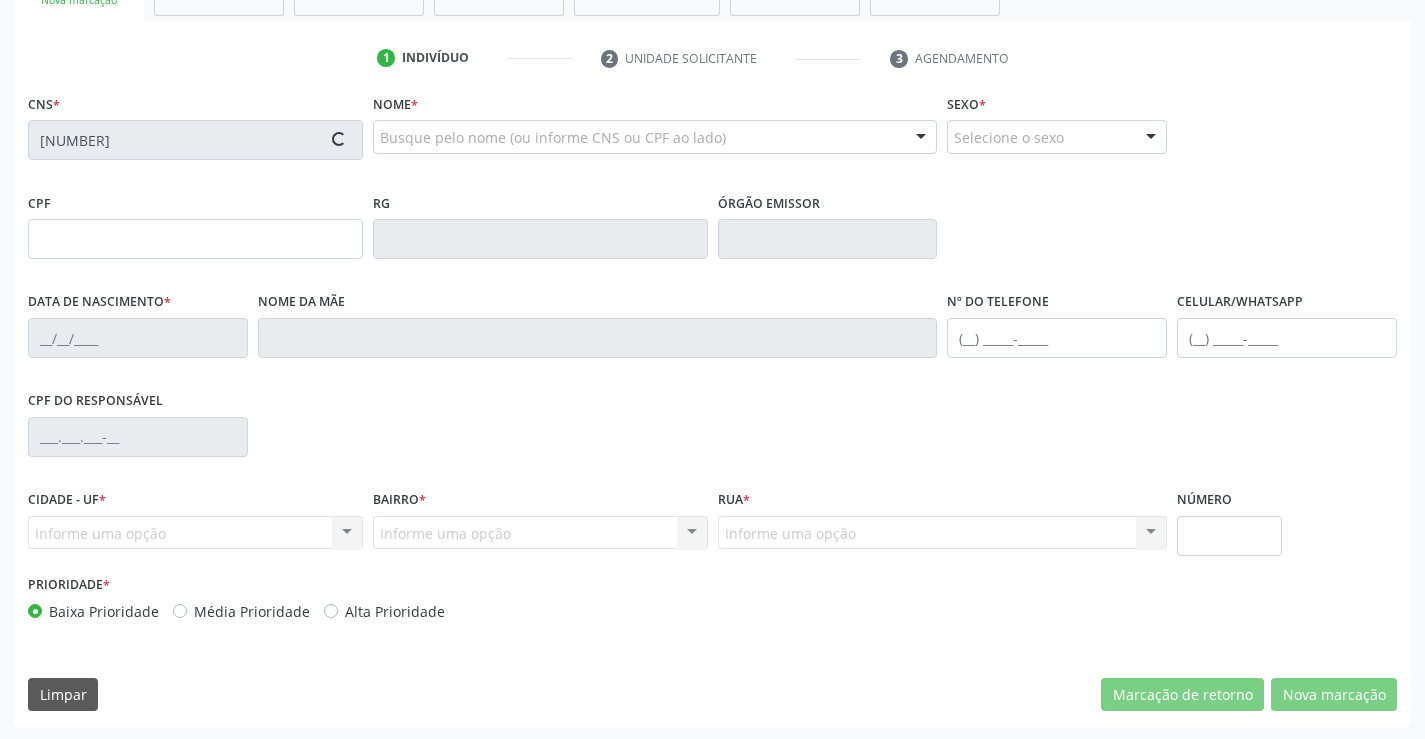 type on "[NUMBER]" 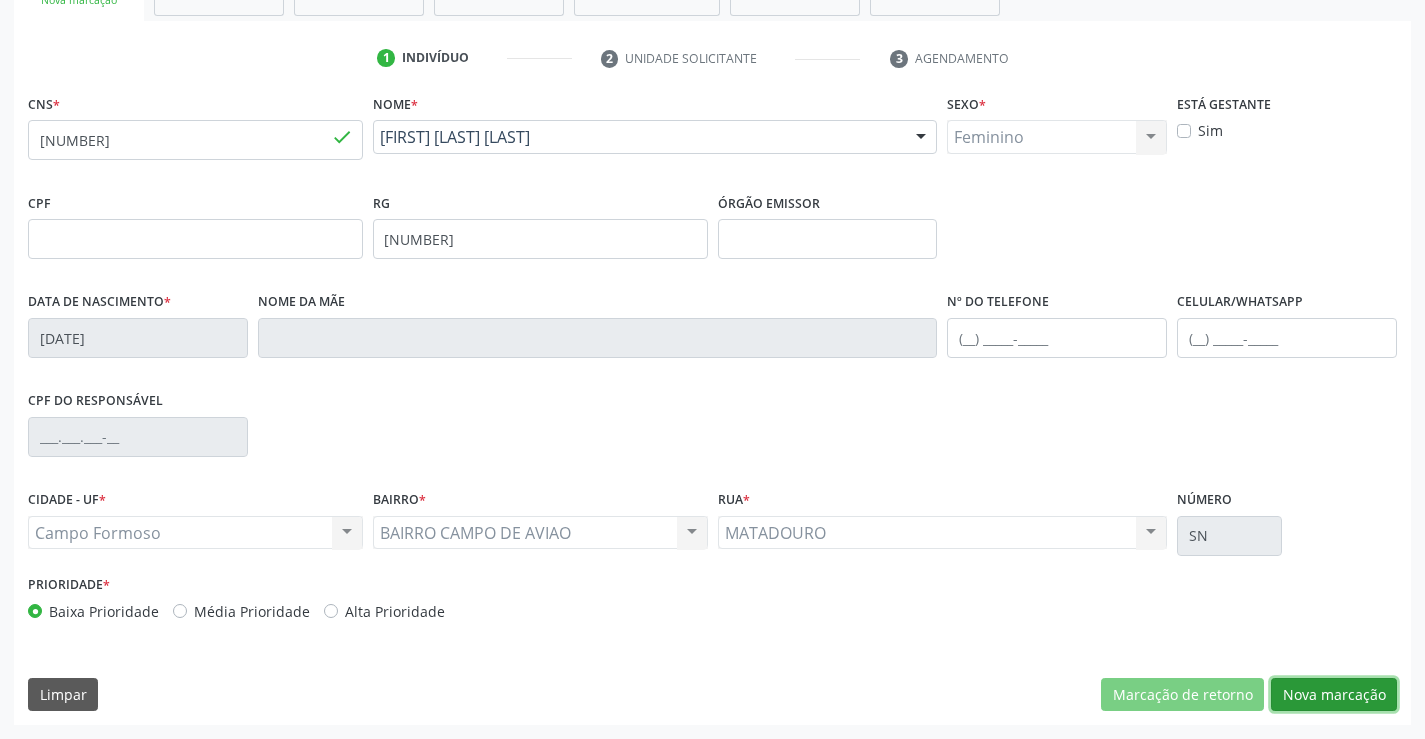 click on "Nova marcação" at bounding box center [1334, 695] 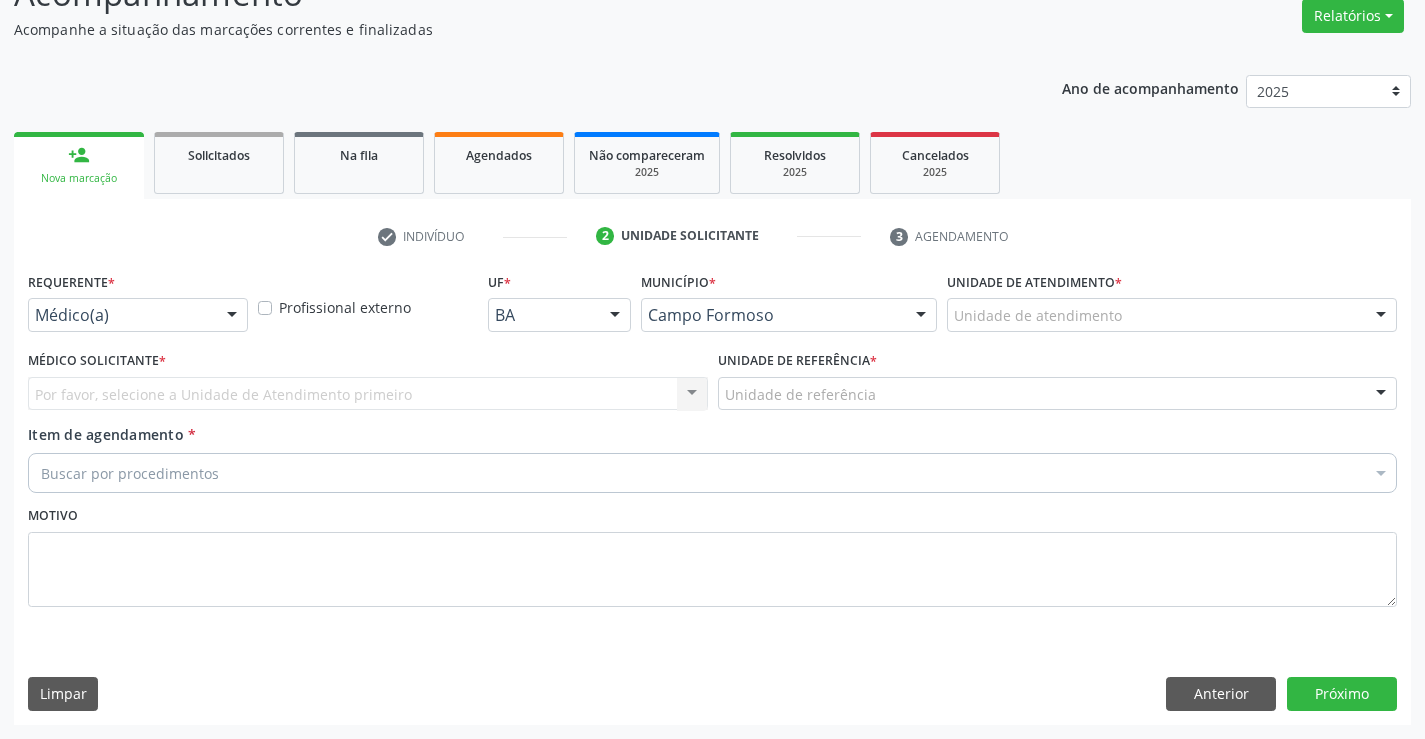 scroll, scrollTop: 167, scrollLeft: 0, axis: vertical 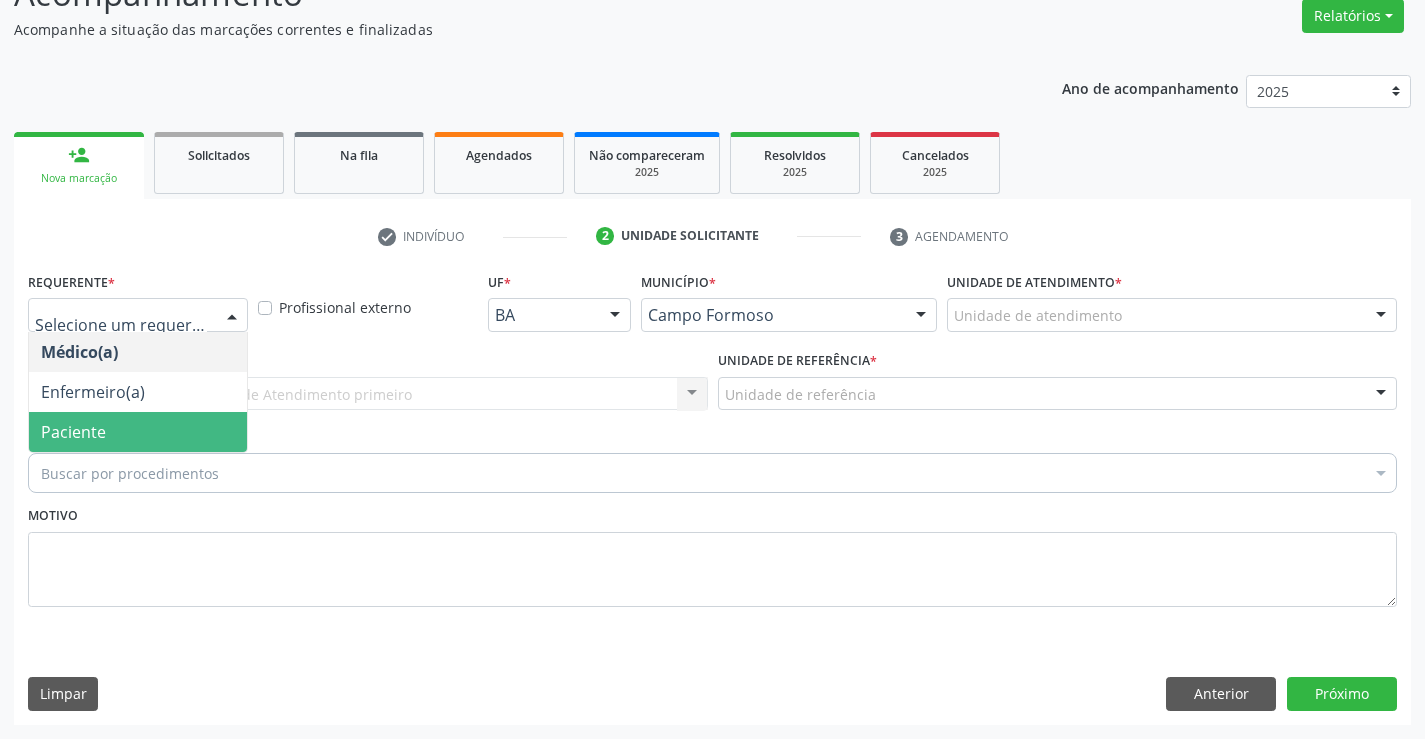 click on "Paciente" at bounding box center (138, 432) 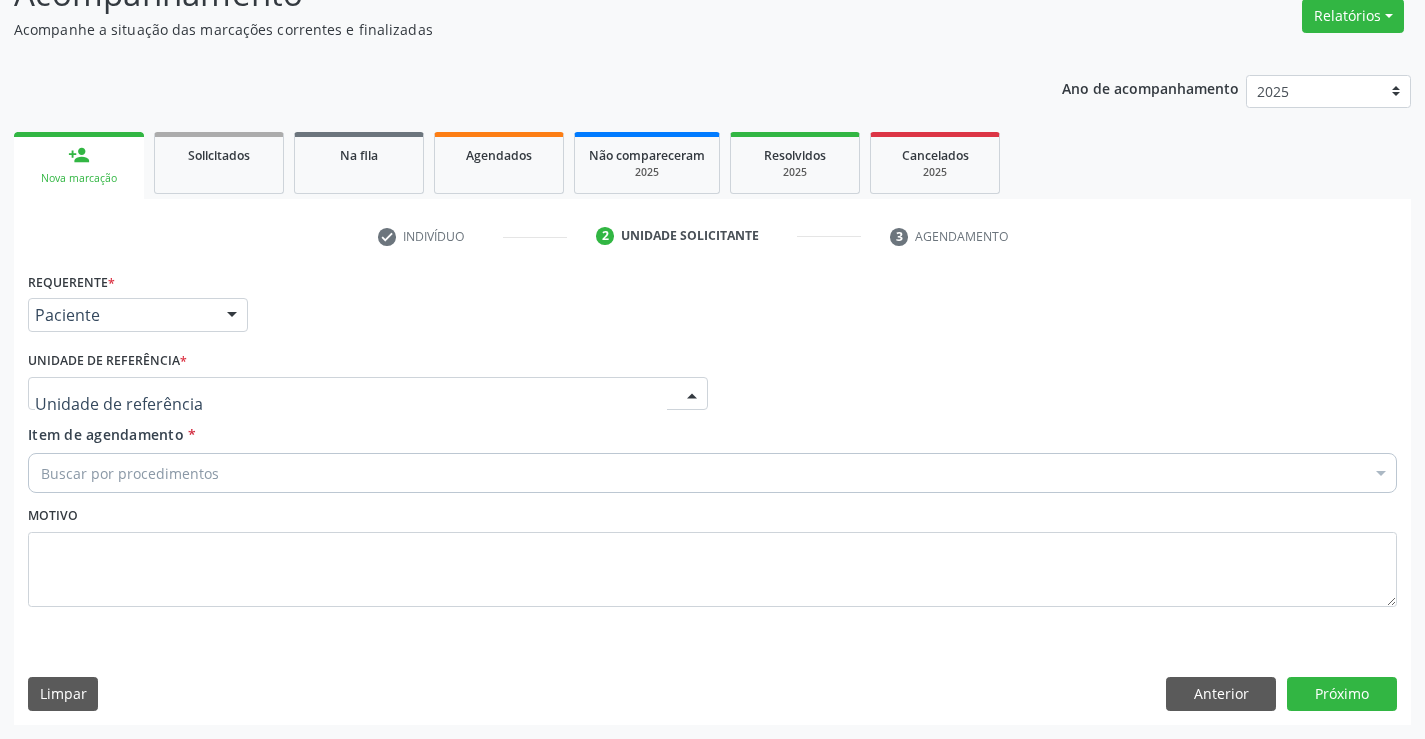 click at bounding box center [368, 394] 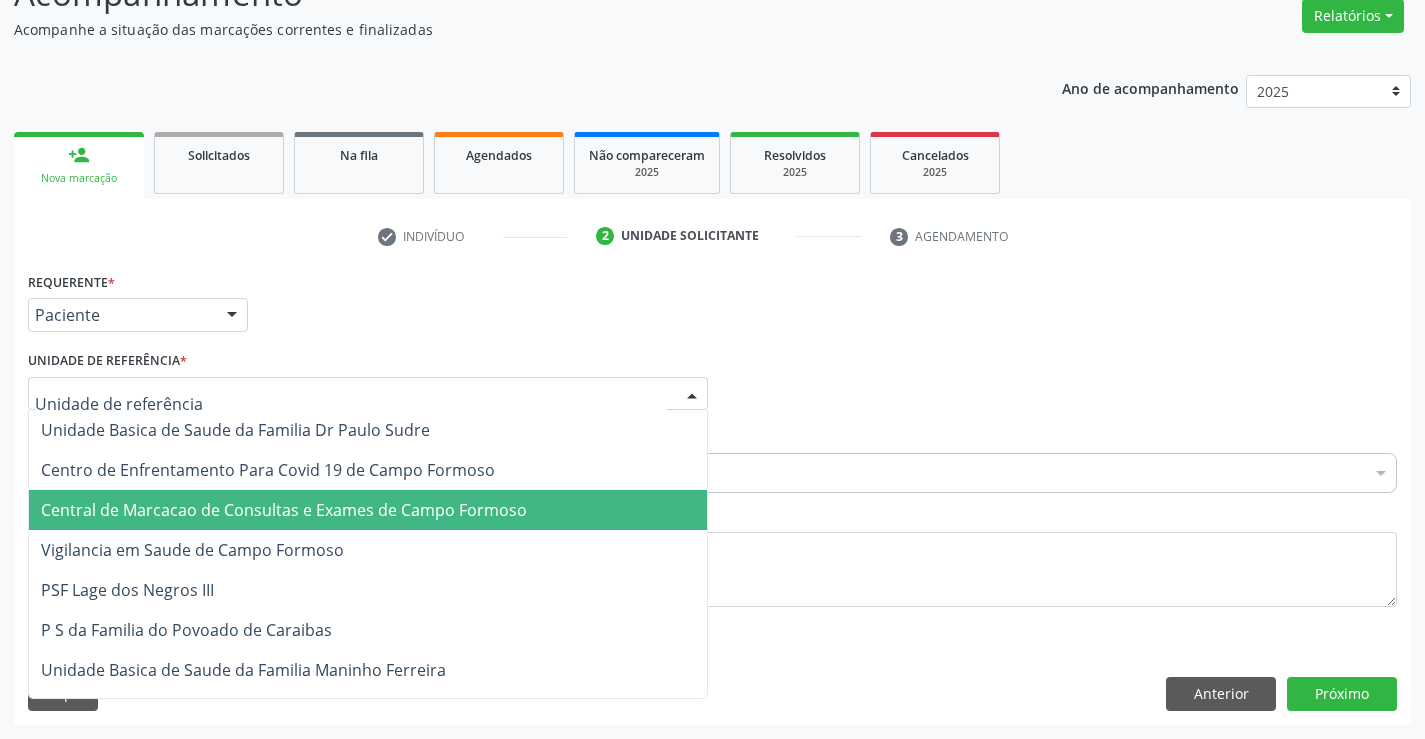 click on "Central de Marcacao de Consultas e Exames de Campo Formoso" at bounding box center (368, 510) 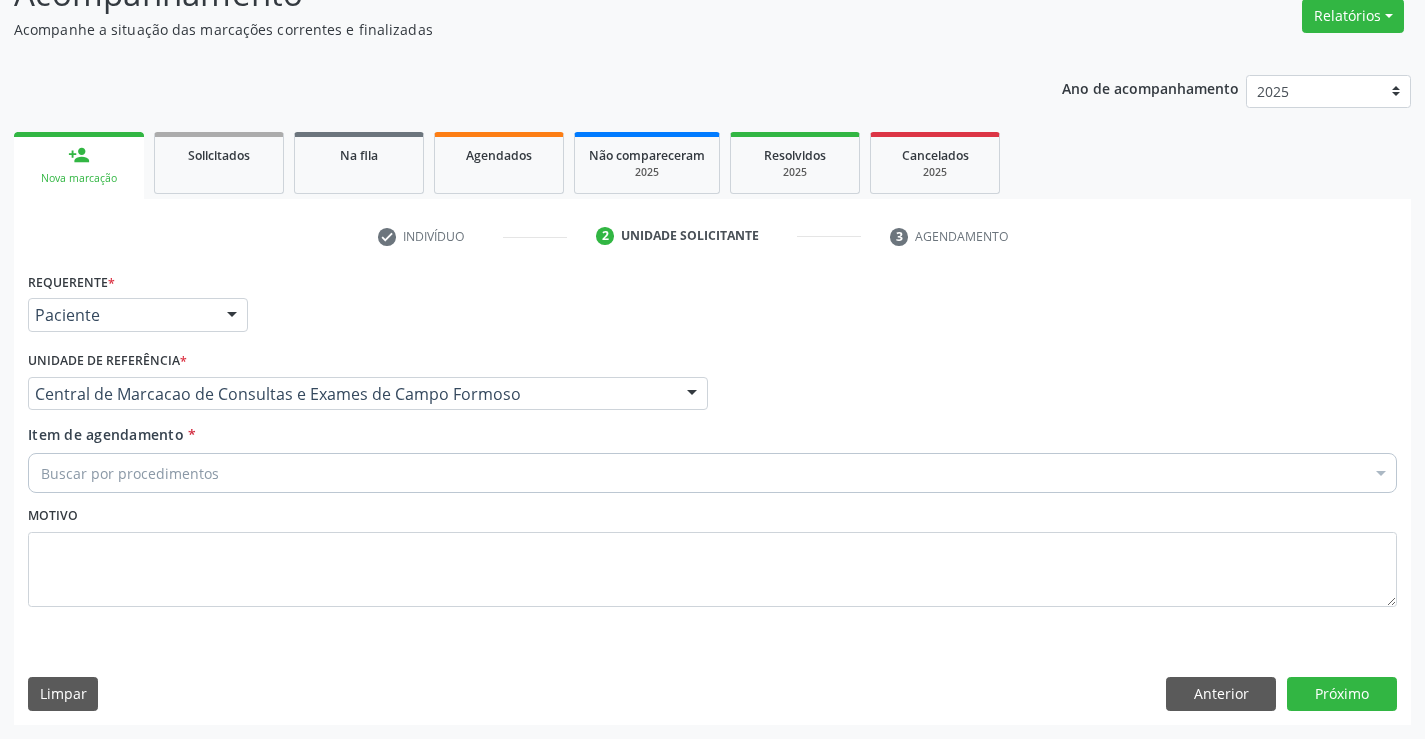 click on "Buscar por procedimentos" at bounding box center (712, 473) 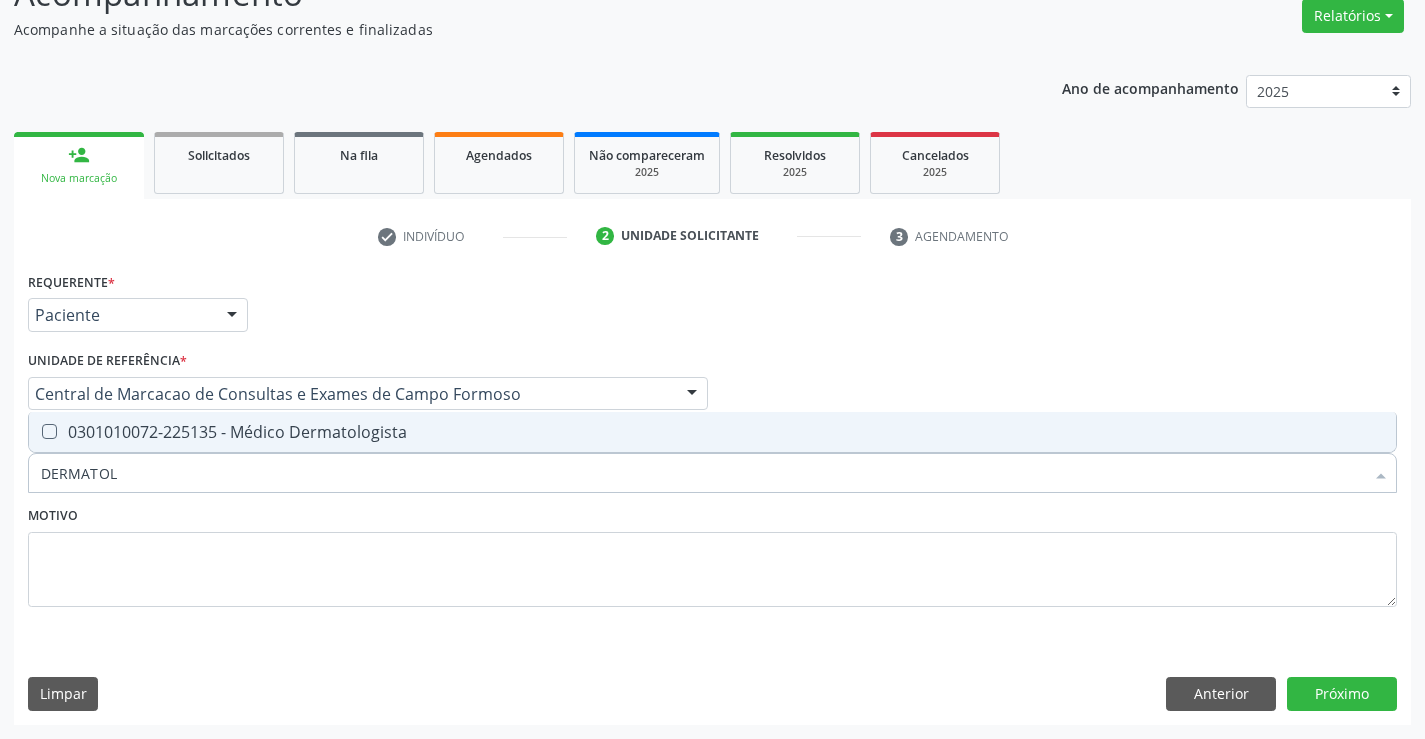 type on "DERMATOLO" 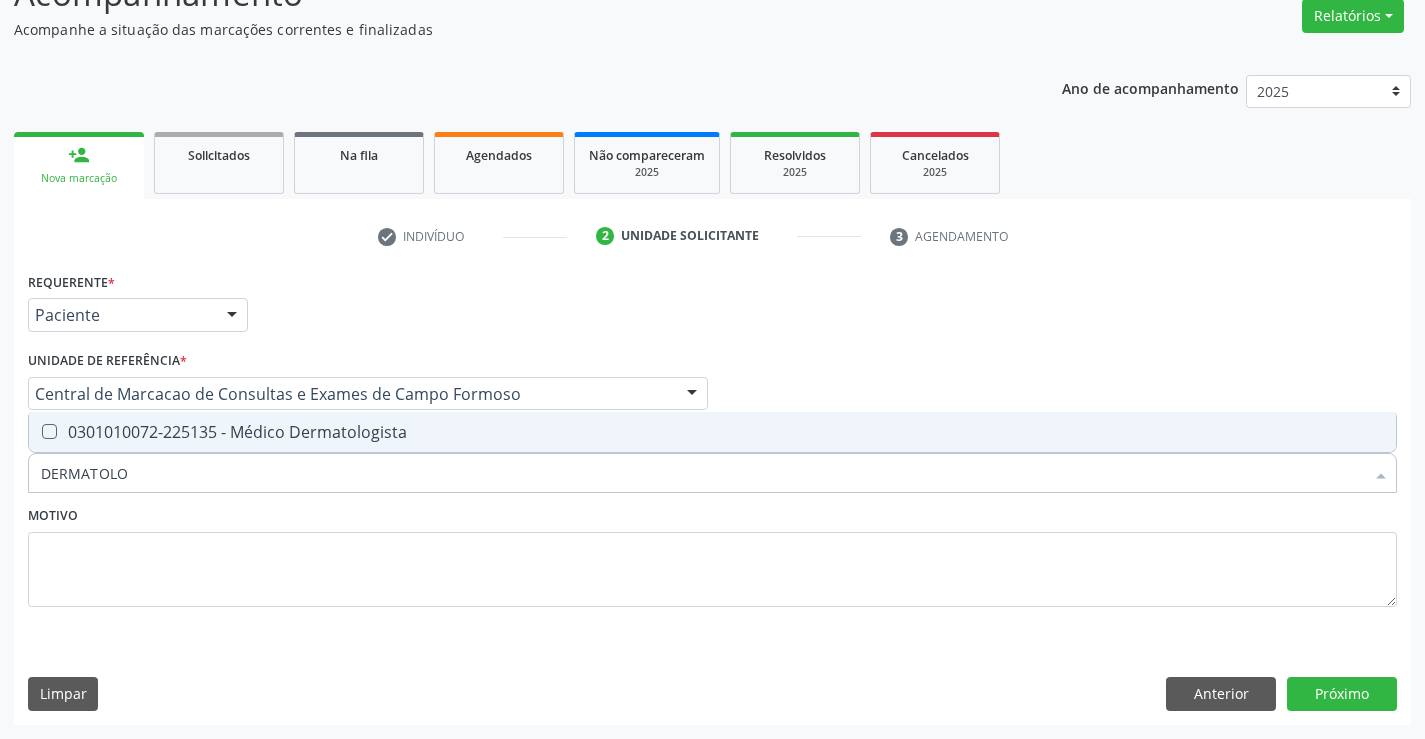 click on "0301010072-225135 - Médico Dermatologista" at bounding box center (712, 432) 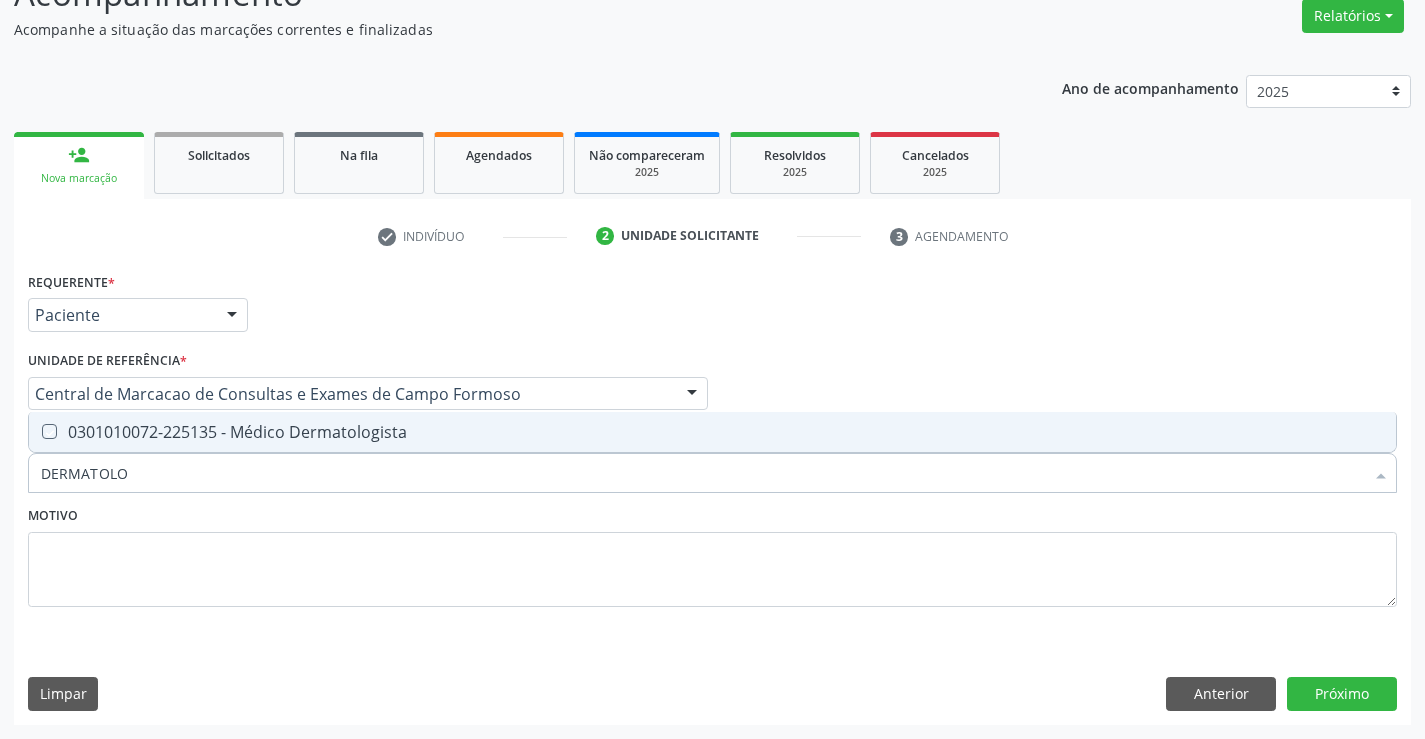 checkbox on "true" 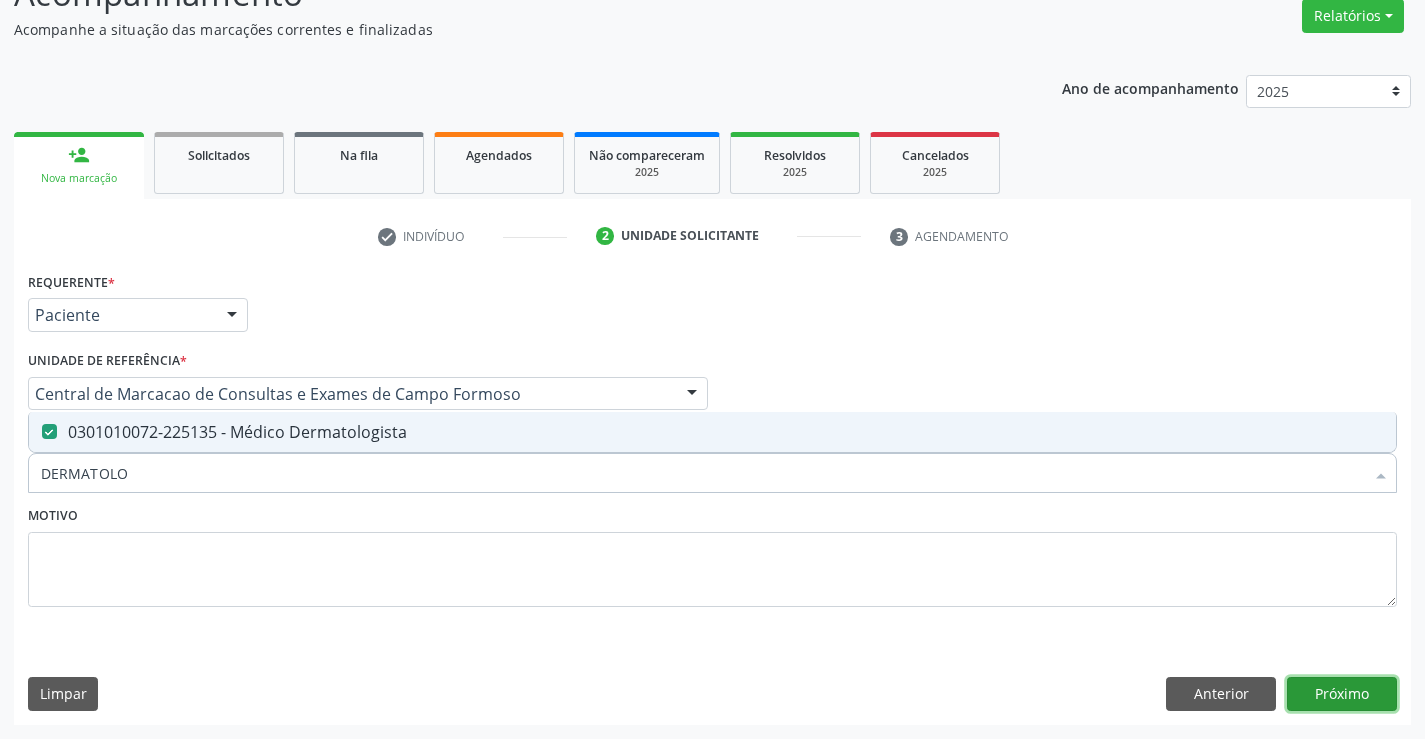click on "Próximo" at bounding box center [1342, 694] 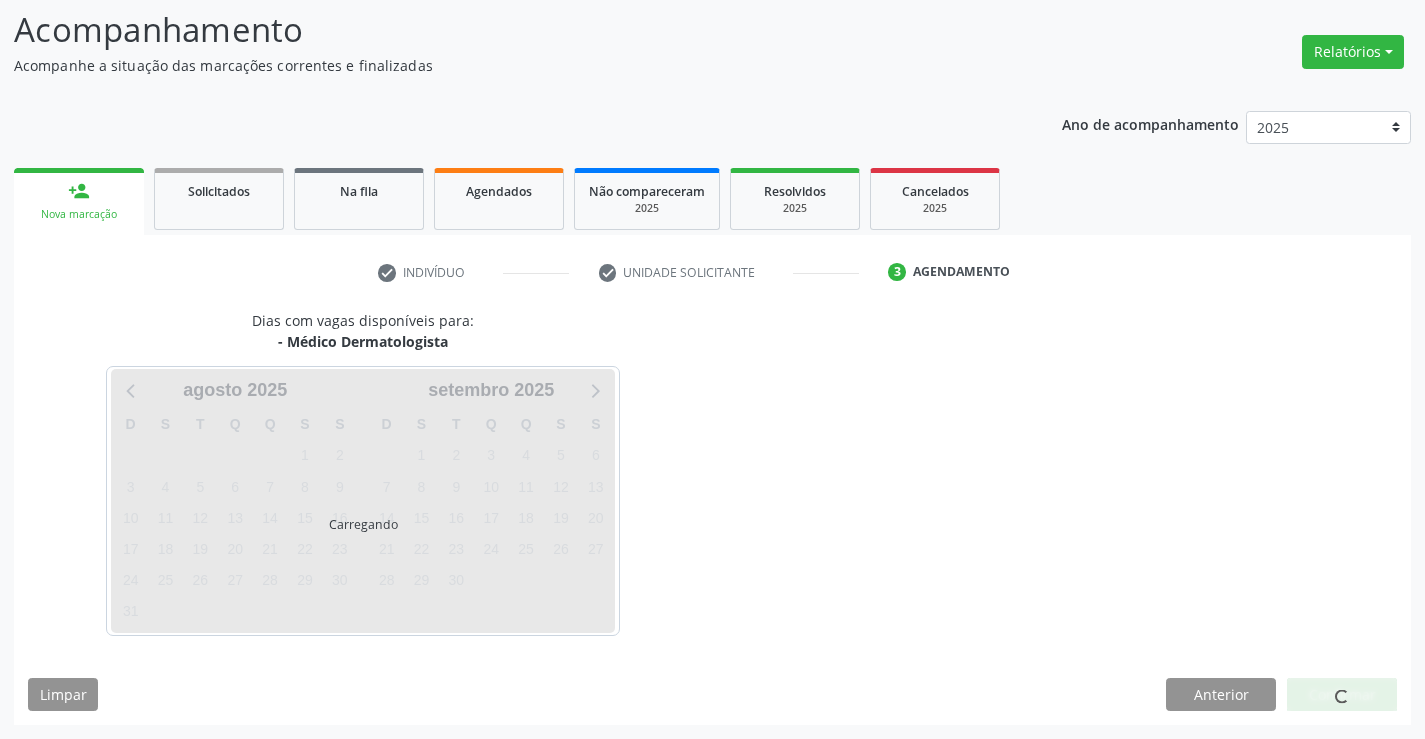 scroll, scrollTop: 131, scrollLeft: 0, axis: vertical 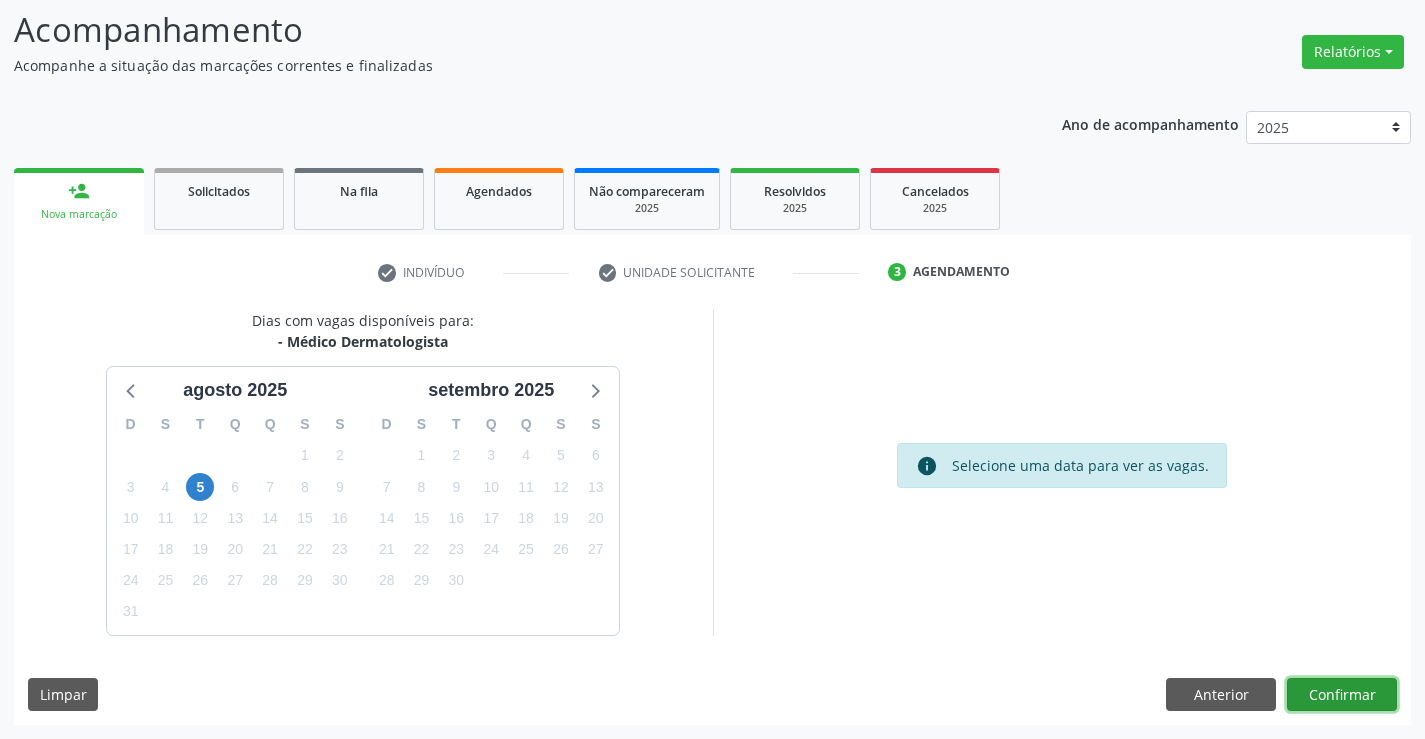 click on "Confirmar" at bounding box center (1342, 695) 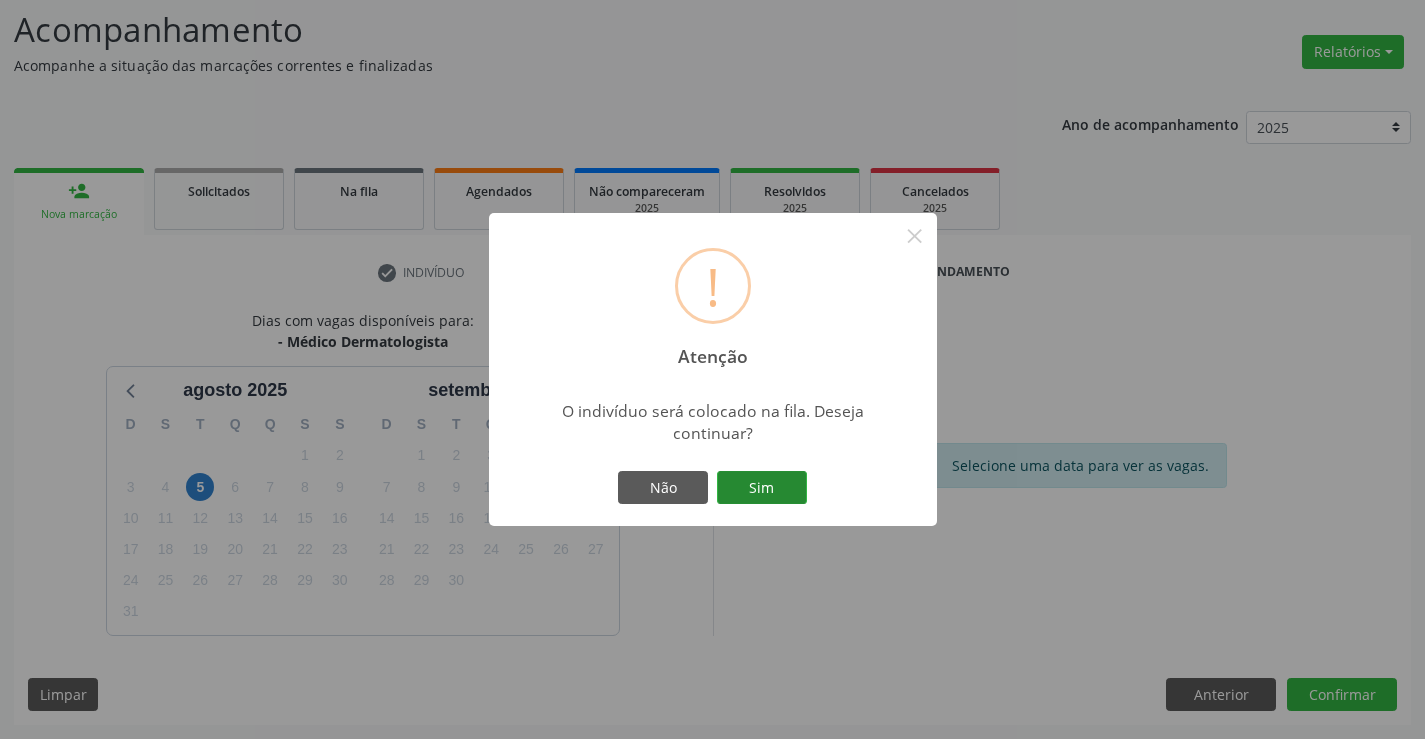 click on "Sim" at bounding box center [762, 488] 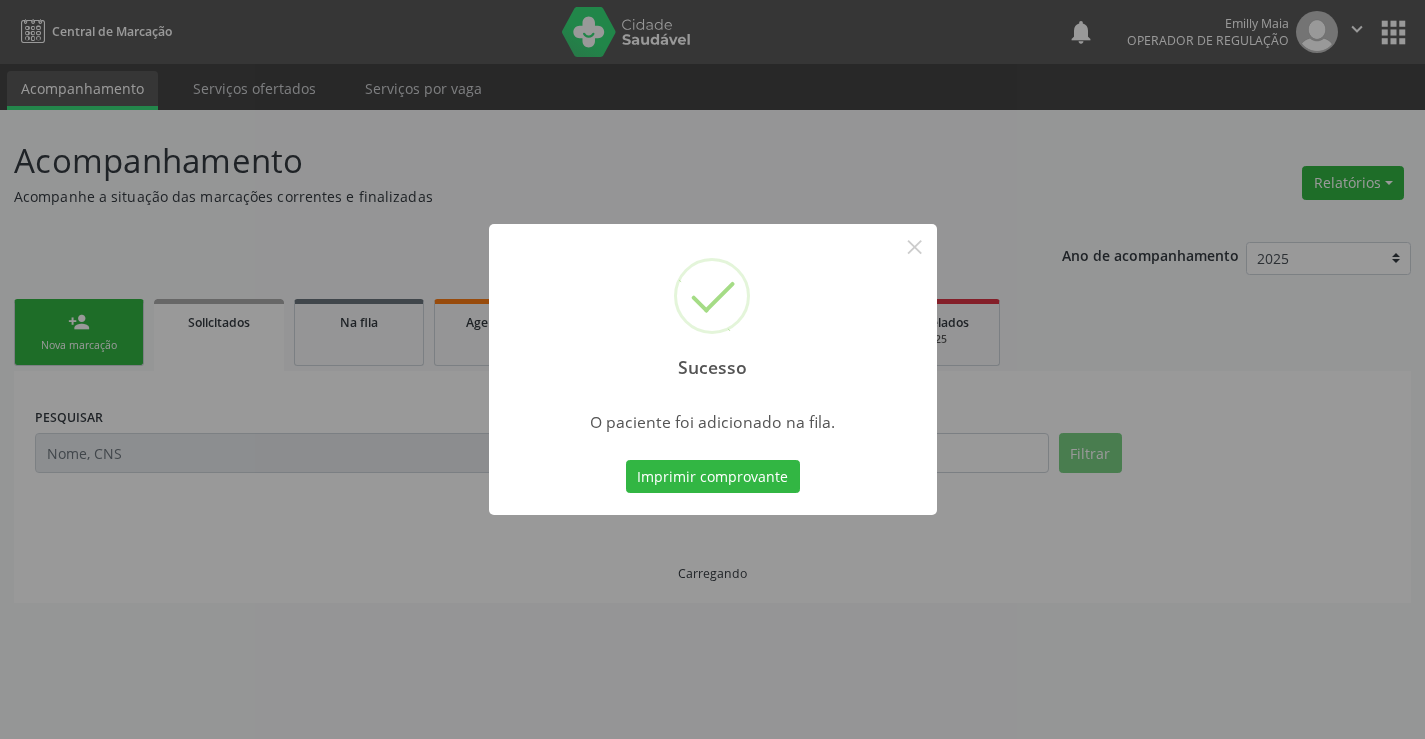 scroll, scrollTop: 0, scrollLeft: 0, axis: both 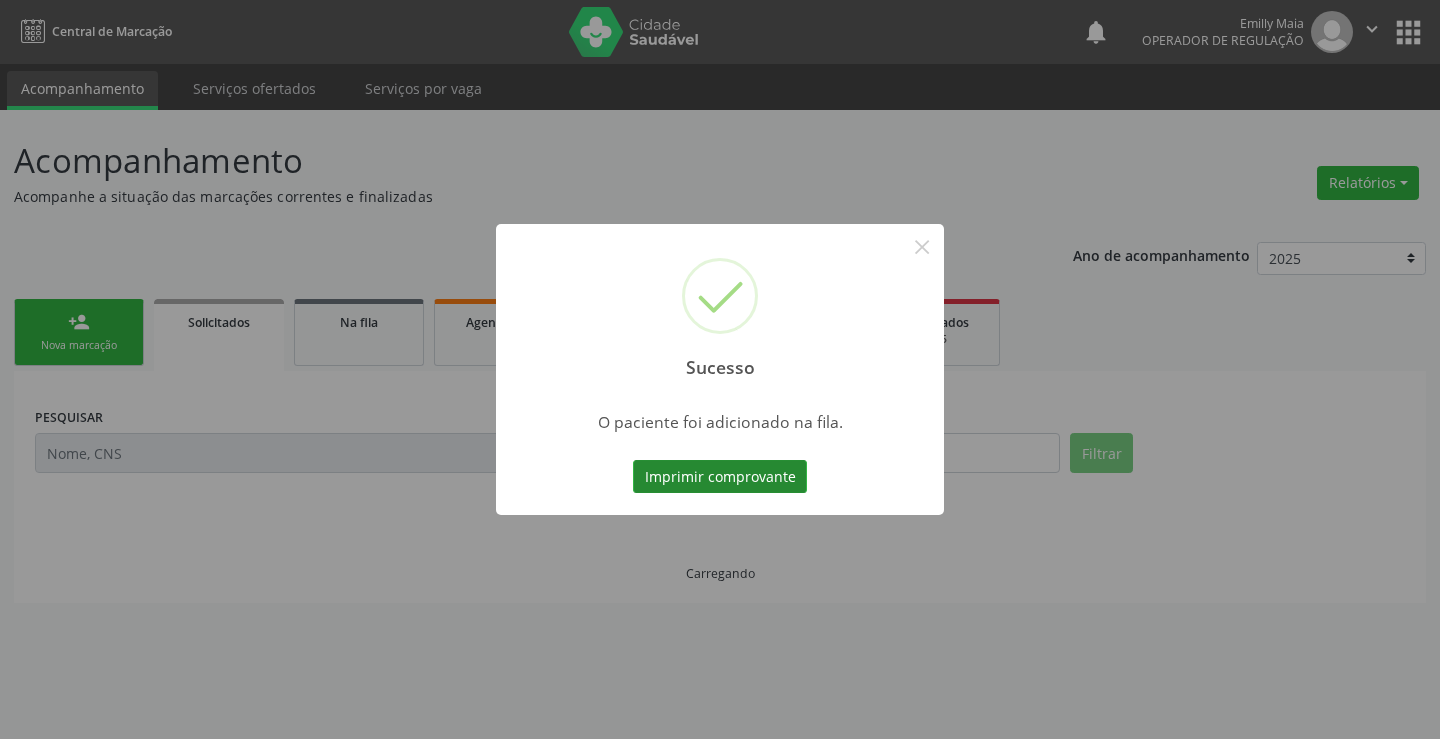 click on "Imprimir comprovante" at bounding box center [720, 477] 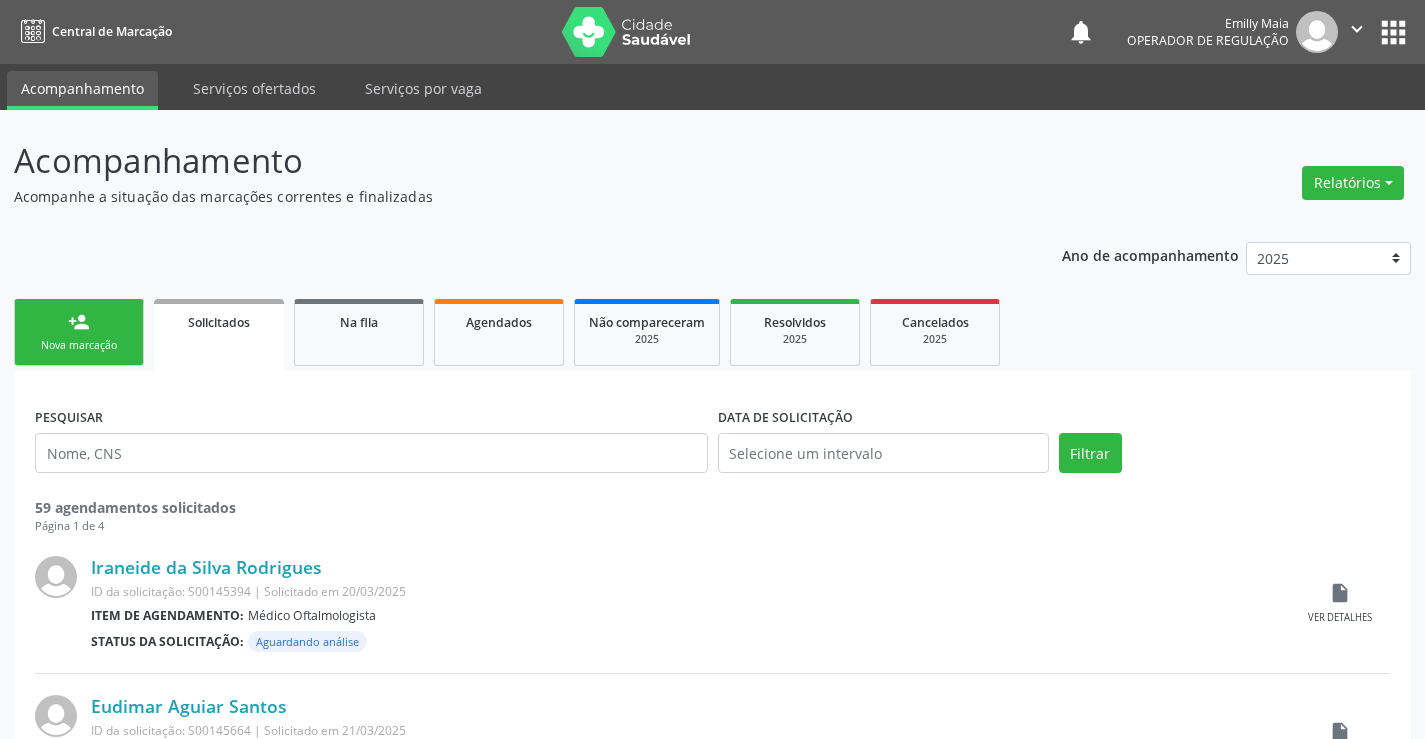 click on "person_add" at bounding box center (79, 322) 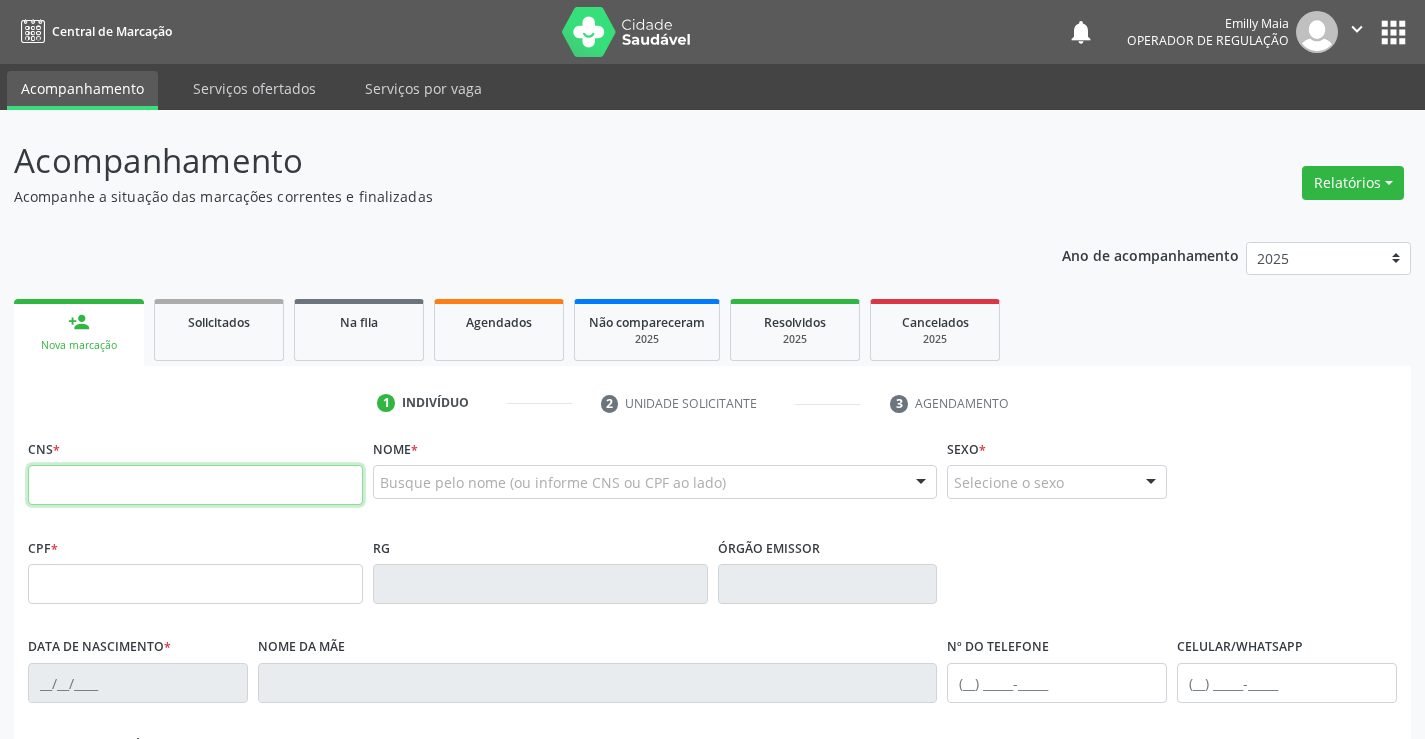 click at bounding box center [195, 485] 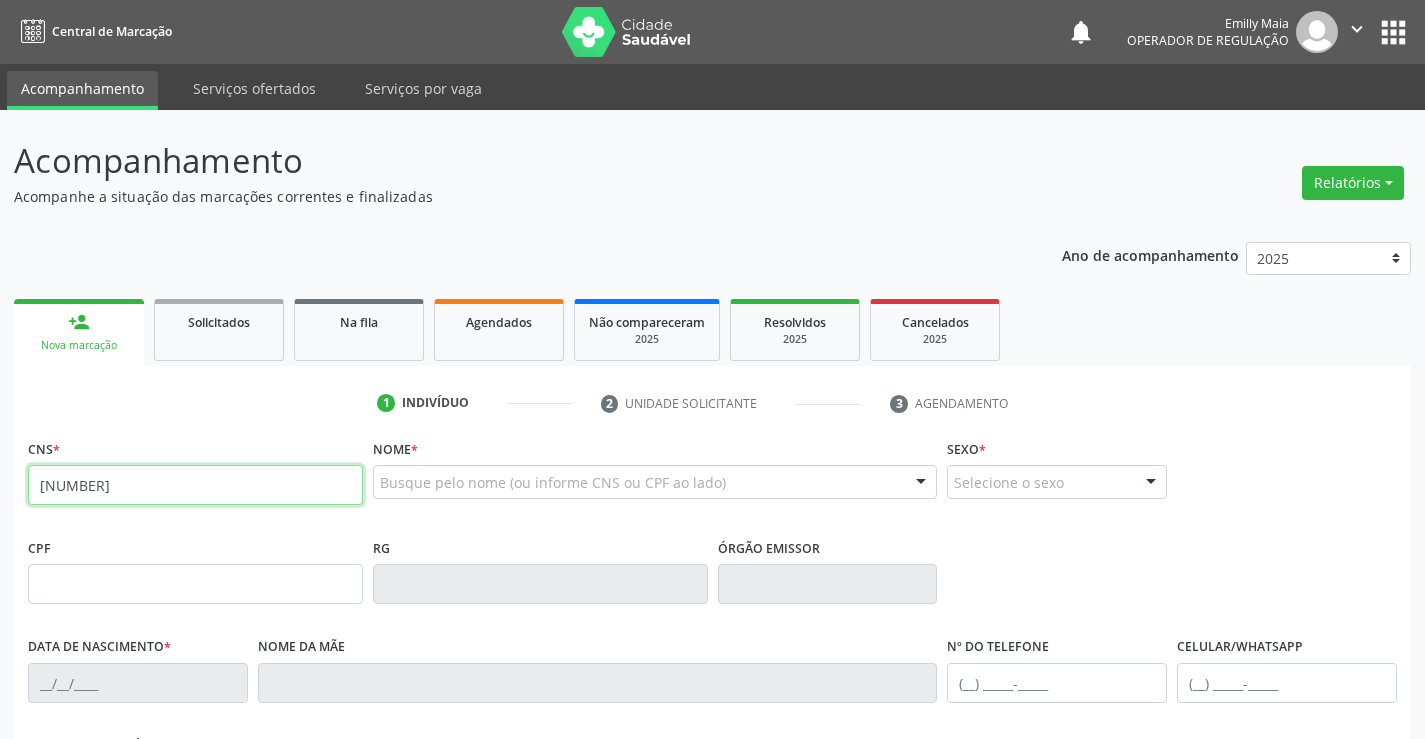 type on "[NUMBER]" 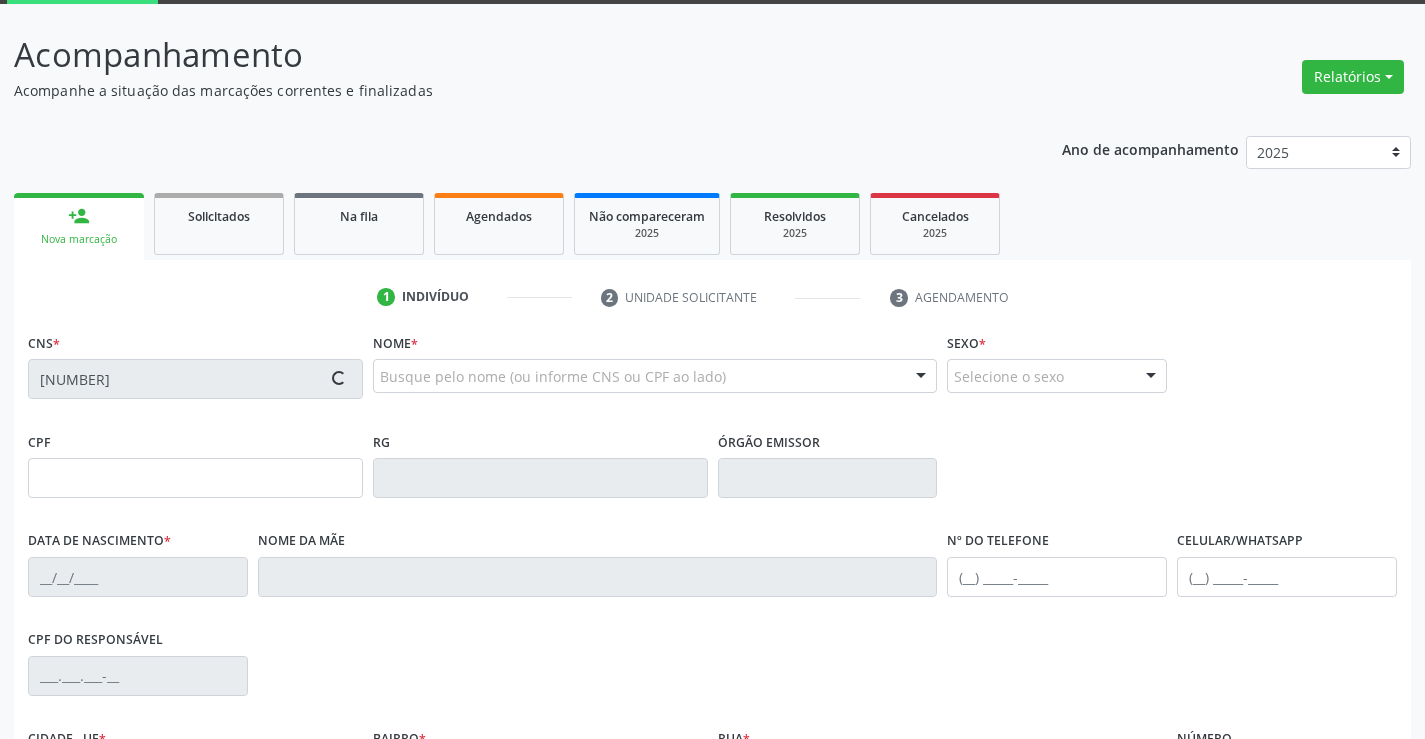 scroll, scrollTop: 345, scrollLeft: 0, axis: vertical 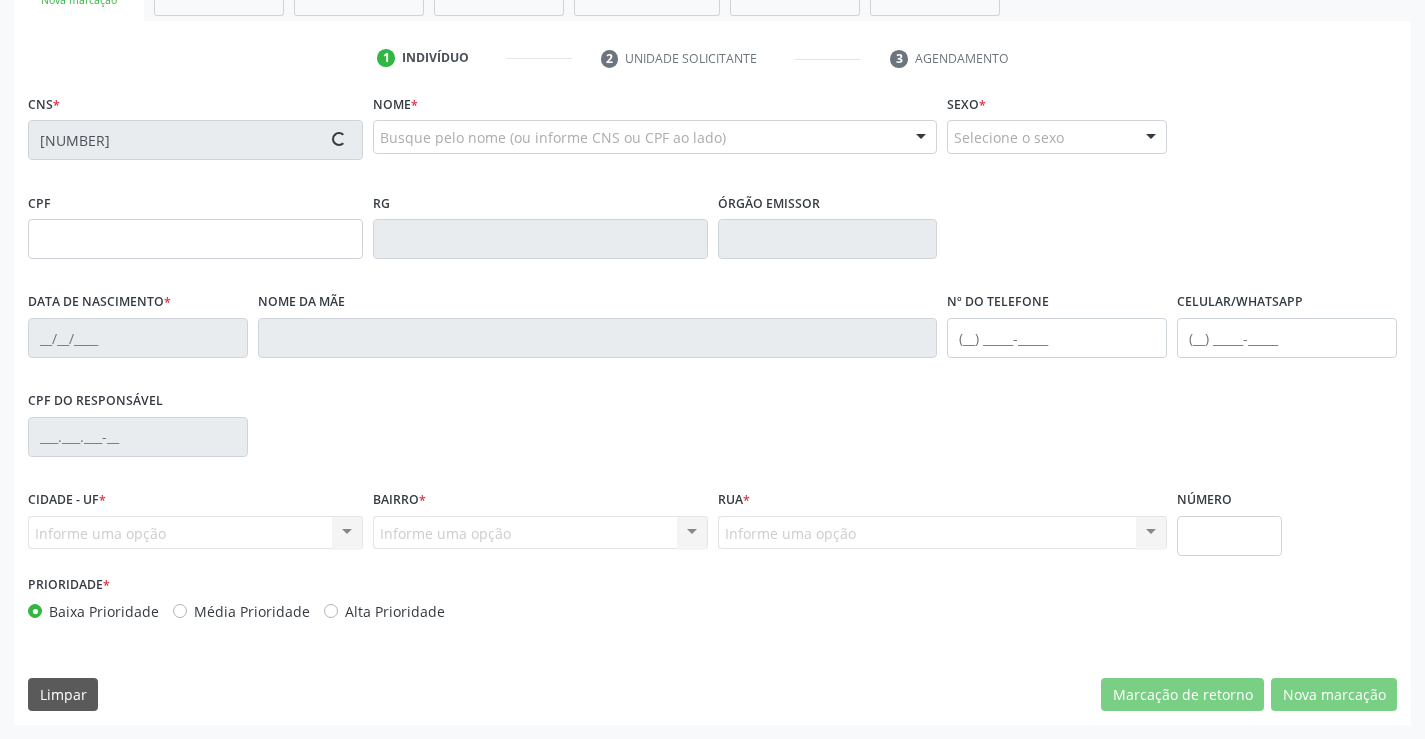 type on "[NUMBER]" 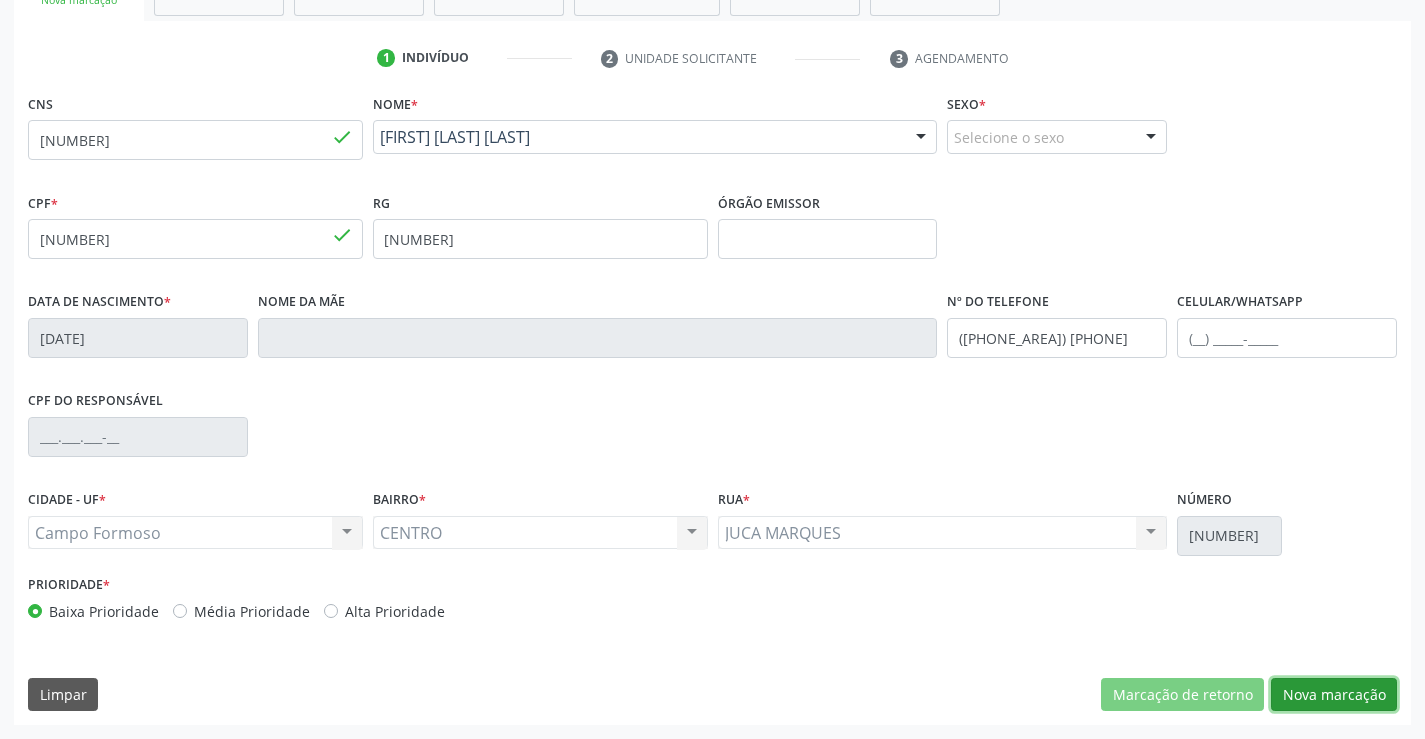 click on "Nova marcação" at bounding box center [1334, 695] 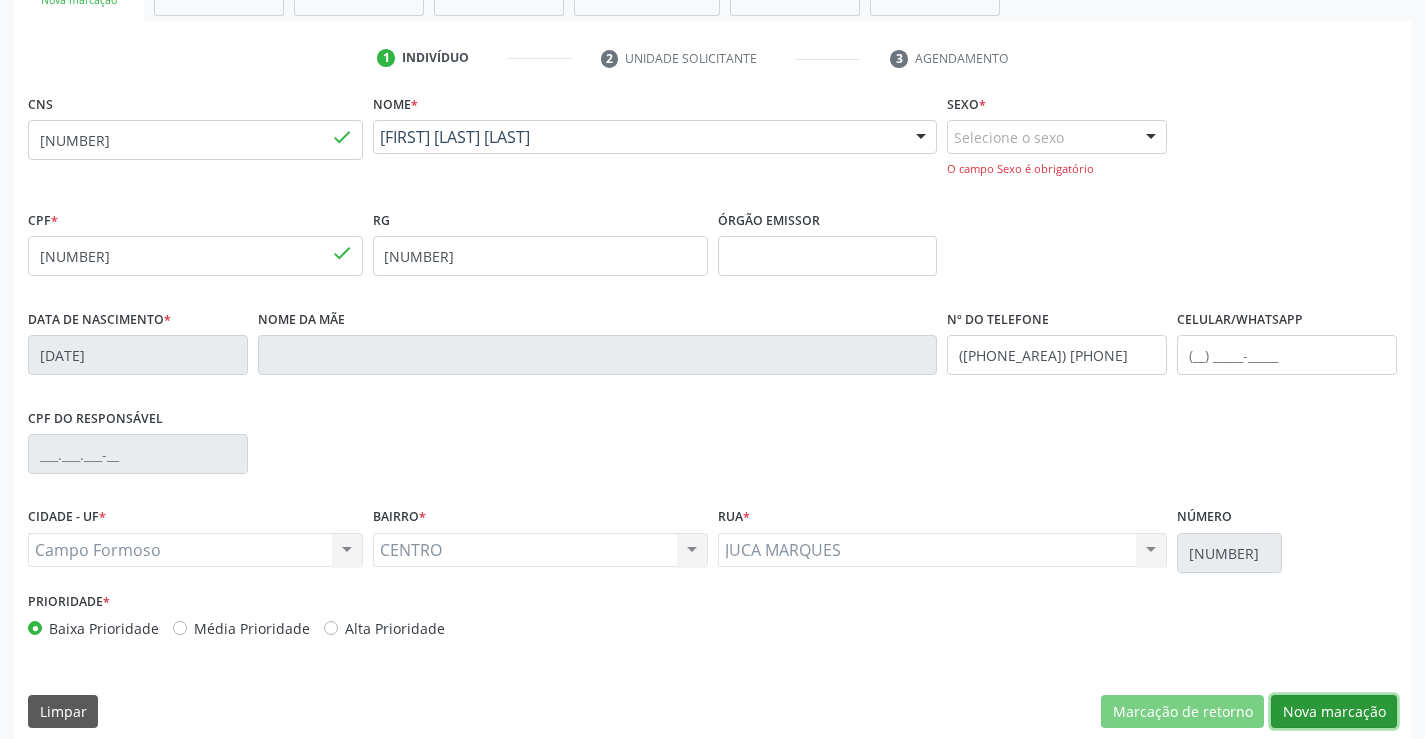 click on "Nova marcação" at bounding box center (1334, 712) 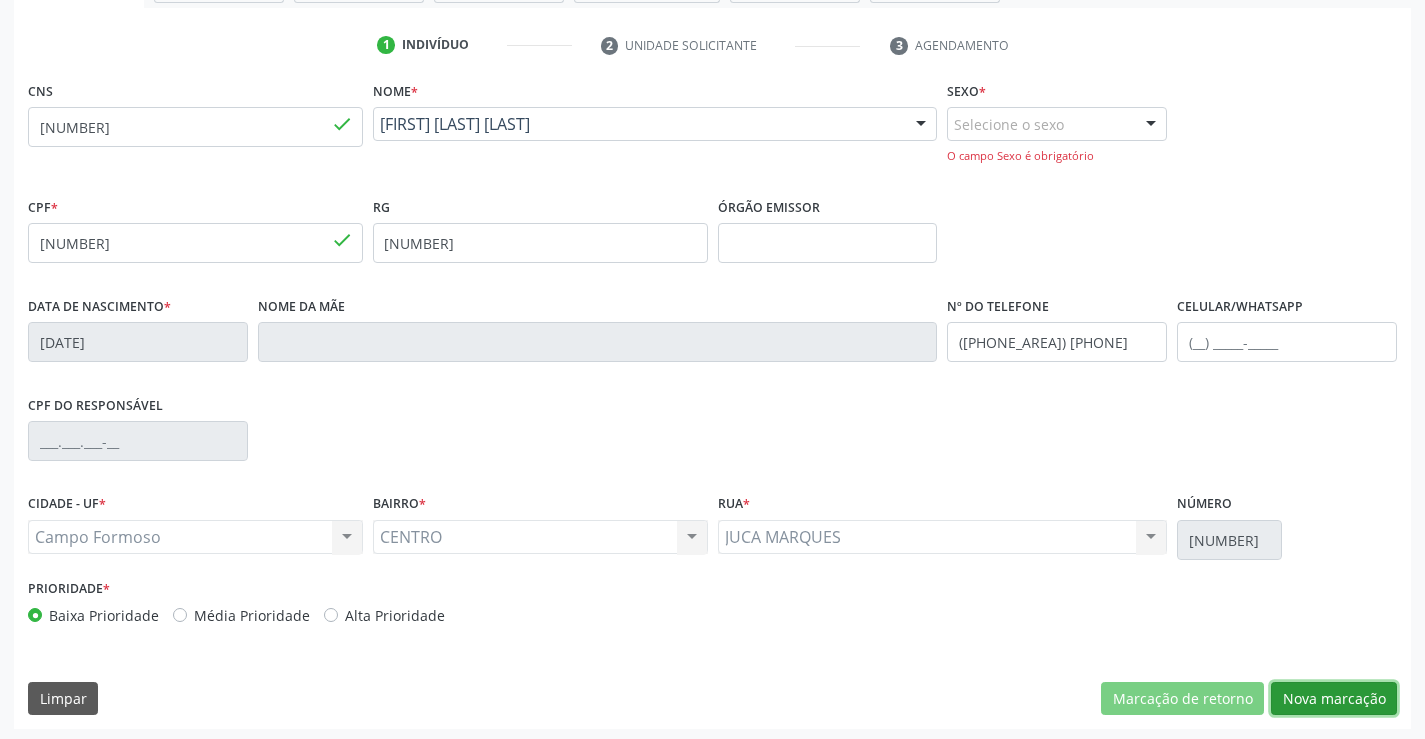 scroll, scrollTop: 362, scrollLeft: 0, axis: vertical 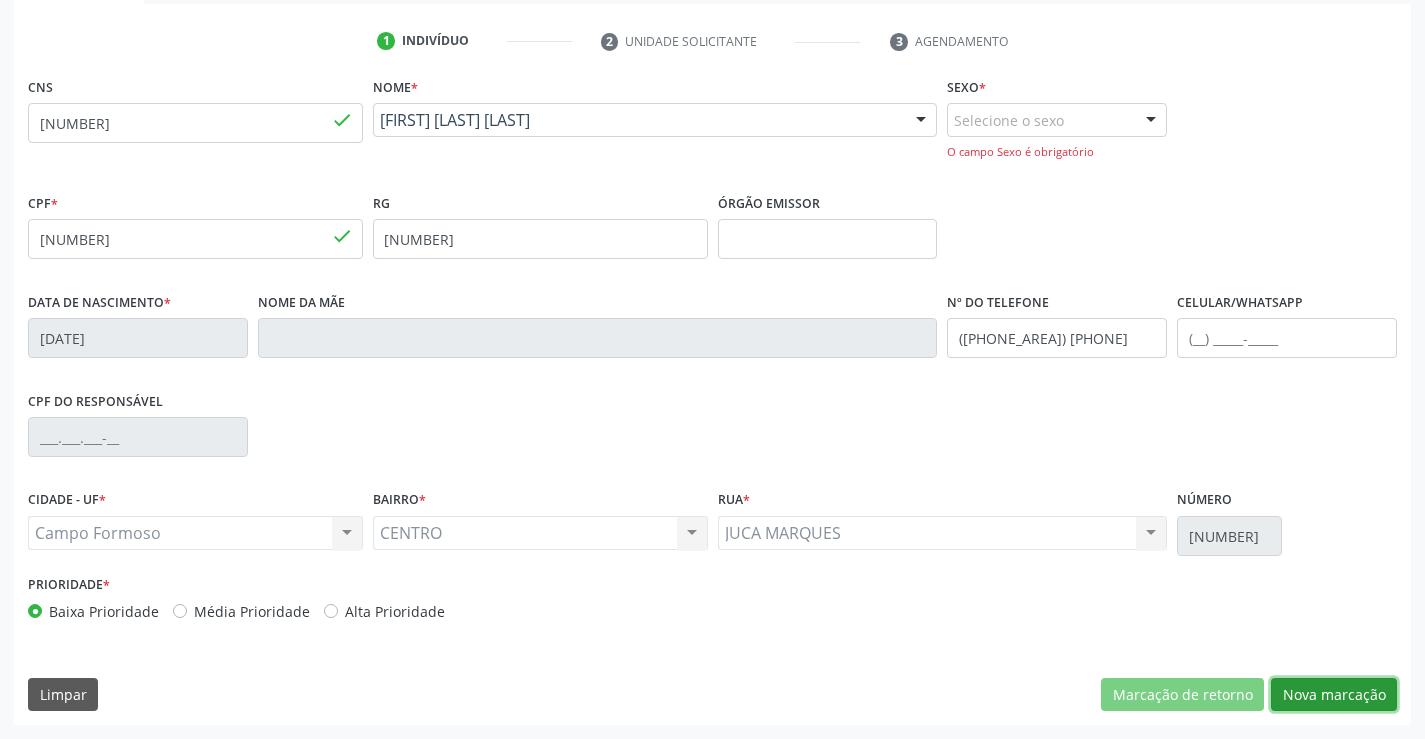 click on "Nova marcação" at bounding box center (1334, 695) 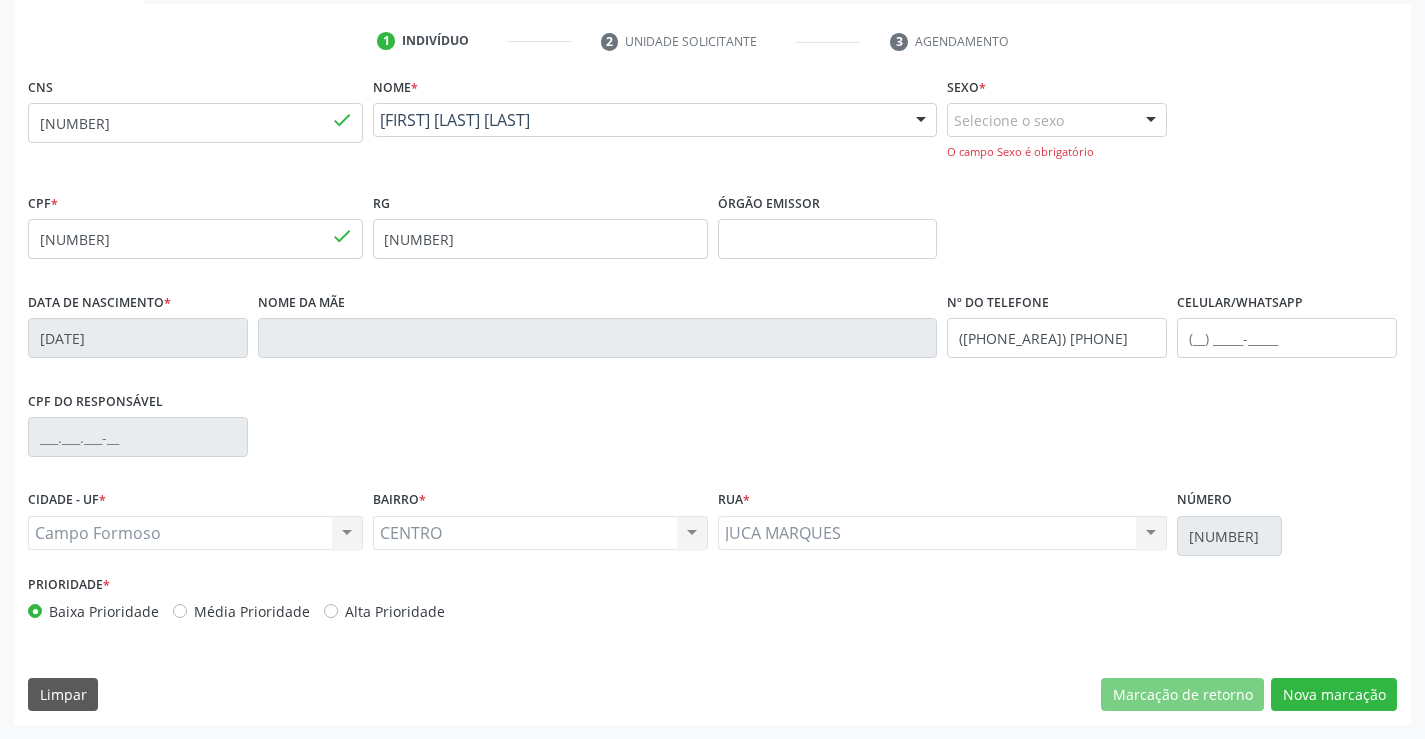 click on "Selecione o sexo" at bounding box center (1057, 120) 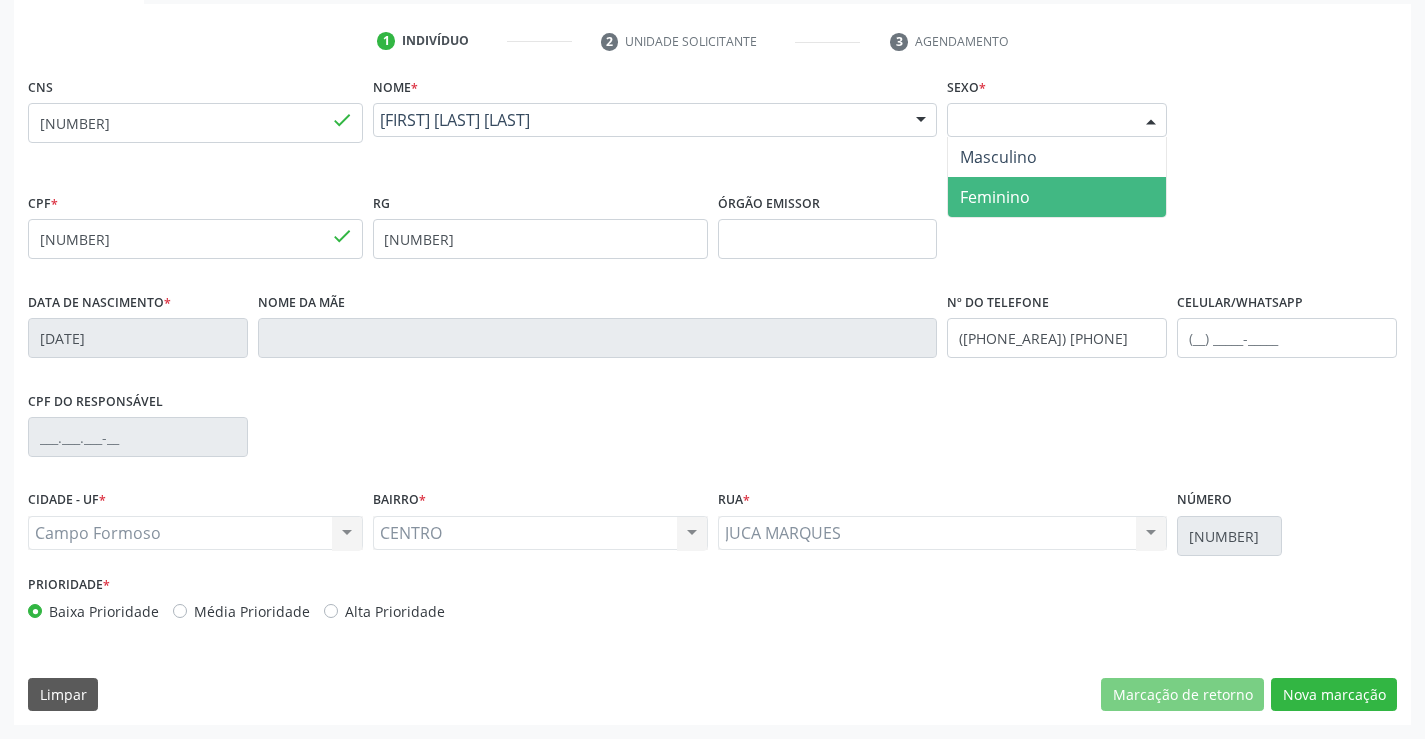 click on "Feminino" at bounding box center (1057, 197) 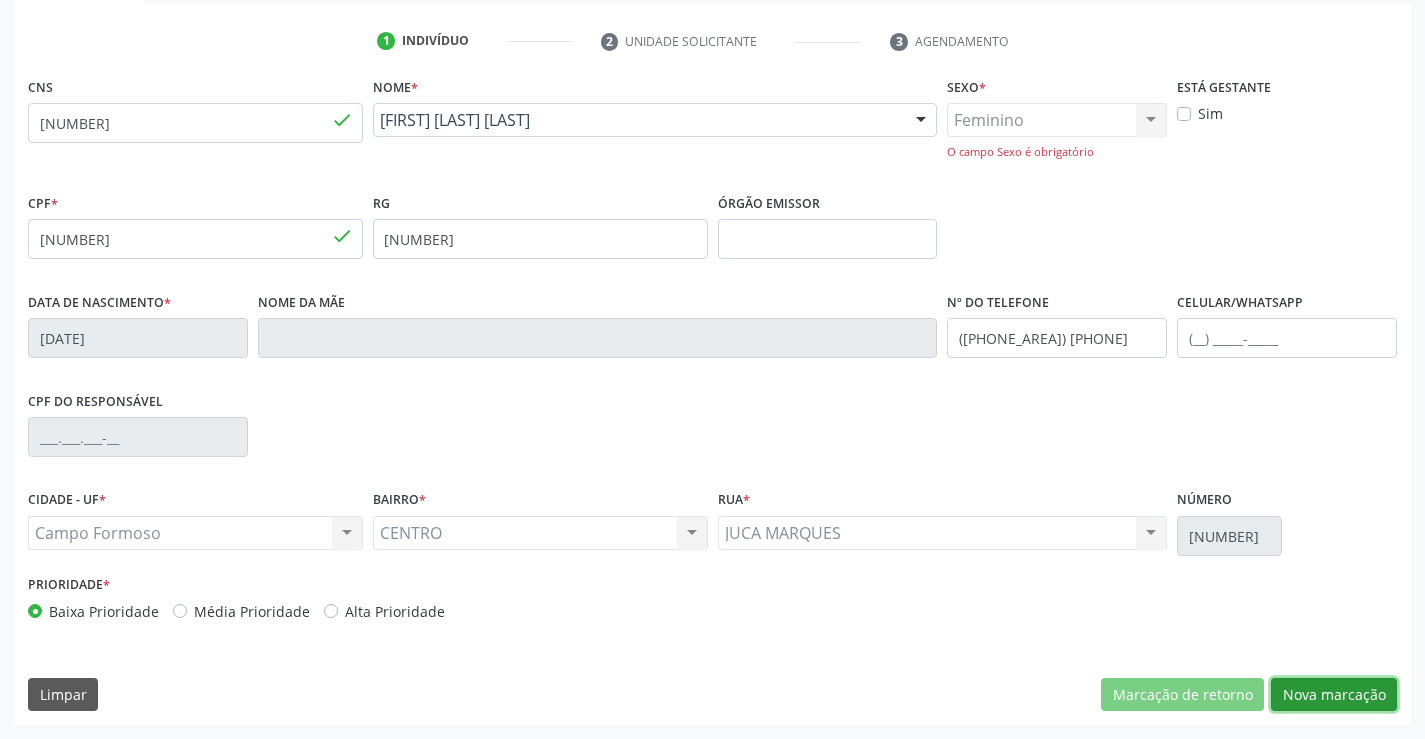 click on "Nova marcação" at bounding box center [1334, 695] 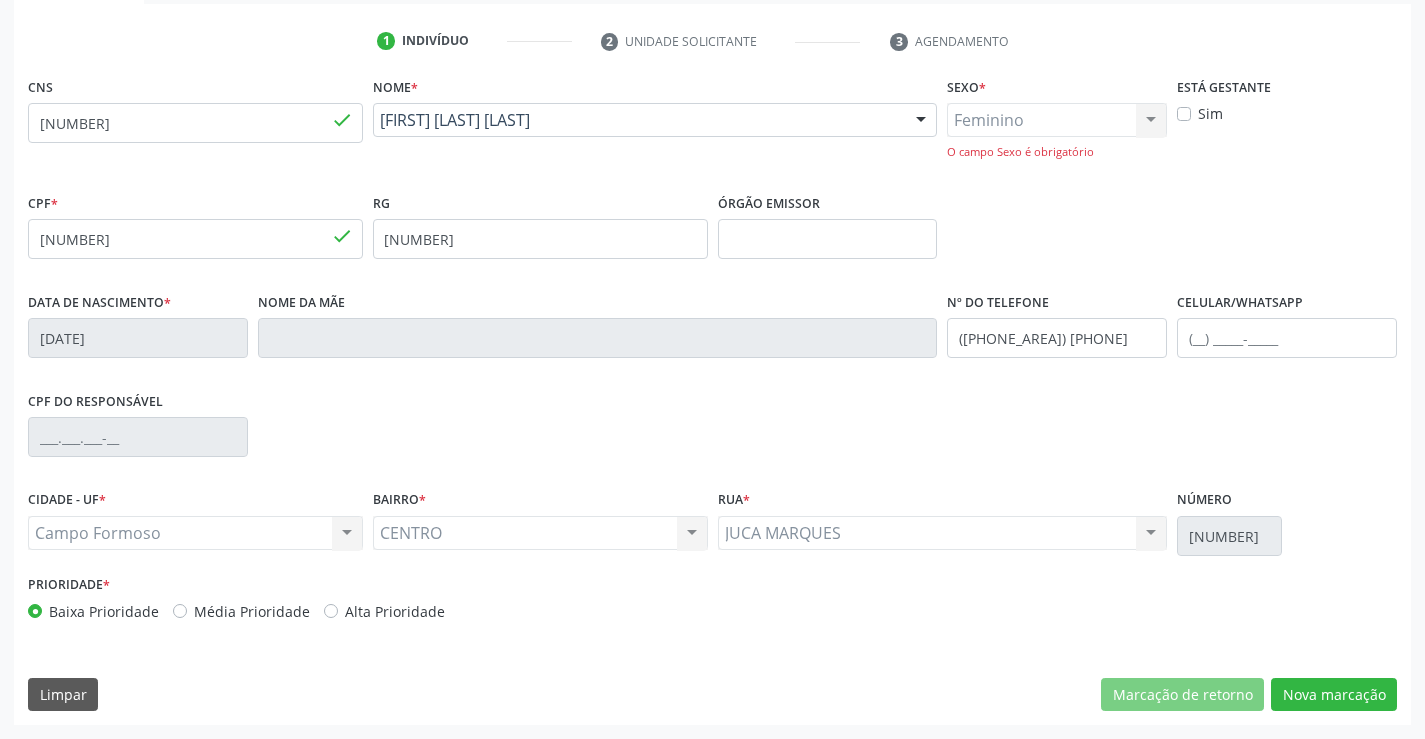 scroll, scrollTop: 167, scrollLeft: 0, axis: vertical 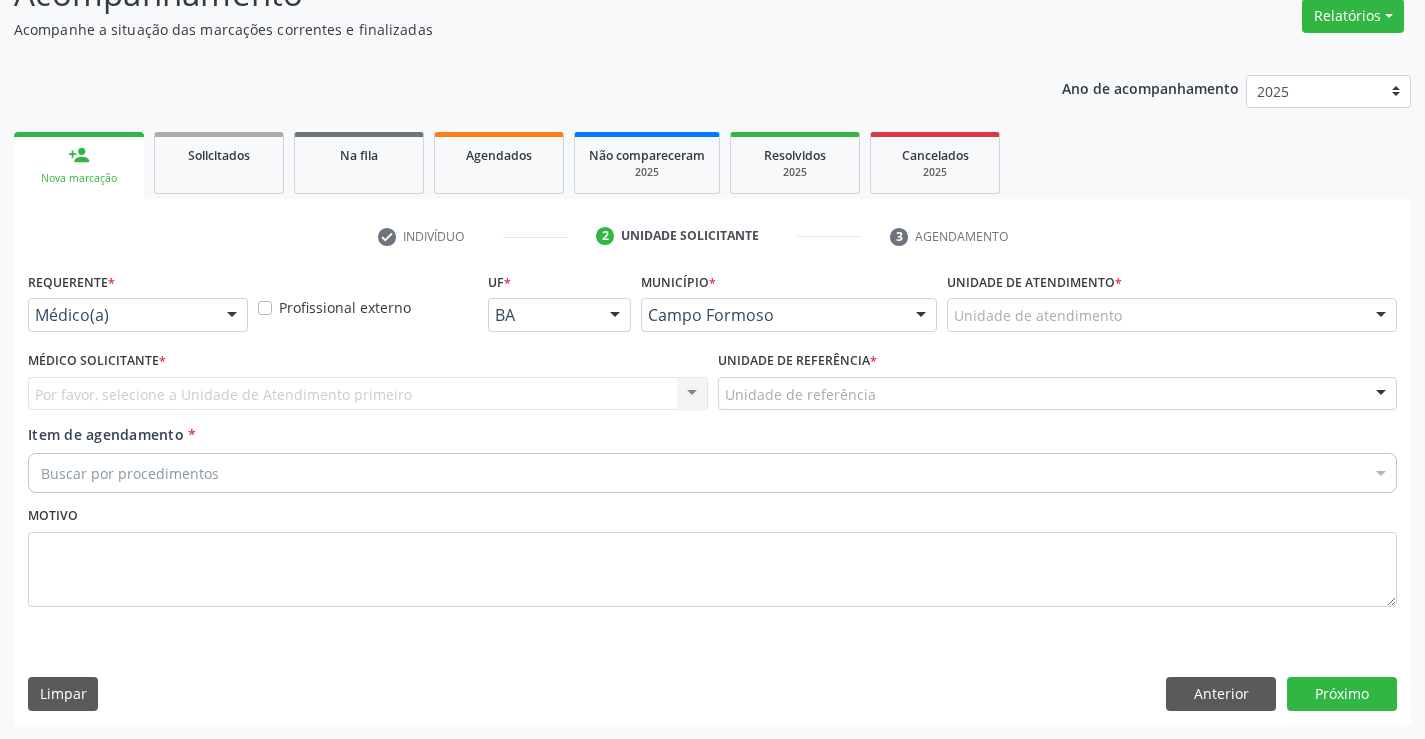 click on "Requerente
*
Médico(a)         Médico(a)   Enfermeiro(a)   Paciente
Nenhum resultado encontrado para: "   "
Não há nenhuma opção para ser exibida." at bounding box center [138, 299] 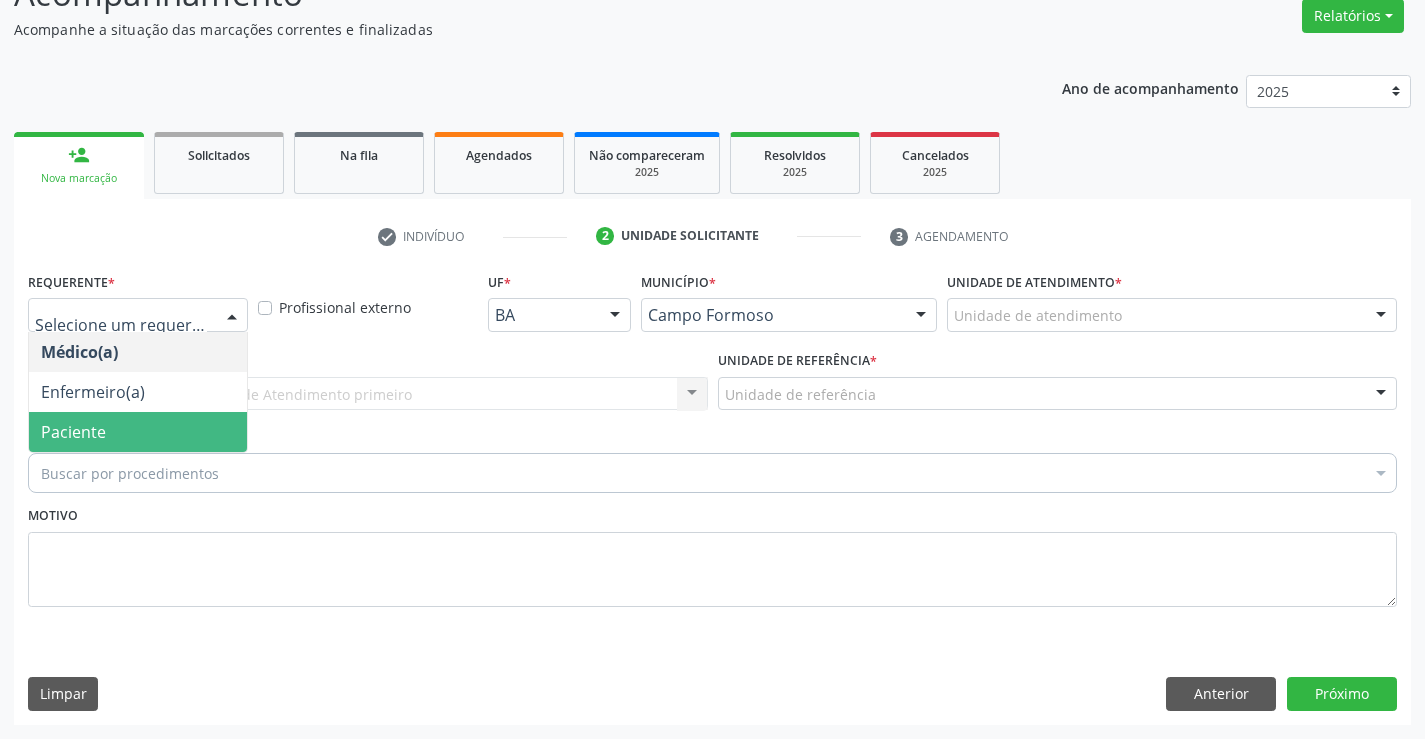 click on "Paciente" at bounding box center (138, 432) 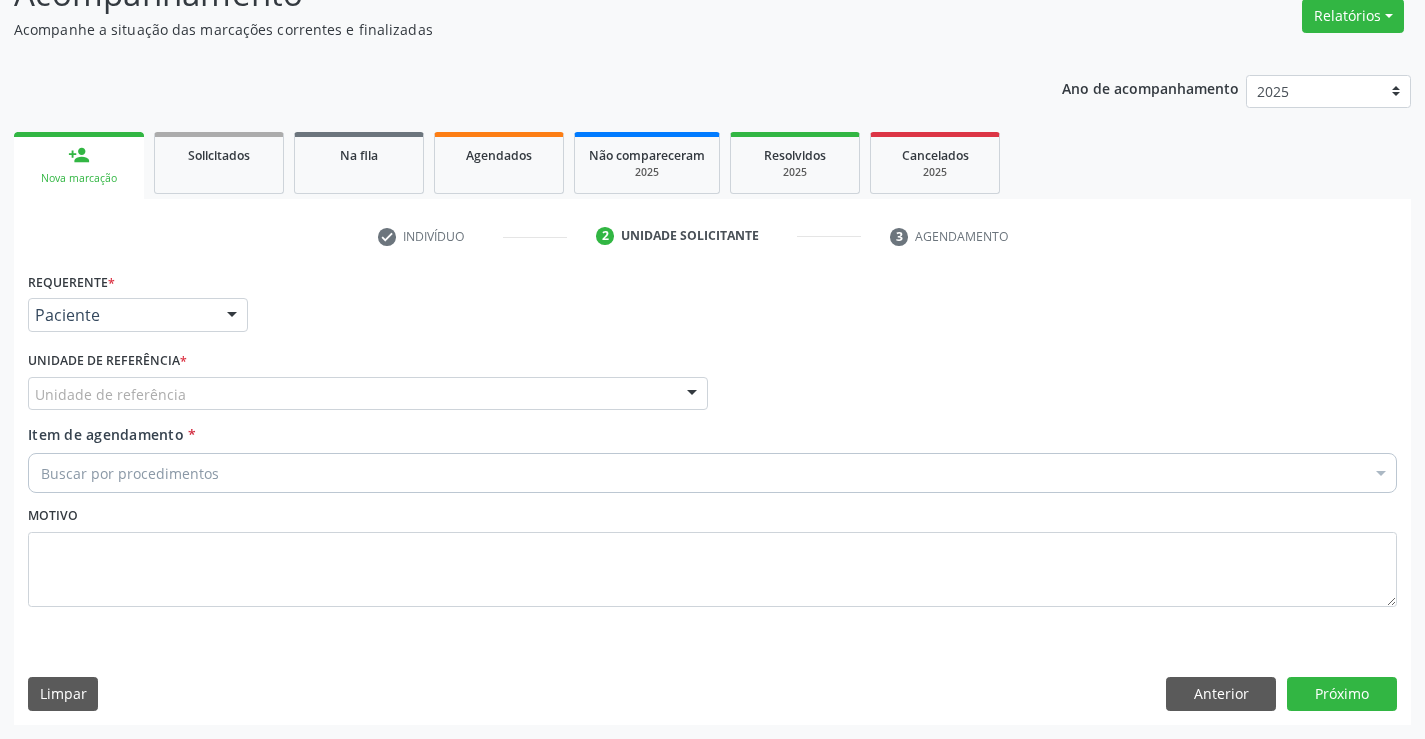 click on "Unidade de referência" at bounding box center [368, 394] 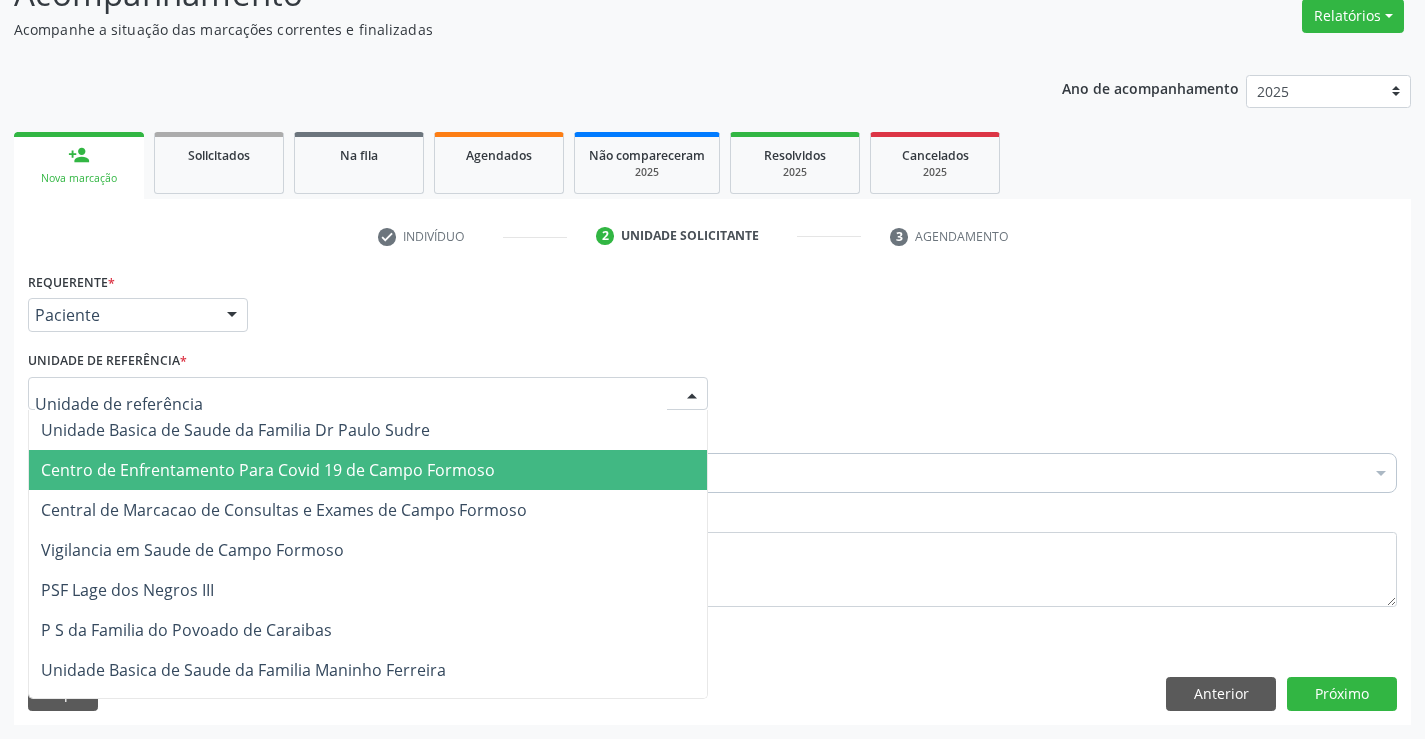 click on "Central de Marcacao de Consultas e Exames de Campo Formoso" at bounding box center [368, 510] 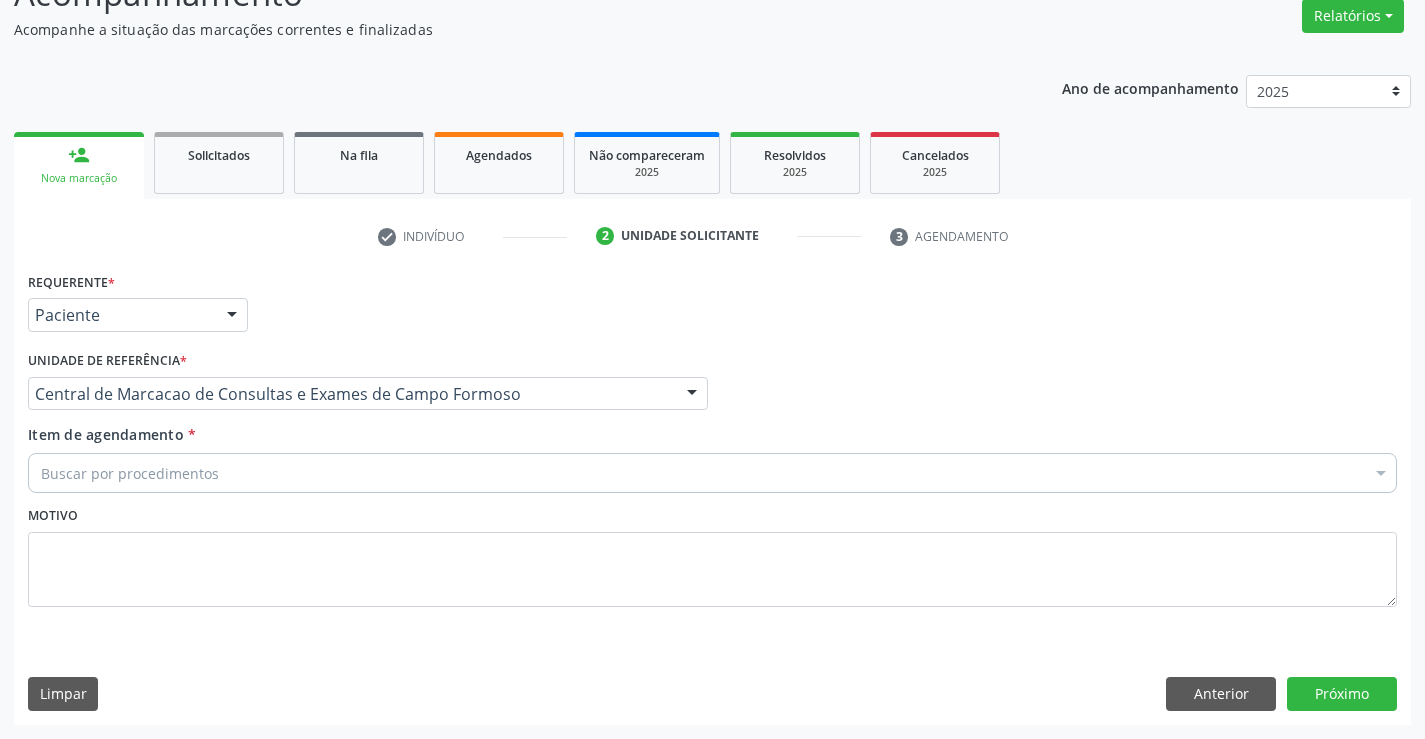 click on "Buscar por procedimentos" at bounding box center [712, 473] 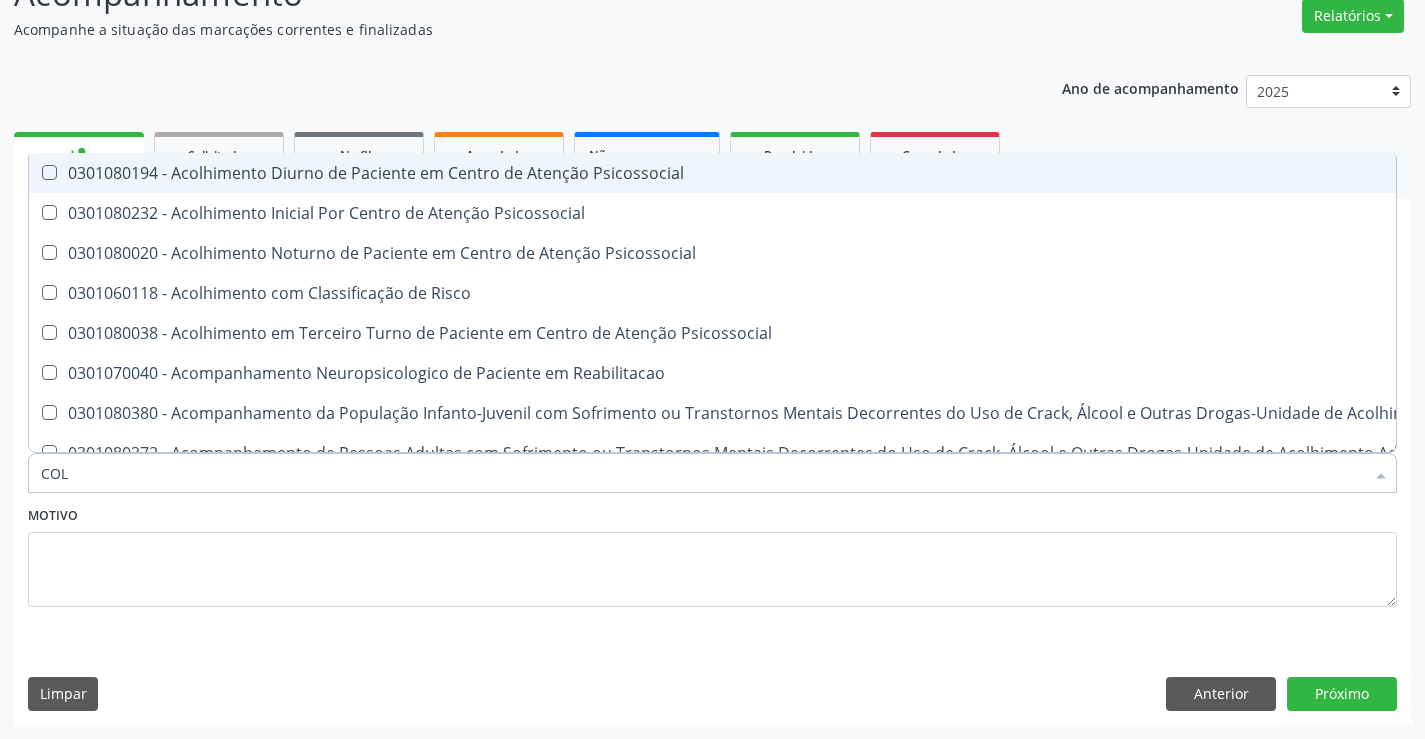 type on "COLO" 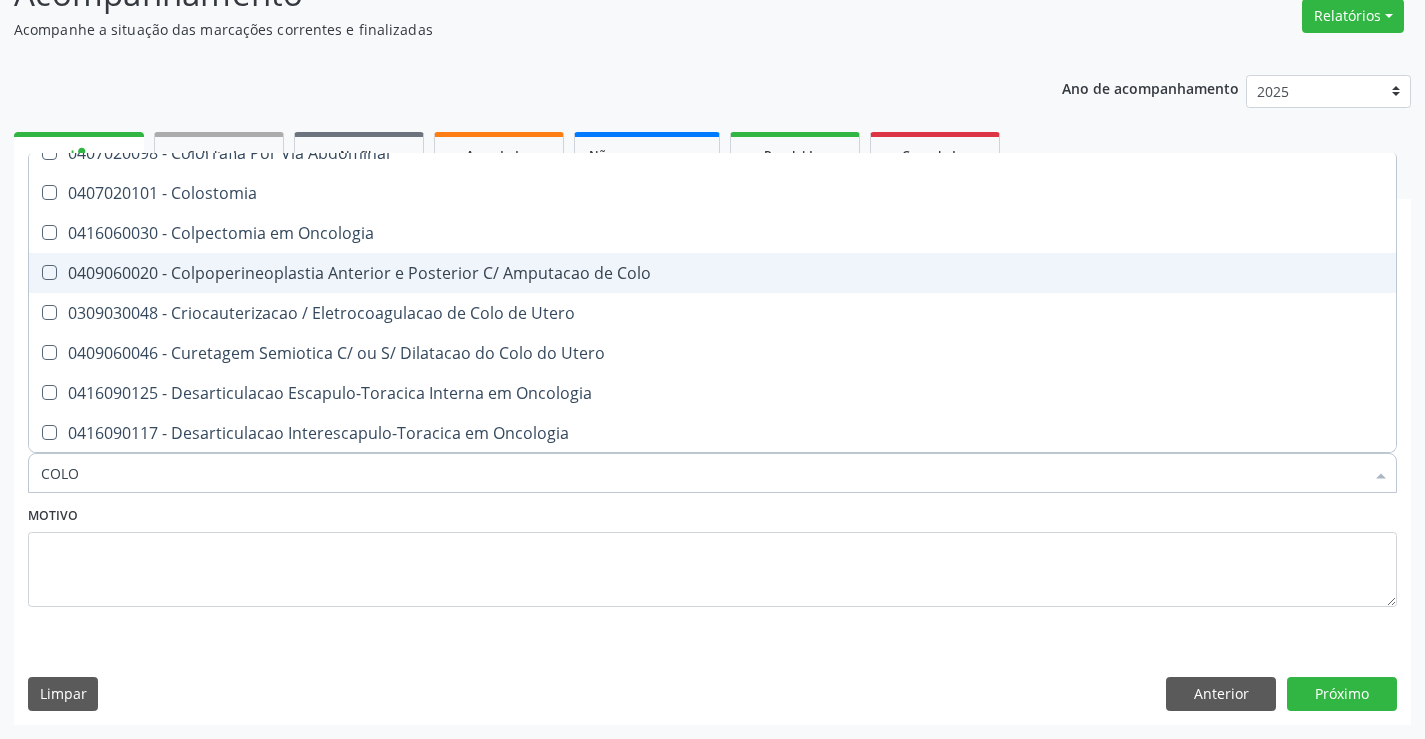 scroll, scrollTop: 1100, scrollLeft: 0, axis: vertical 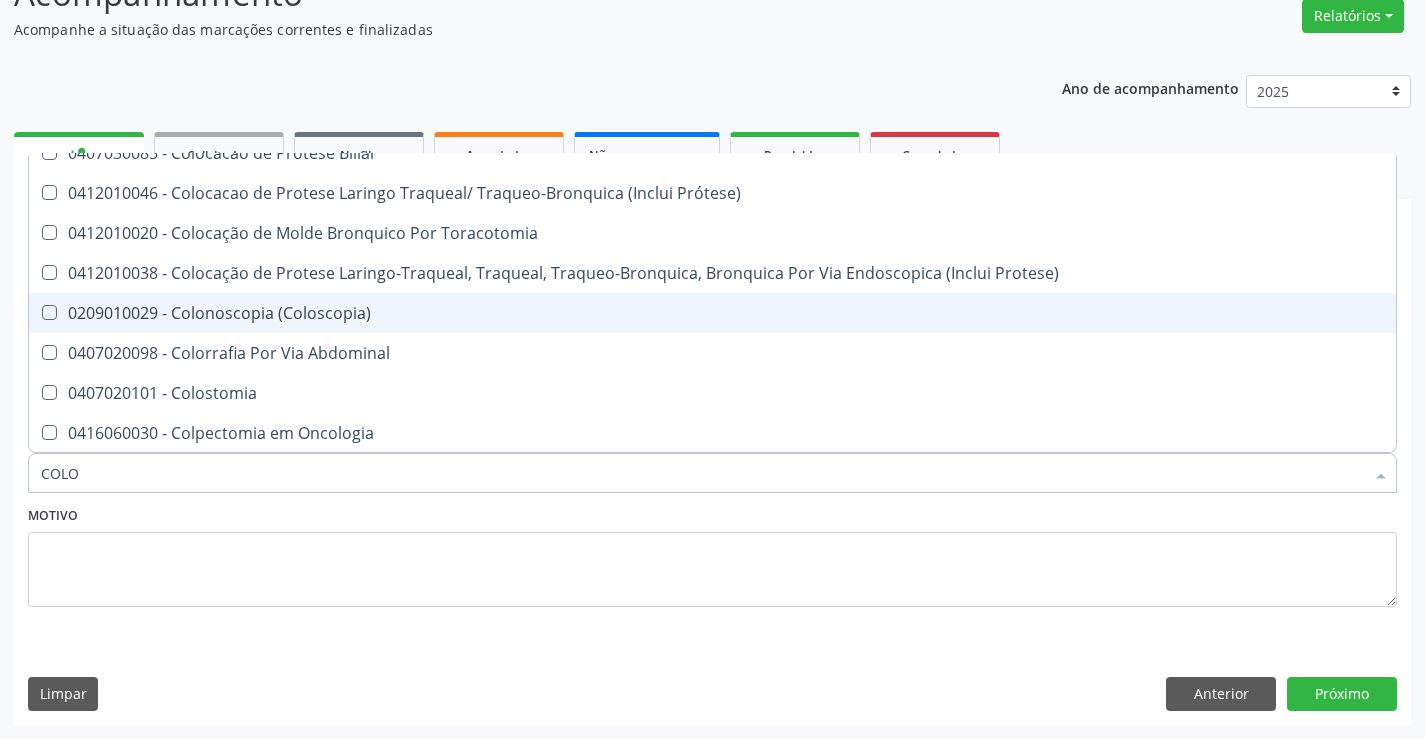 click on "0209010029 - Colonoscopia (Coloscopia)" at bounding box center [712, 313] 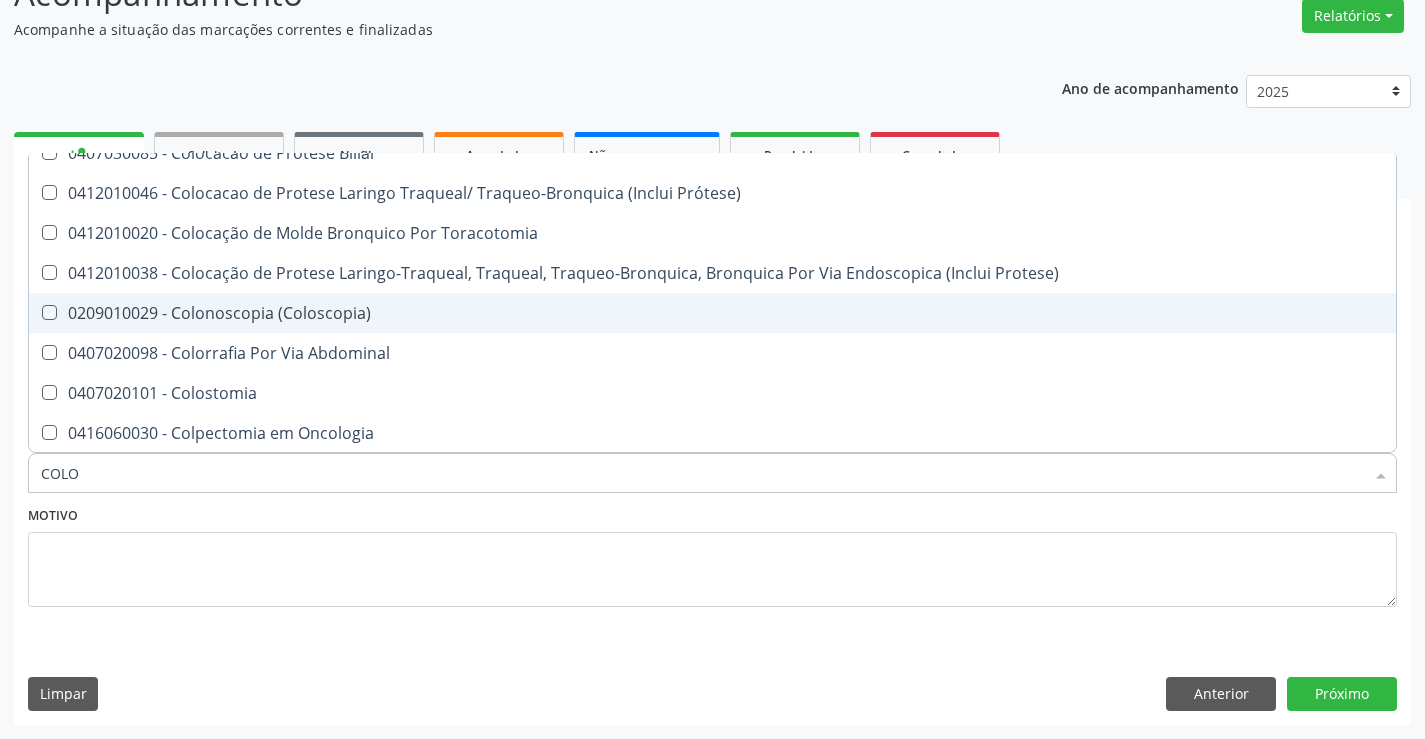checkbox on "true" 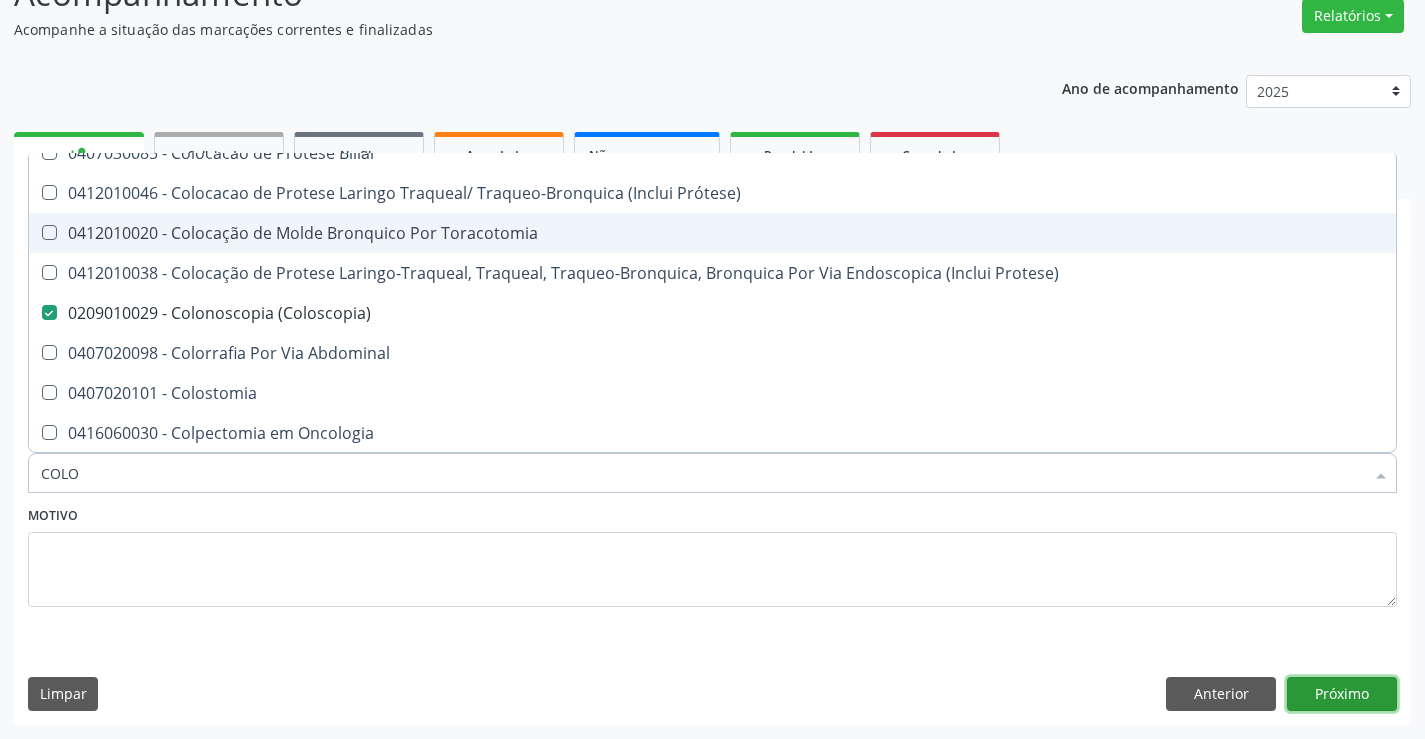click on "Próximo" at bounding box center (1342, 694) 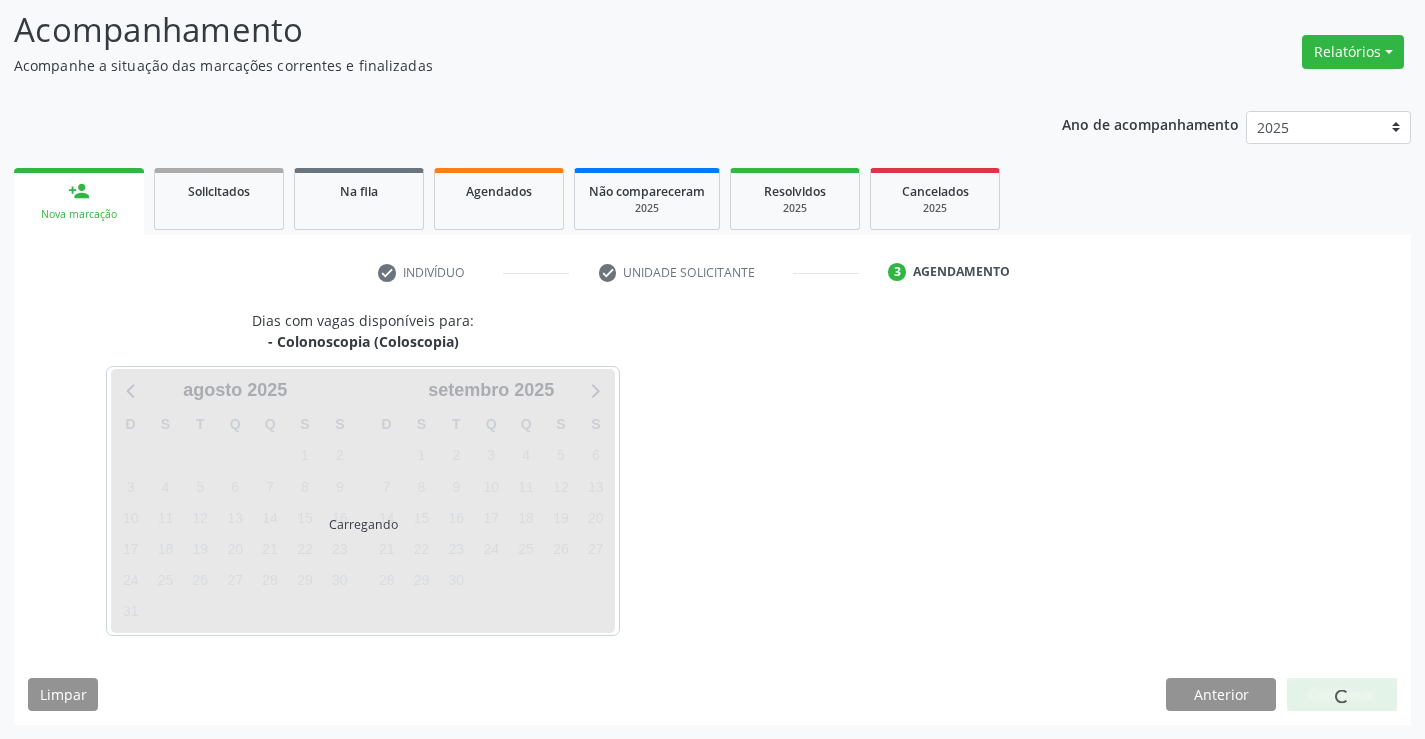 scroll, scrollTop: 131, scrollLeft: 0, axis: vertical 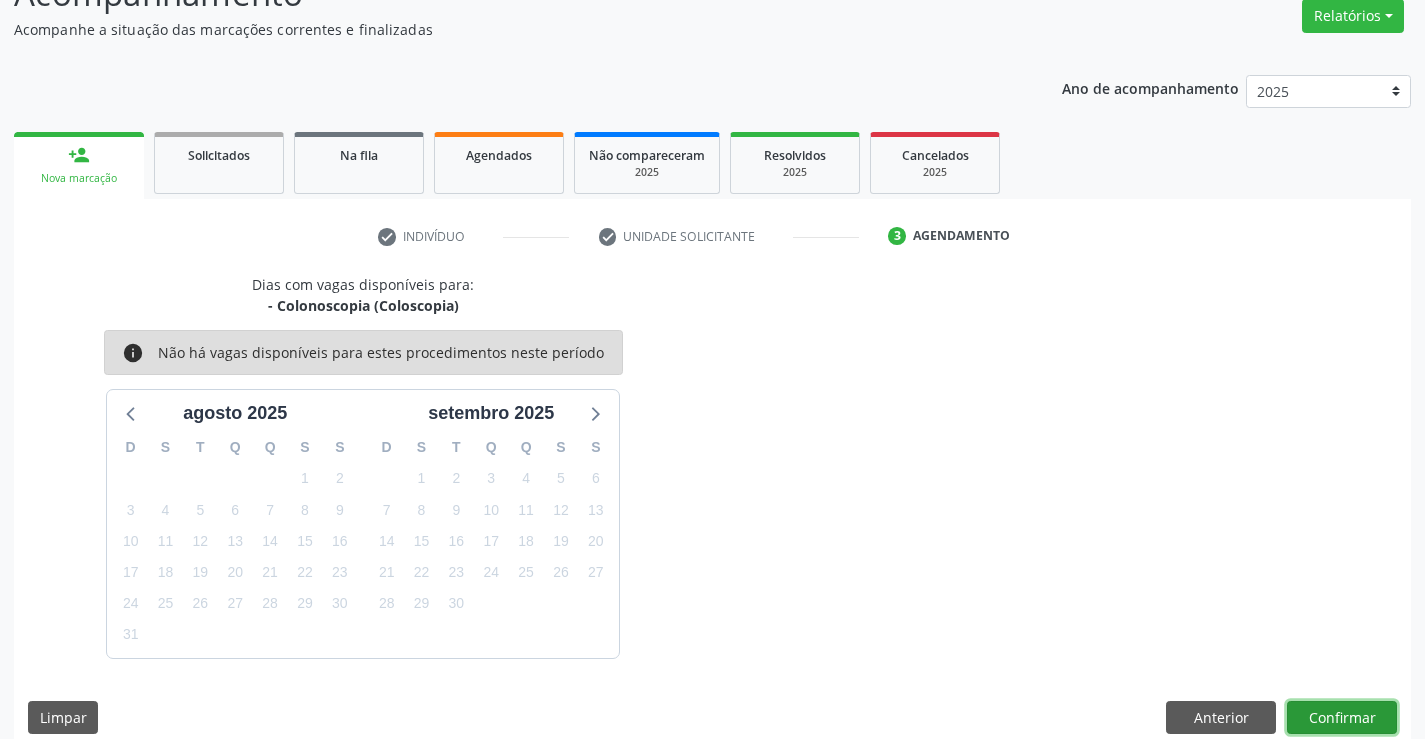 click on "Confirmar" at bounding box center [1342, 718] 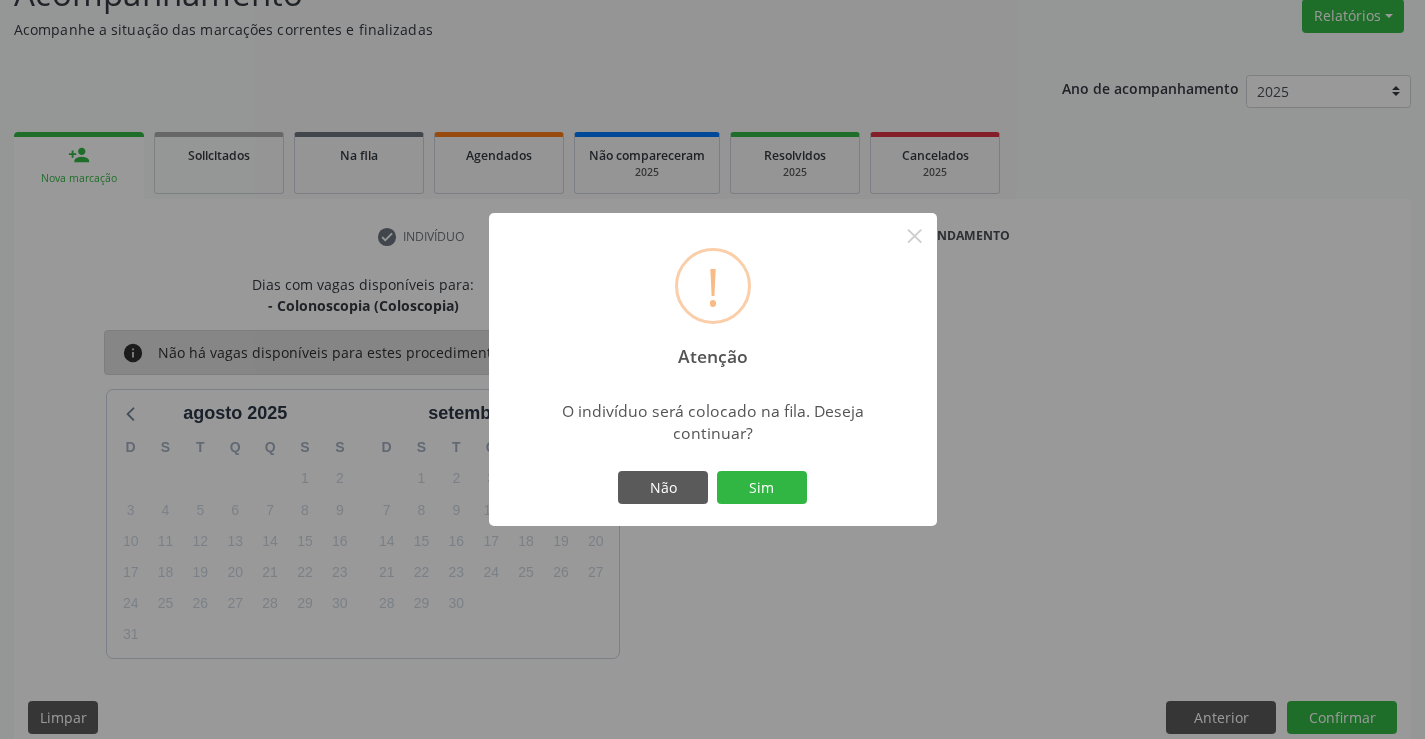 click on "Não Sim" at bounding box center [713, 488] 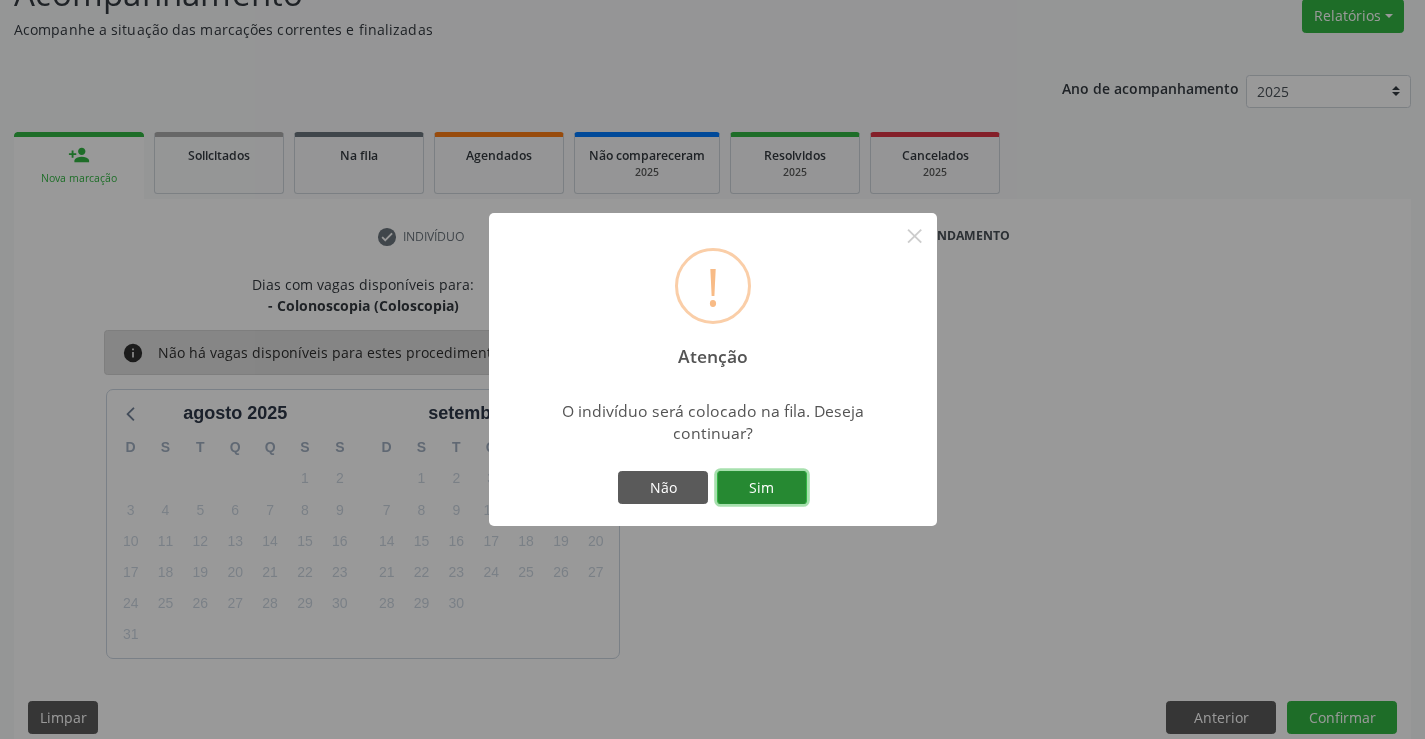 click on "Sim" at bounding box center (762, 488) 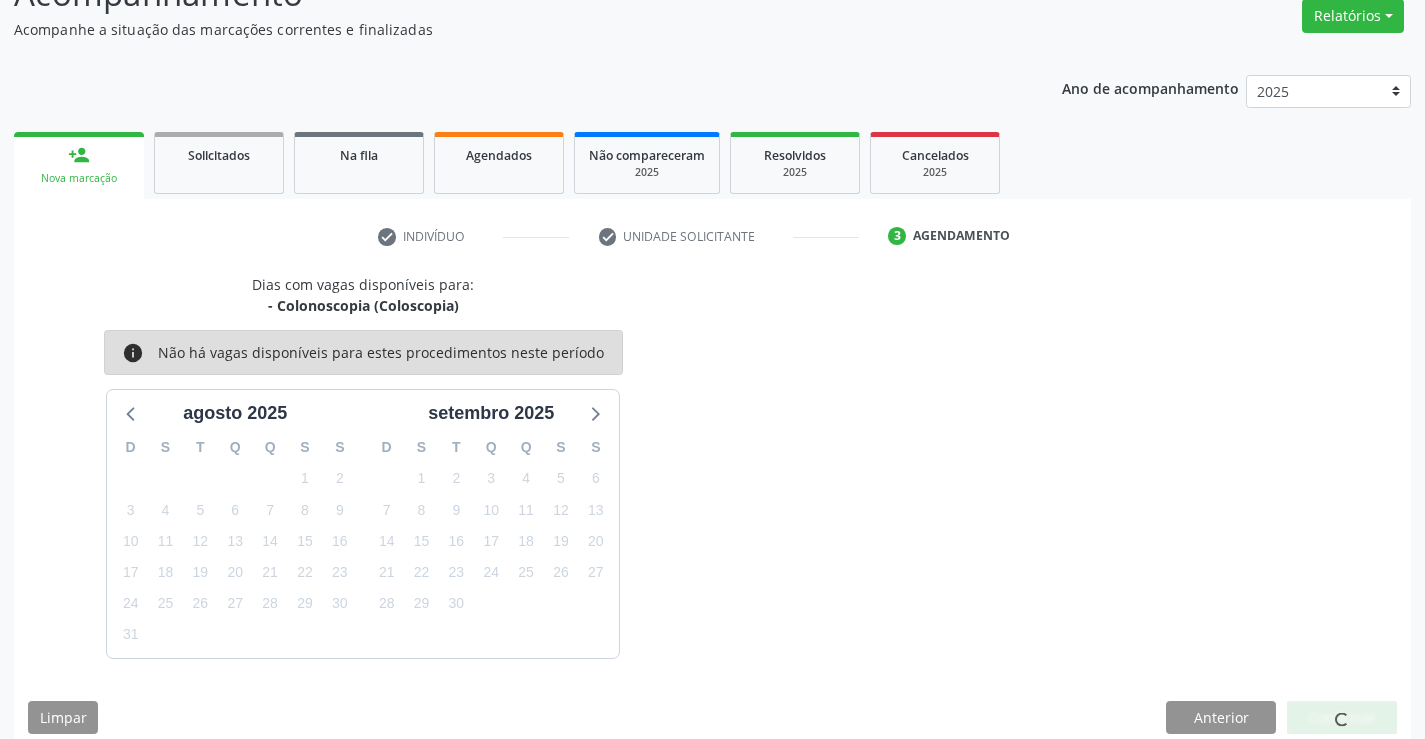 scroll, scrollTop: 0, scrollLeft: 0, axis: both 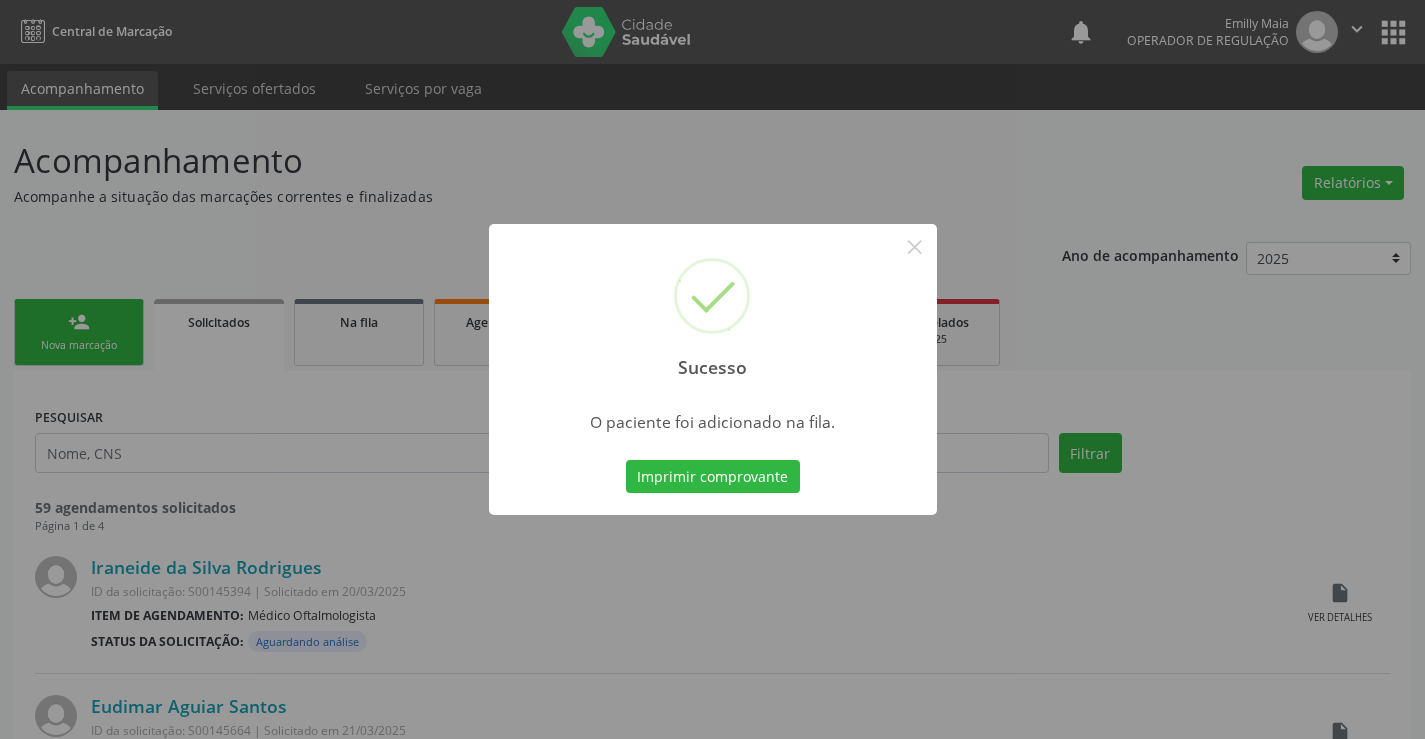 type 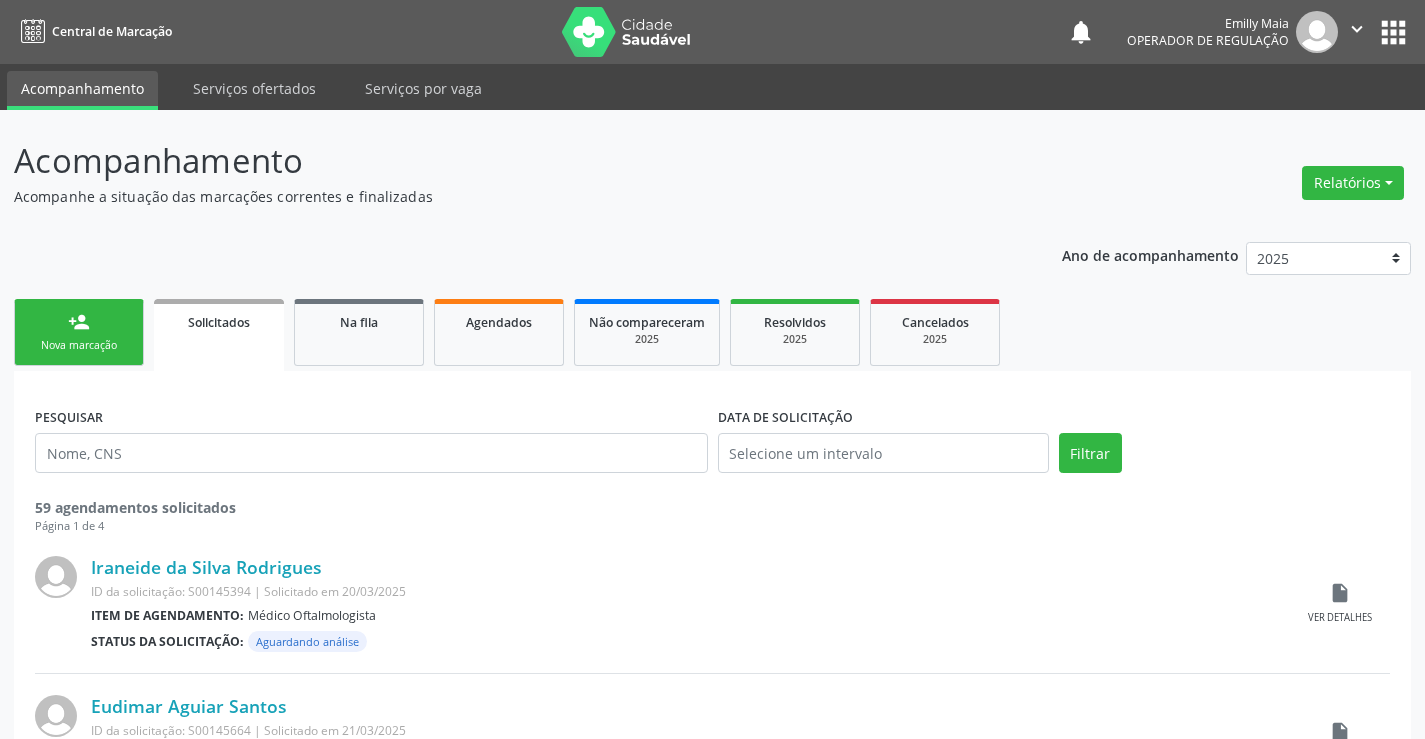 click on "Nova marcação" at bounding box center (79, 345) 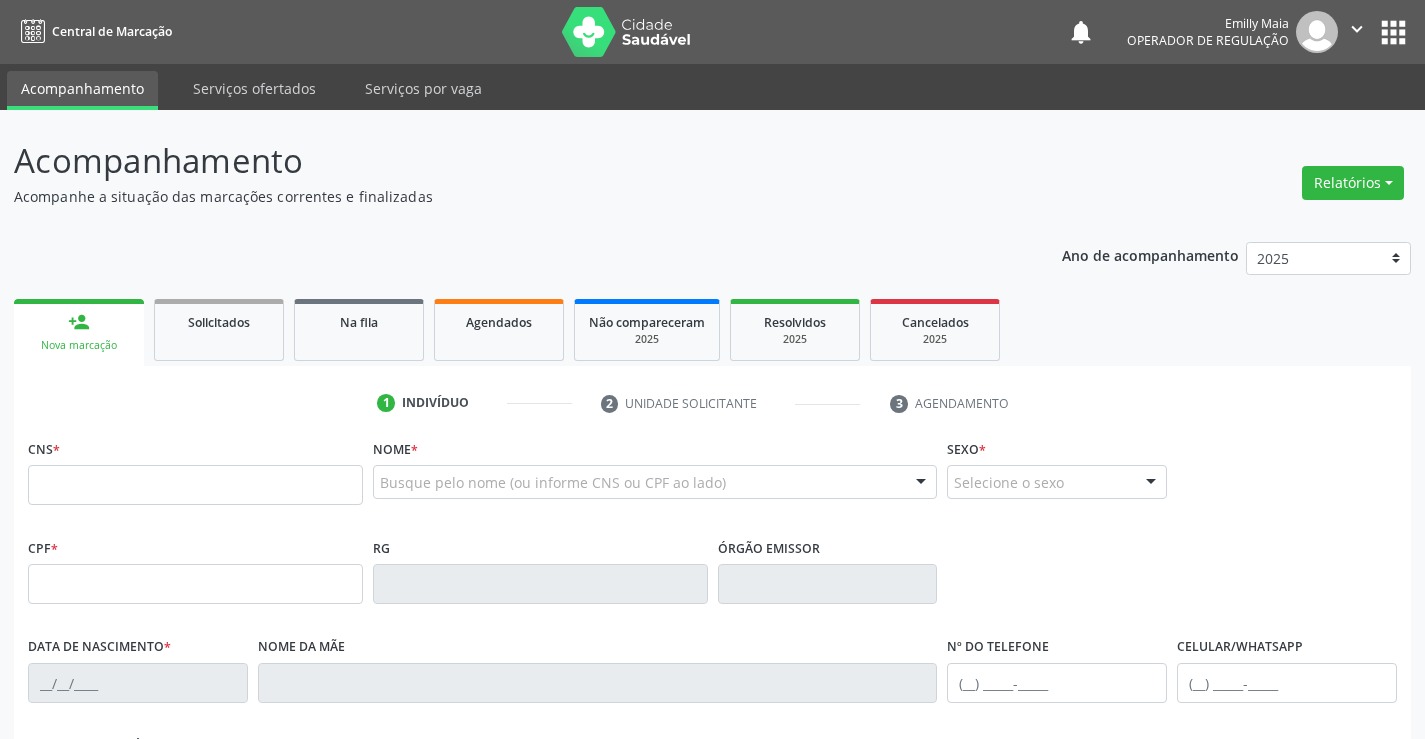 click on "CNS
*" at bounding box center (195, 469) 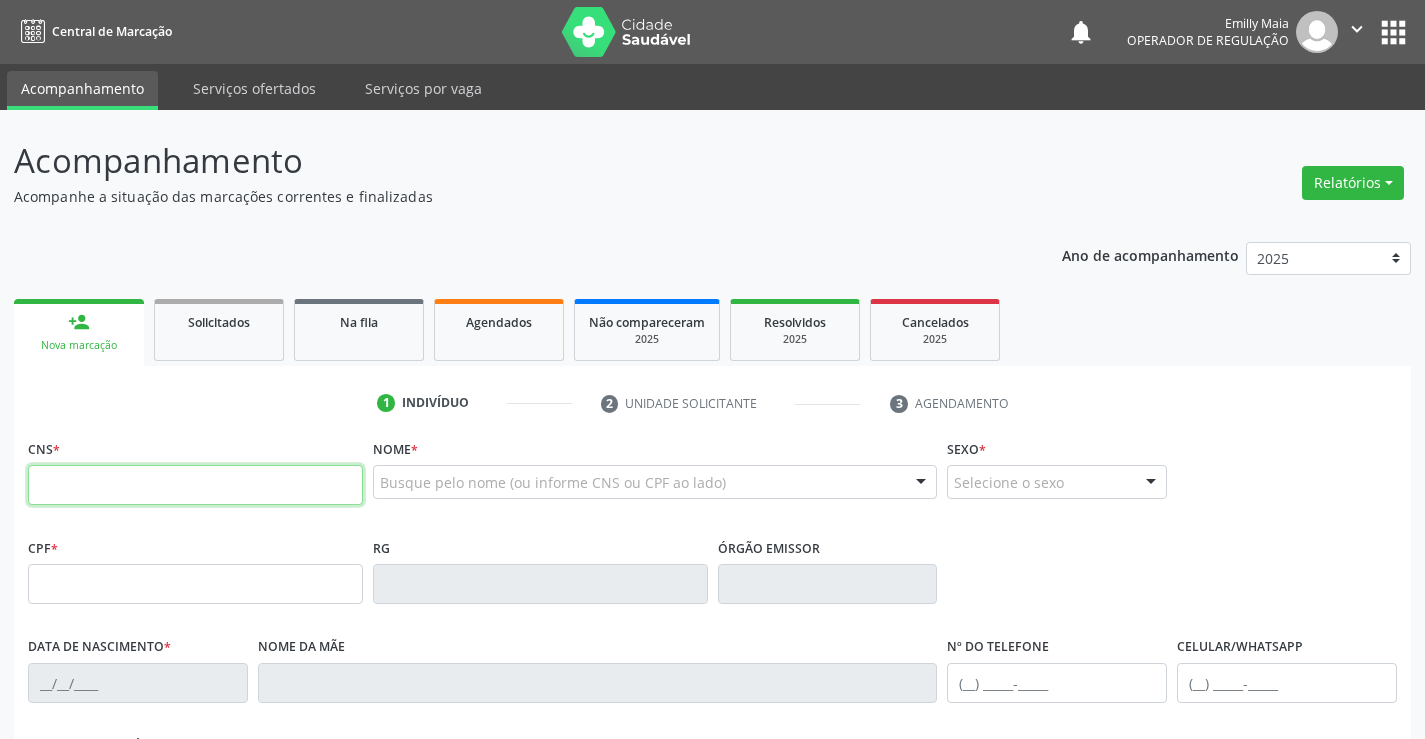 click at bounding box center [195, 485] 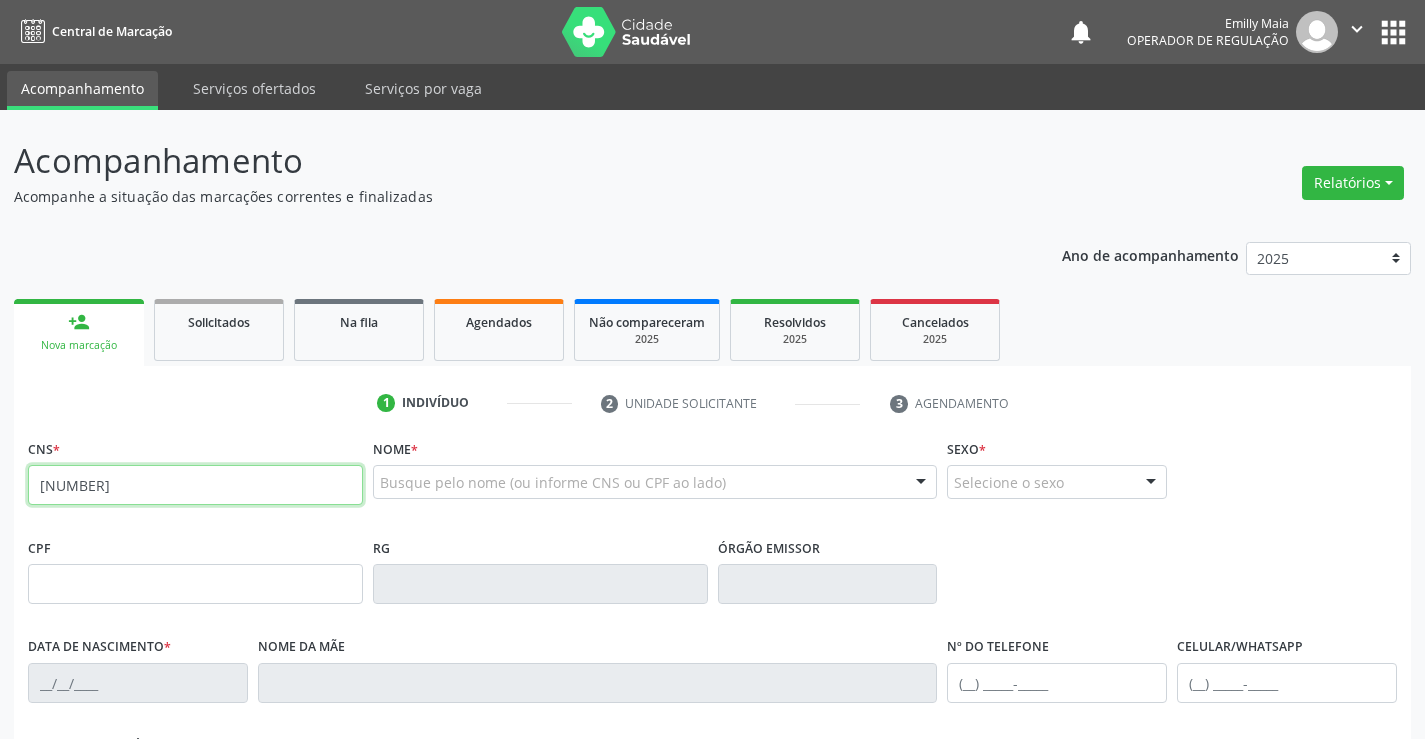 type on "[PHONE]" 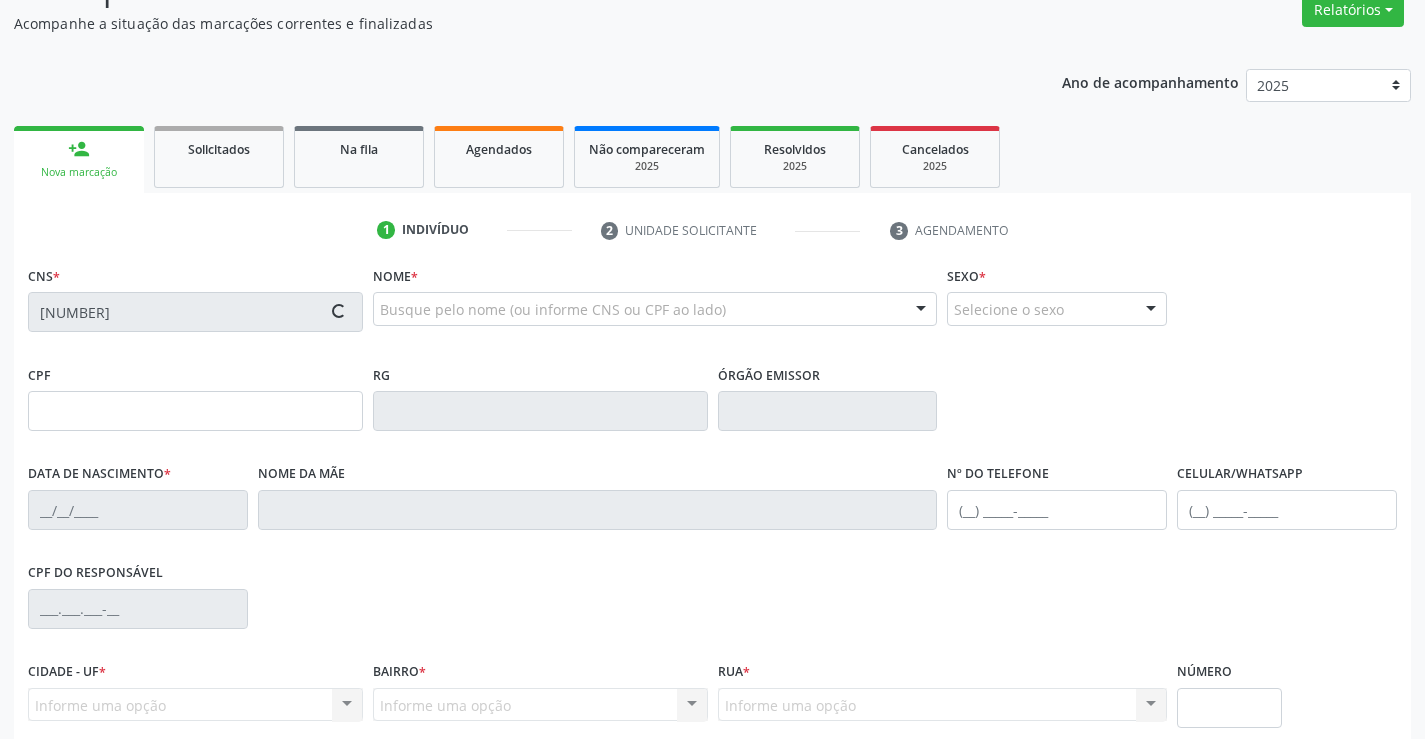scroll, scrollTop: 345, scrollLeft: 0, axis: vertical 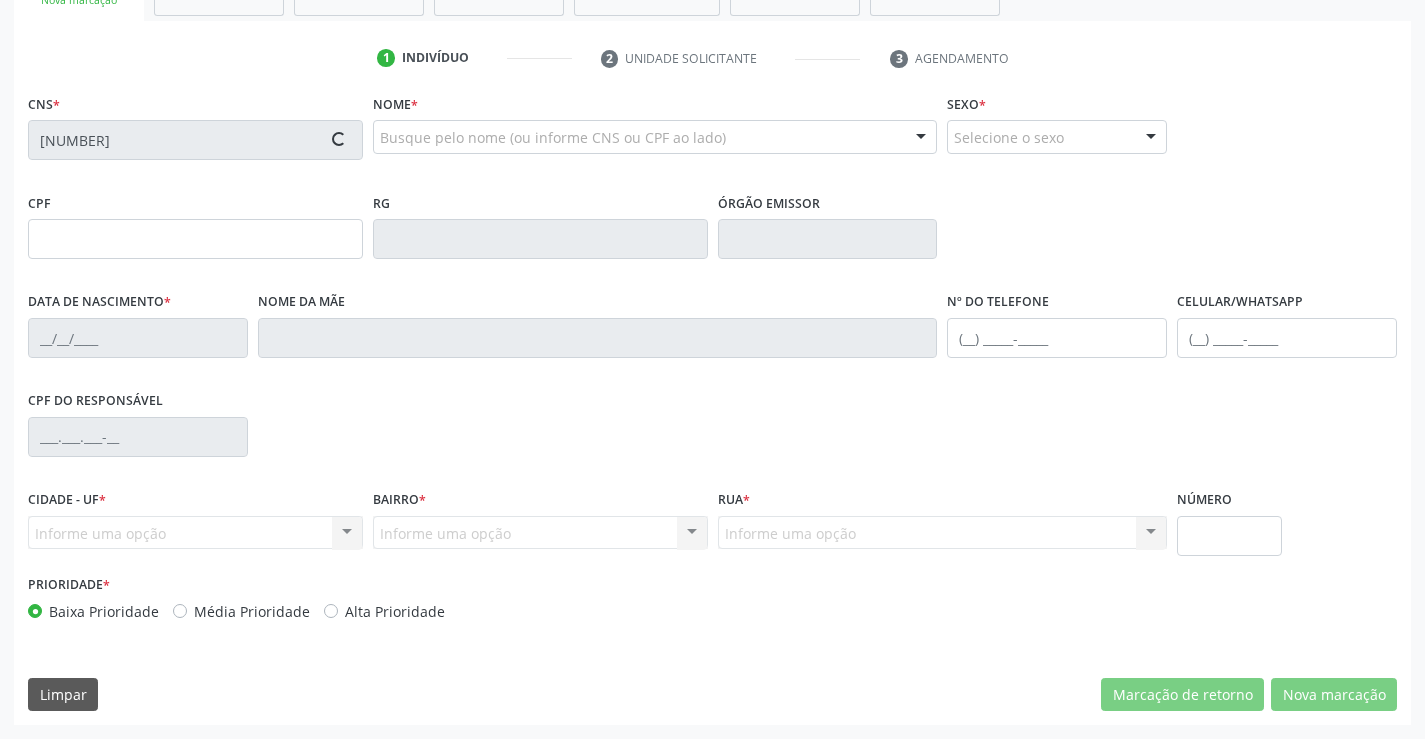 type on "[DATE]" 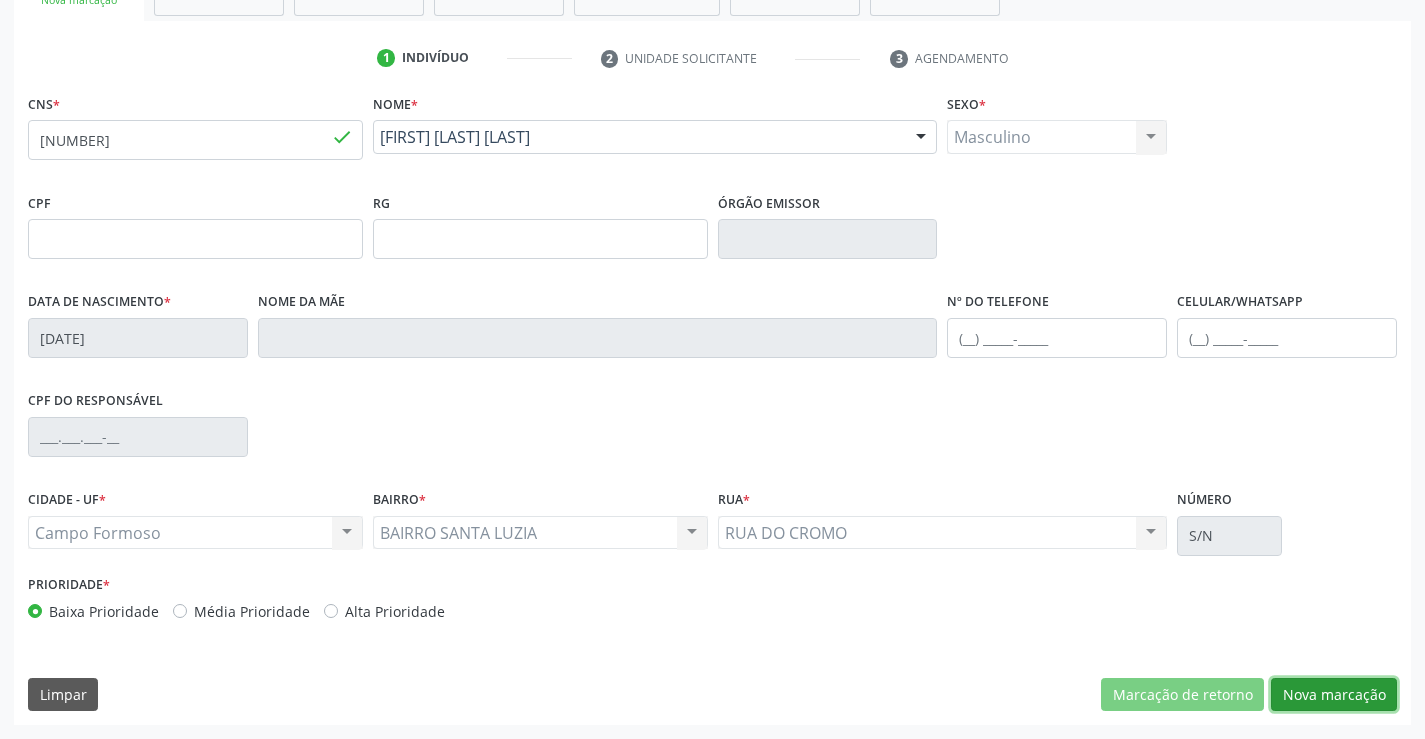 click on "Nova marcação" at bounding box center [1334, 695] 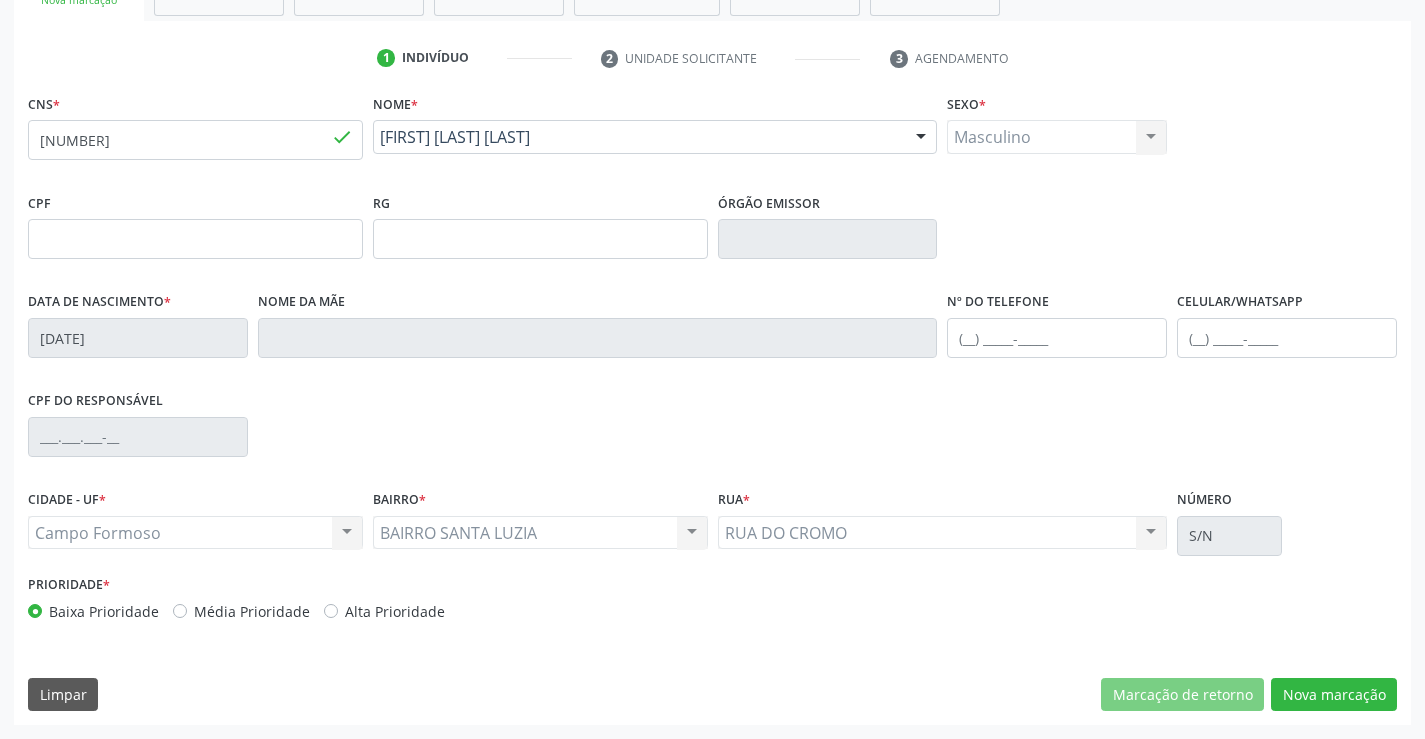scroll, scrollTop: 167, scrollLeft: 0, axis: vertical 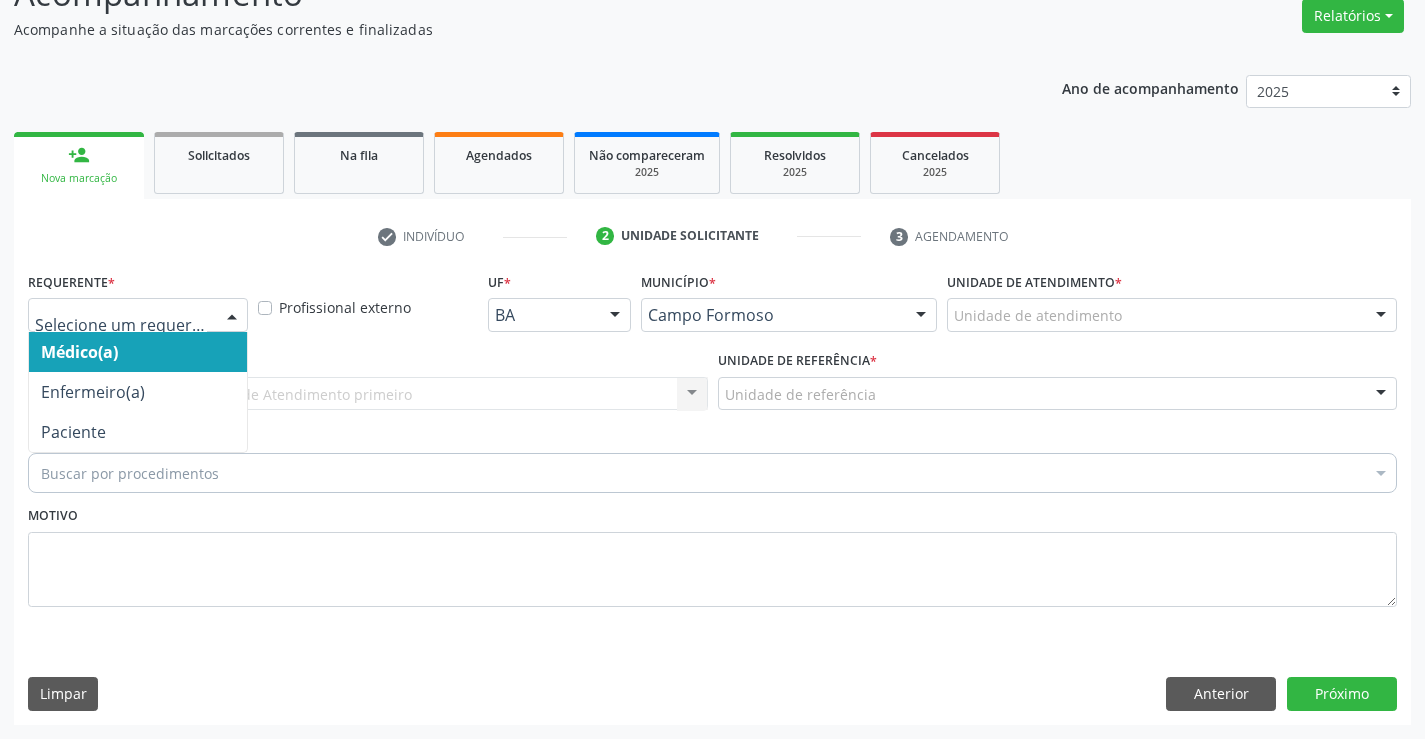 click at bounding box center (232, 316) 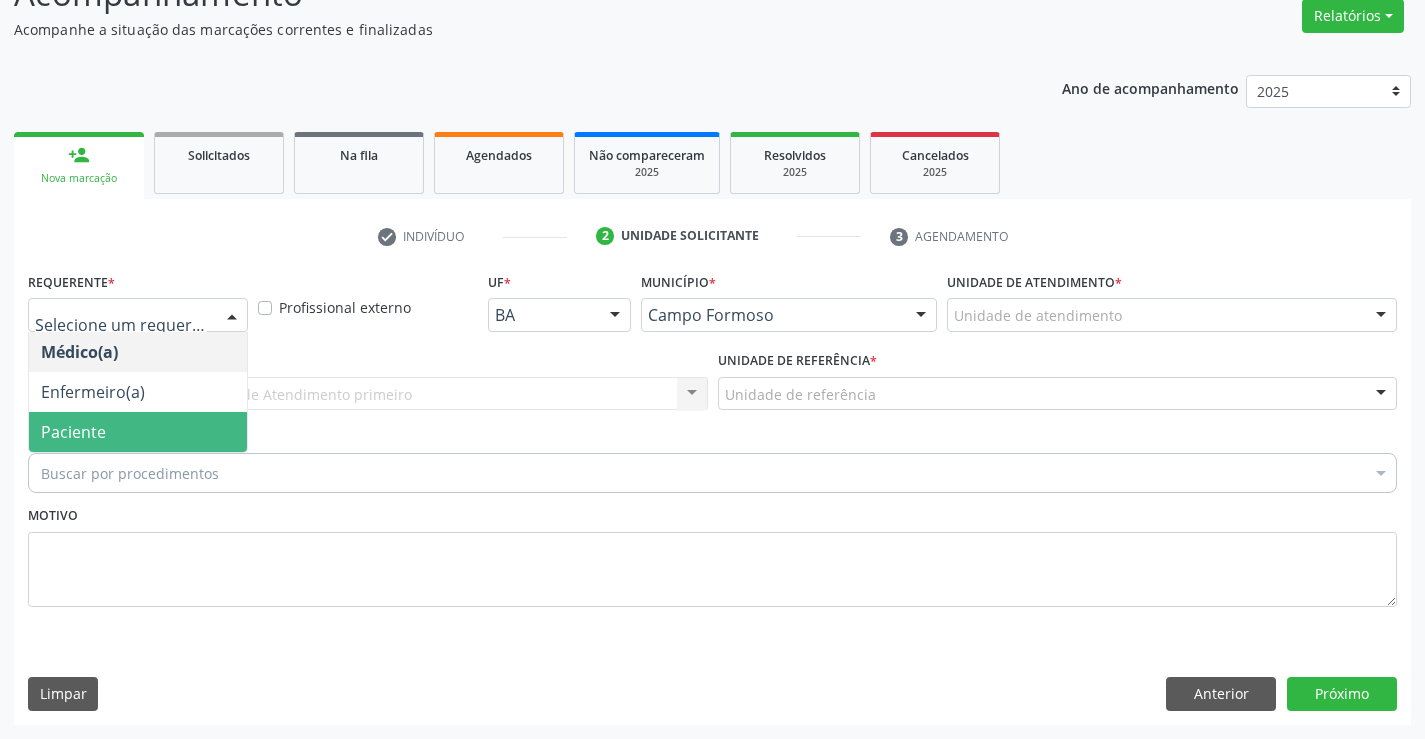 click on "Buscar por procedimentos" at bounding box center [712, 473] 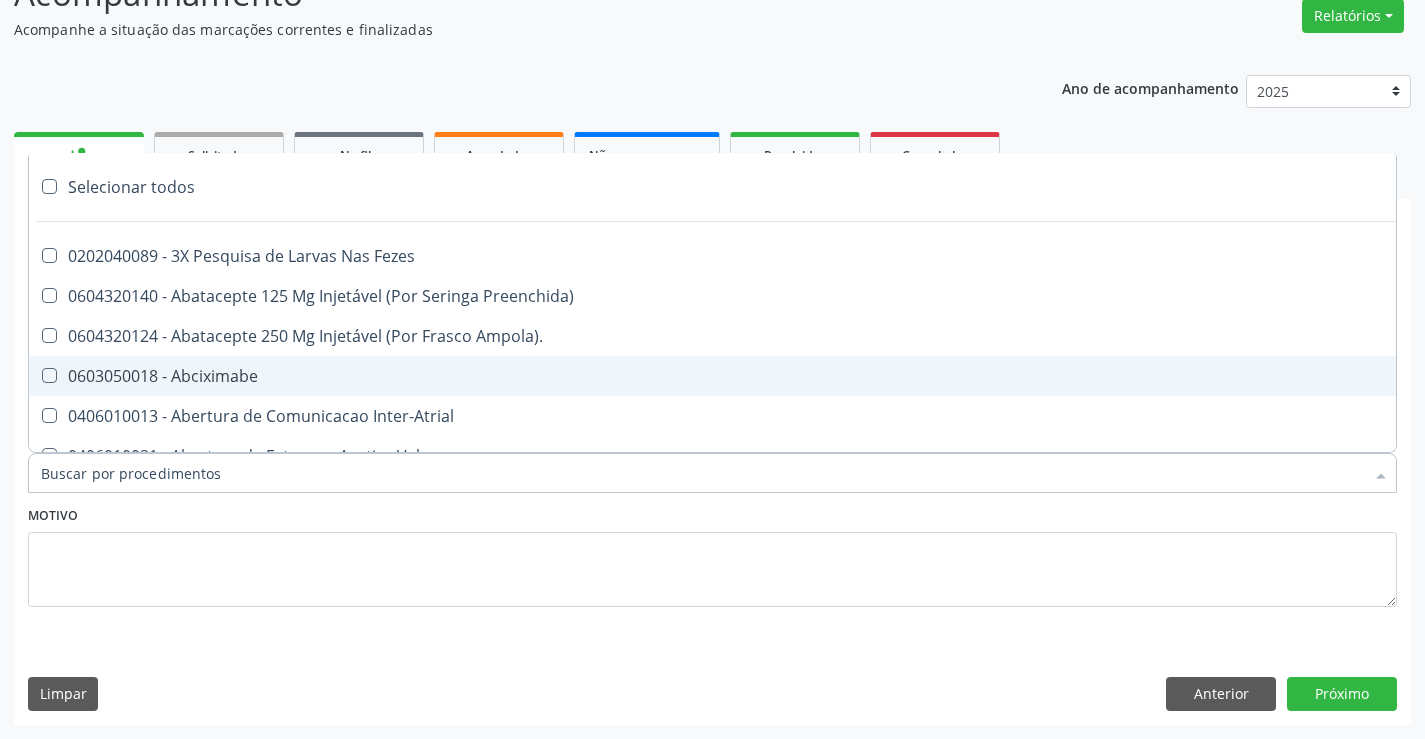 click on "Item de agendamento
*" at bounding box center [702, 473] 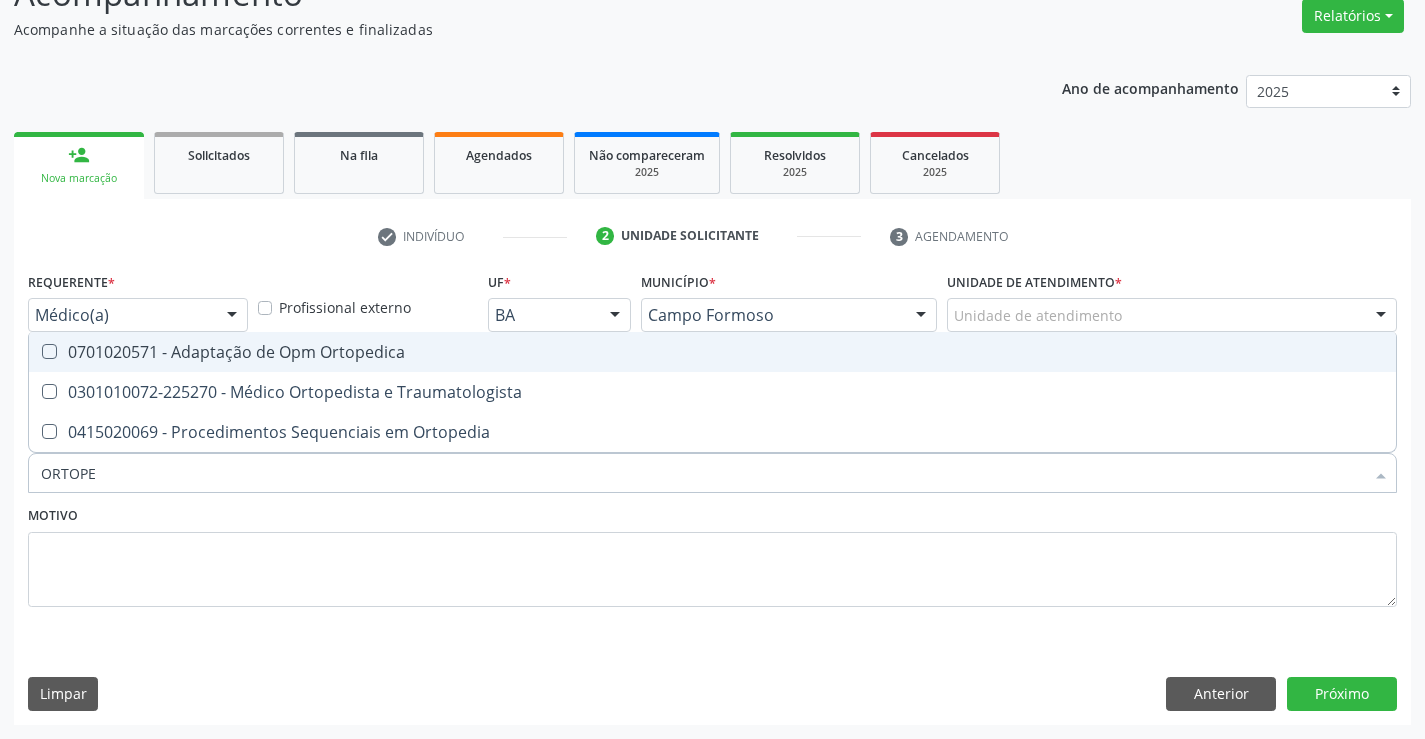type on "ORTOPED" 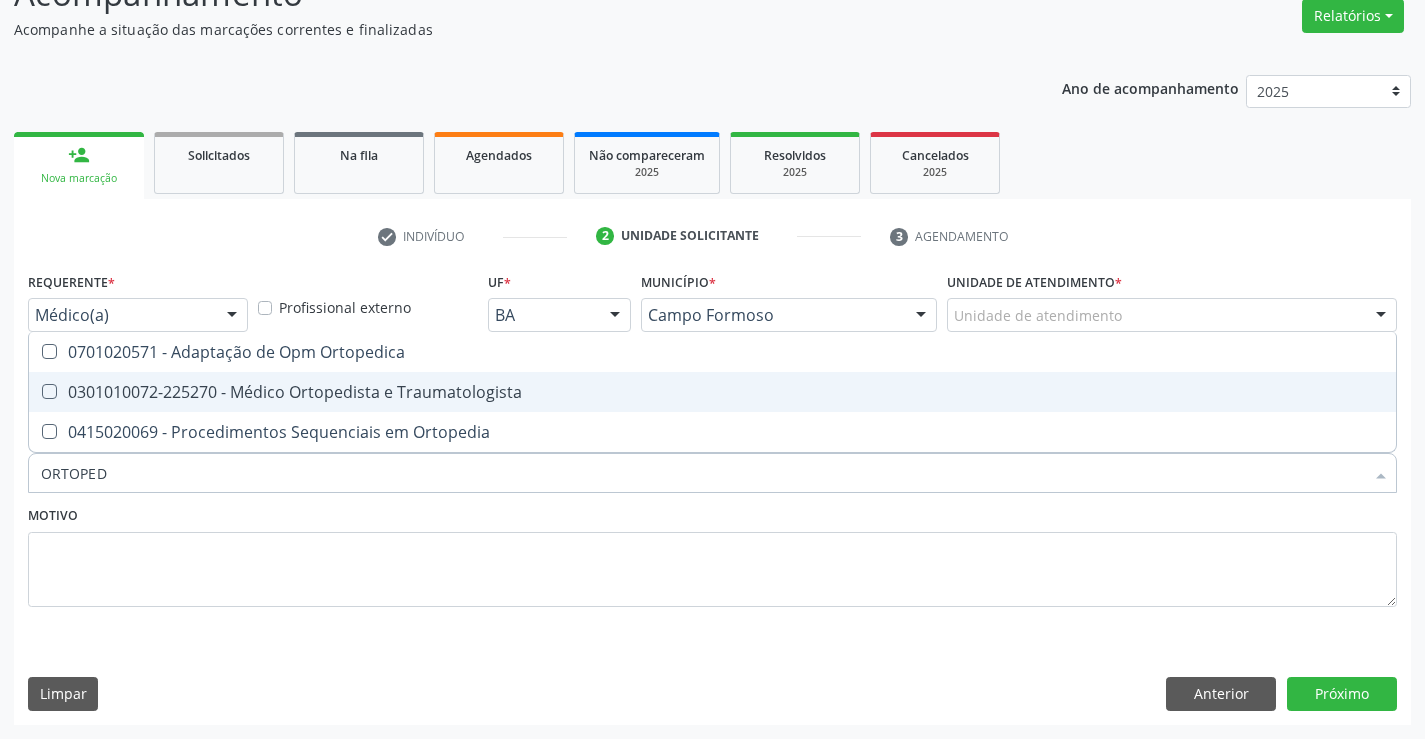 click on "0301010072-225270 - Médico Ortopedista e Traumatologista" at bounding box center (712, 392) 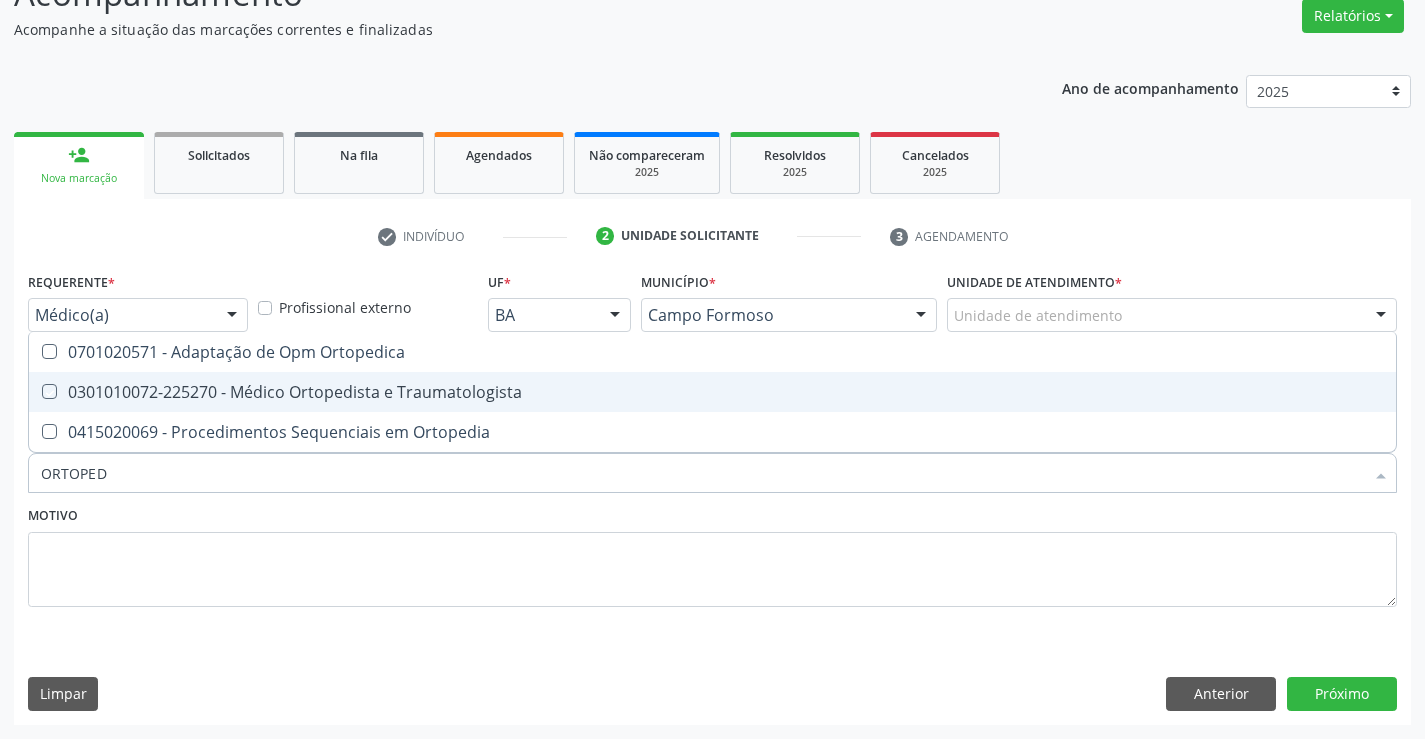 checkbox on "true" 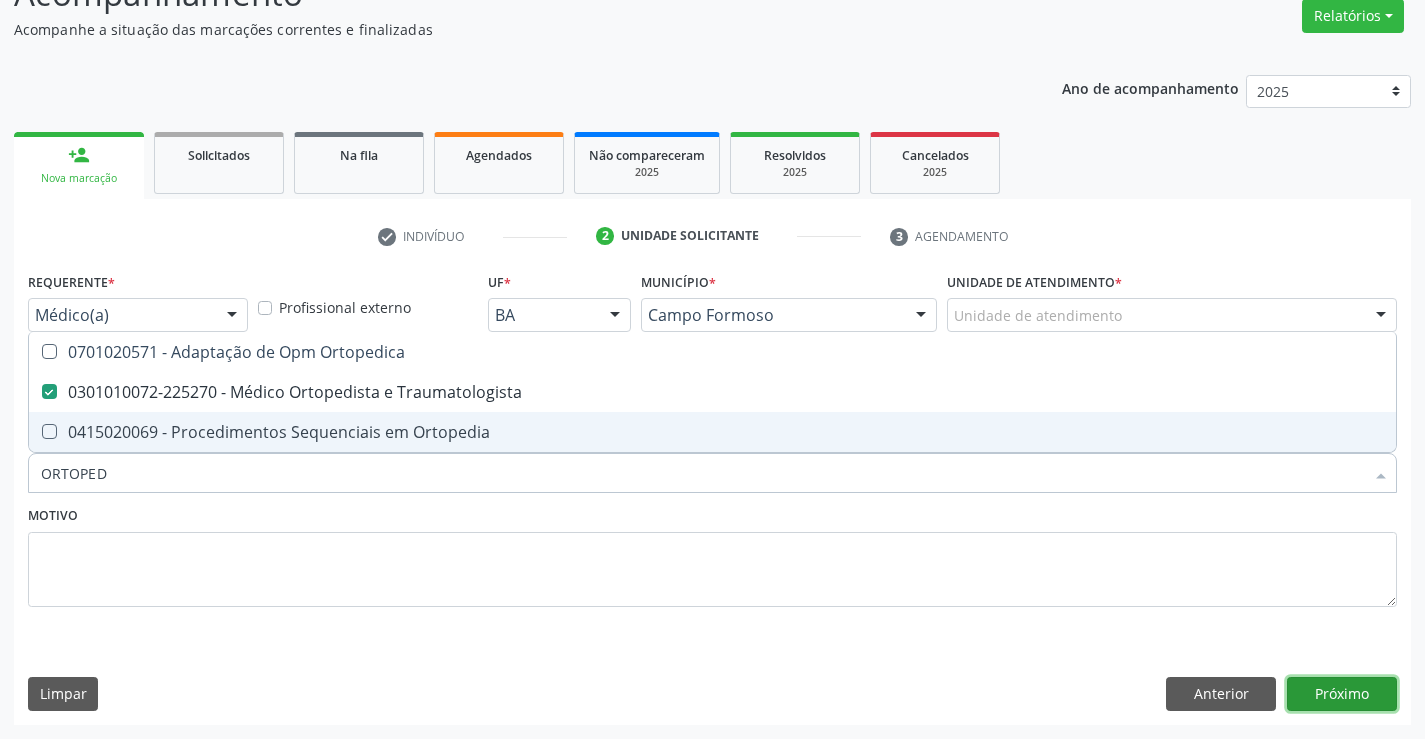 click on "Próximo" at bounding box center [1342, 694] 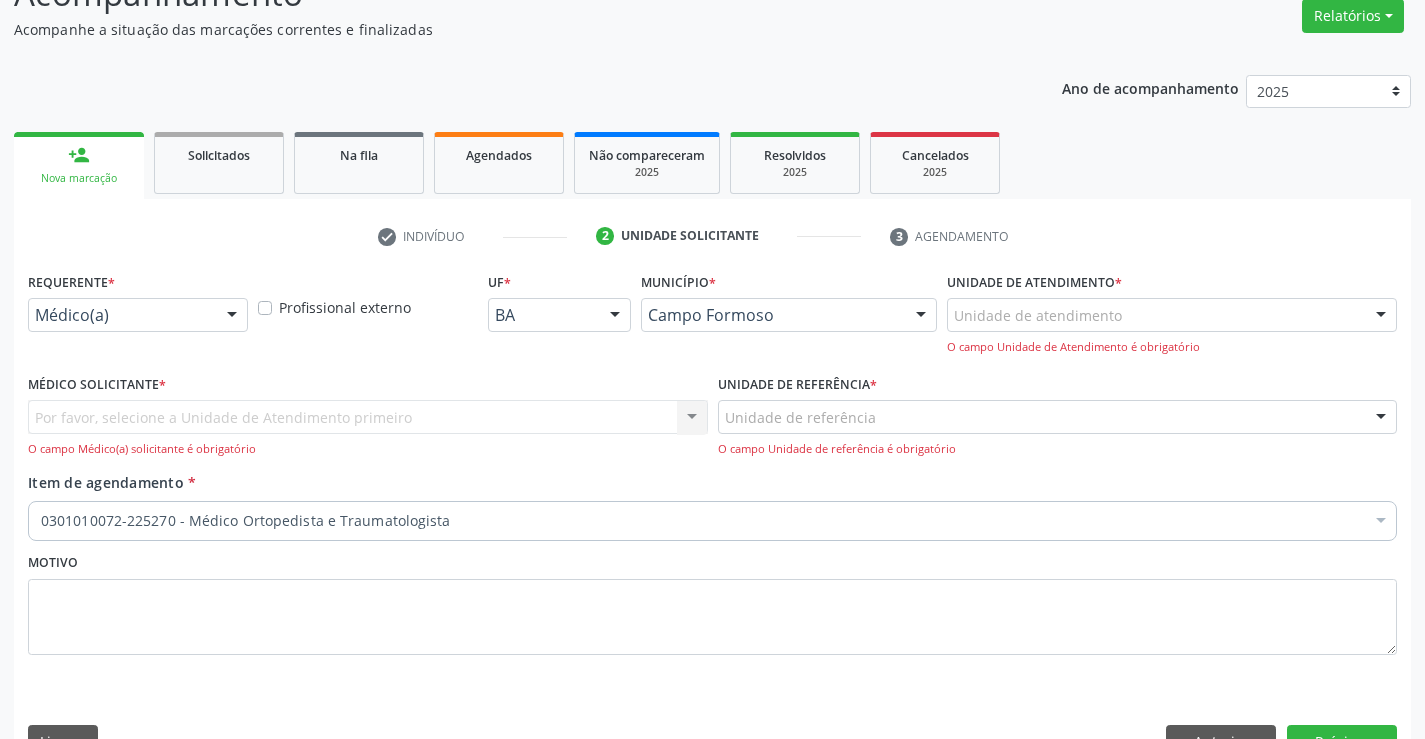 click on "Por favor, selecione a Unidade de Atendimento primeiro
Nenhum resultado encontrado para: "   "
Não há nenhuma opção para ser exibida.
O campo Médico(a) solicitante é obrigatório" at bounding box center [368, 428] 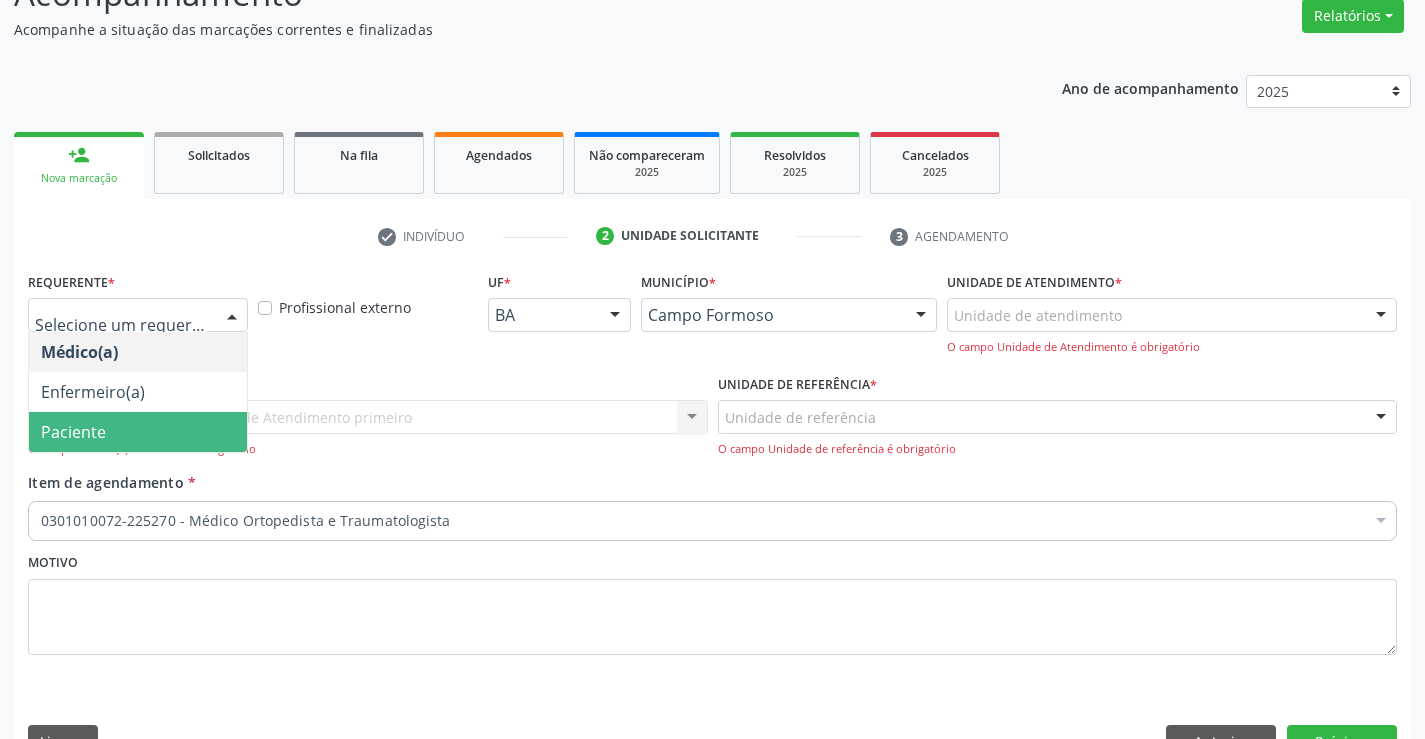 click at bounding box center (232, 316) 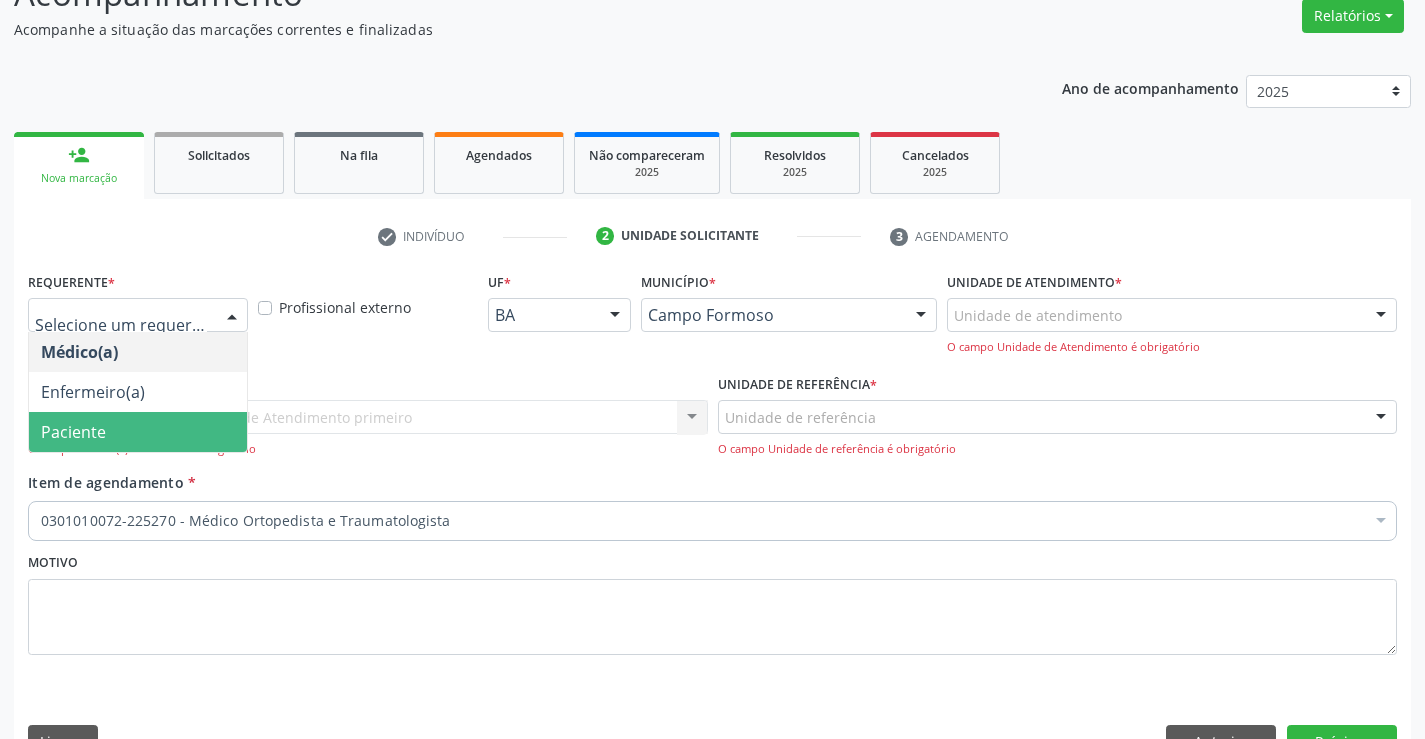 click on "Paciente" at bounding box center [138, 432] 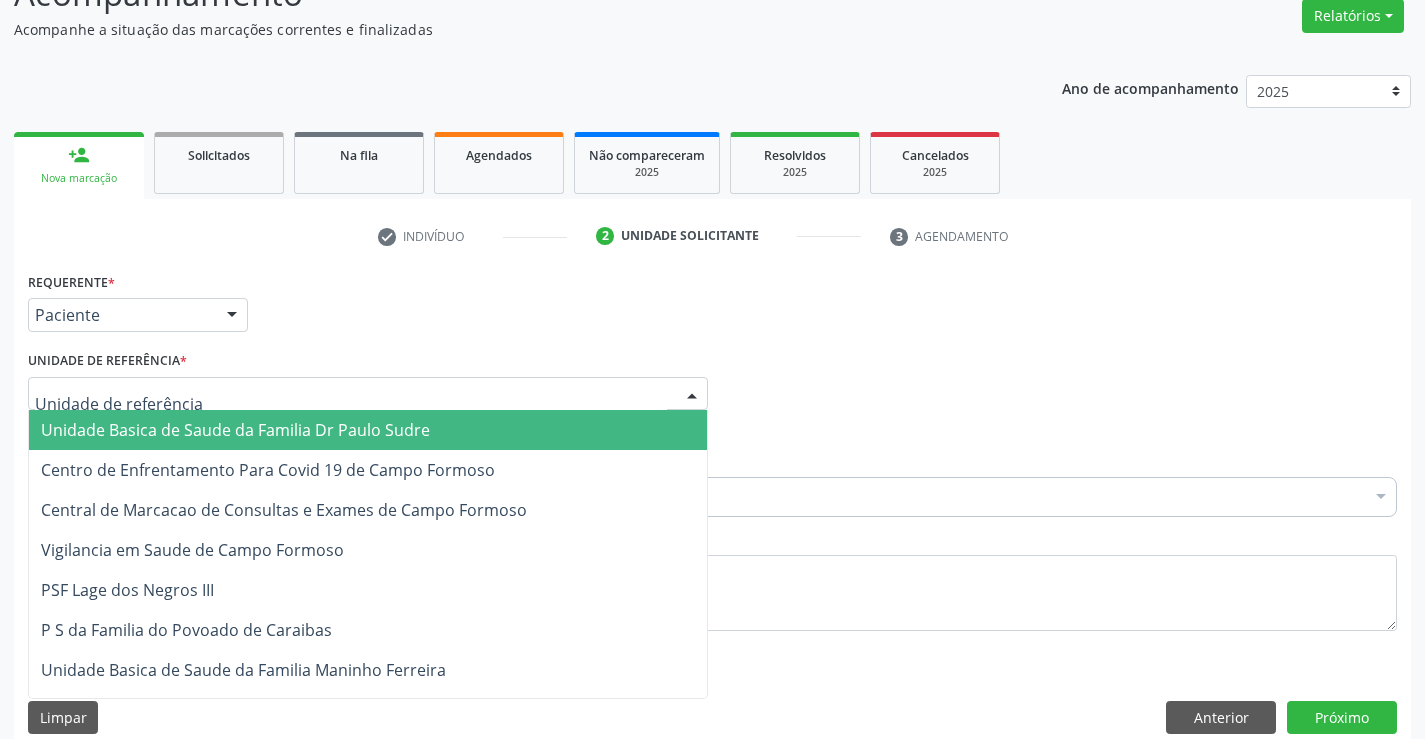 click at bounding box center [368, 394] 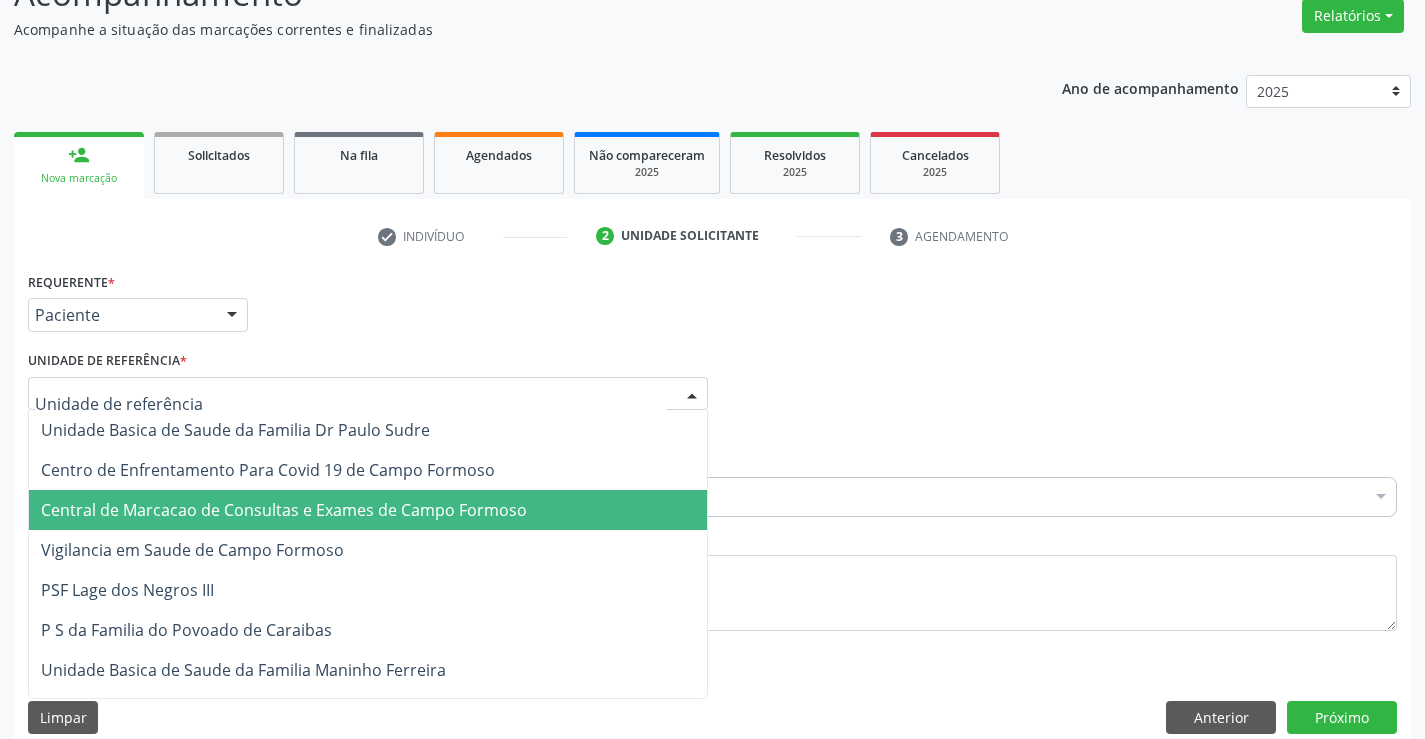 click on "Central de Marcacao de Consultas e Exames de Campo Formoso" at bounding box center [284, 510] 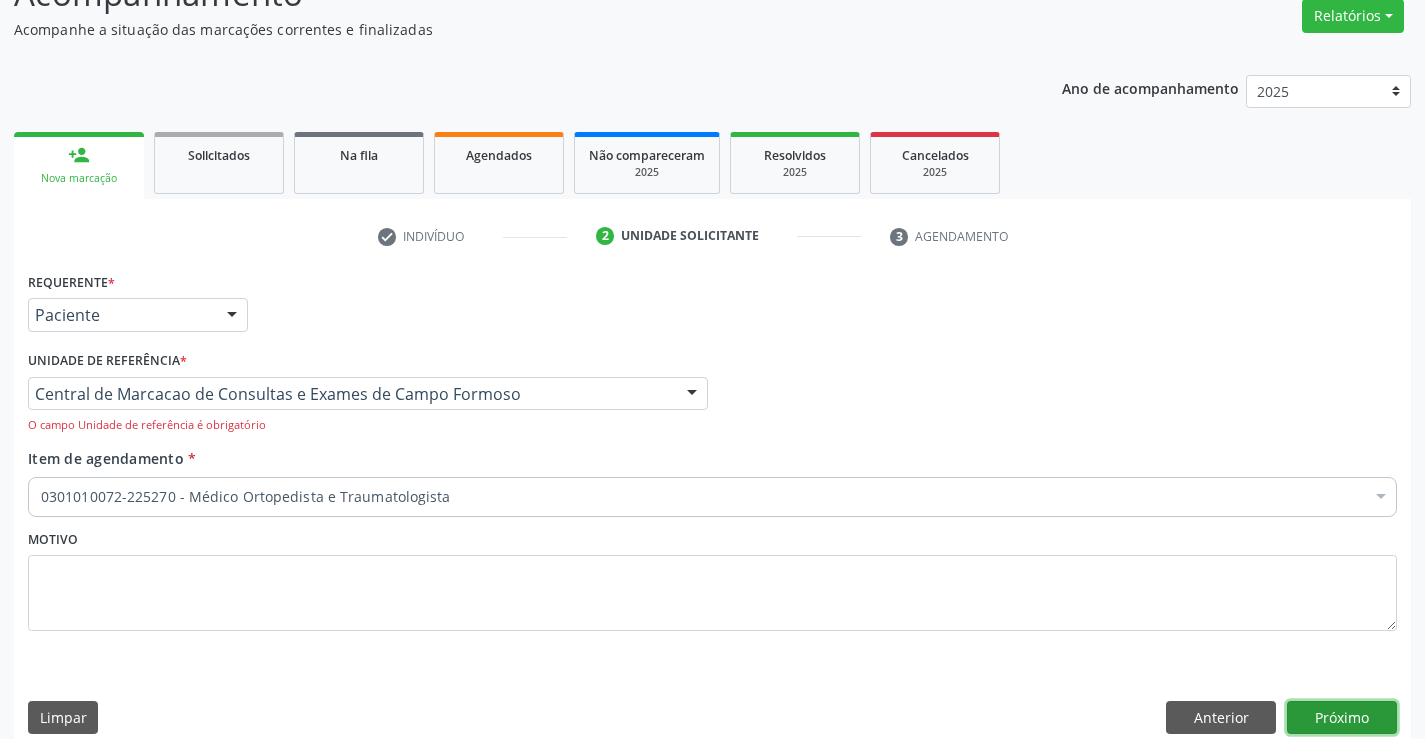 click on "Próximo" at bounding box center (1342, 718) 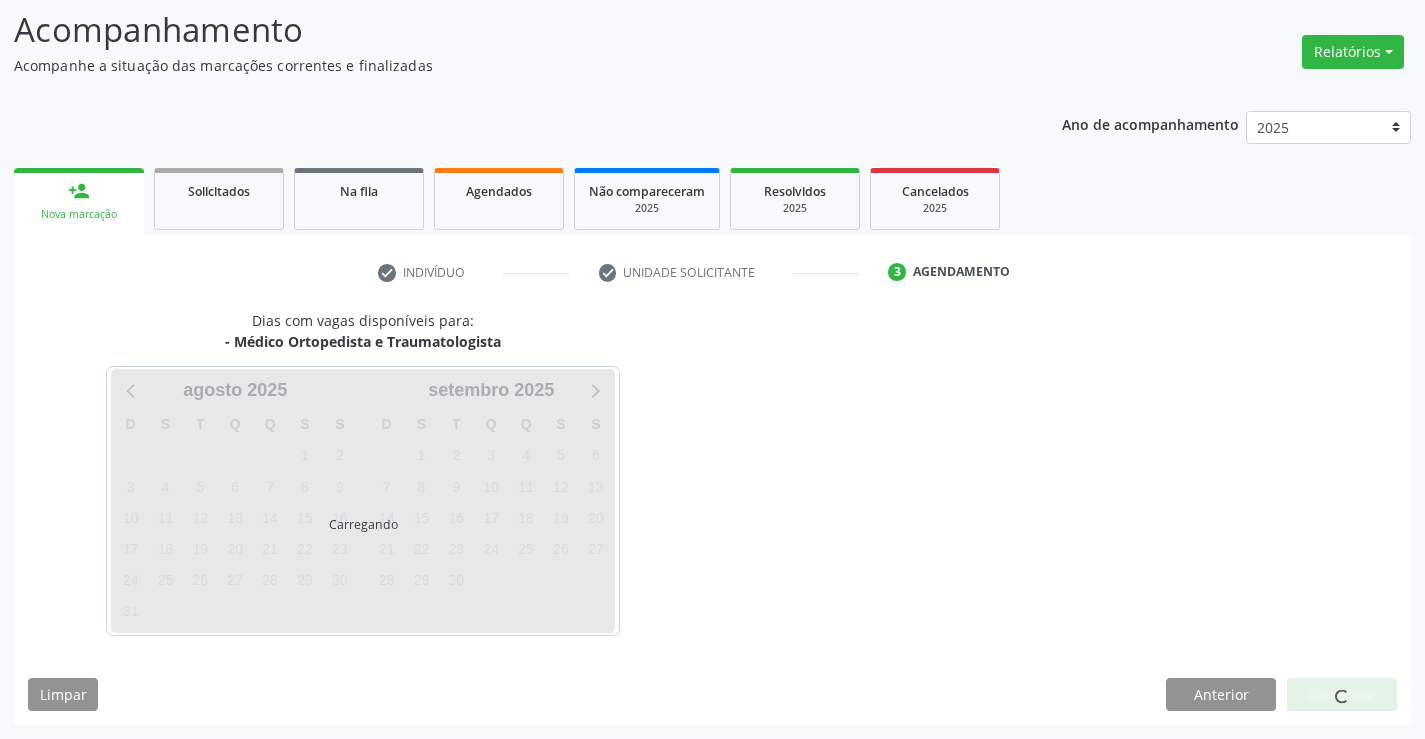 scroll, scrollTop: 131, scrollLeft: 0, axis: vertical 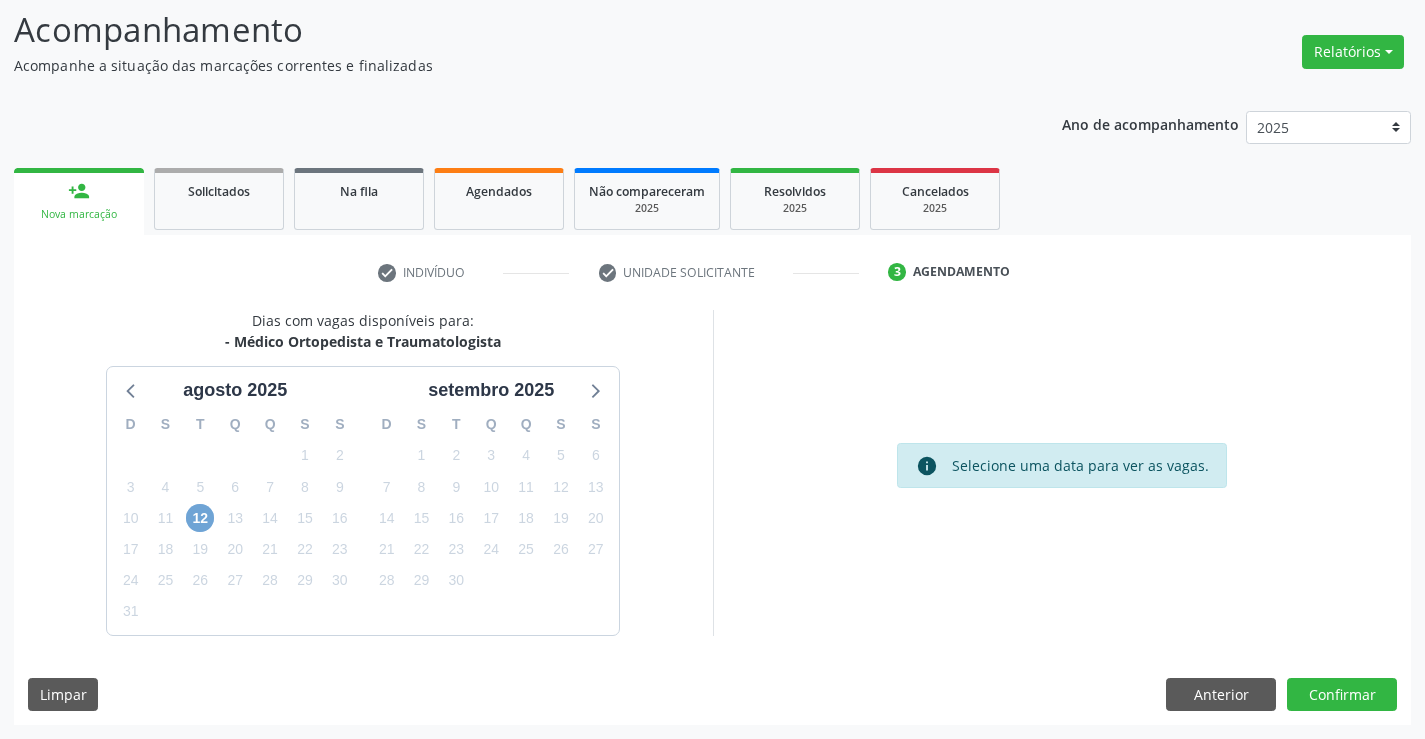 click on "12" at bounding box center (200, 518) 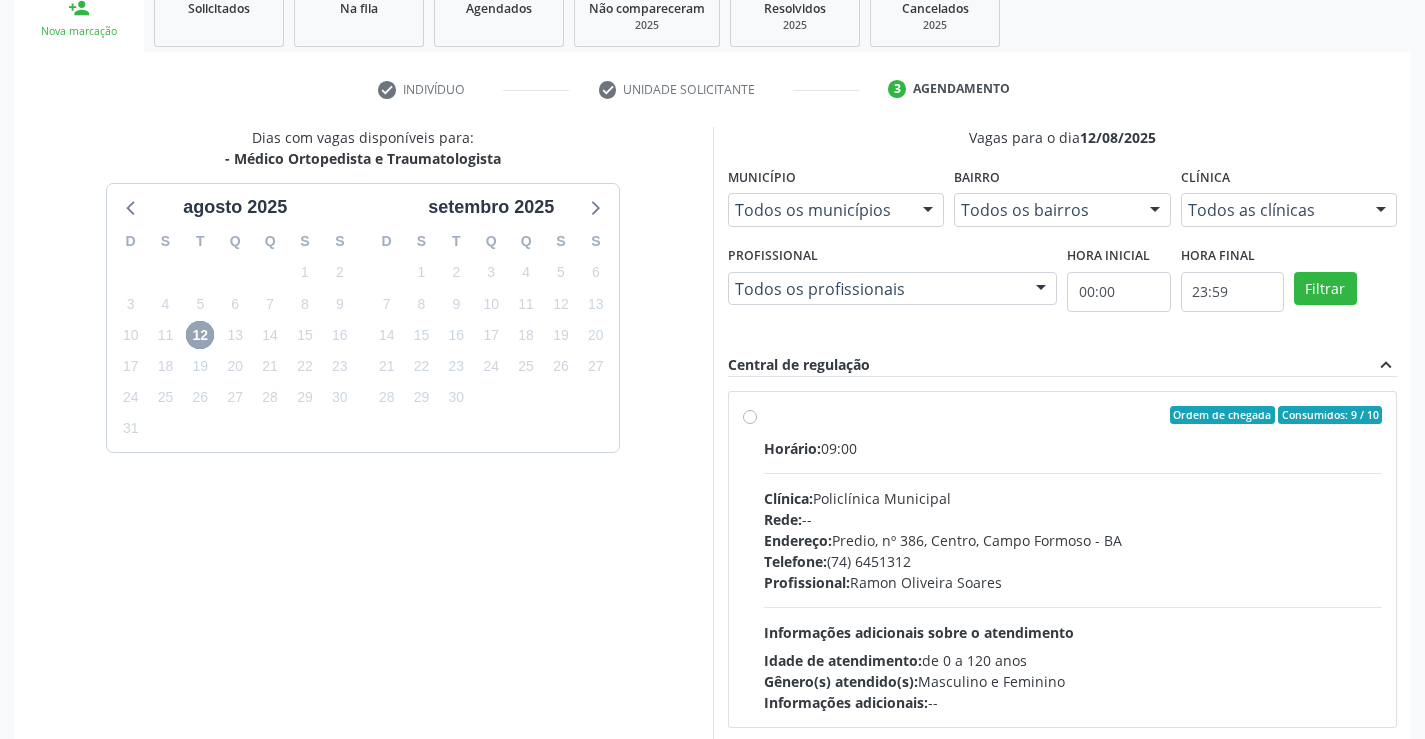 scroll, scrollTop: 20, scrollLeft: 0, axis: vertical 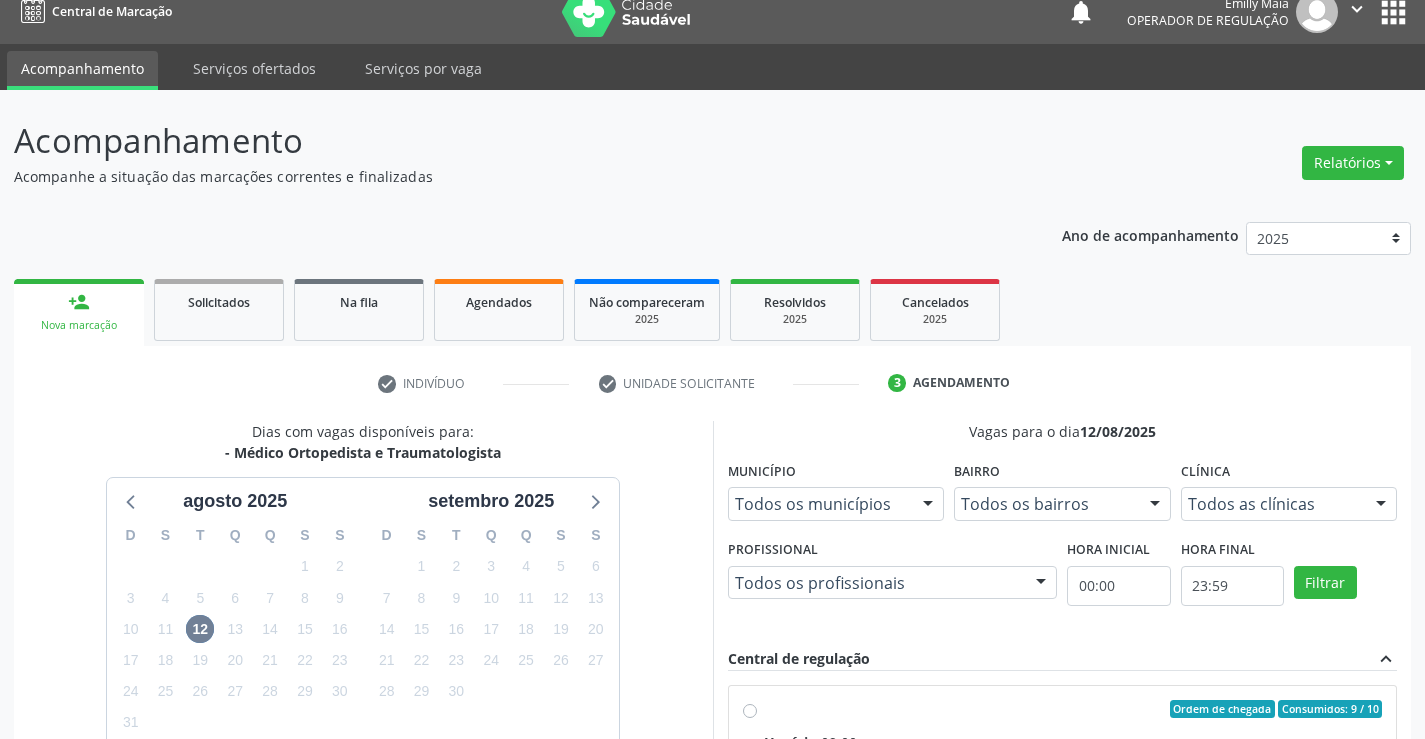 click on "person_add
Nova marcação" at bounding box center [79, 312] 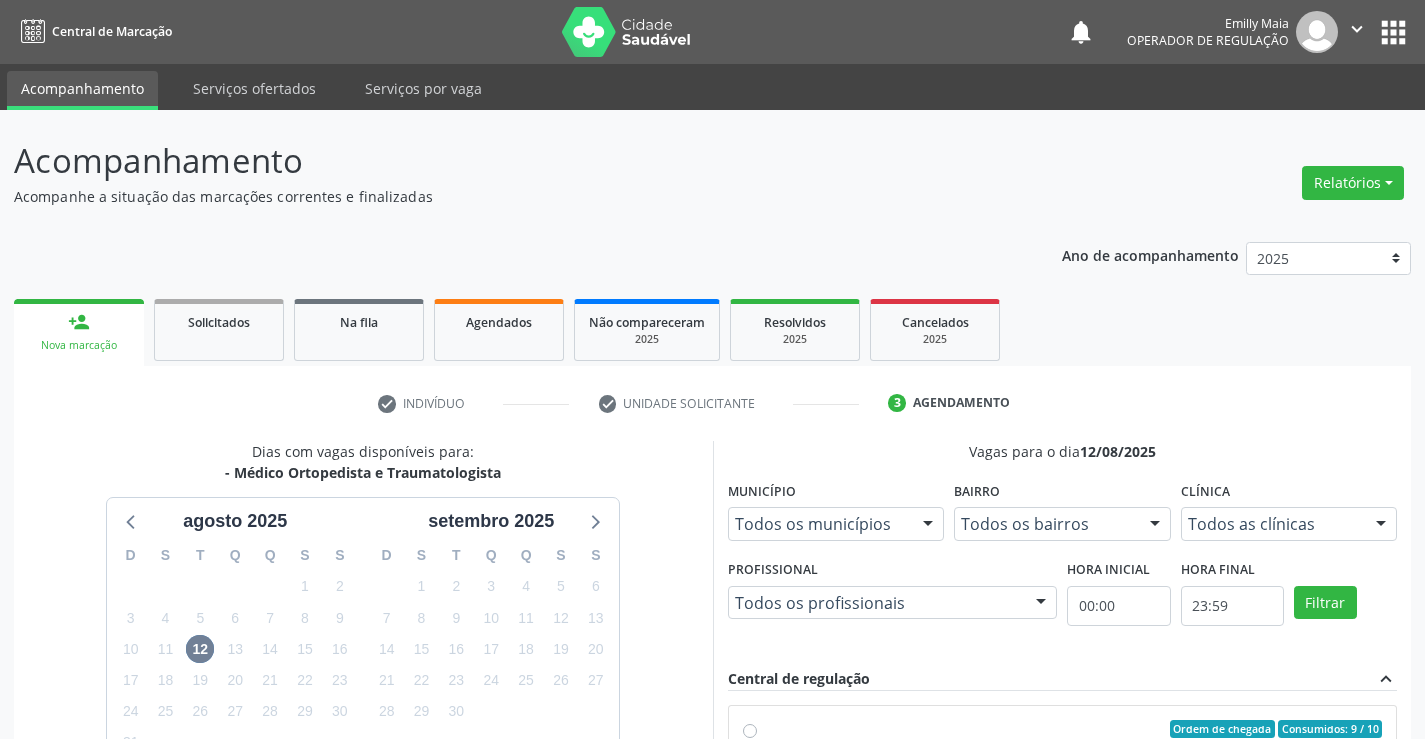 scroll, scrollTop: 20, scrollLeft: 0, axis: vertical 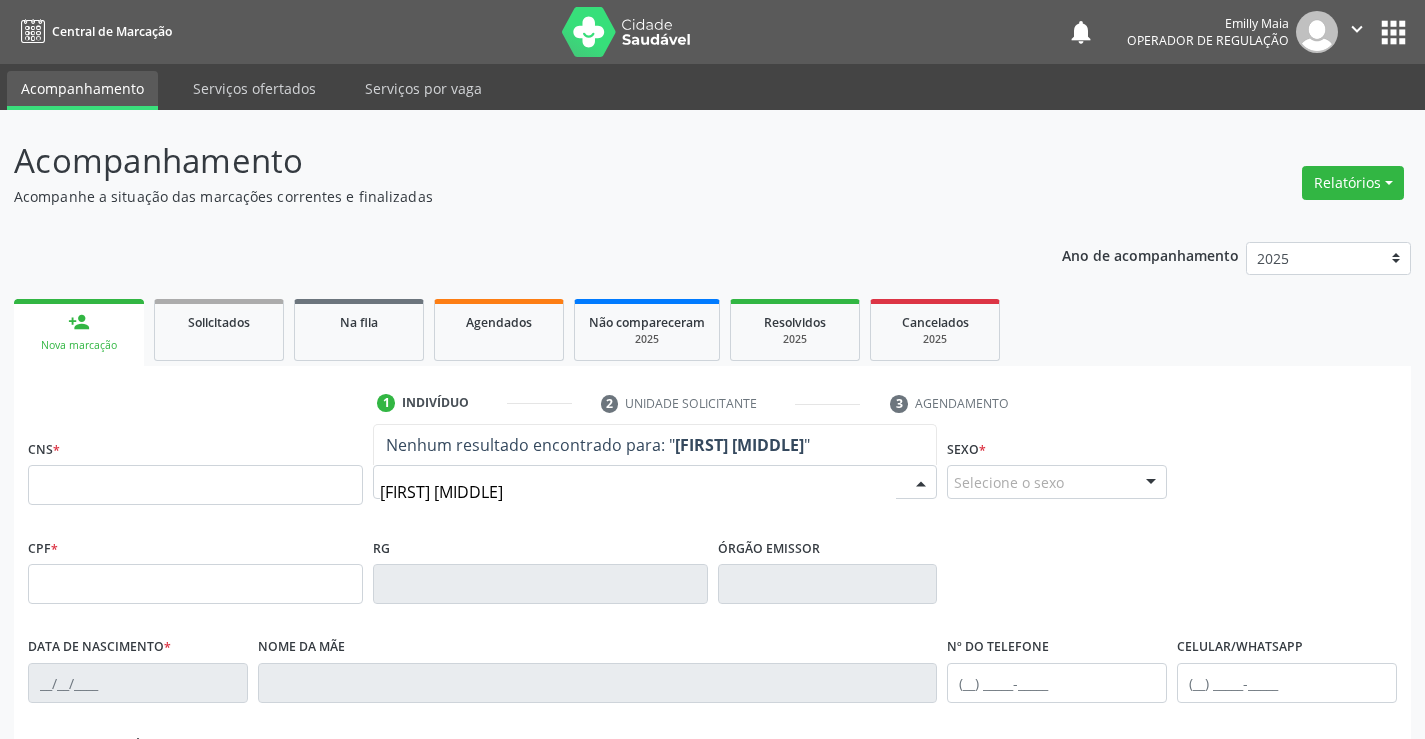 type on "[FIRST] [LAST]" 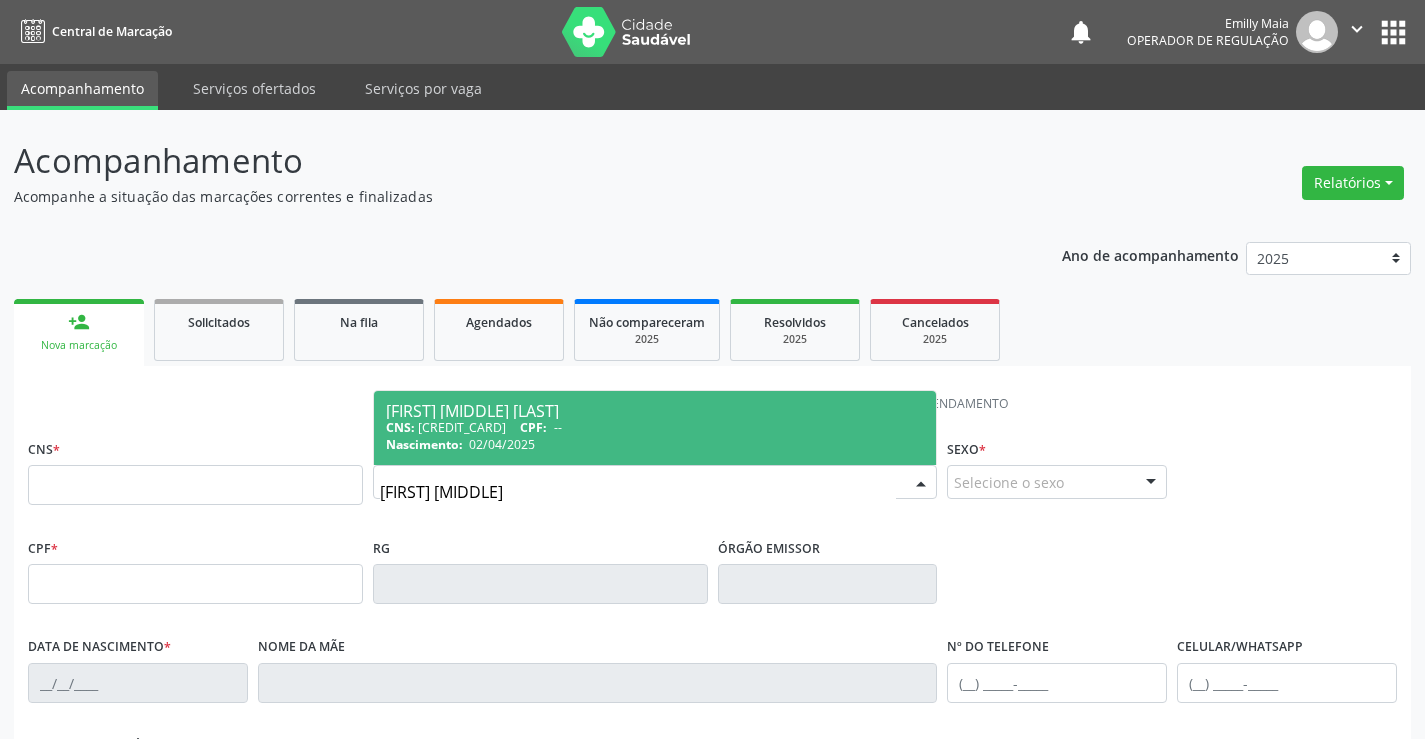 click on "[FIRST] [LAST] [LAST]" at bounding box center (655, 411) 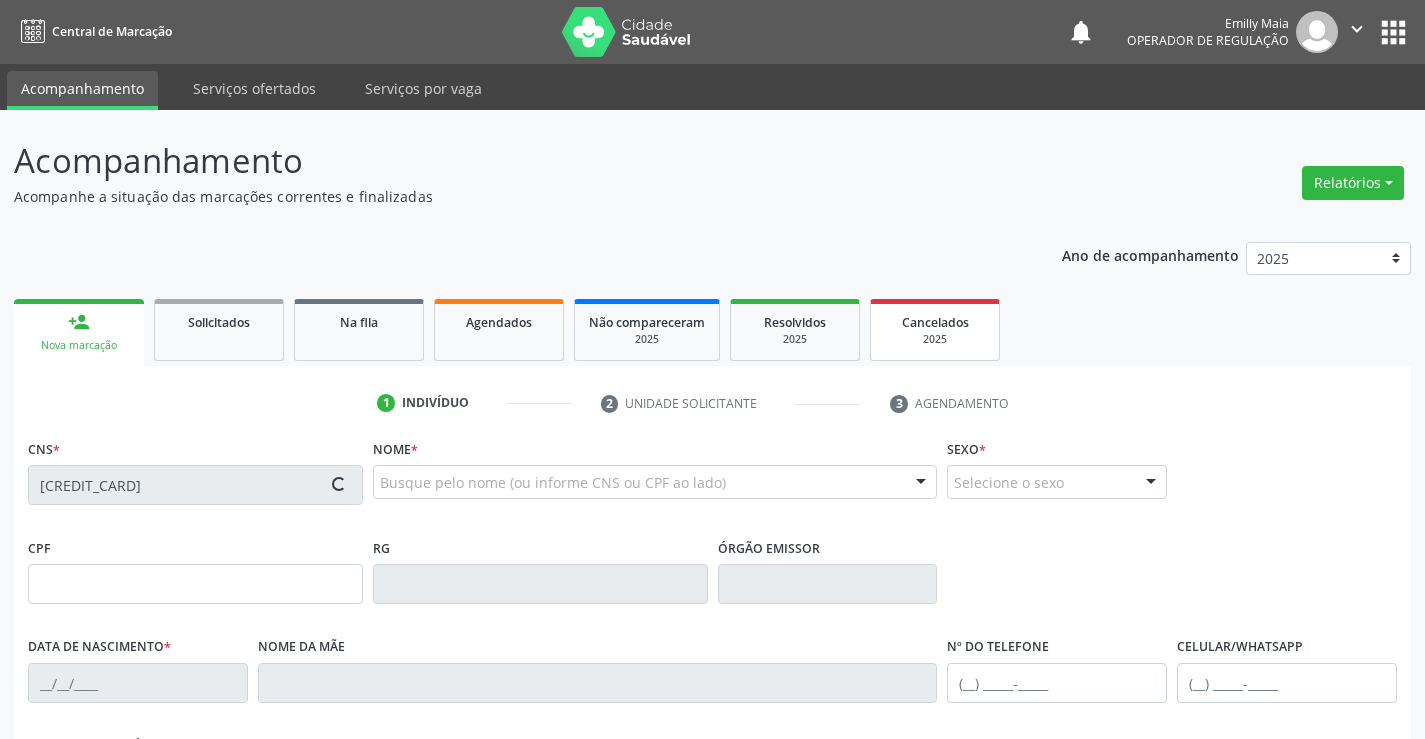 type on "02/04/2025" 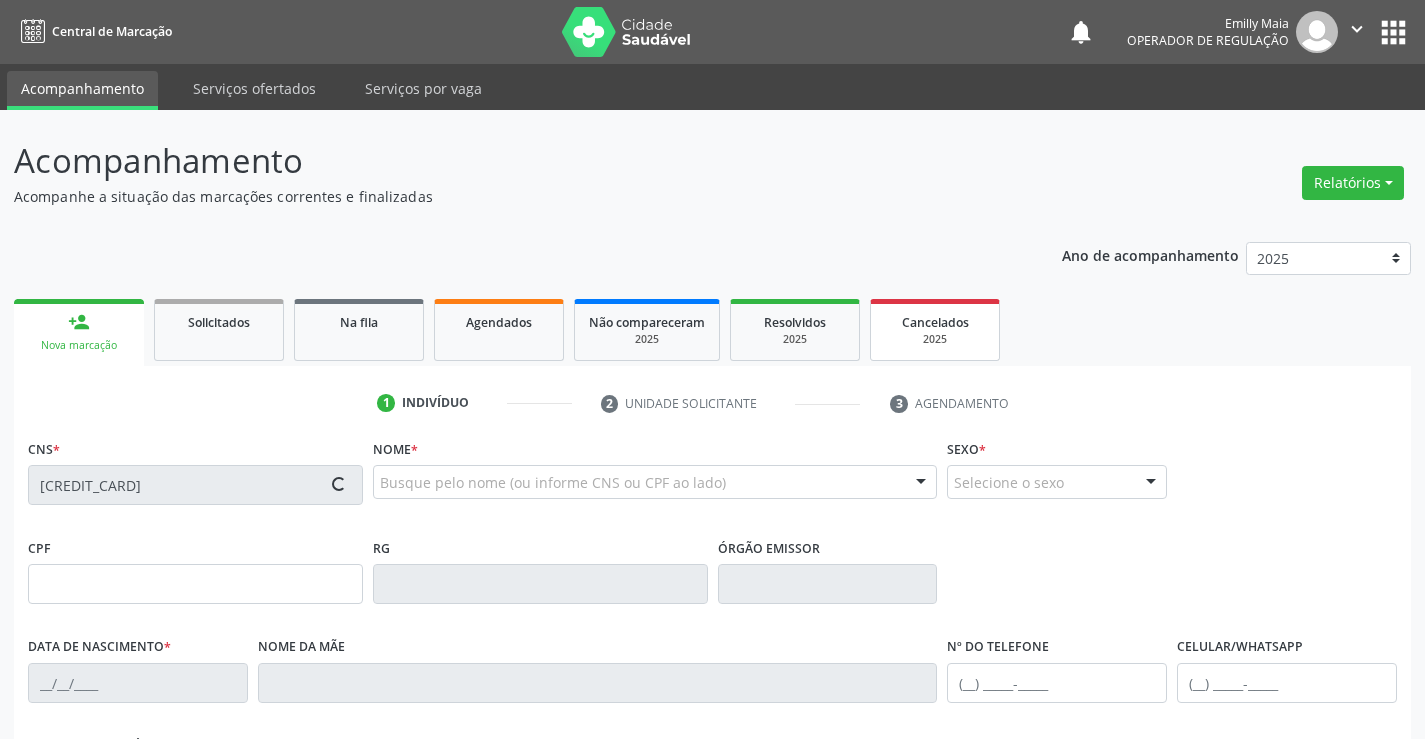 type on "SN" 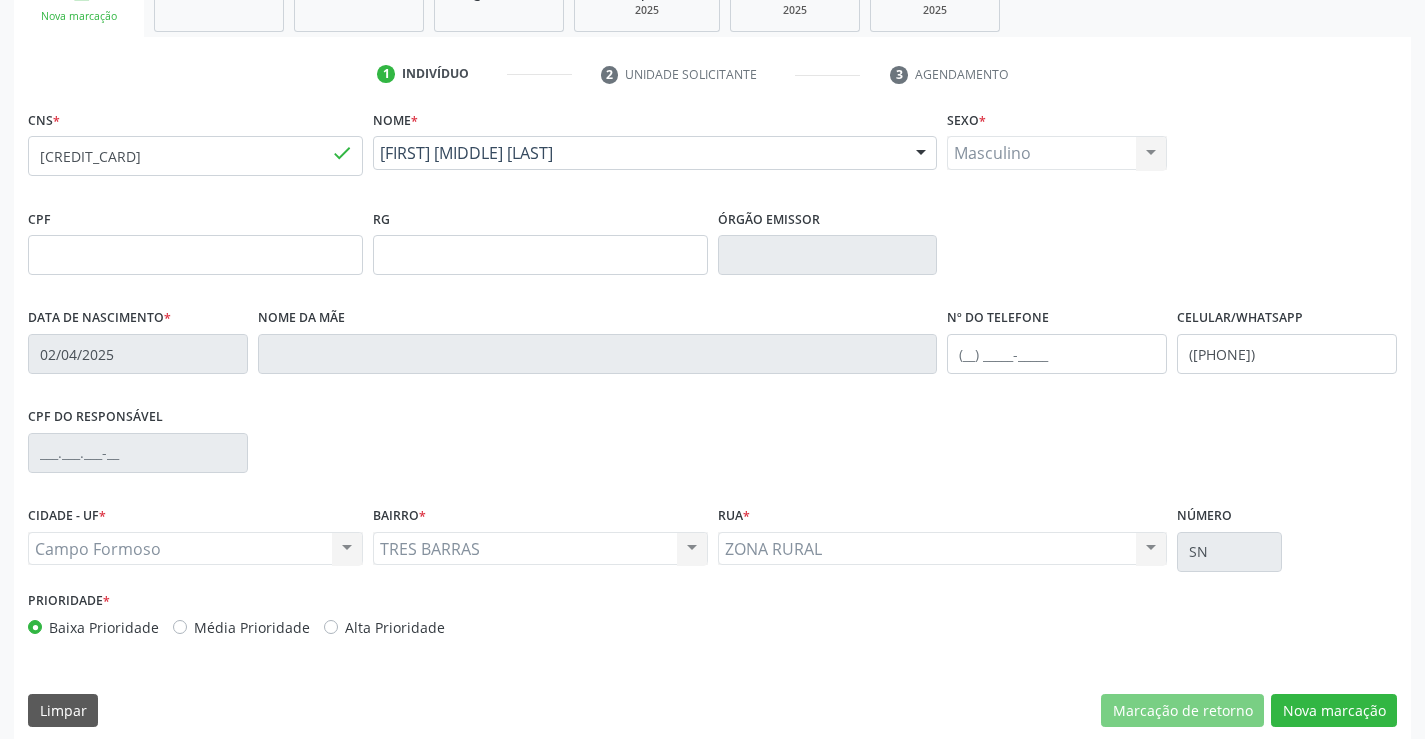 scroll, scrollTop: 345, scrollLeft: 0, axis: vertical 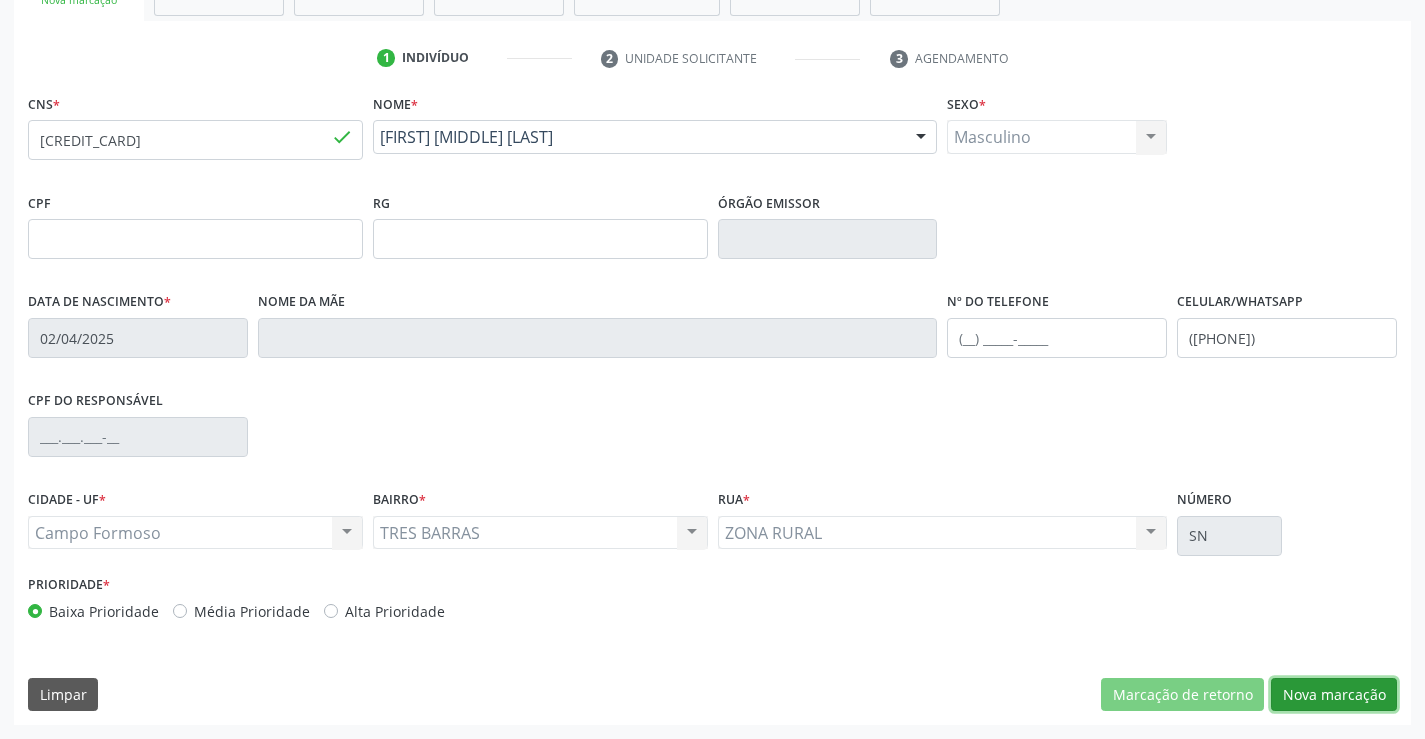 click on "Nova marcação" at bounding box center [1334, 695] 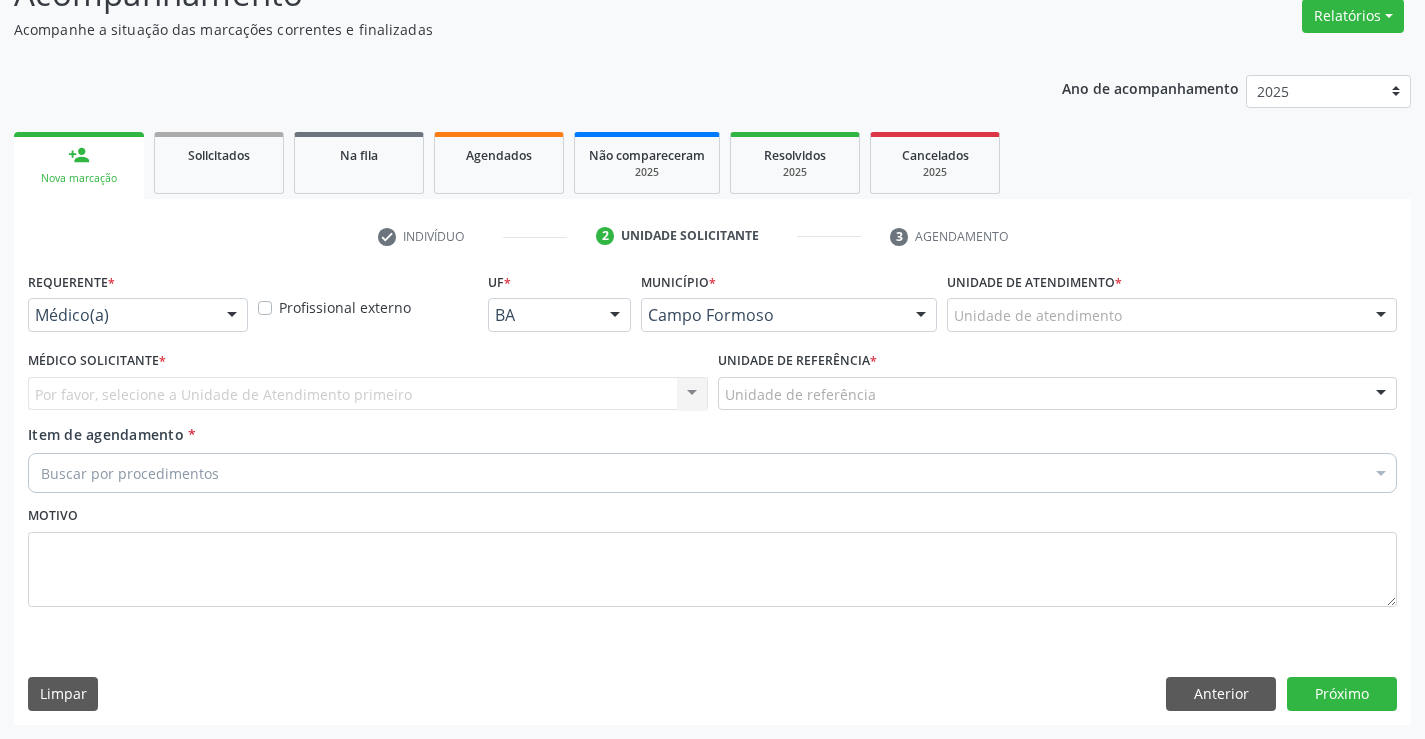 scroll, scrollTop: 167, scrollLeft: 0, axis: vertical 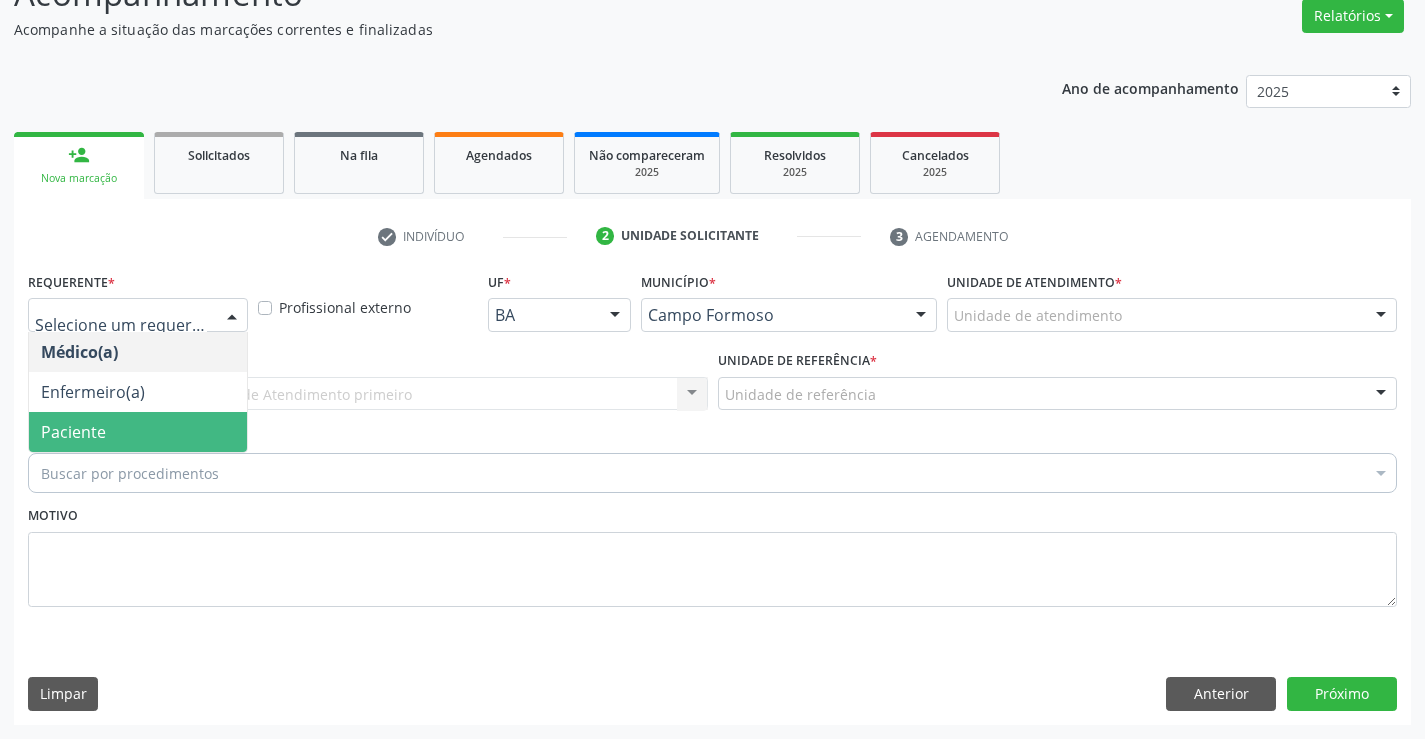 click on "Paciente" at bounding box center [138, 432] 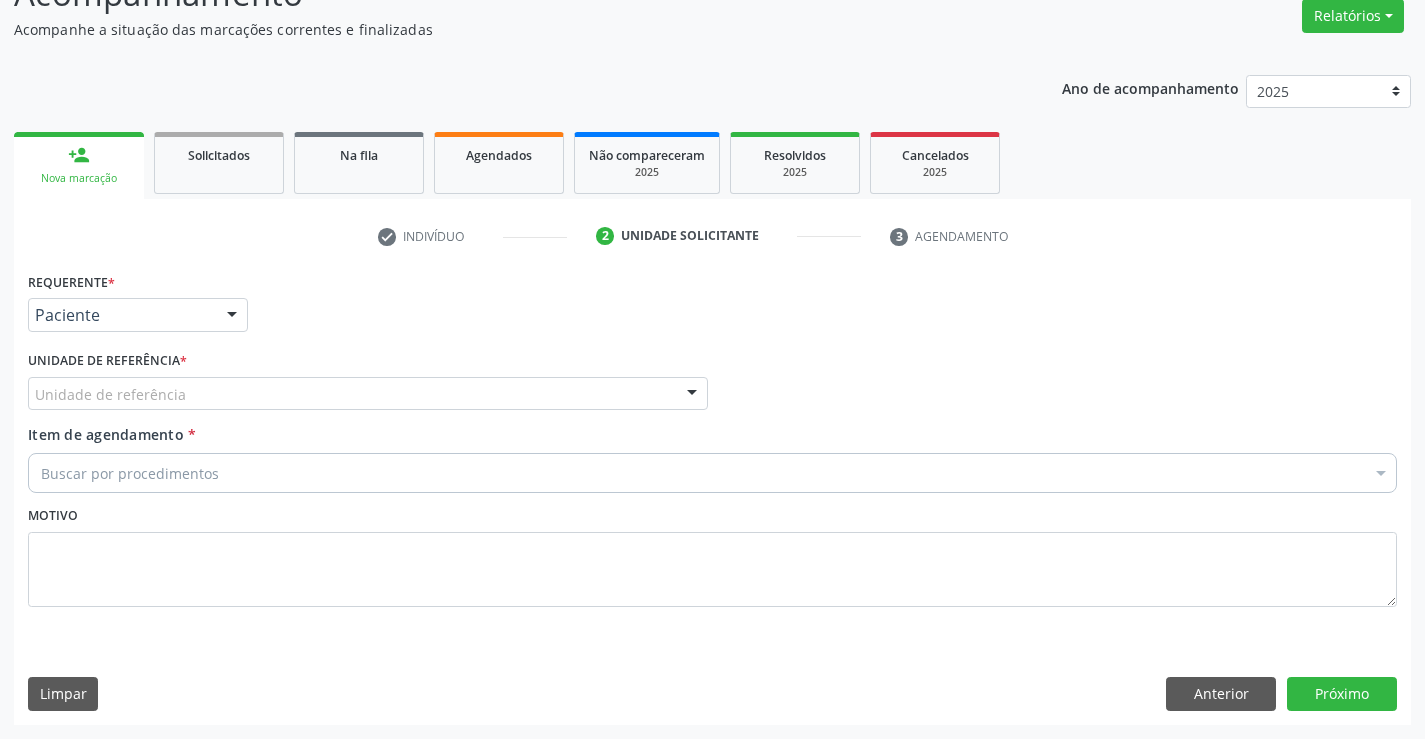 click on "Unidade de referência" at bounding box center (368, 394) 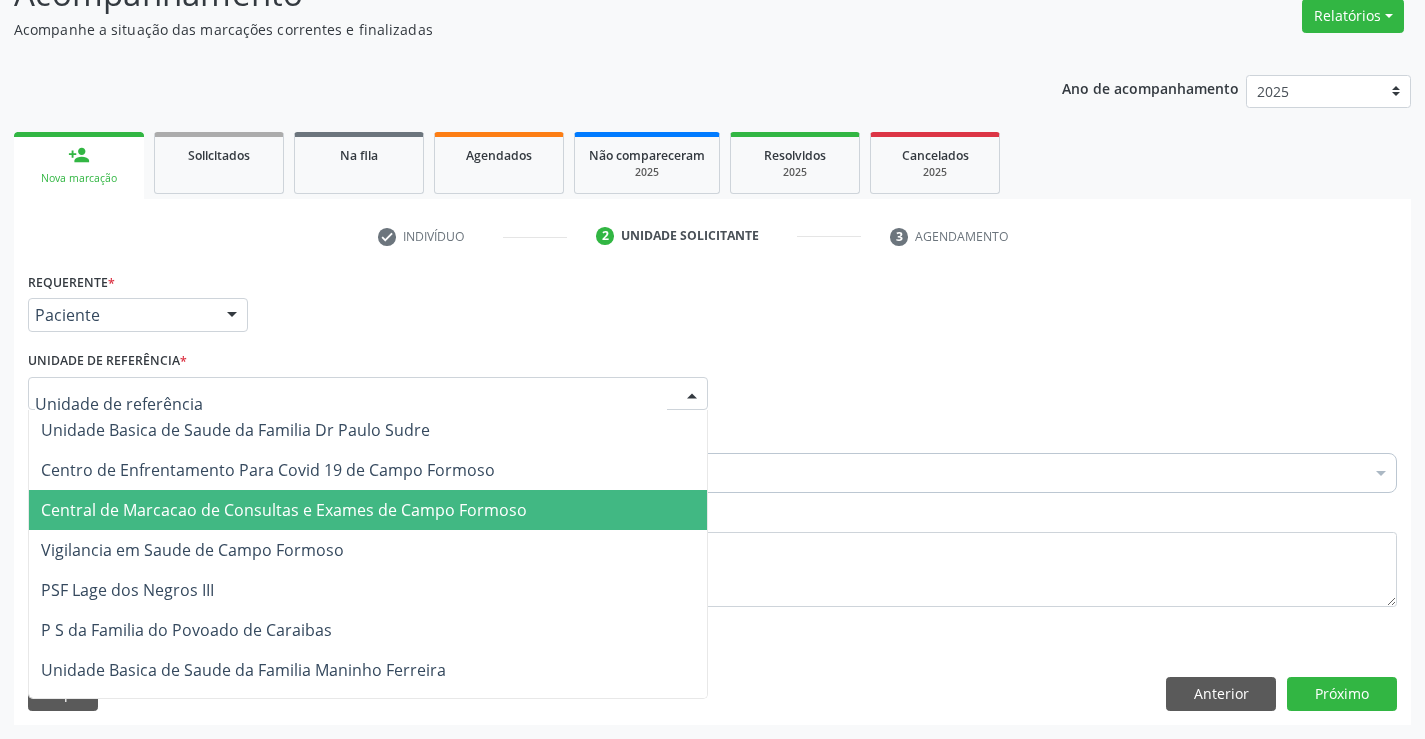 click on "Central de Marcacao de Consultas e Exames de Campo Formoso" at bounding box center [284, 510] 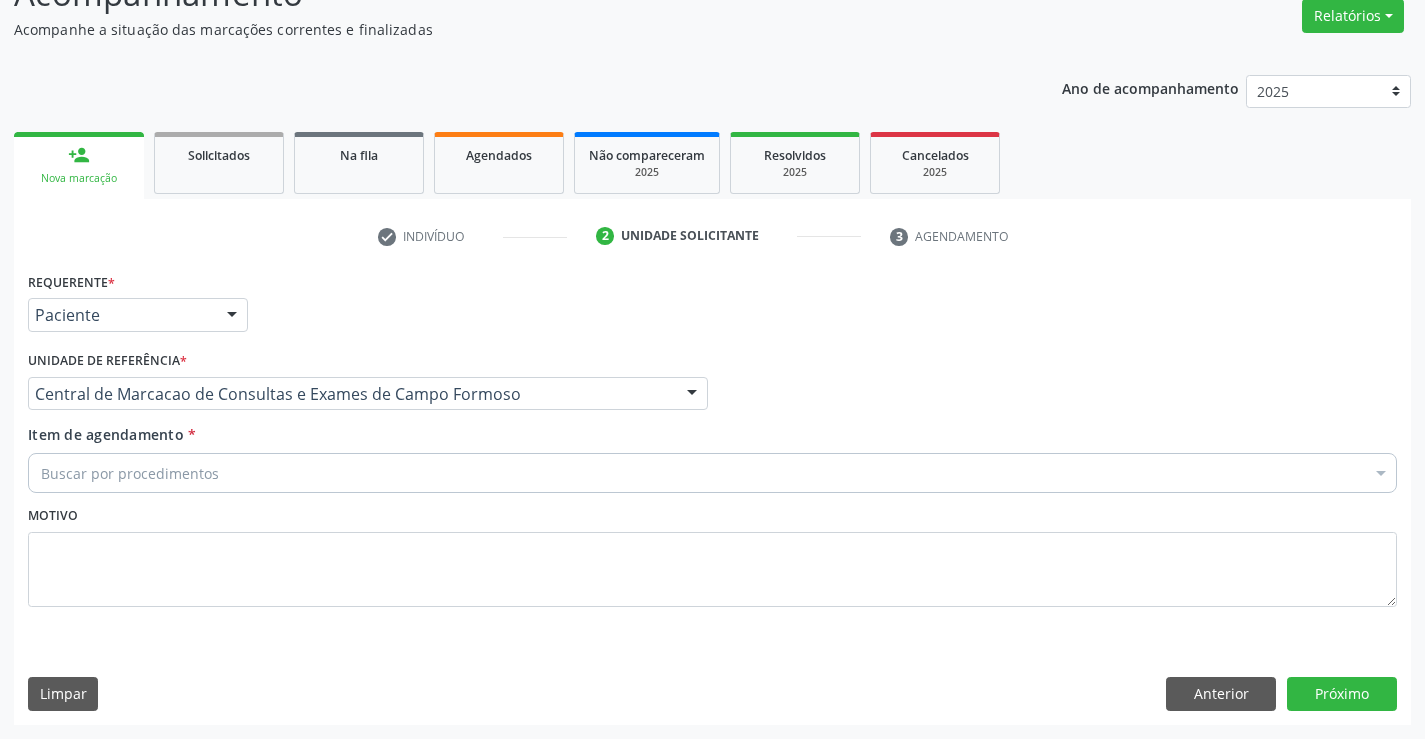 click on "Buscar por procedimentos" at bounding box center [712, 473] 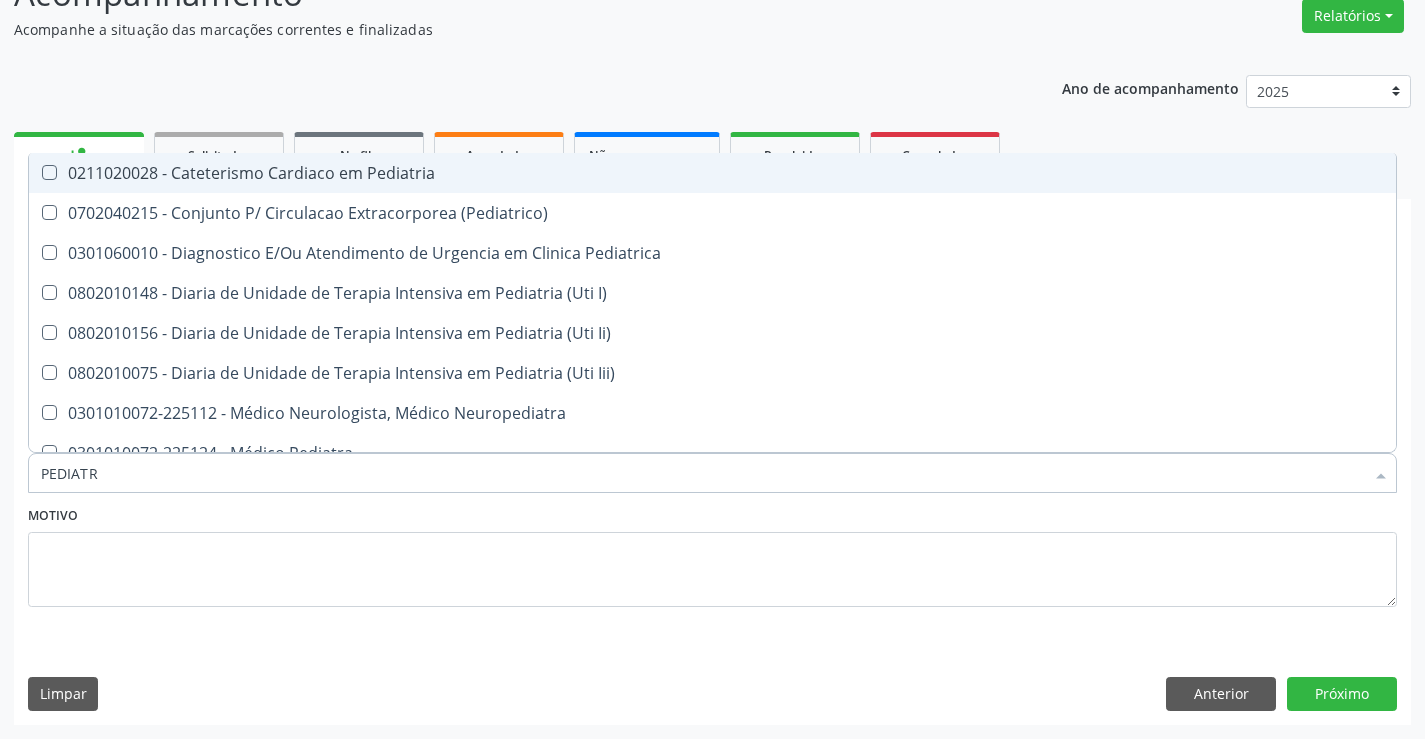 type on "PEDIATRA" 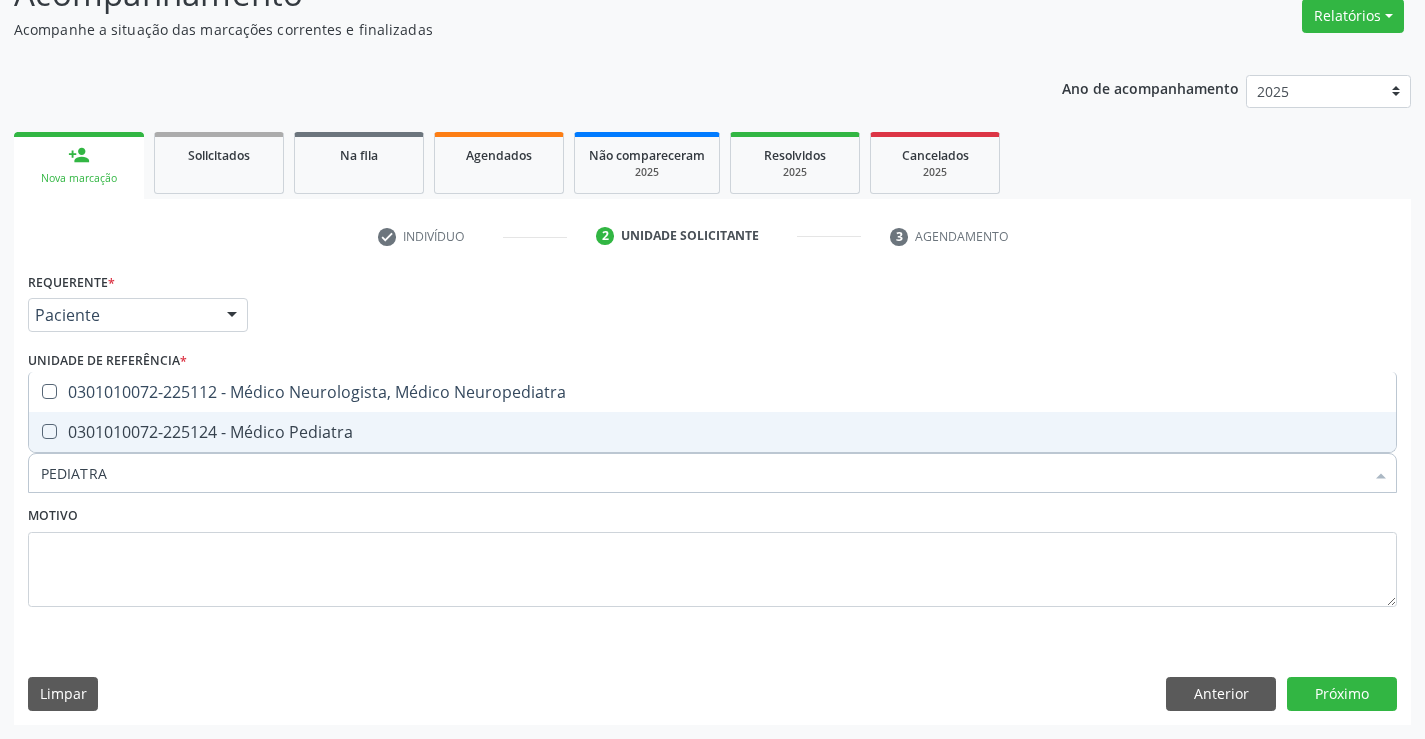click on "0301010072-225124 - Médico Pediatra" at bounding box center [712, 432] 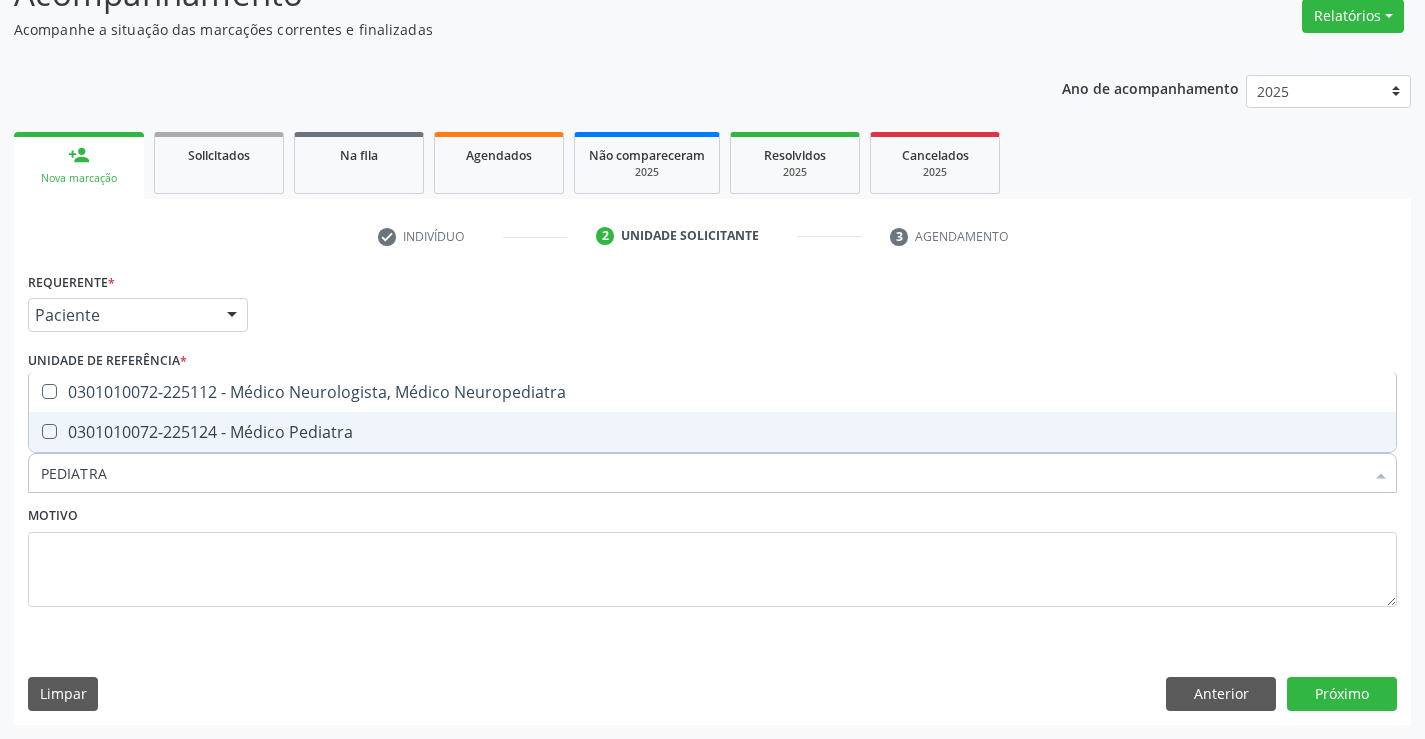 checkbox on "true" 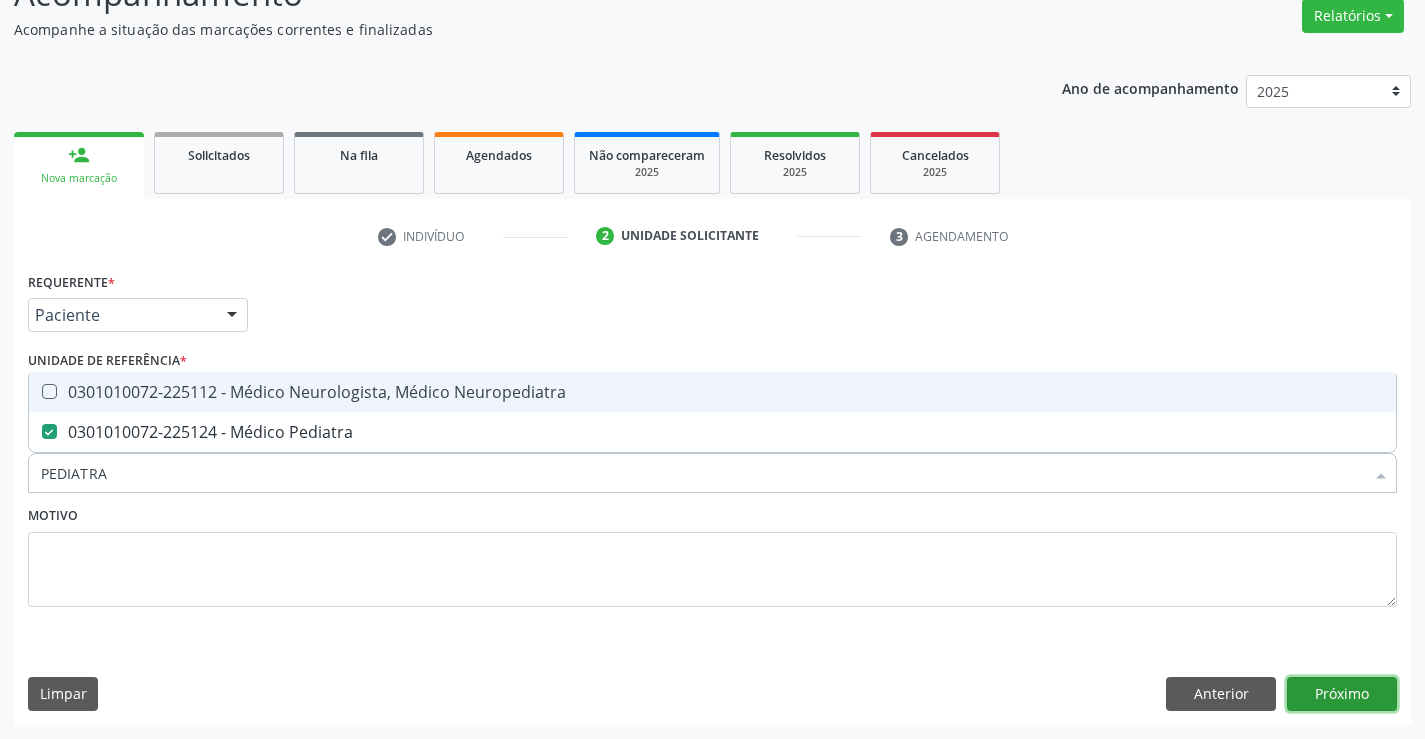 click on "Próximo" at bounding box center [1342, 694] 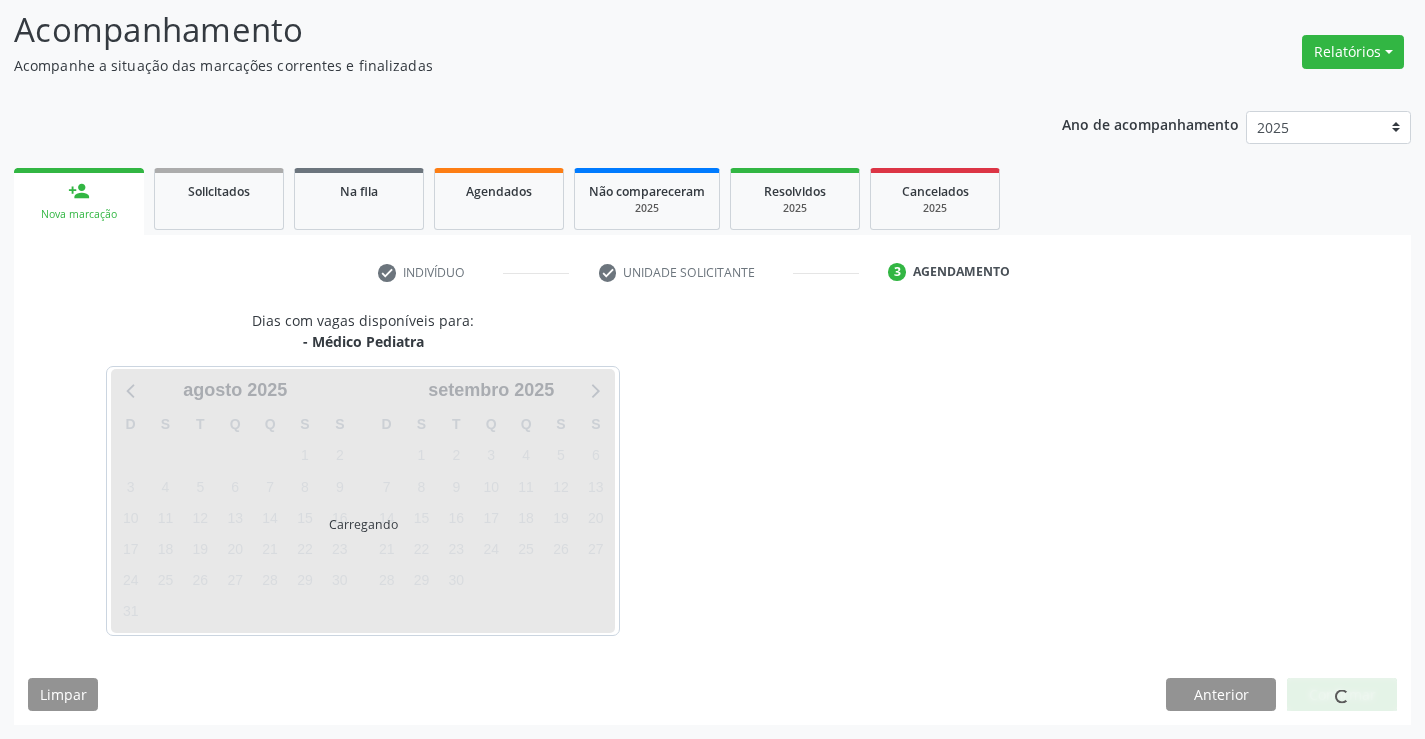scroll, scrollTop: 131, scrollLeft: 0, axis: vertical 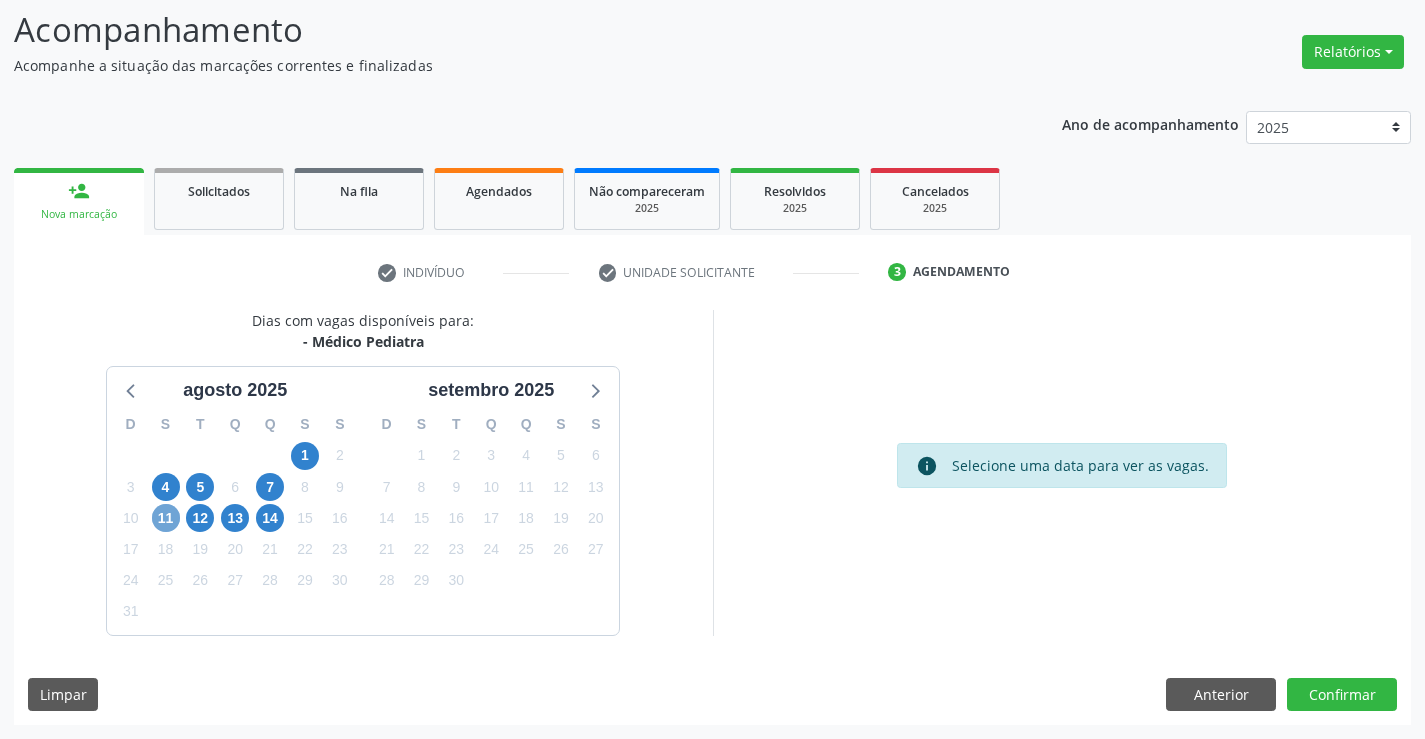 click on "11" at bounding box center (166, 518) 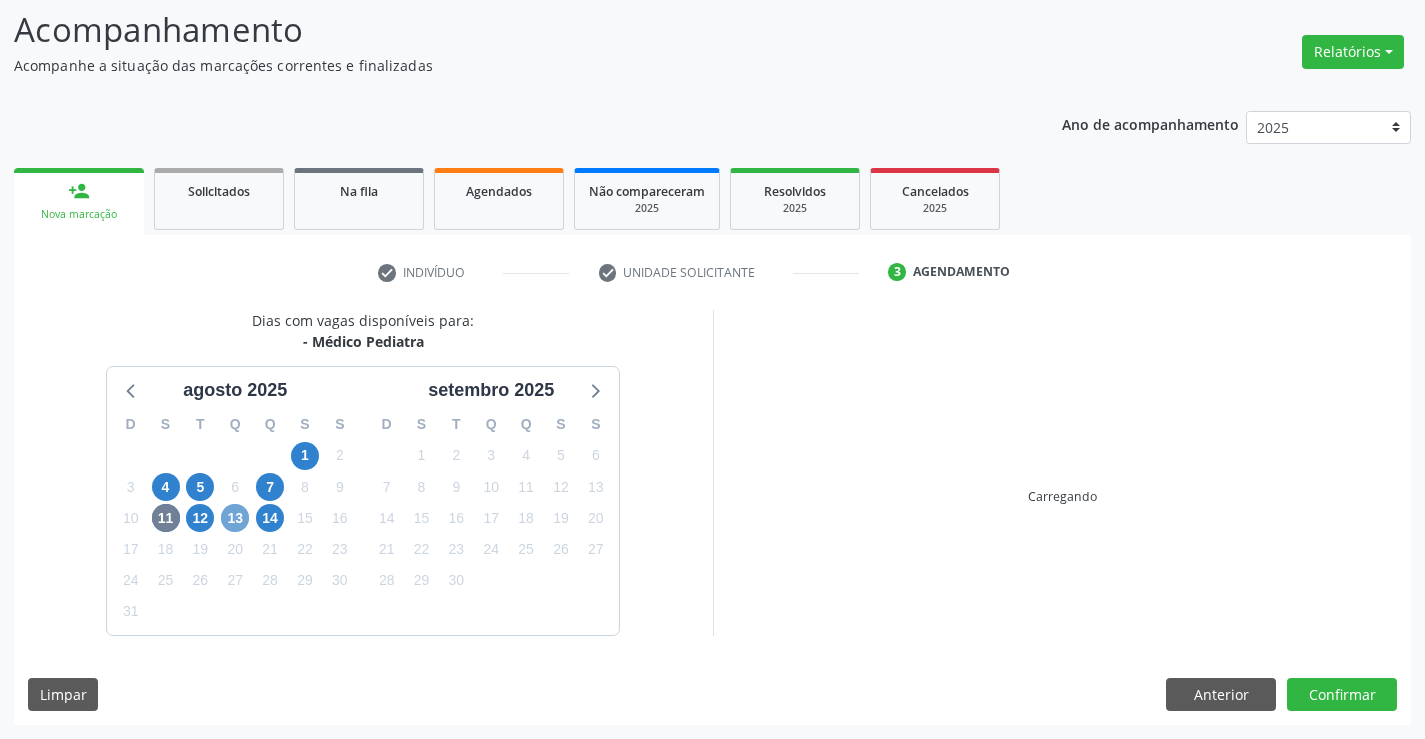 click on "13" at bounding box center (235, 518) 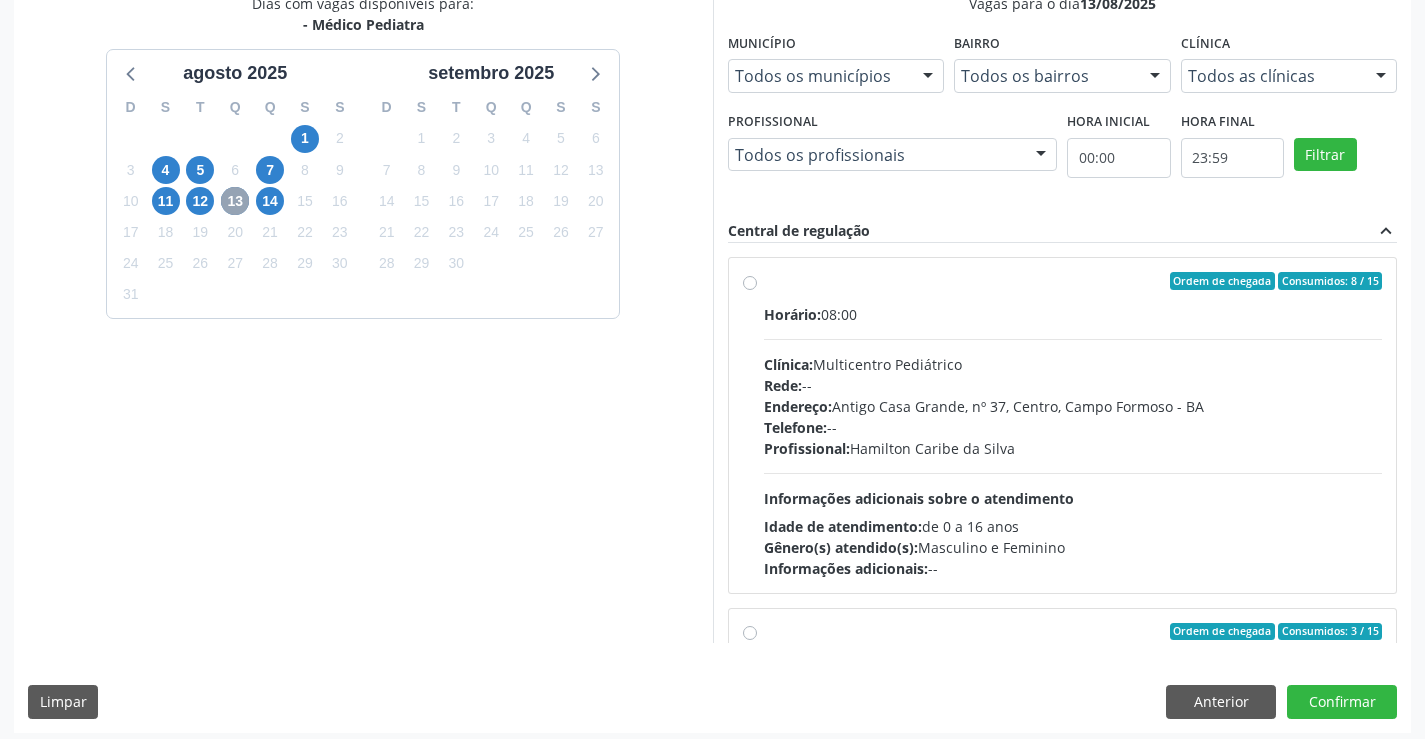 scroll, scrollTop: 456, scrollLeft: 0, axis: vertical 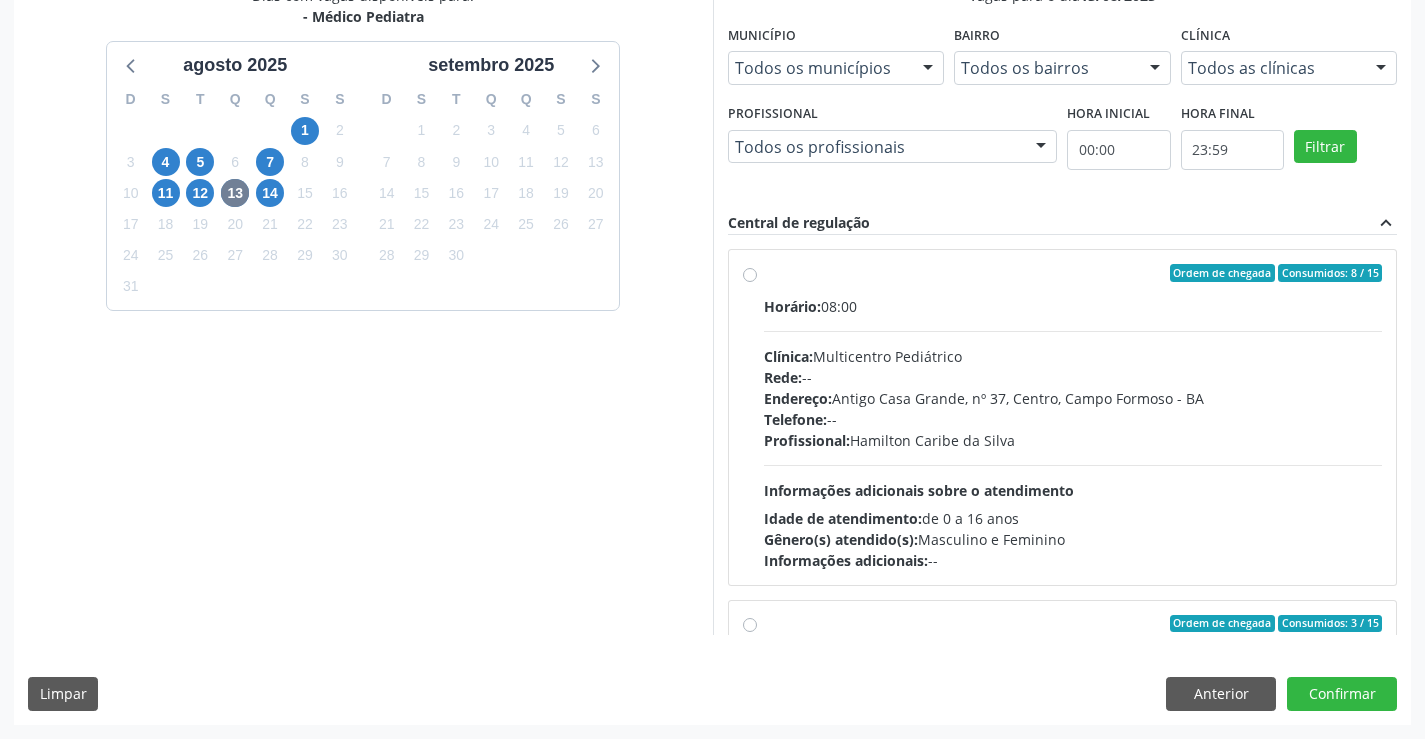 click on "Telefone:" at bounding box center (795, 419) 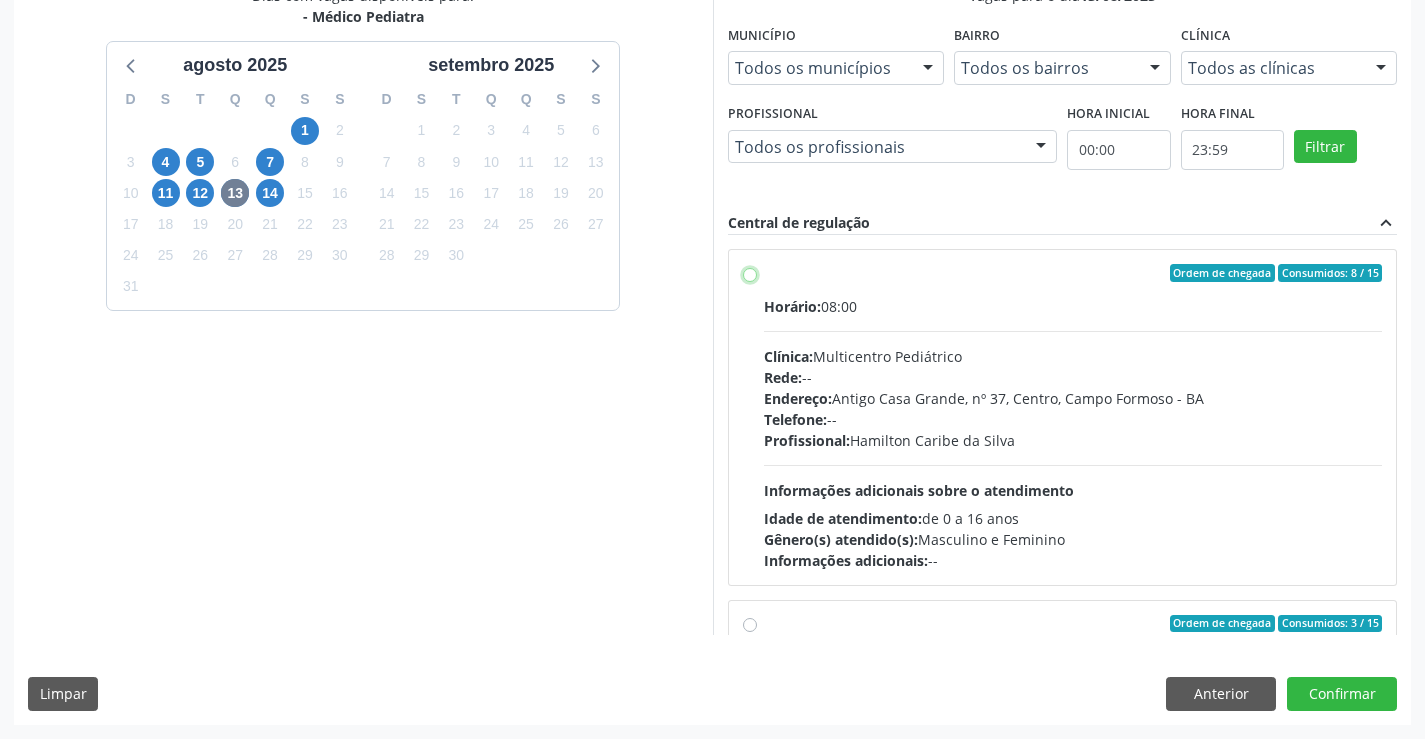 click on "Ordem de chegada
Consumidos: 8 / 15
Horário:   08:00
Clínica:  Multicentro Pediátrico
Rede:
--
Endereço:   Antigo Casa Grande, nº 37, Centro, [CITY] - [STATE]
Telefone:   --
Profissional:
[FIRST] [LAST] da [LAST]
Informações adicionais sobre o atendimento
Idade de atendimento:
de 0 a 16 anos
Gênero(s) atendido(s):
Masculino e Feminino
Informações adicionais:
--" at bounding box center [750, 273] 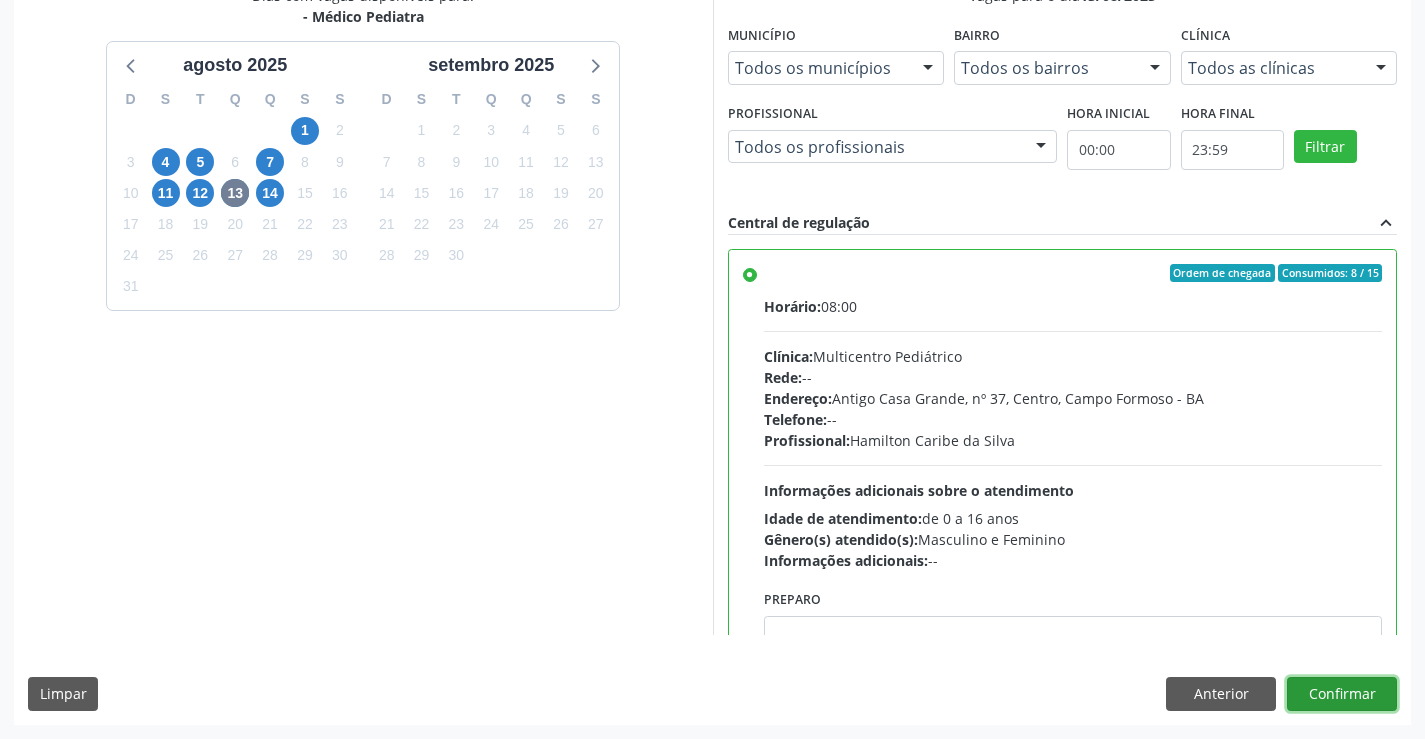 click on "Confirmar" at bounding box center [1342, 694] 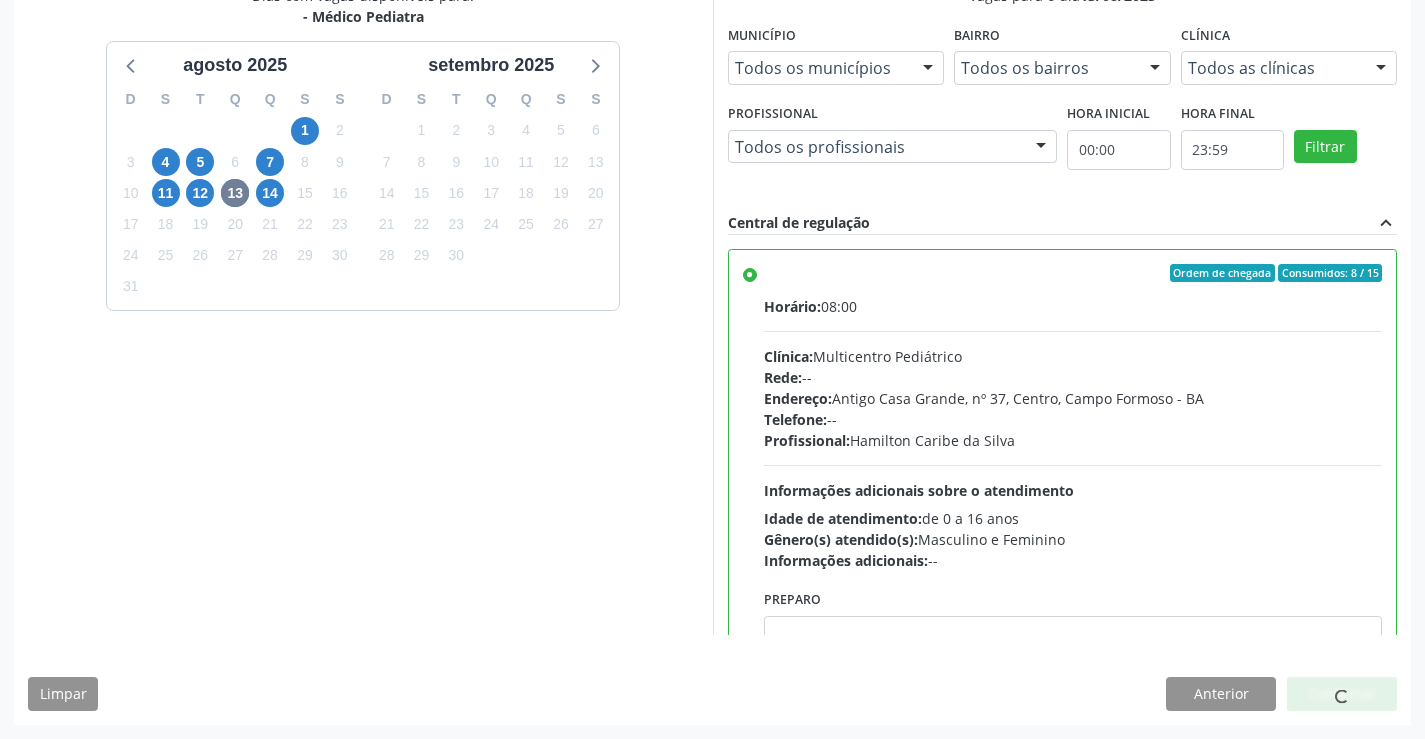 scroll, scrollTop: 0, scrollLeft: 0, axis: both 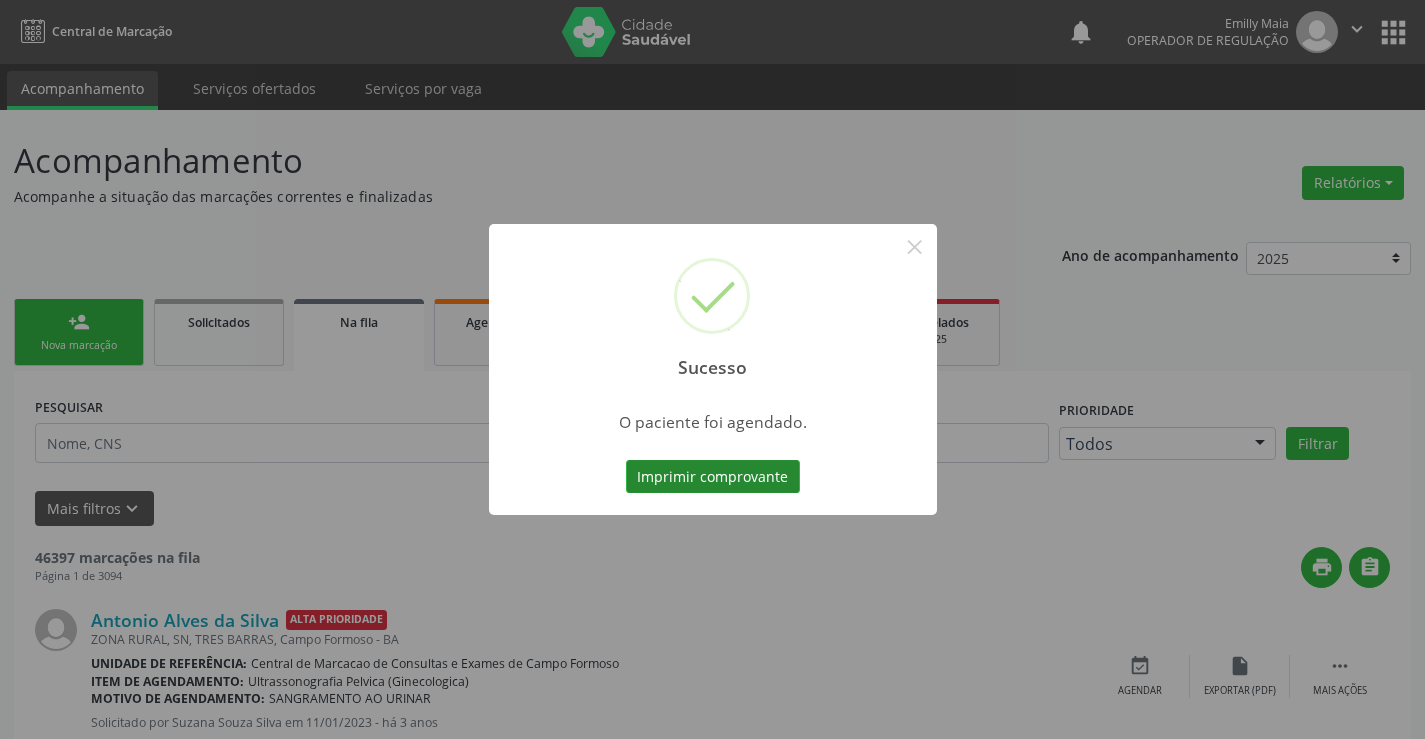 click on "Imprimir comprovante" at bounding box center (713, 477) 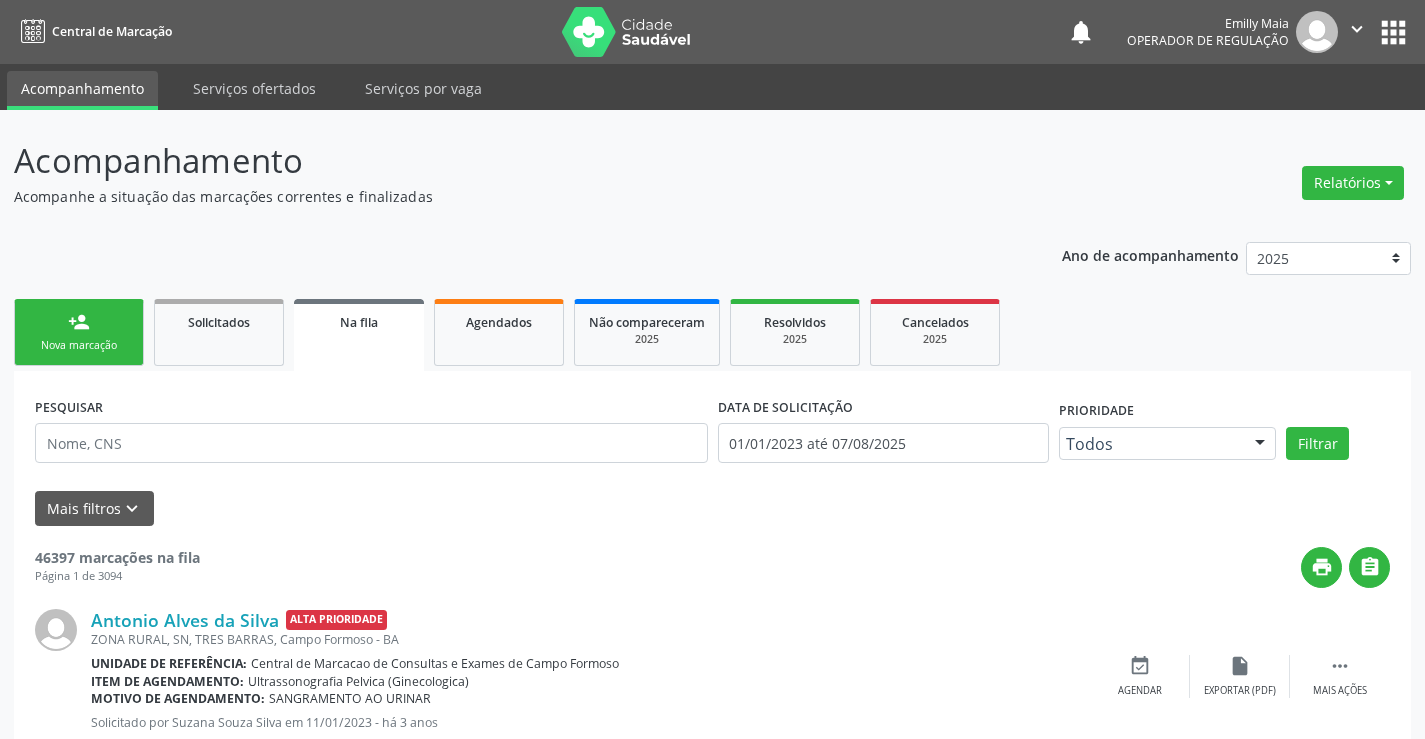 click on "Nova marcação" at bounding box center (79, 345) 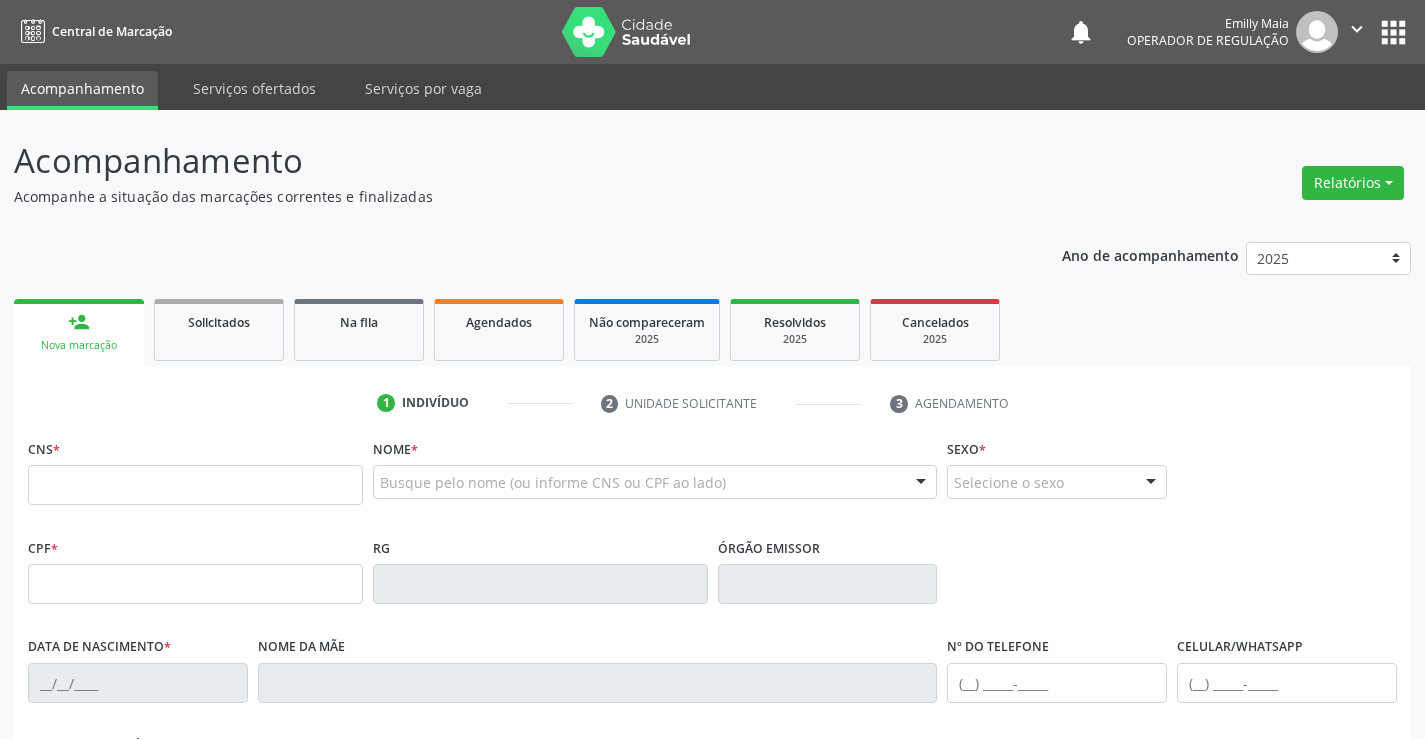 click on "CNS
*" at bounding box center [195, 476] 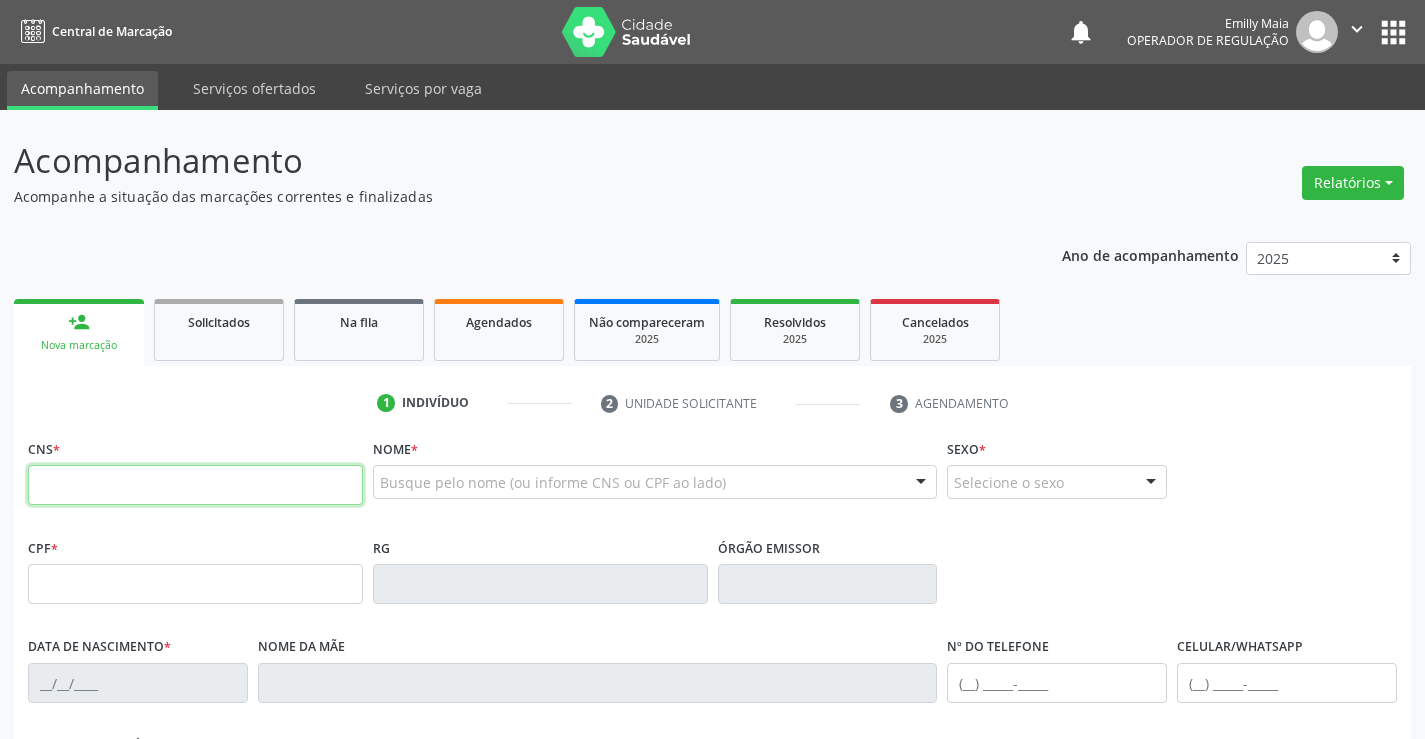 click at bounding box center (195, 485) 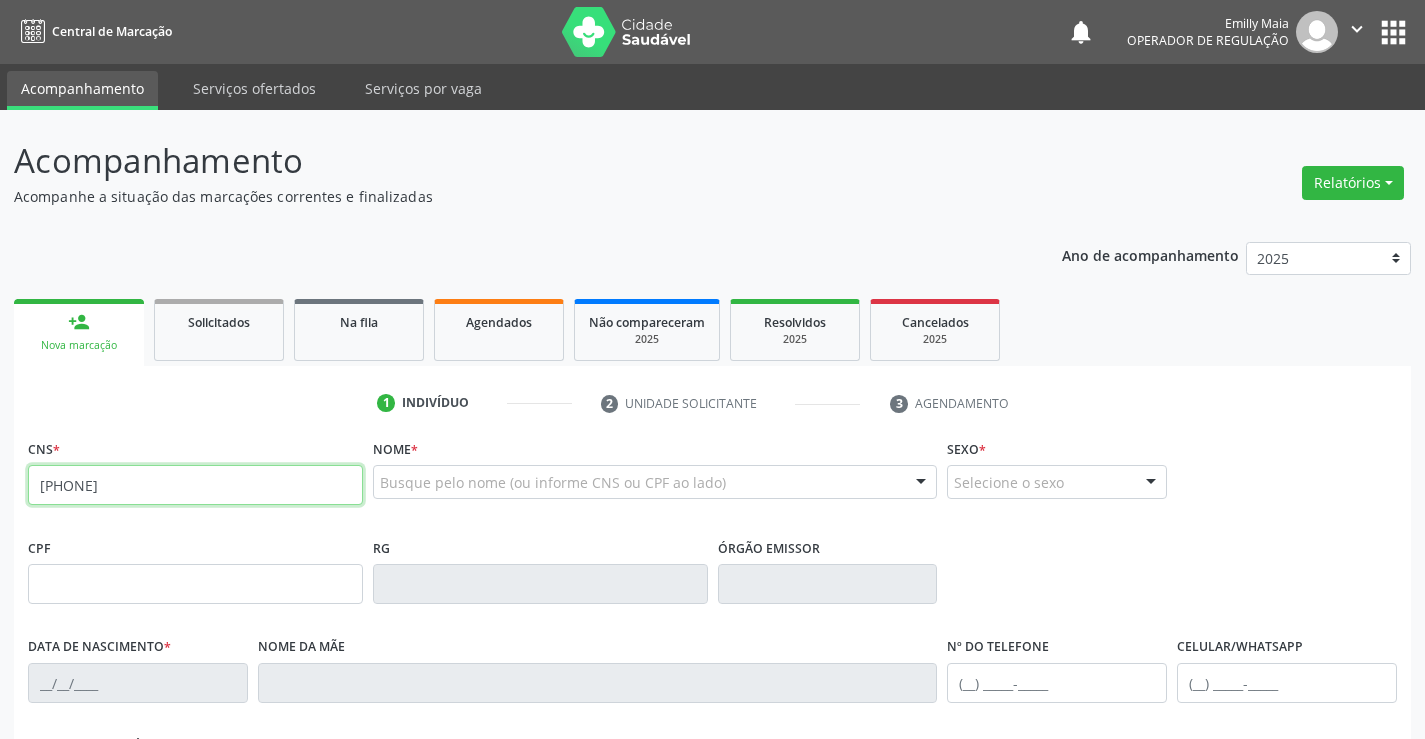 type on "[PHONE]" 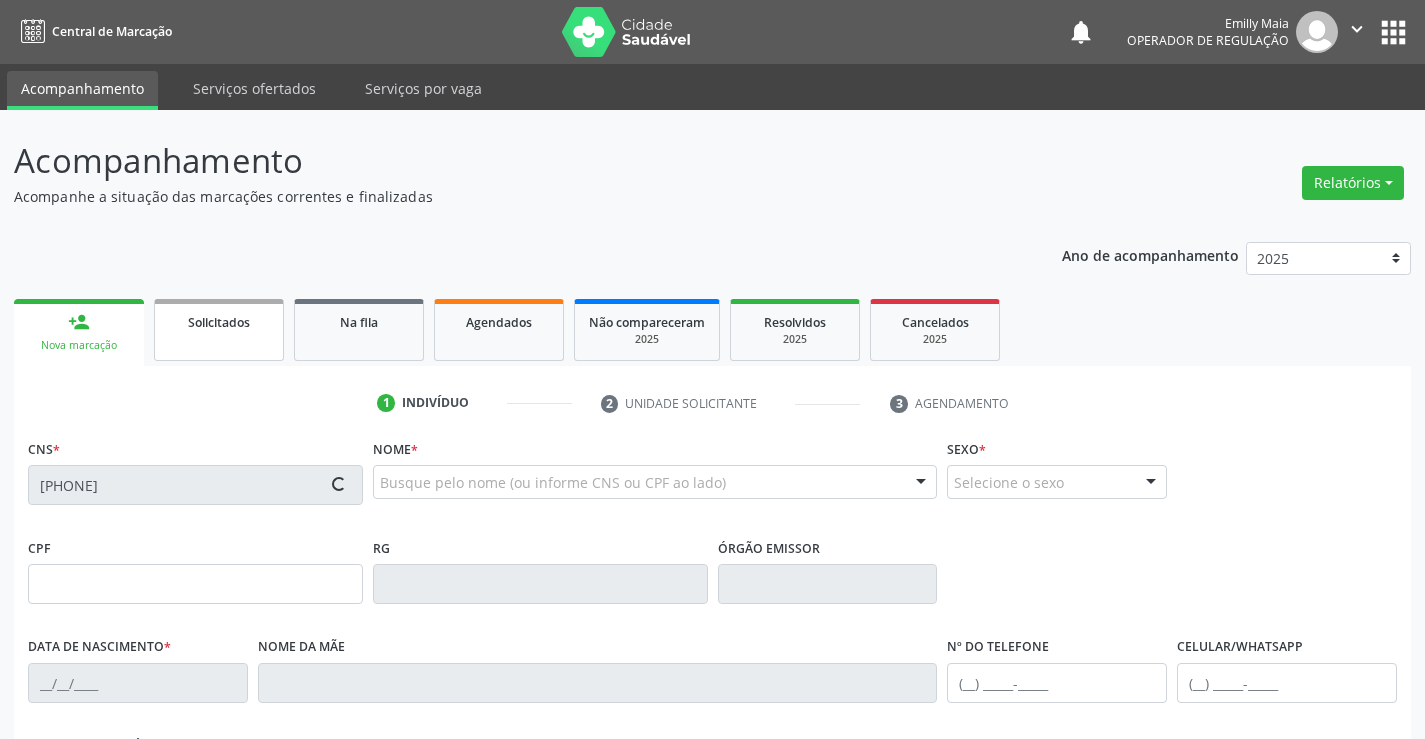 type on "[DATE]" 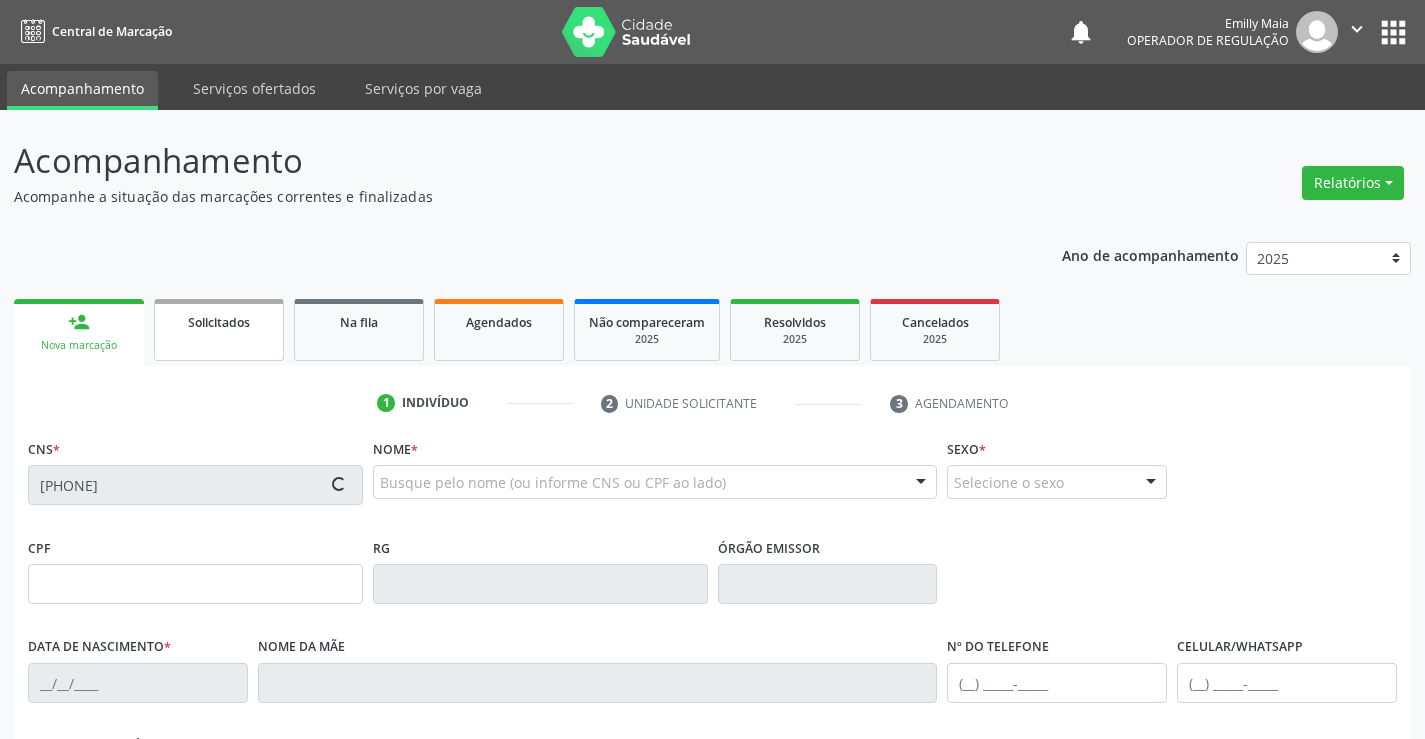 type on "S/N" 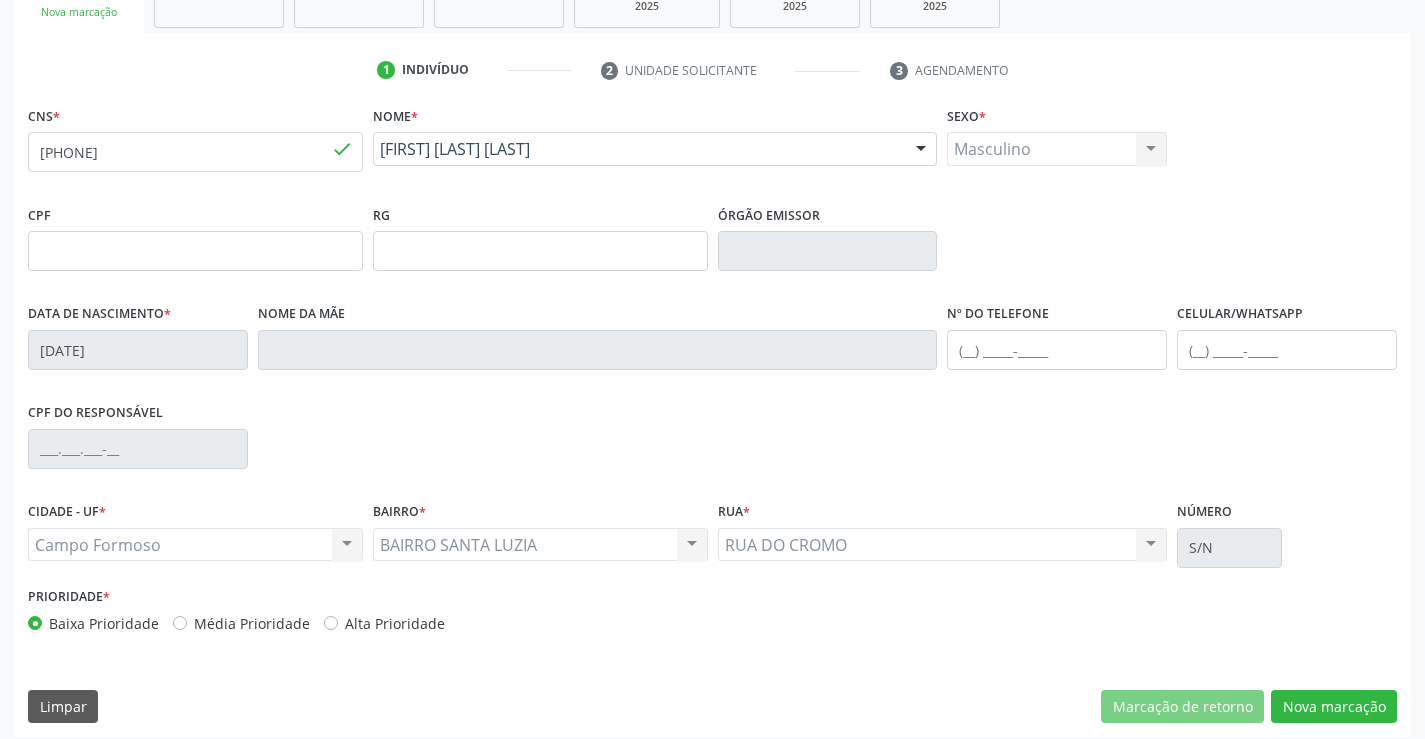 scroll, scrollTop: 345, scrollLeft: 0, axis: vertical 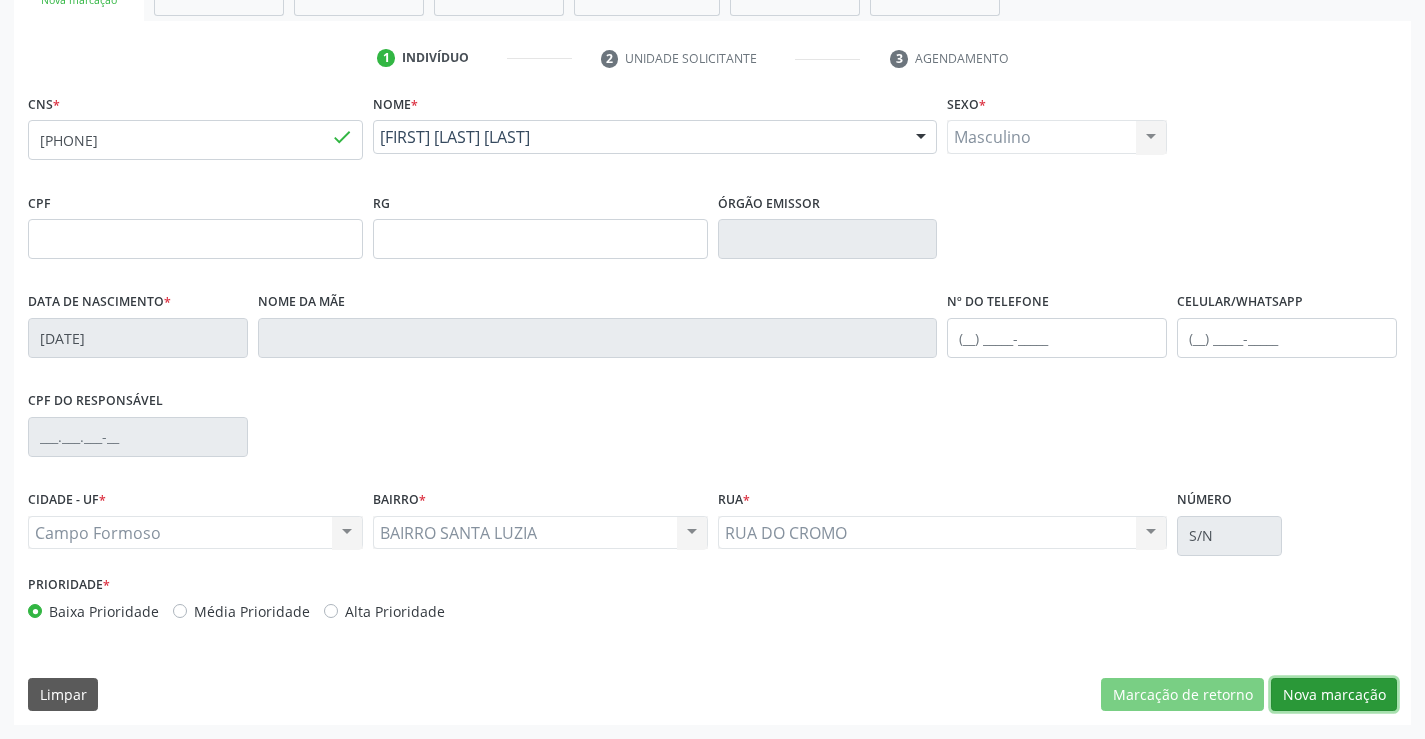 click on "Nova marcação" at bounding box center [1334, 695] 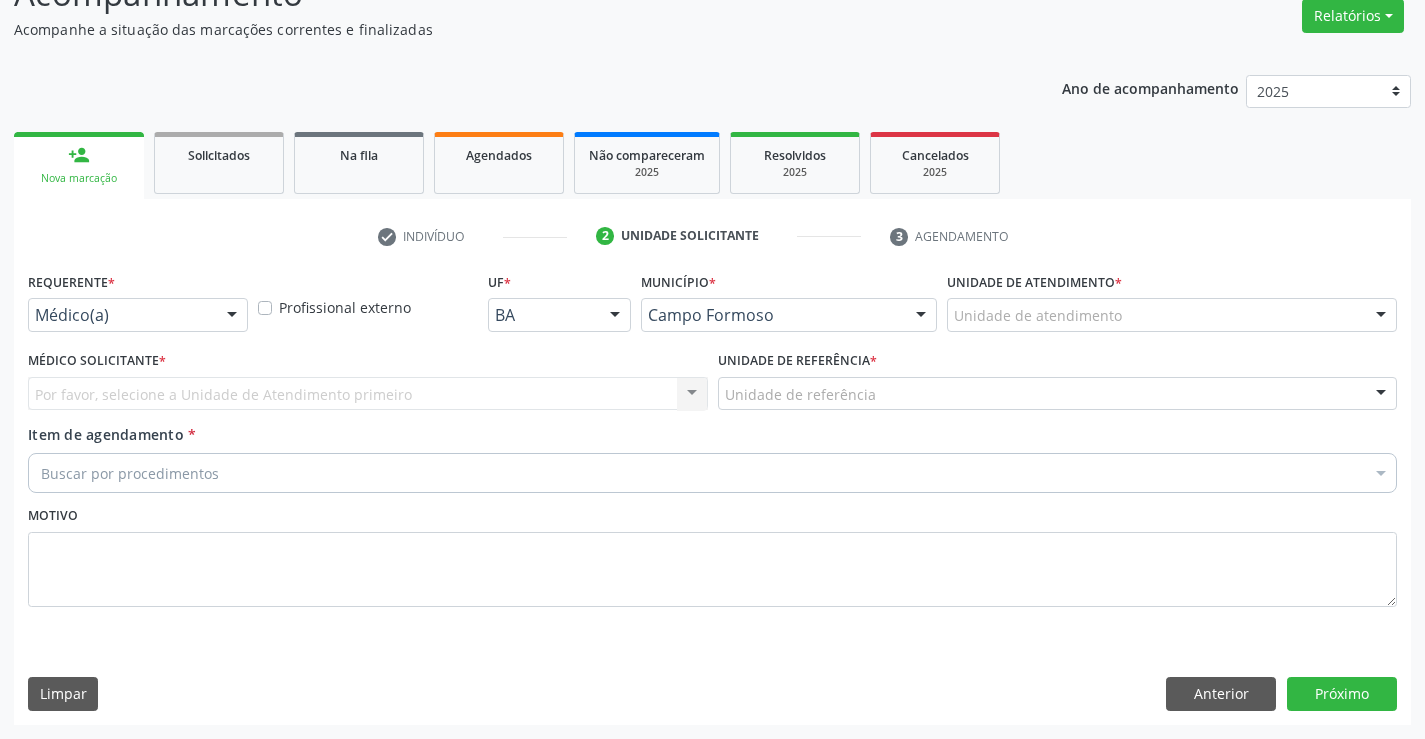 scroll, scrollTop: 167, scrollLeft: 0, axis: vertical 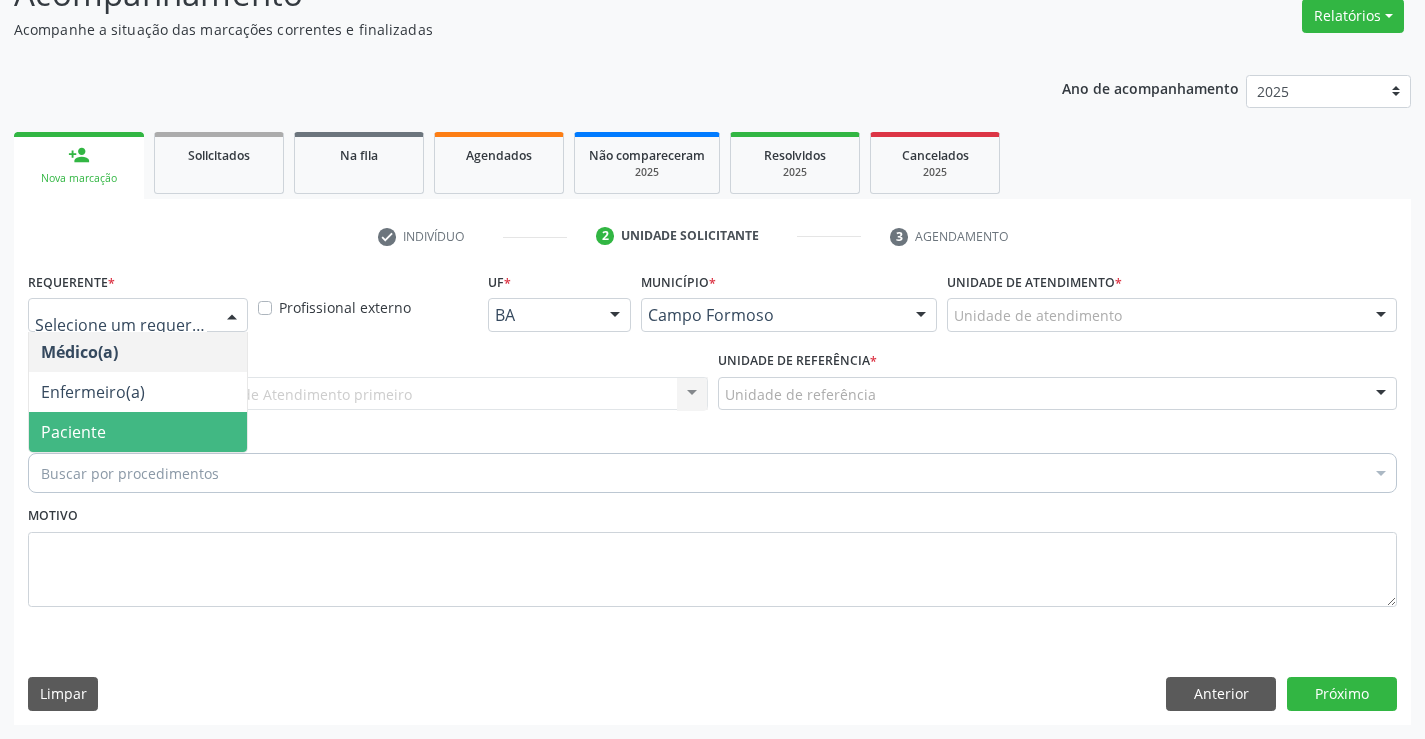 click on "Paciente" at bounding box center (138, 432) 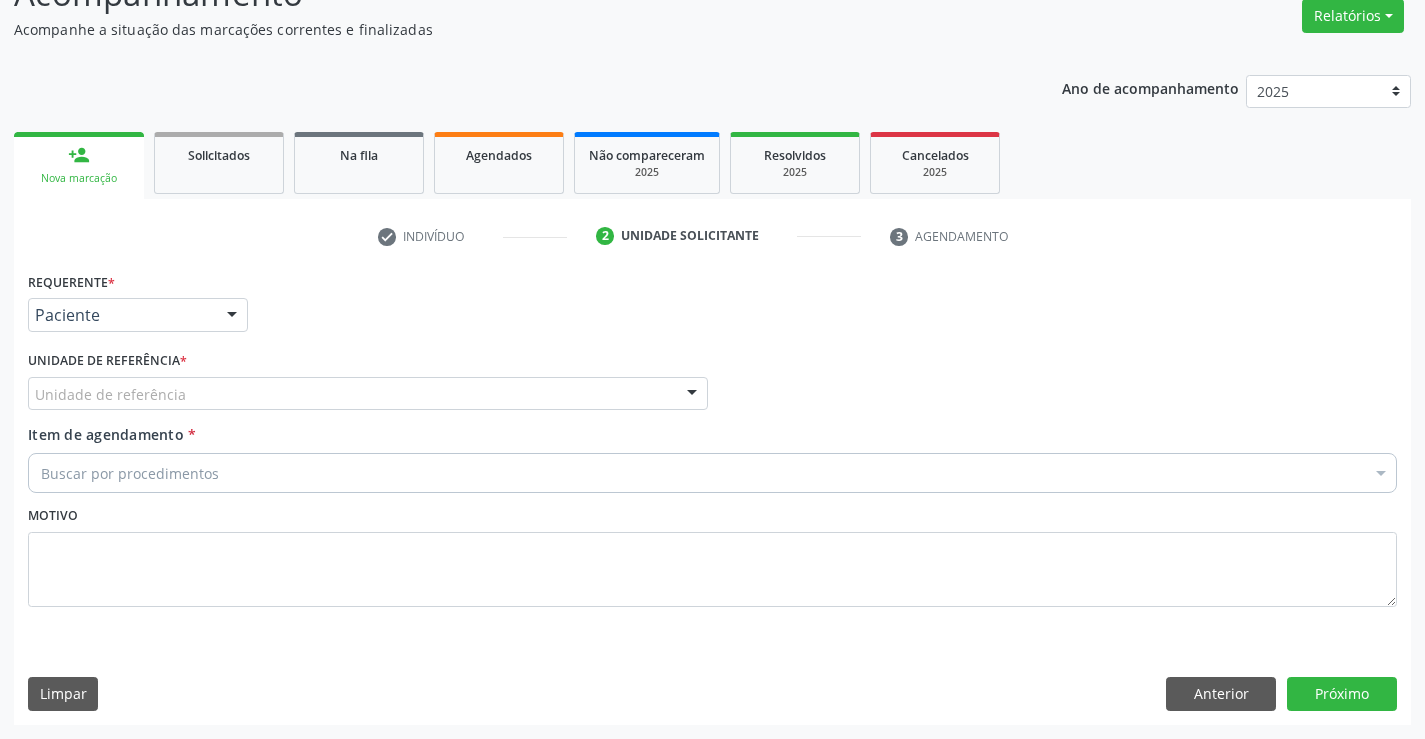 click on "Unidade de referência" at bounding box center (368, 394) 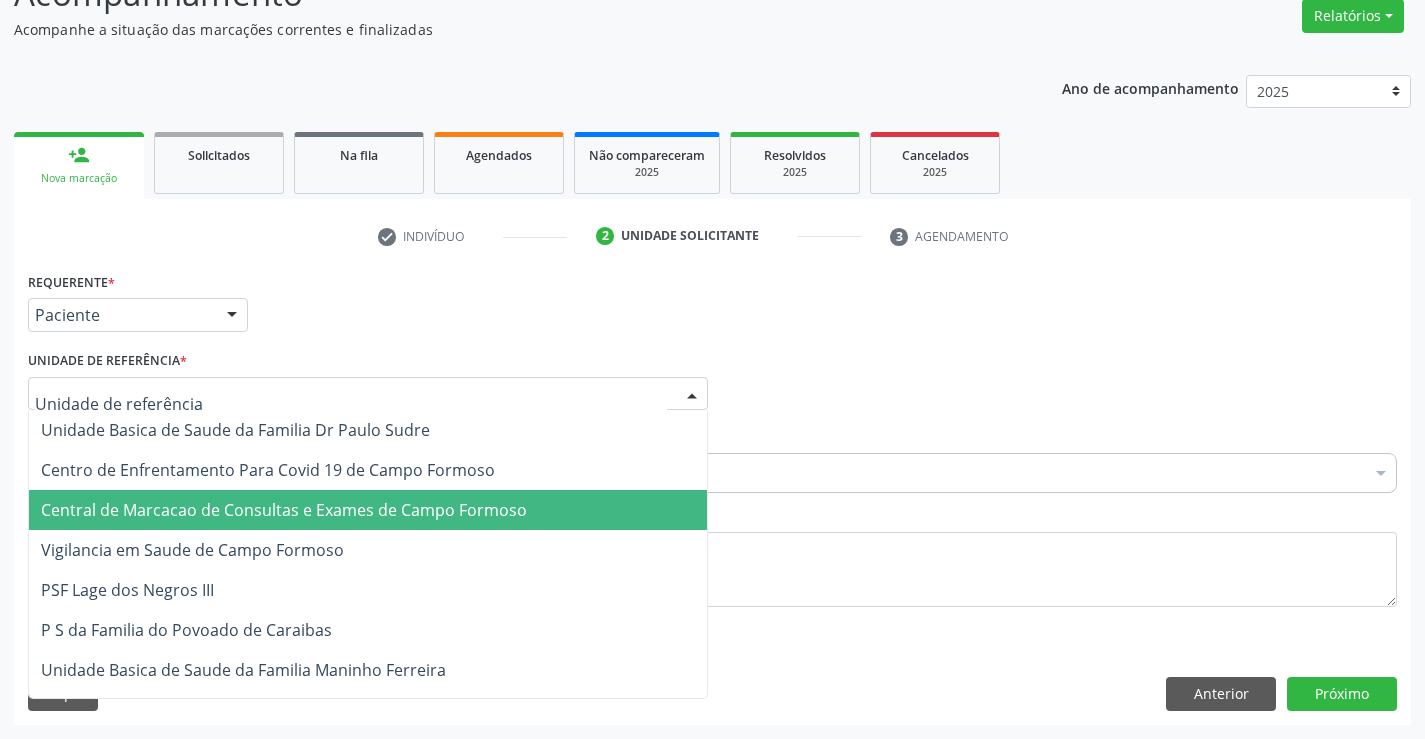 click on "Central de Marcacao de Consultas e Exames de Campo Formoso" at bounding box center [284, 510] 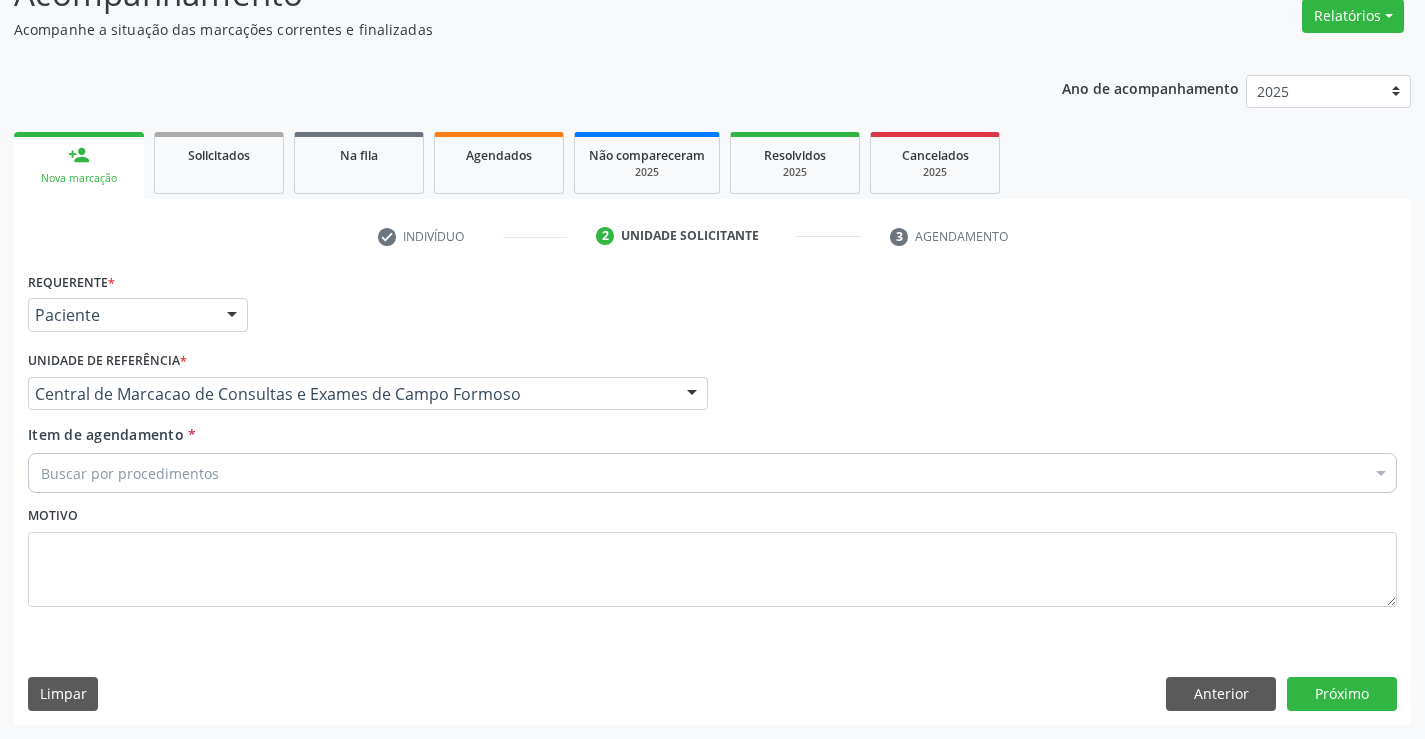 click on "Buscar por procedimentos" at bounding box center [712, 473] 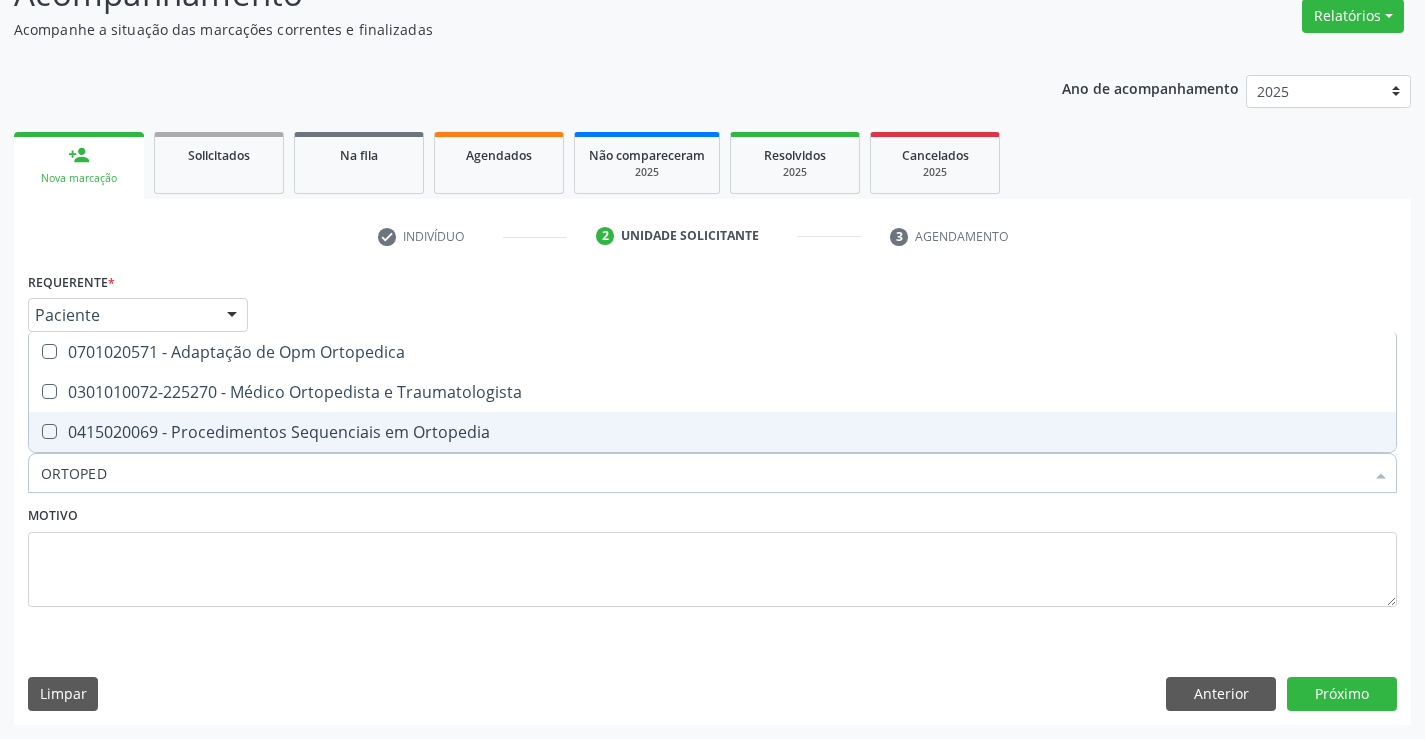 type on "ORTOPEDI" 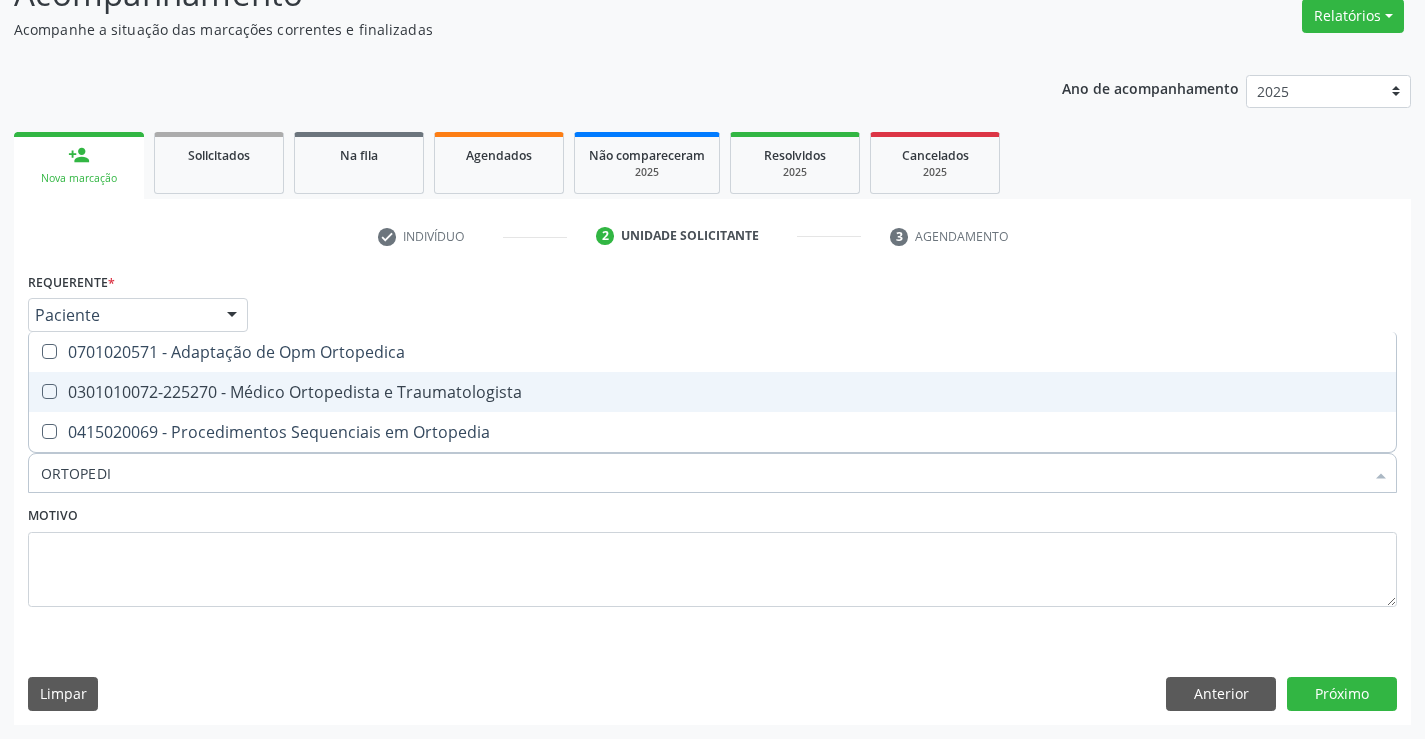 click on "0301010072-225270 - Médico Ortopedista e Traumatologista" at bounding box center (712, 392) 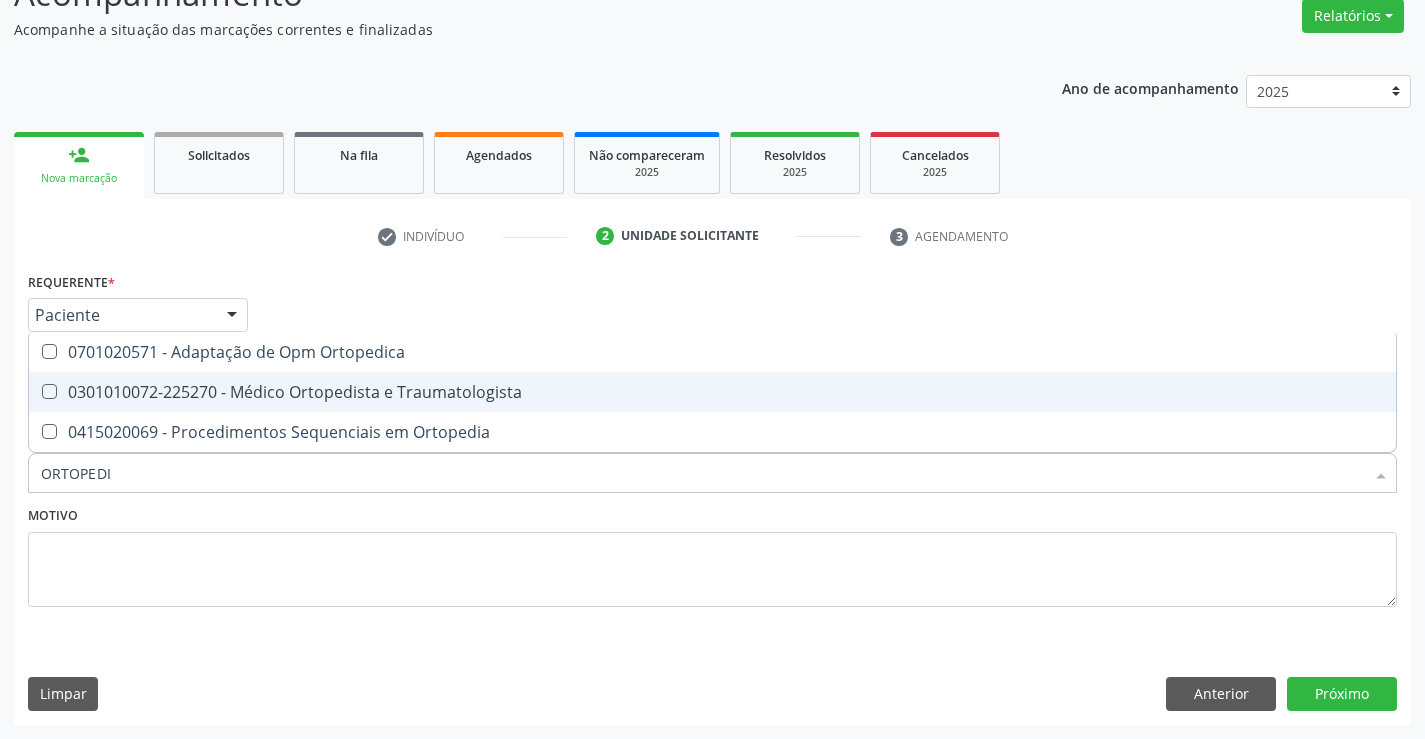 checkbox on "true" 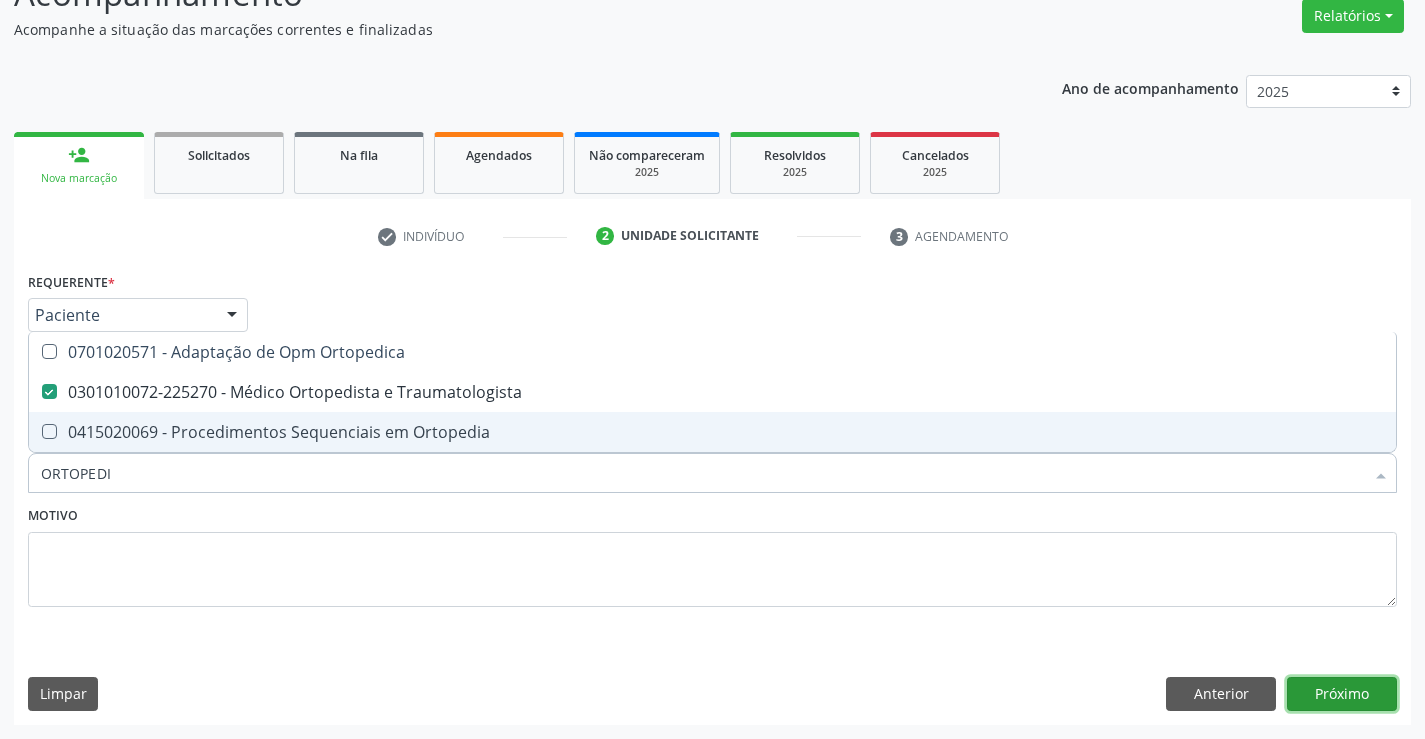 click on "Próximo" at bounding box center [1342, 694] 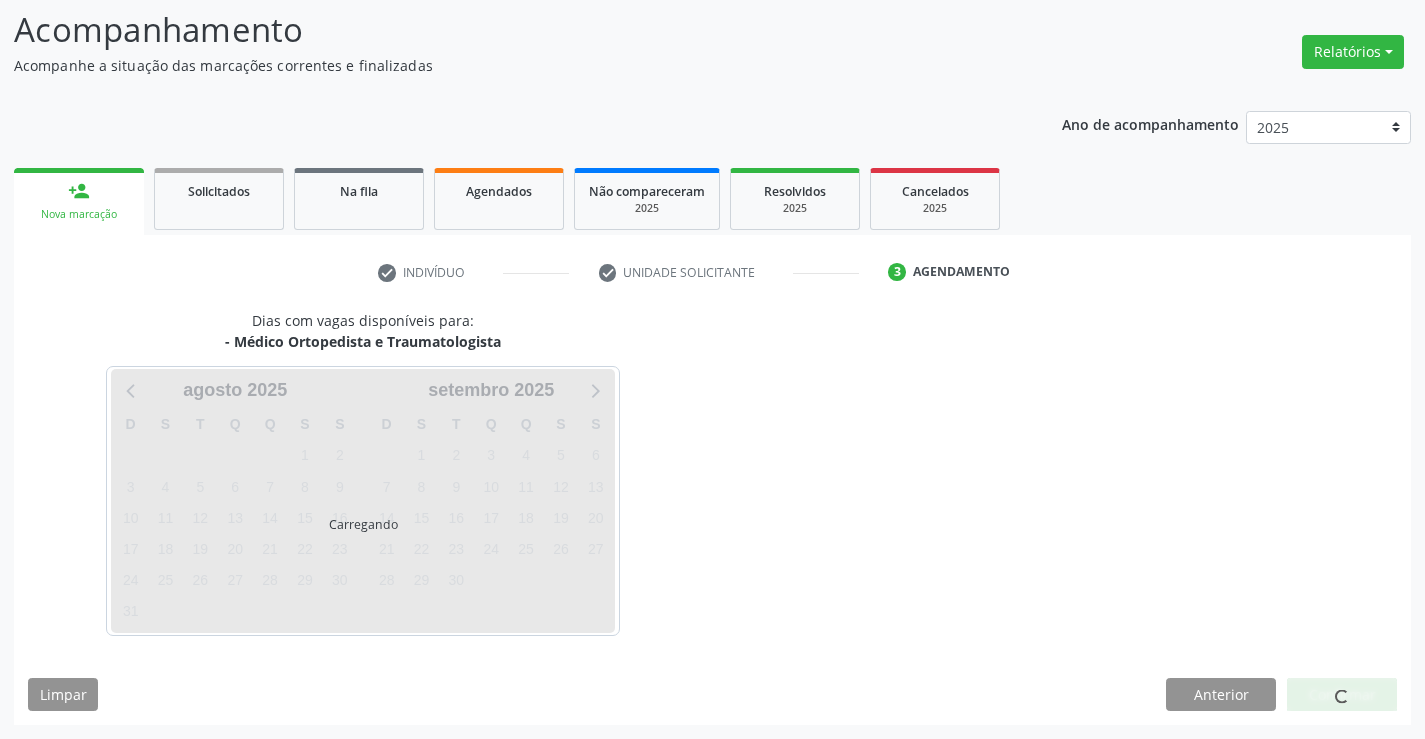 scroll, scrollTop: 131, scrollLeft: 0, axis: vertical 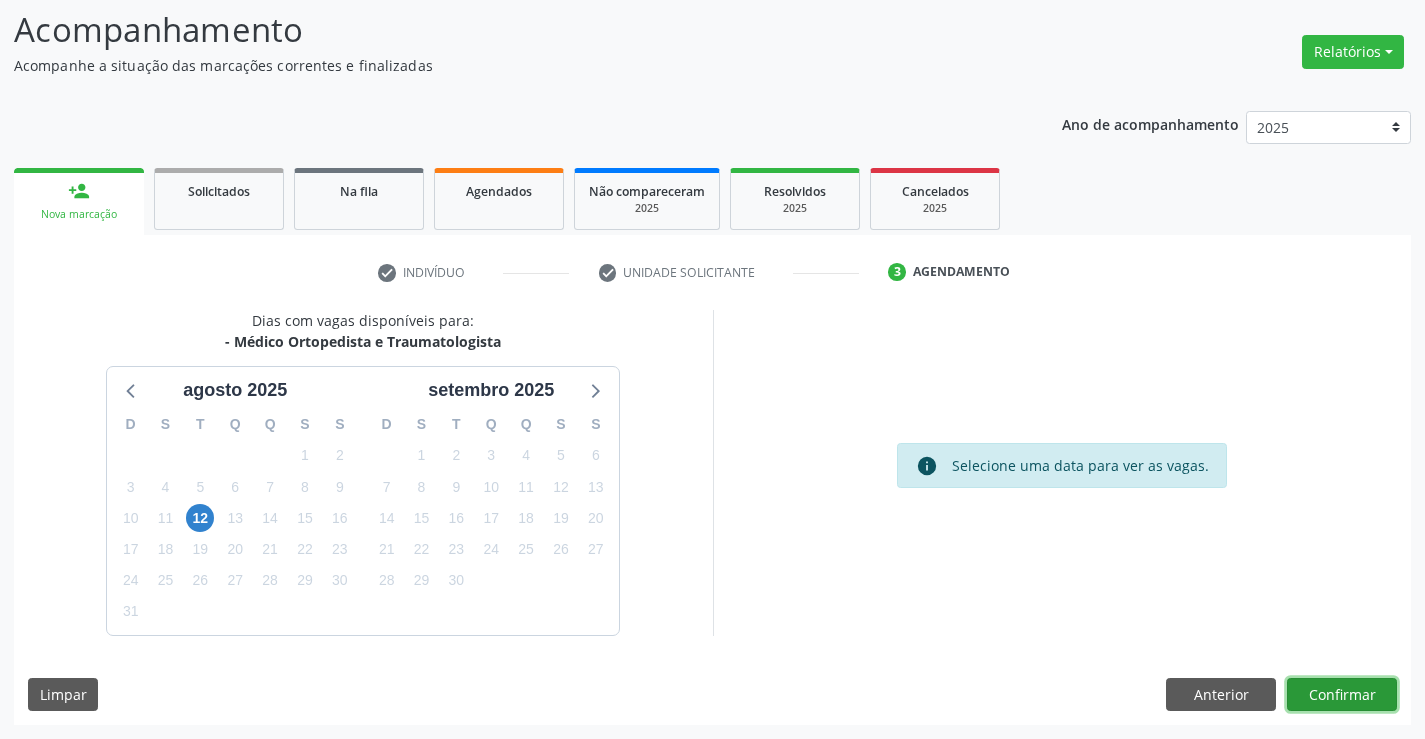 click on "Confirmar" at bounding box center [1342, 695] 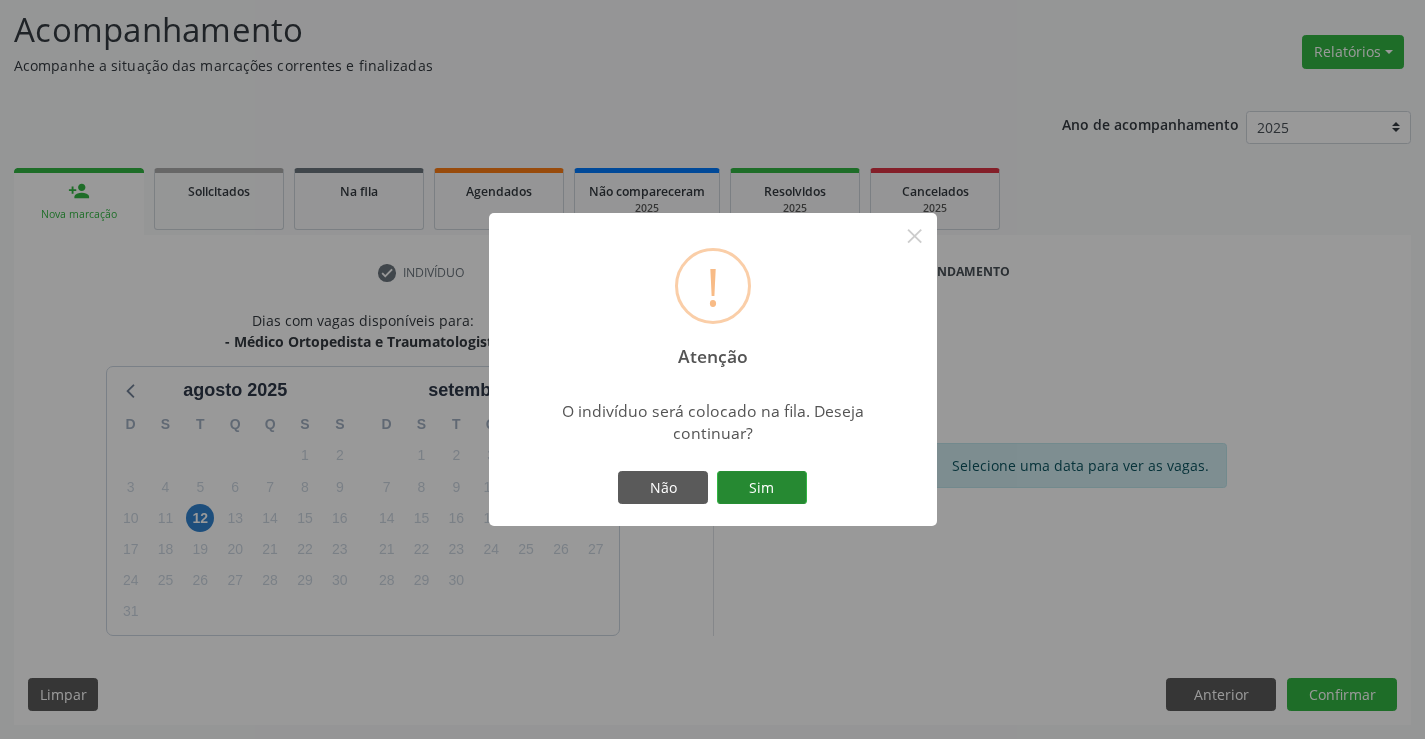 click on "Sim" at bounding box center [762, 488] 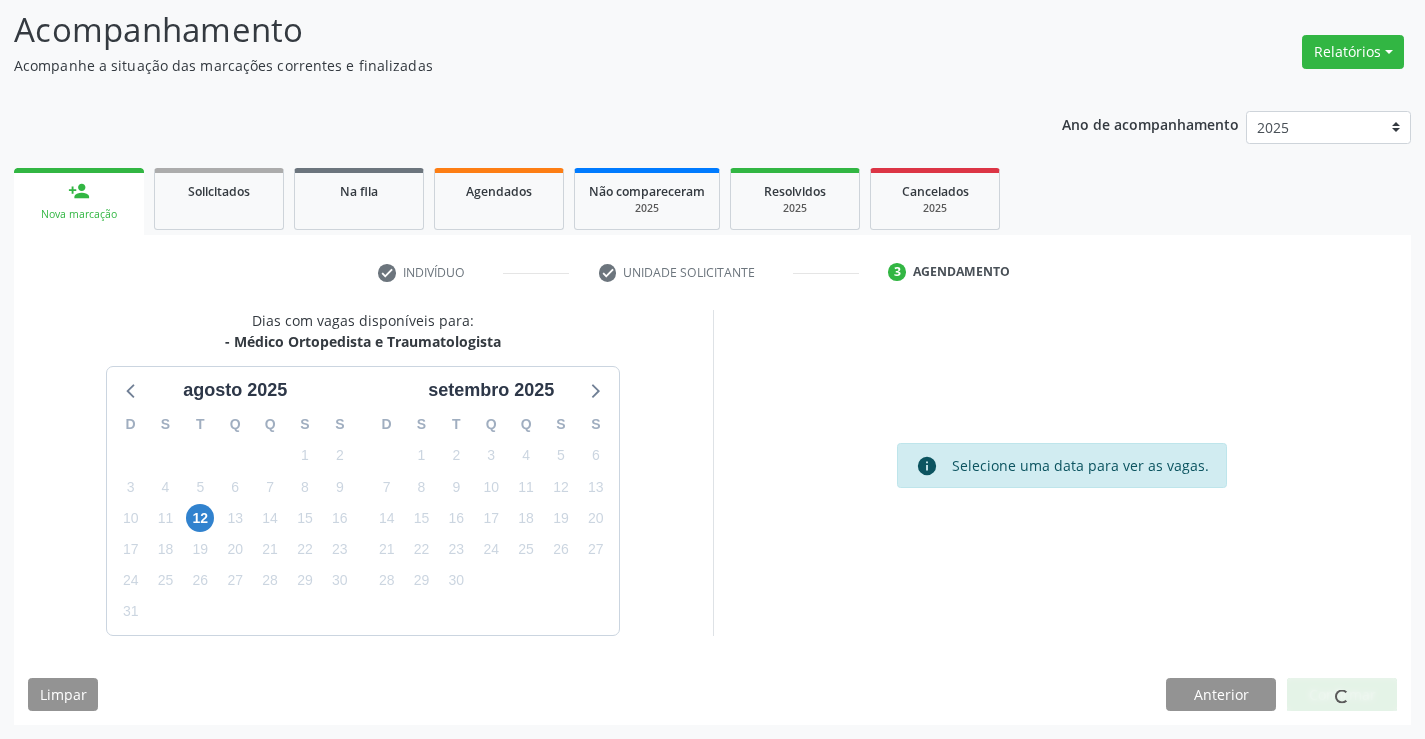 scroll, scrollTop: 0, scrollLeft: 0, axis: both 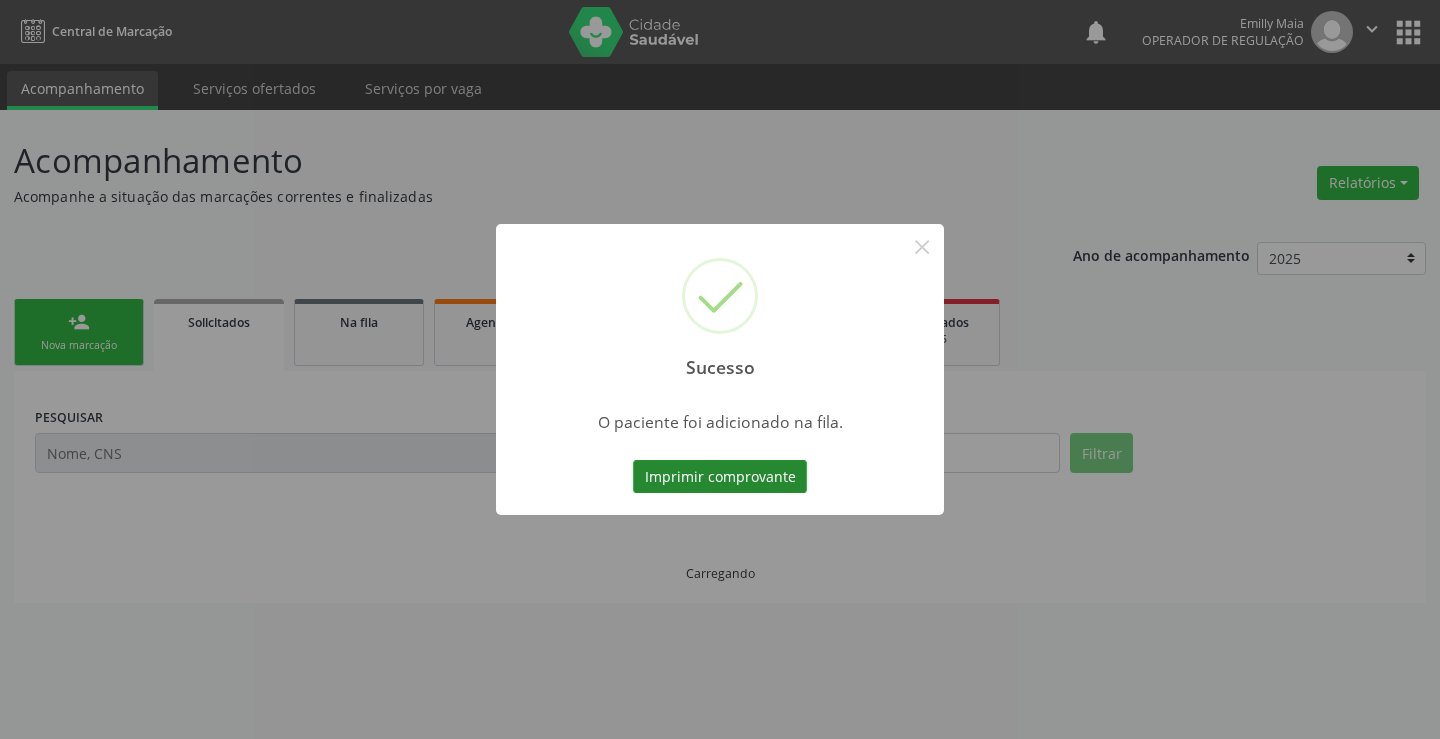 click on "Imprimir comprovante" at bounding box center (720, 477) 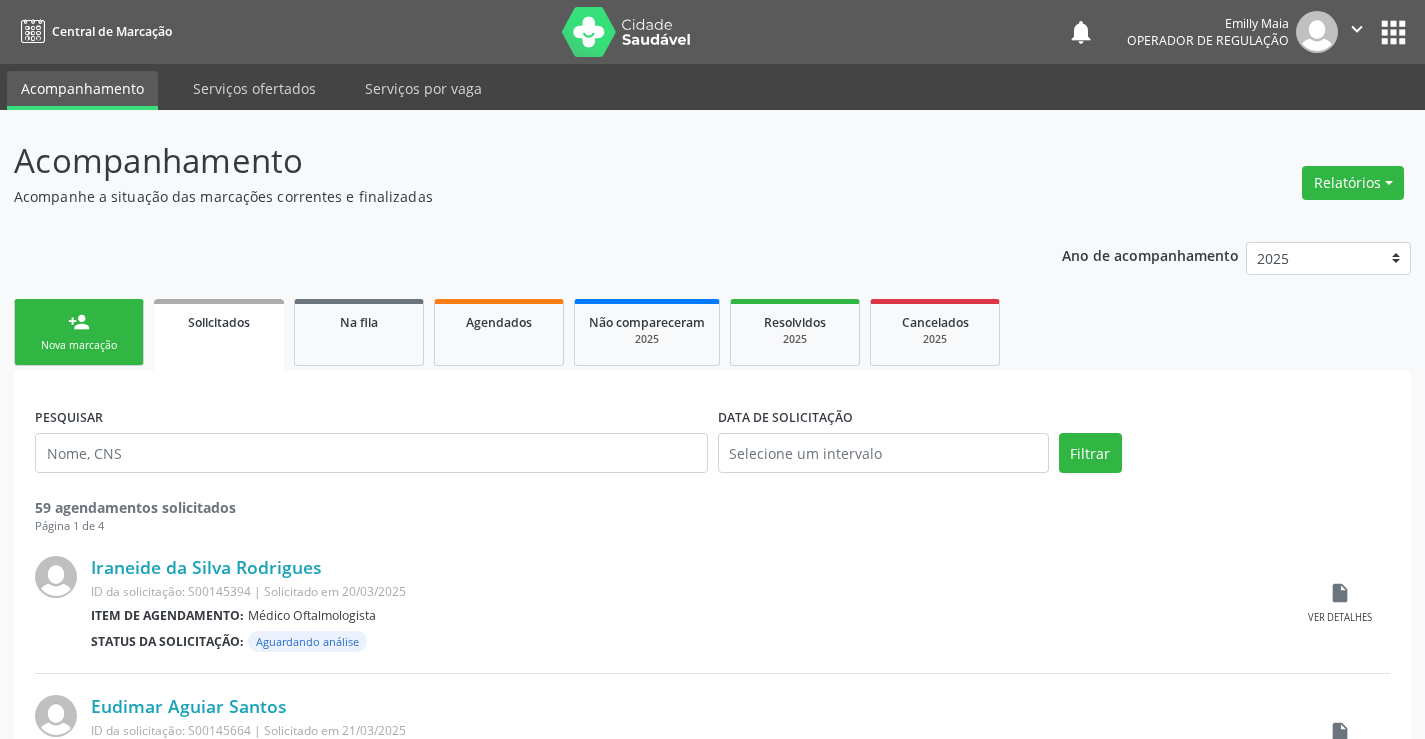 click on "person_add
Nova marcação" at bounding box center [79, 332] 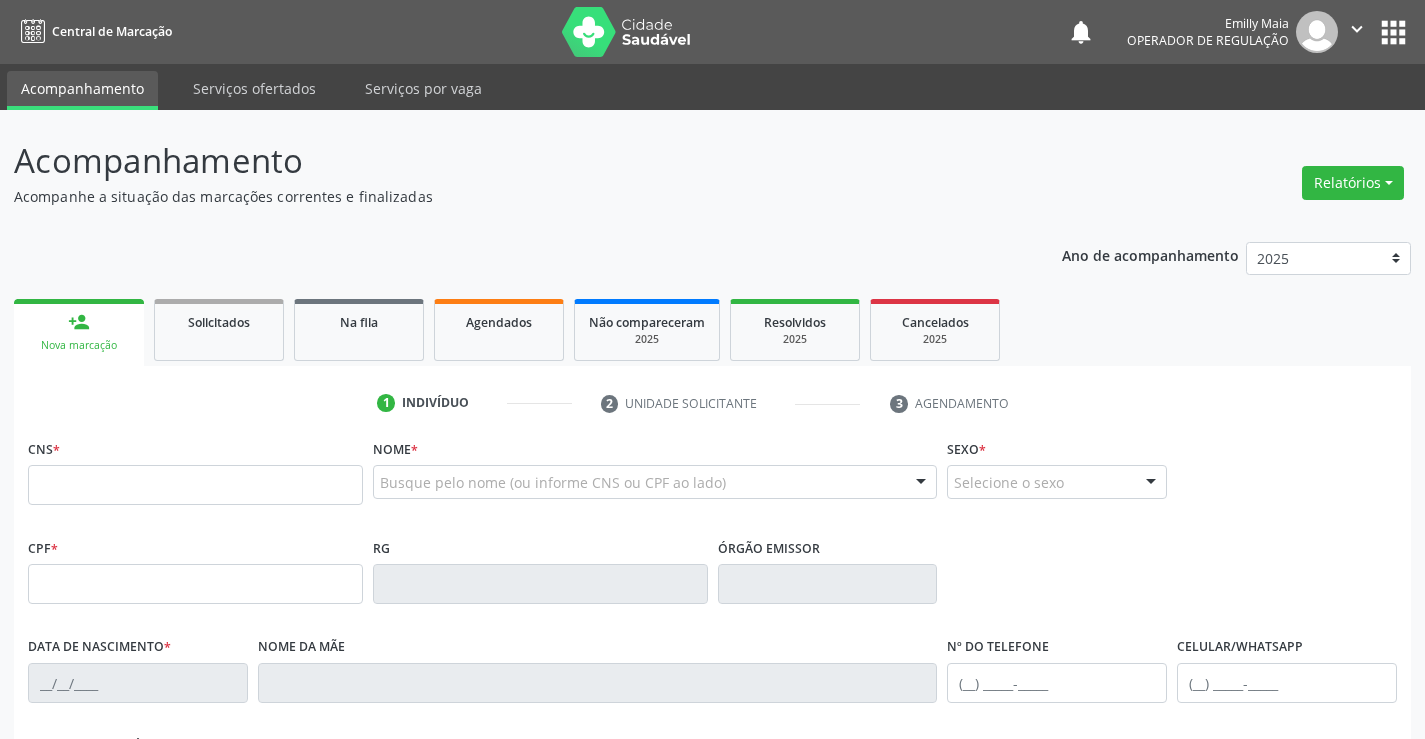 click on "" at bounding box center (1357, 29) 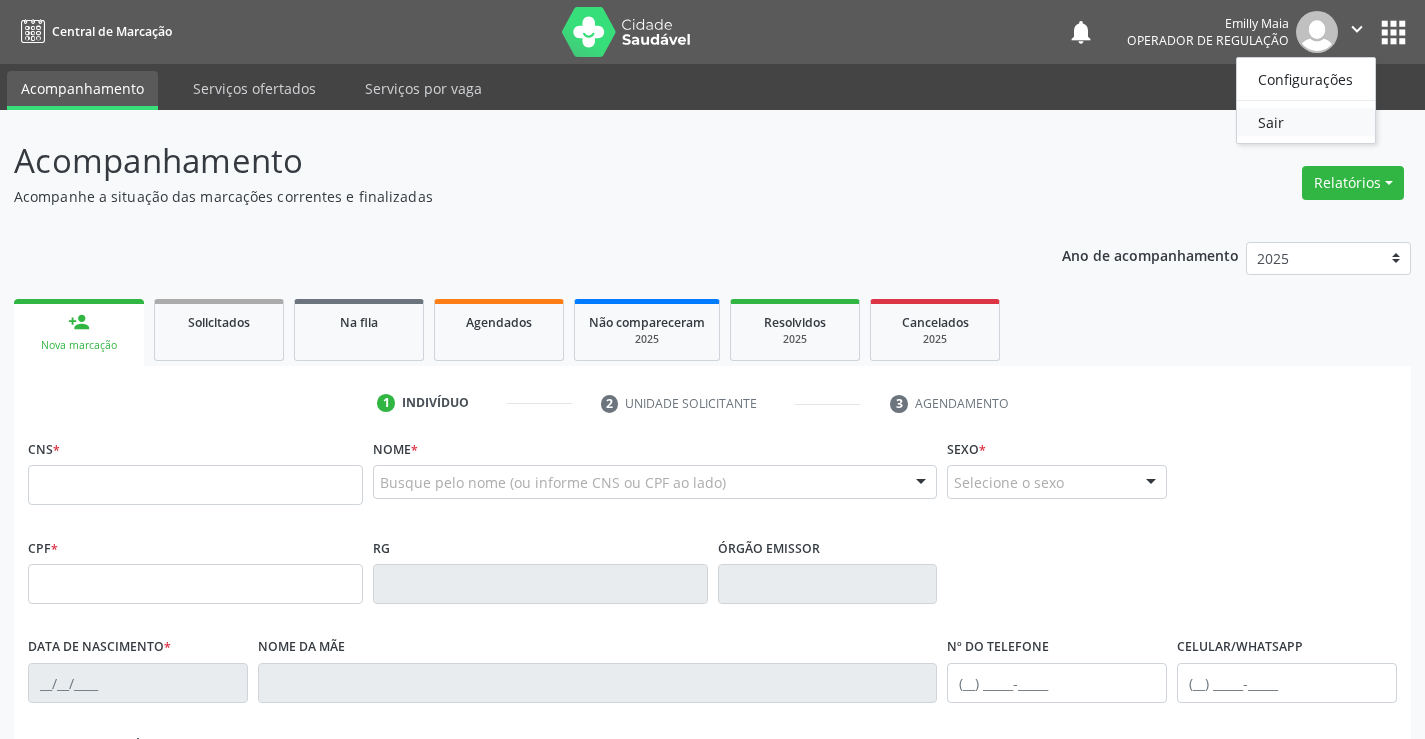 click on "Sair" at bounding box center (1306, 122) 